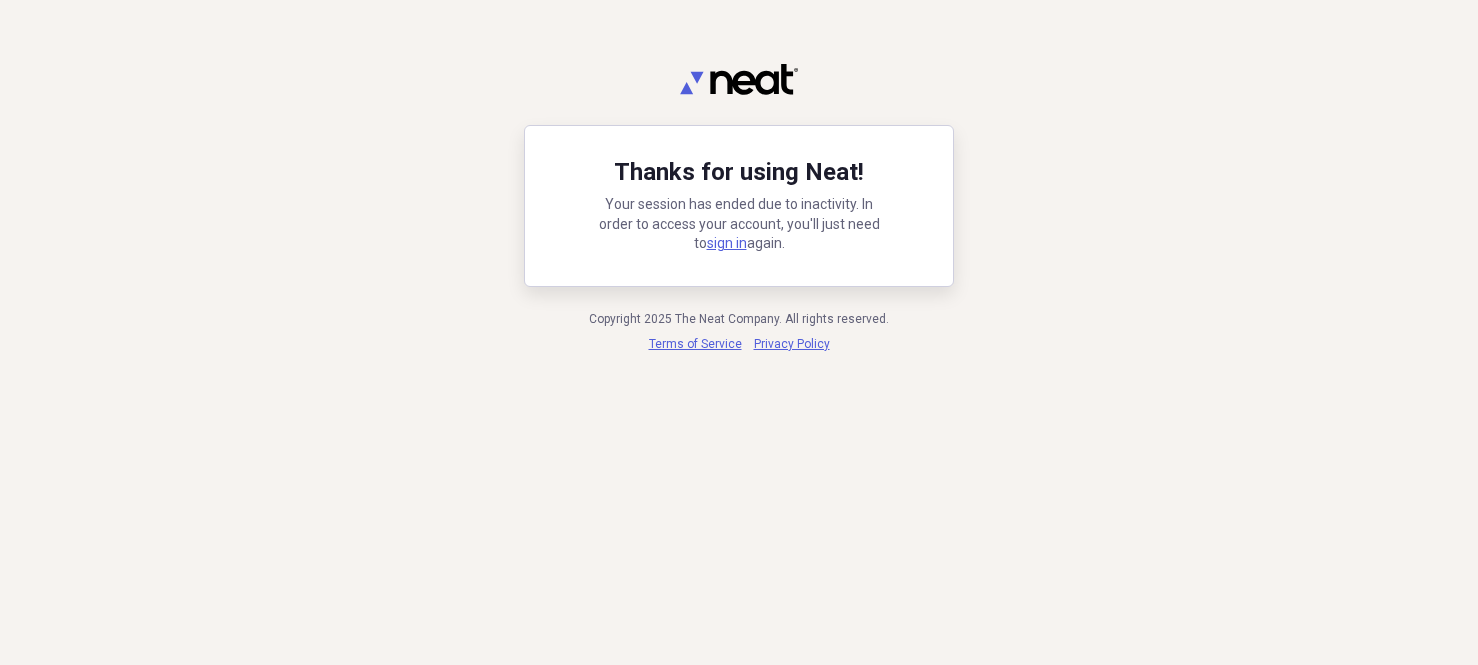 scroll, scrollTop: 0, scrollLeft: 0, axis: both 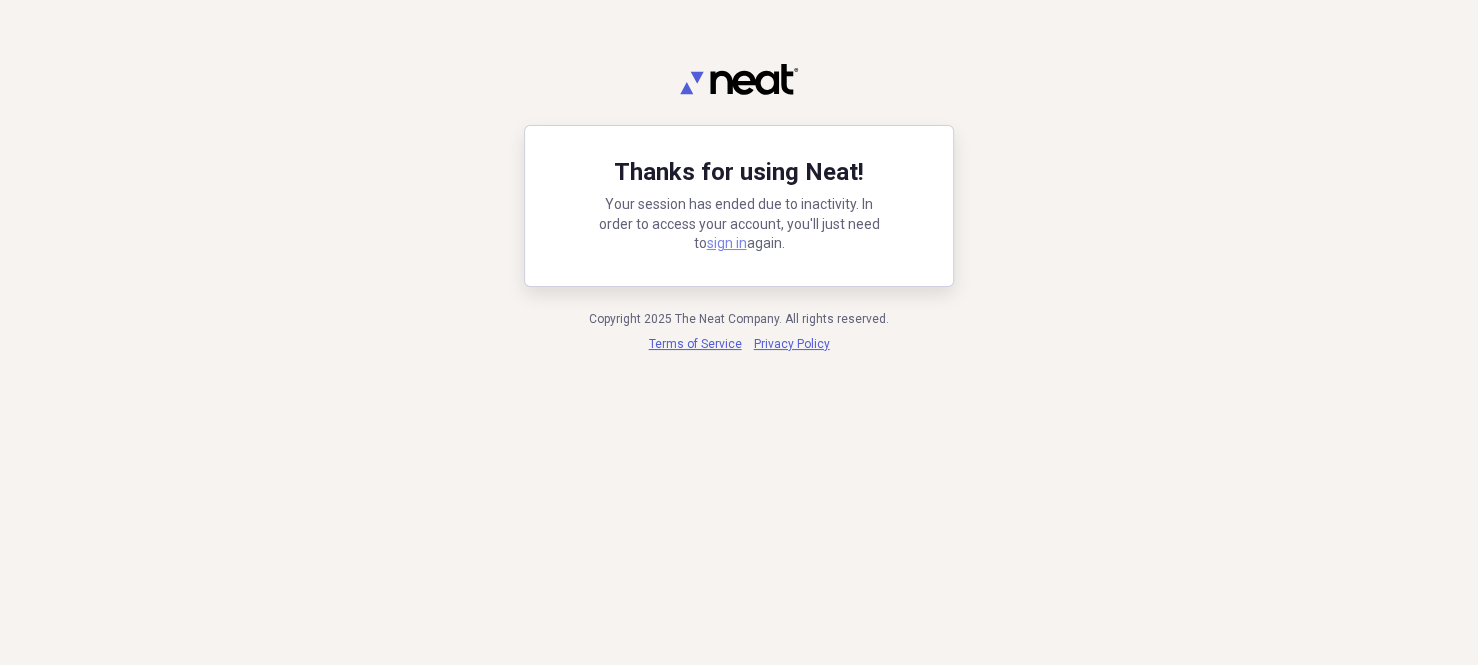 click on "sign in" at bounding box center (727, 243) 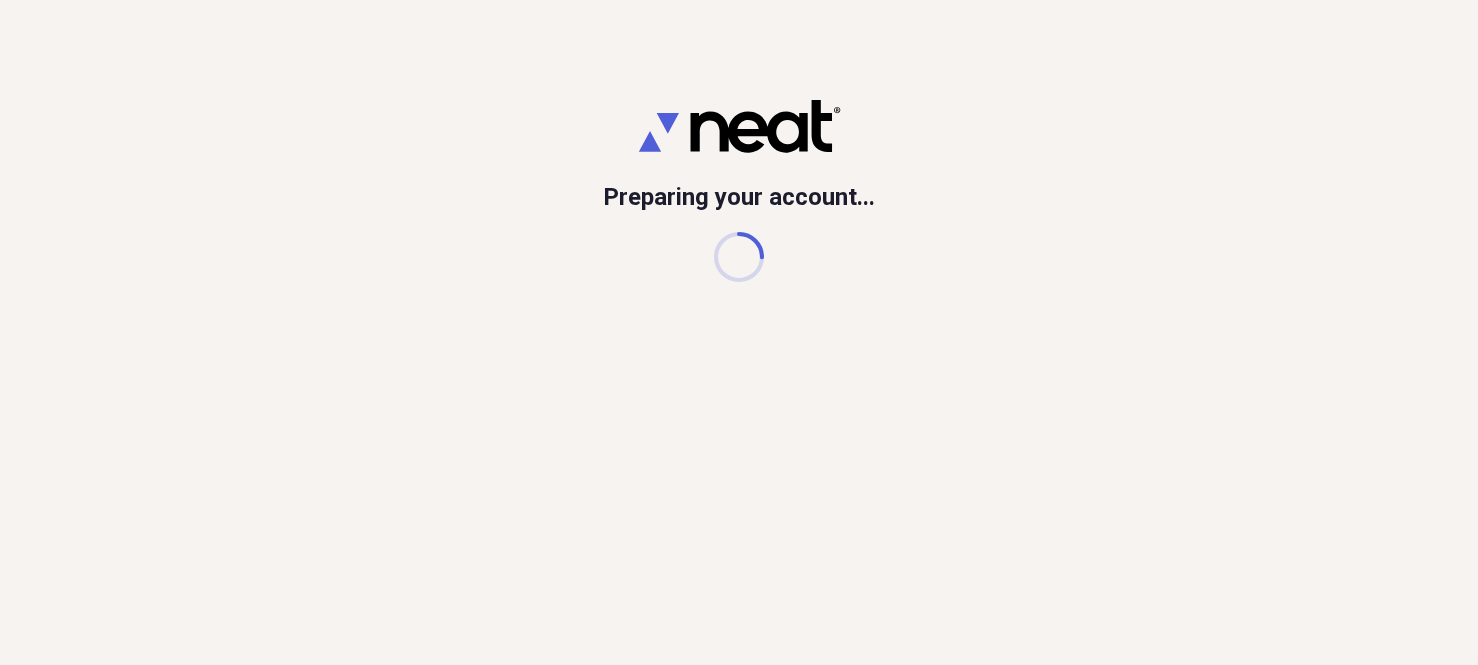 scroll, scrollTop: 0, scrollLeft: 0, axis: both 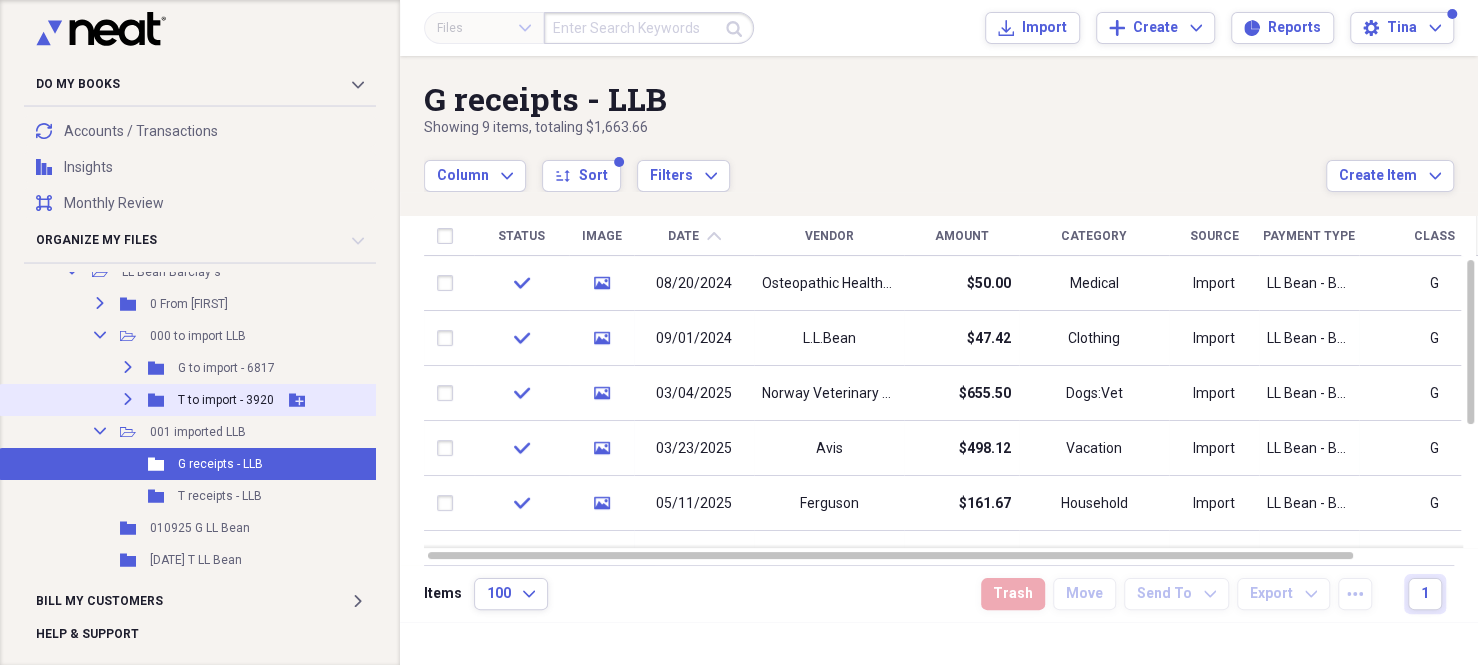 click on "Expand Folder T to import - [NUMBER] Add Folder" at bounding box center [207, 400] 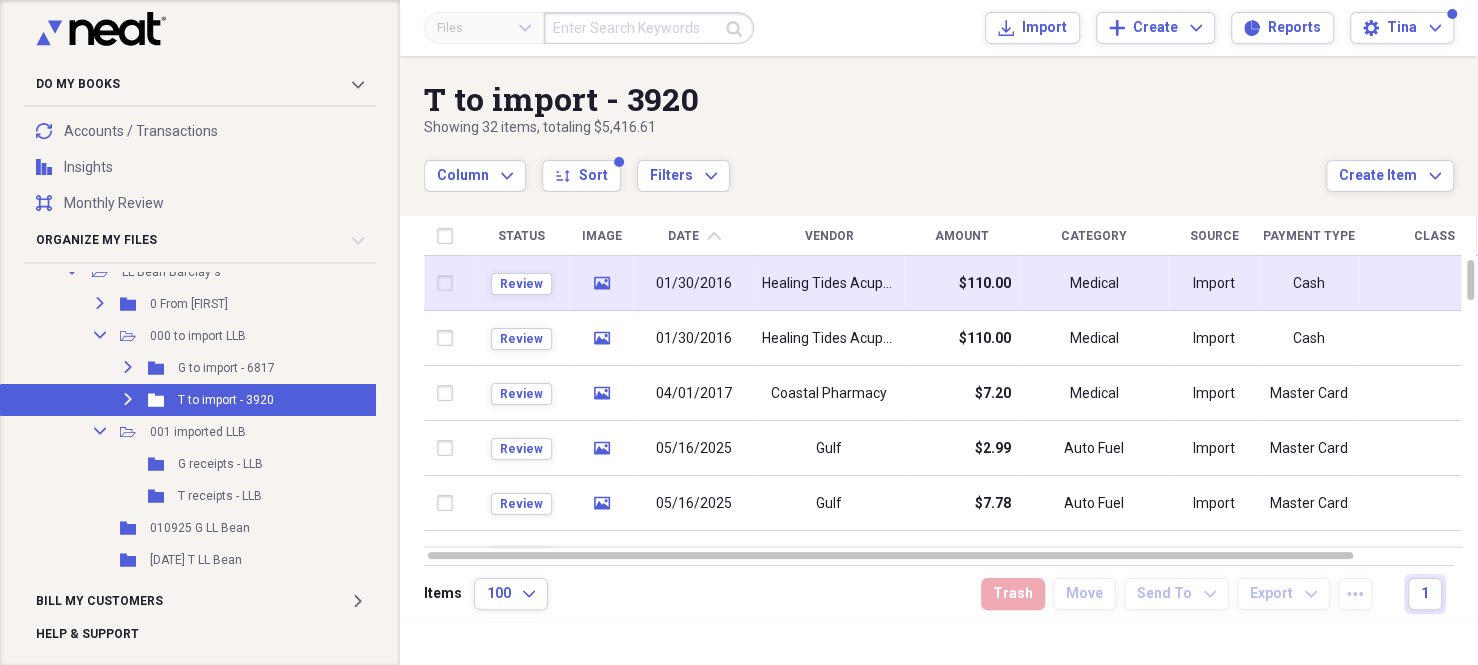 click on "Healing Tides Acupuncture" at bounding box center [829, 283] 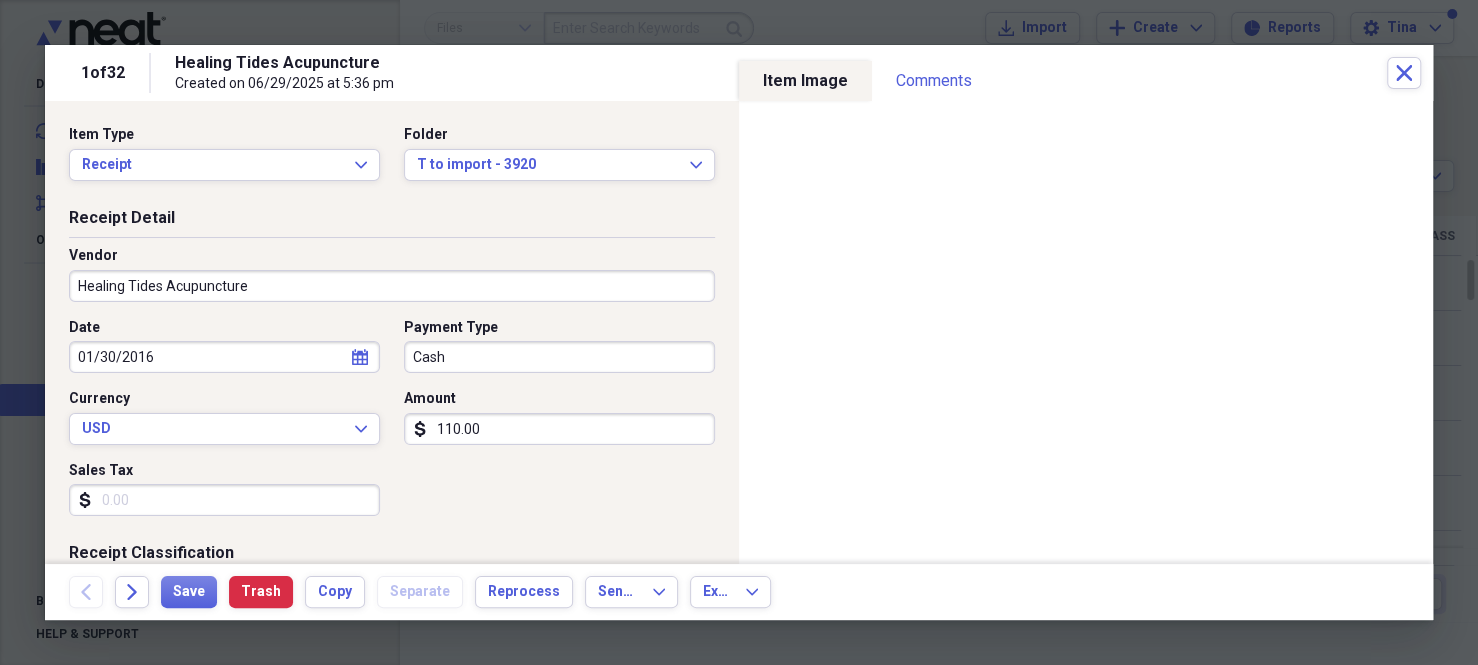 select on "2016" 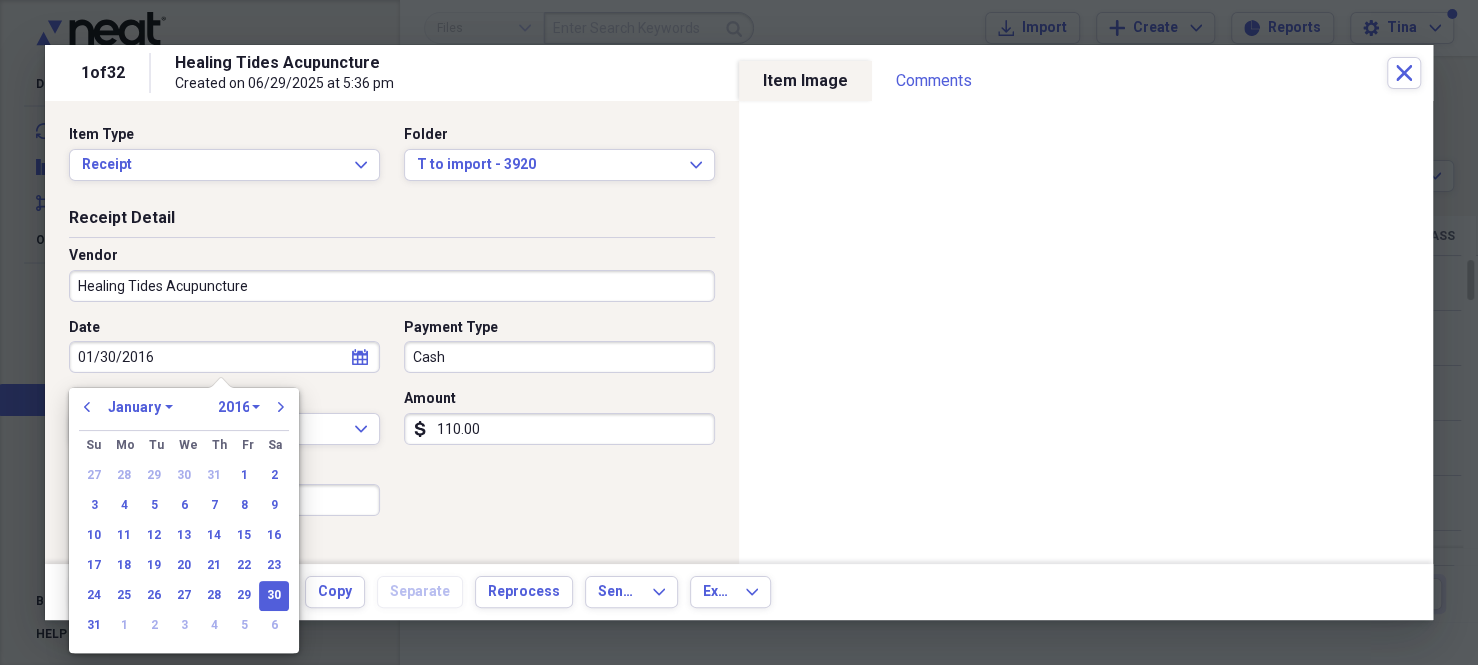click on "01/30/2016" at bounding box center (224, 357) 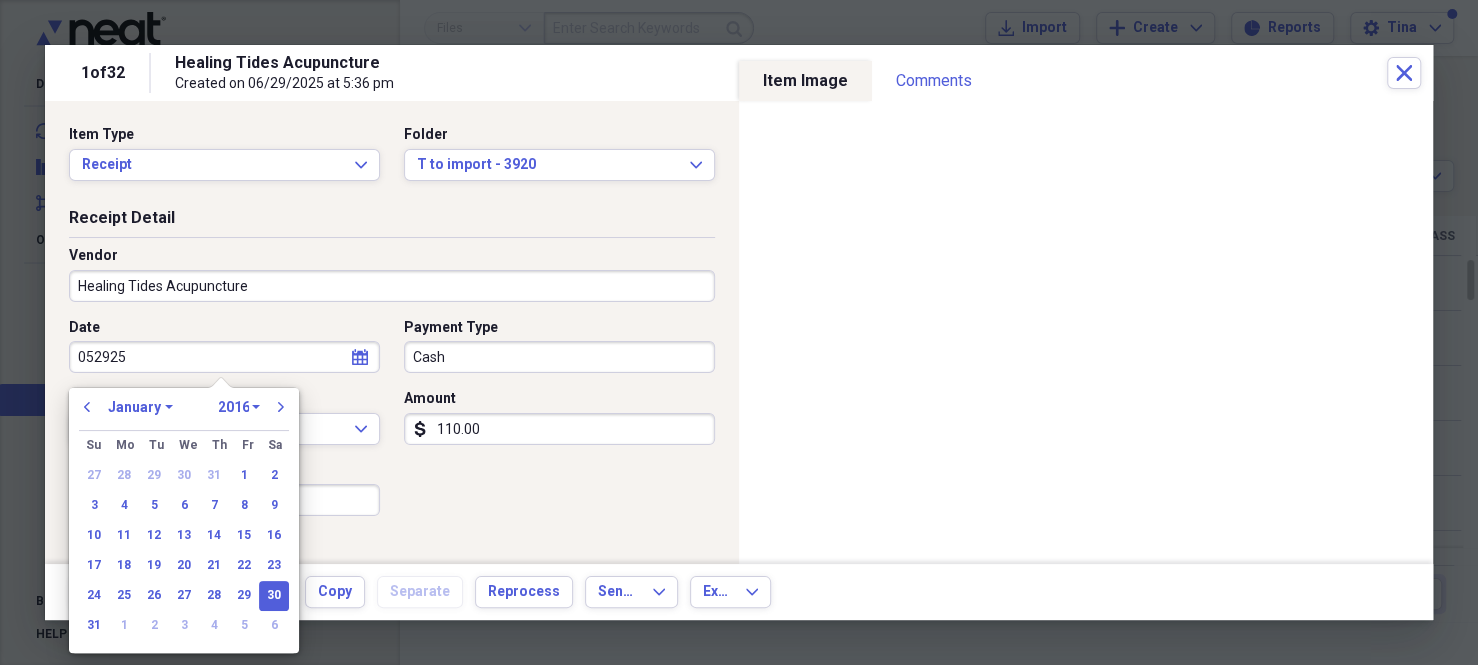 type on "01/30/2016" 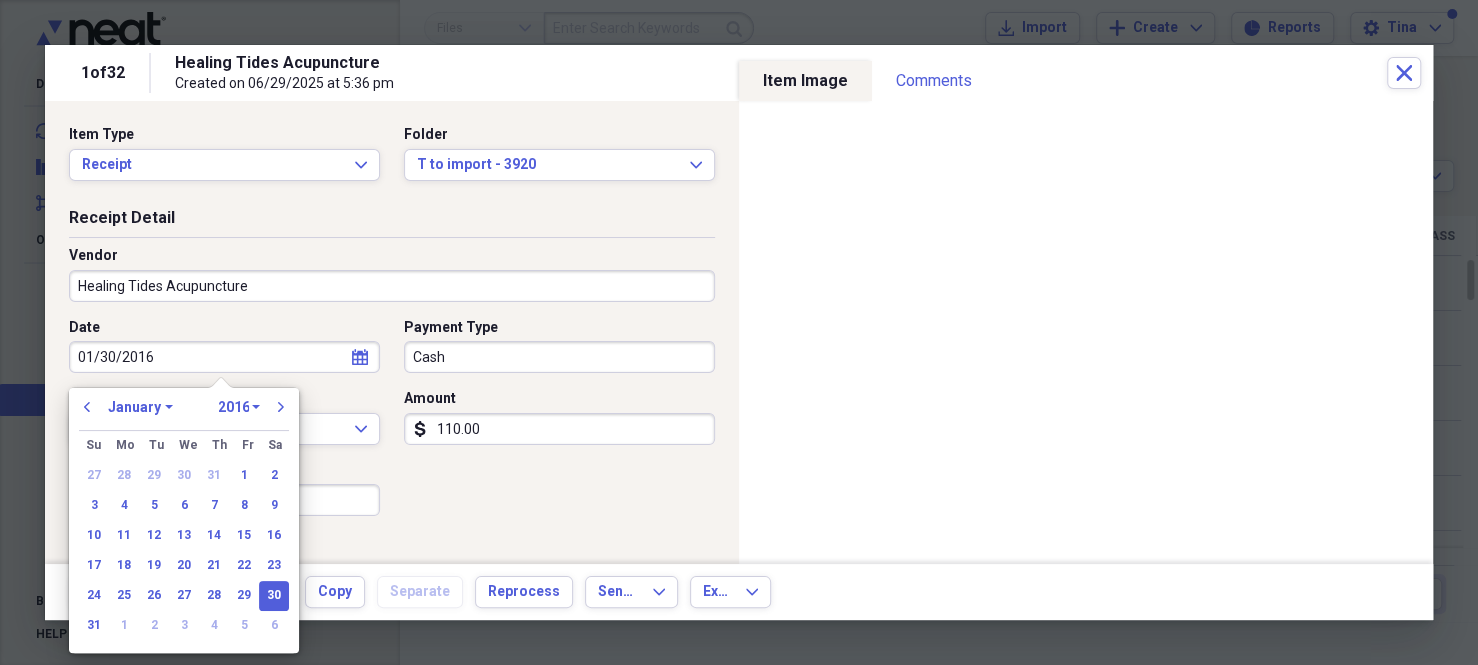 type 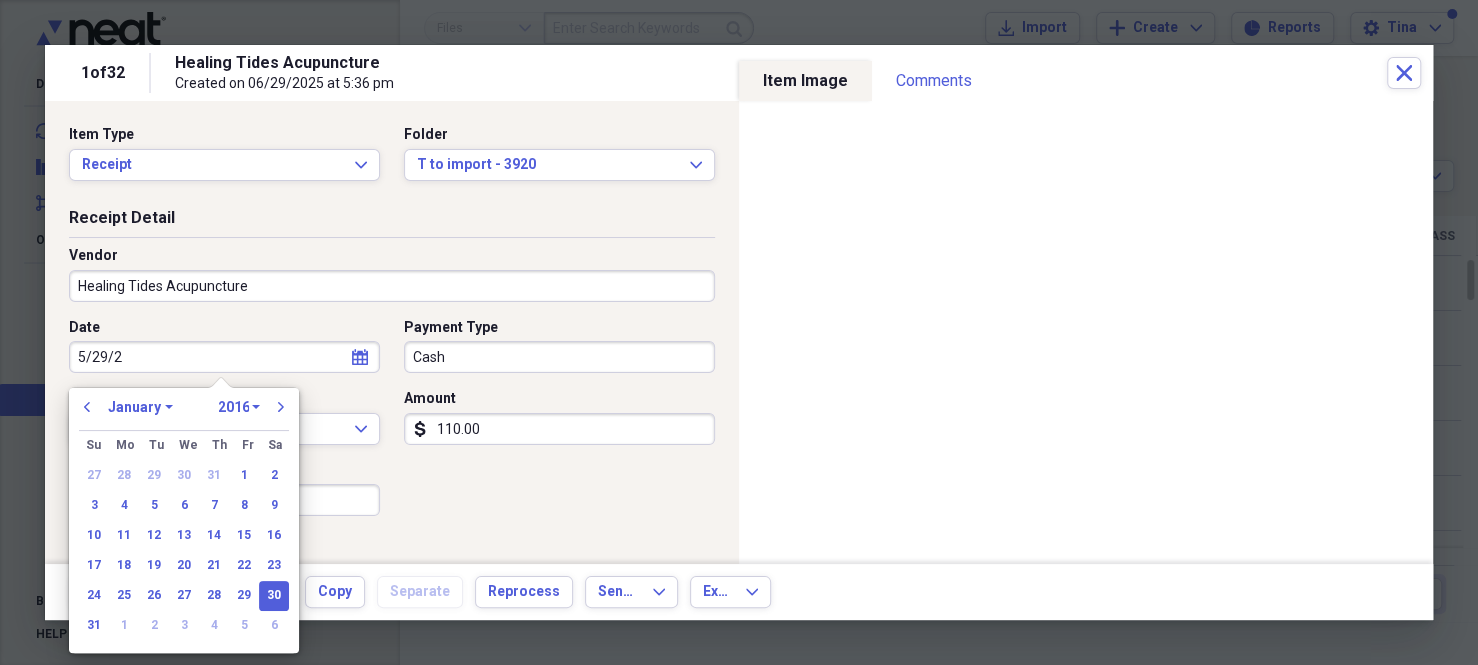 type on "5/29/25" 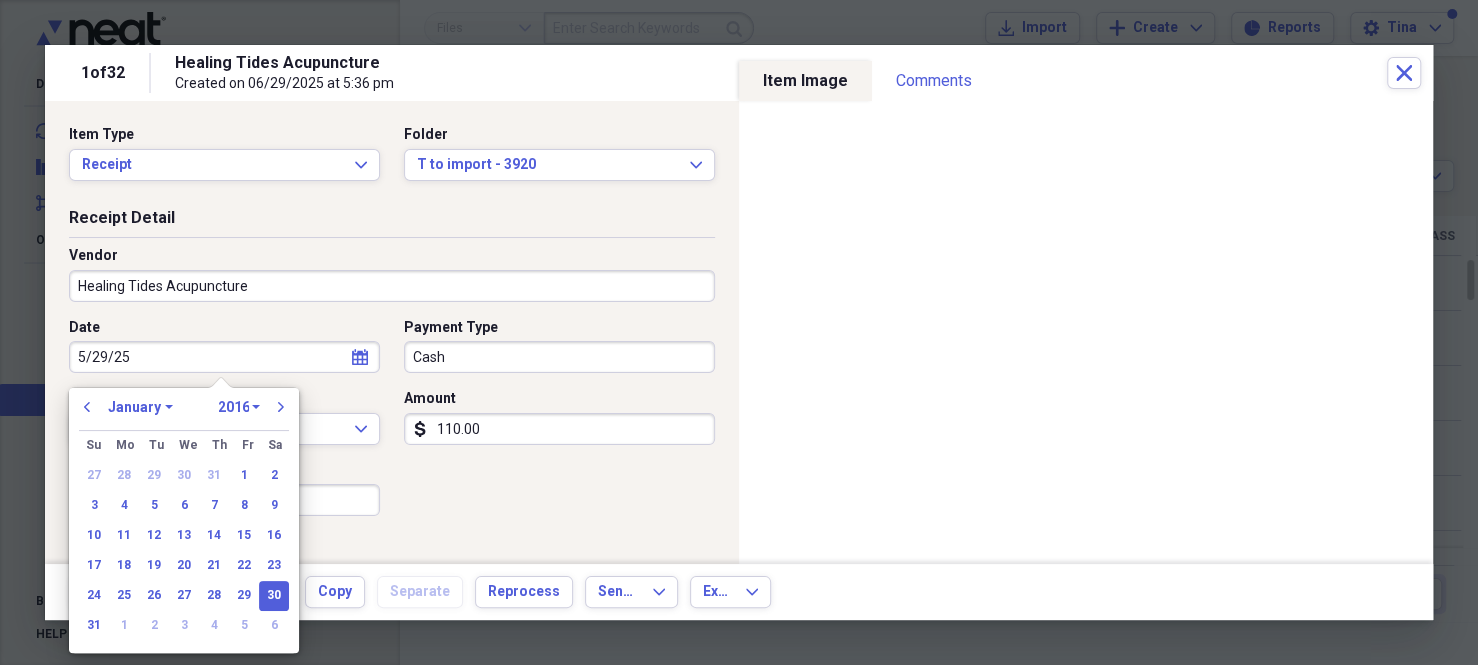 select on "4" 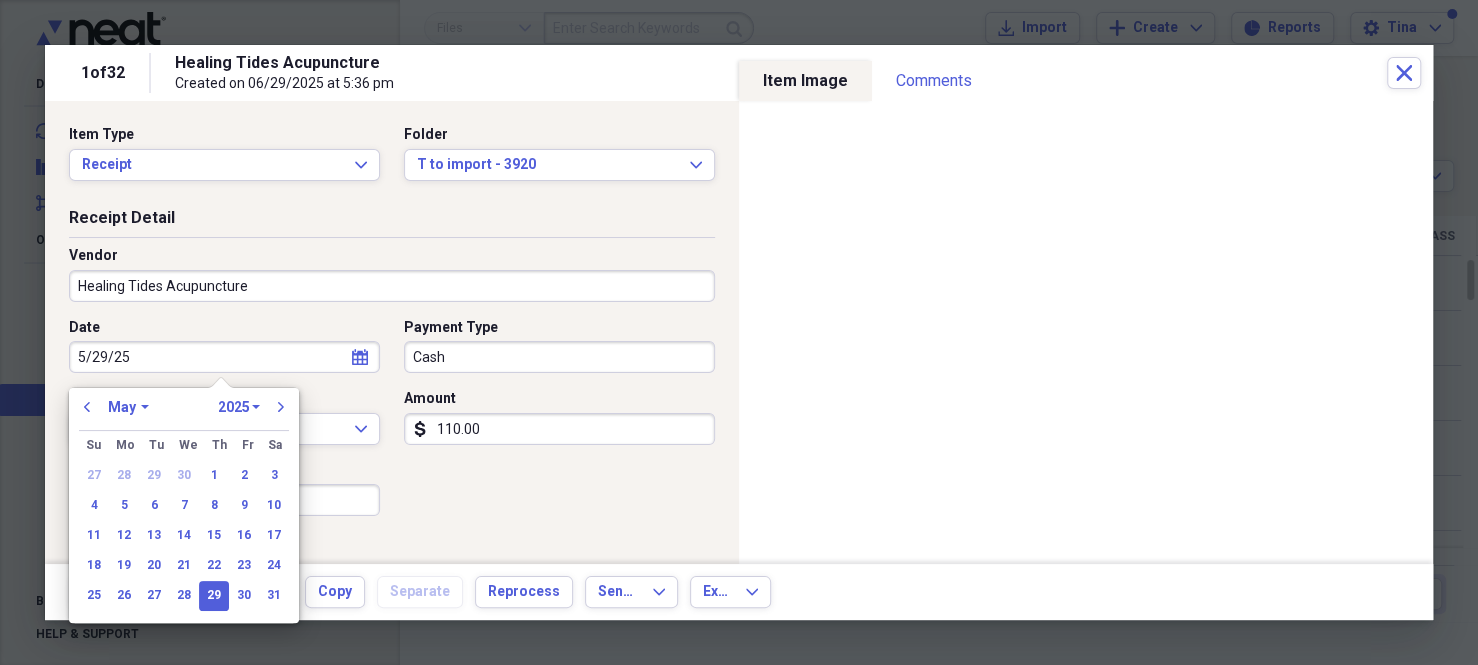 type on "05/29/2025" 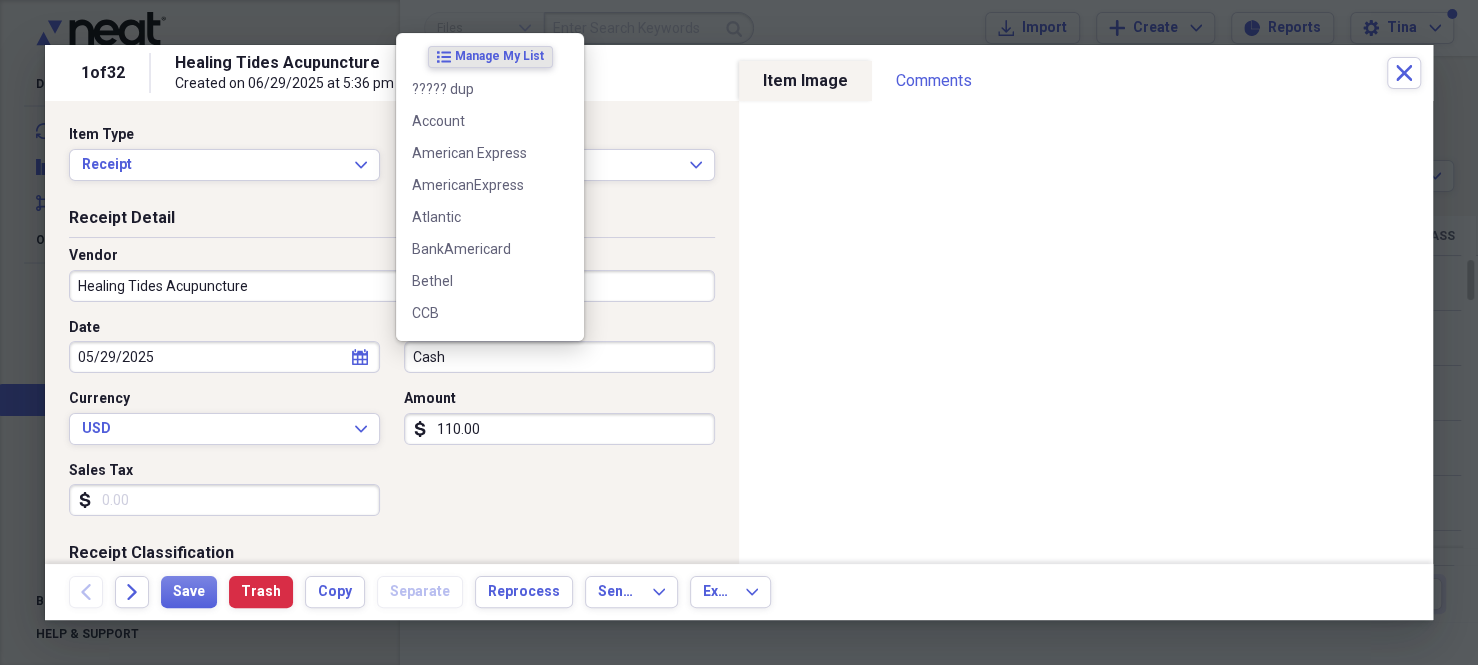 click on "Cash" at bounding box center (559, 357) 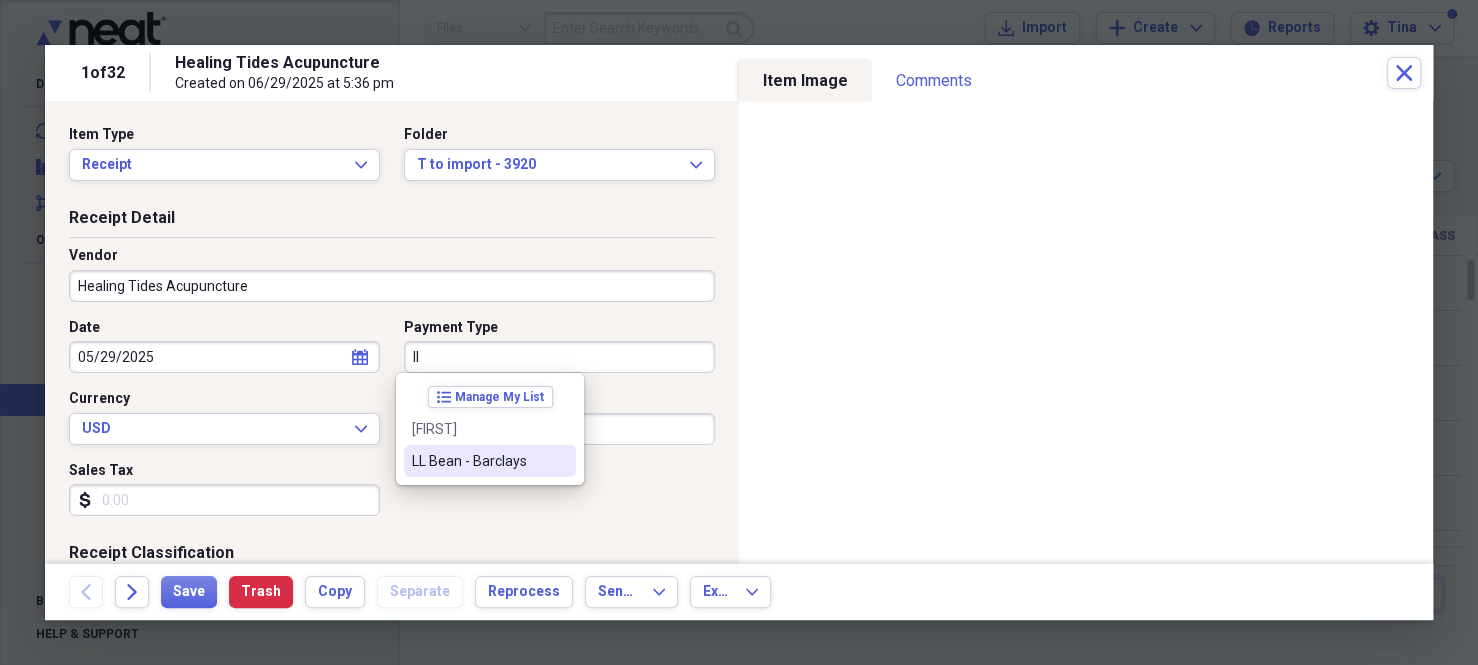 click on "LL Bean - Barclays" at bounding box center (478, 461) 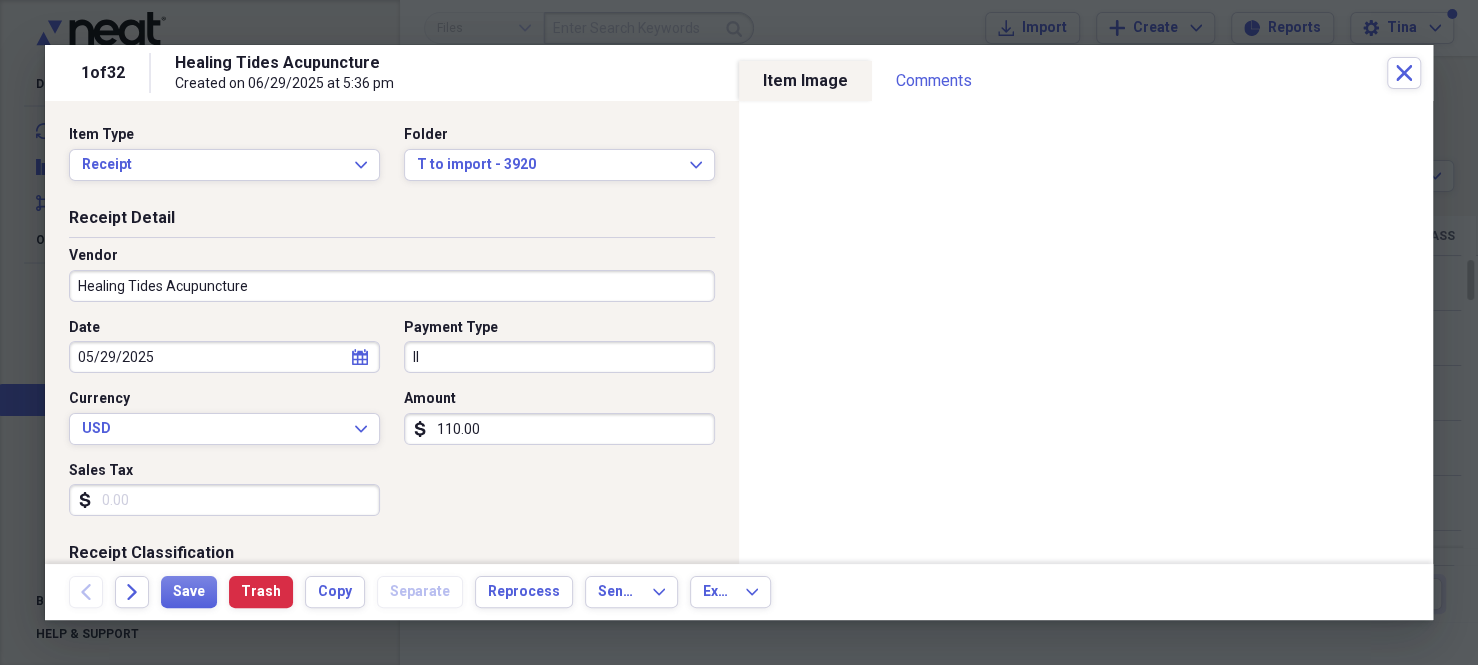 type on "LL Bean - Barclays" 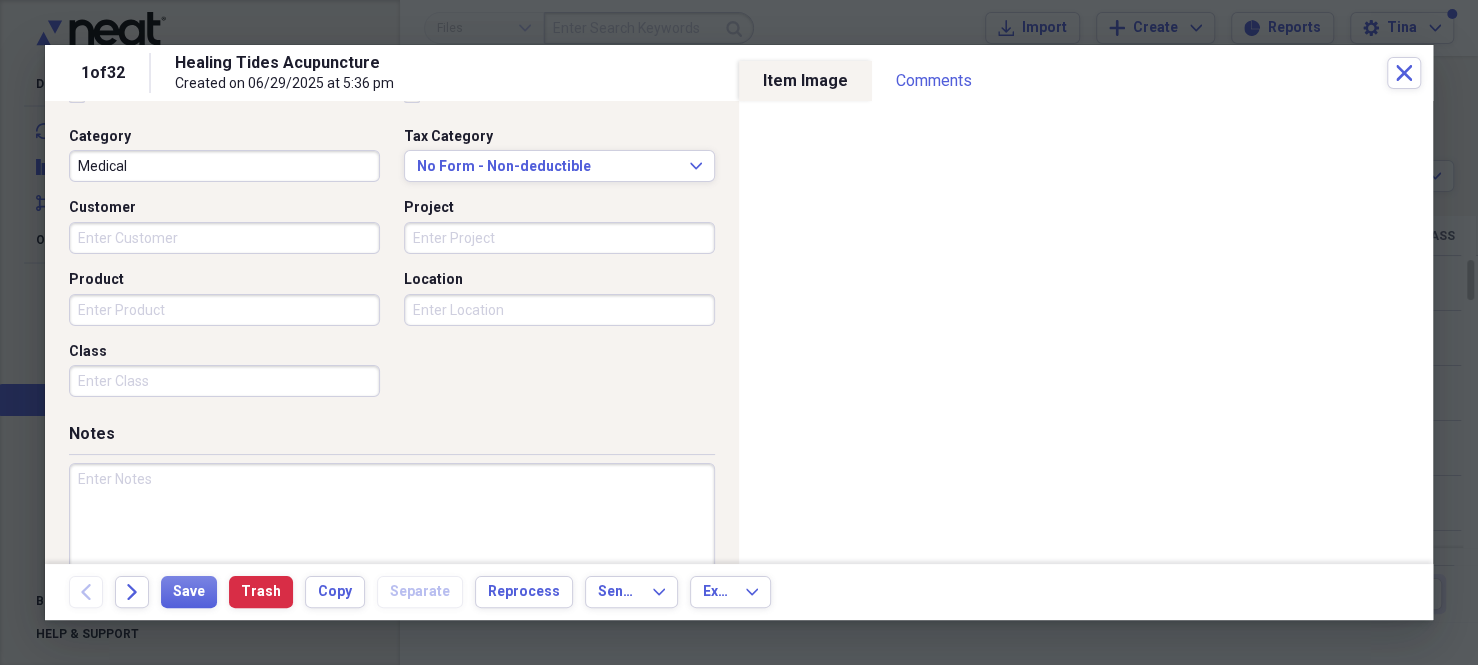 scroll, scrollTop: 556, scrollLeft: 0, axis: vertical 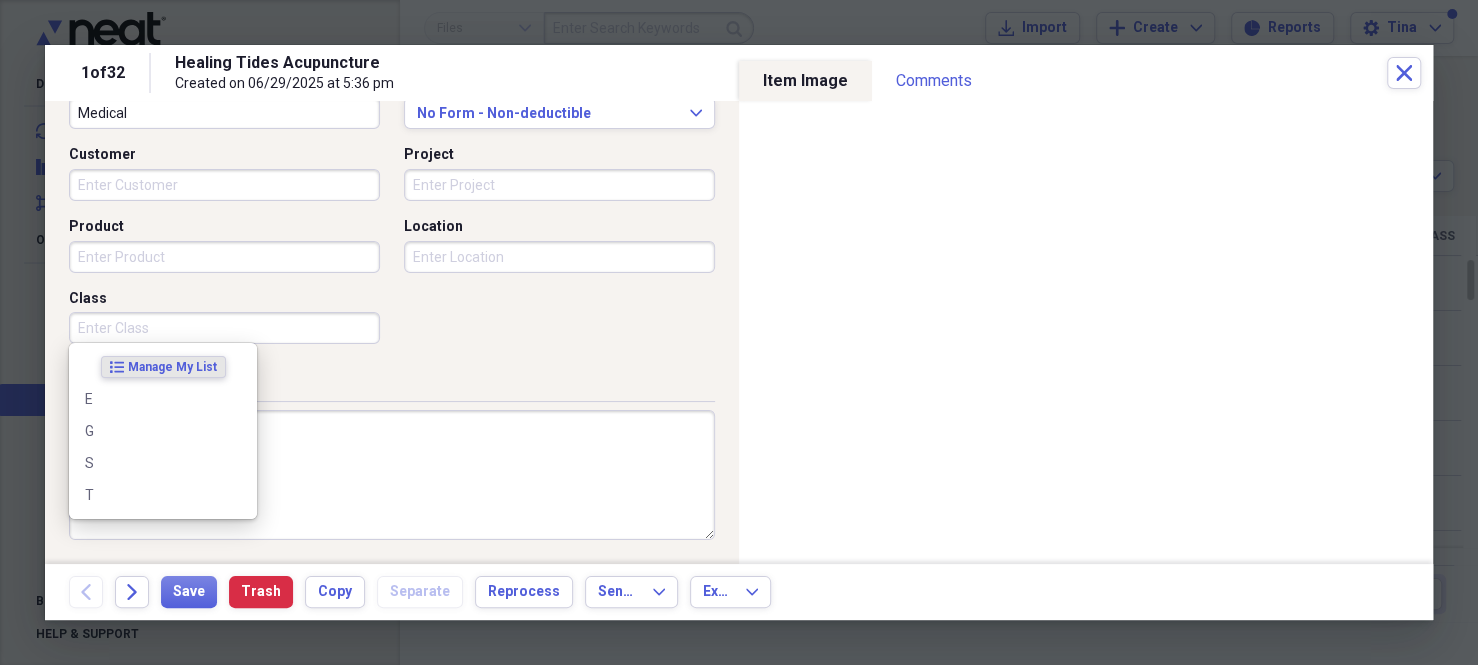 click on "Class" at bounding box center (224, 328) 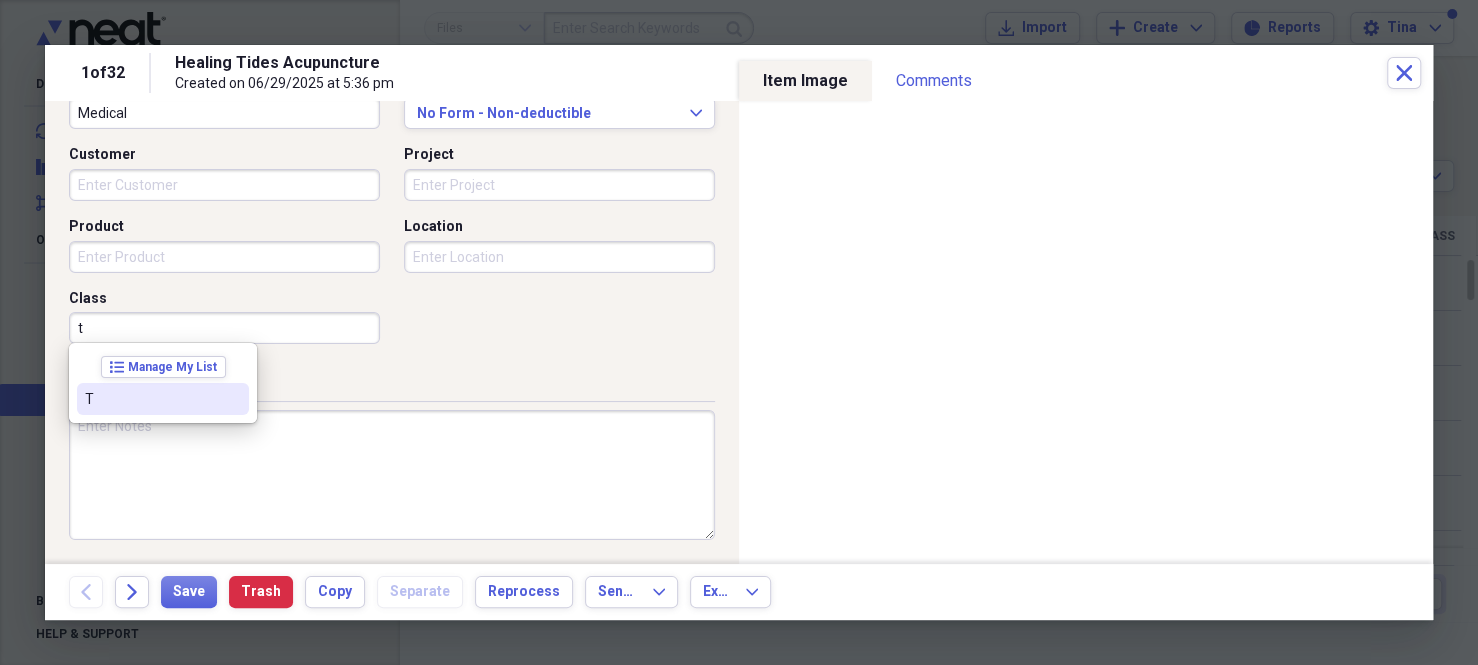 click on "T" at bounding box center [151, 399] 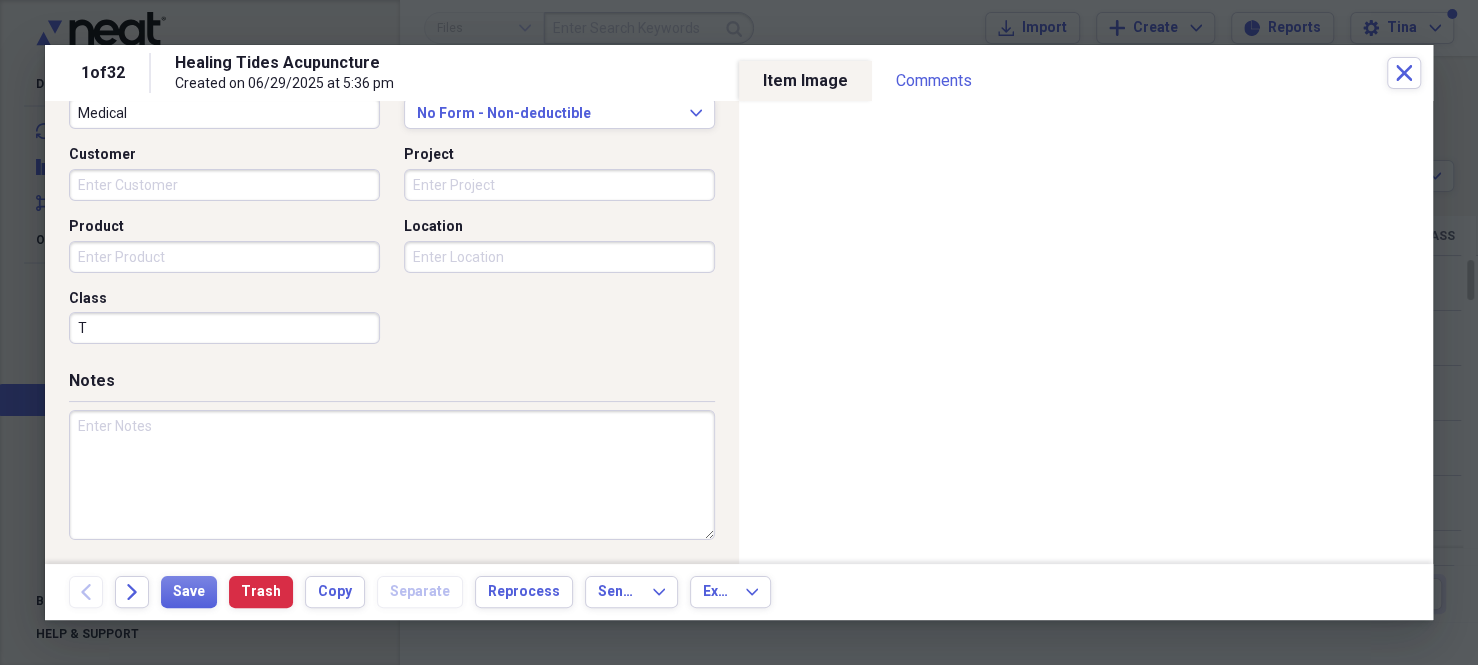 click at bounding box center (392, 475) 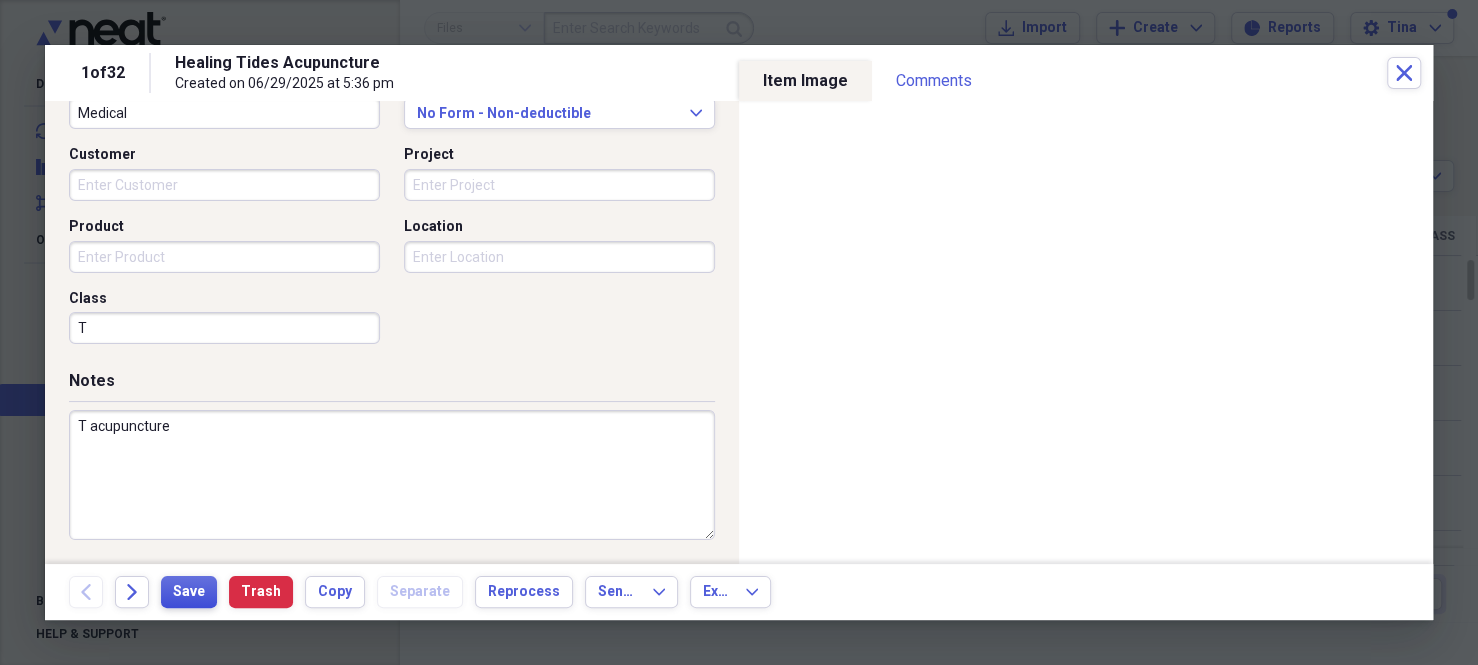 type on "T acupuncture" 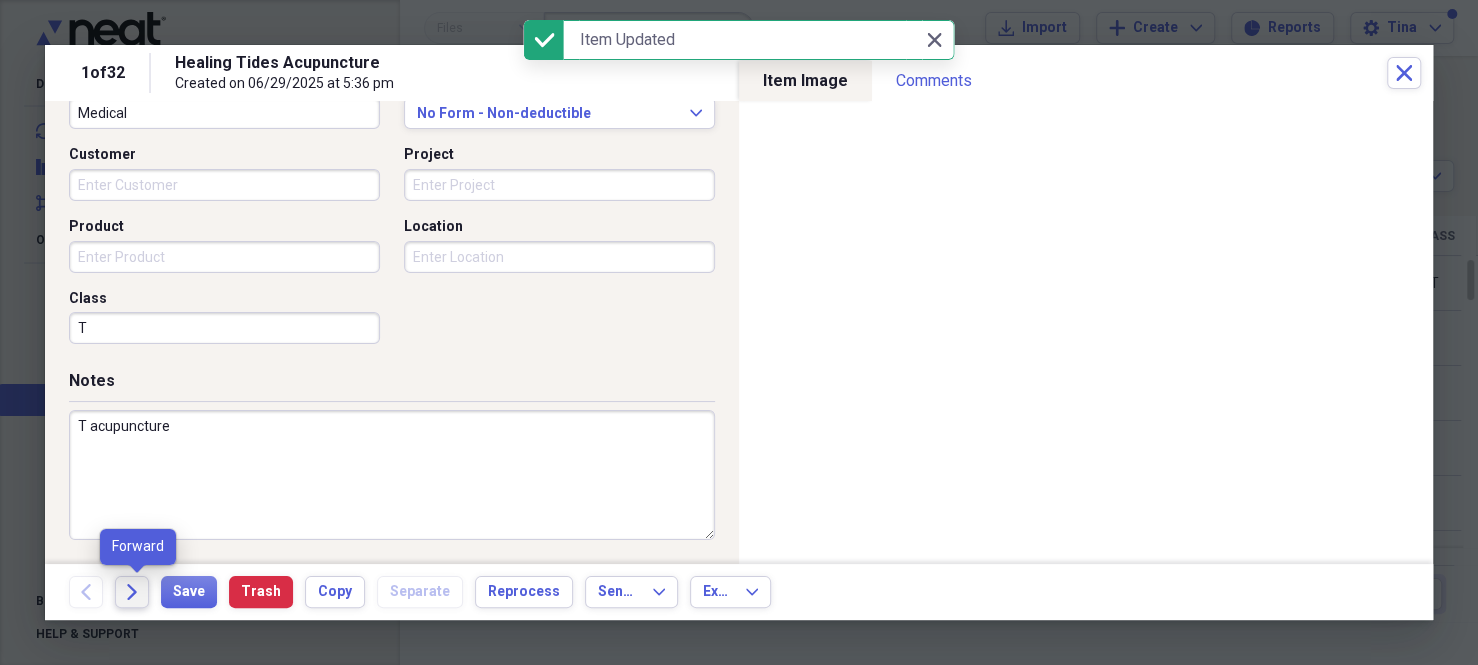 click on "Forward" 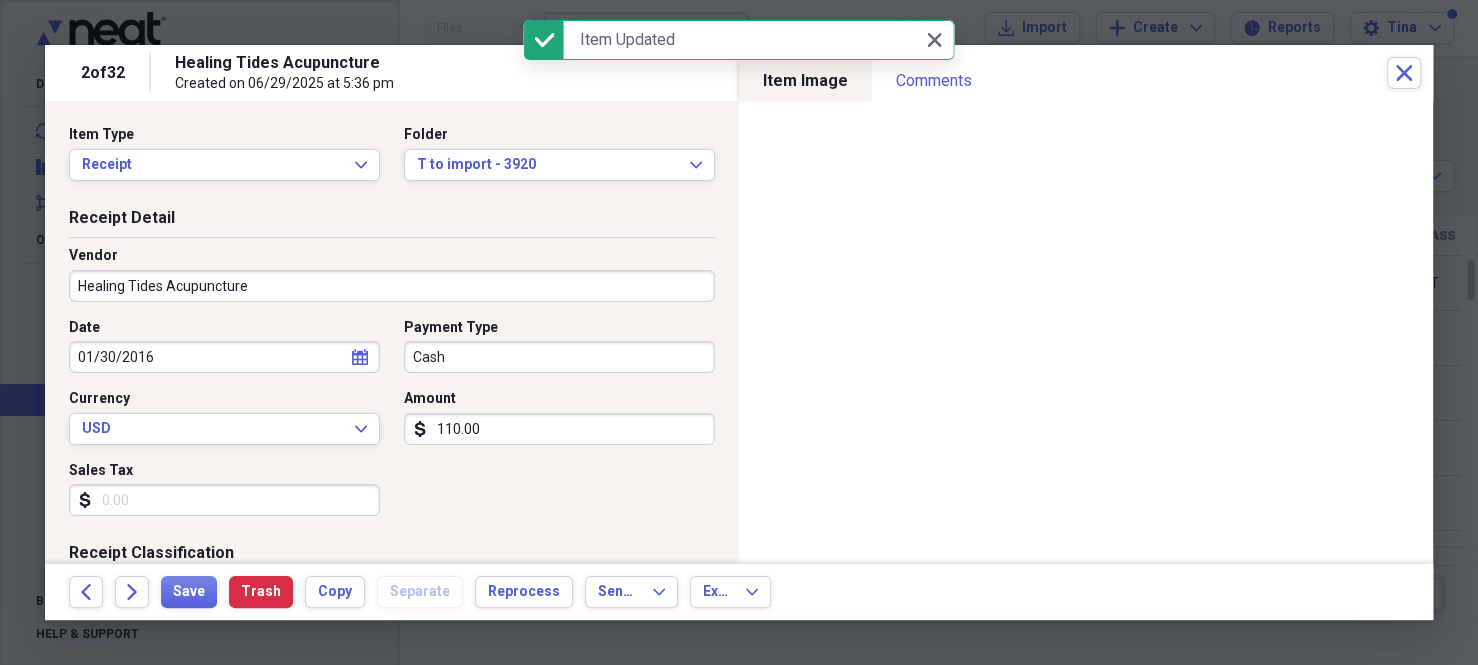 select on "2016" 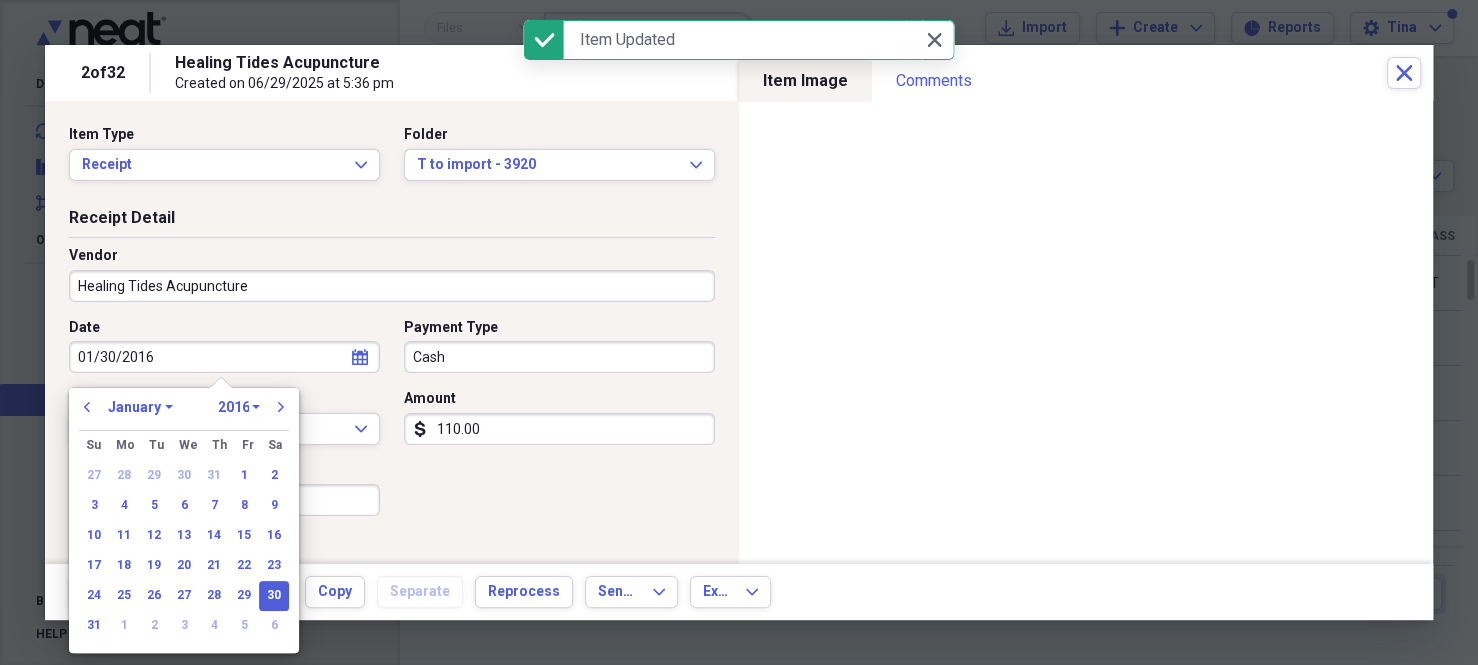 drag, startPoint x: 166, startPoint y: 354, endPoint x: 20, endPoint y: 355, distance: 146.00342 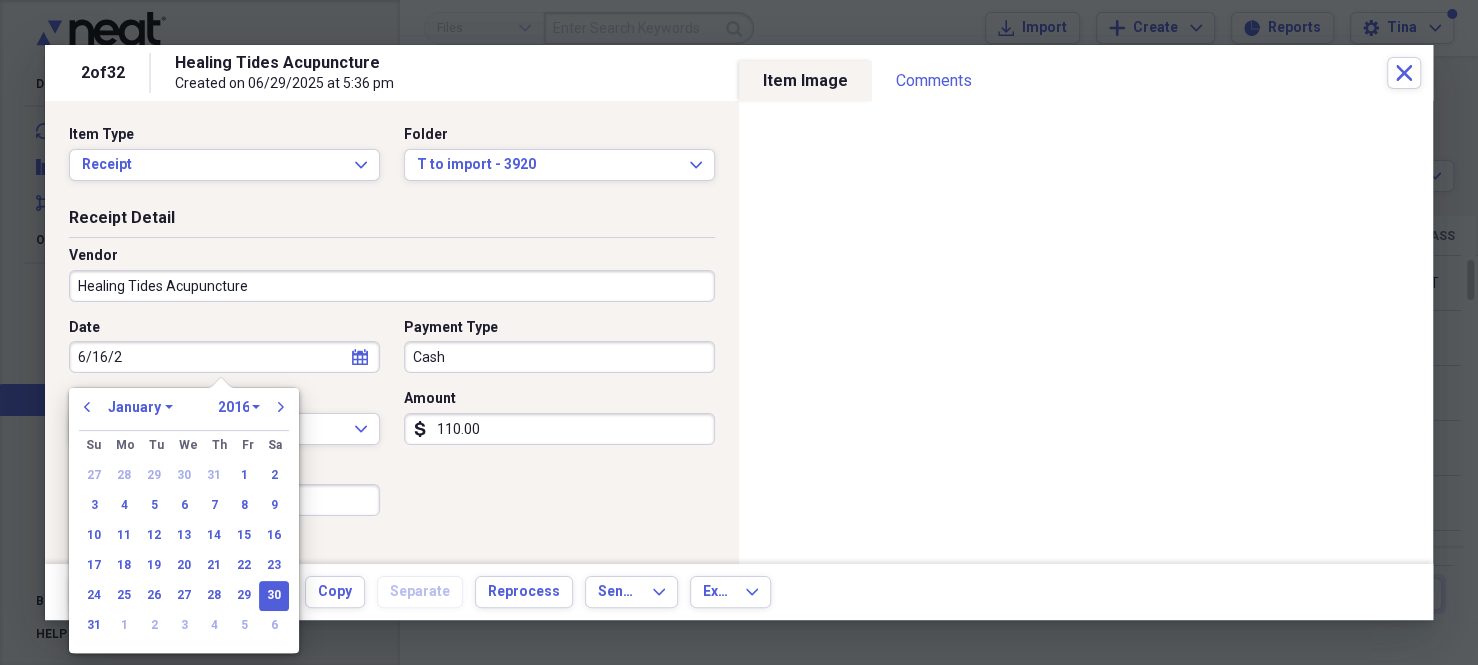 type on "6/16/25" 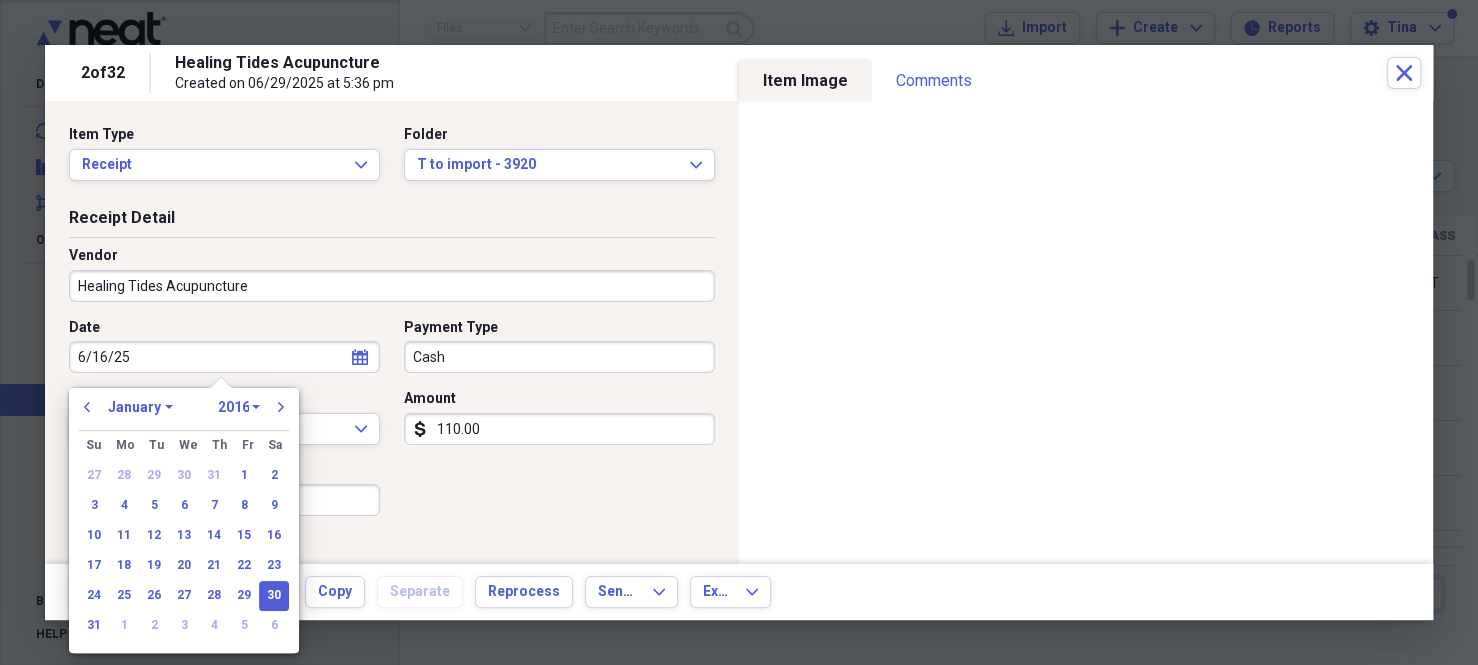 select on "5" 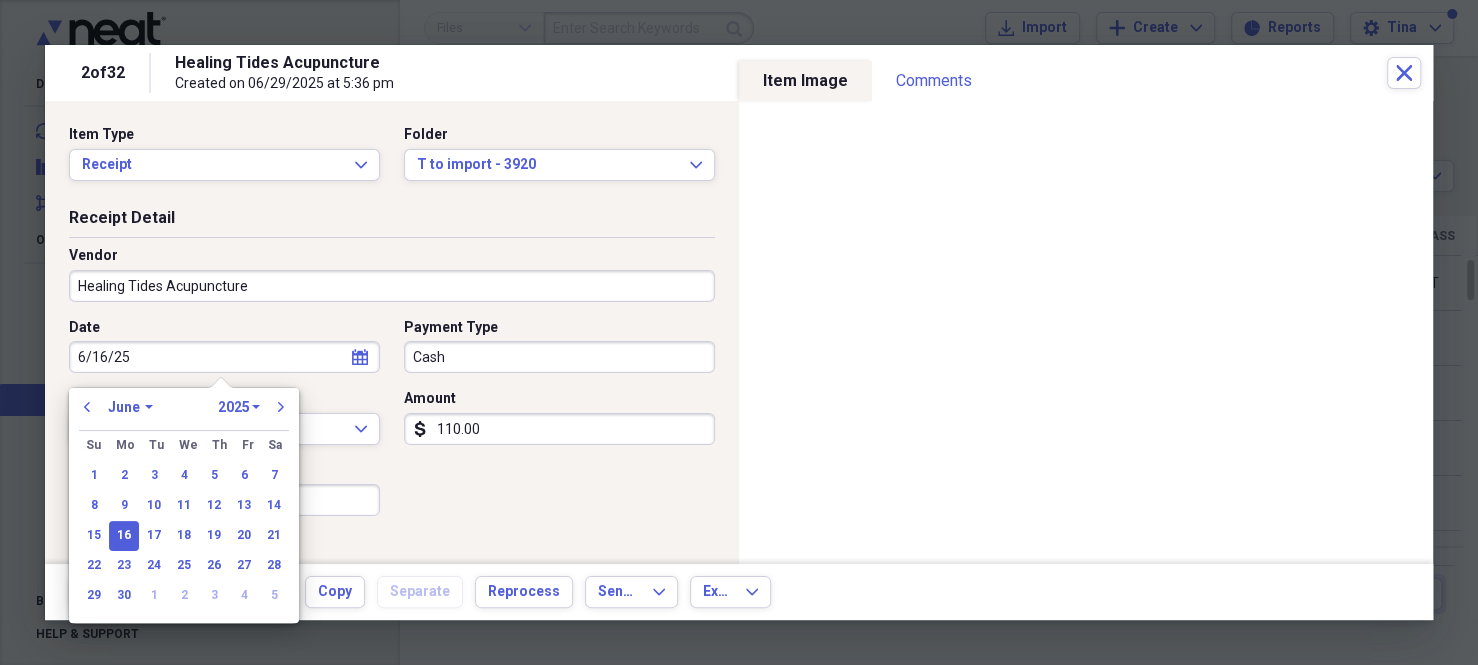 type on "06/16/2025" 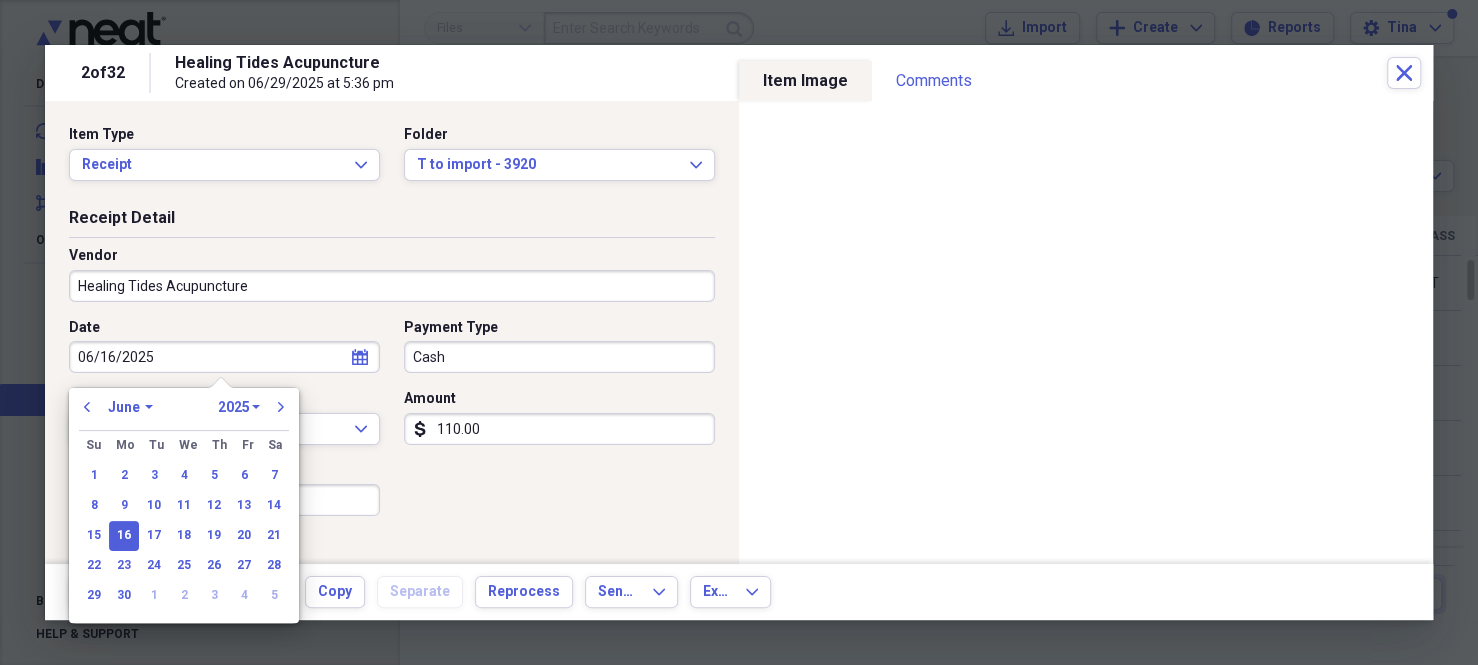type 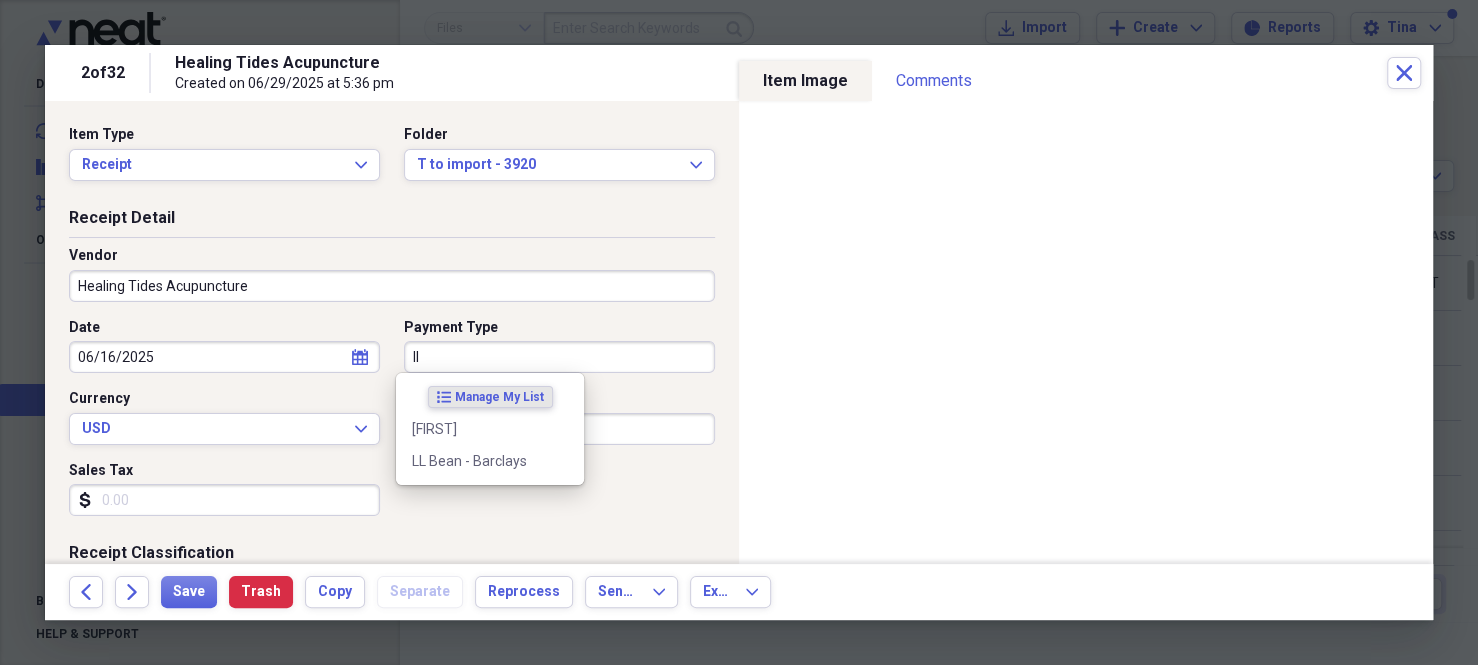 type on "ll" 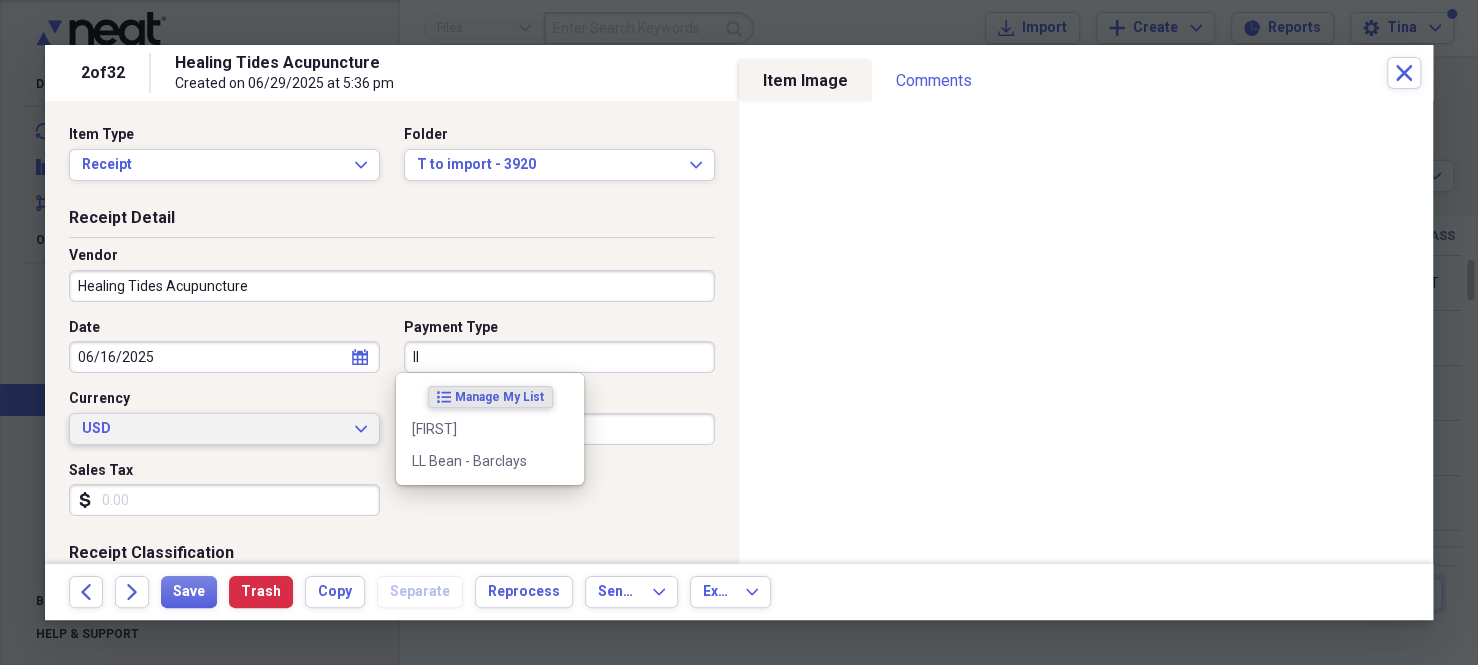 type 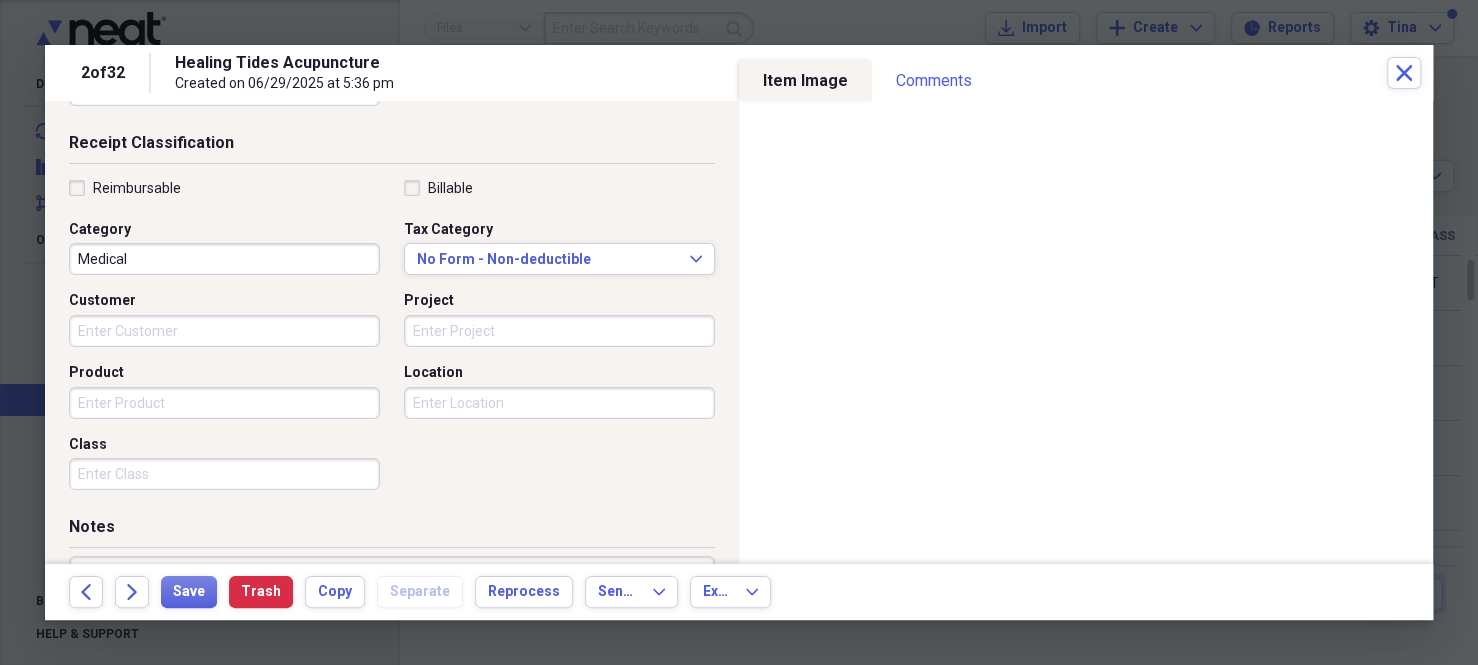 scroll, scrollTop: 556, scrollLeft: 0, axis: vertical 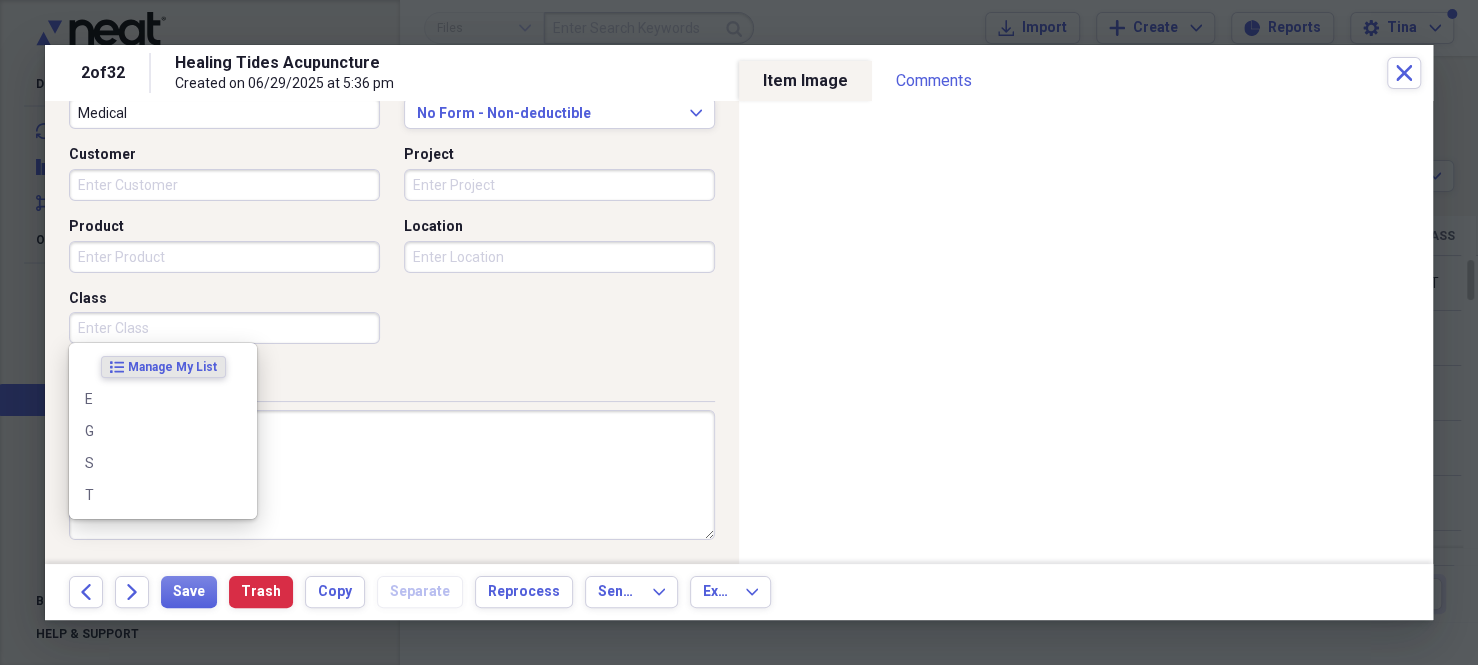 click on "Class" at bounding box center [224, 328] 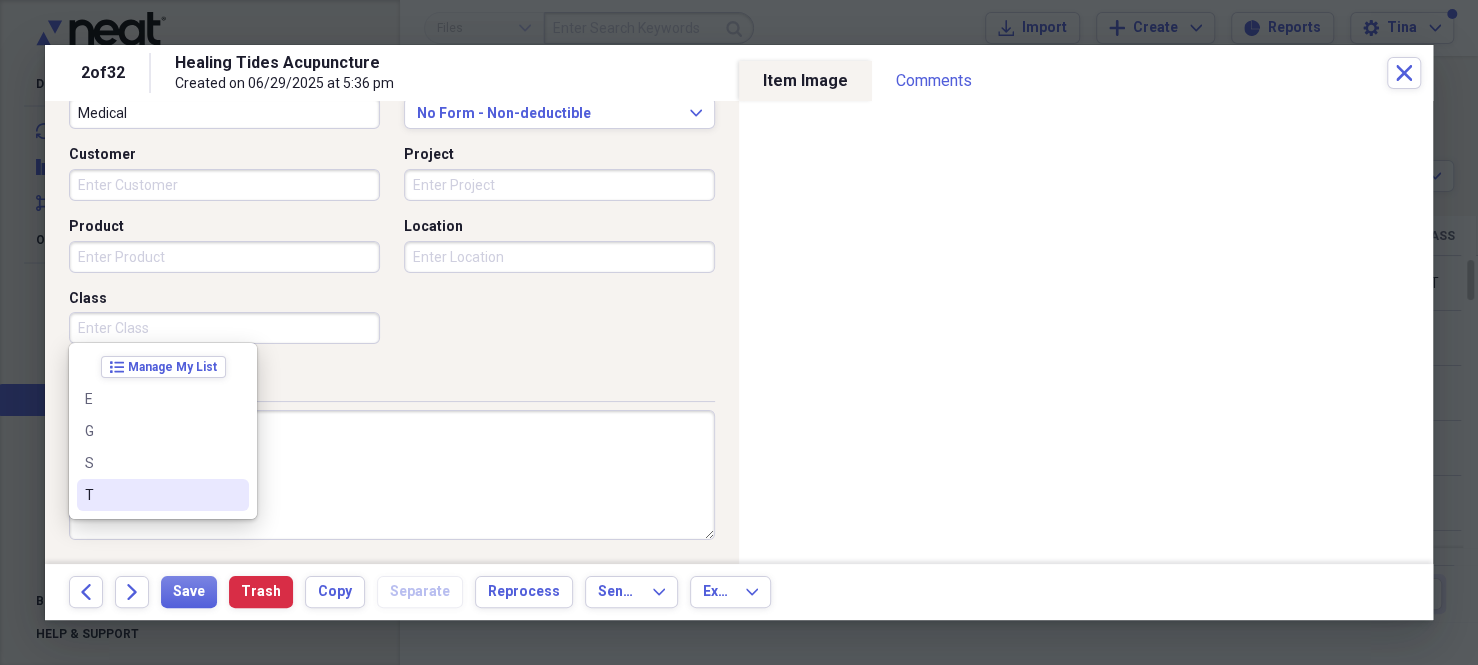 click on "T" at bounding box center (151, 495) 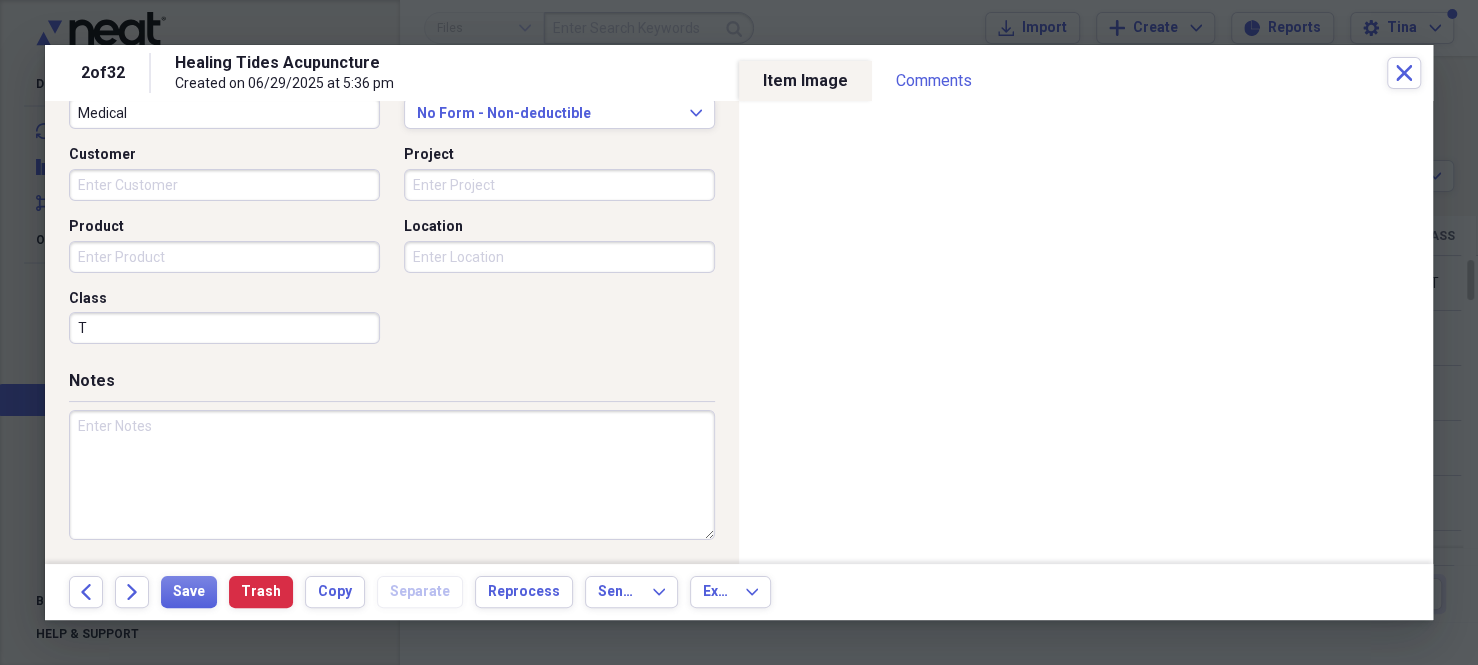 click at bounding box center (392, 475) 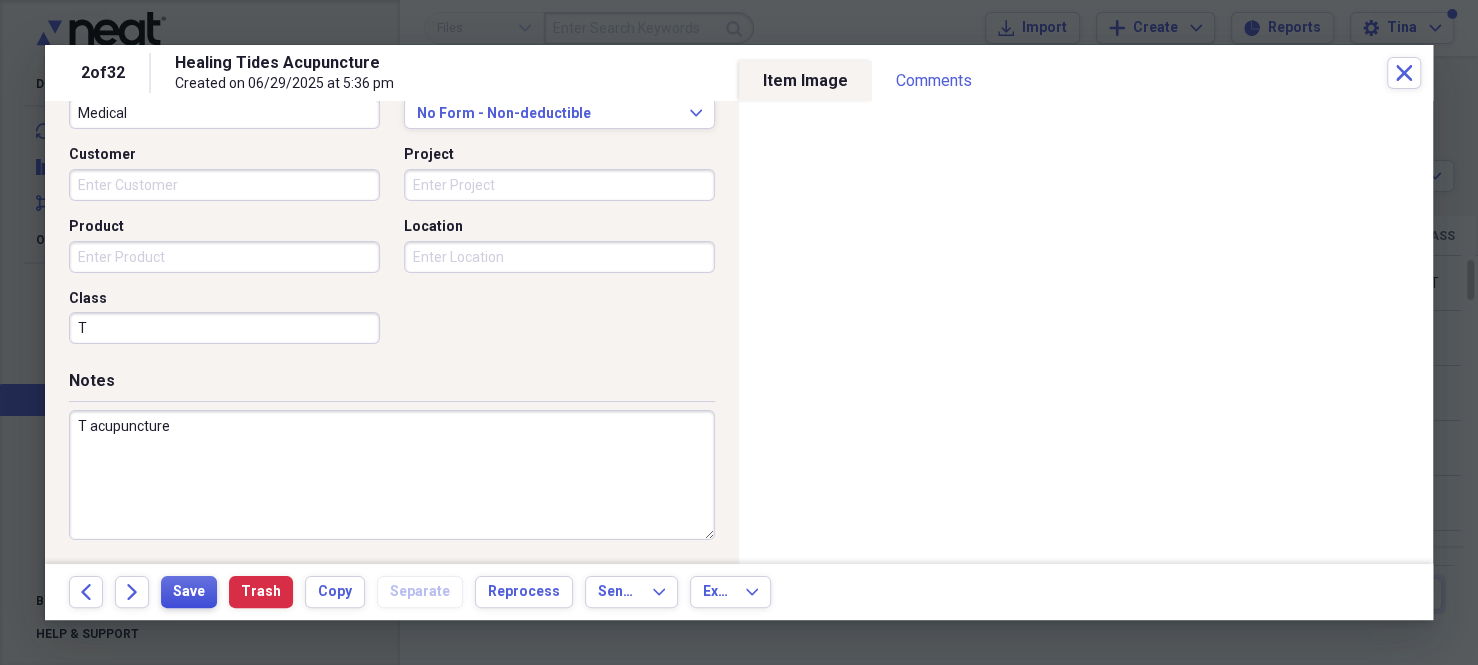 type on "T acupuncture" 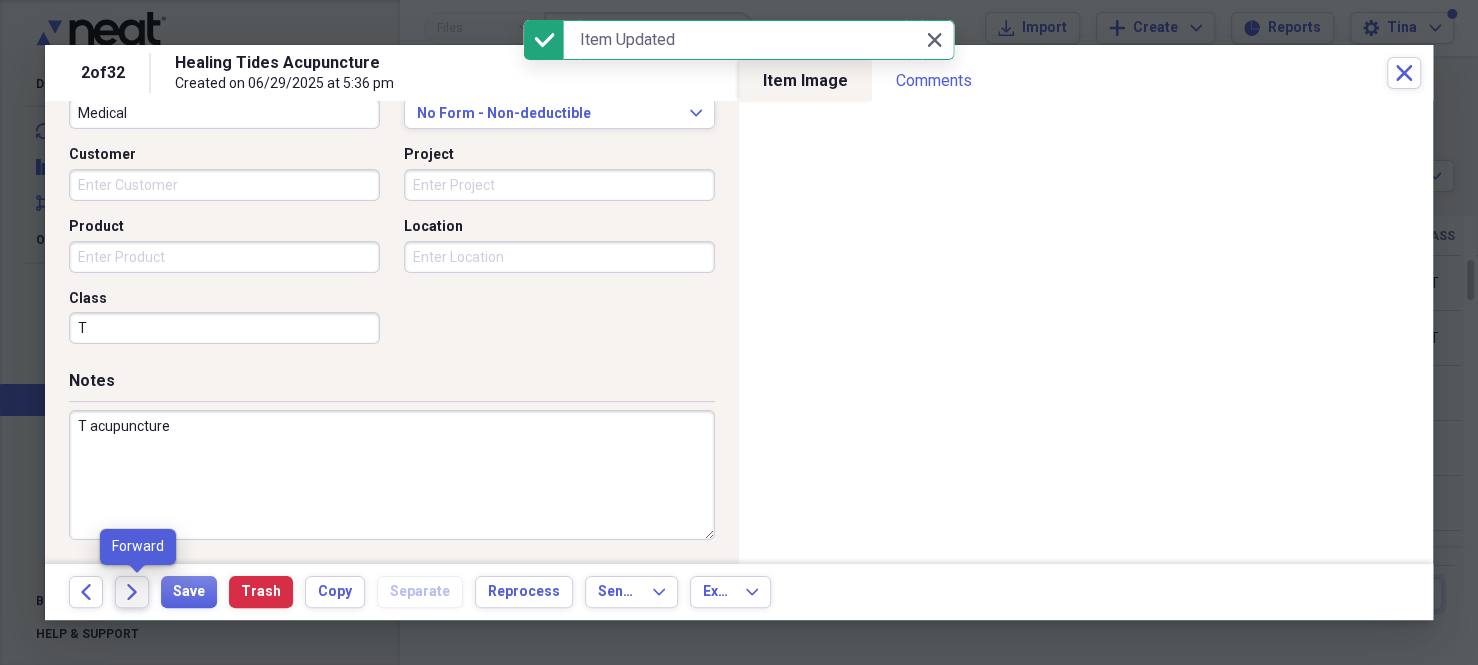 click on "Forward" 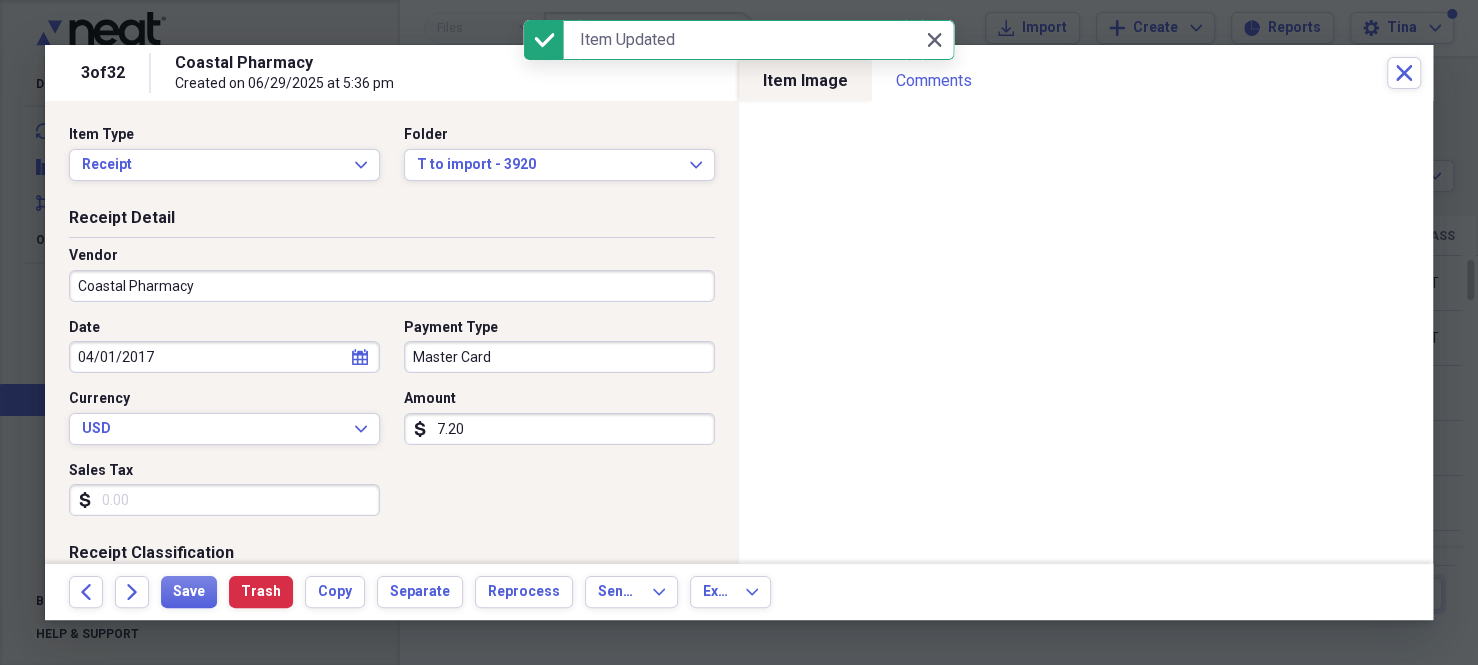 select on "3" 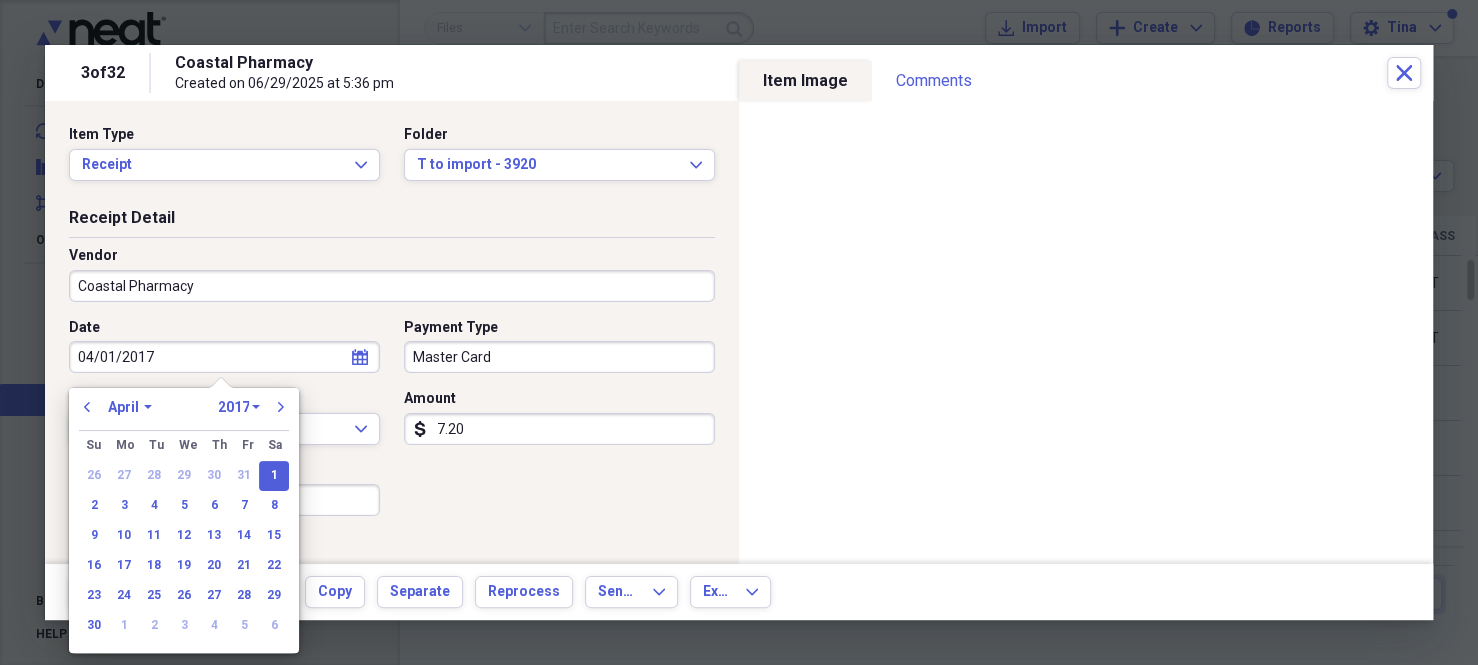 drag, startPoint x: 187, startPoint y: 360, endPoint x: 48, endPoint y: 355, distance: 139.0899 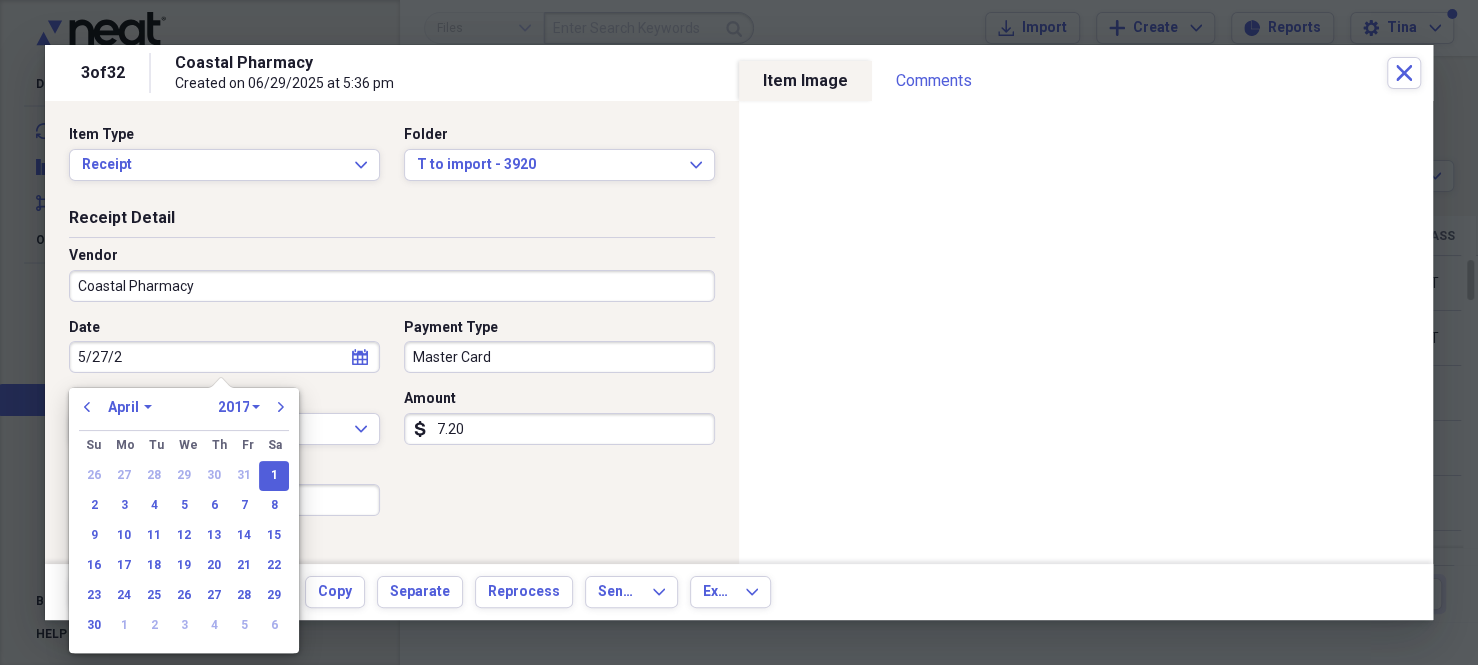 type on "[DATE]" 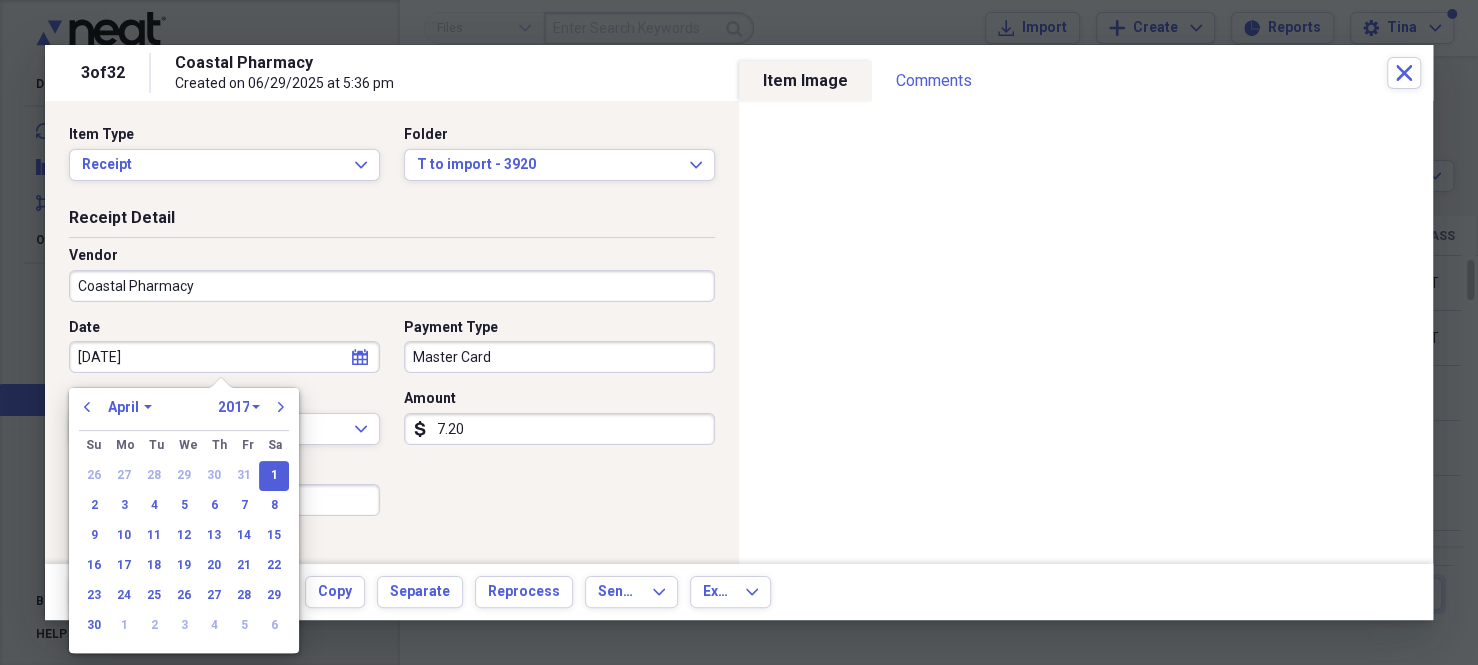 select on "4" 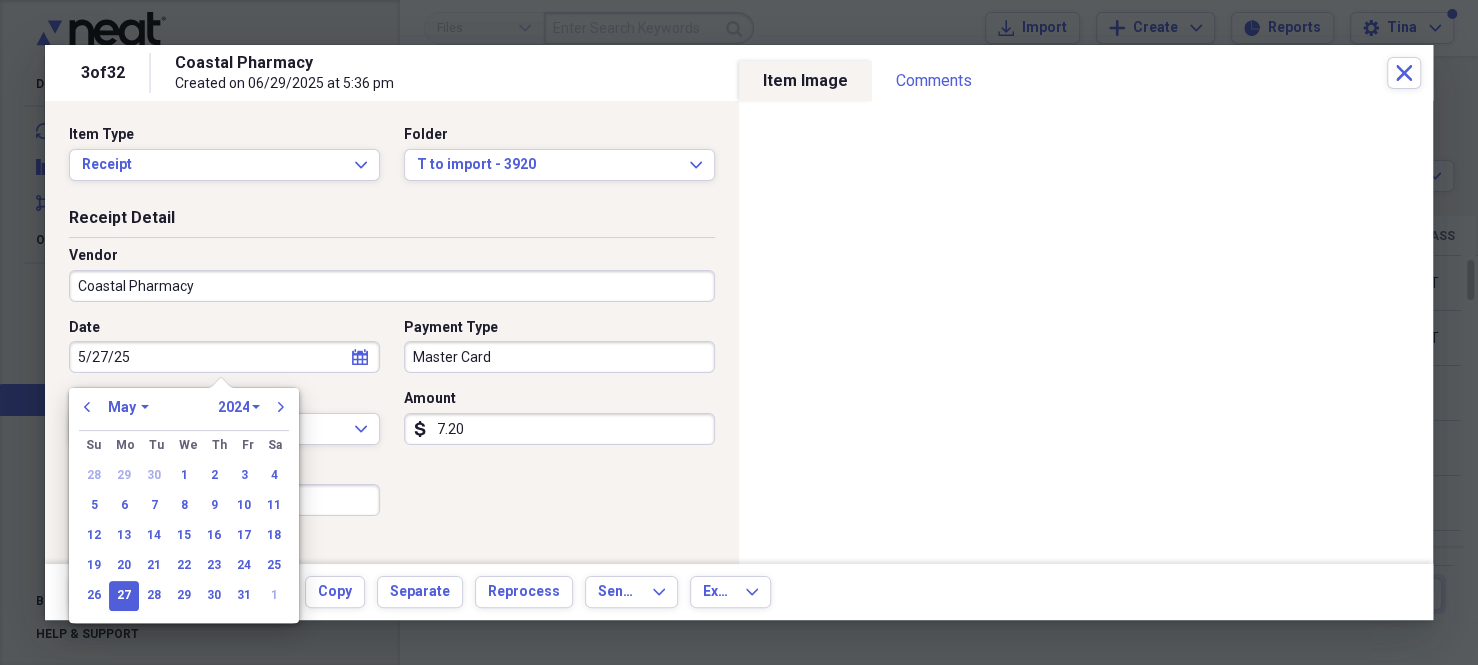 type on "5/27/254" 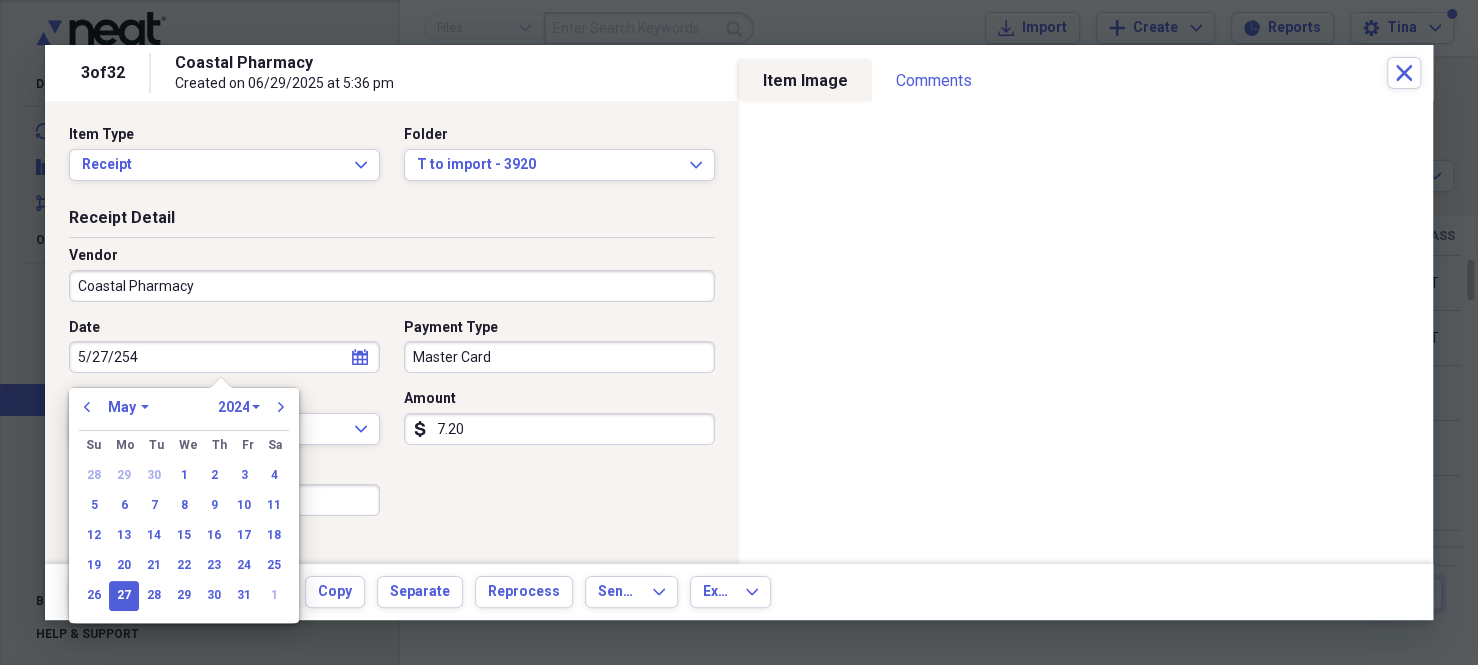 select on "2025" 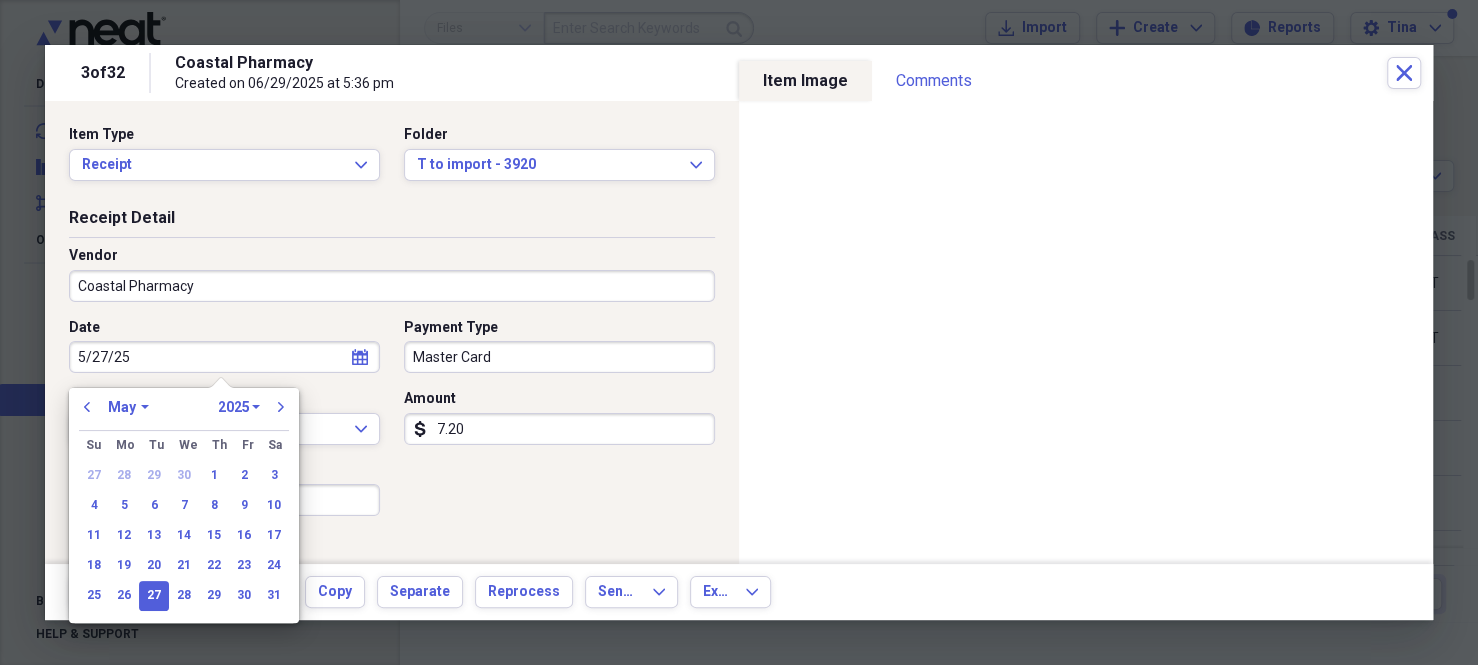 type on "05/27/2025" 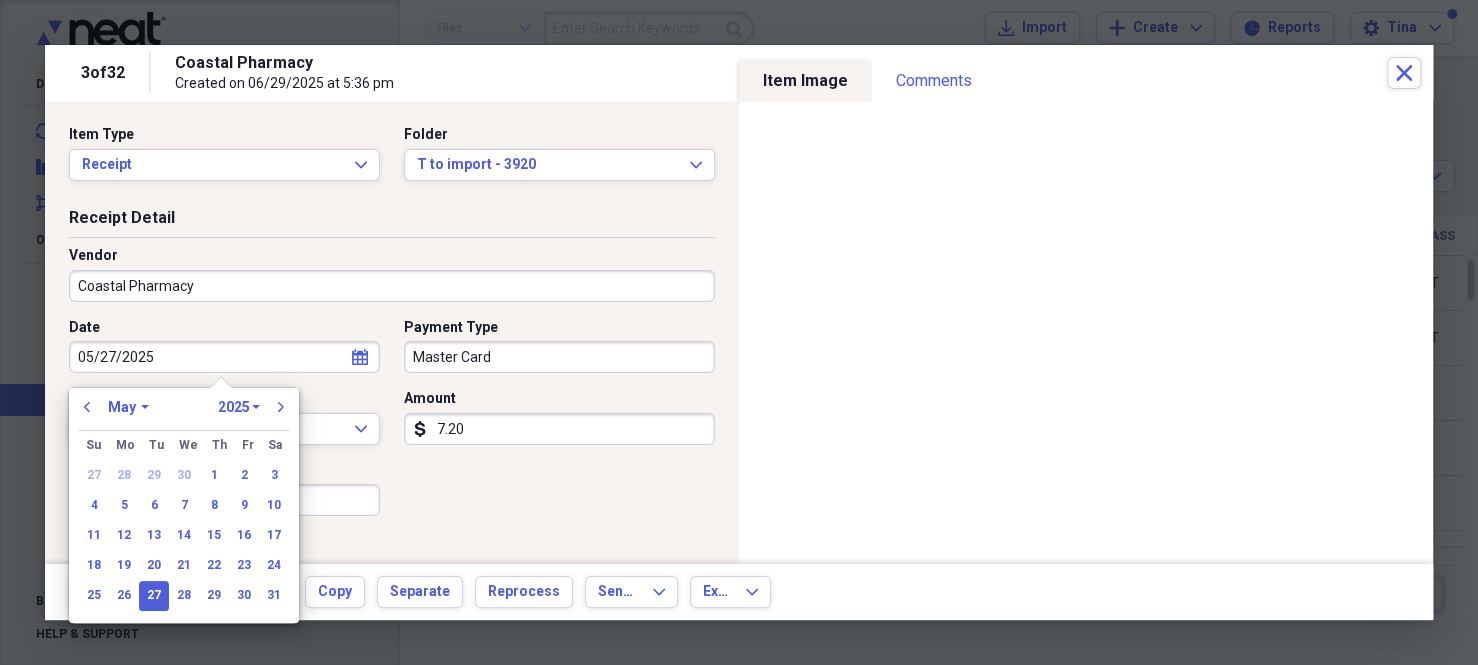 type 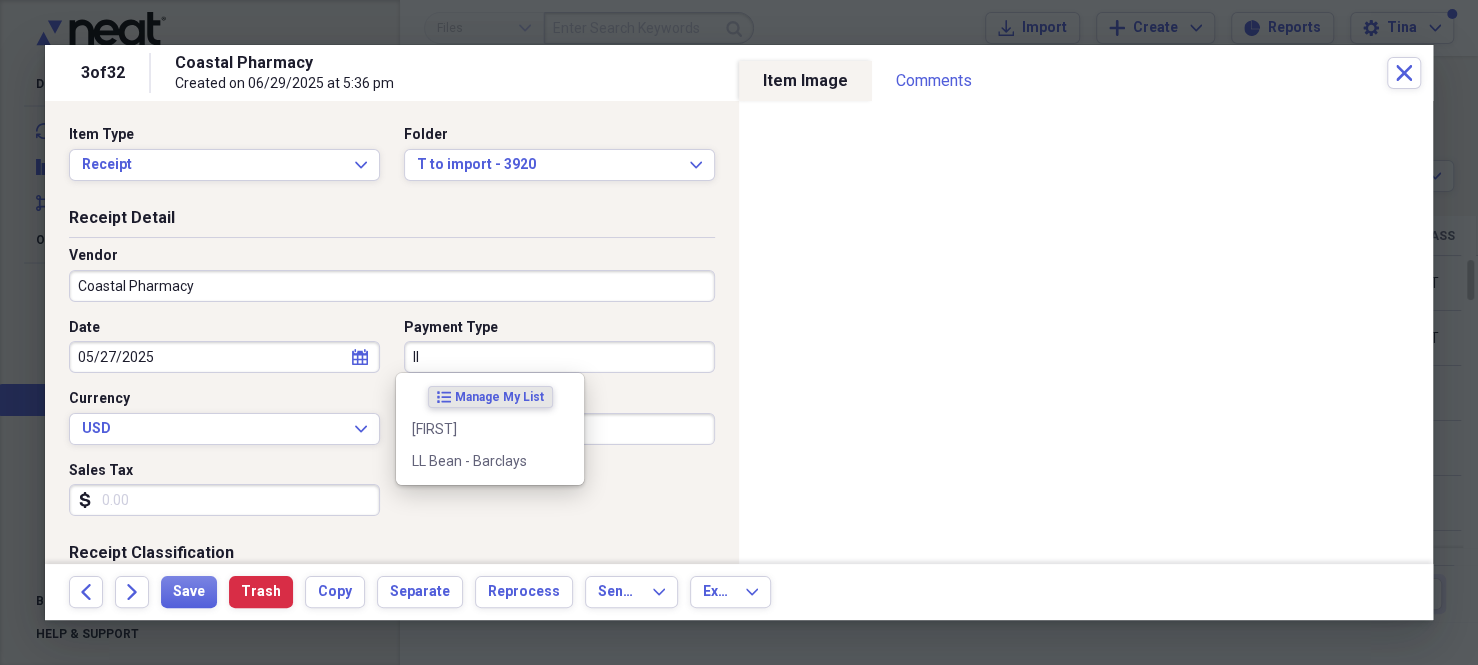 type on "ll" 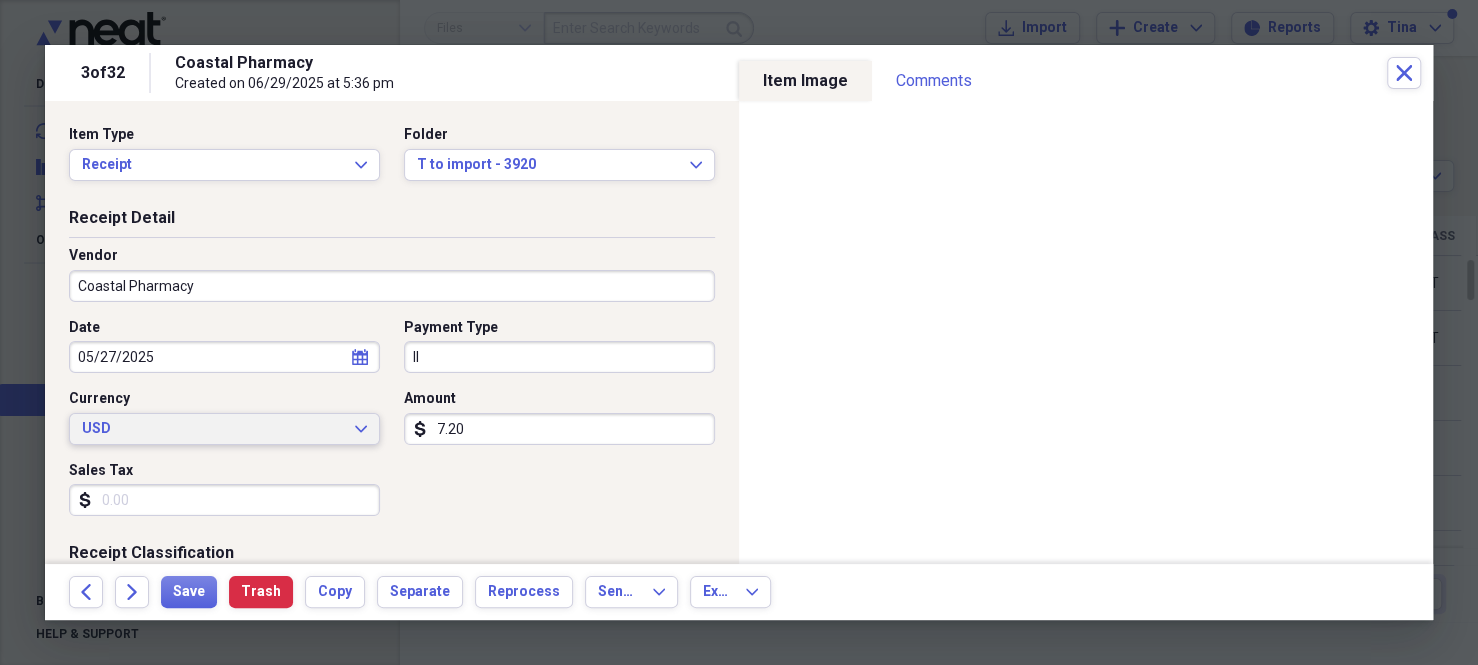 type 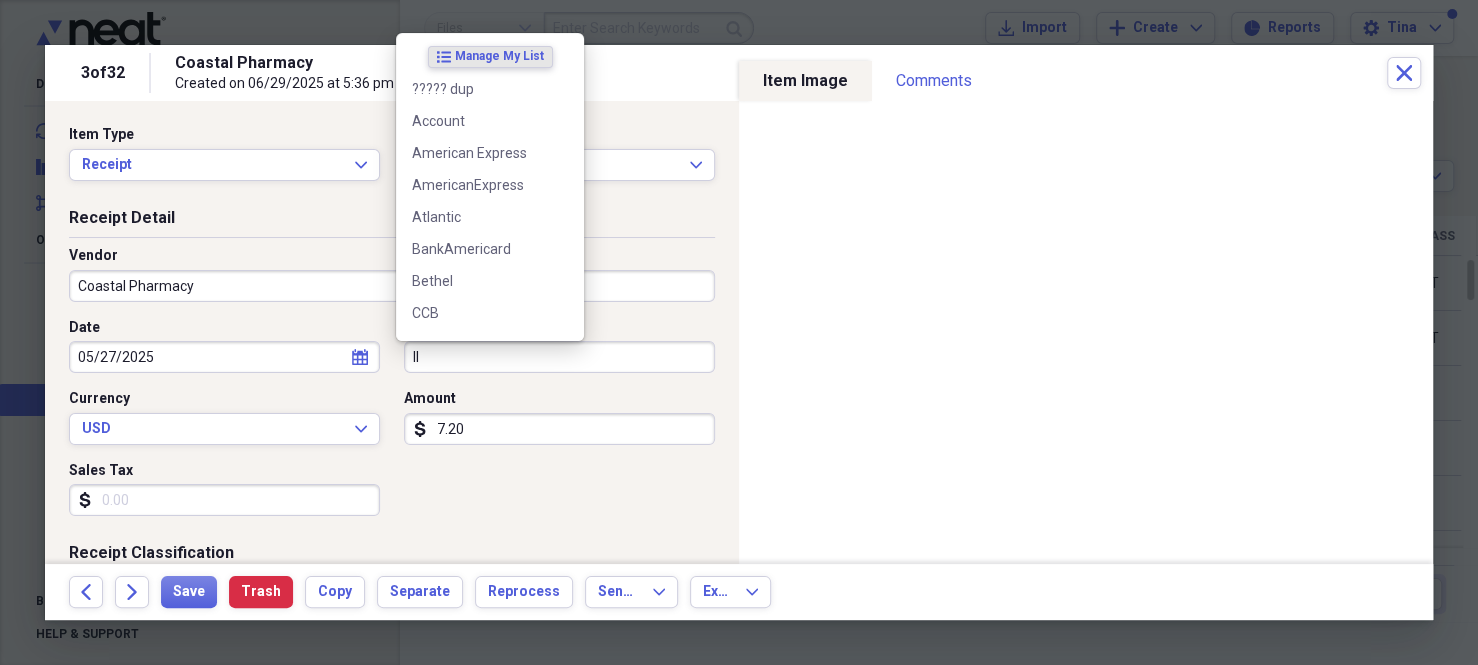 click on "ll" at bounding box center [559, 357] 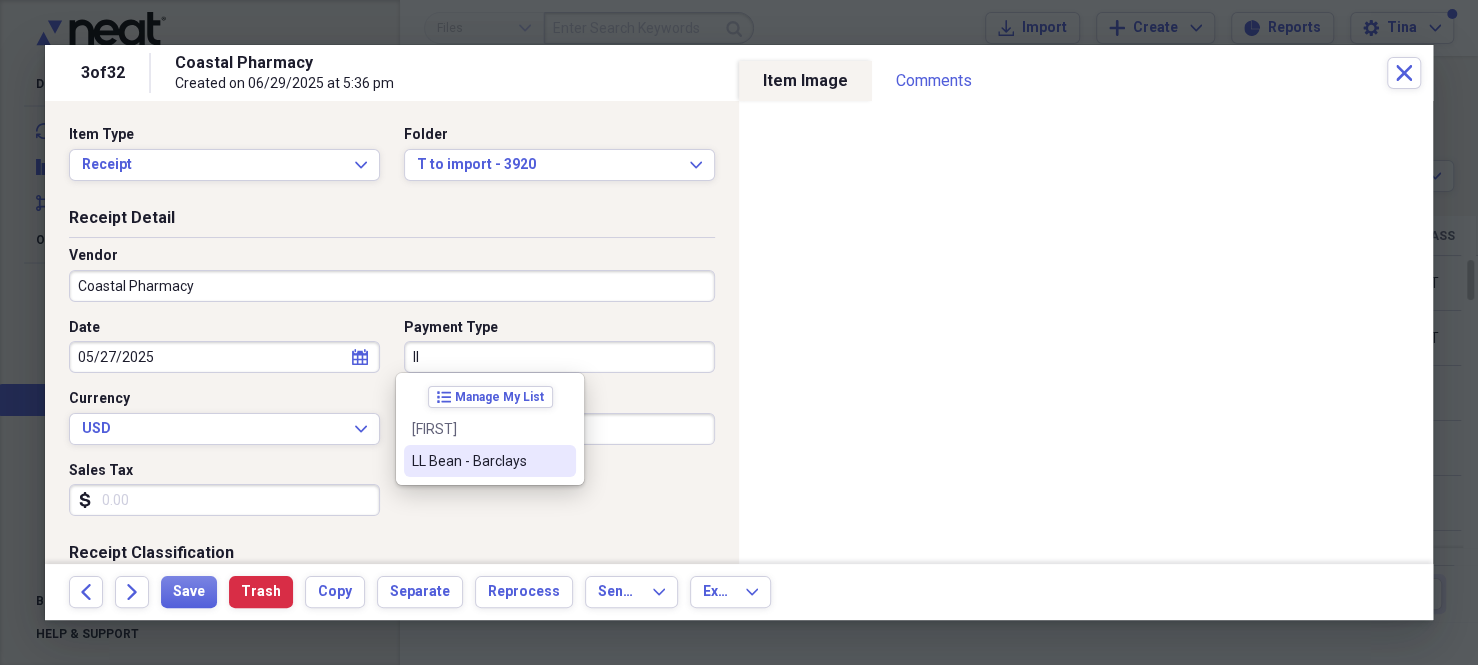 click on "LL Bean - Barclays" at bounding box center (478, 461) 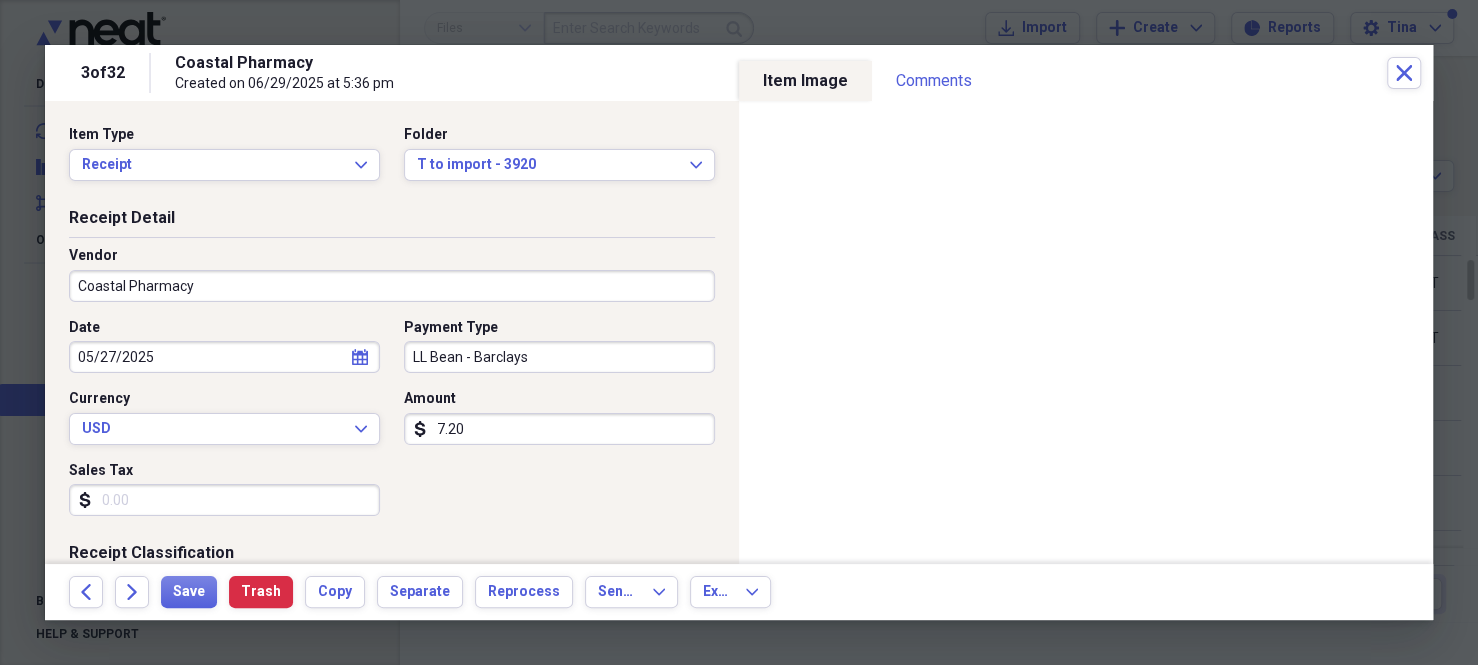 click on "7.20" at bounding box center [559, 429] 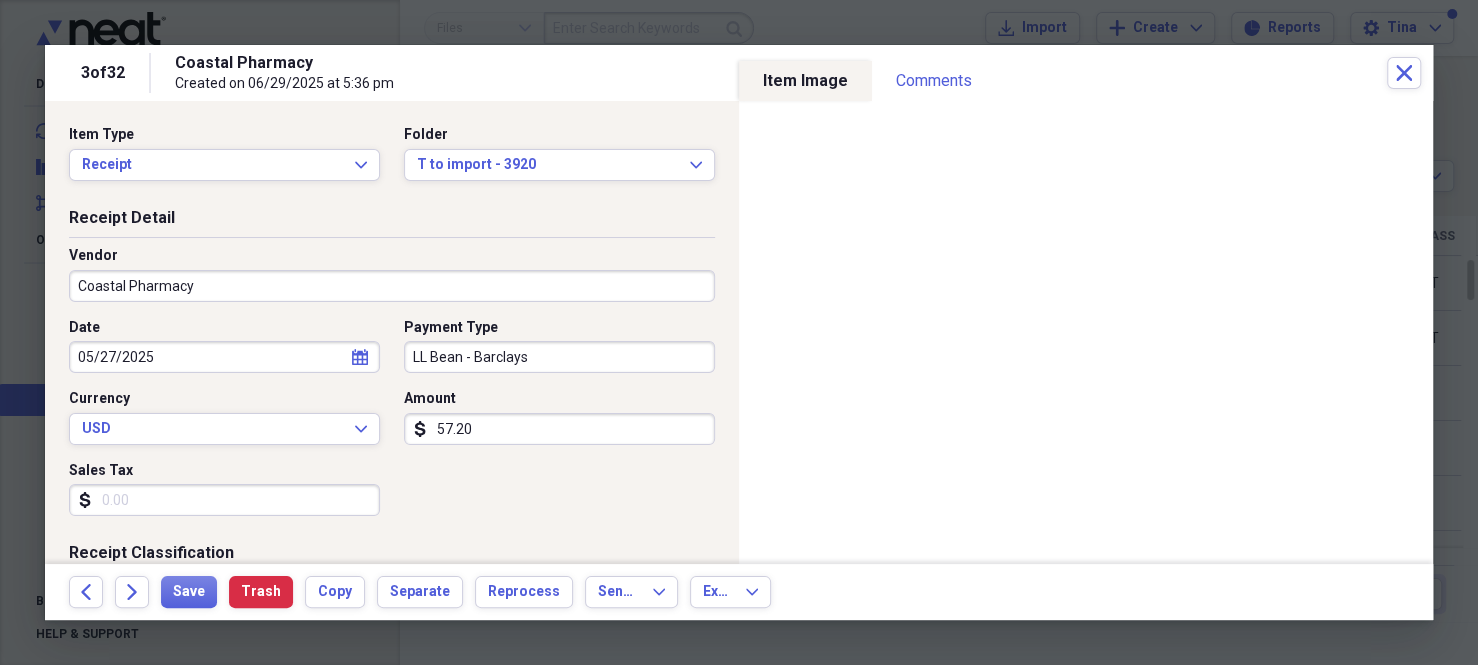 type on "57.20" 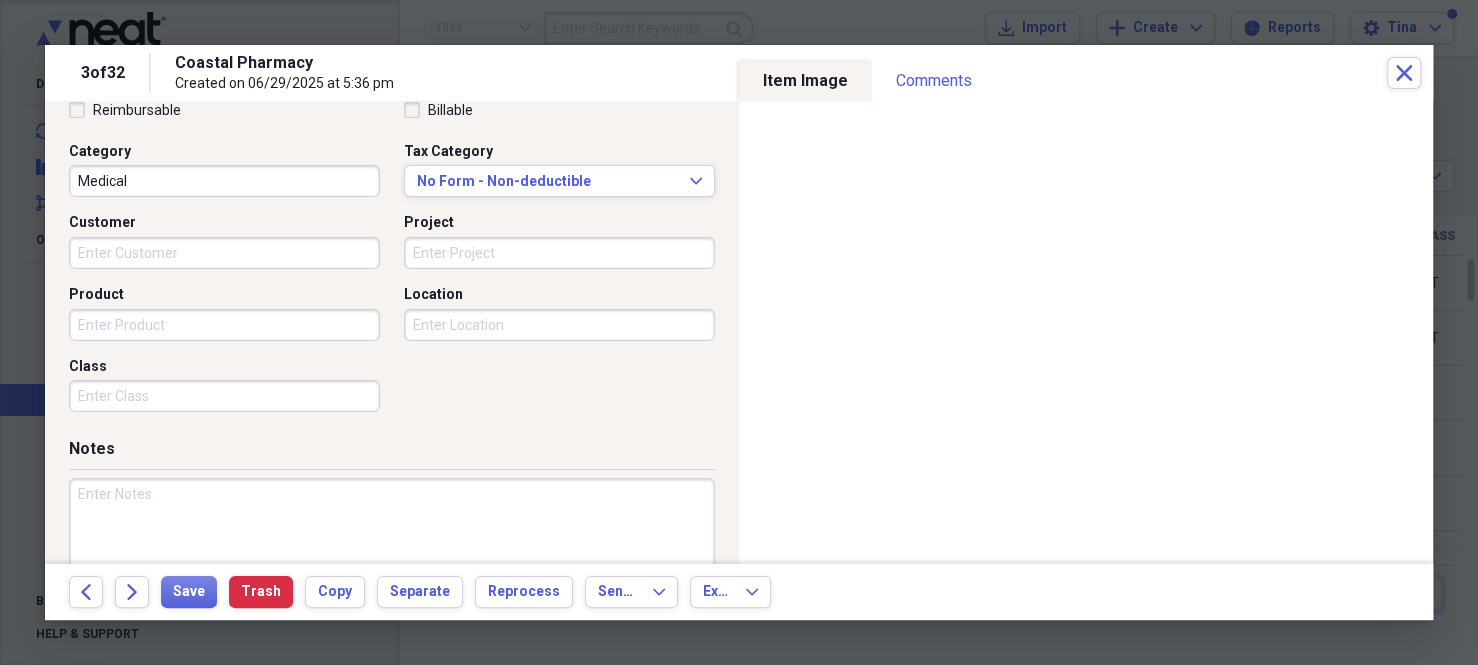 scroll, scrollTop: 500, scrollLeft: 0, axis: vertical 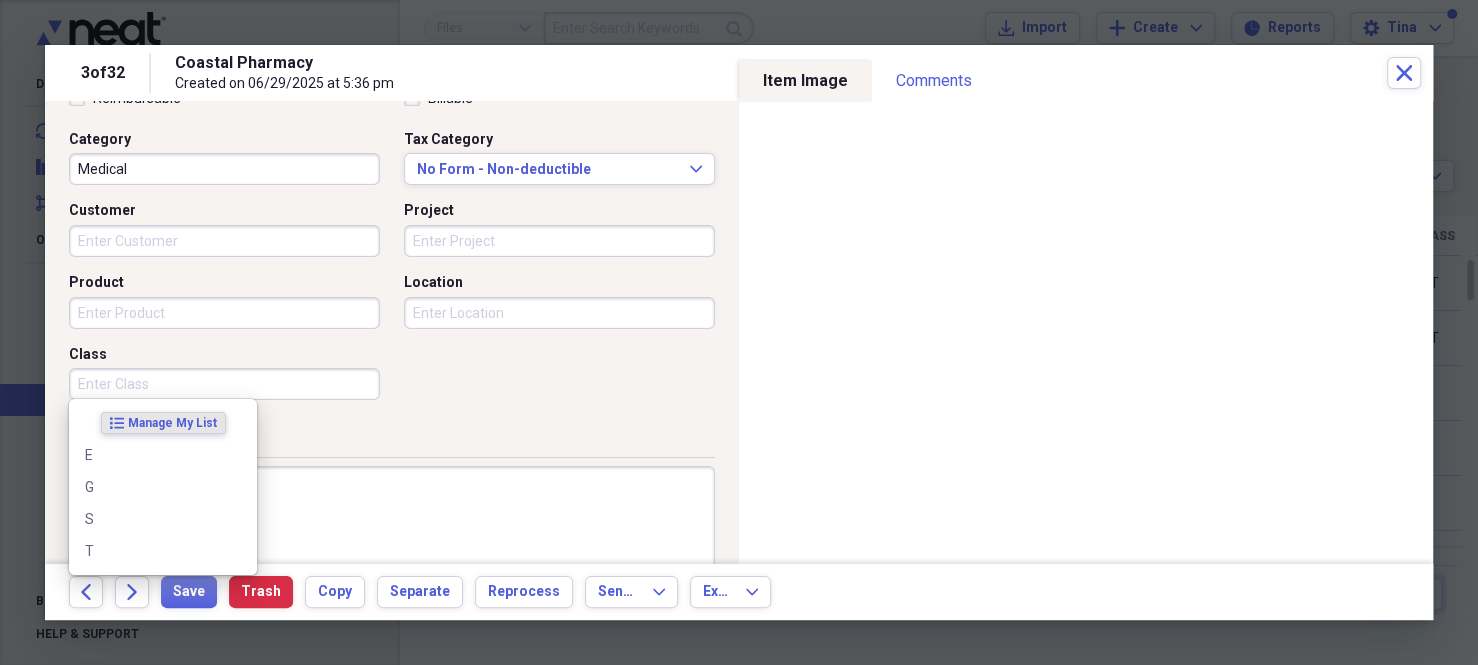 click on "Class" at bounding box center [224, 384] 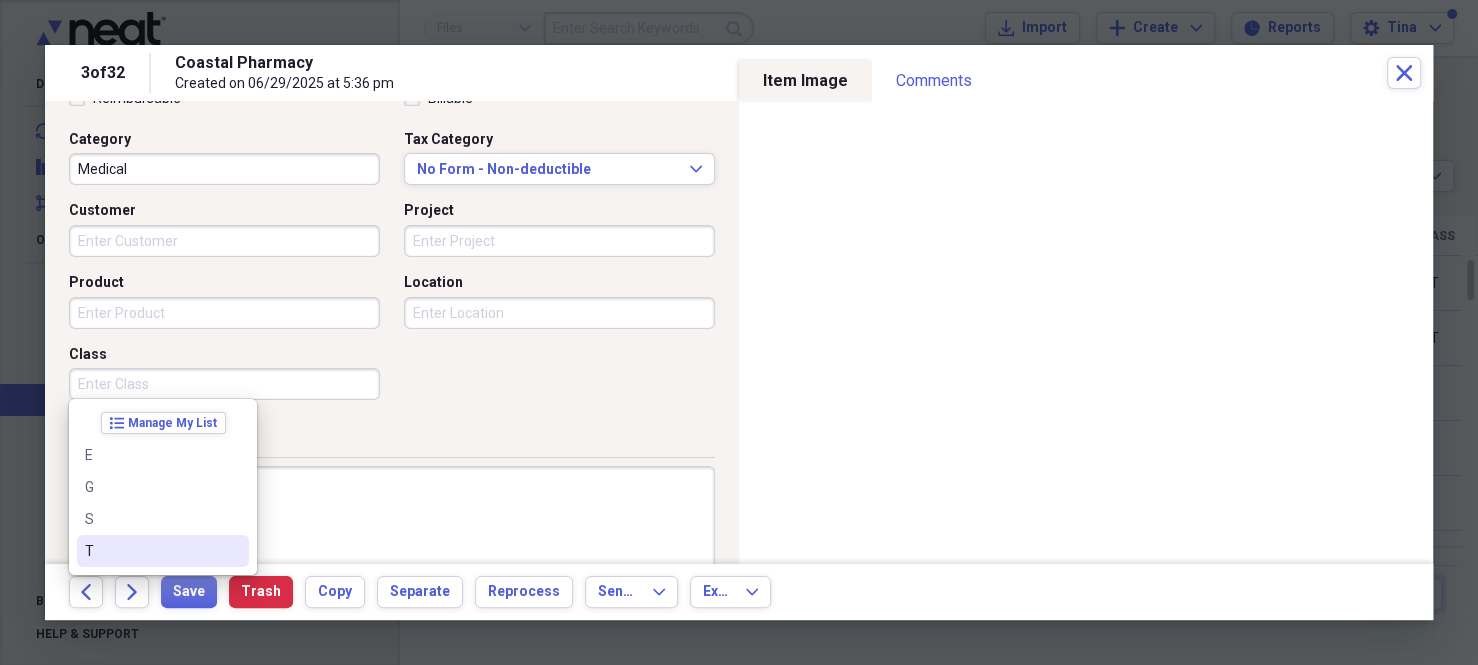 click on "T" at bounding box center [151, 551] 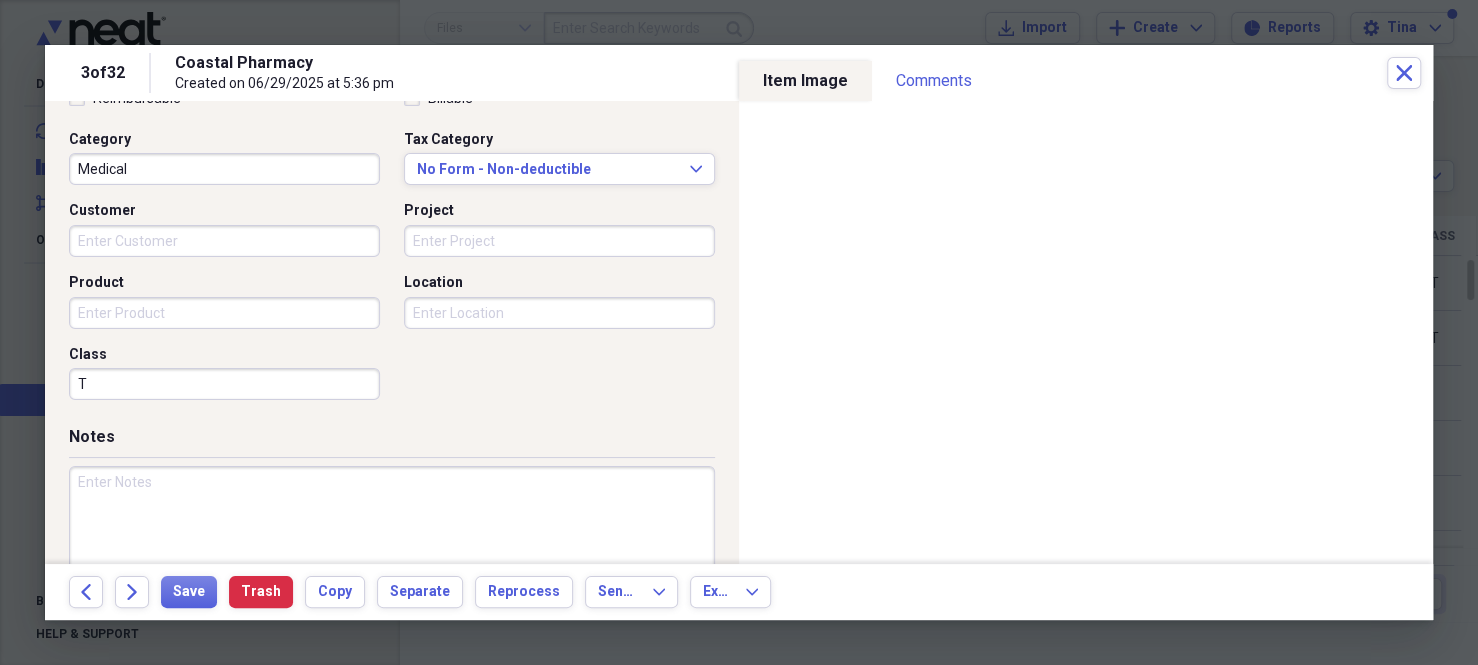 click at bounding box center [392, 531] 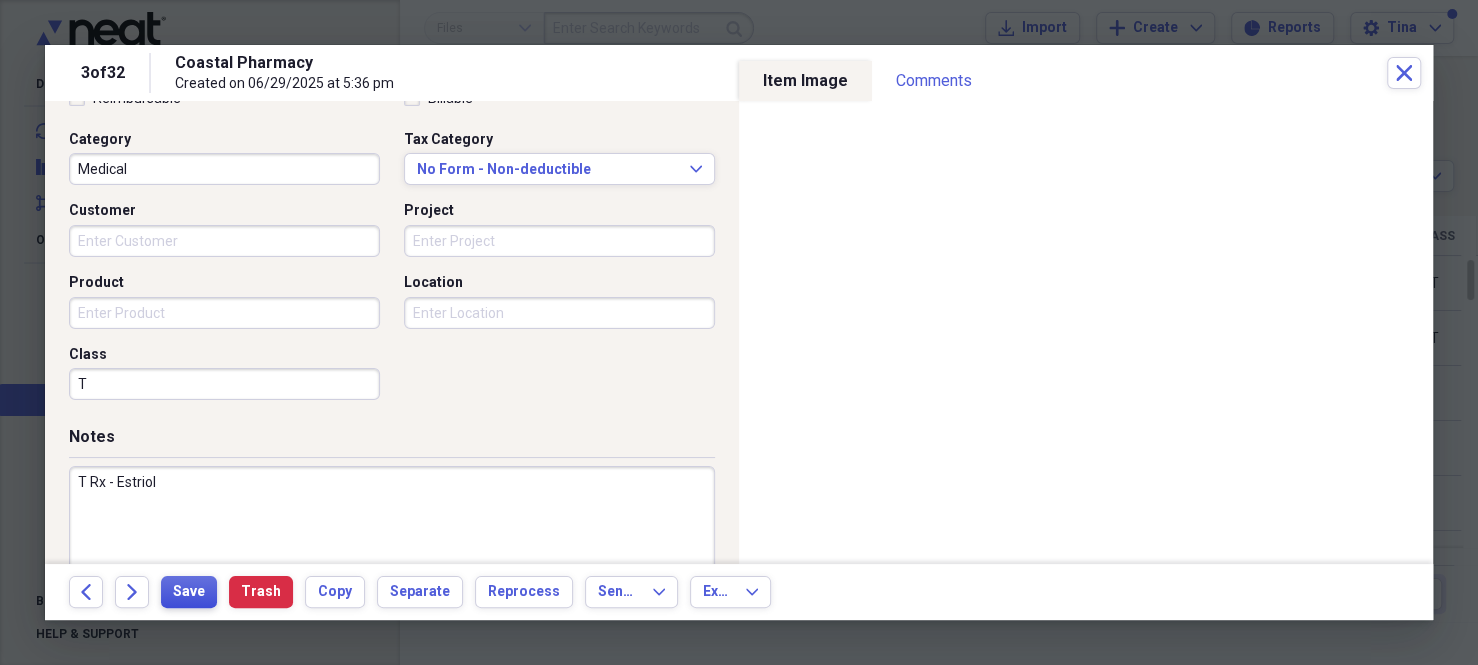 type on "T Rx - Estriol" 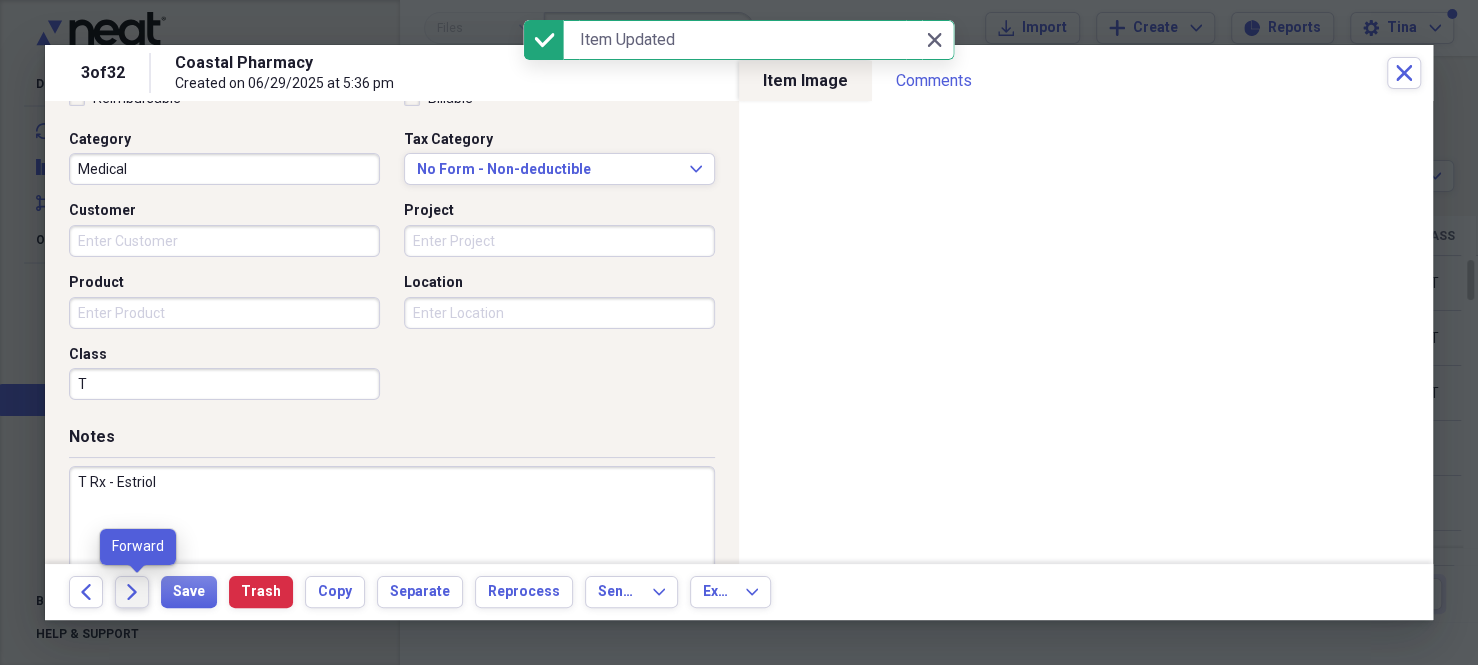 click 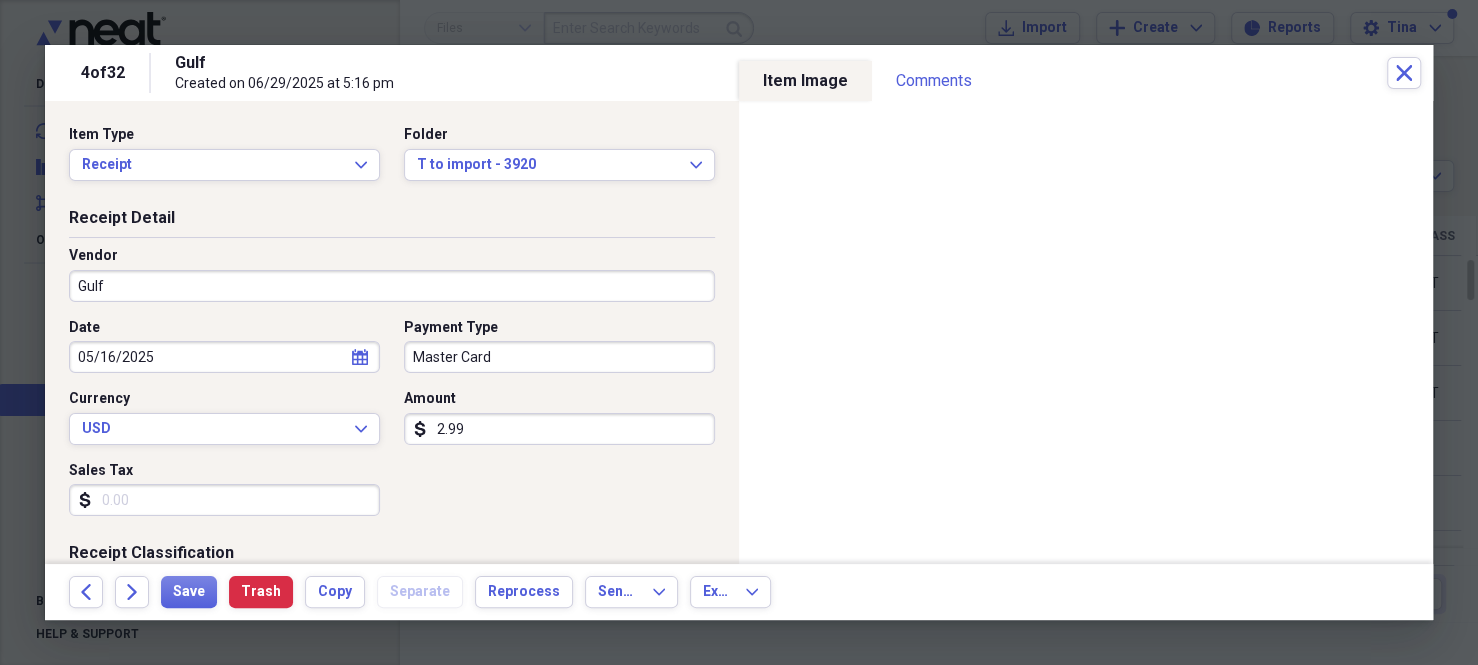 click on "Master Card" at bounding box center [559, 357] 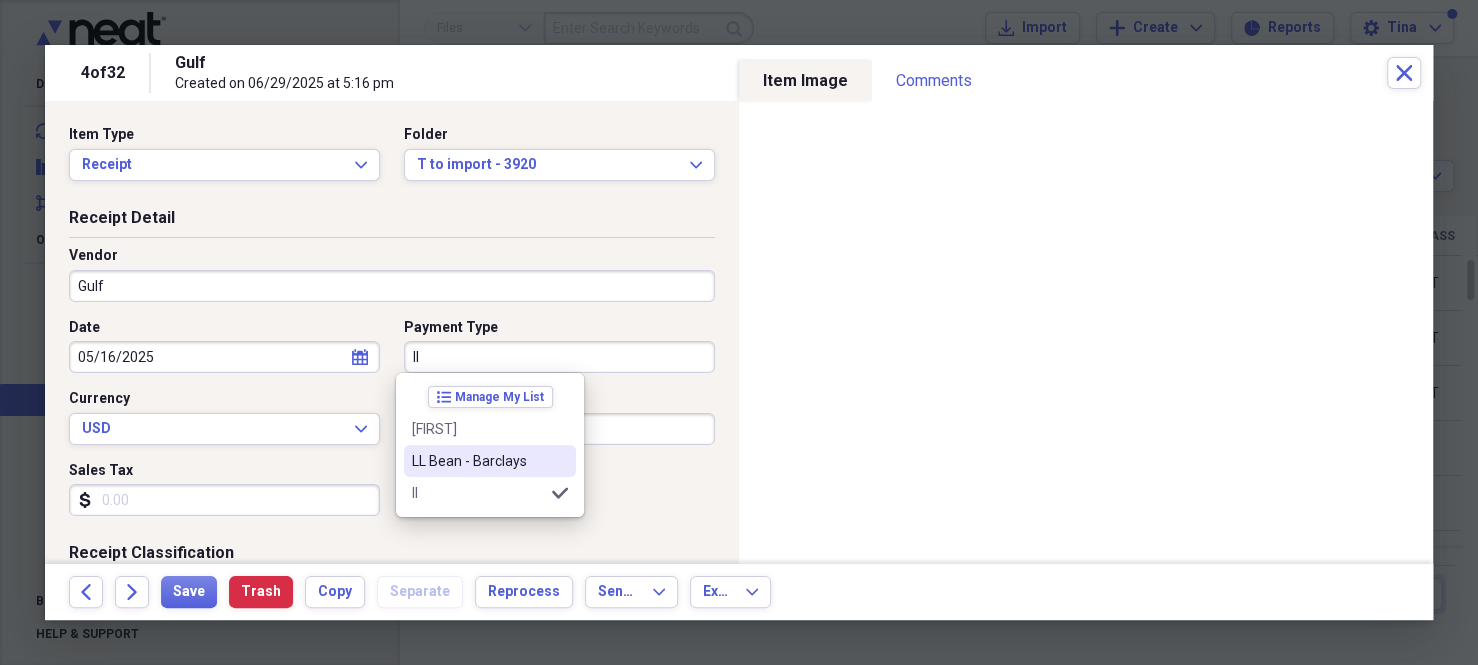 click on "LL Bean - Barclays" at bounding box center [478, 461] 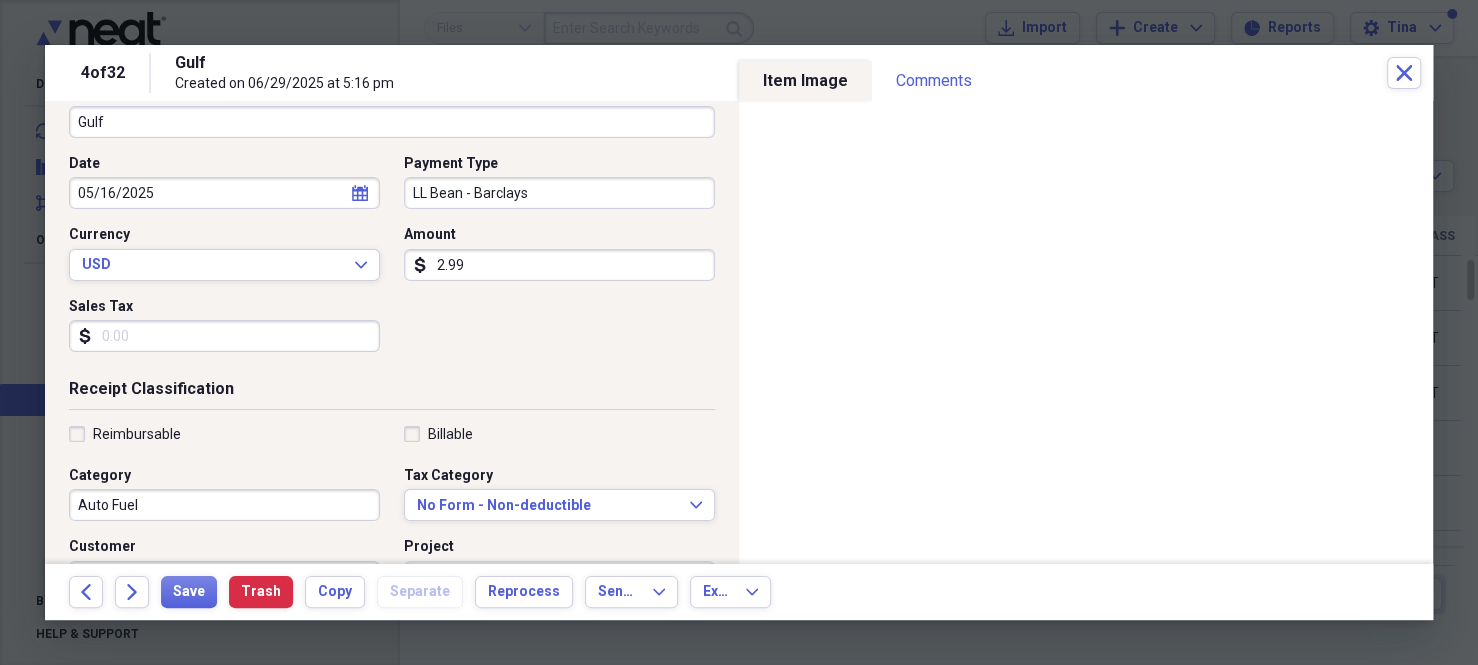 scroll, scrollTop: 200, scrollLeft: 0, axis: vertical 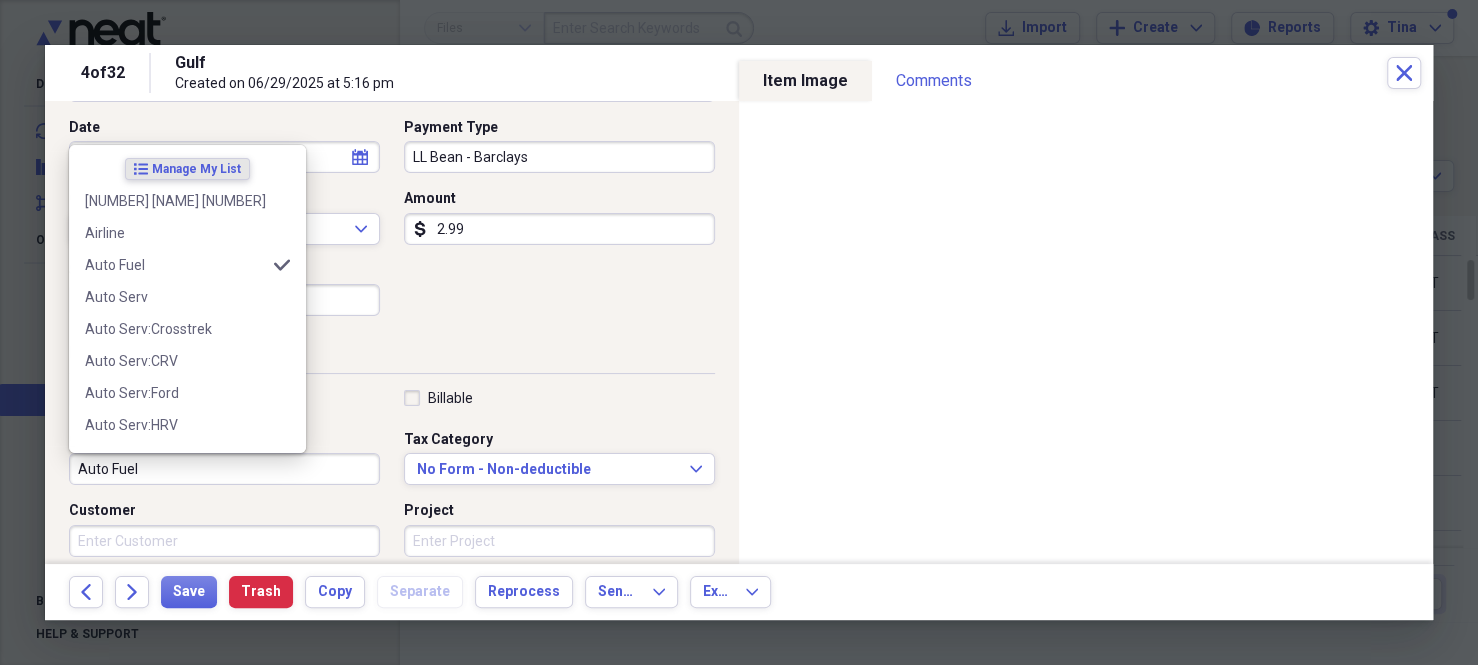 click on "Auto Fuel" at bounding box center [224, 469] 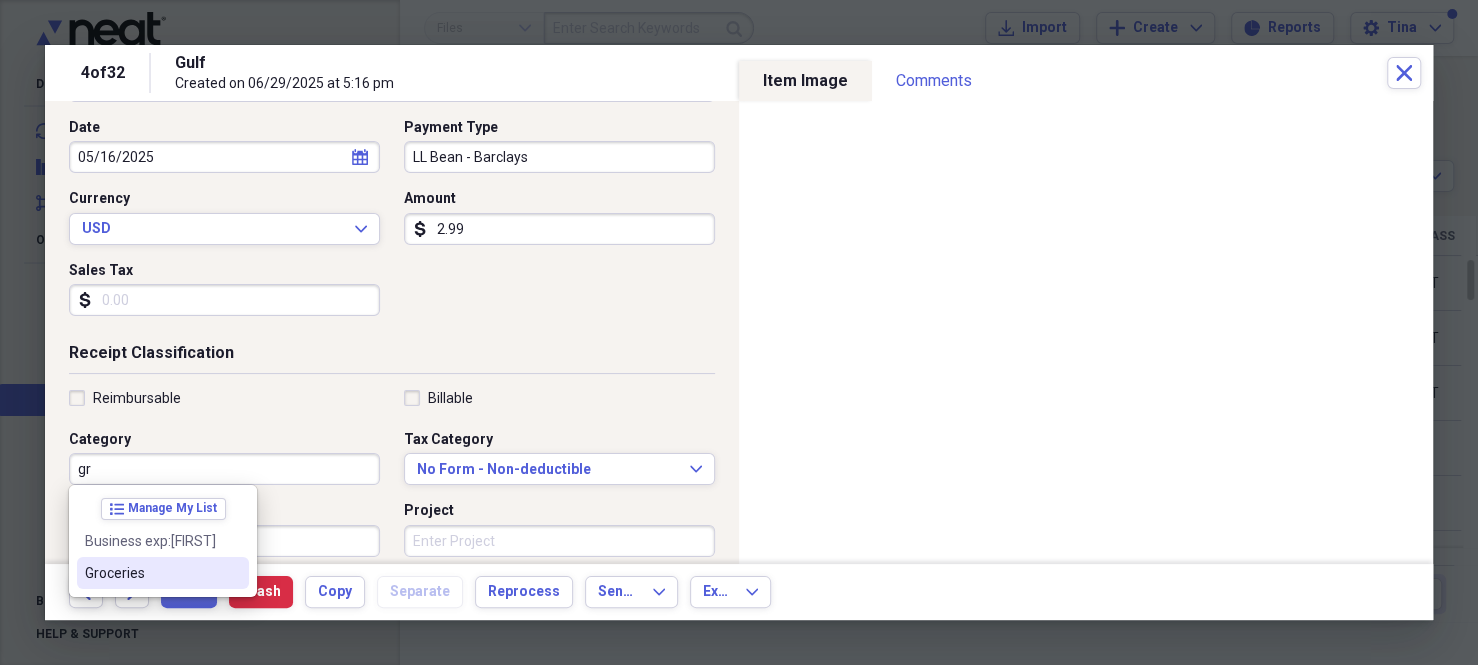 click on "Groceries" at bounding box center [151, 573] 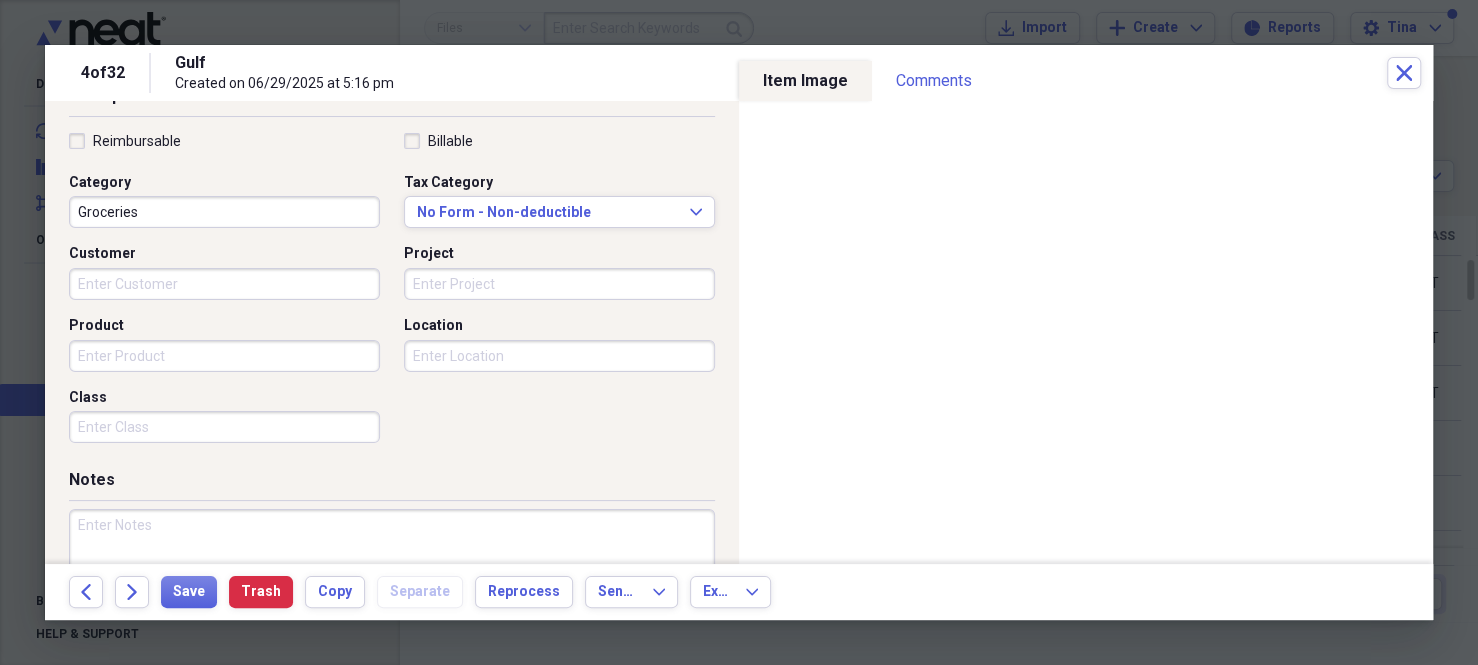scroll, scrollTop: 500, scrollLeft: 0, axis: vertical 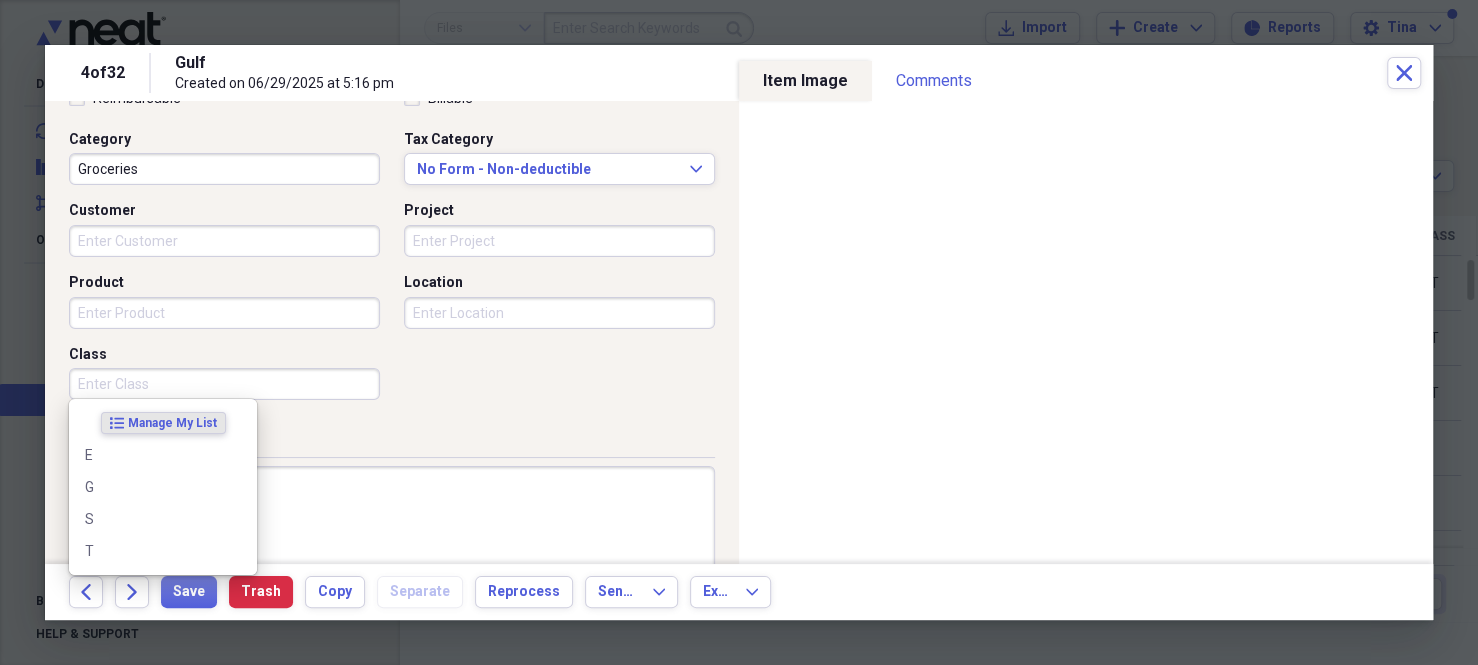 click on "Class" at bounding box center (224, 384) 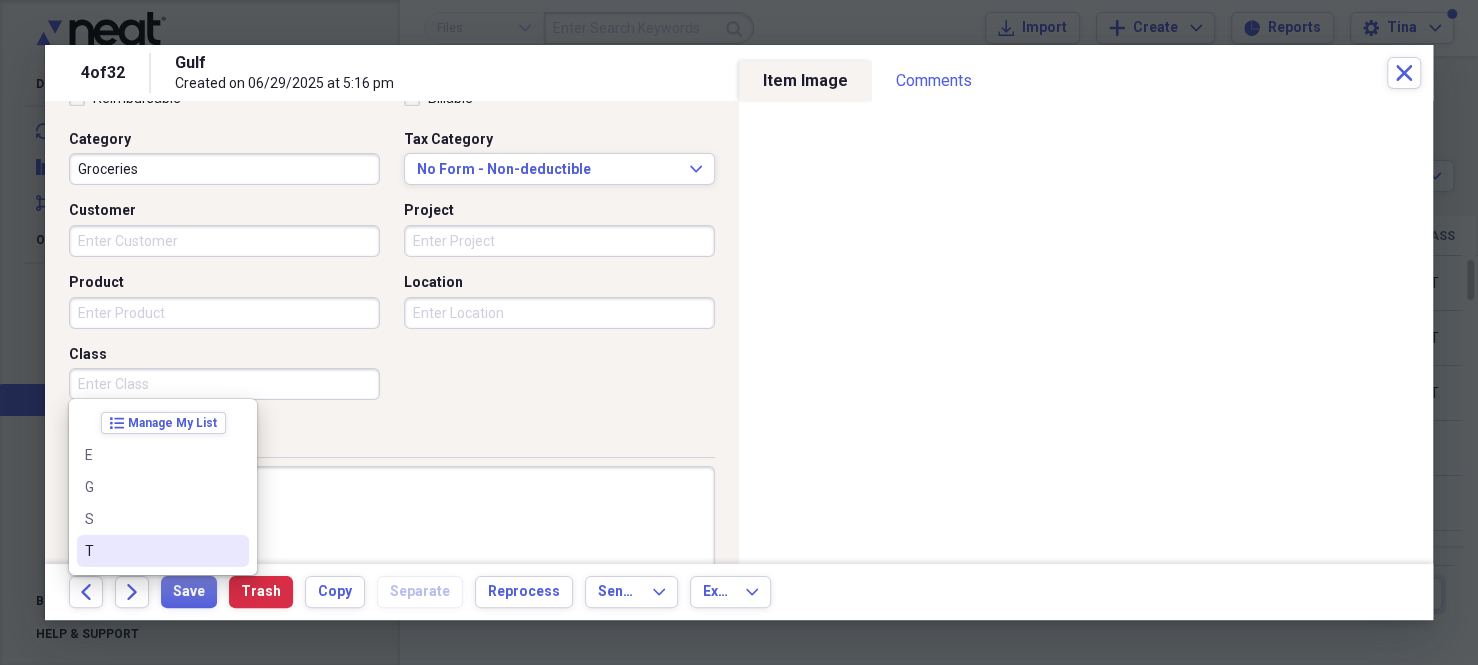 click on "T" at bounding box center (151, 551) 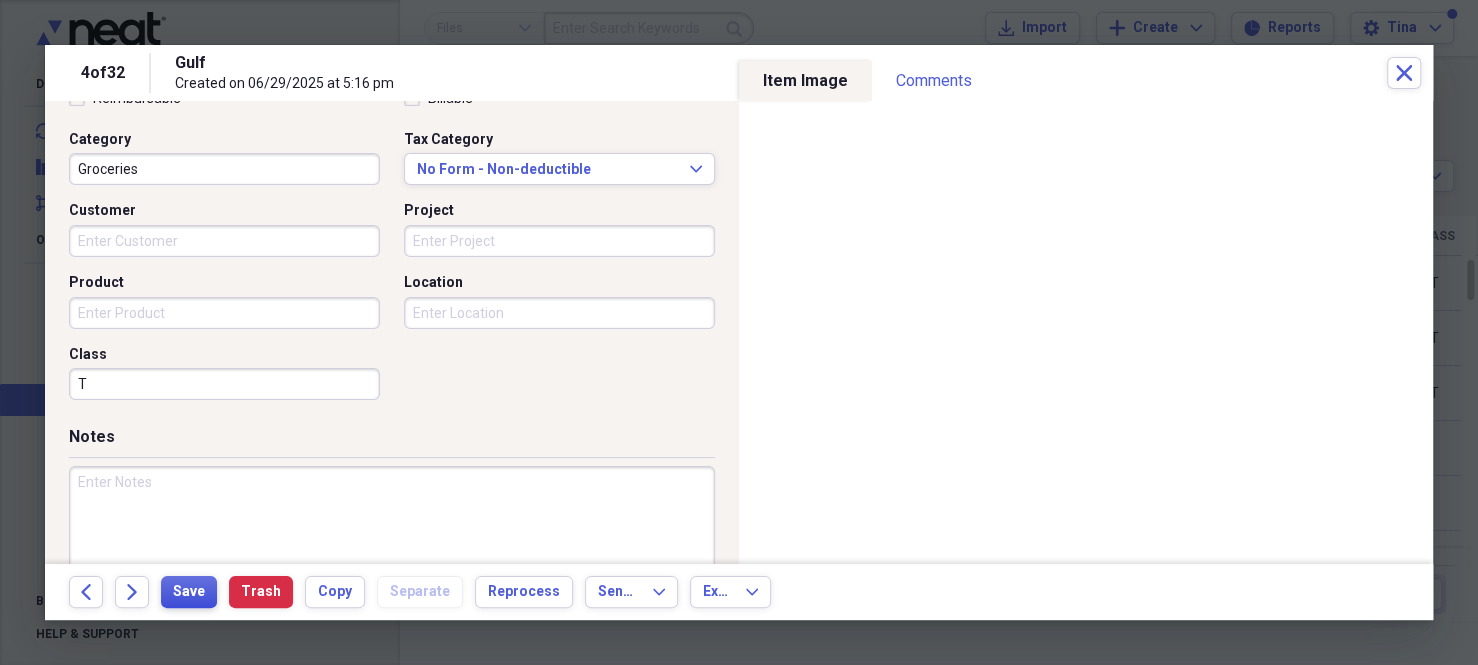 click on "Save" at bounding box center (189, 592) 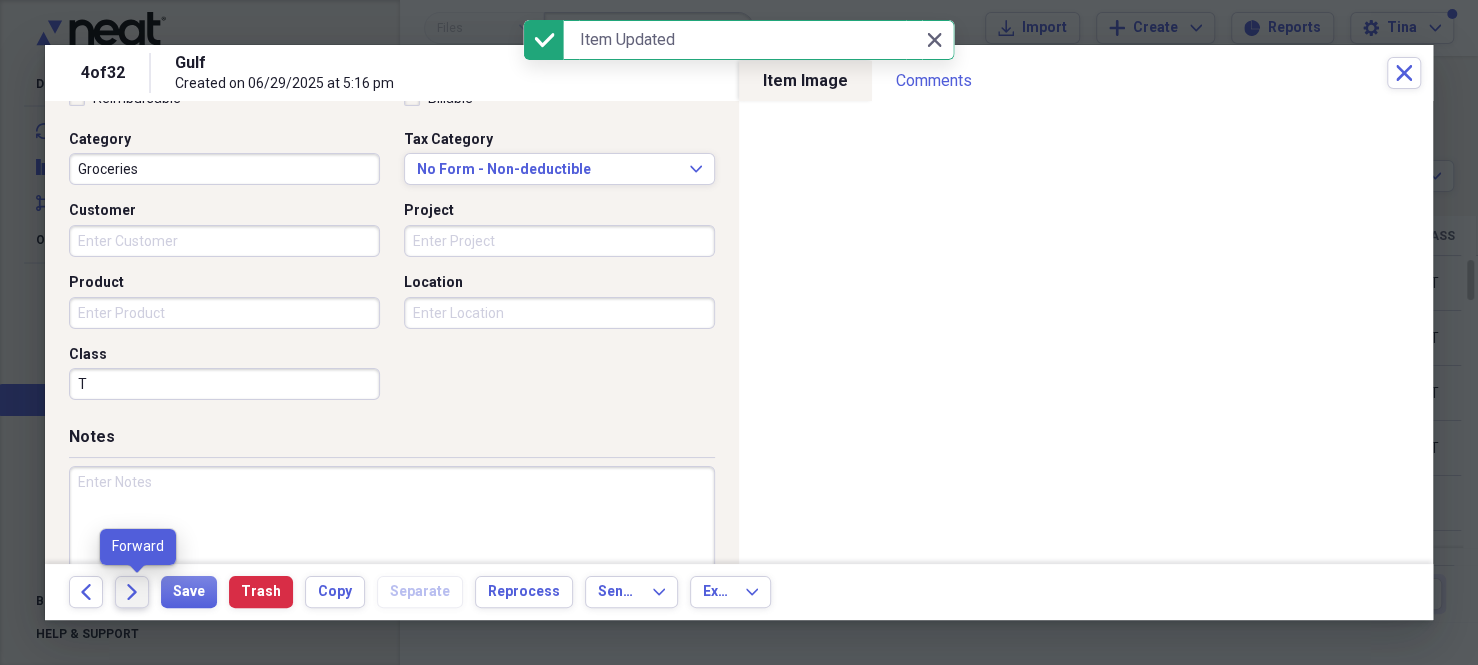 click on "Forward" 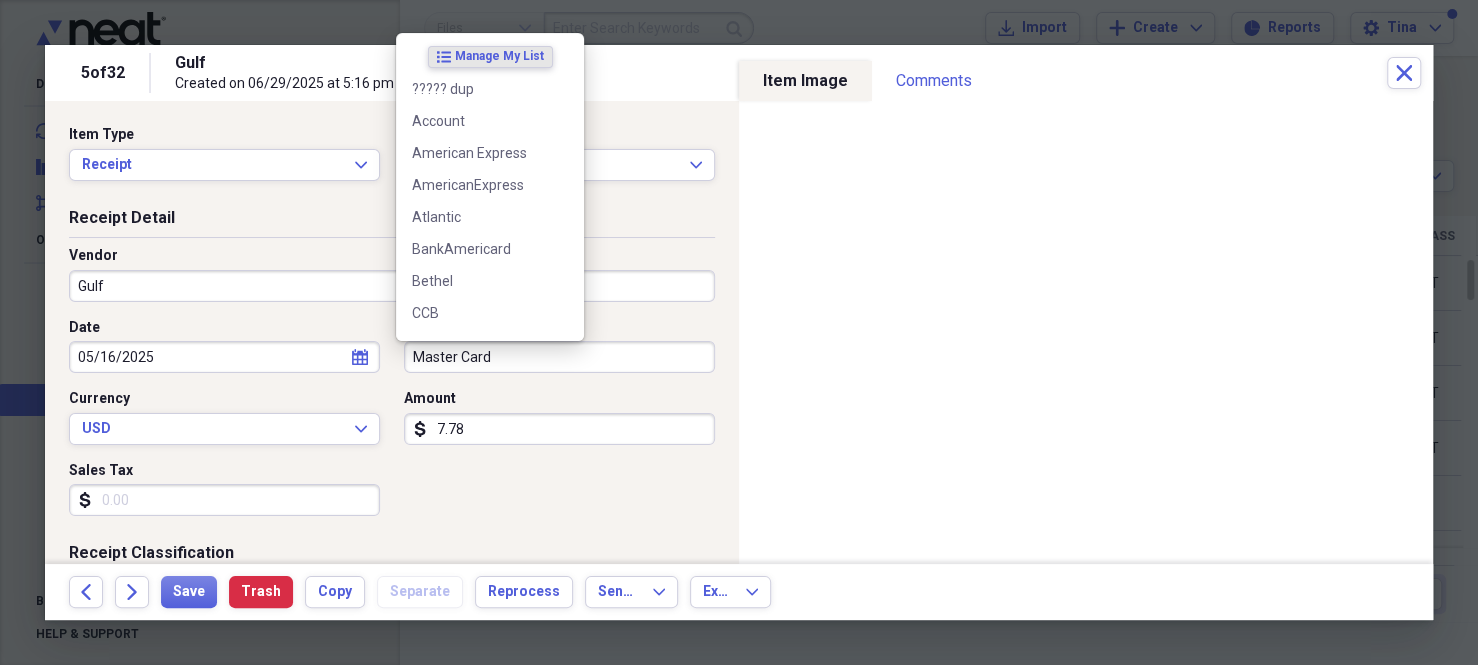 click on "Master Card" at bounding box center [559, 357] 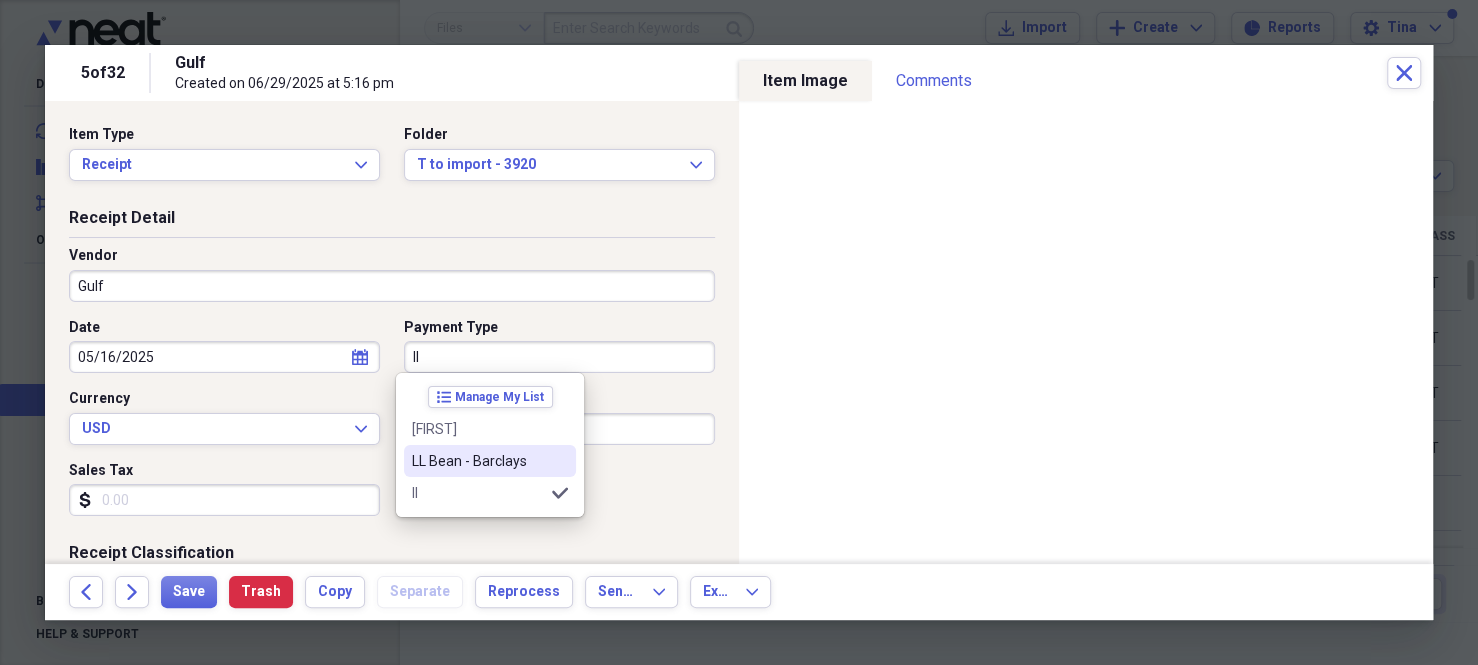 click on "LL Bean - Barclays" at bounding box center (478, 461) 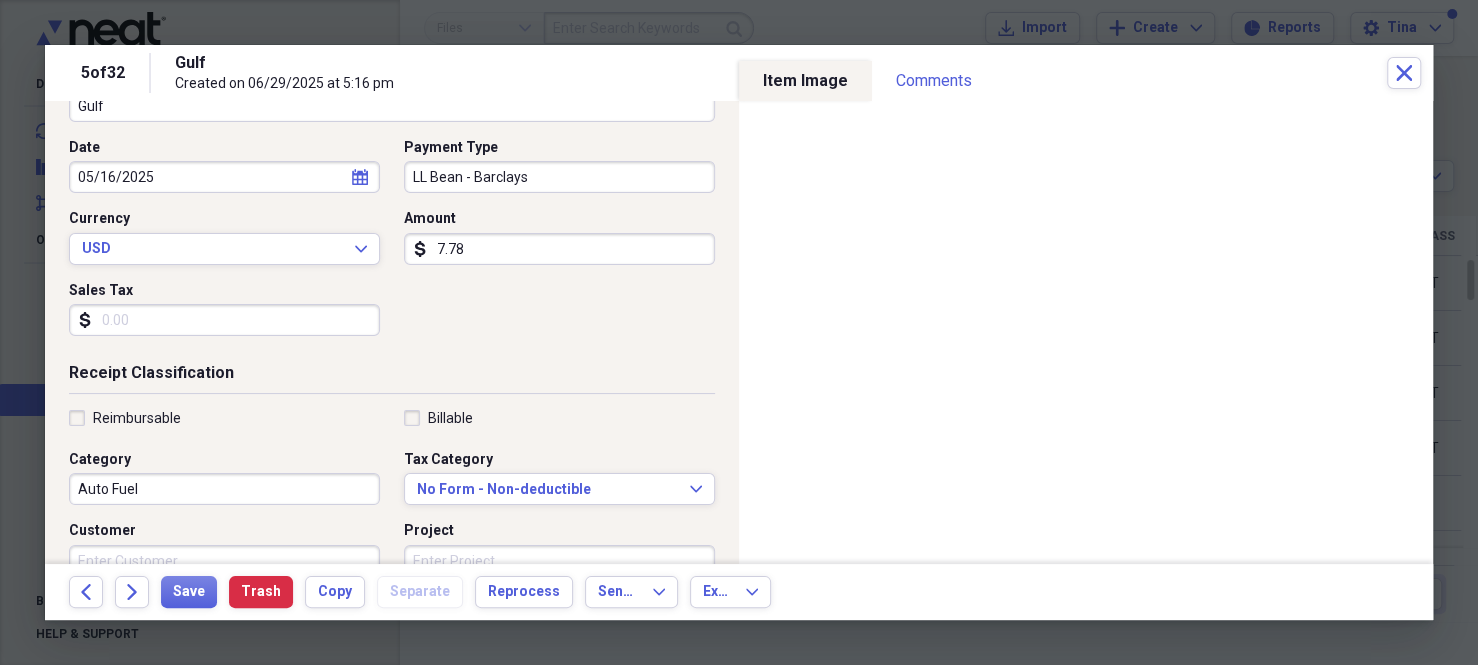 scroll, scrollTop: 200, scrollLeft: 0, axis: vertical 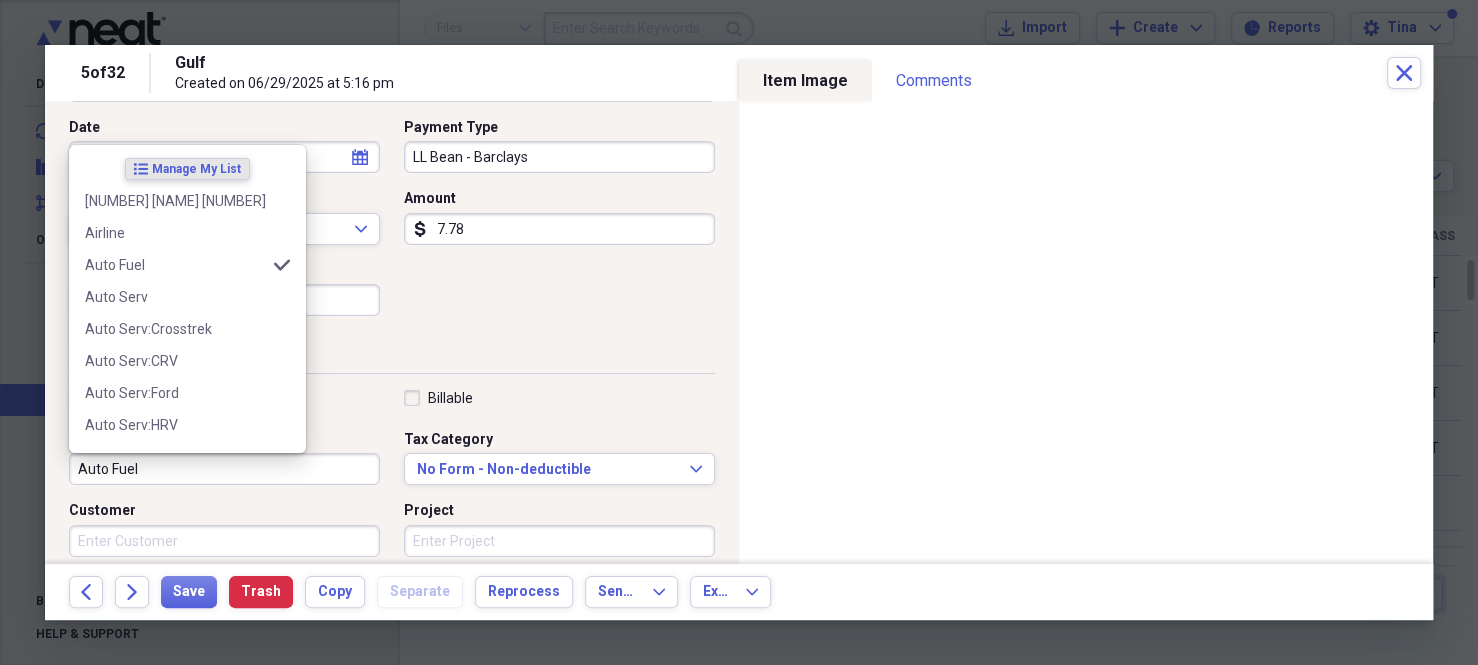 click on "Auto Fuel" at bounding box center (224, 469) 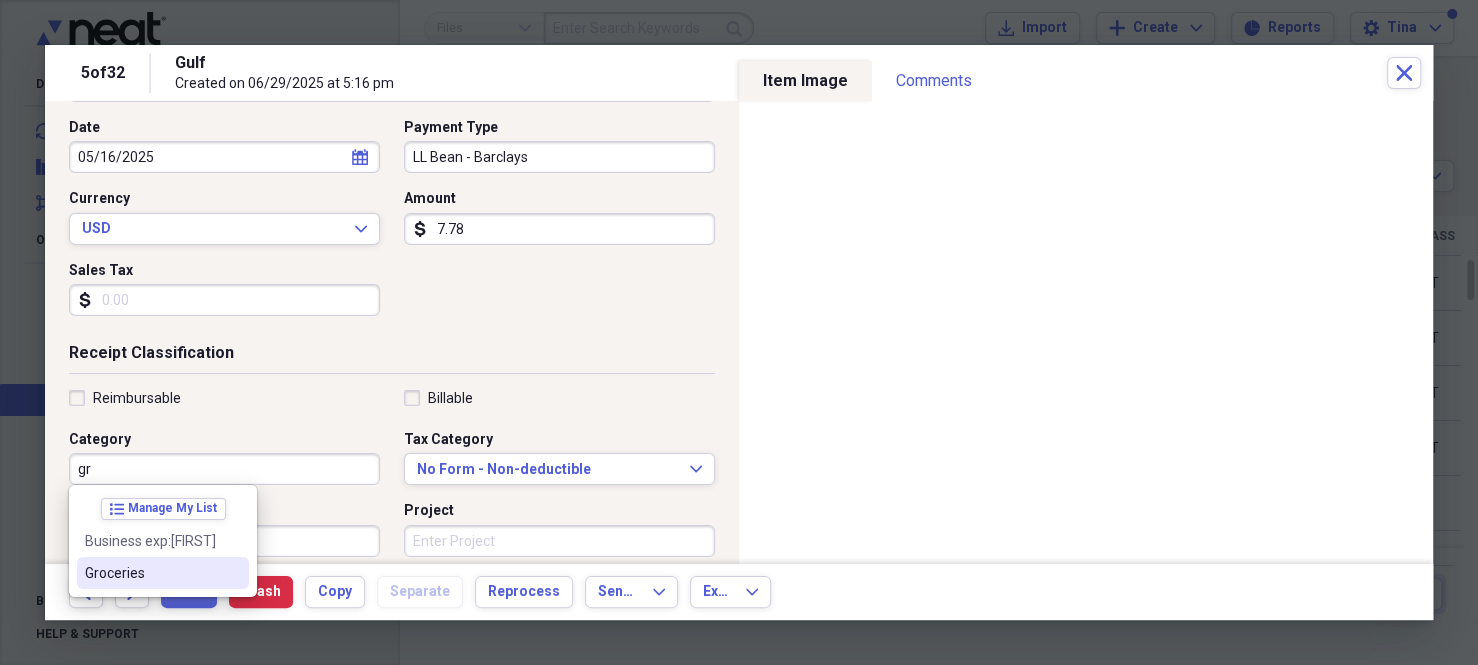 click on "Groceries" at bounding box center (151, 573) 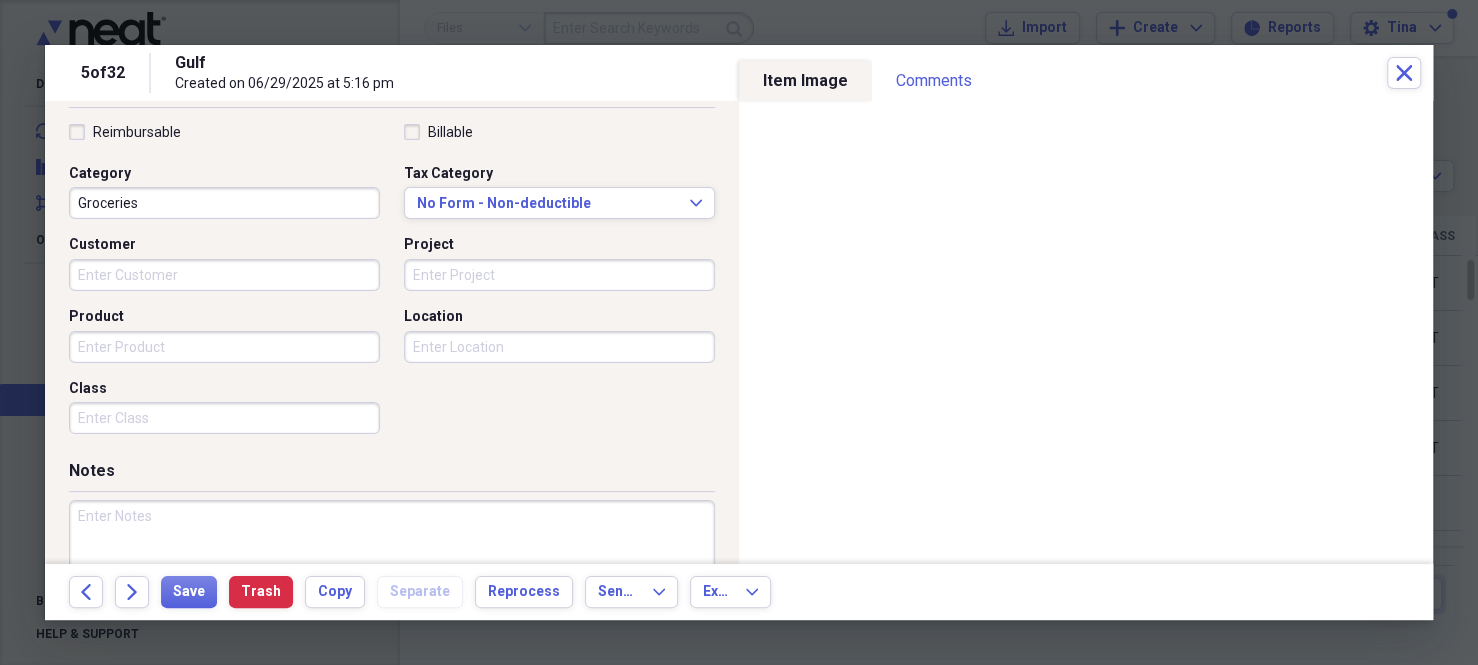 scroll, scrollTop: 500, scrollLeft: 0, axis: vertical 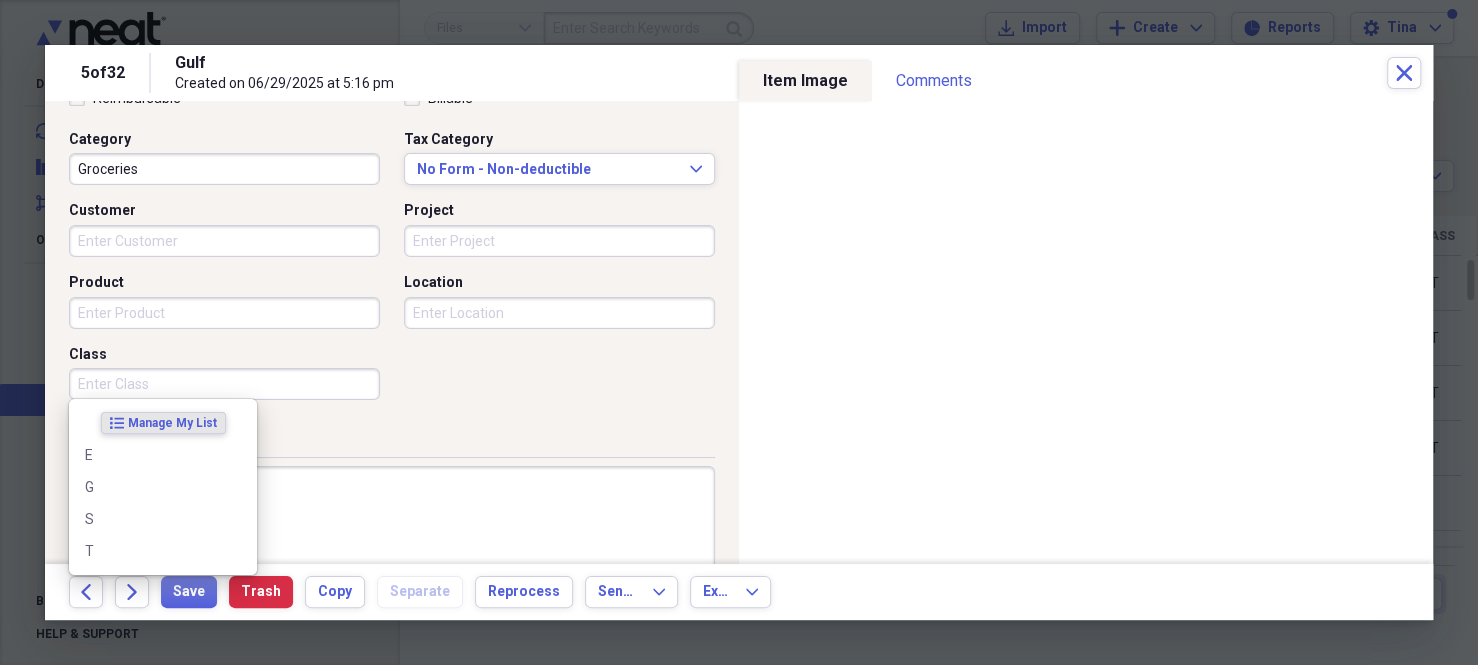 click on "Class" at bounding box center (224, 384) 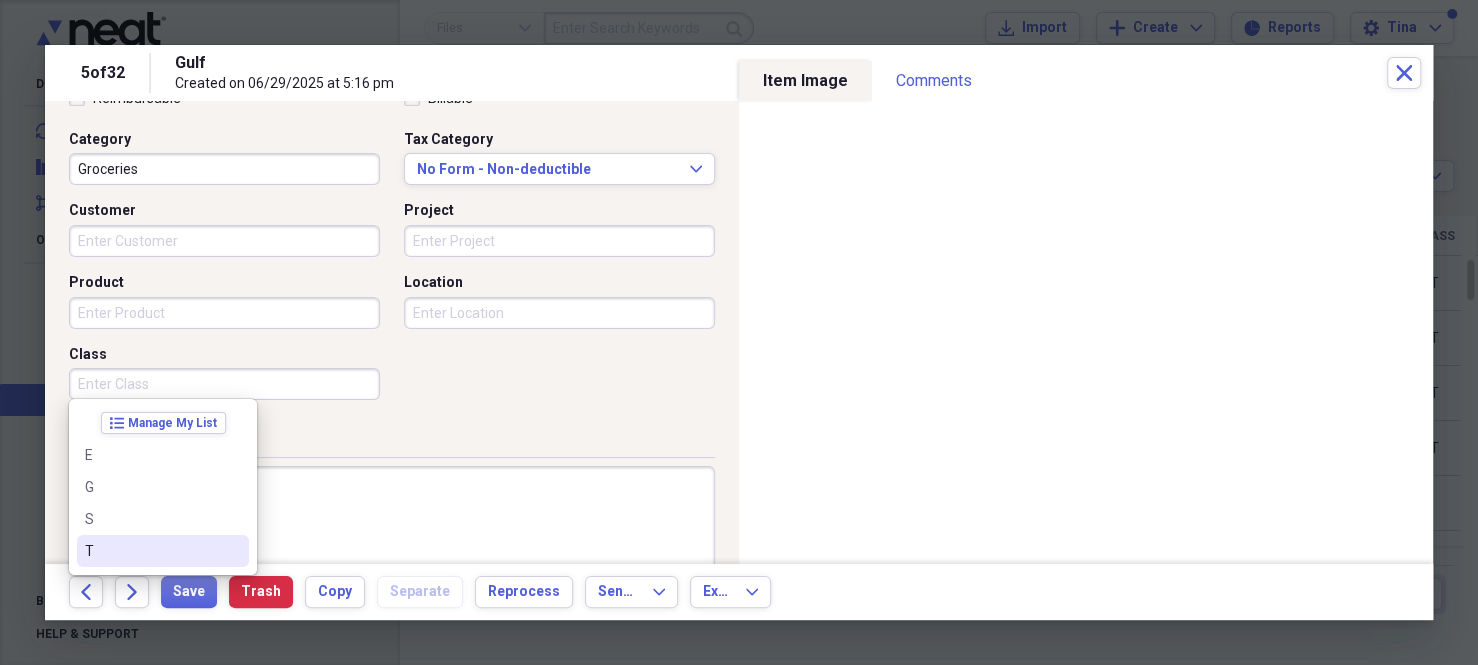 click on "T" at bounding box center [151, 551] 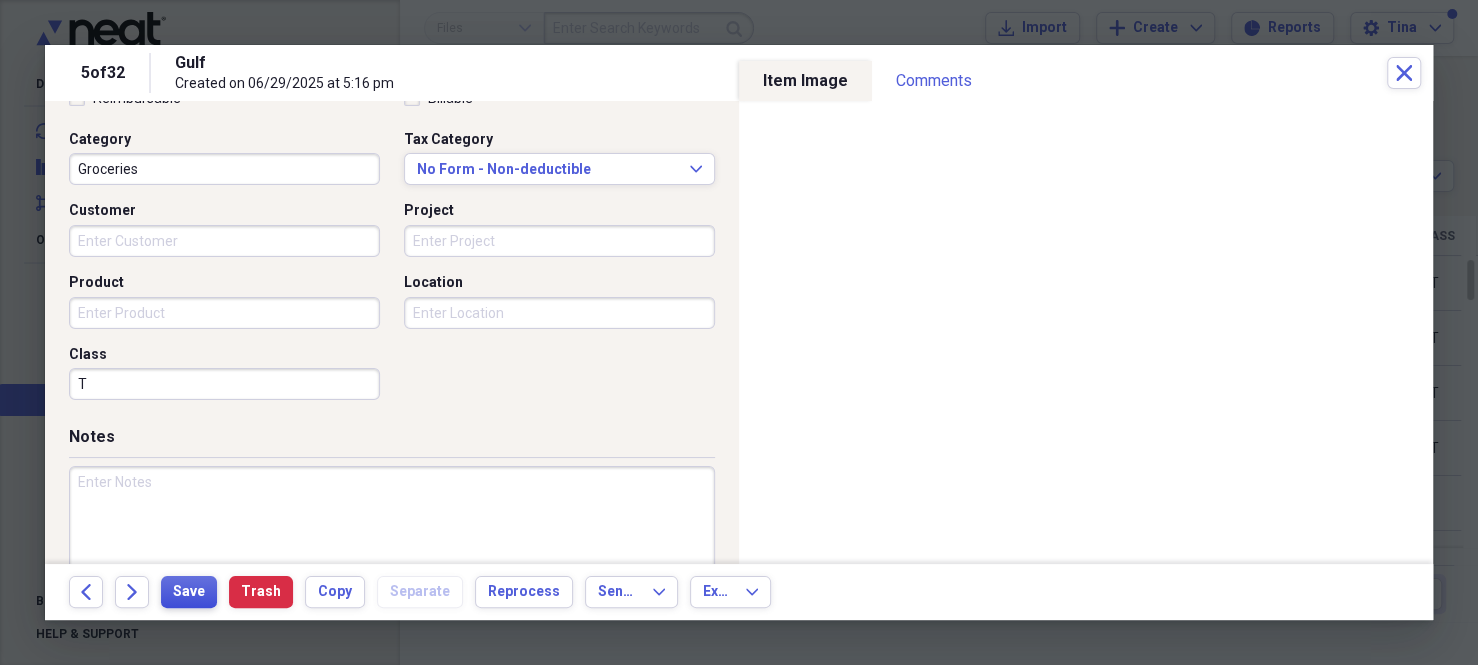 click on "Save" at bounding box center (189, 592) 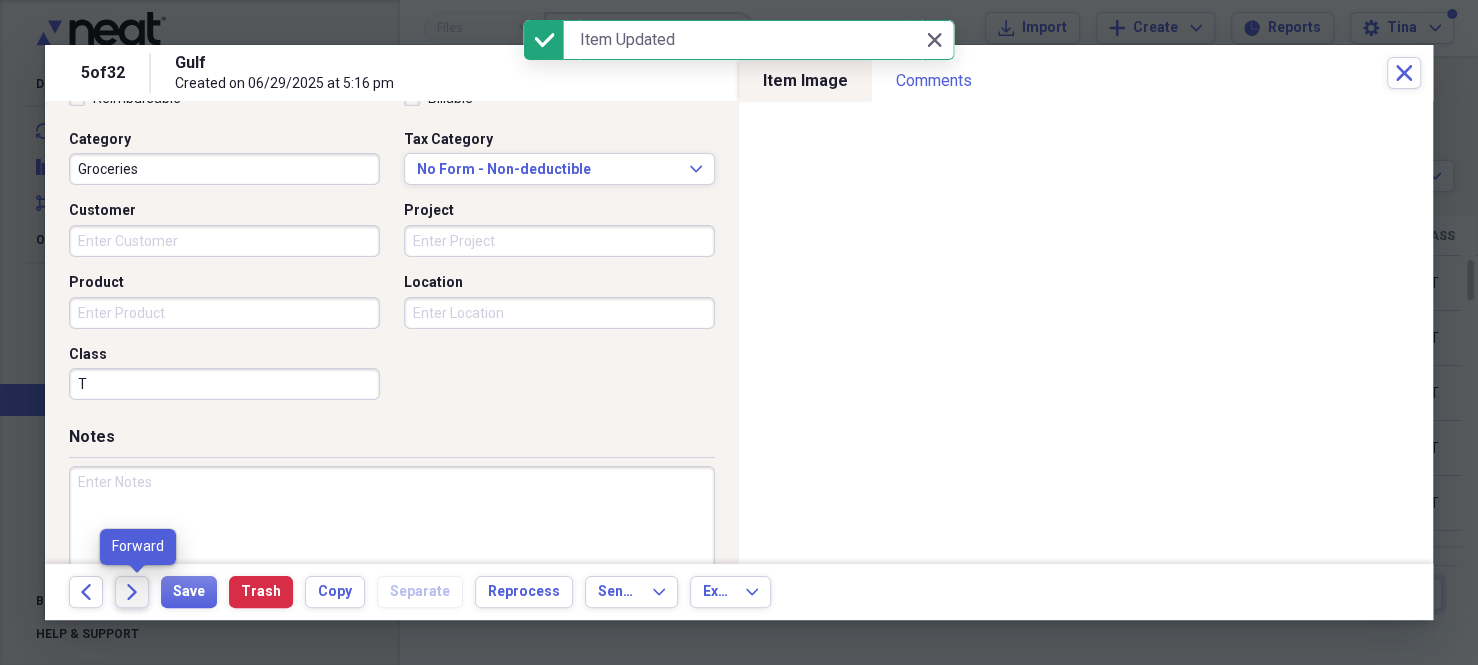 click on "Forward" 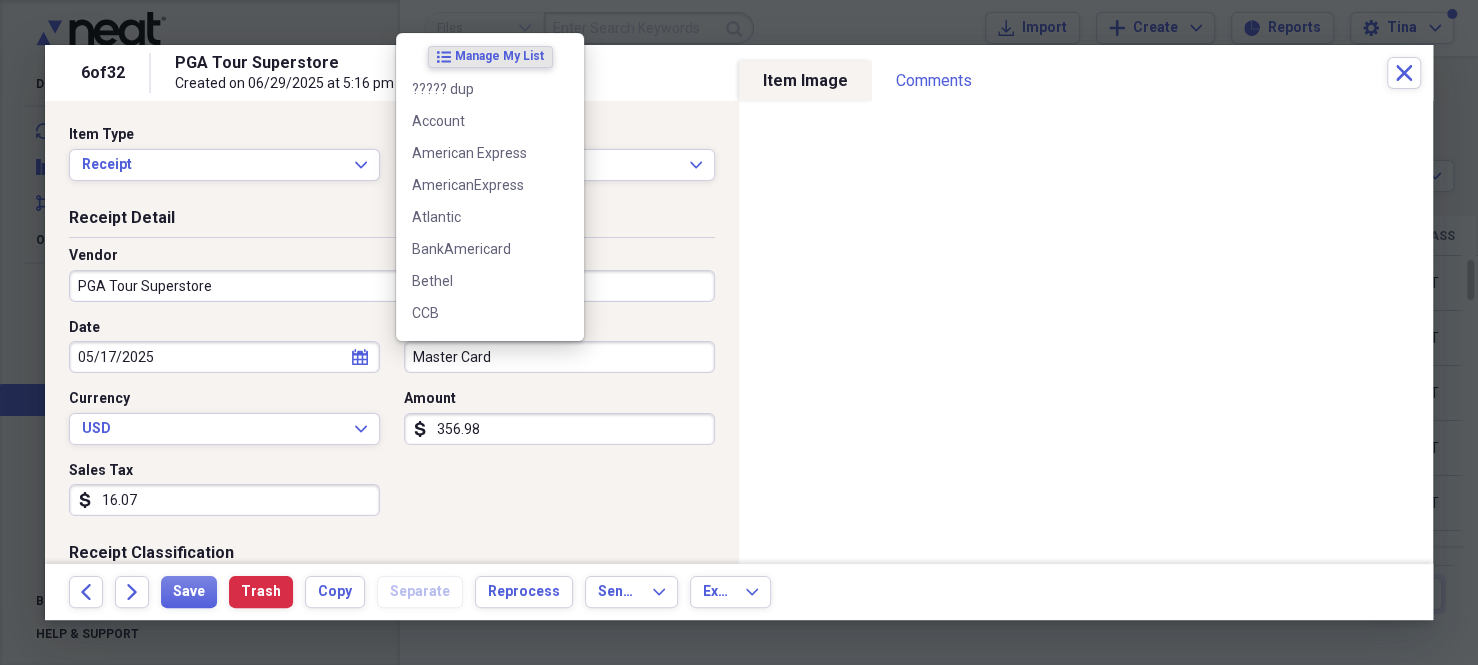 click on "Master Card" at bounding box center (559, 357) 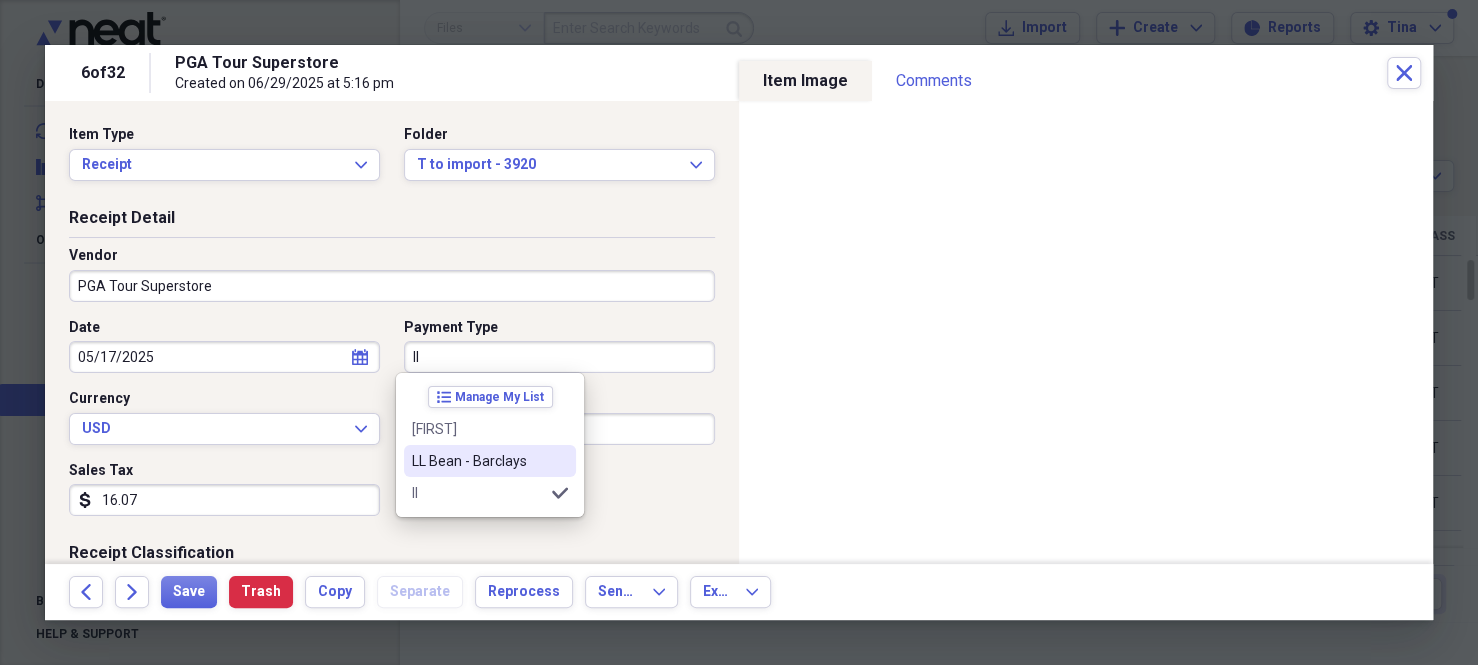 click on "LL Bean - Barclays" at bounding box center (478, 461) 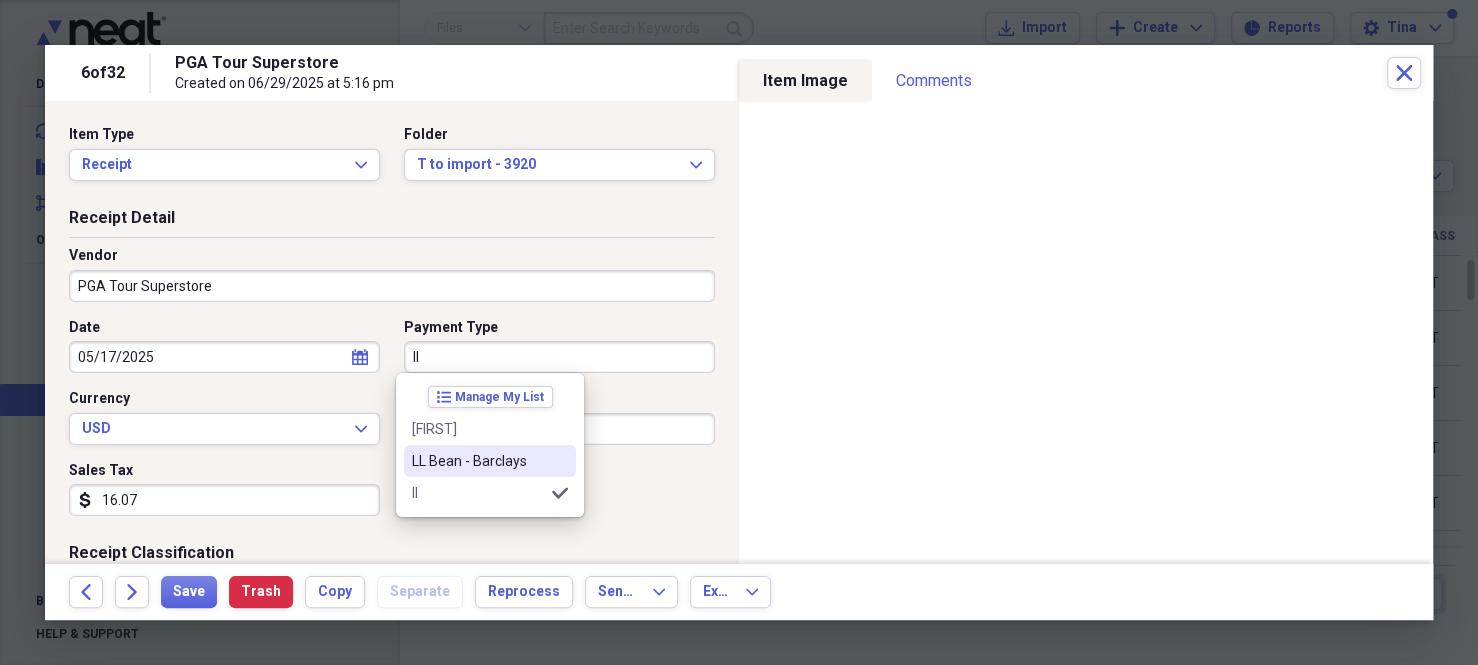 type on "LL Bean - Barclays" 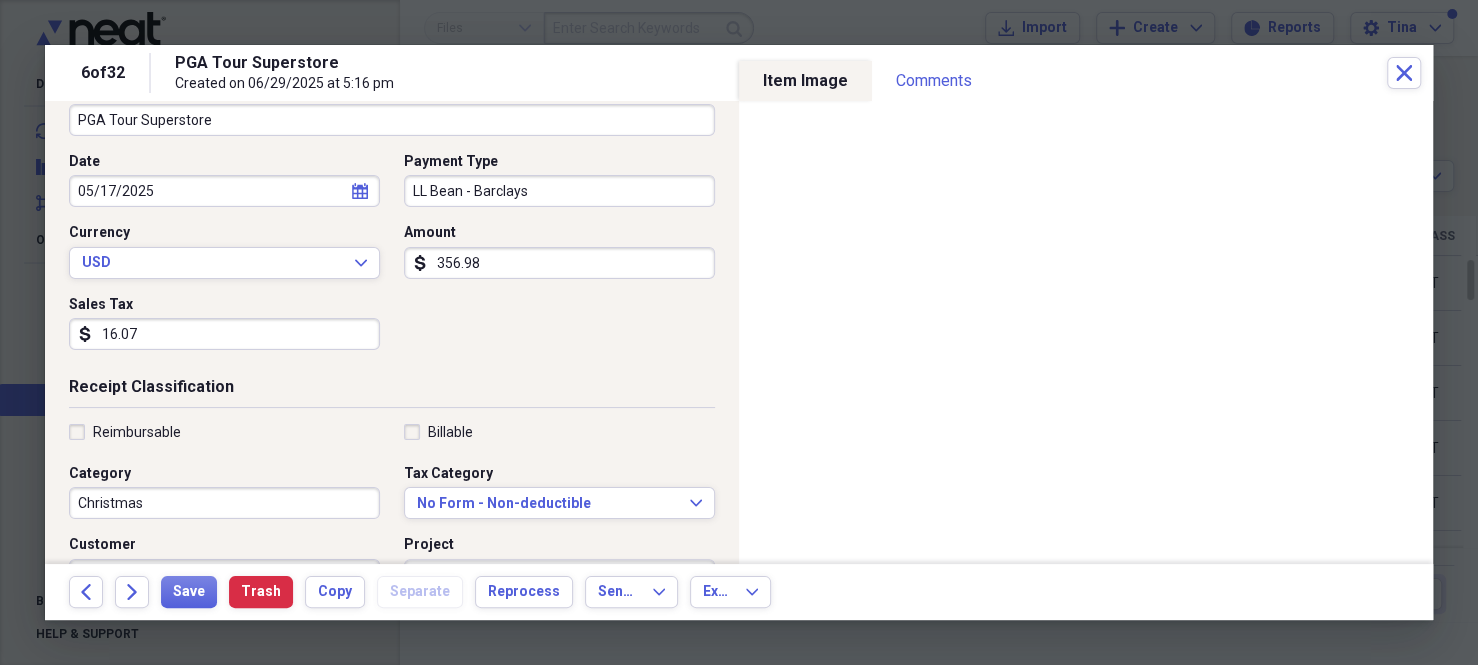 scroll, scrollTop: 200, scrollLeft: 0, axis: vertical 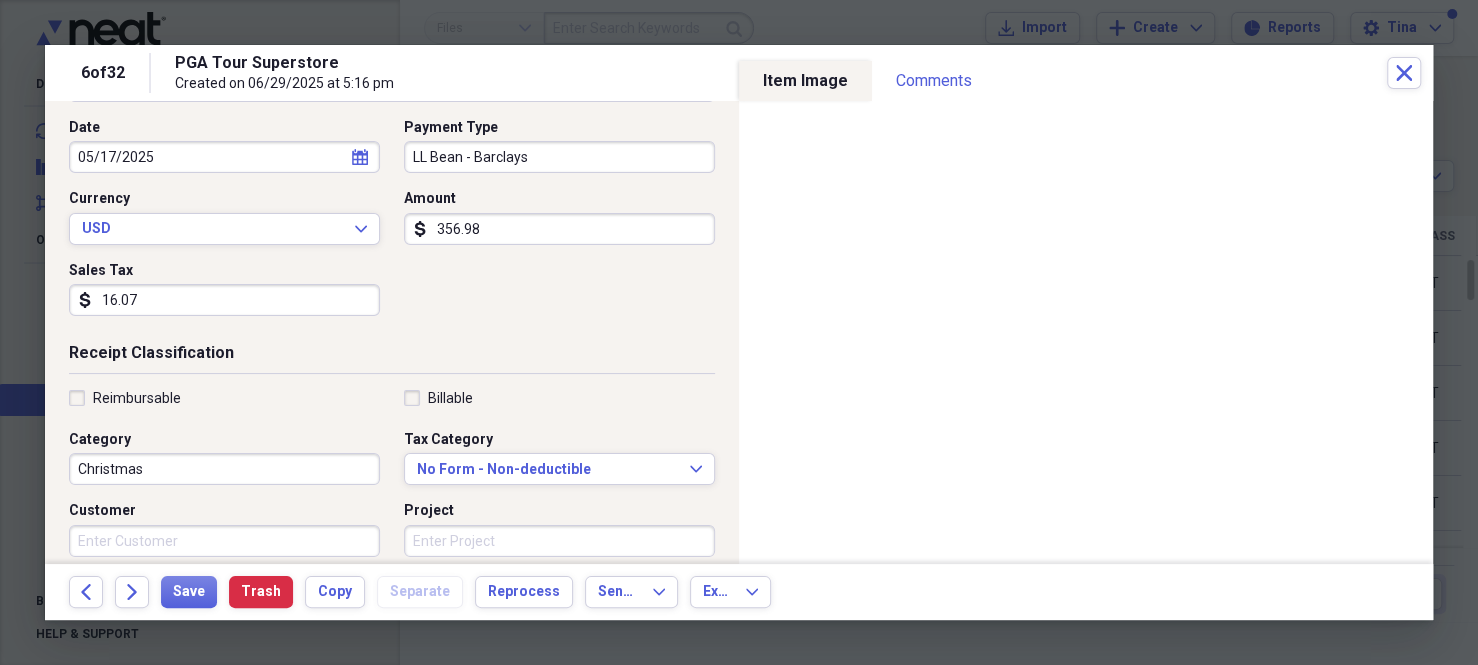 click on "Christmas" at bounding box center (224, 469) 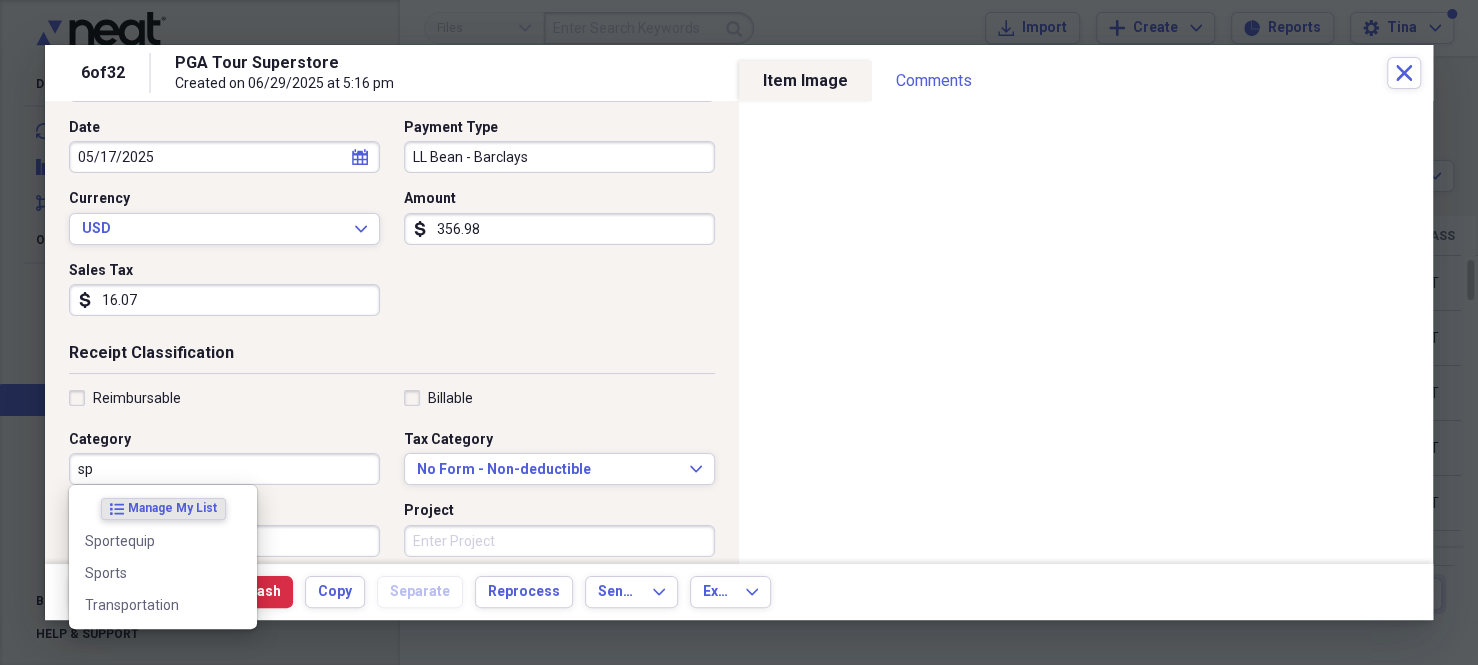 type on "s" 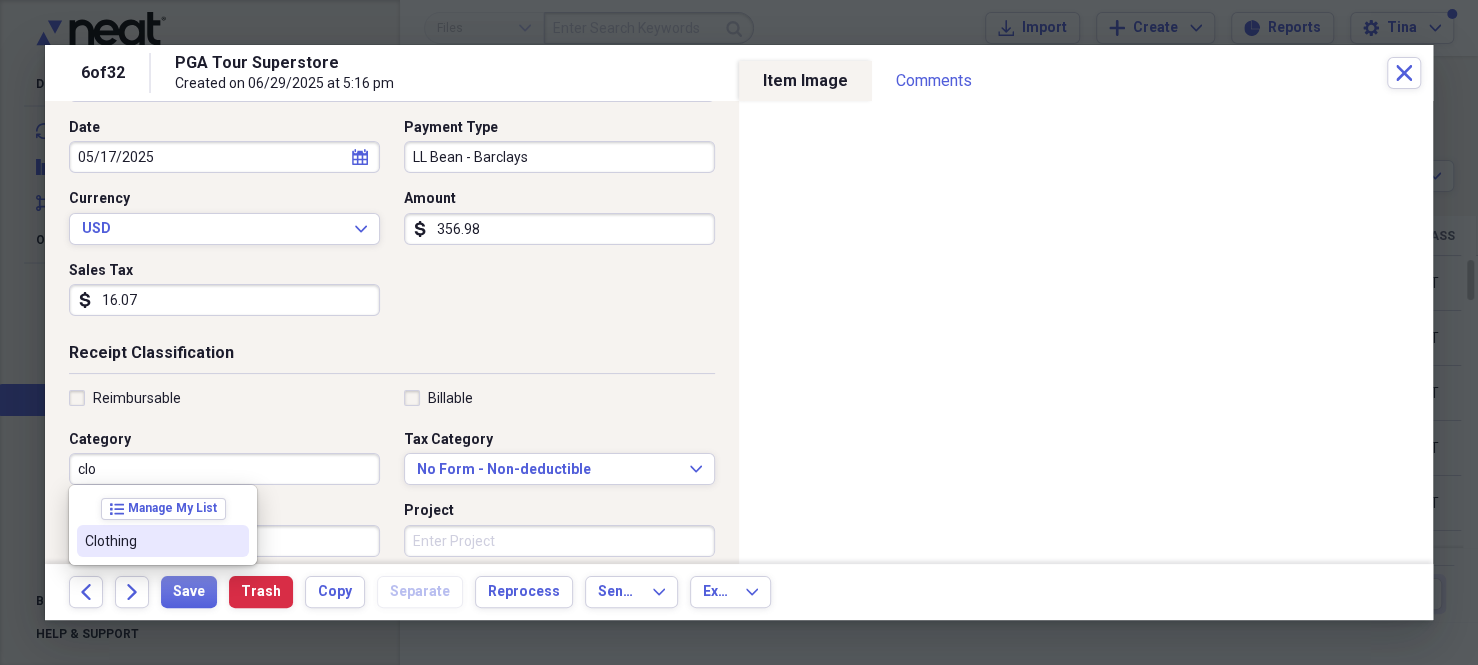 click on "Clothing" at bounding box center (163, 541) 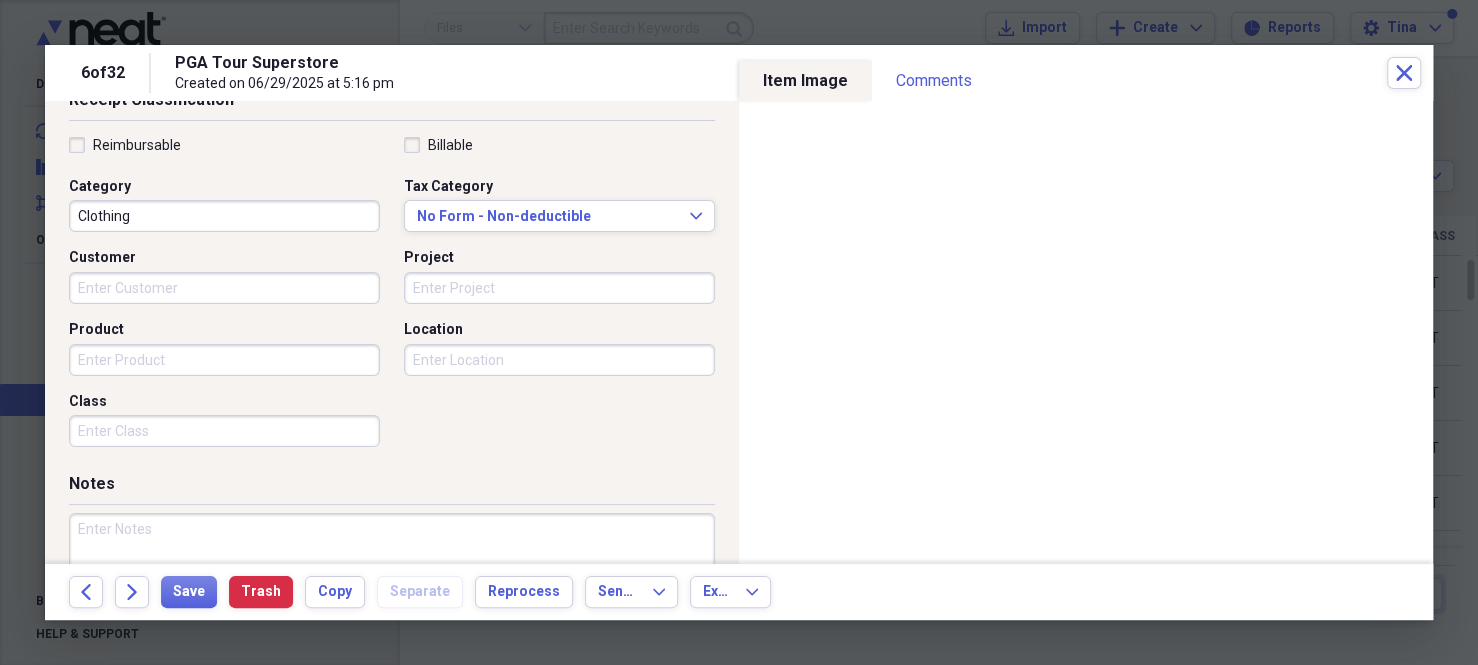 scroll, scrollTop: 500, scrollLeft: 0, axis: vertical 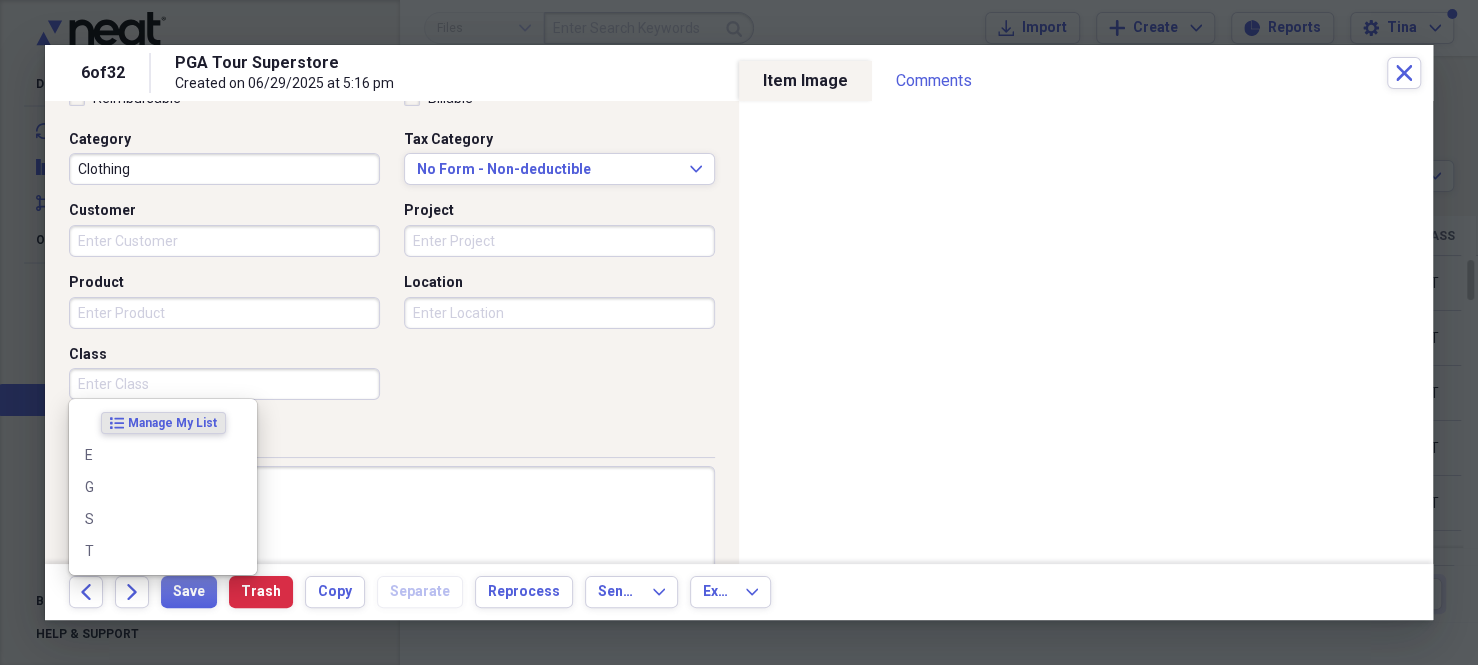 click on "Class" at bounding box center [224, 384] 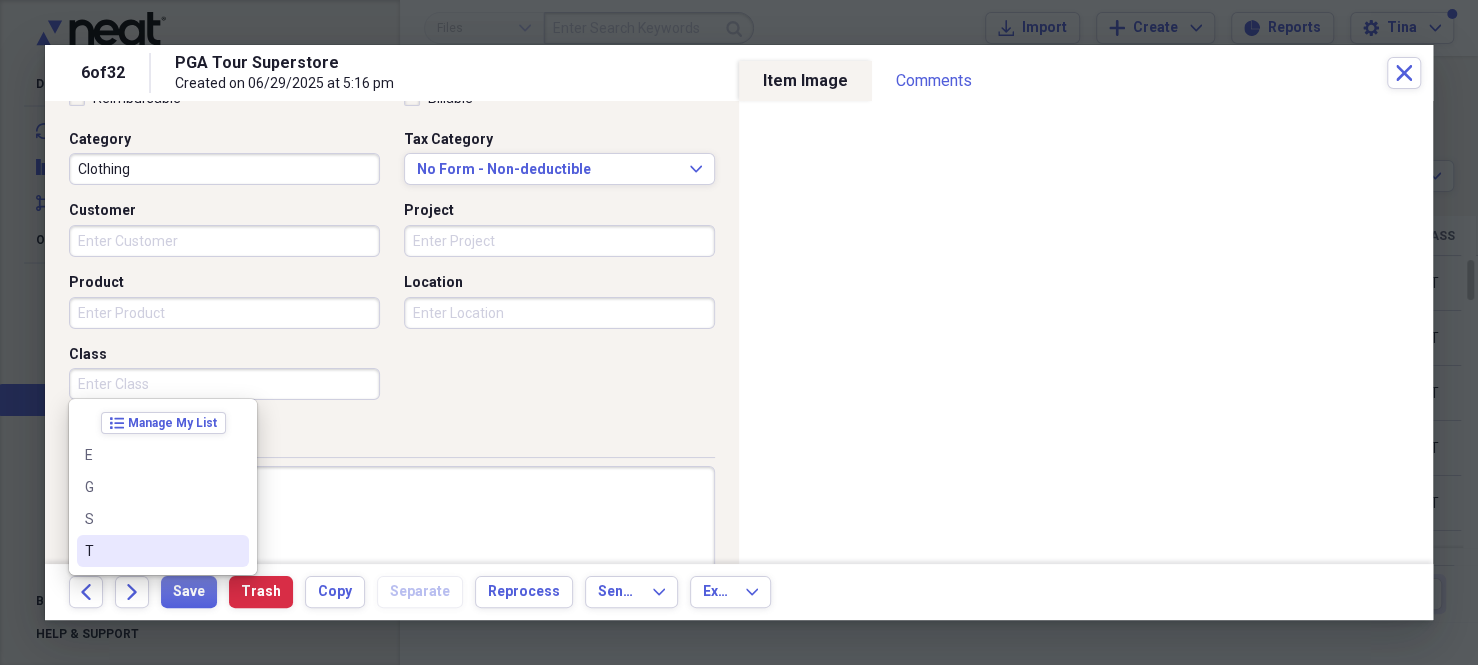 click on "T" at bounding box center [151, 551] 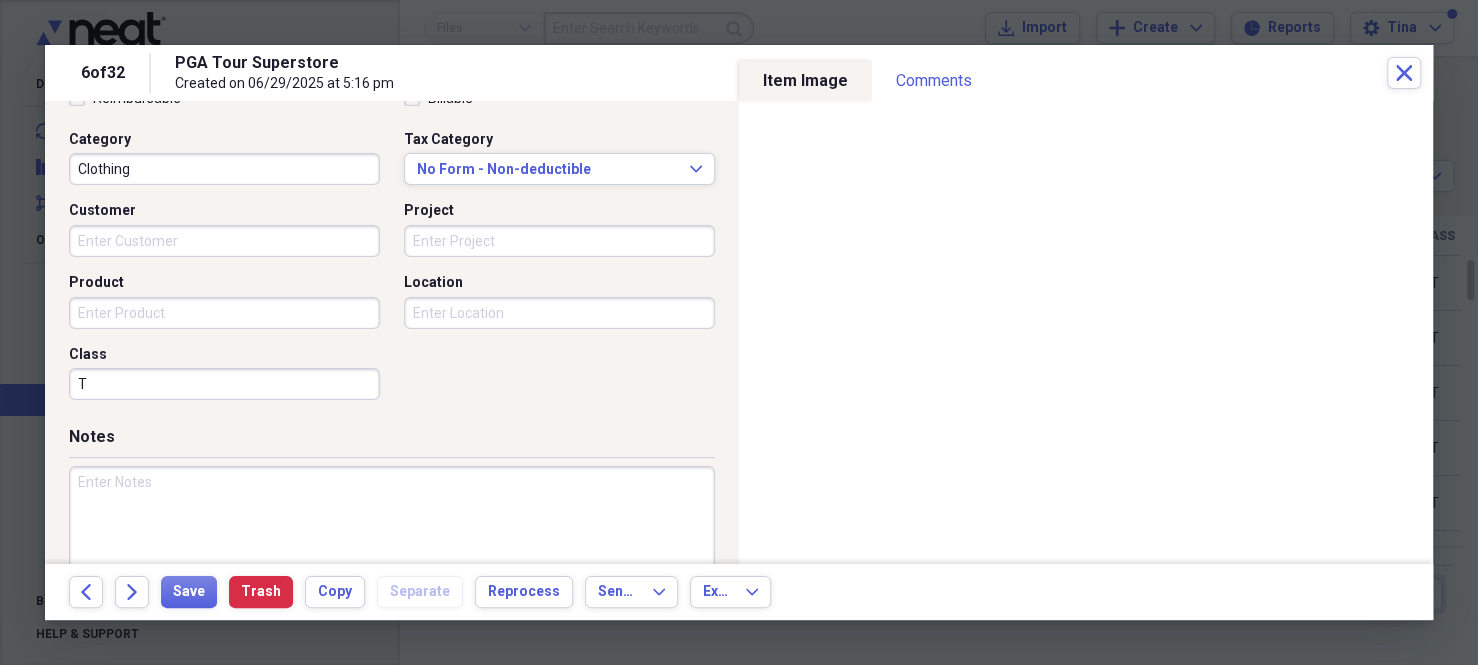 type on "T" 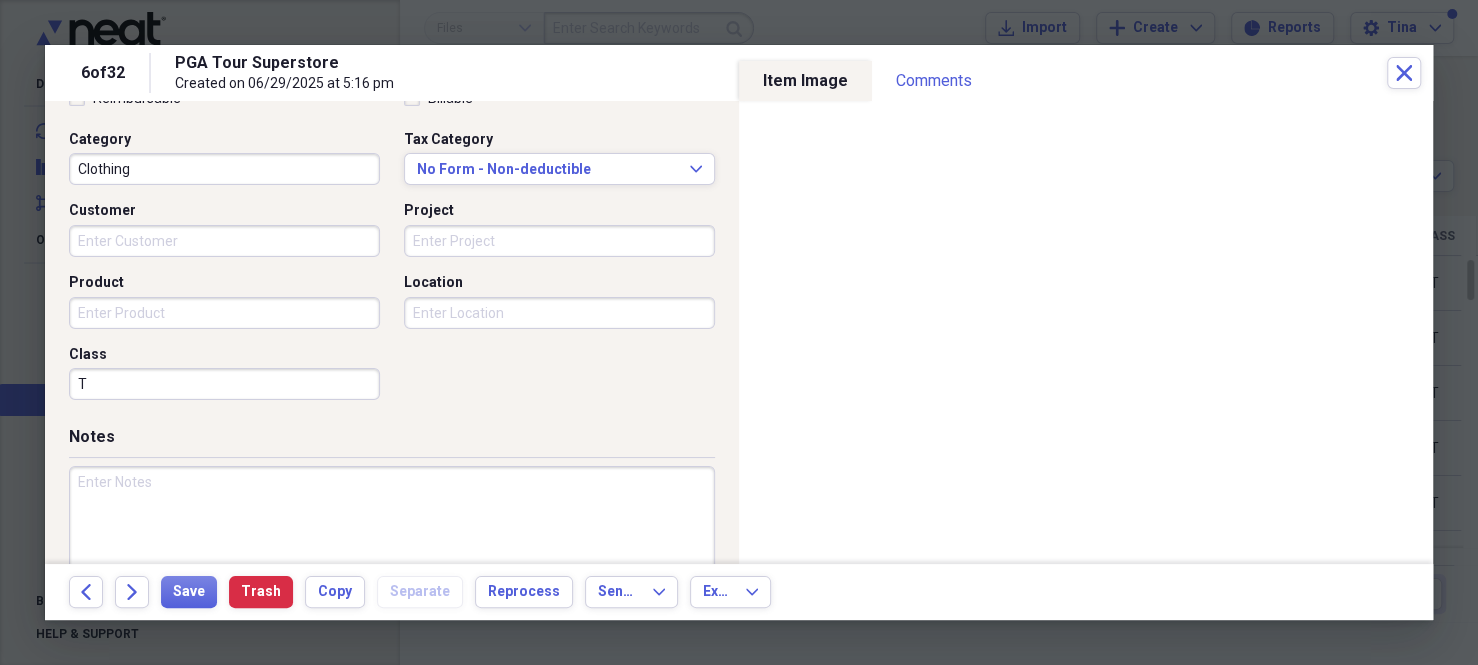 click at bounding box center [392, 531] 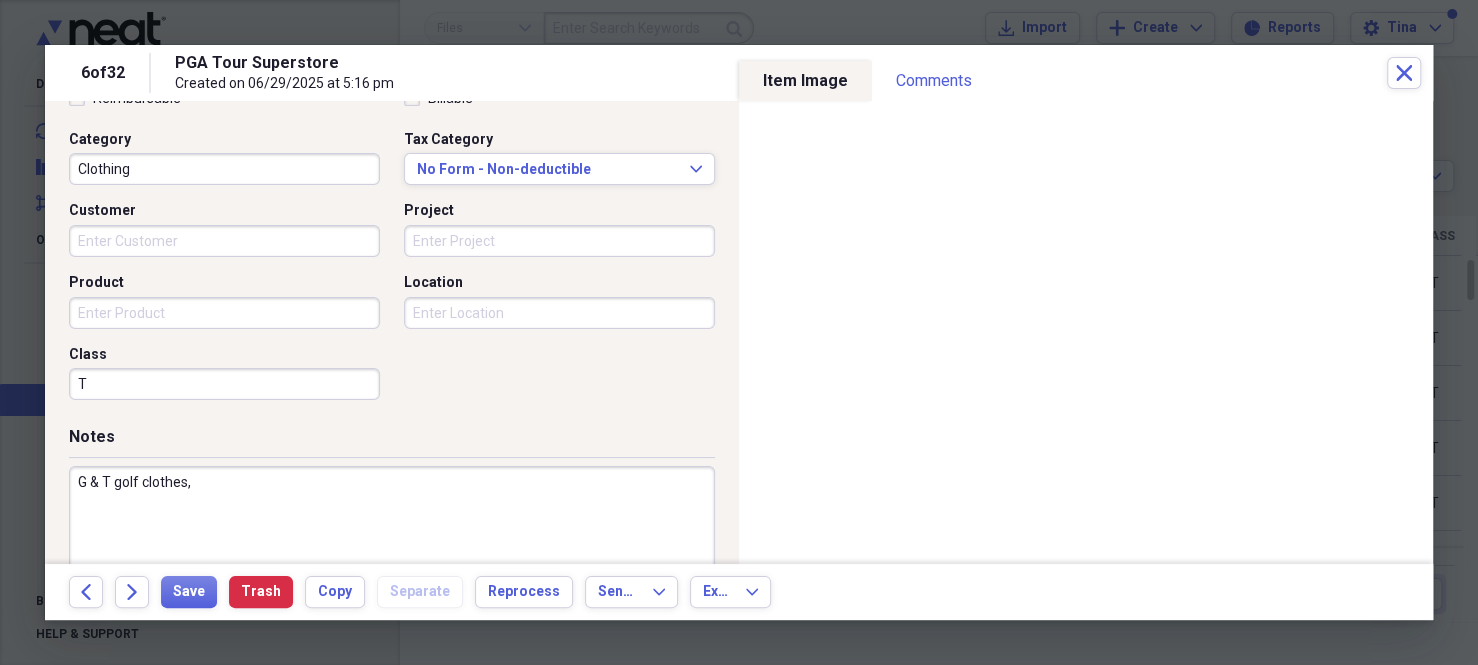 click on "G & T golf clothes," at bounding box center [392, 531] 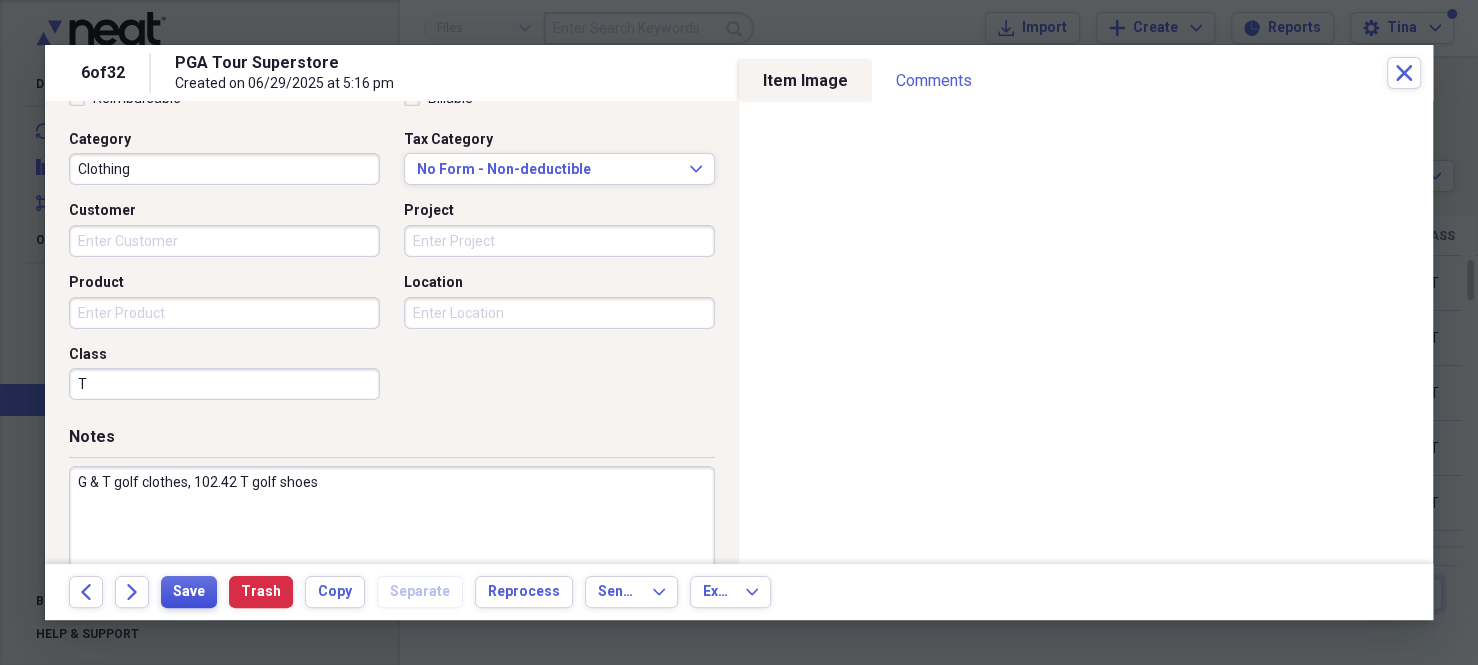 type on "G & T golf clothes, 102.42 T golf shoes" 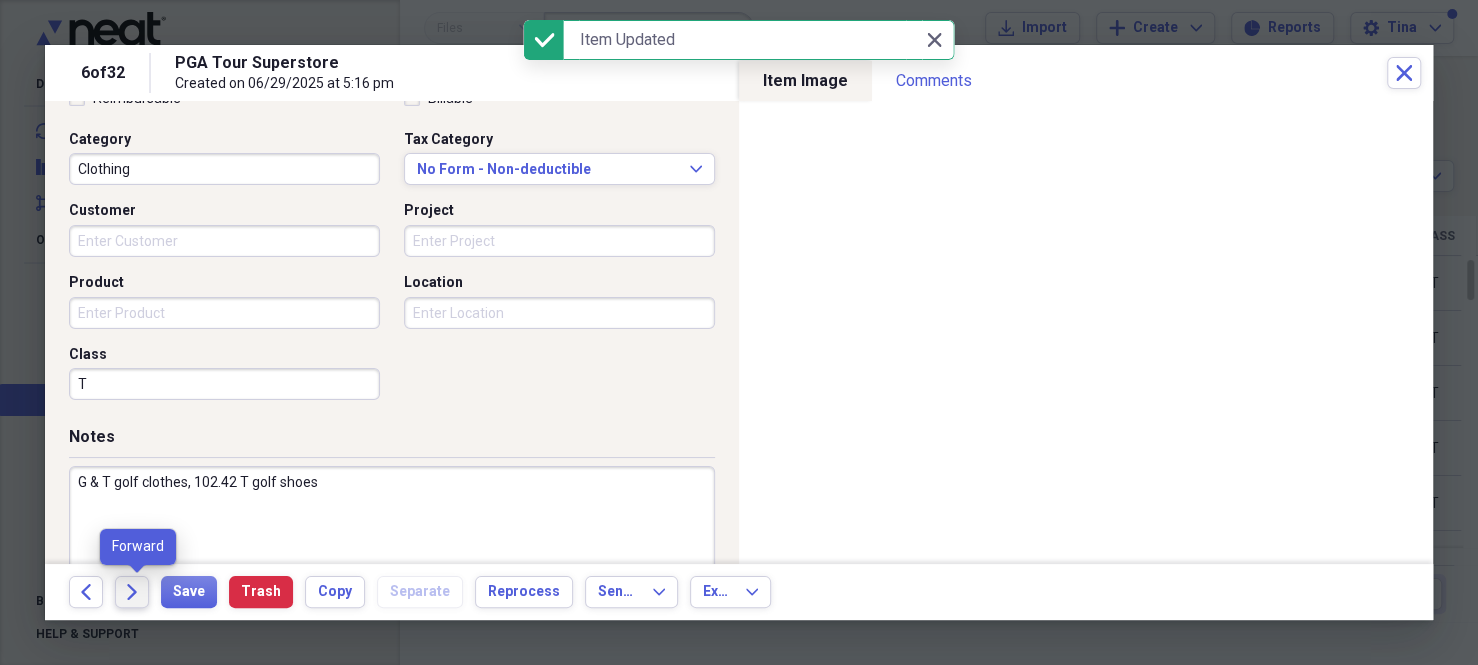 click 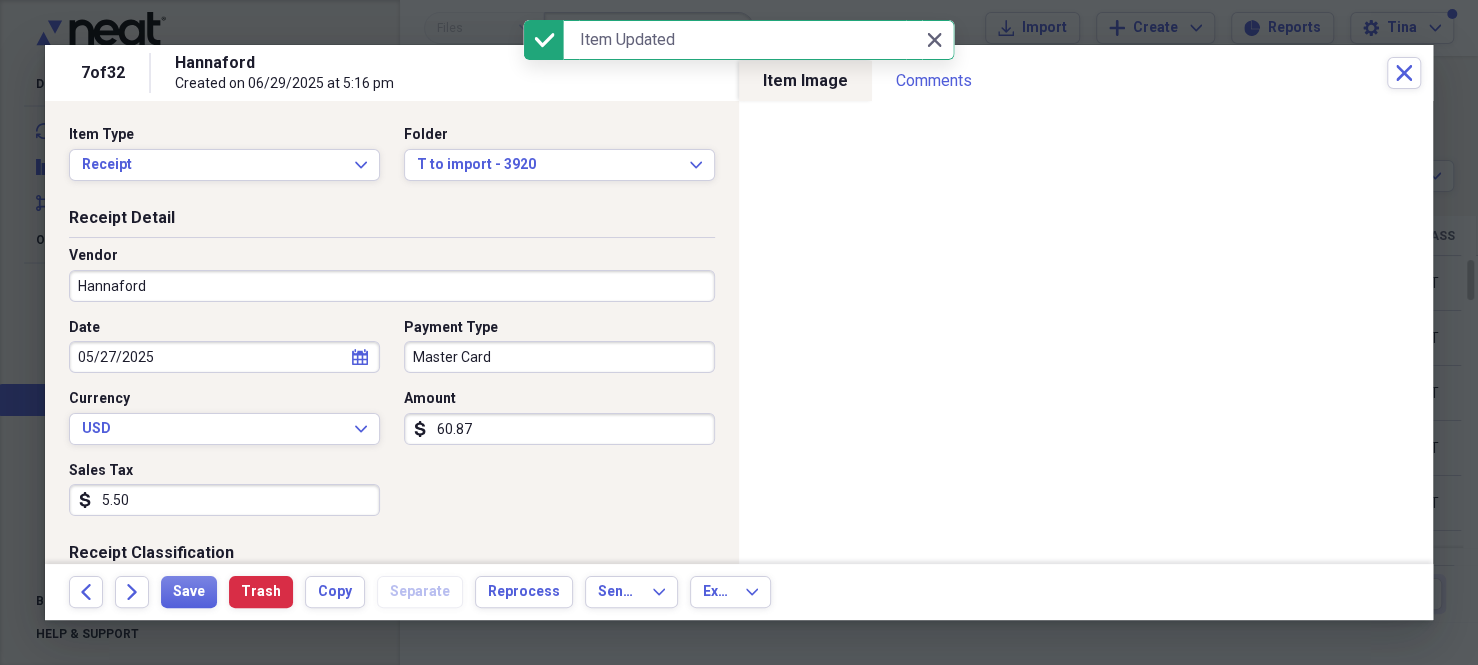 click on "Master Card" at bounding box center (559, 357) 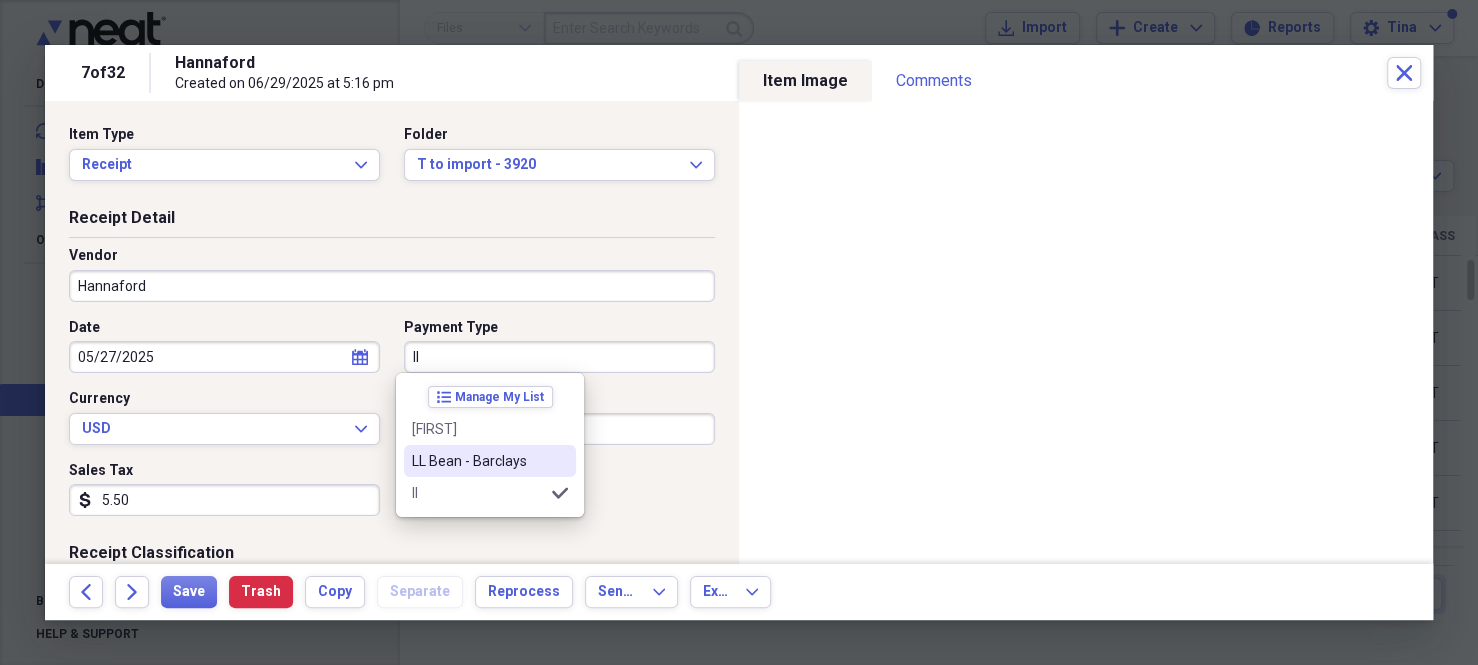 click on "LL Bean - Barclays" at bounding box center (478, 461) 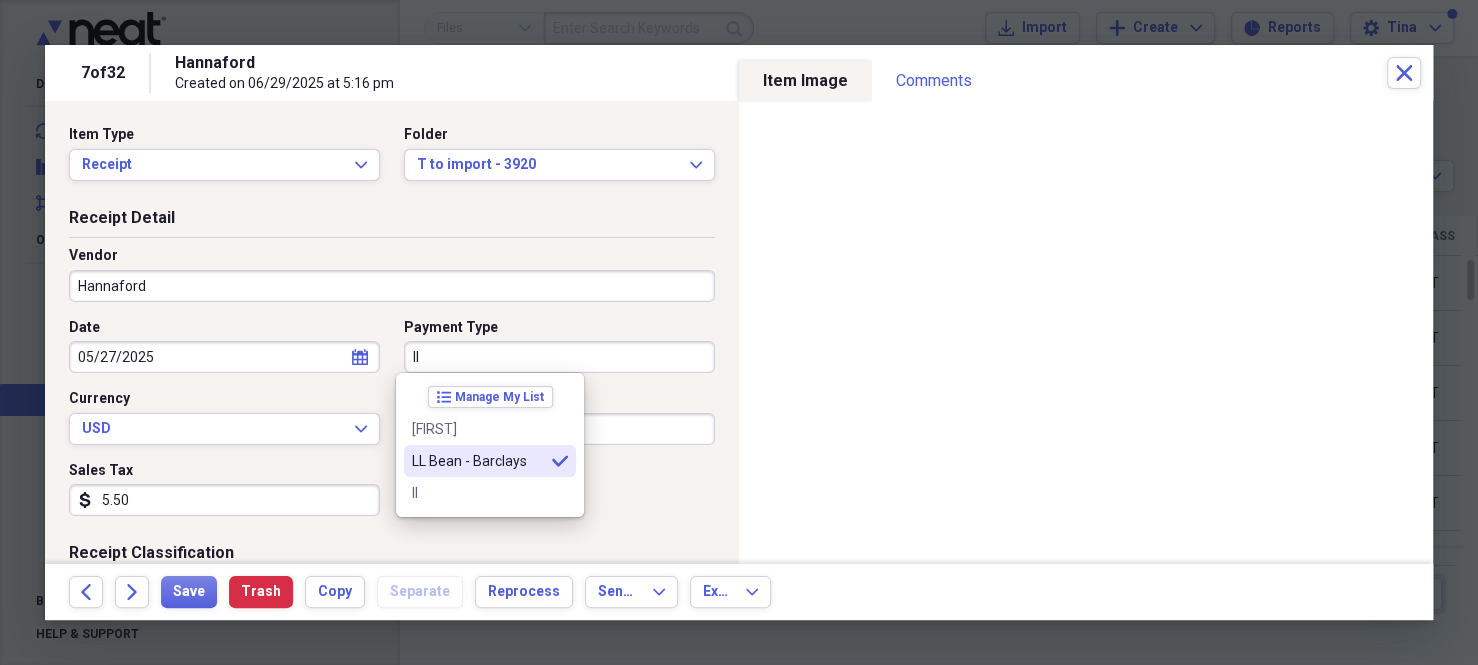 type on "LL Bean - Barclays" 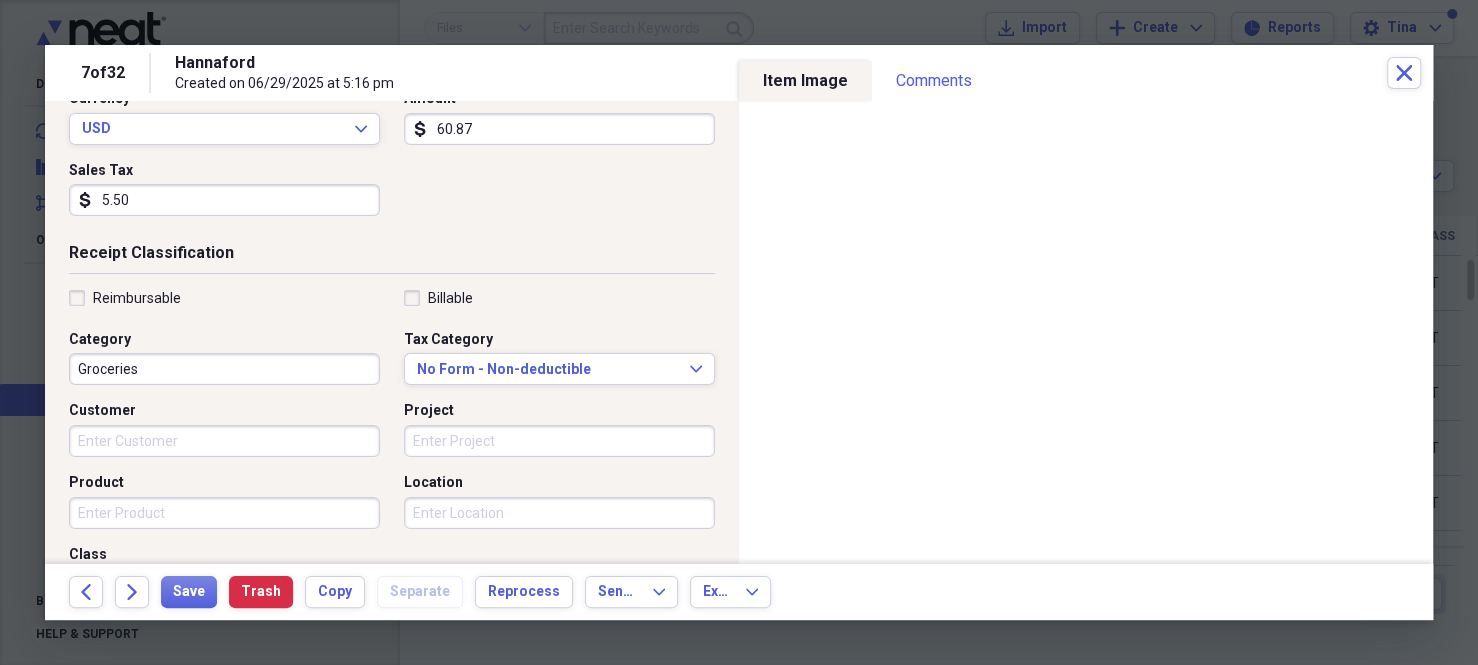 scroll, scrollTop: 500, scrollLeft: 0, axis: vertical 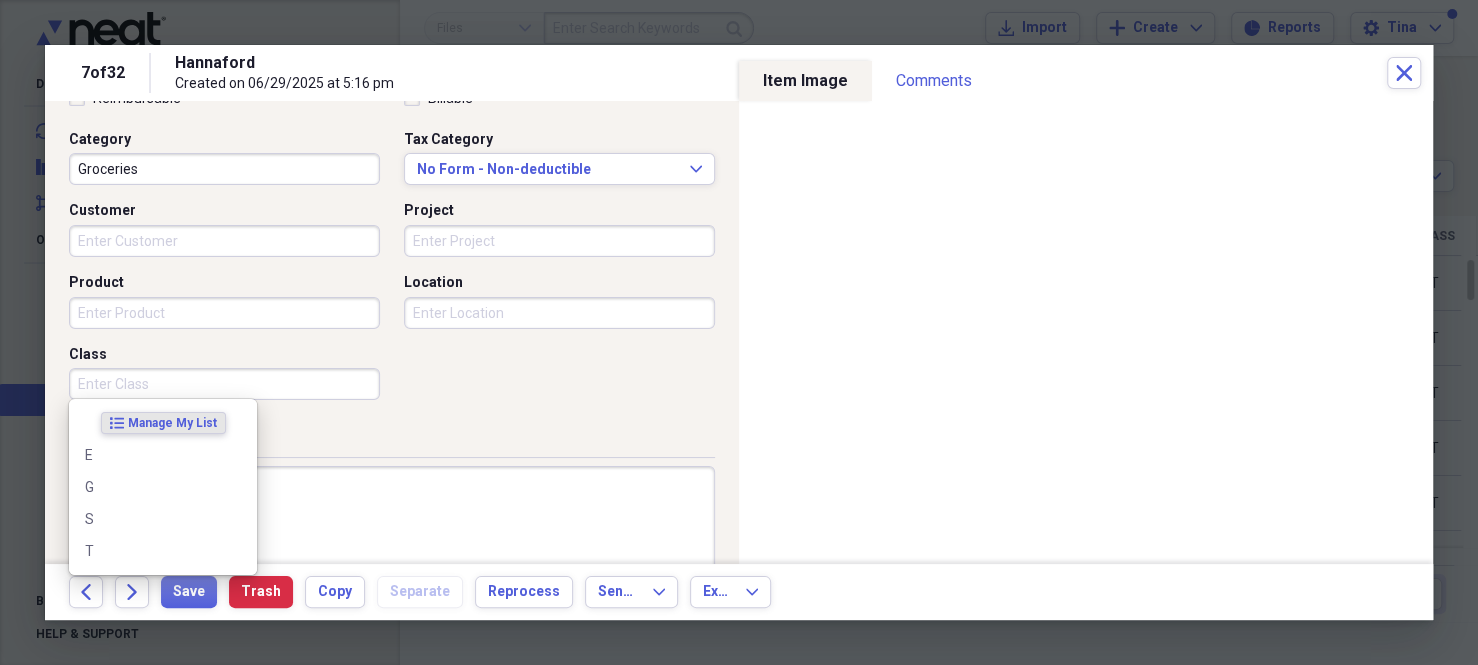 click on "Class" at bounding box center [224, 384] 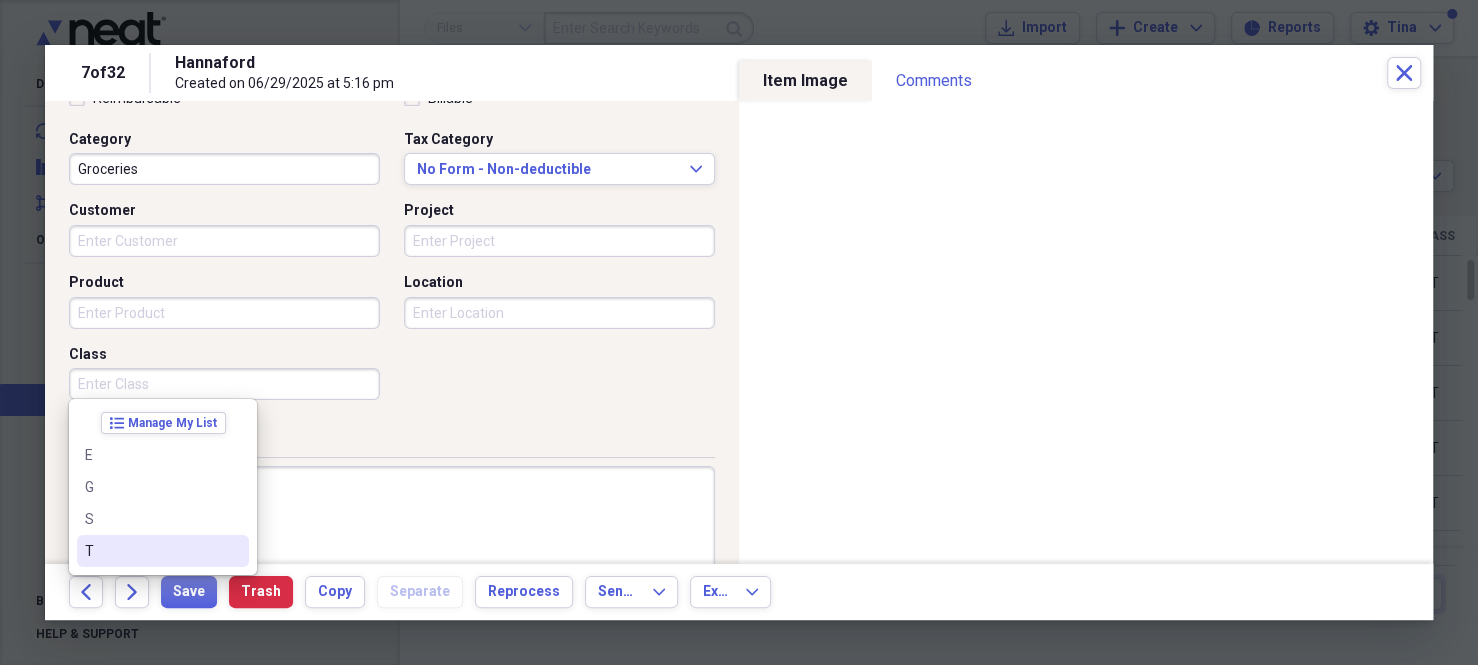 click on "T" at bounding box center (151, 551) 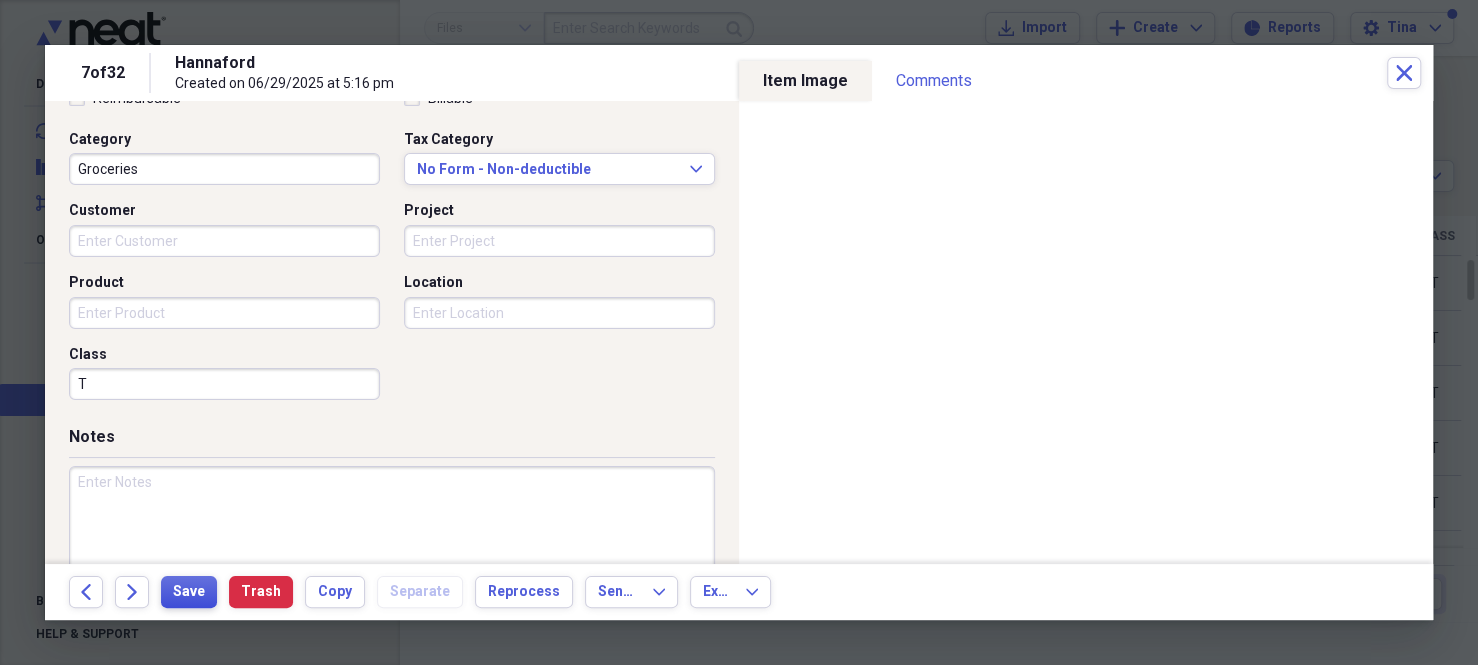 click on "Save" at bounding box center (189, 592) 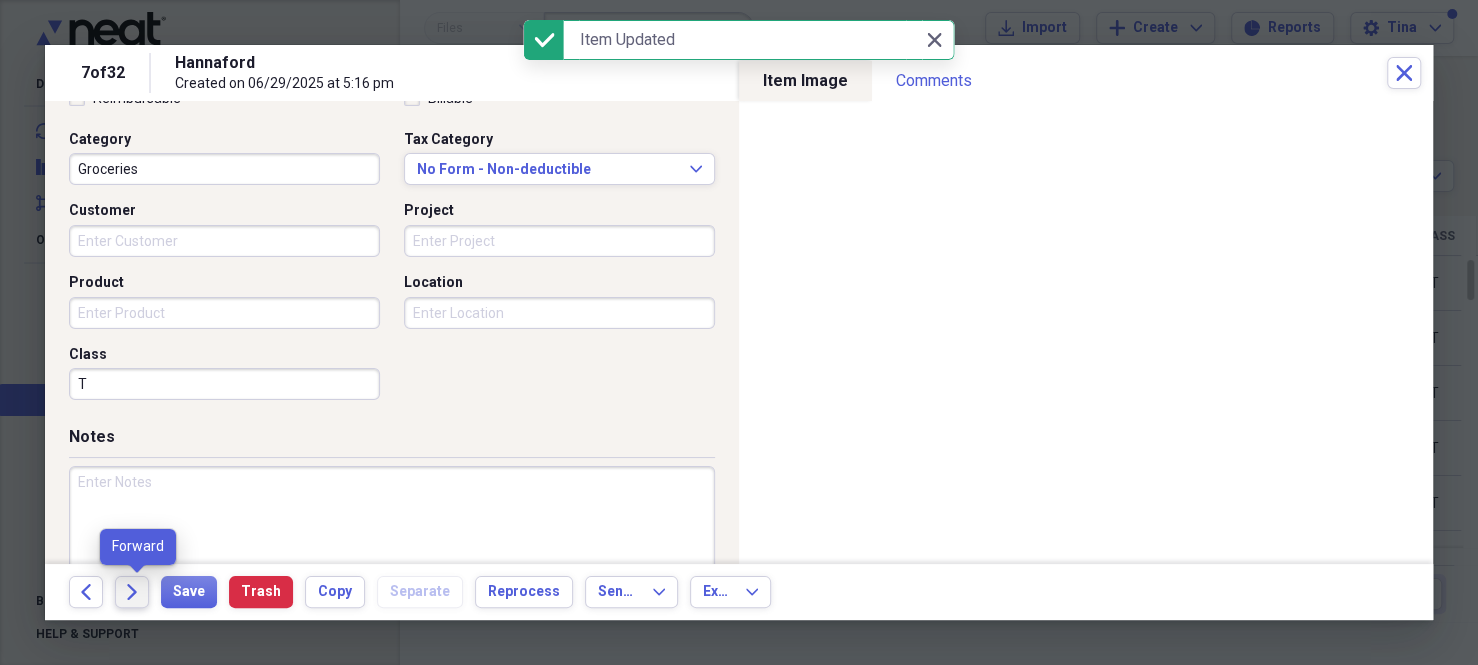 click on "Forward" 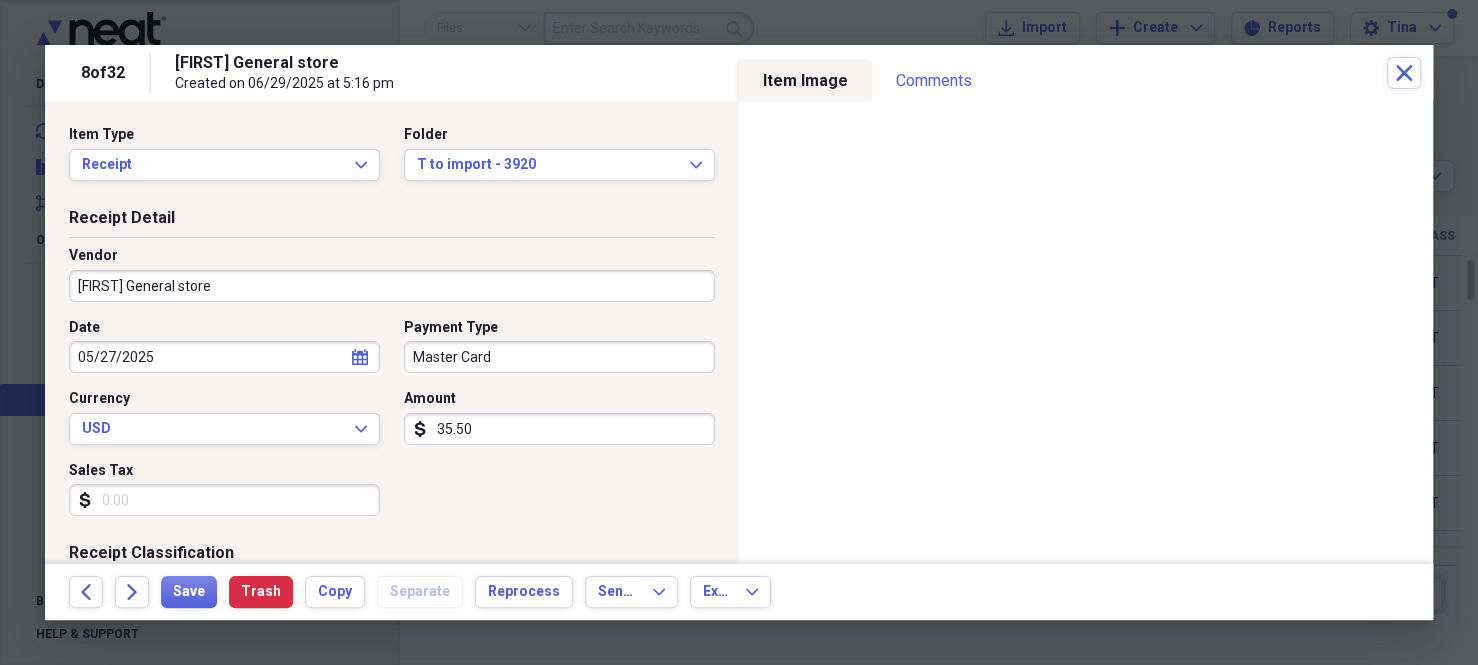 click on "Master Card" at bounding box center (559, 357) 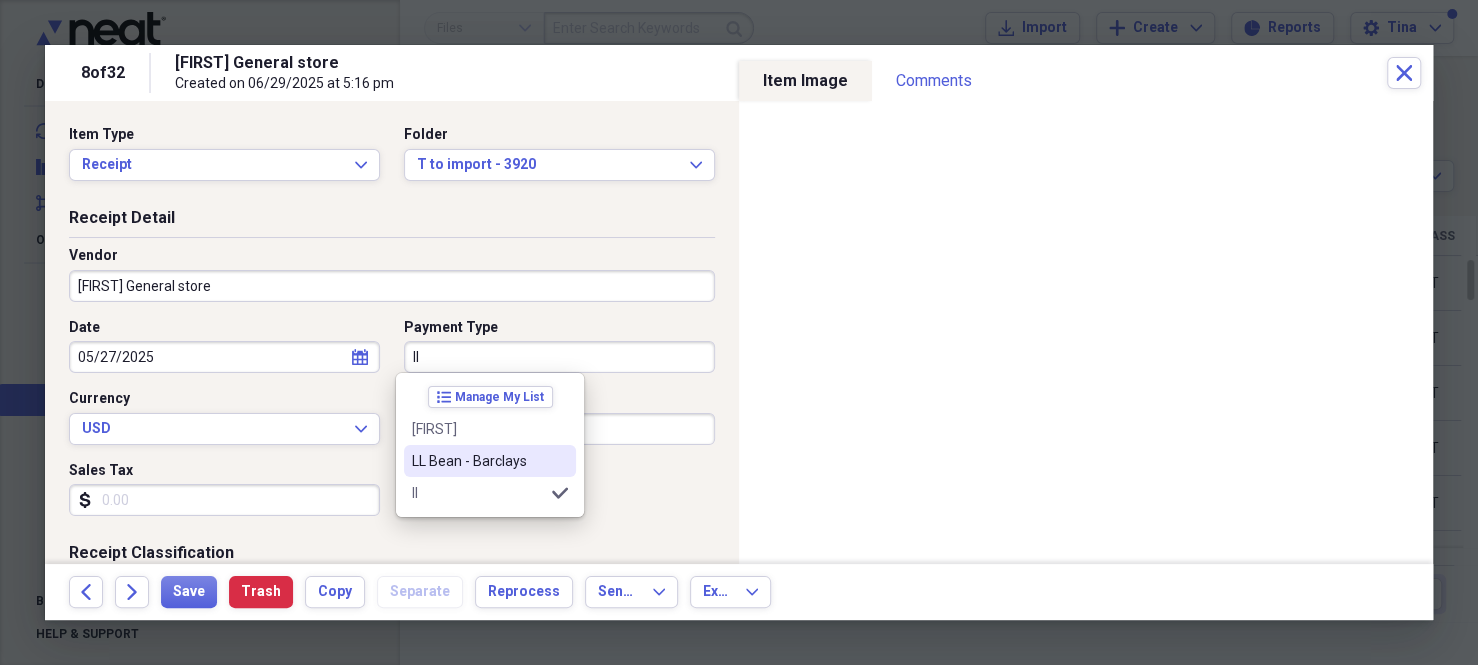 click on "LL Bean - Barclays" at bounding box center (478, 461) 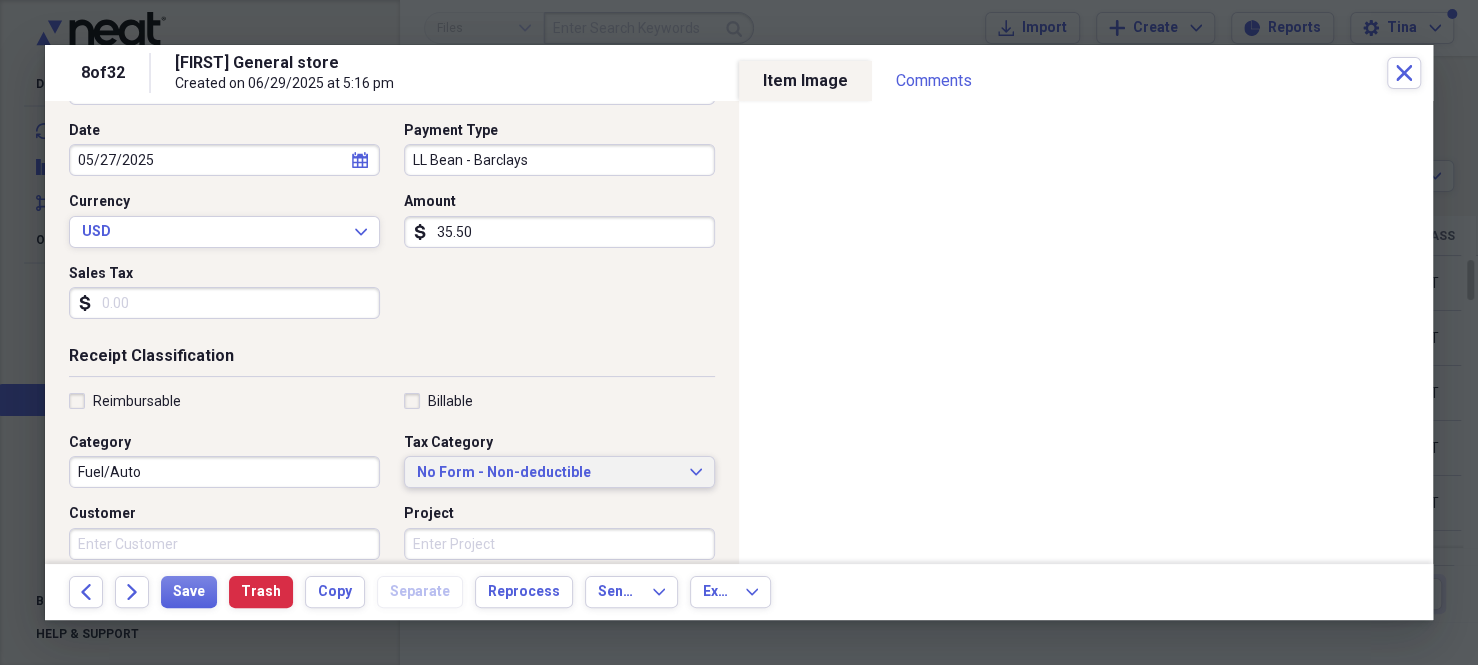 scroll, scrollTop: 200, scrollLeft: 0, axis: vertical 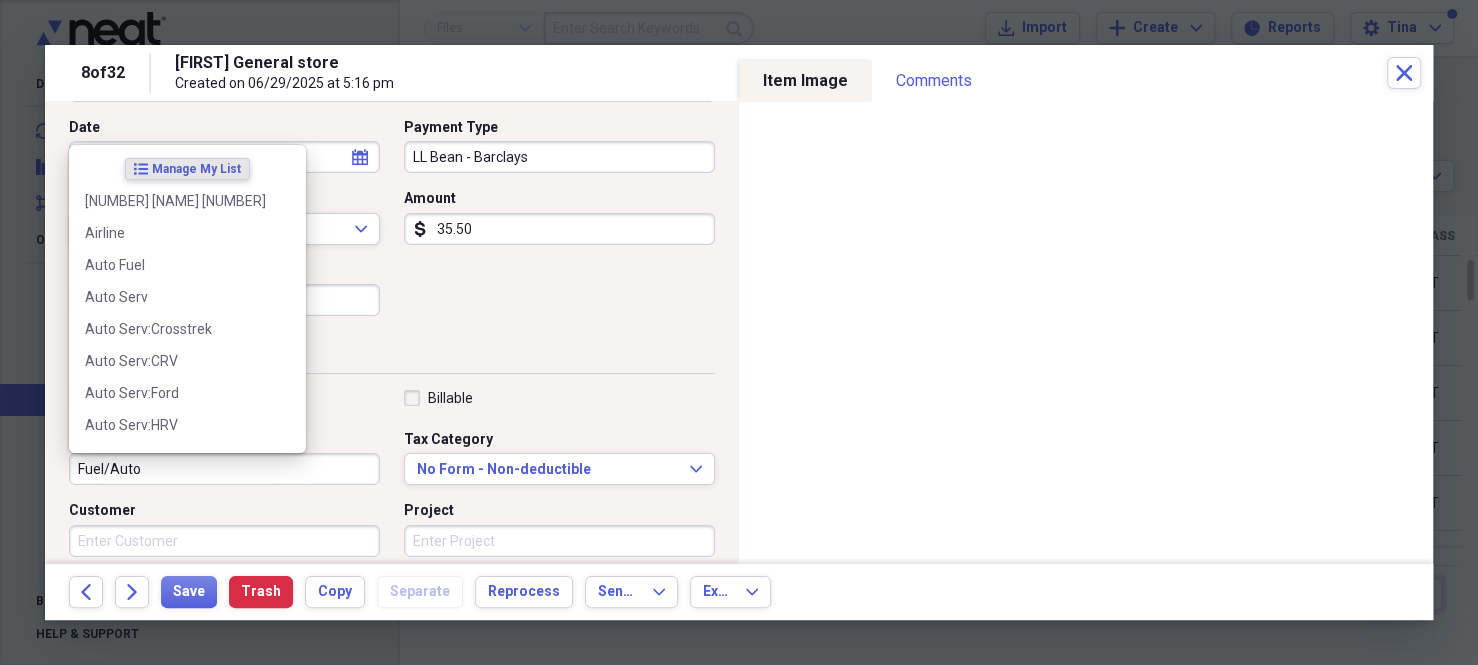 click on "Fuel/Auto" at bounding box center (224, 469) 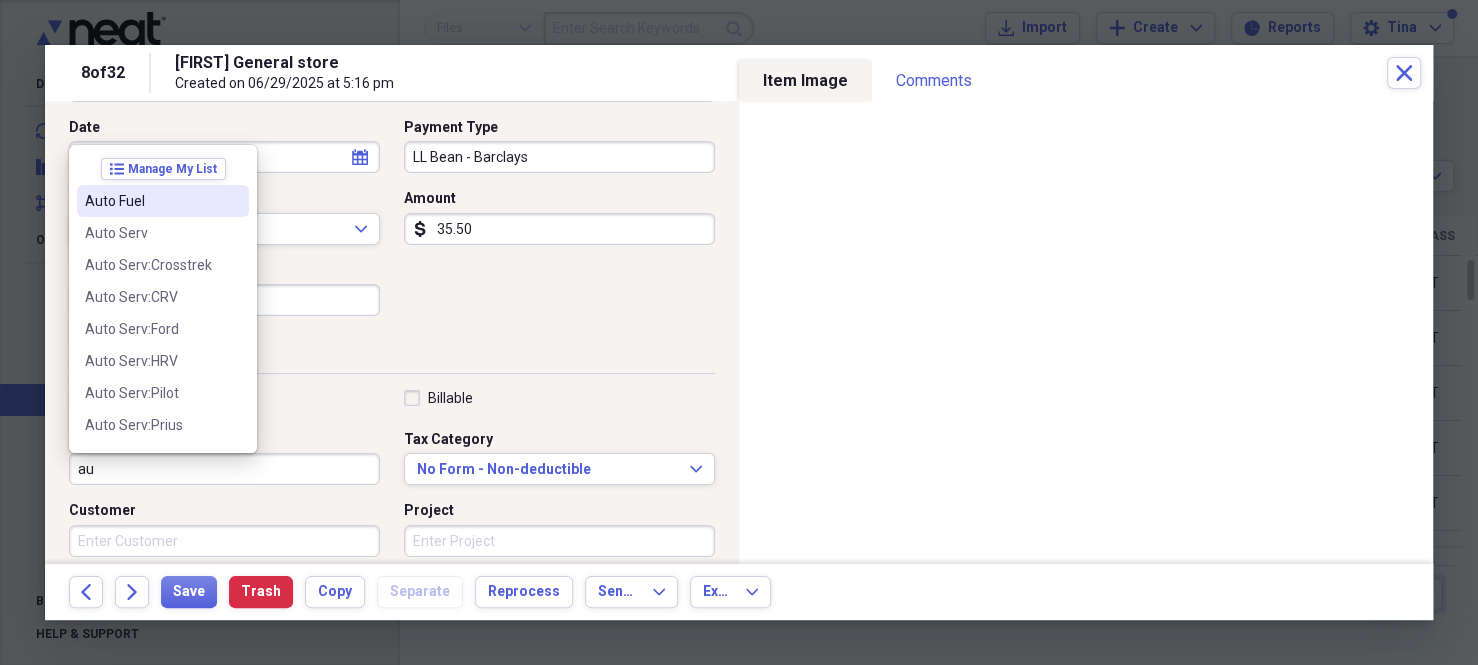 click on "Auto Fuel" at bounding box center [151, 201] 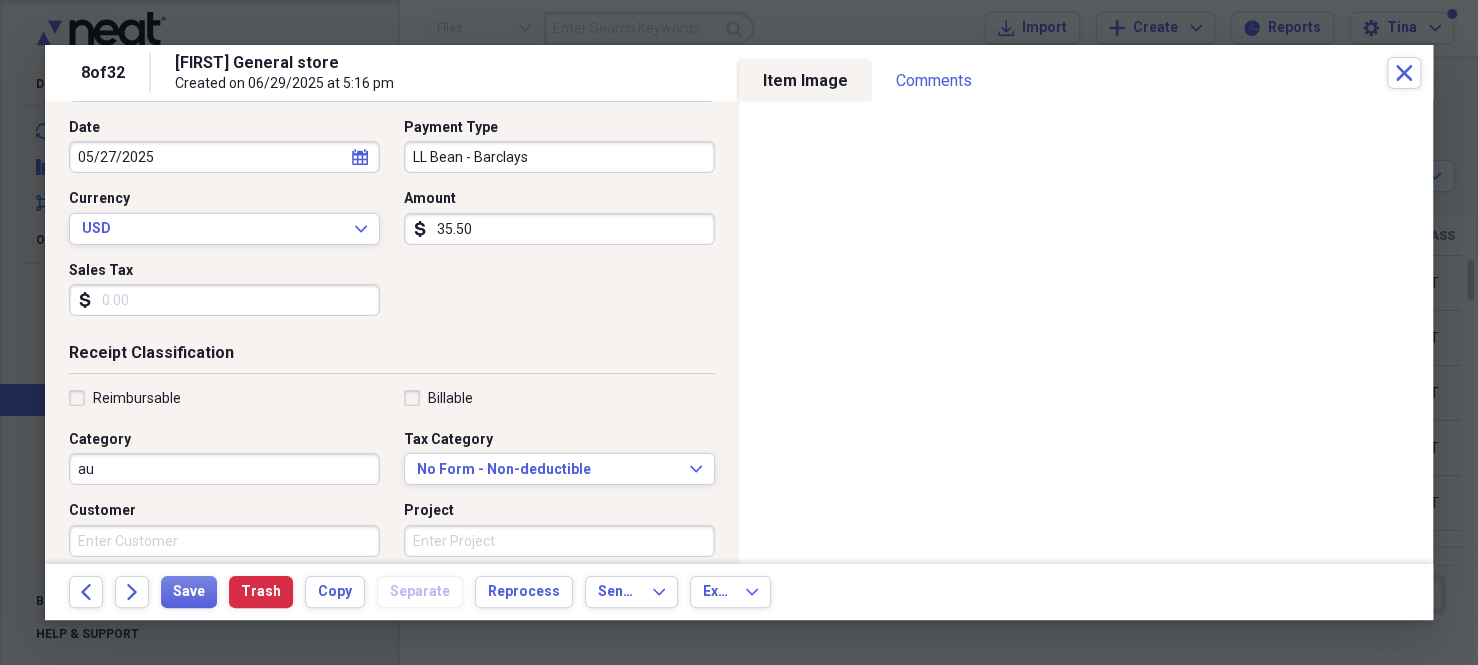 type on "Auto Fuel" 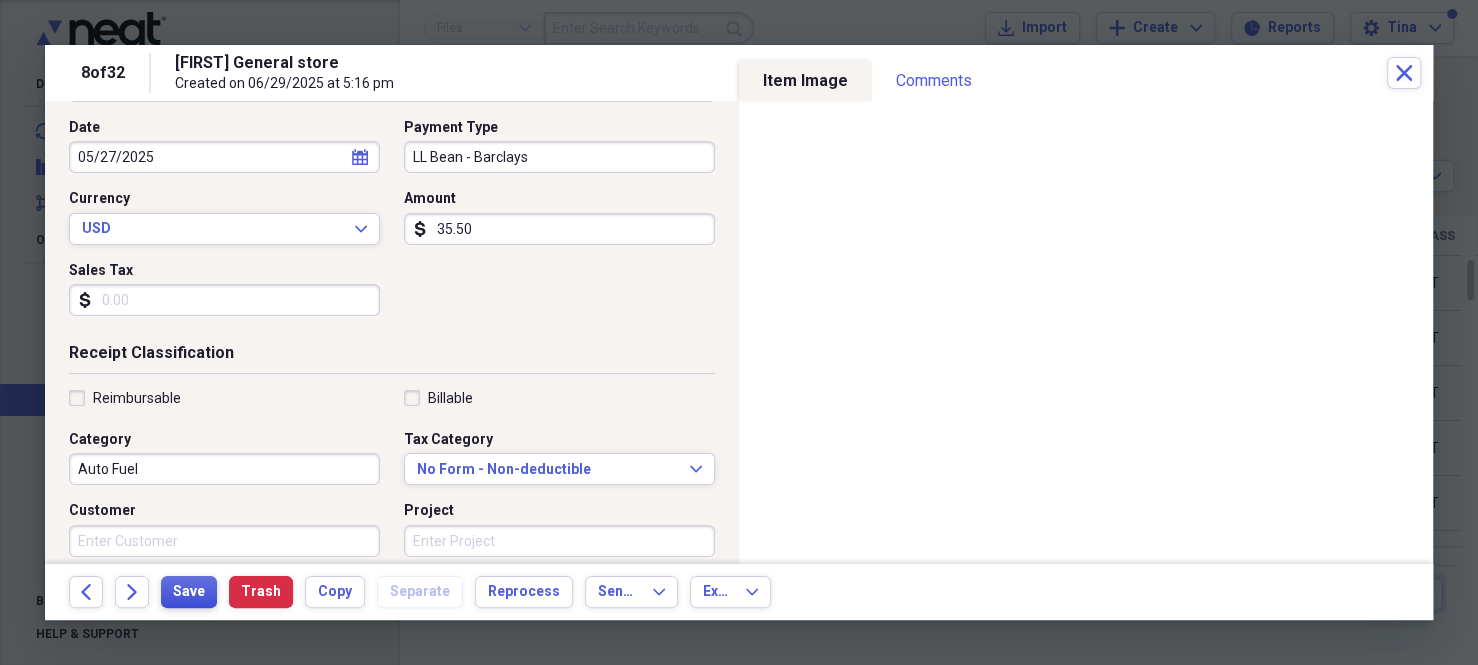 click on "Save" at bounding box center [189, 592] 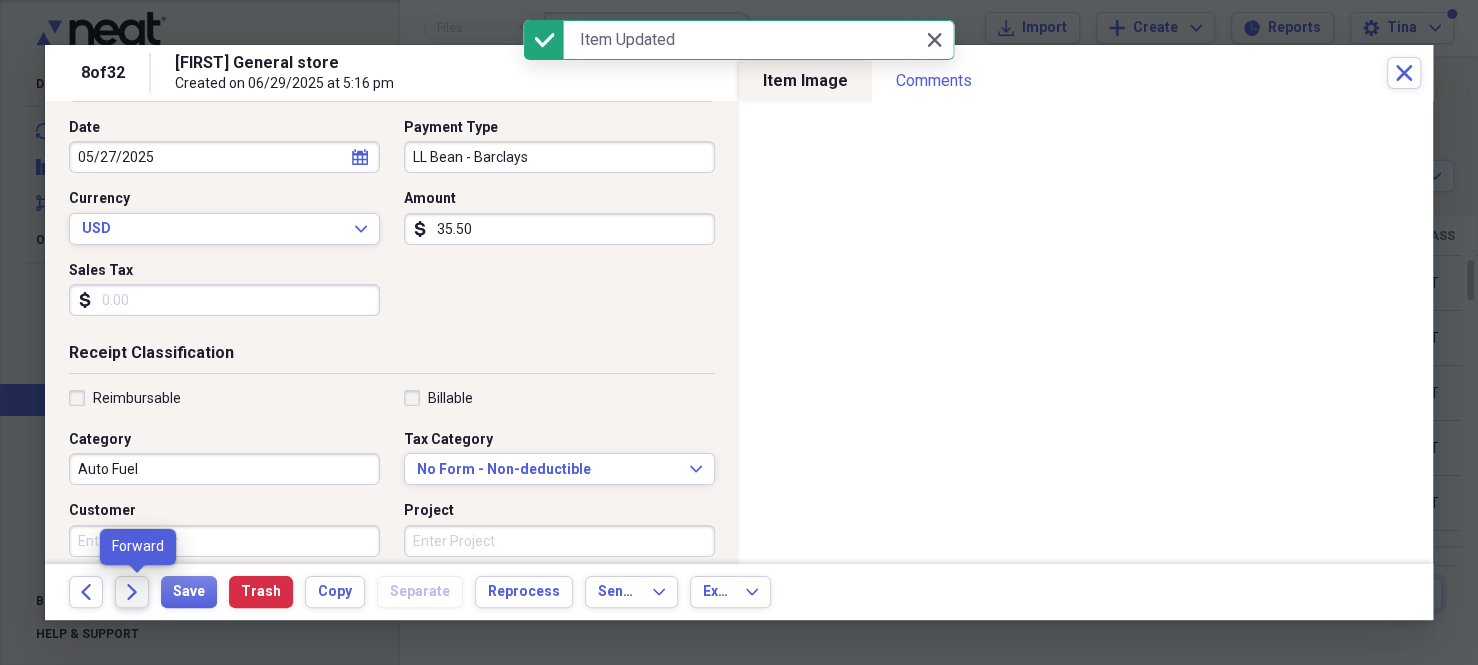 click on "Forward" 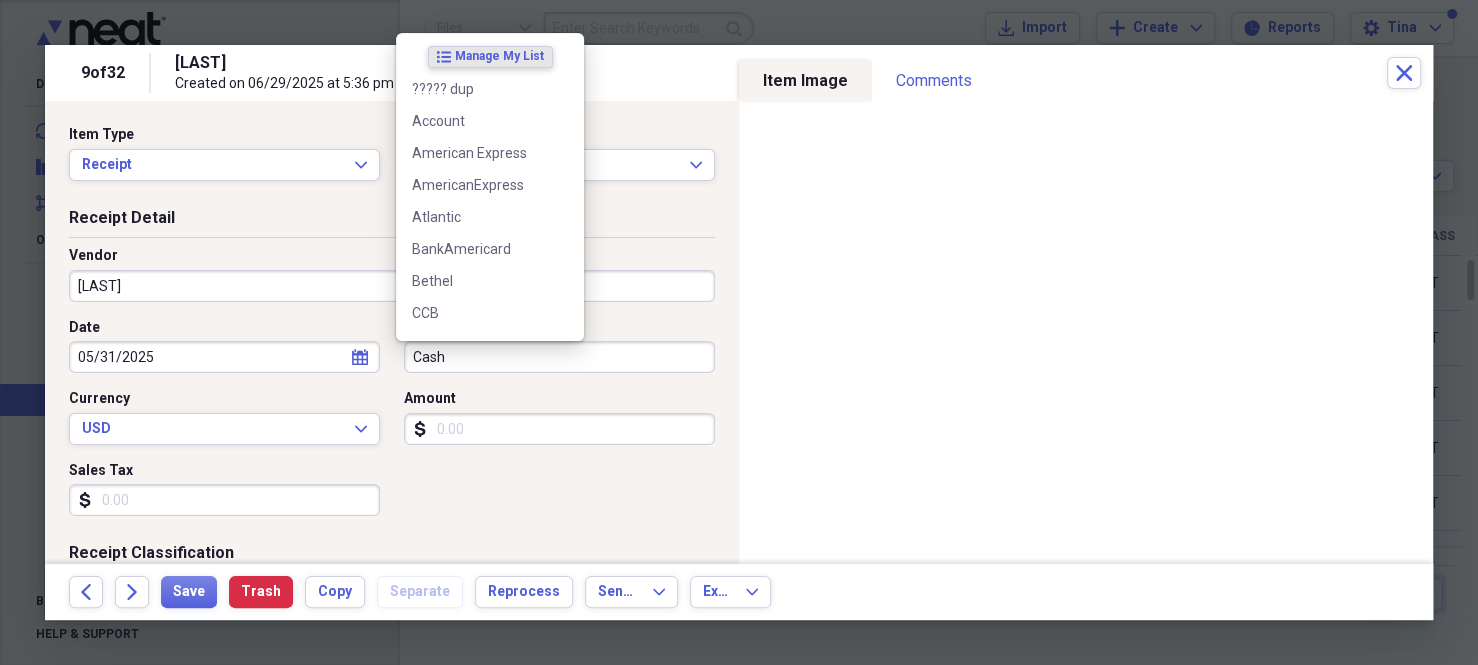 click on "Cash" at bounding box center (559, 357) 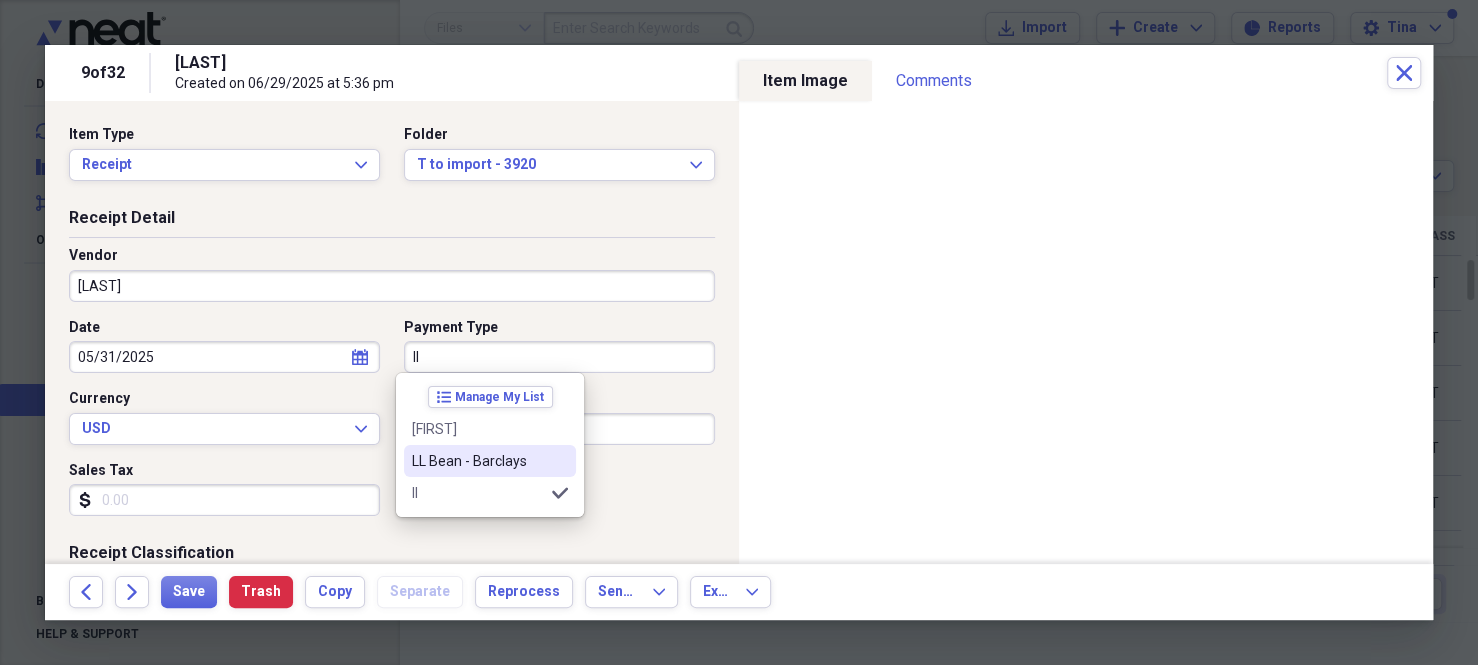 click on "LL Bean - Barclays" at bounding box center (478, 461) 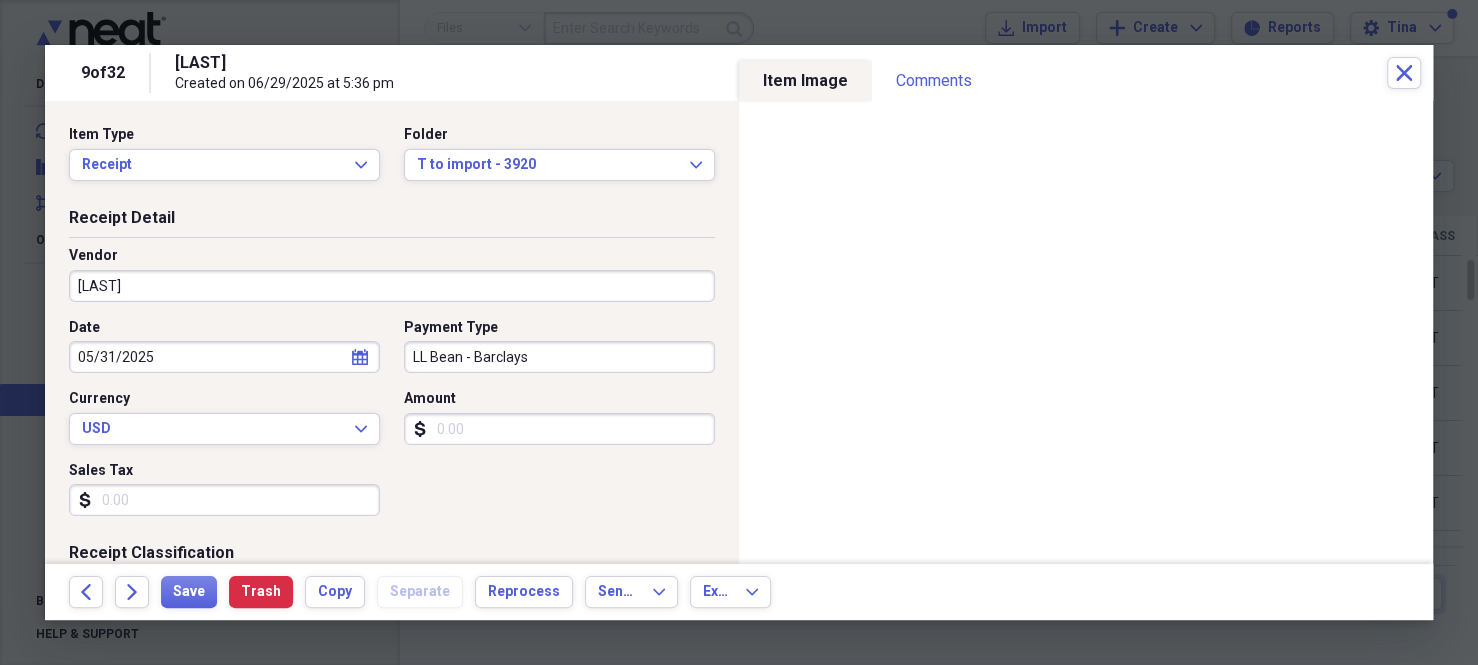click on "Amount" at bounding box center (559, 429) 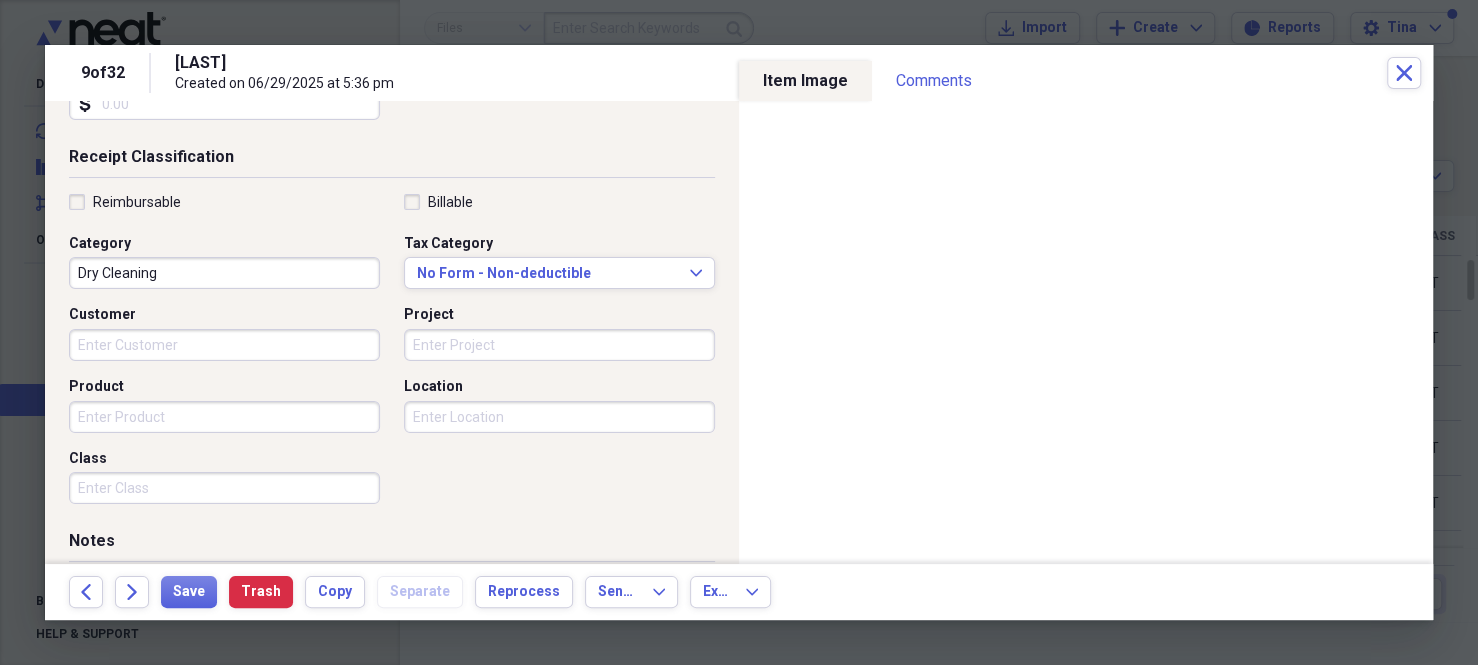 scroll, scrollTop: 500, scrollLeft: 0, axis: vertical 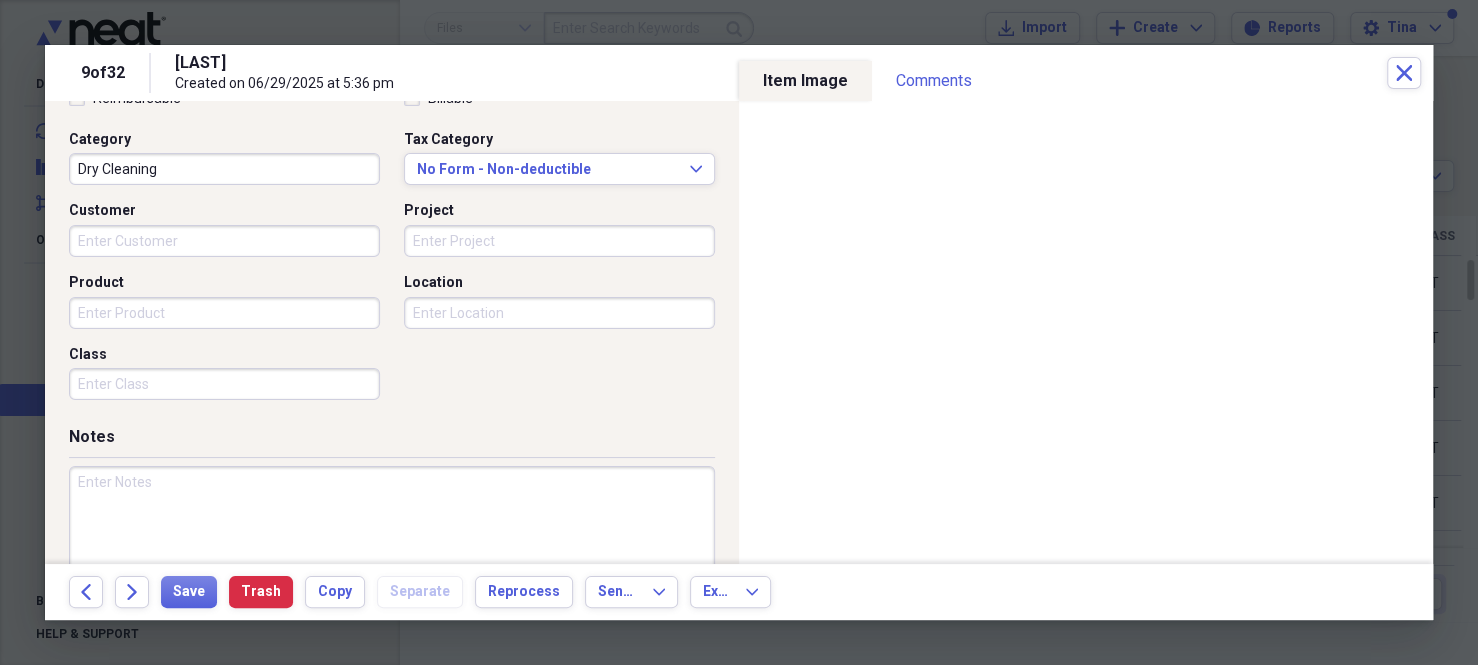 type on "28.86" 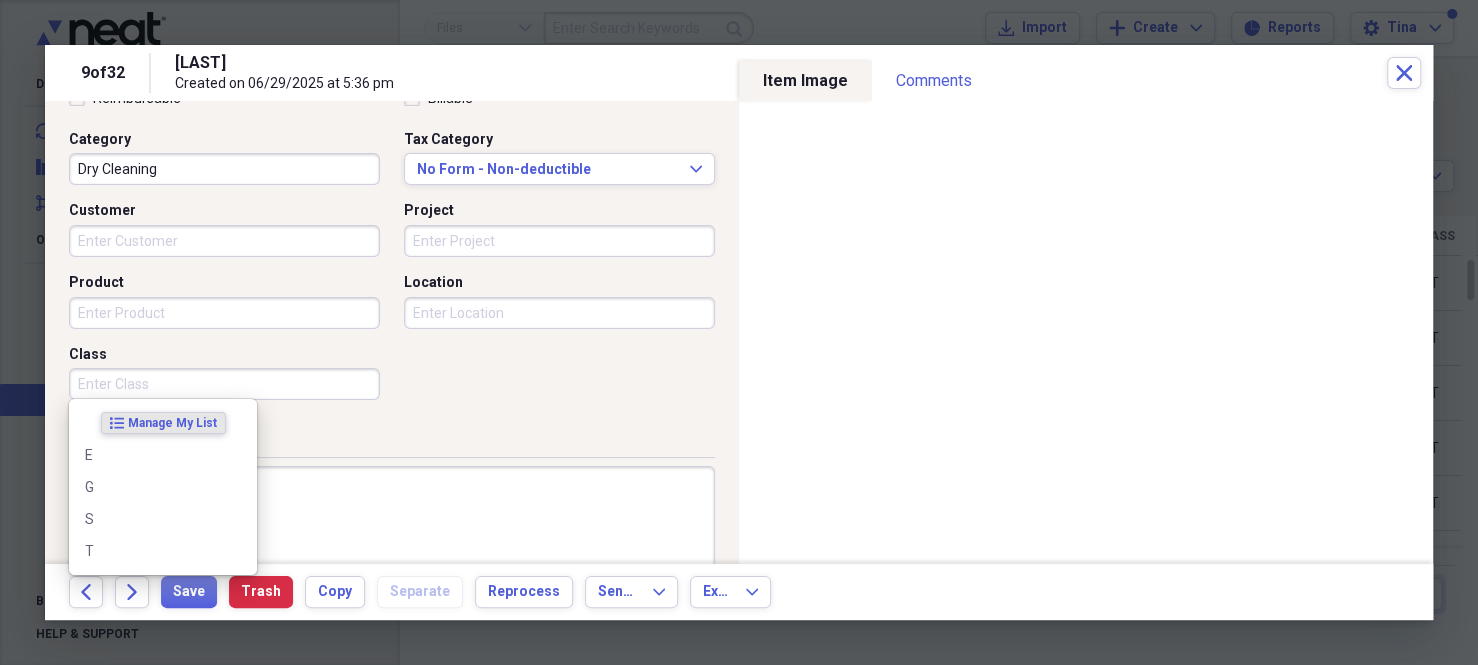 click on "Class" at bounding box center (224, 384) 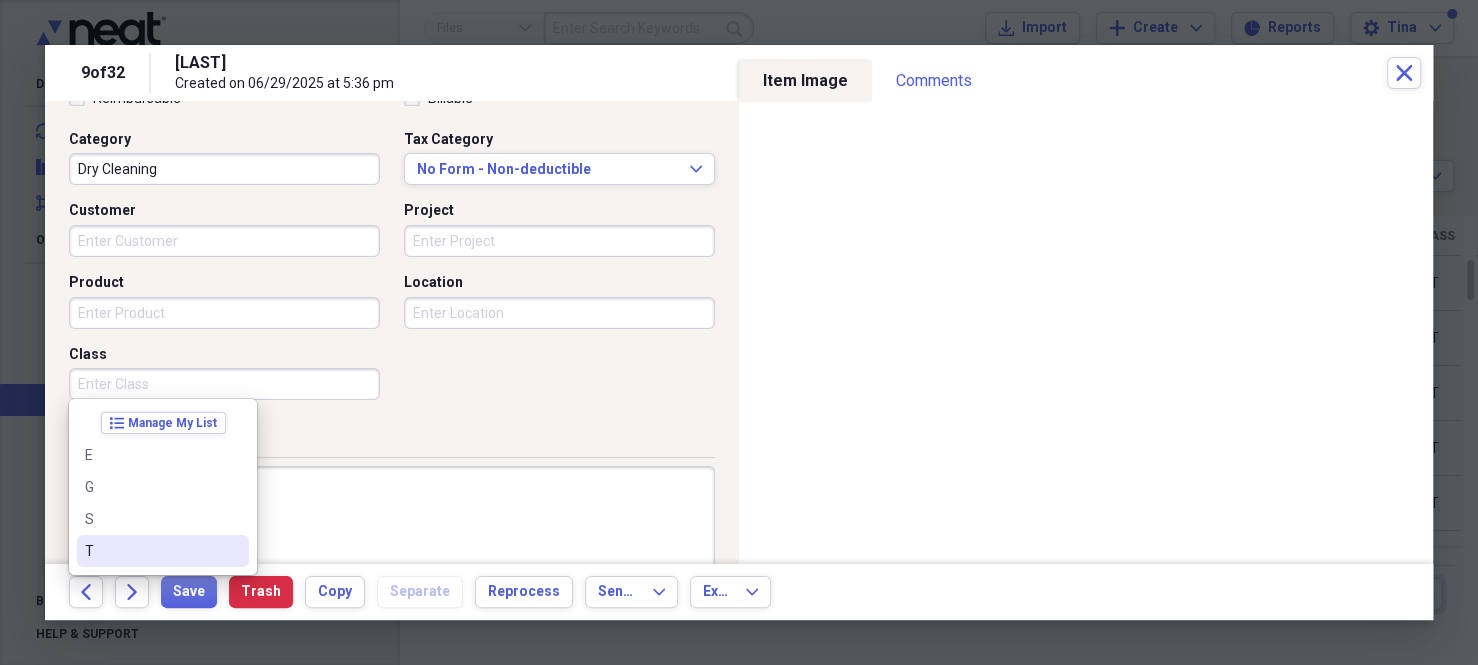 click on "T" at bounding box center (151, 551) 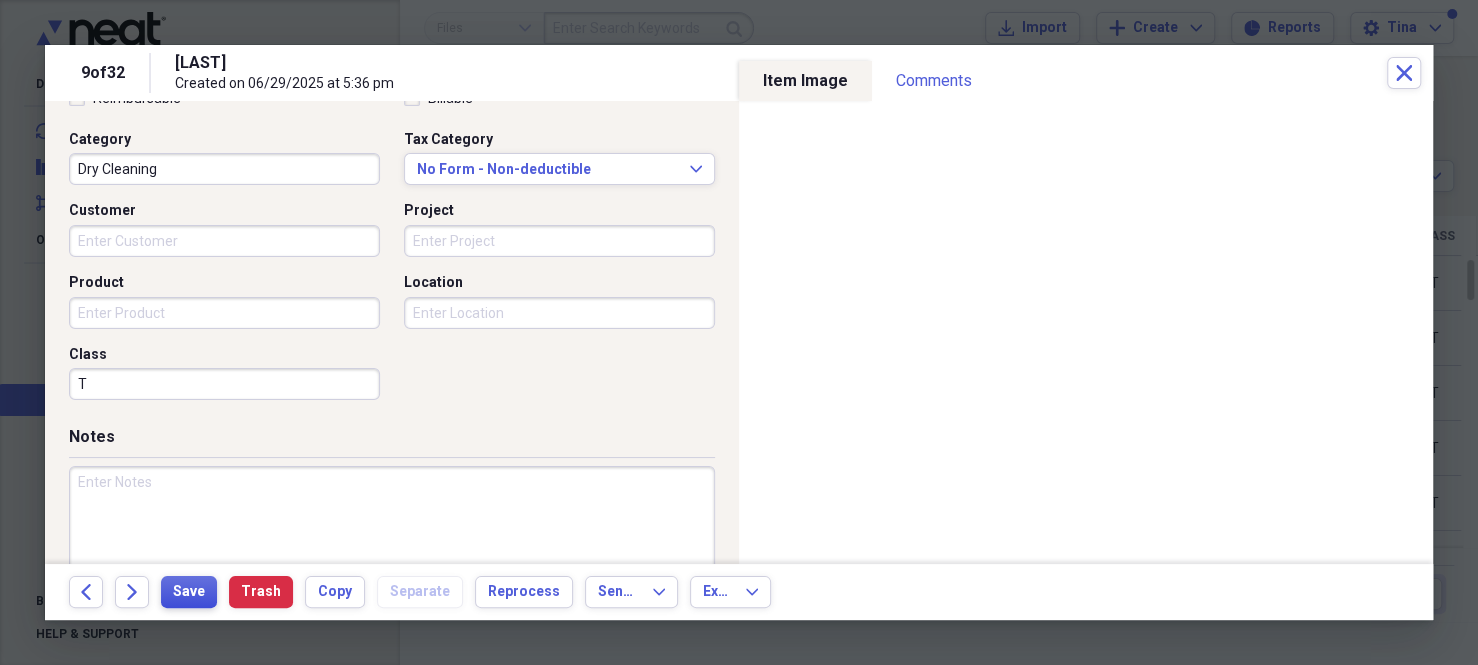 click on "Save" at bounding box center (189, 592) 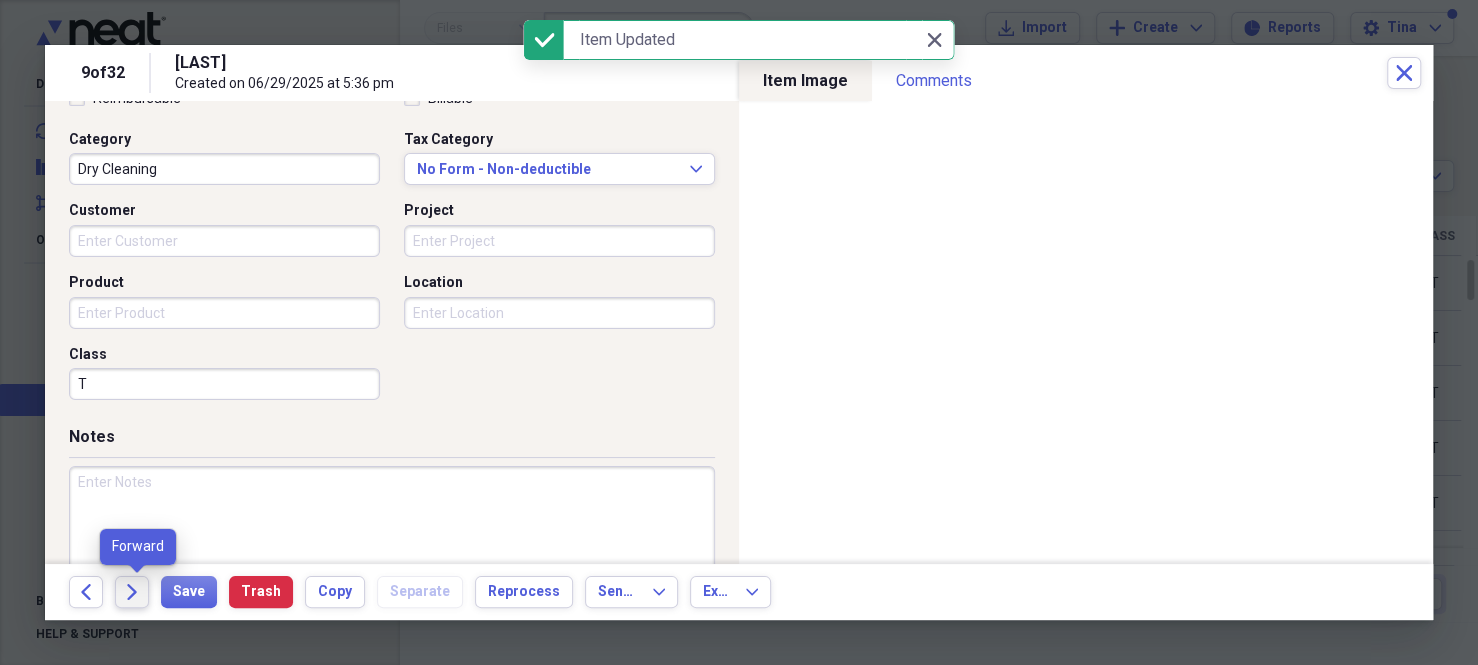 click on "Forward" 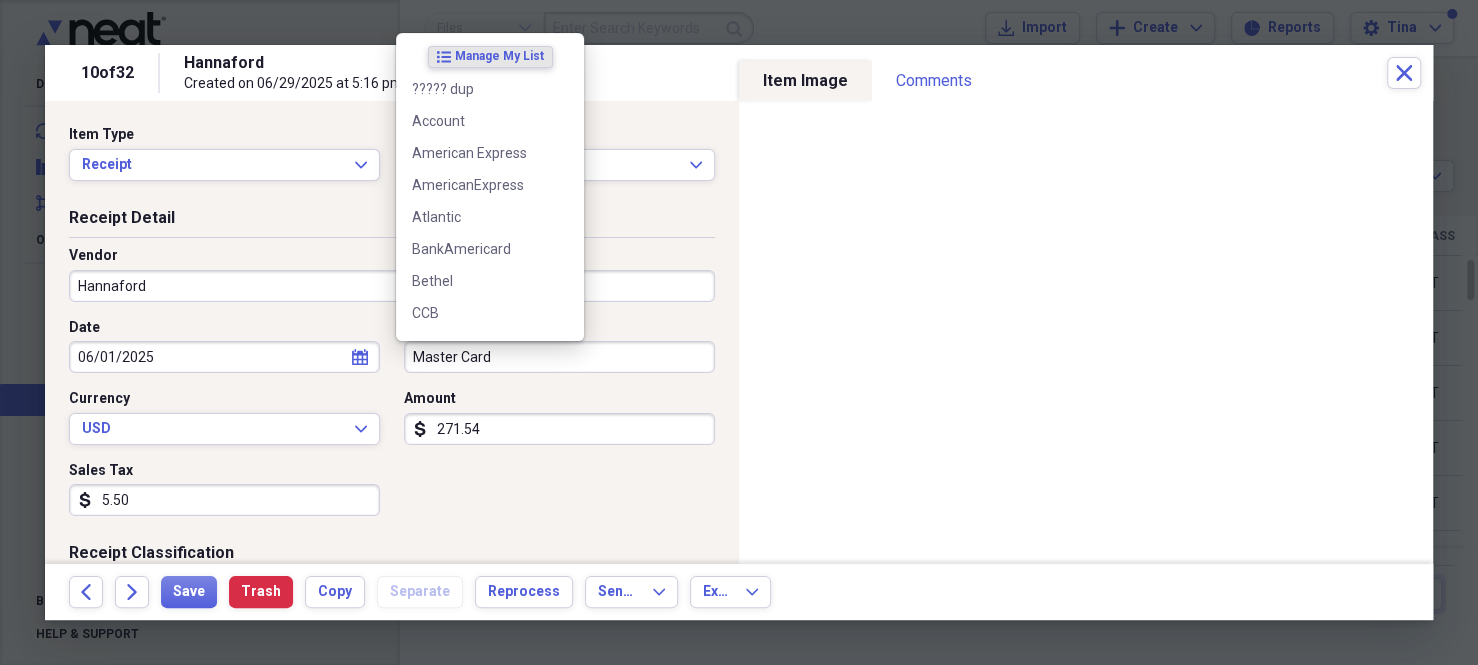 click on "Master Card" at bounding box center [559, 357] 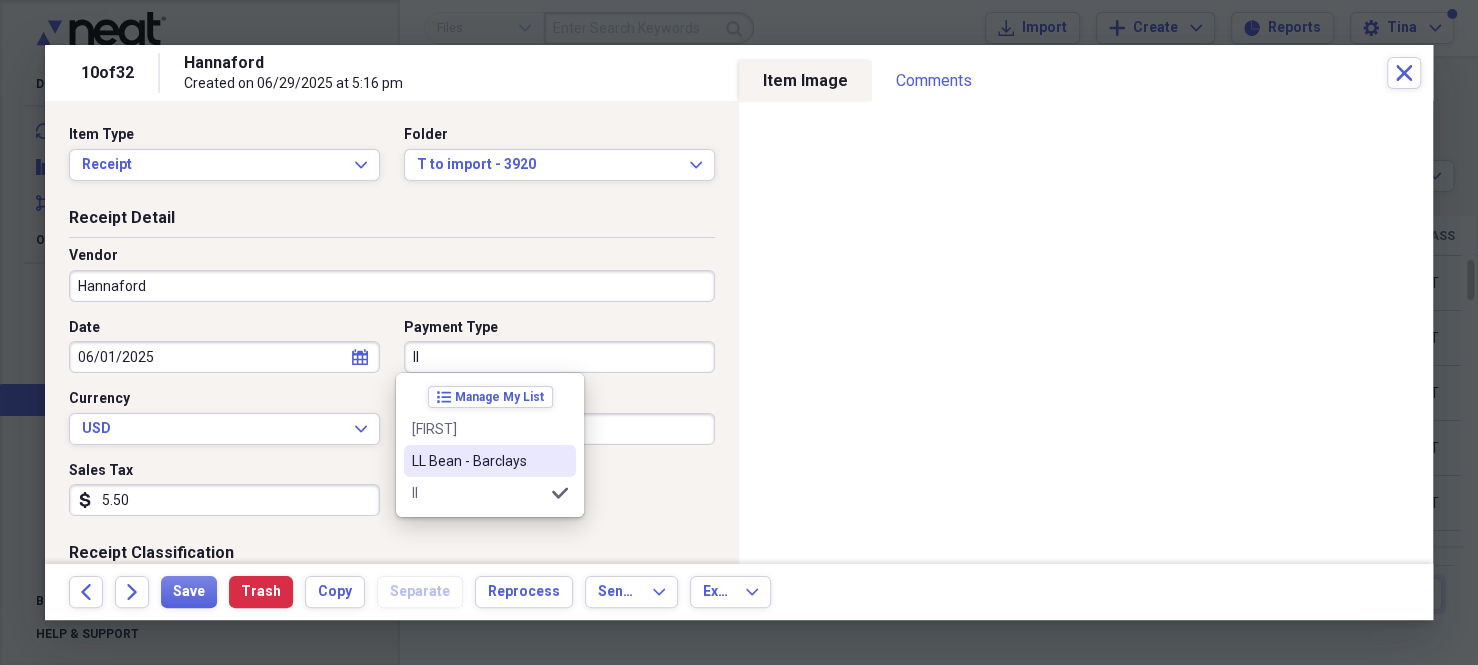 click on "LL Bean - Barclays" at bounding box center [478, 461] 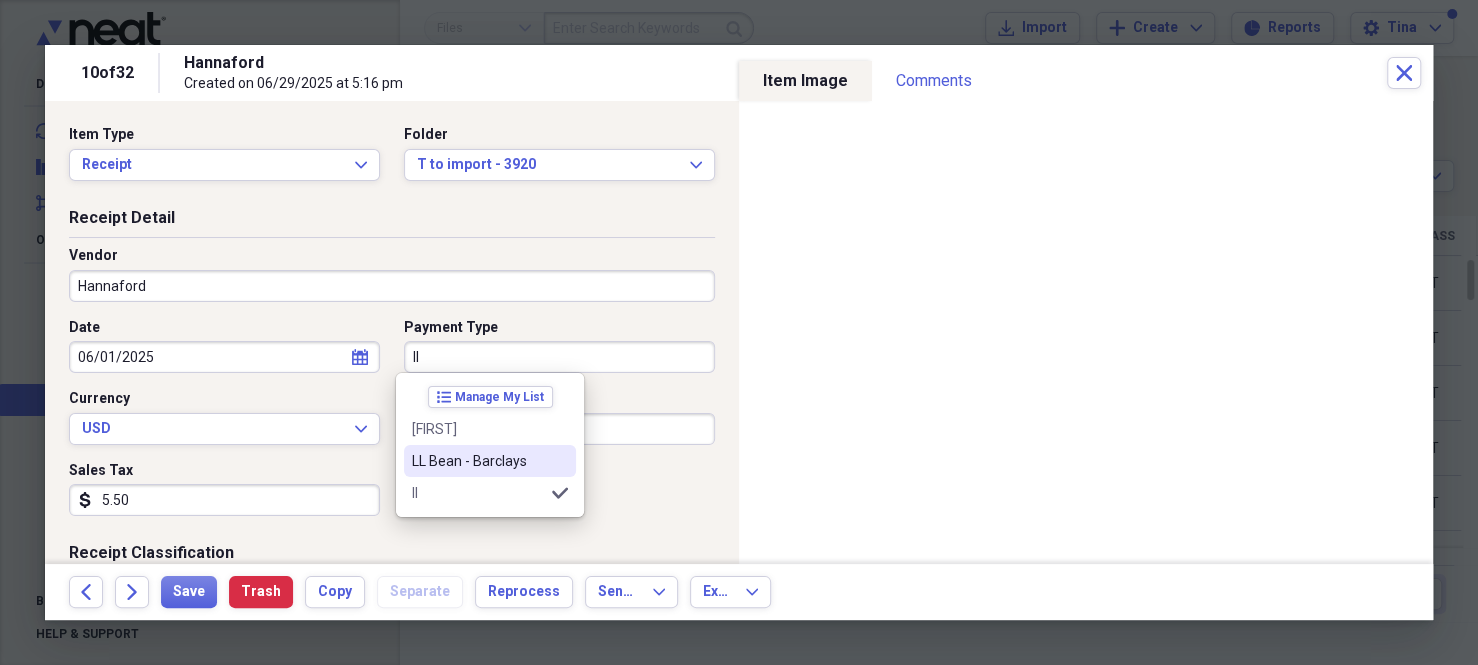 type on "LL Bean - Barclays" 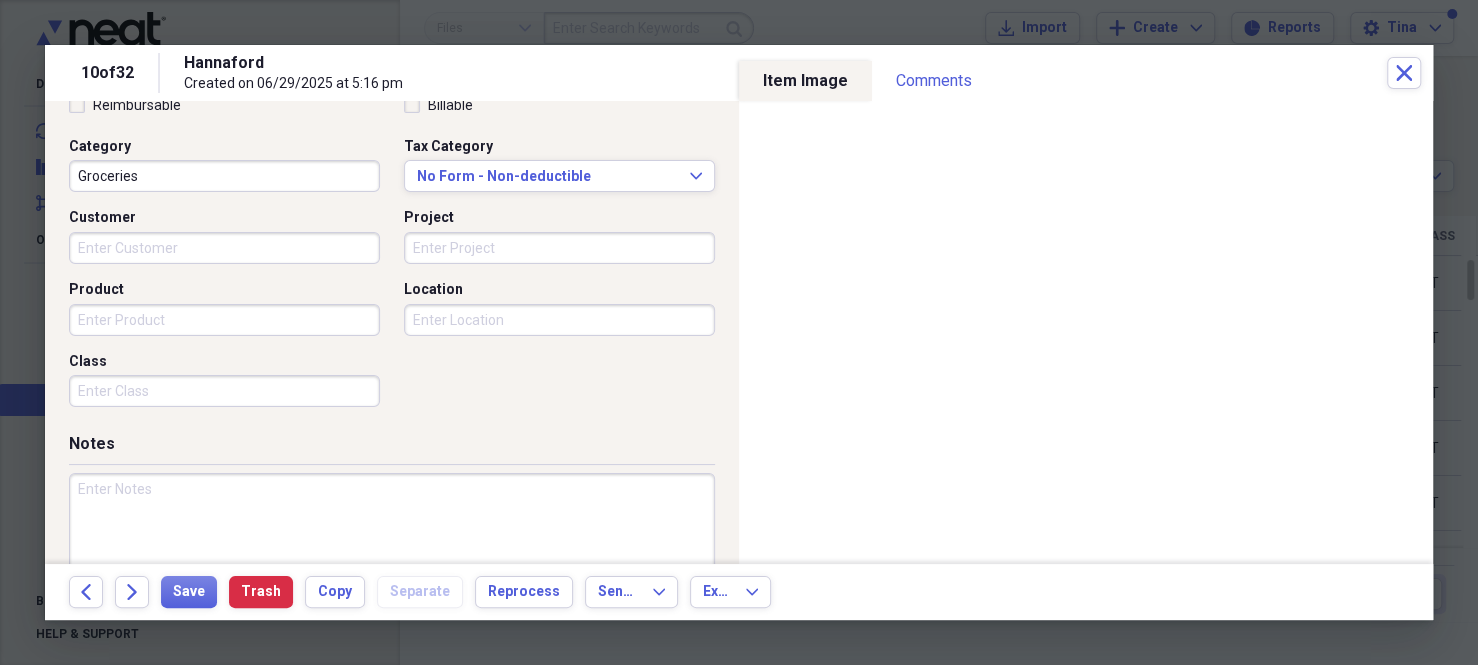 scroll, scrollTop: 500, scrollLeft: 0, axis: vertical 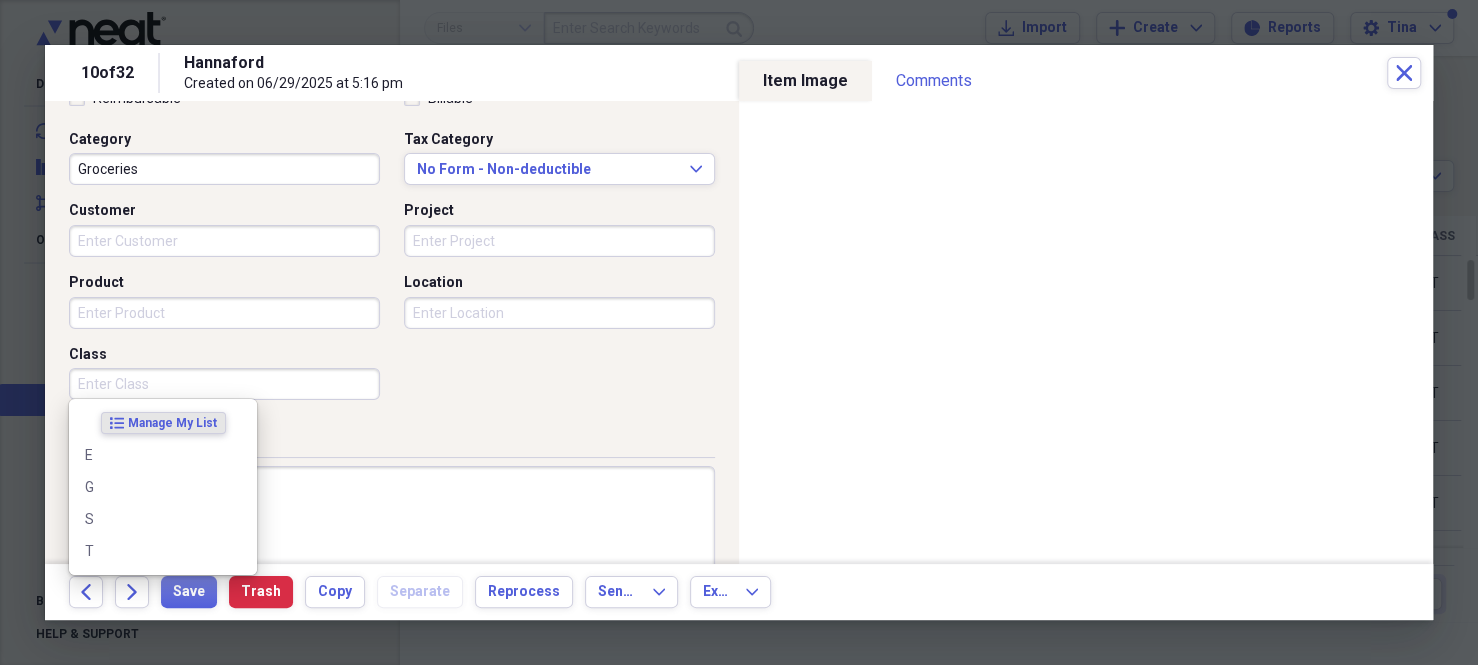 click on "Class" at bounding box center (224, 384) 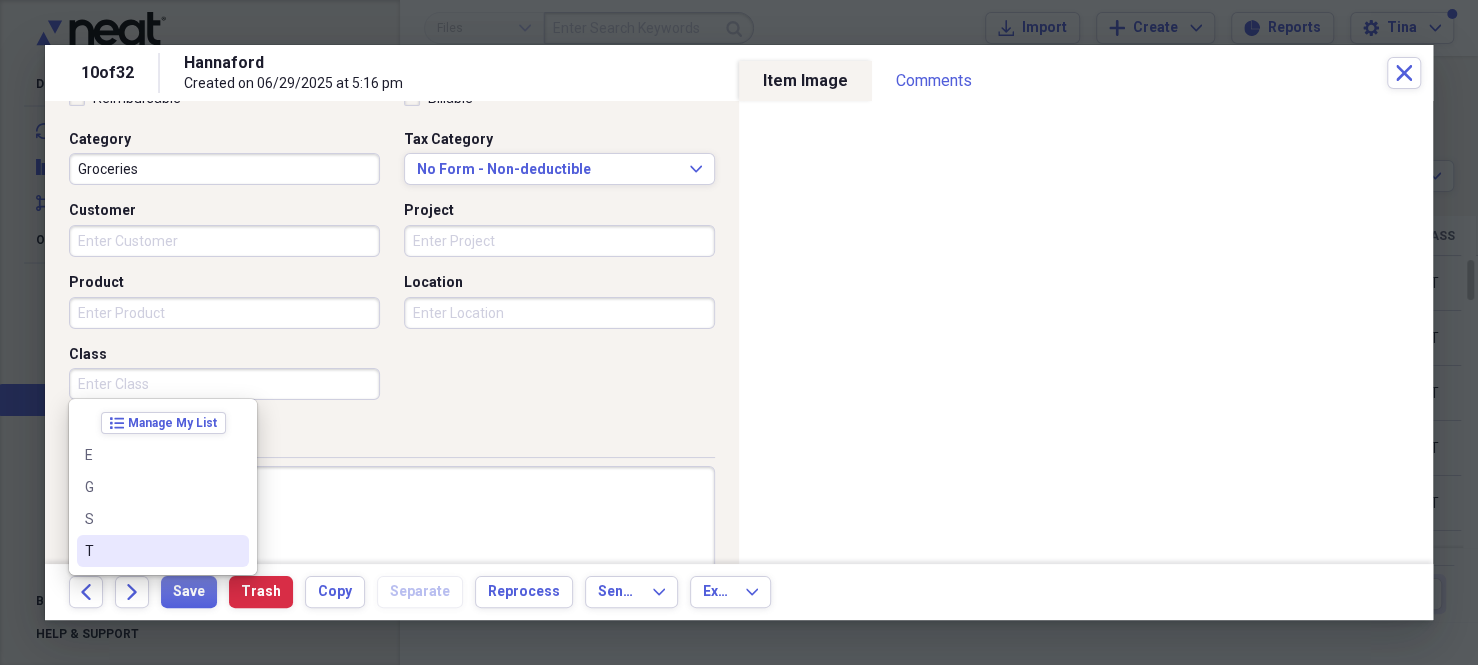 click on "T" at bounding box center (151, 551) 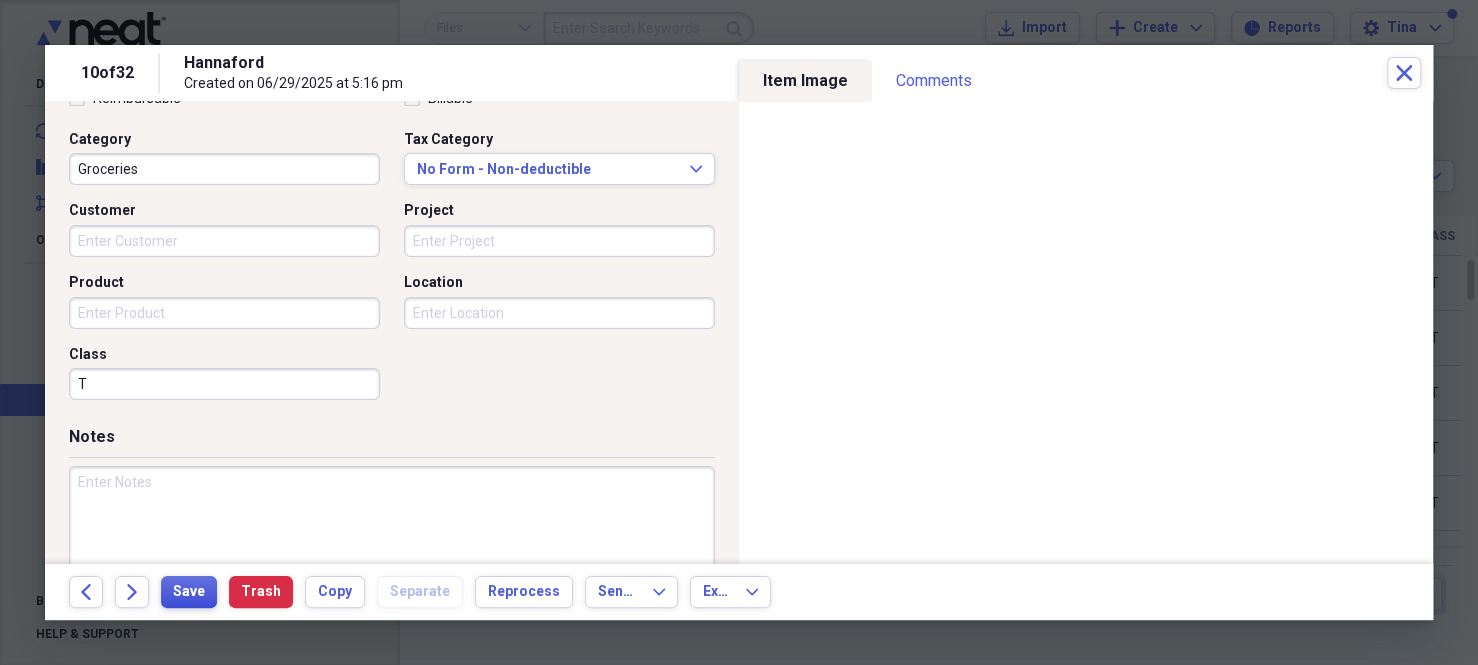 click on "Save" at bounding box center [189, 592] 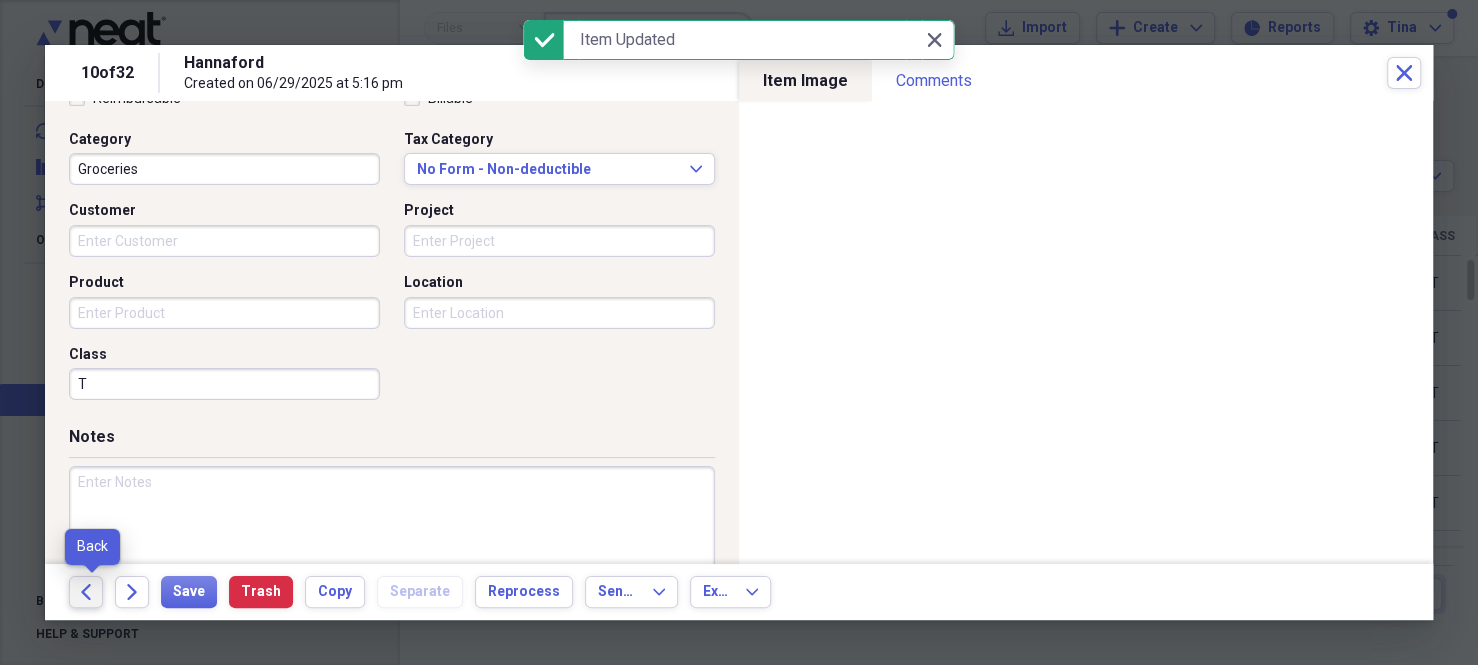 click on "Back" 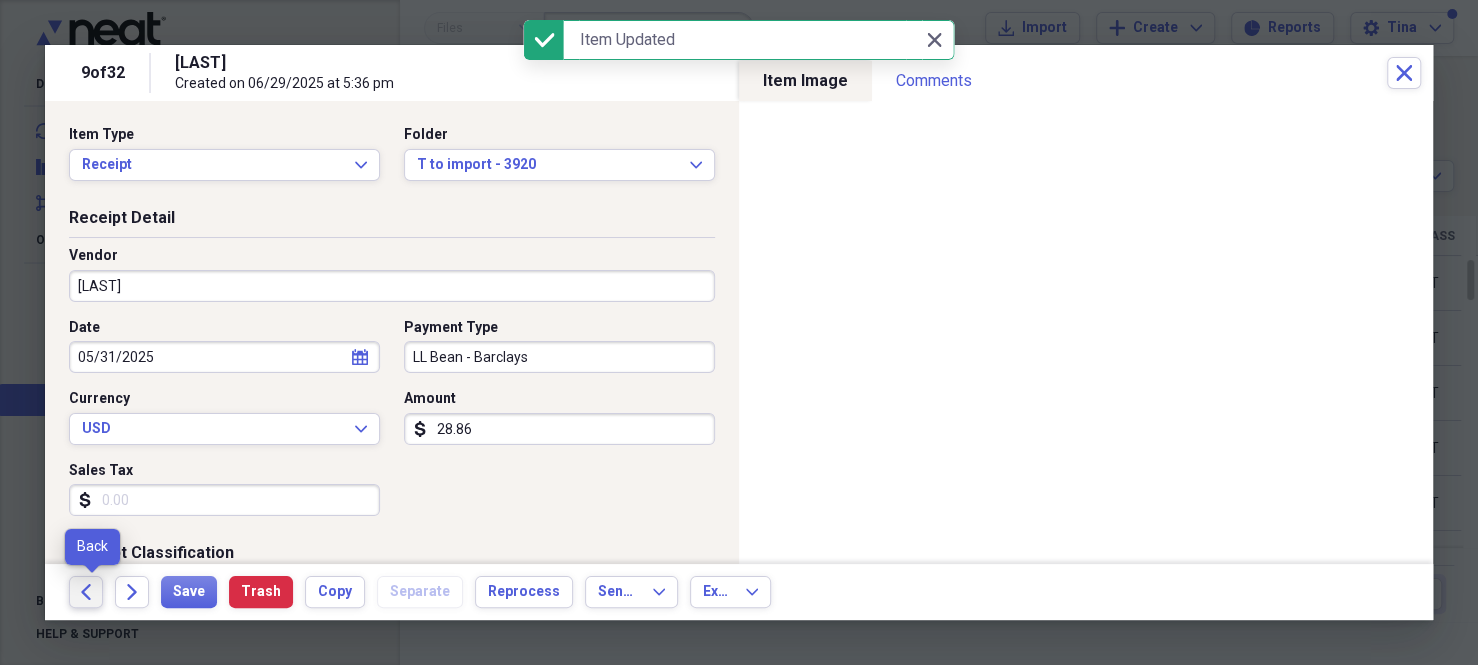drag, startPoint x: 93, startPoint y: 592, endPoint x: 81, endPoint y: 593, distance: 12.0415945 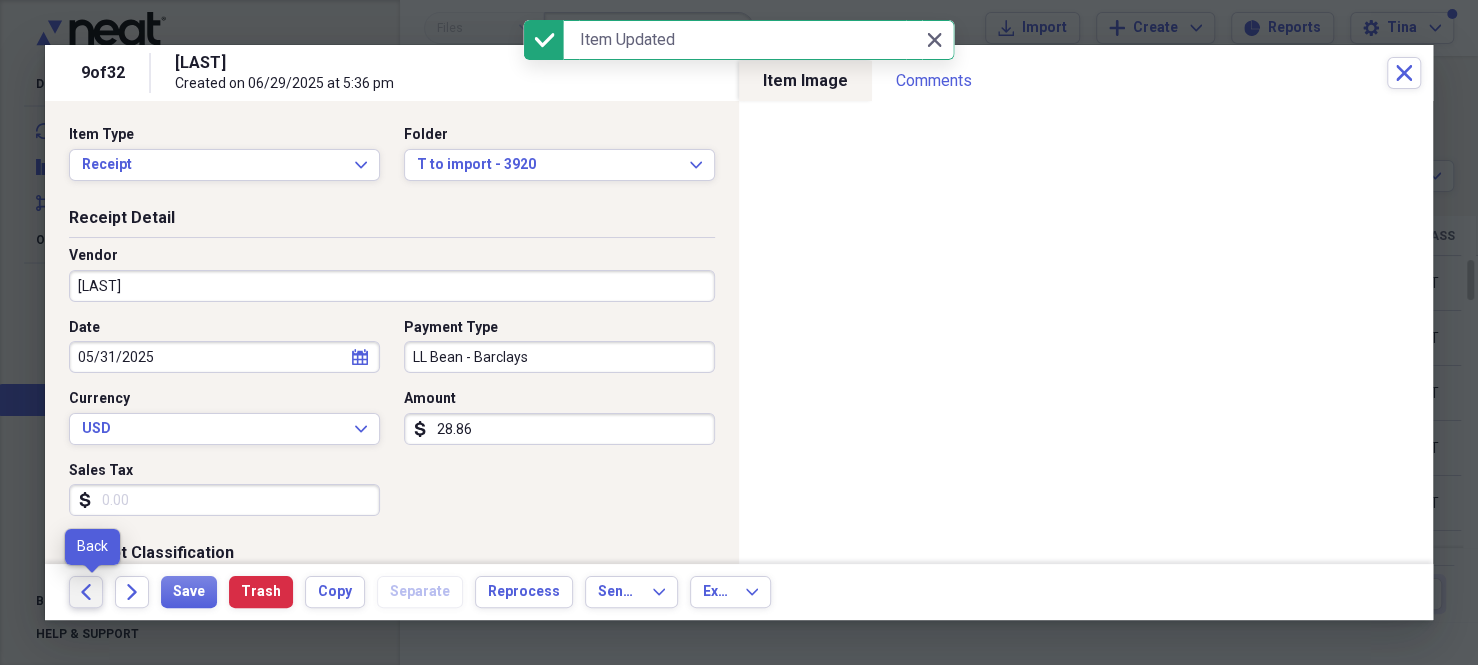 click on "Back" 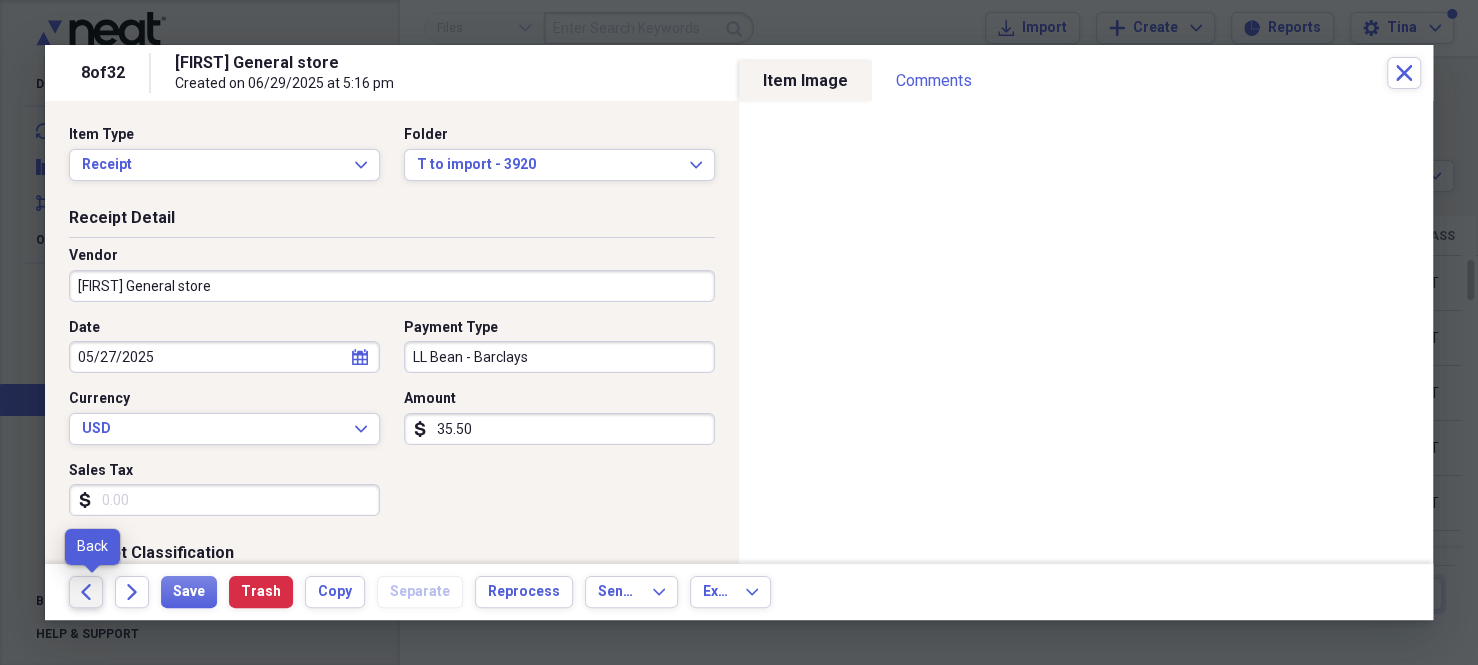 click on "Back" 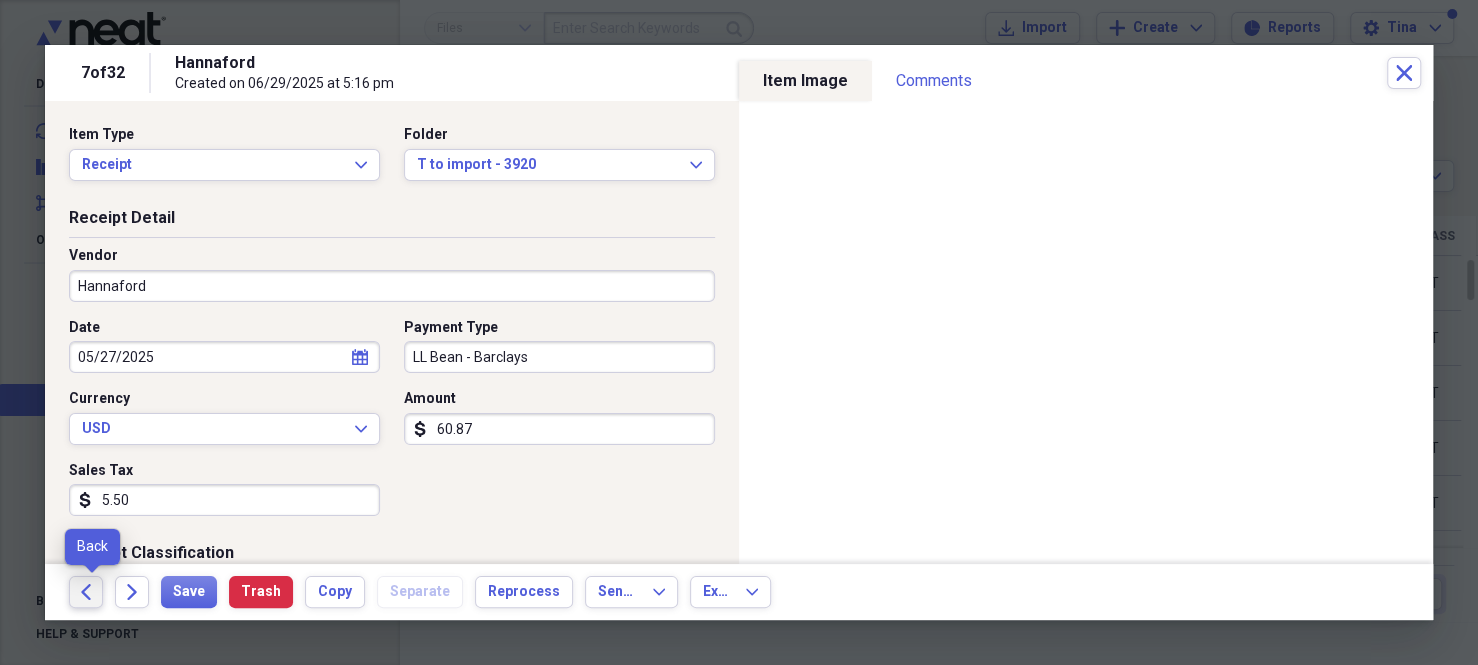 click on "Back" 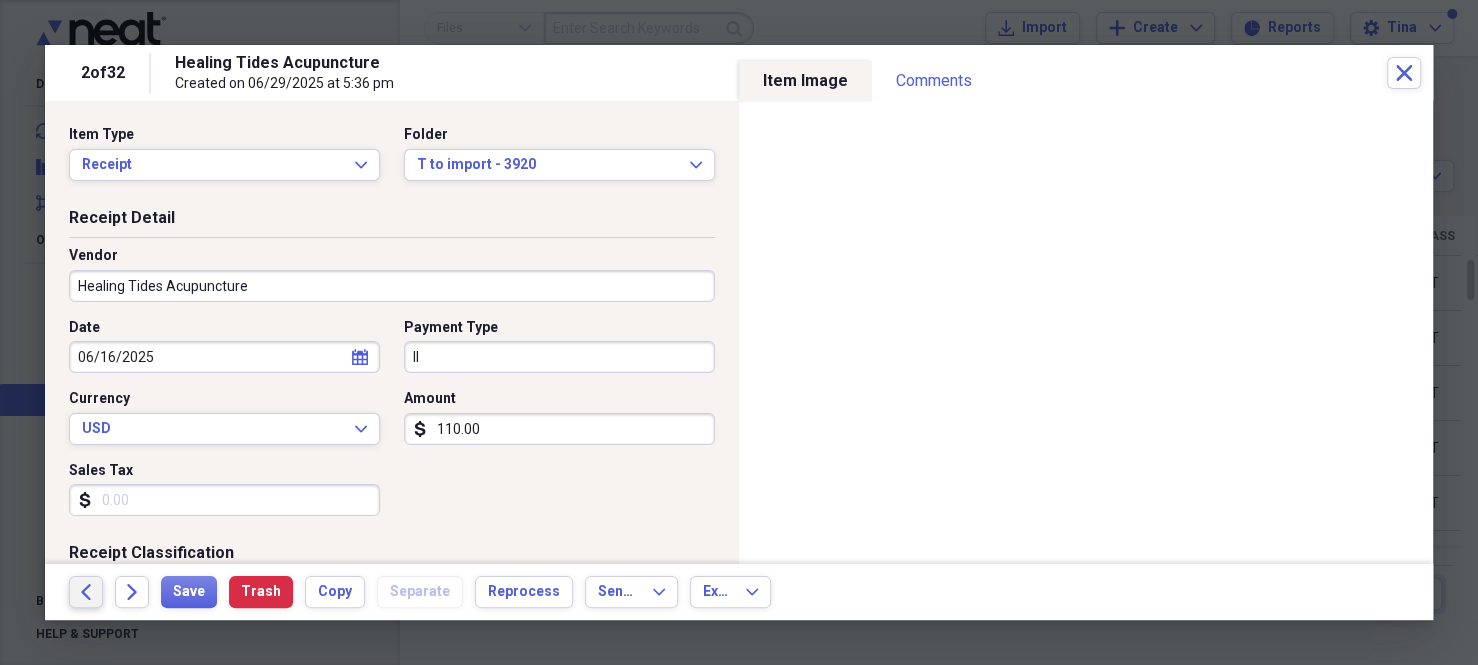 click on "Back" 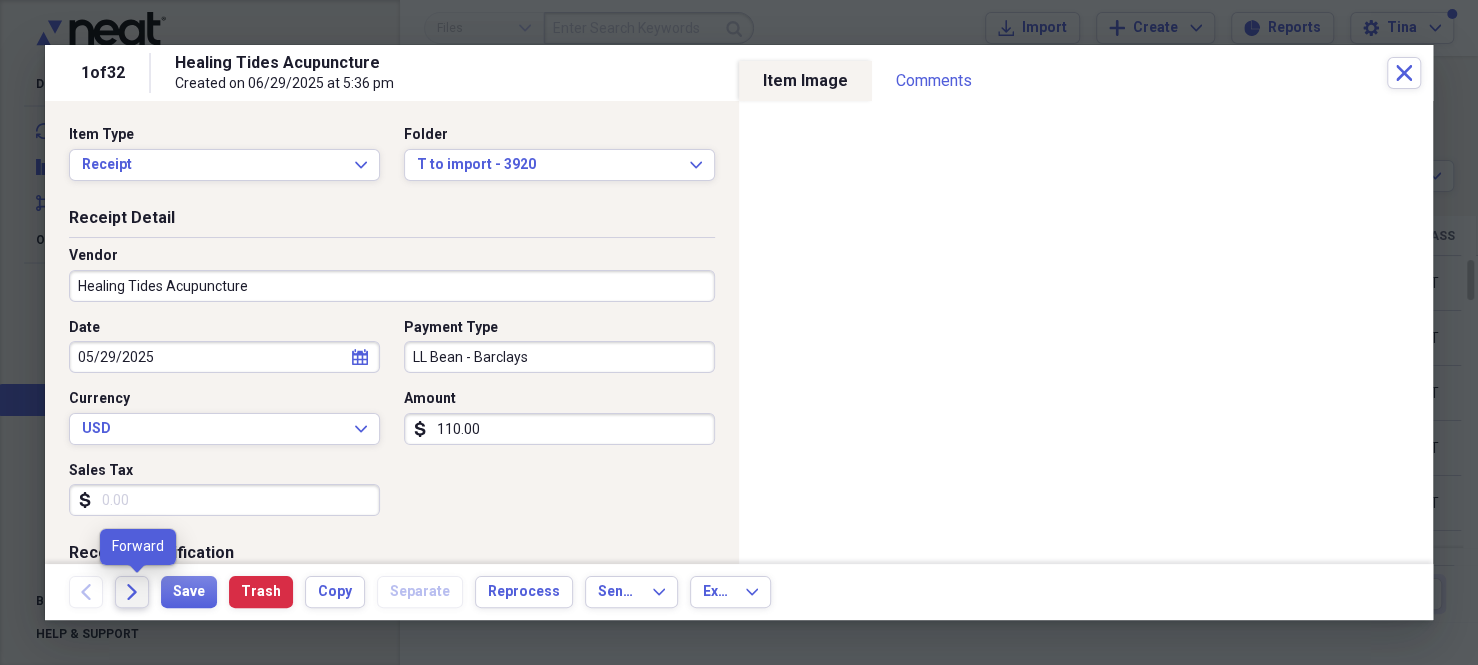 click on "Forward" 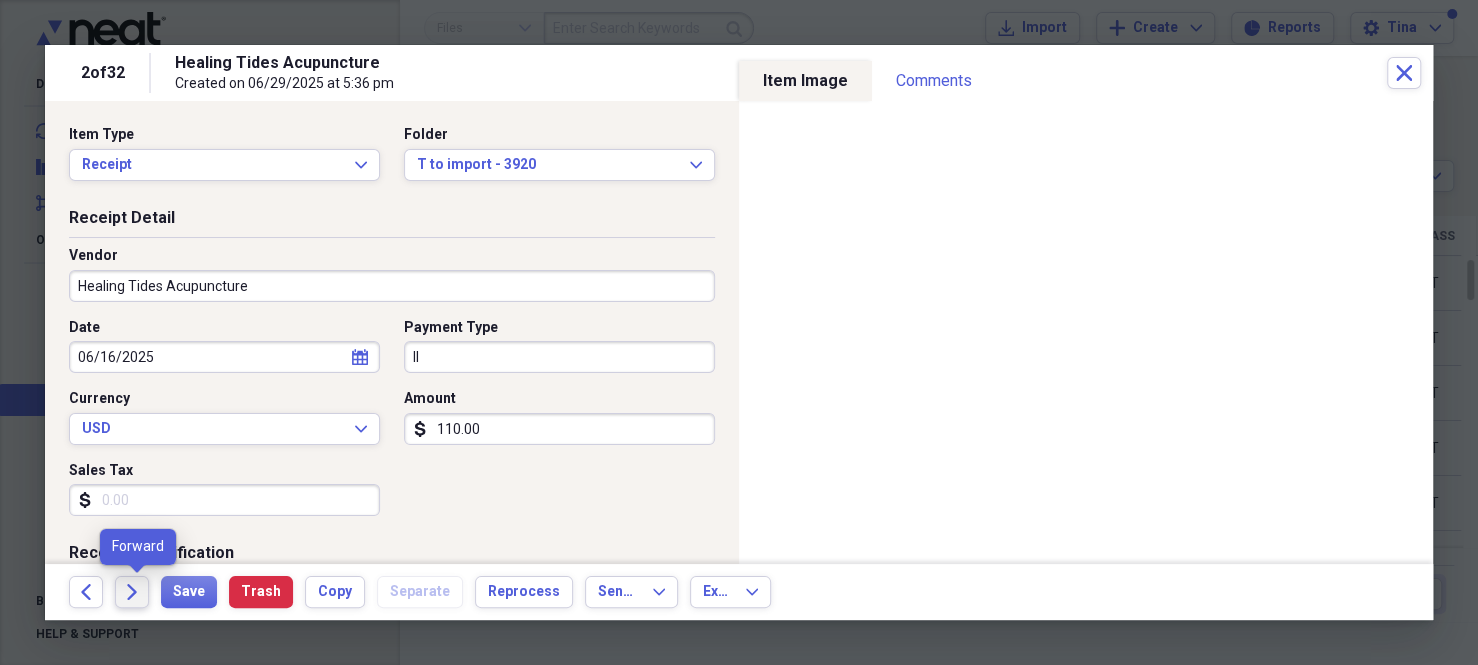 click on "Forward" 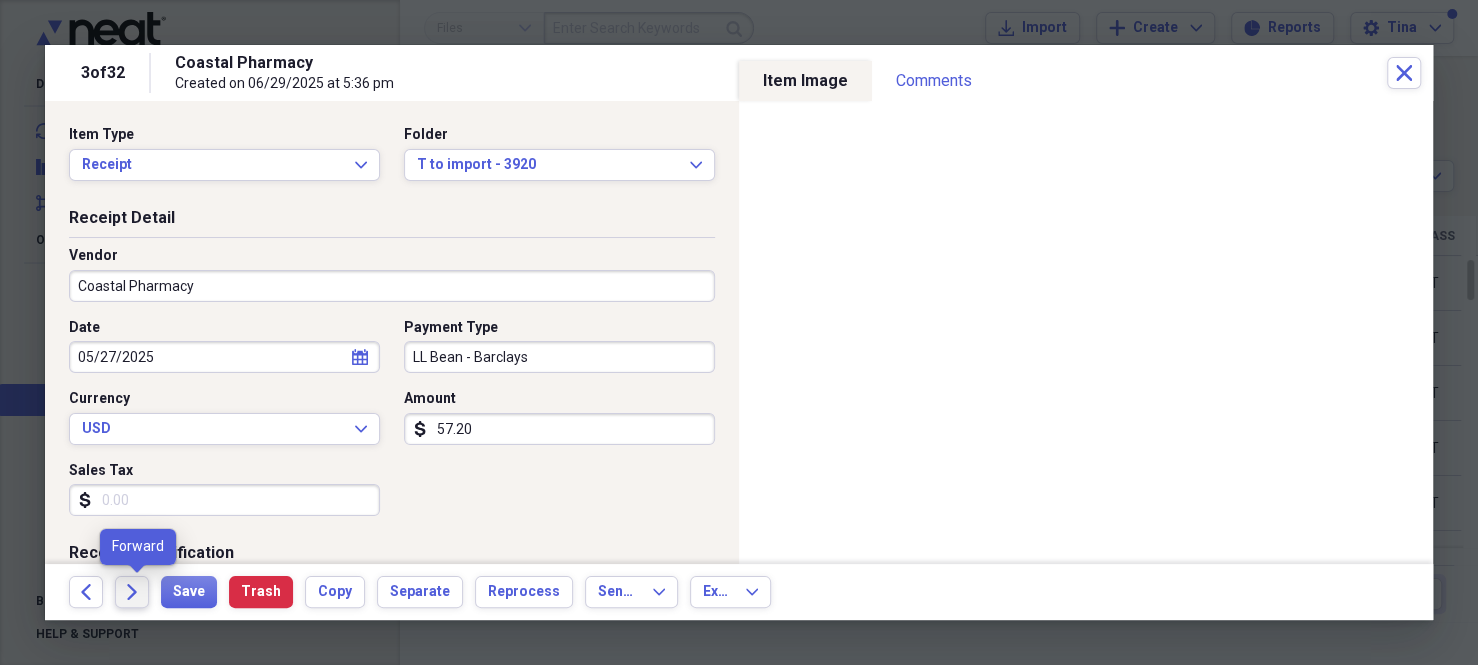 click on "Forward" 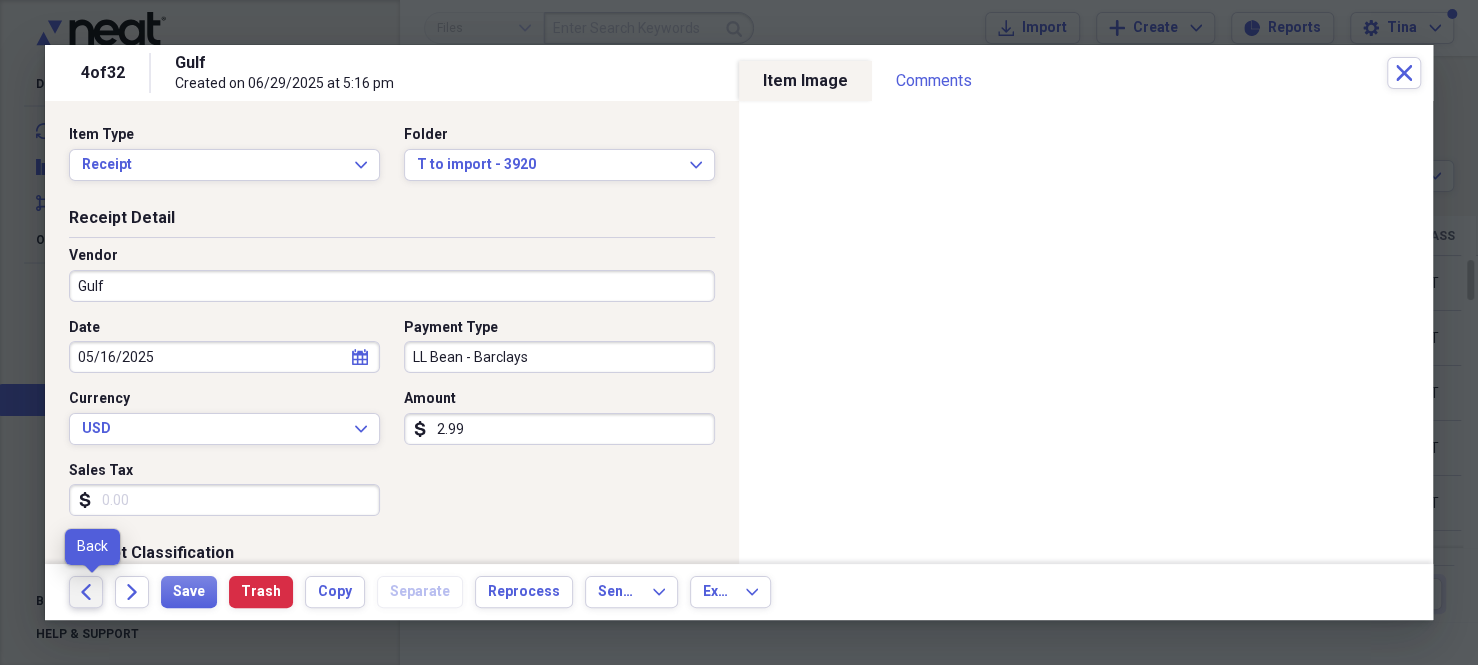 click on "Back" at bounding box center [86, 592] 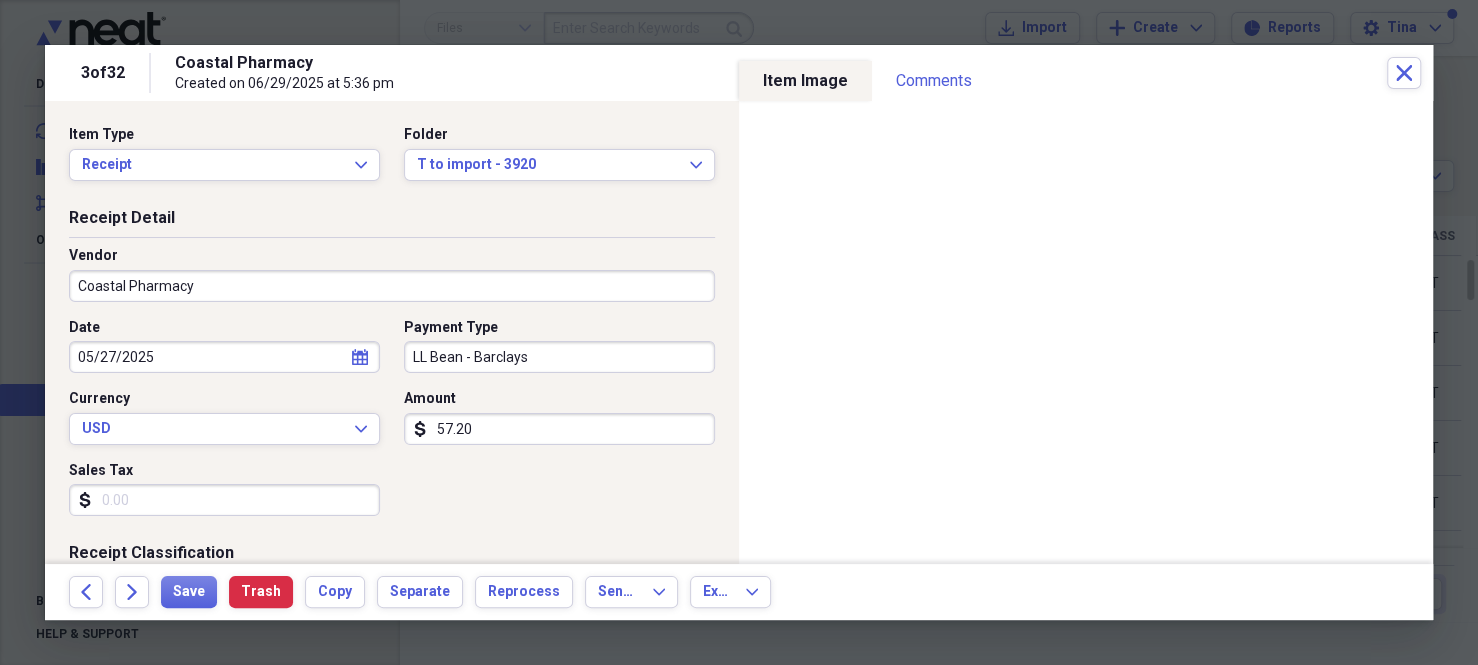 click on "Back" 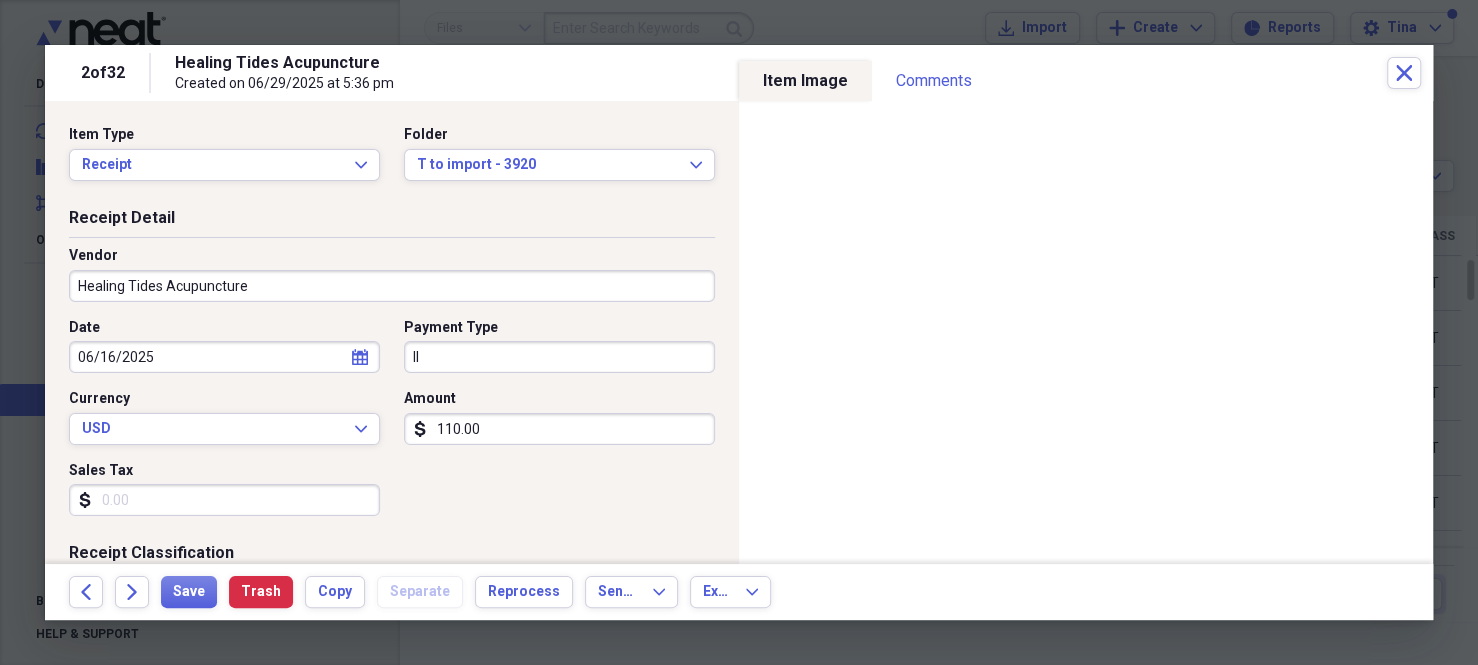 click on "Back" 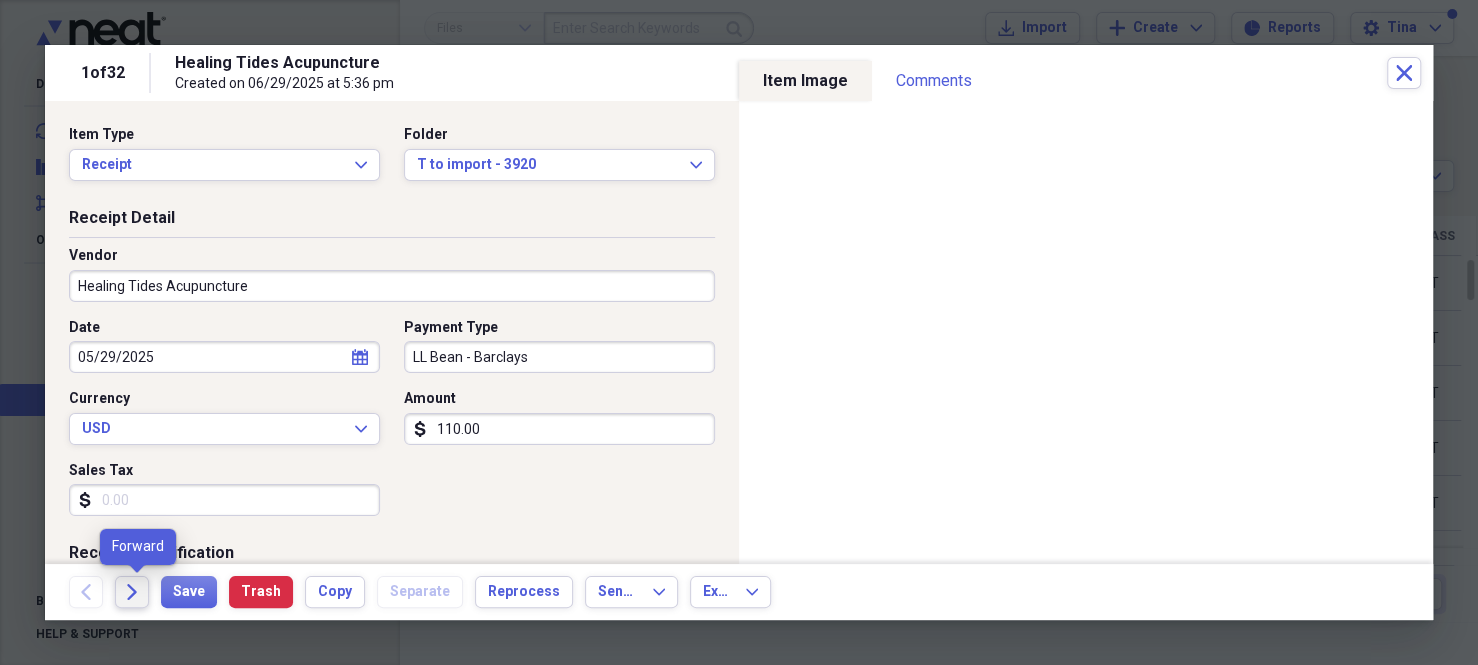 click on "Forward" 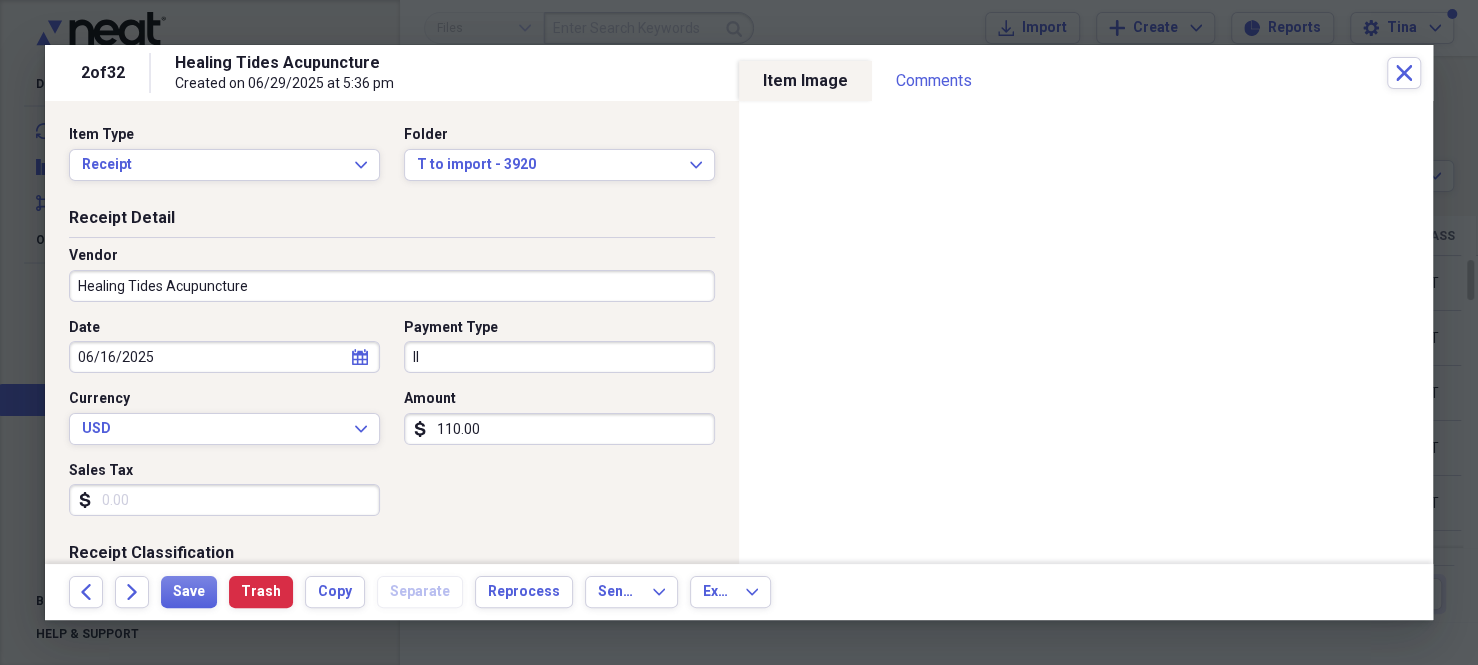 click on "ll" at bounding box center (559, 357) 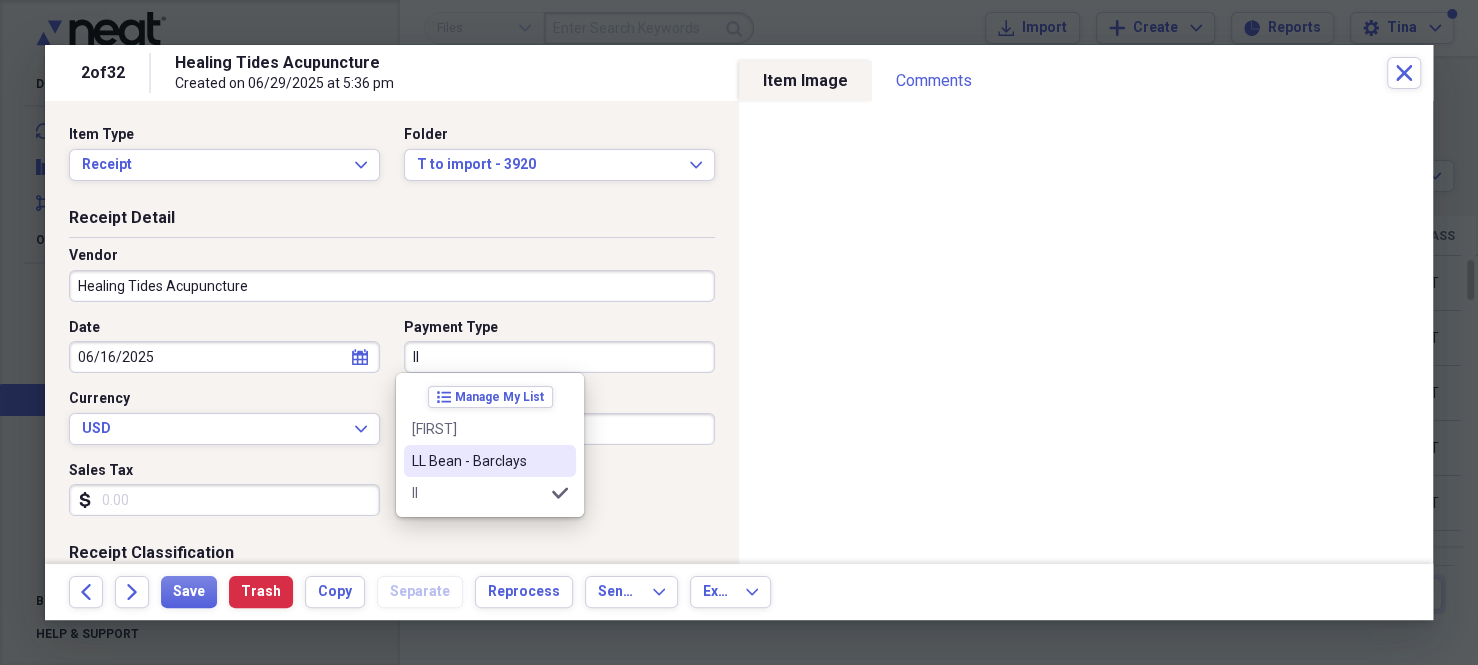 click on "LL Bean - Barclays" at bounding box center (478, 461) 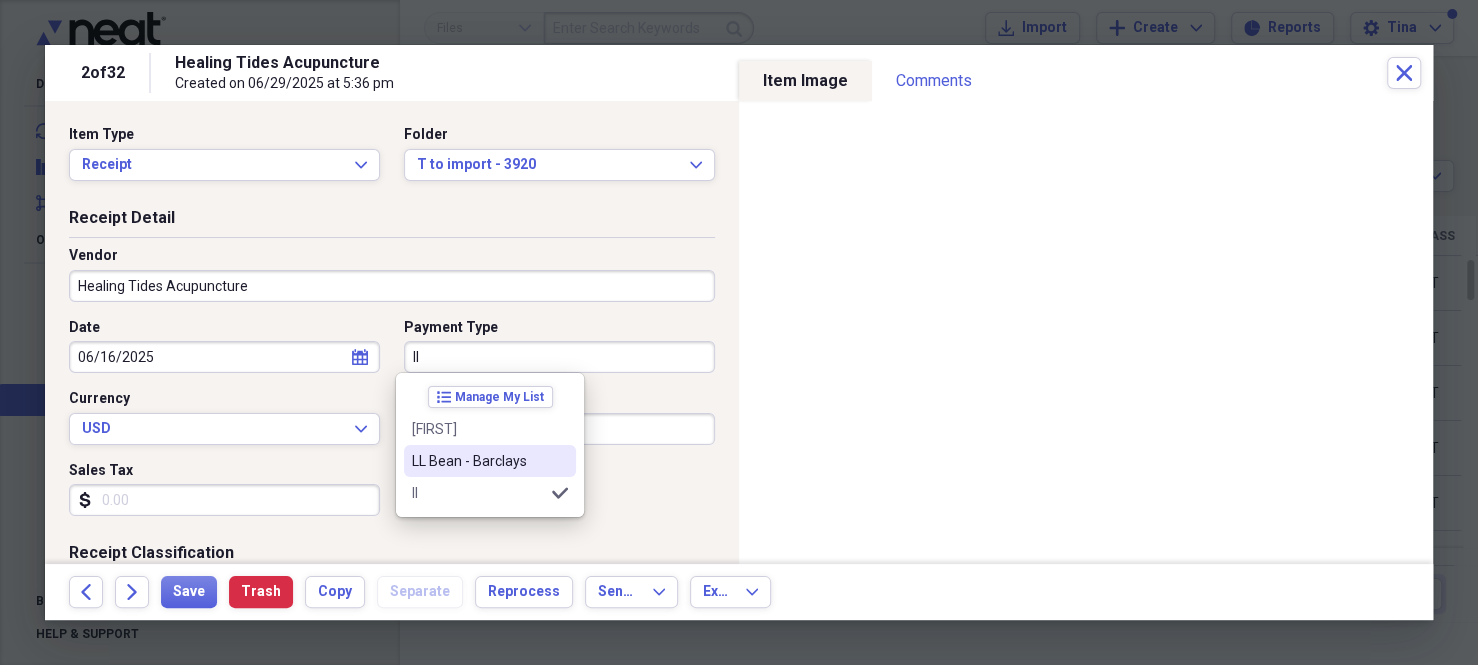 type on "LL Bean - Barclays" 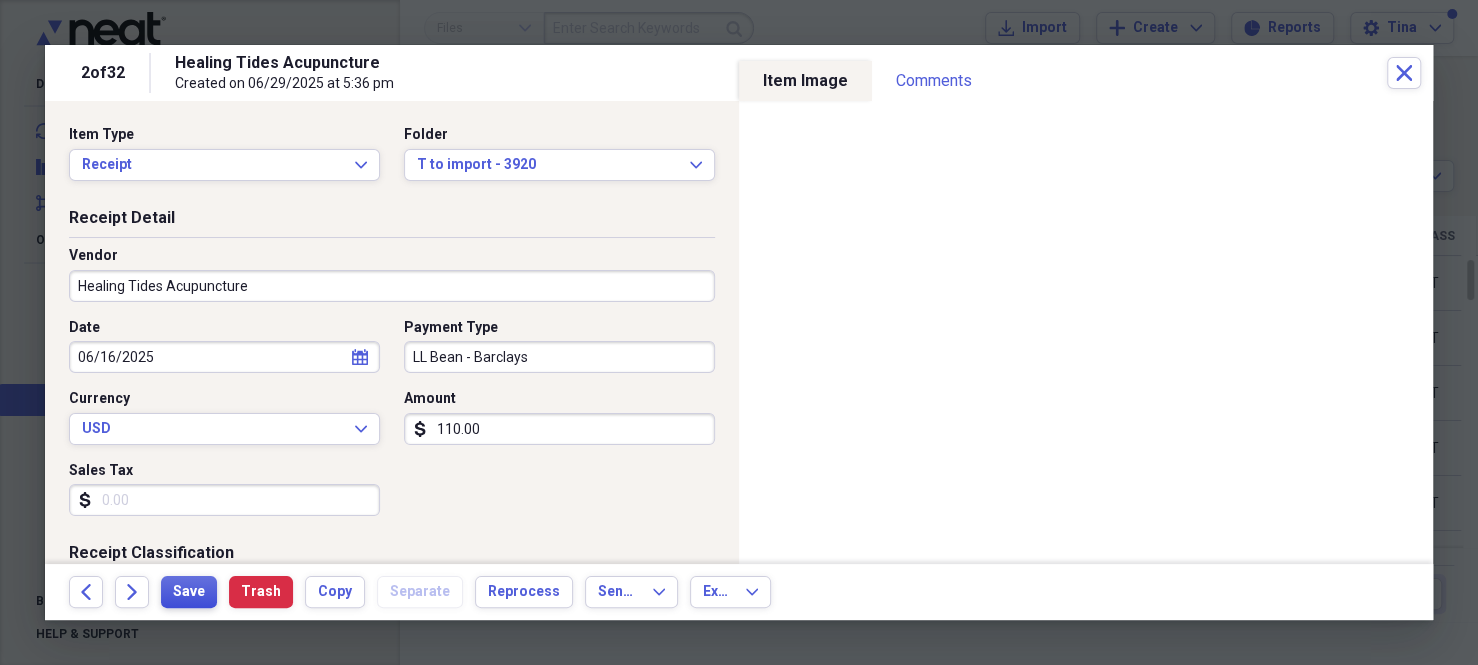 click on "Save" at bounding box center [189, 592] 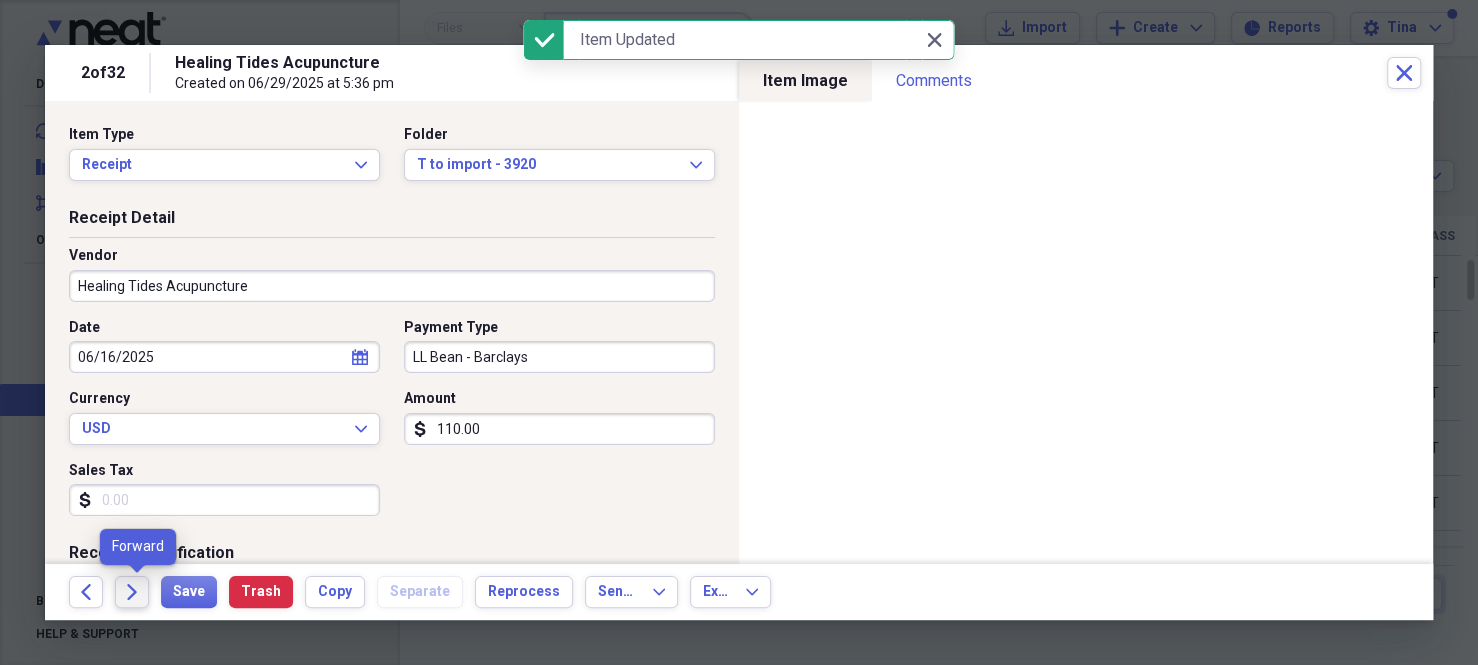 click on "Forward" 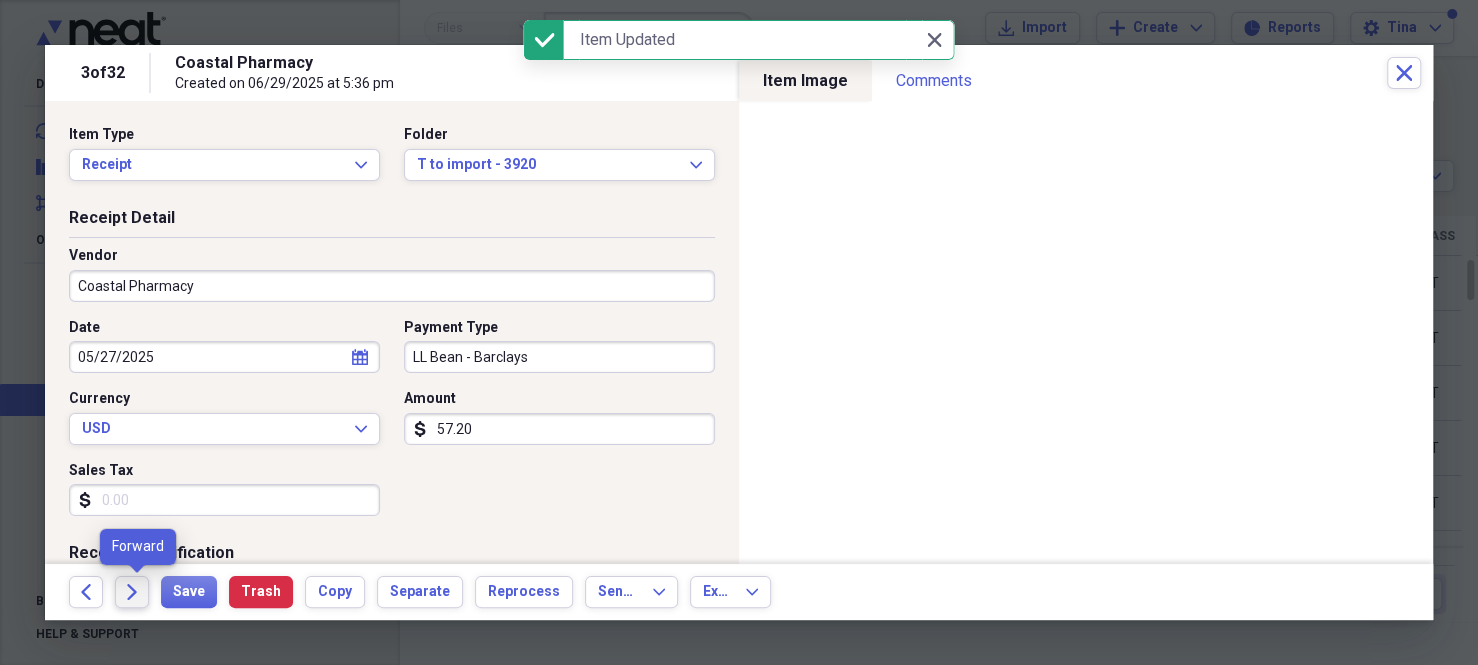 click on "Forward" 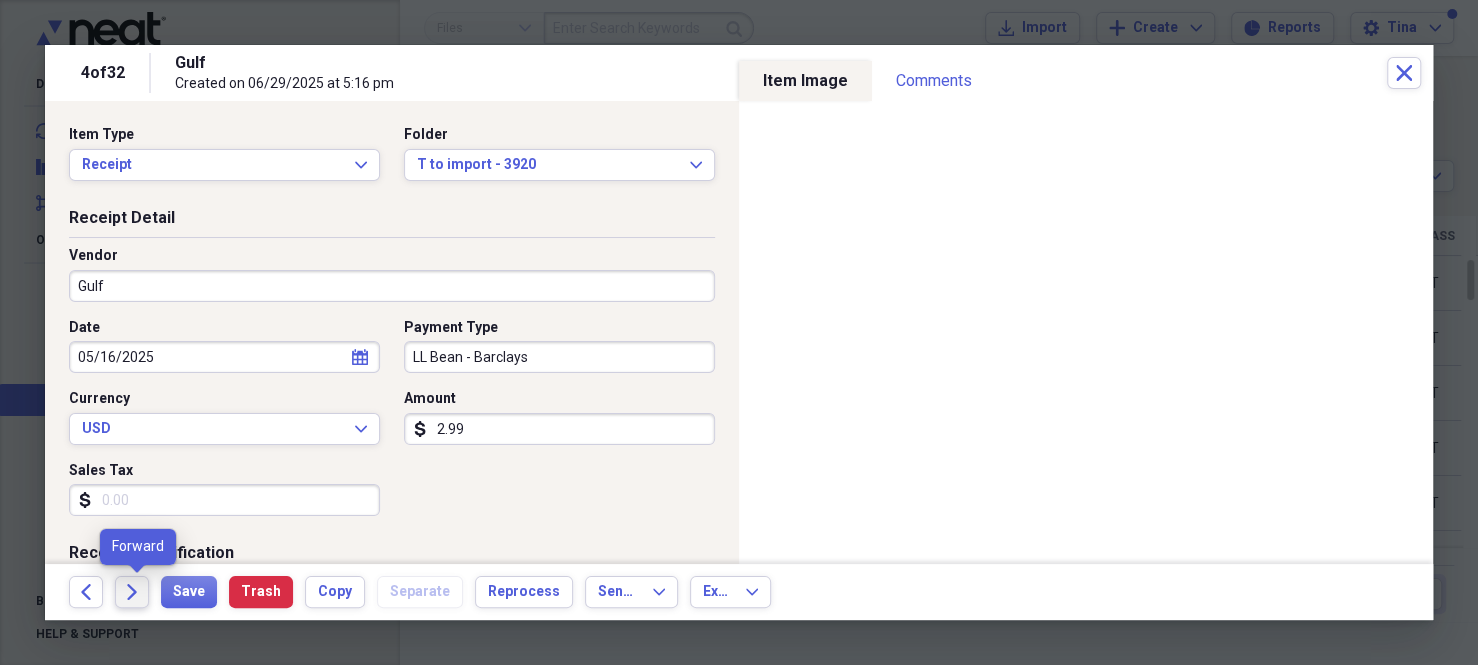click on "Forward" 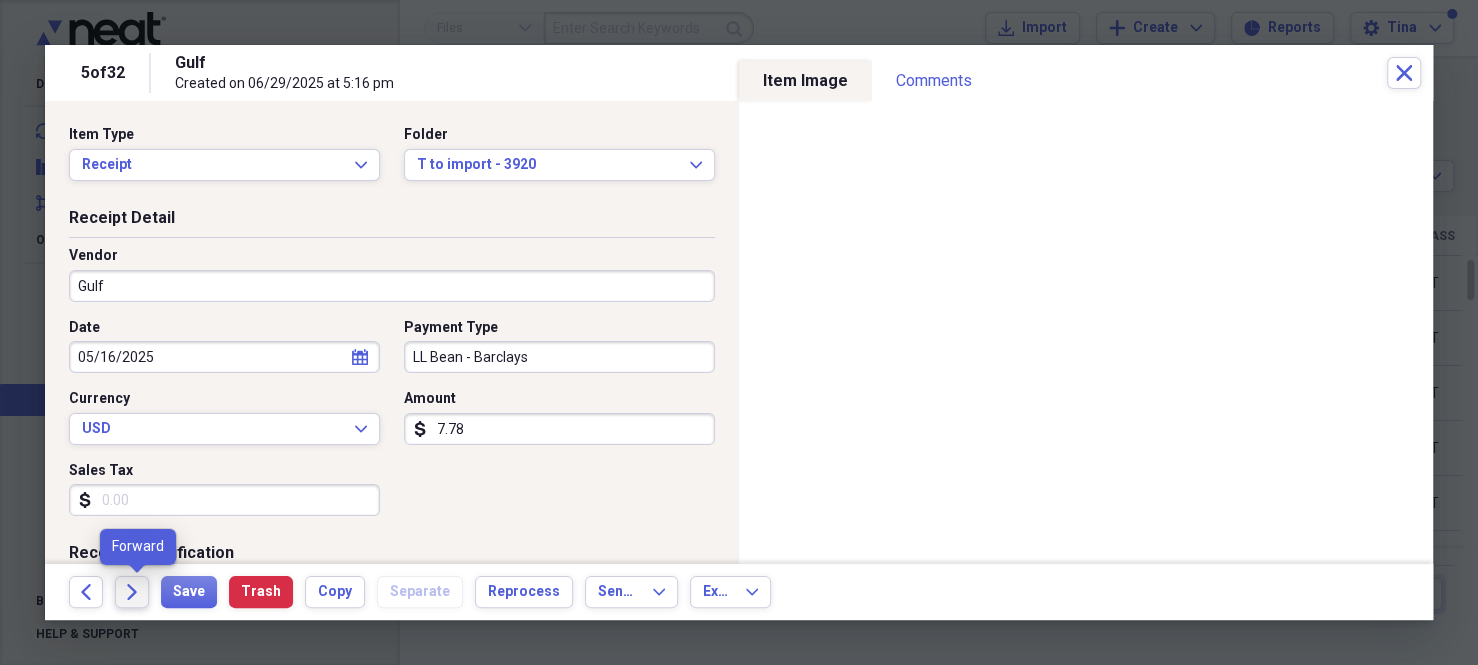click on "Forward" at bounding box center [132, 592] 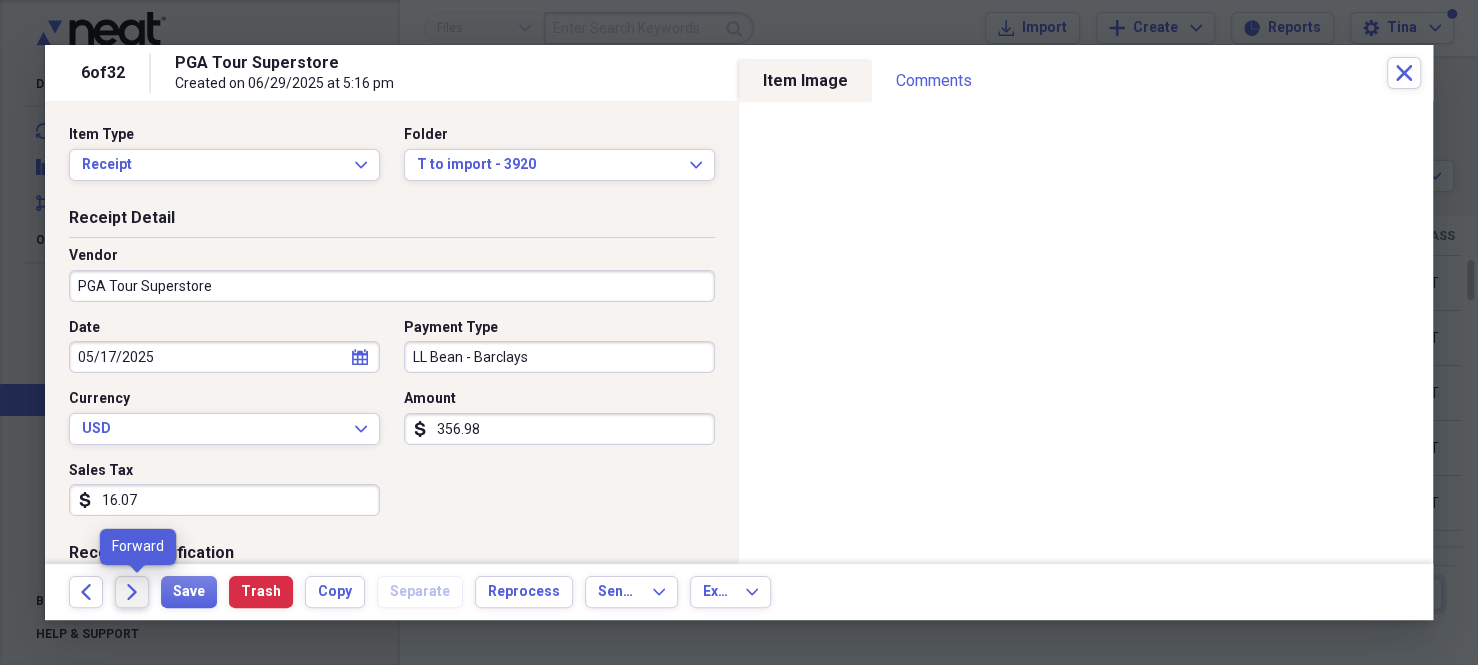 click 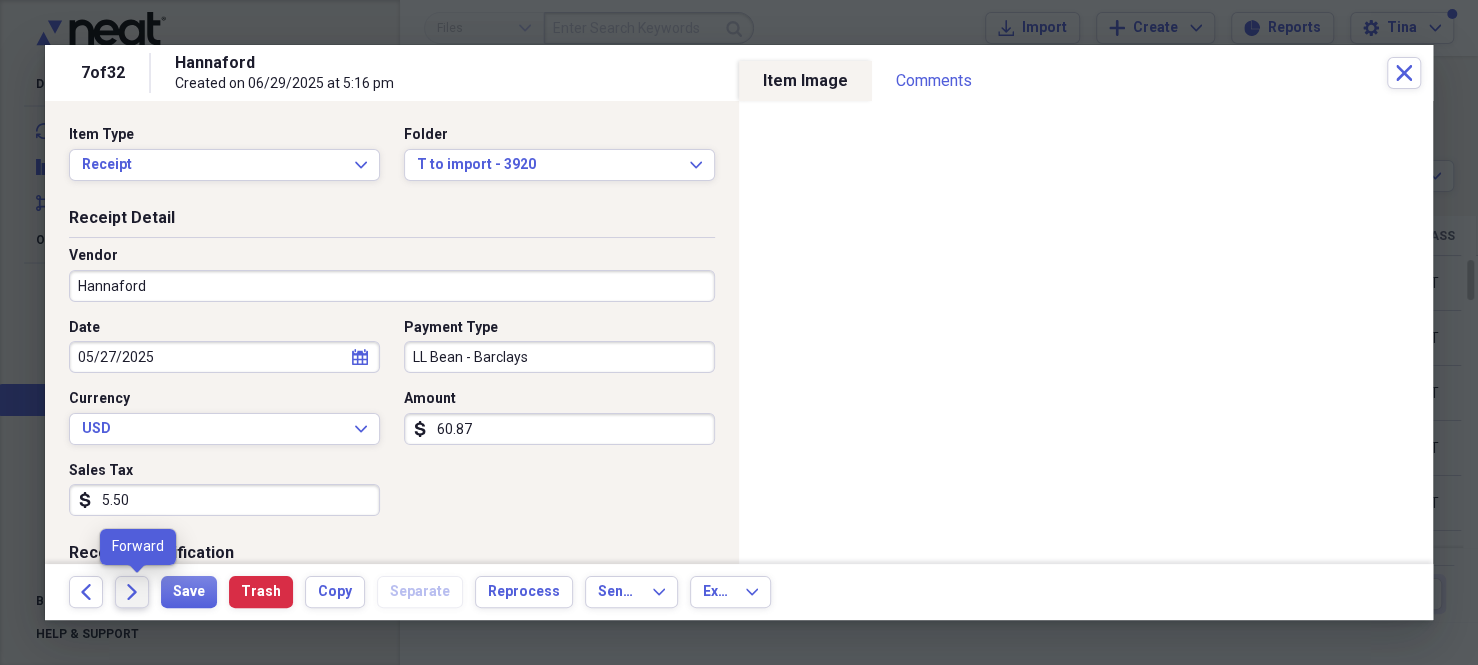 click on "Forward" at bounding box center [132, 592] 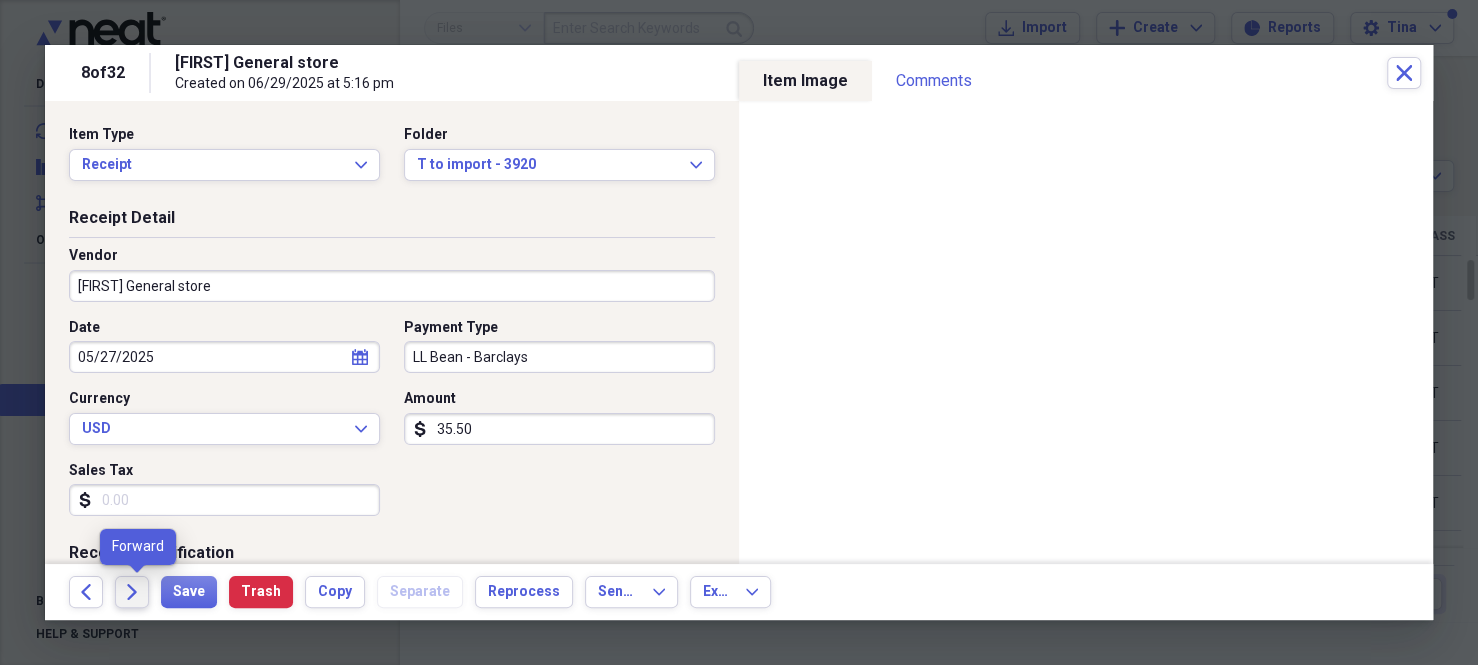 click on "Forward" 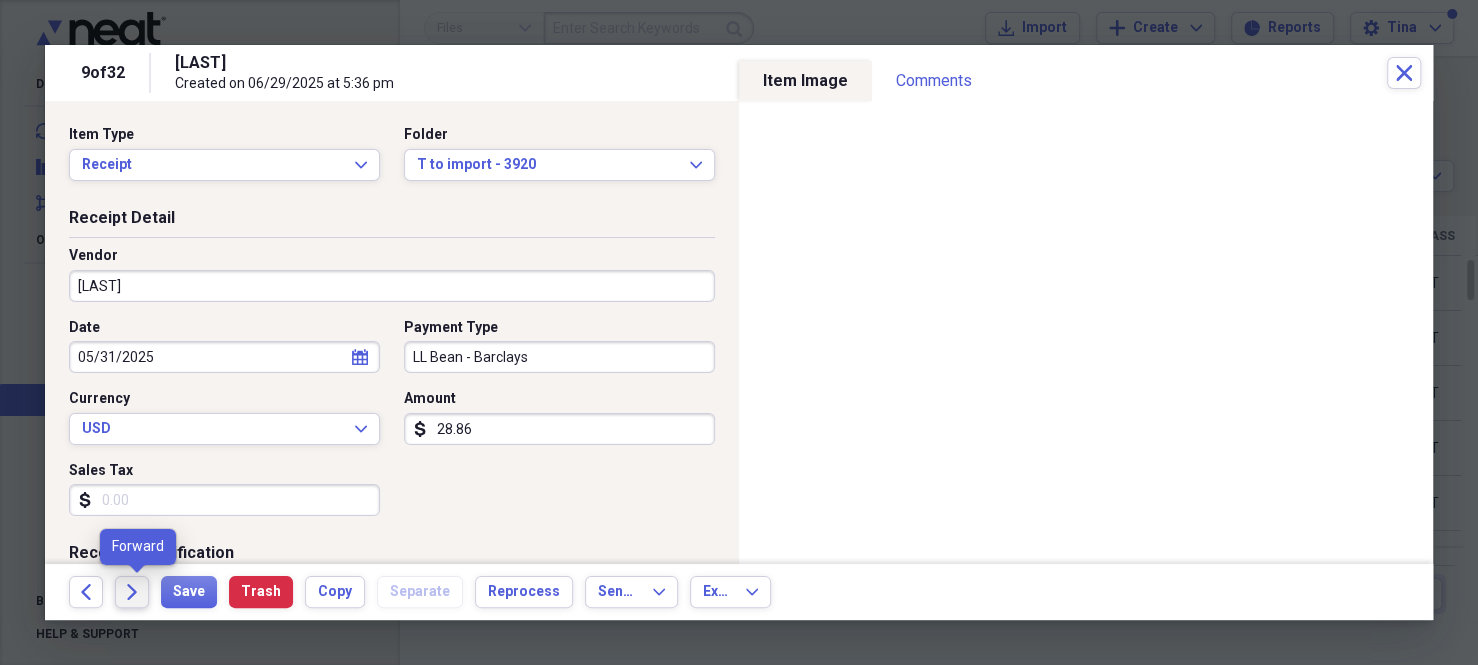 click on "Forward" 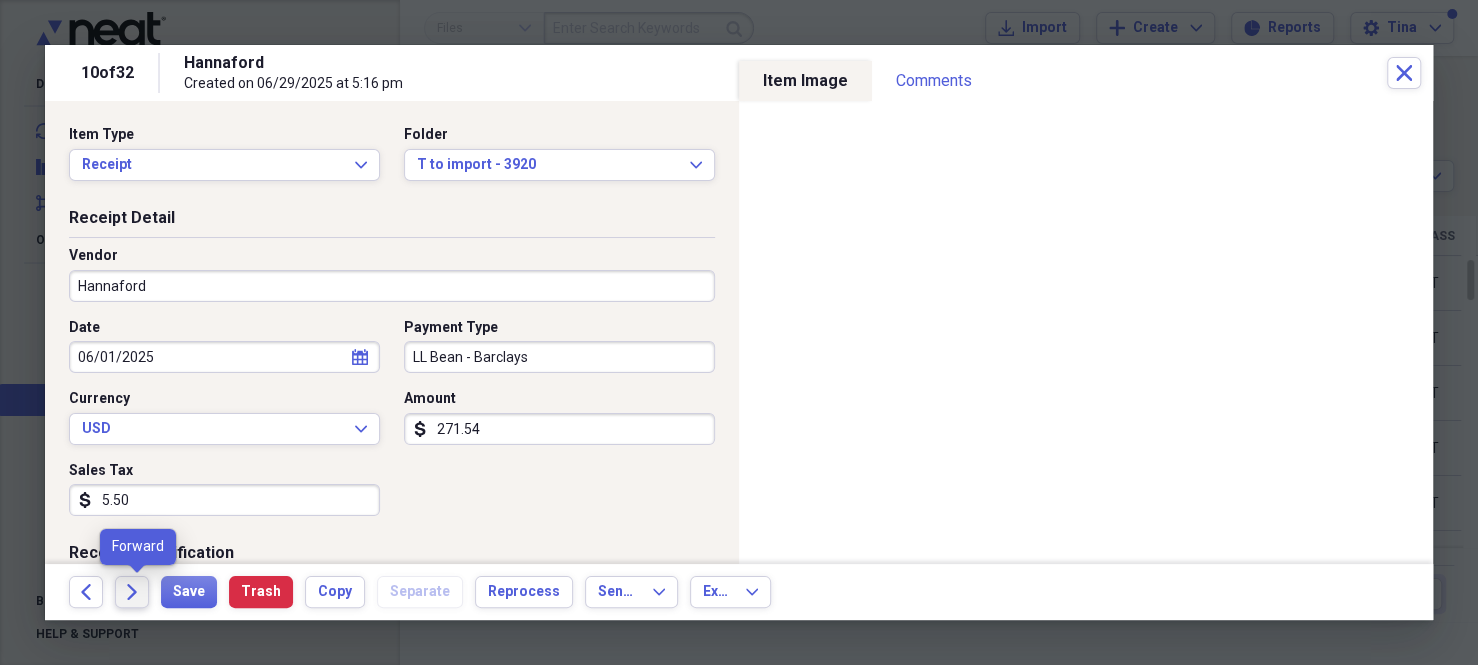 click on "Forward" 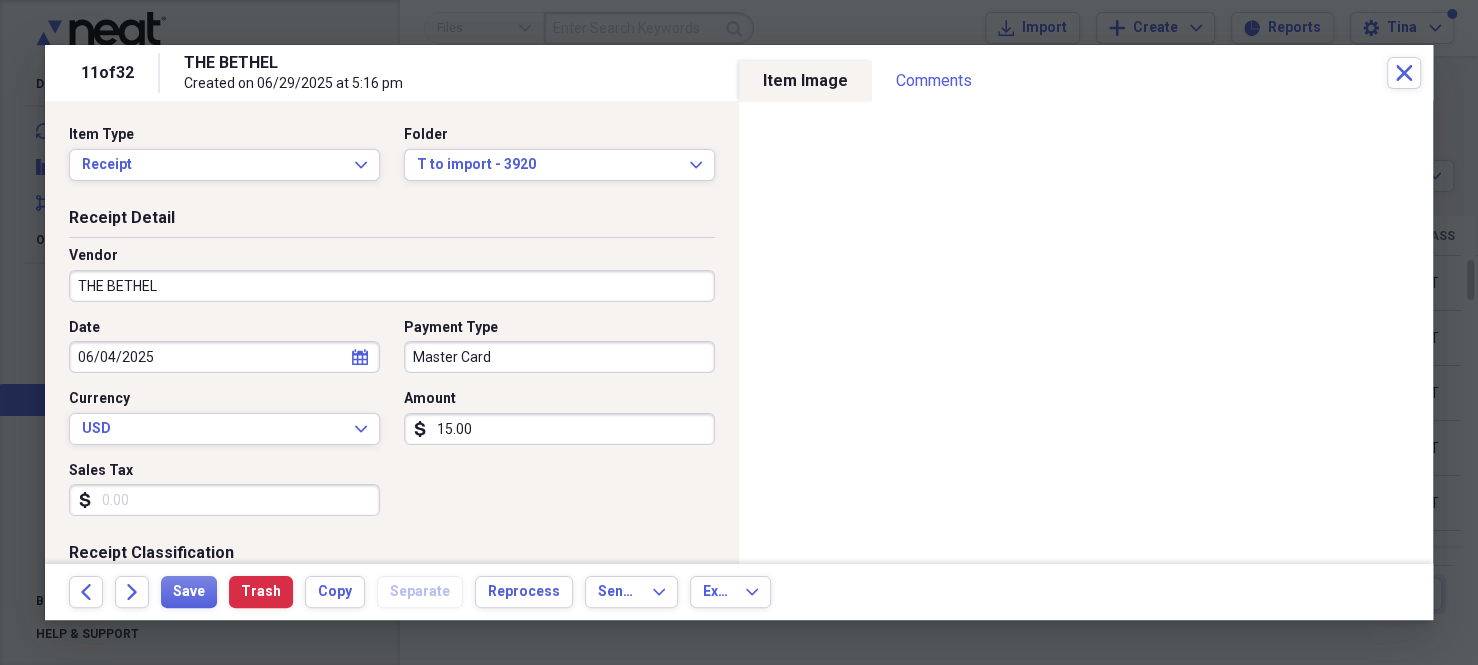 click on "THE BETHEL" at bounding box center (392, 286) 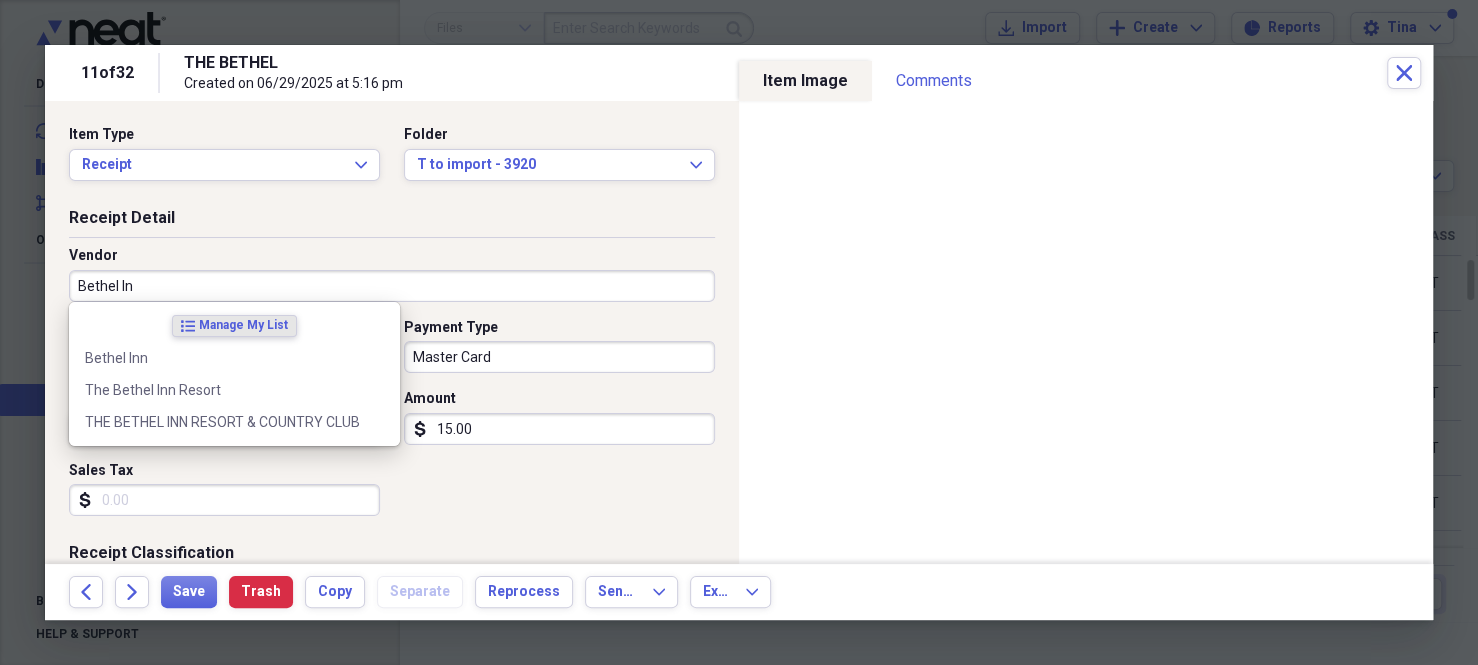 type on "Bethel Inn" 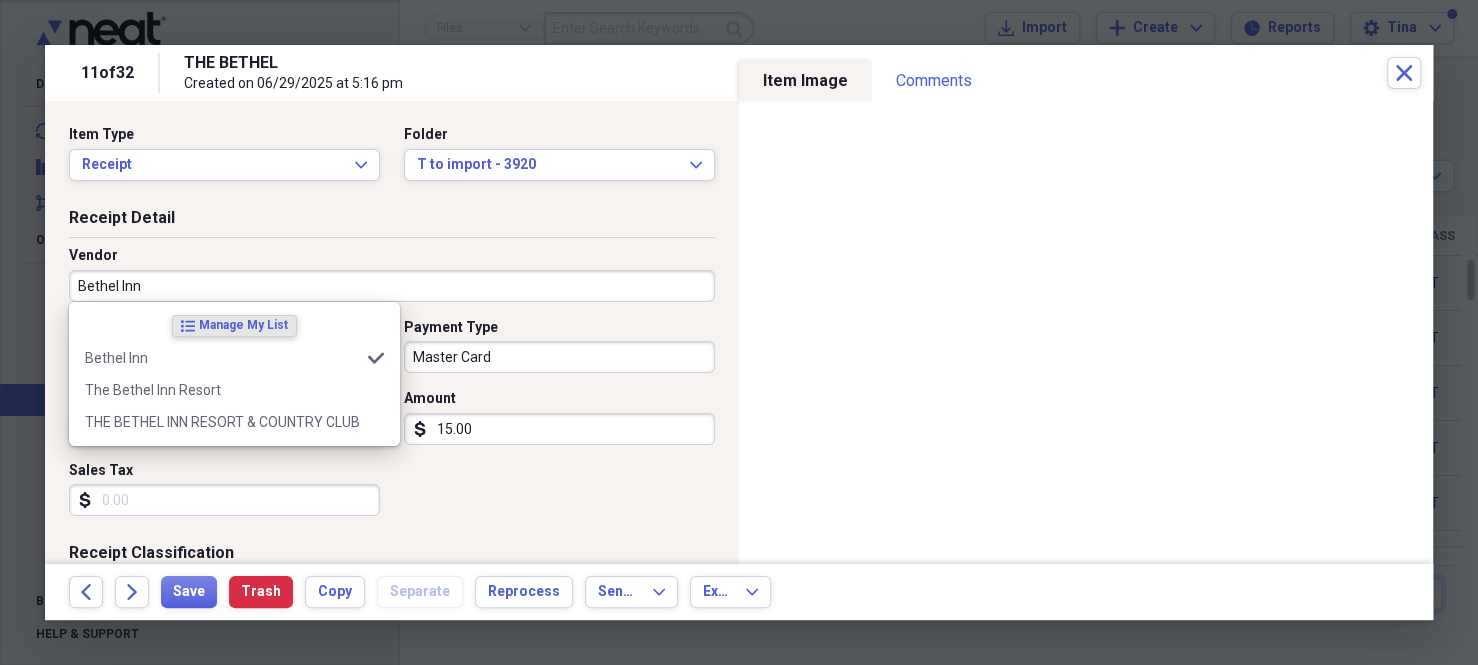 type on "Entertainment" 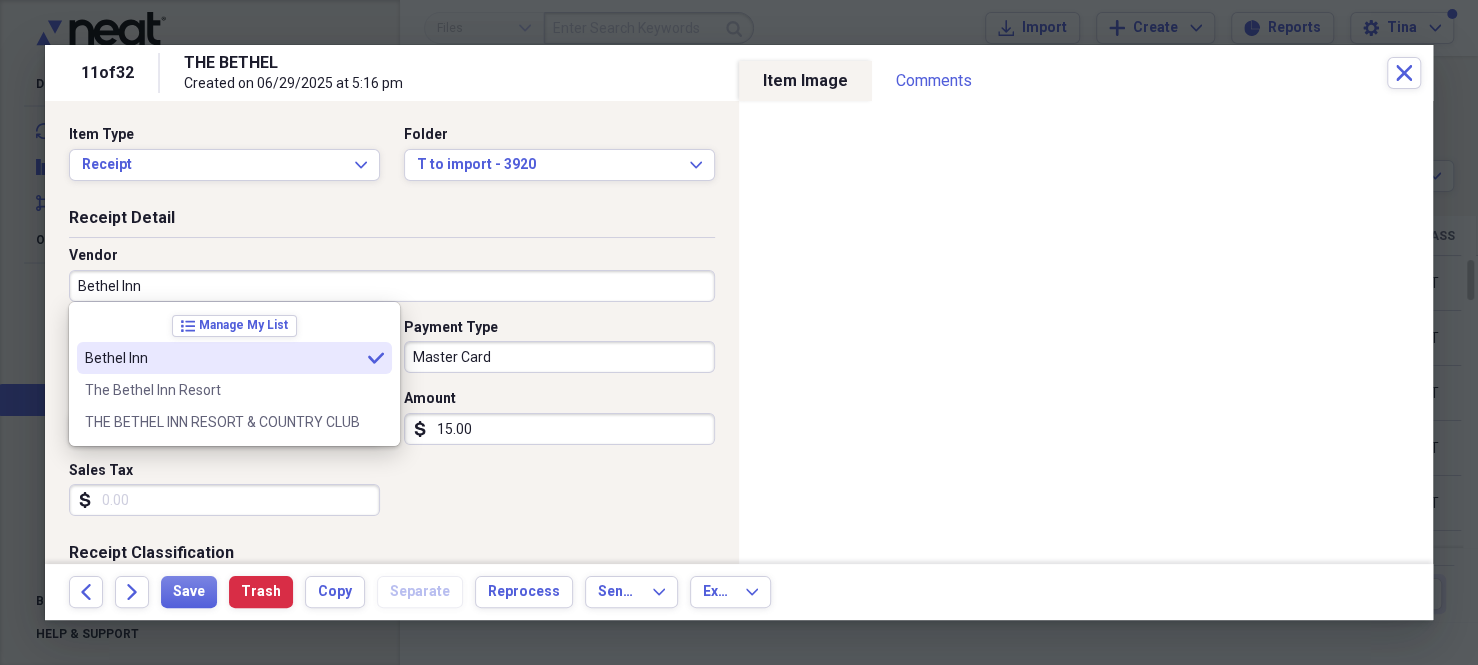 type on "Bethel Inn" 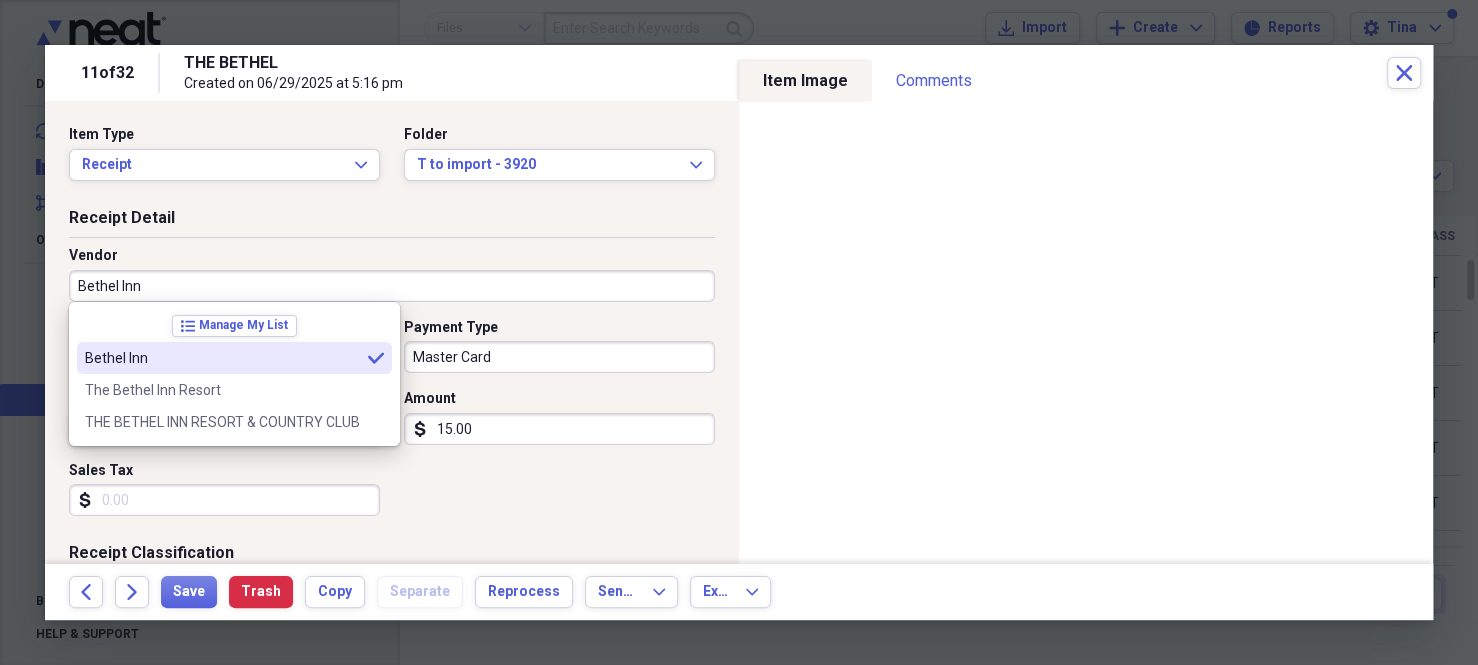 click on "Bethel Inn" at bounding box center [222, 358] 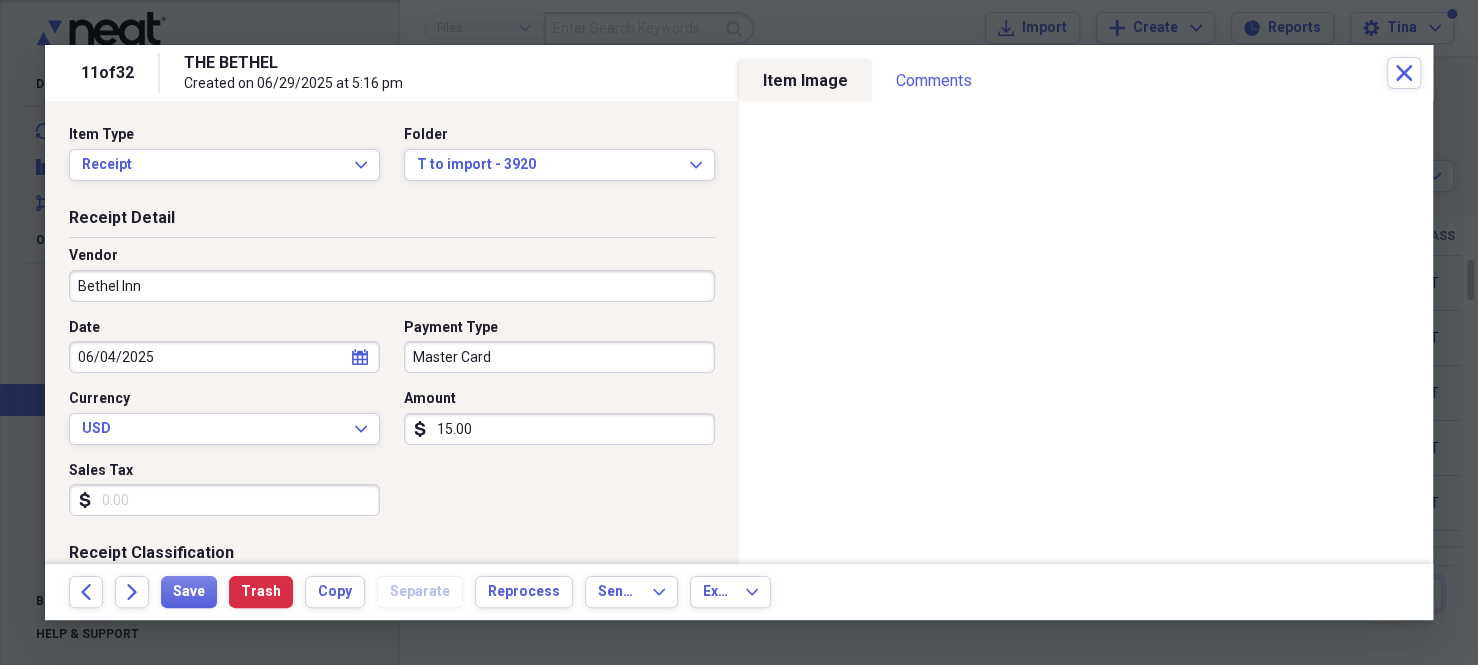 select on "5" 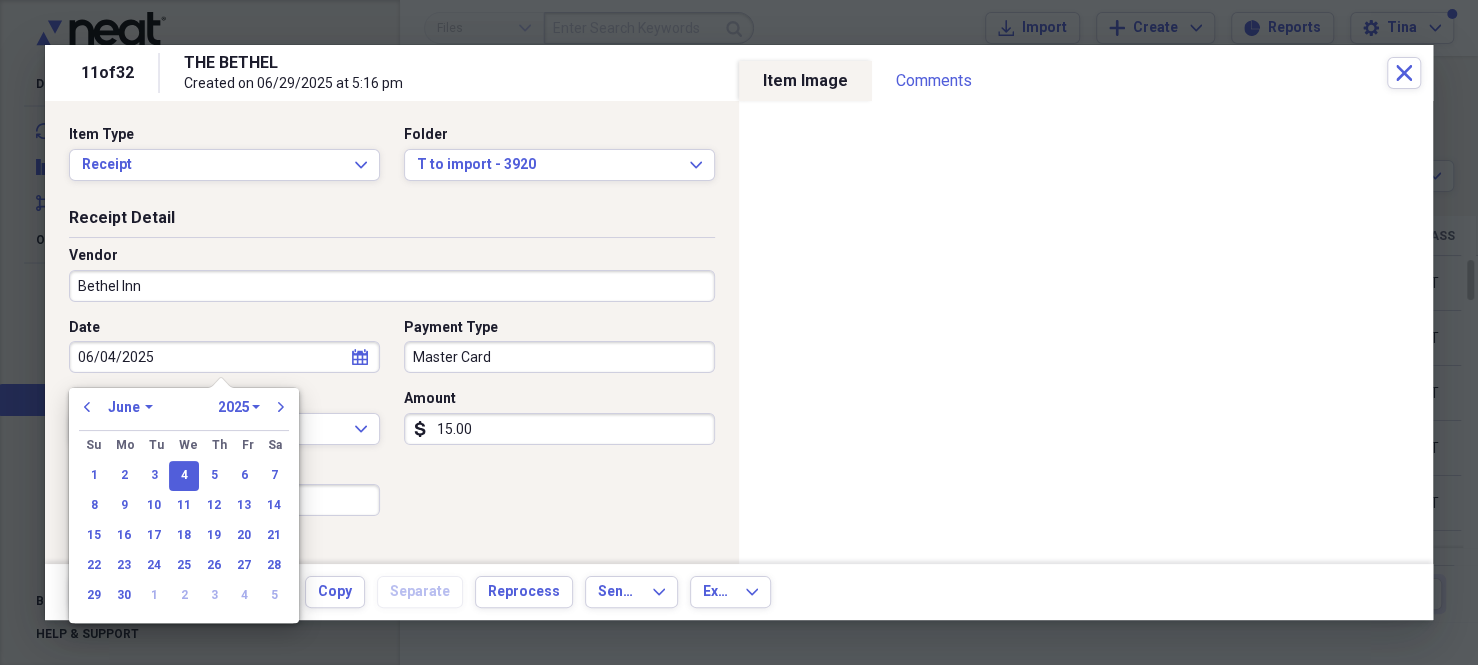 click on "Master Card" at bounding box center [559, 357] 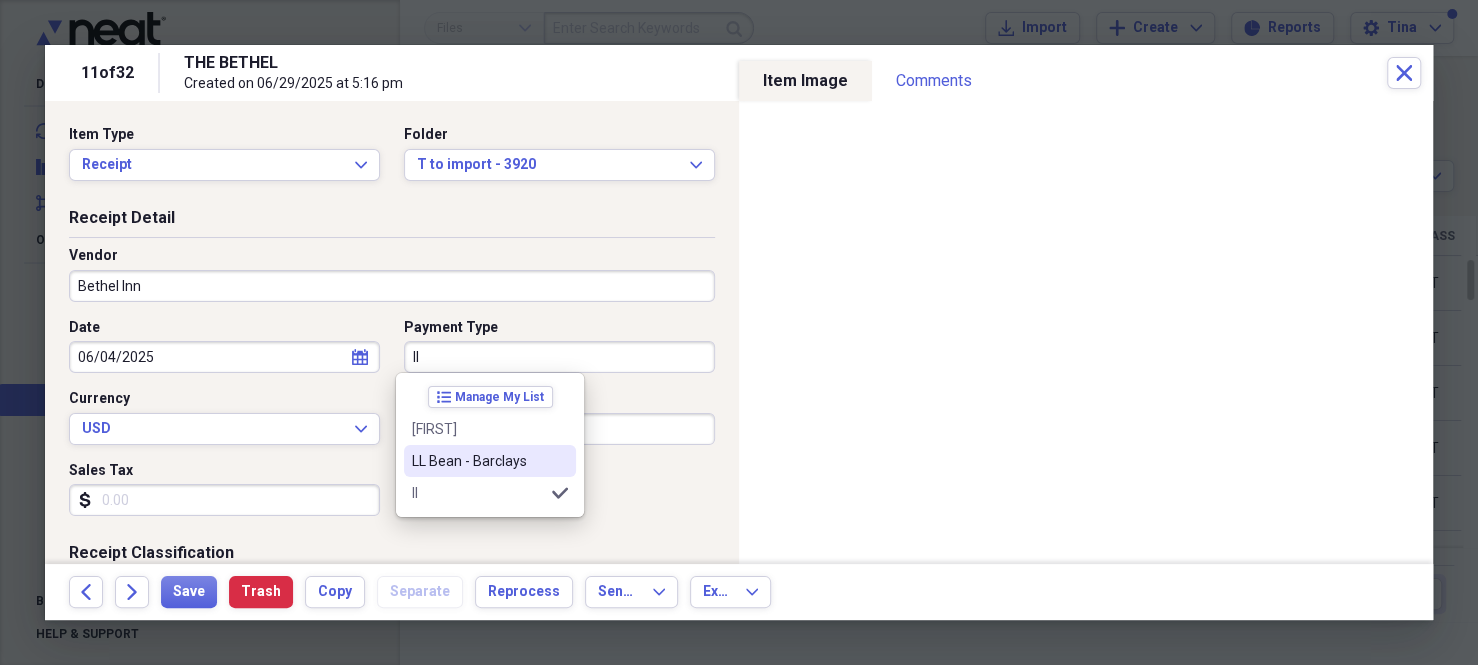 click on "LL Bean - Barclays" at bounding box center [478, 461] 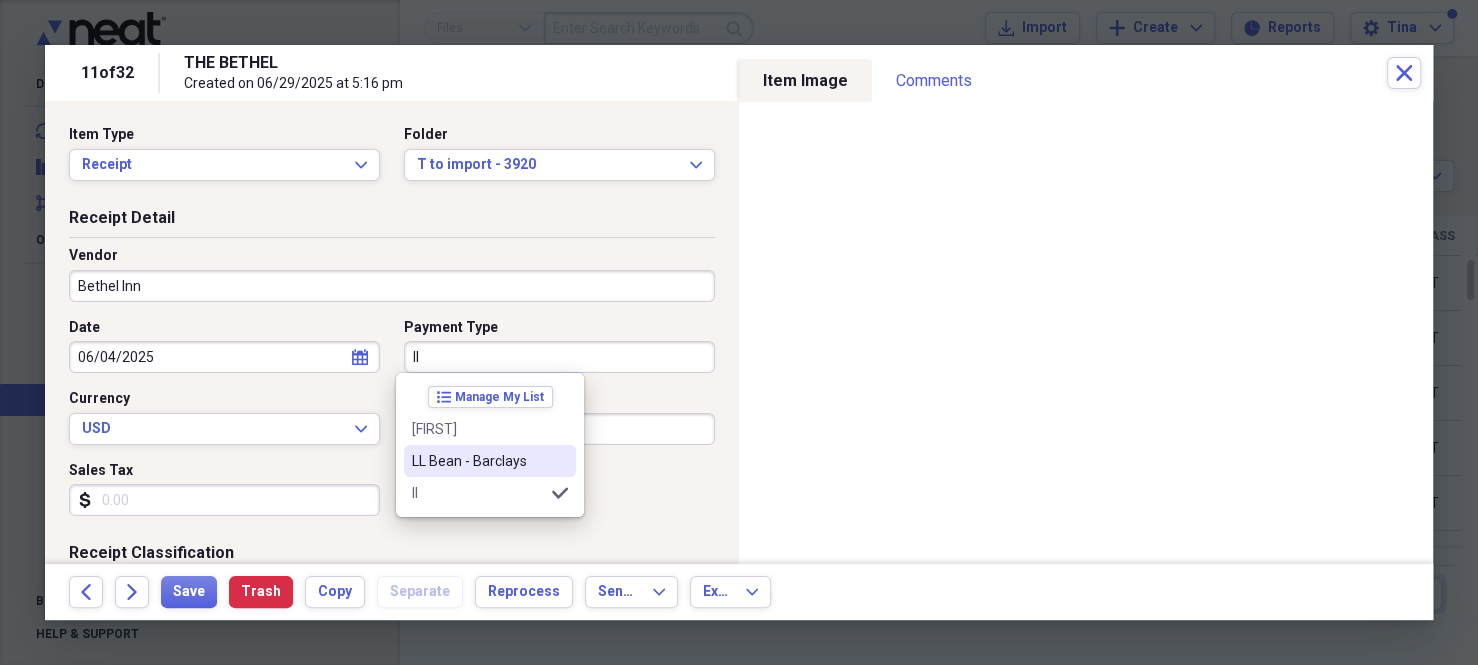 type on "LL Bean - Barclays" 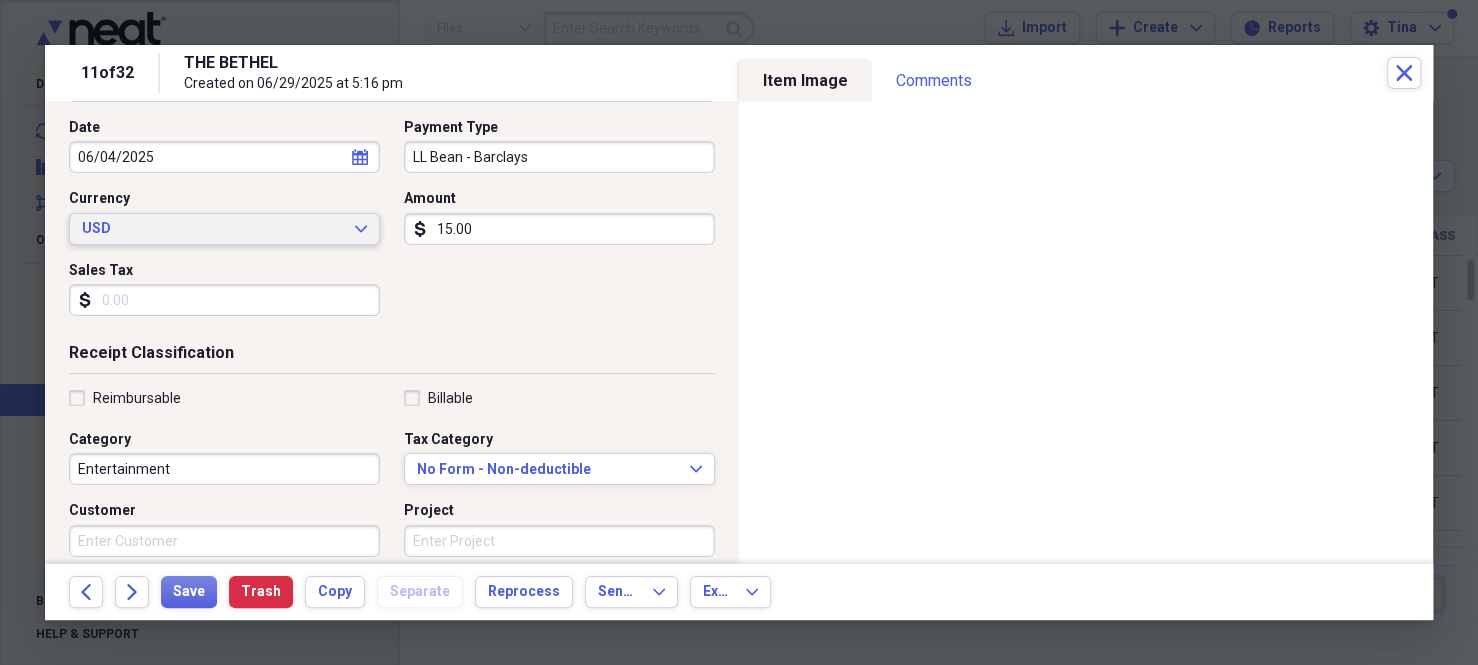 scroll, scrollTop: 300, scrollLeft: 0, axis: vertical 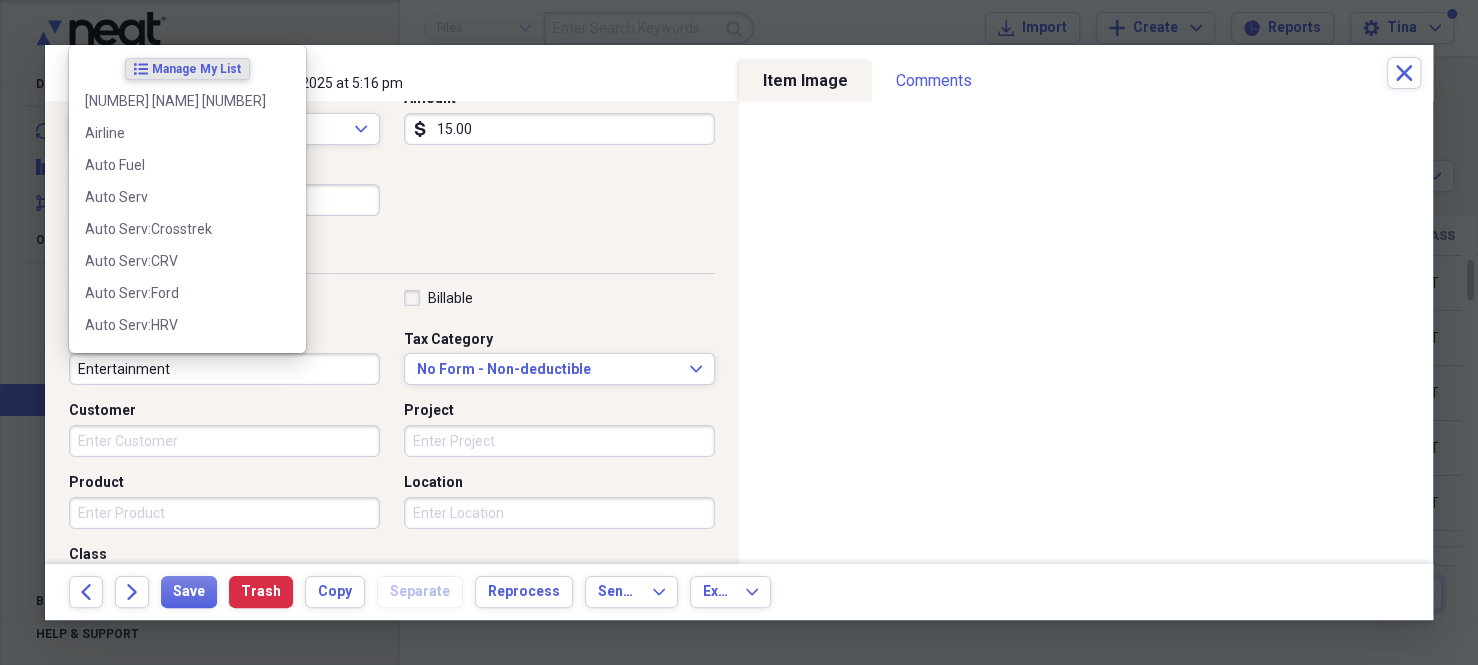 click on "Entertainment" at bounding box center [224, 369] 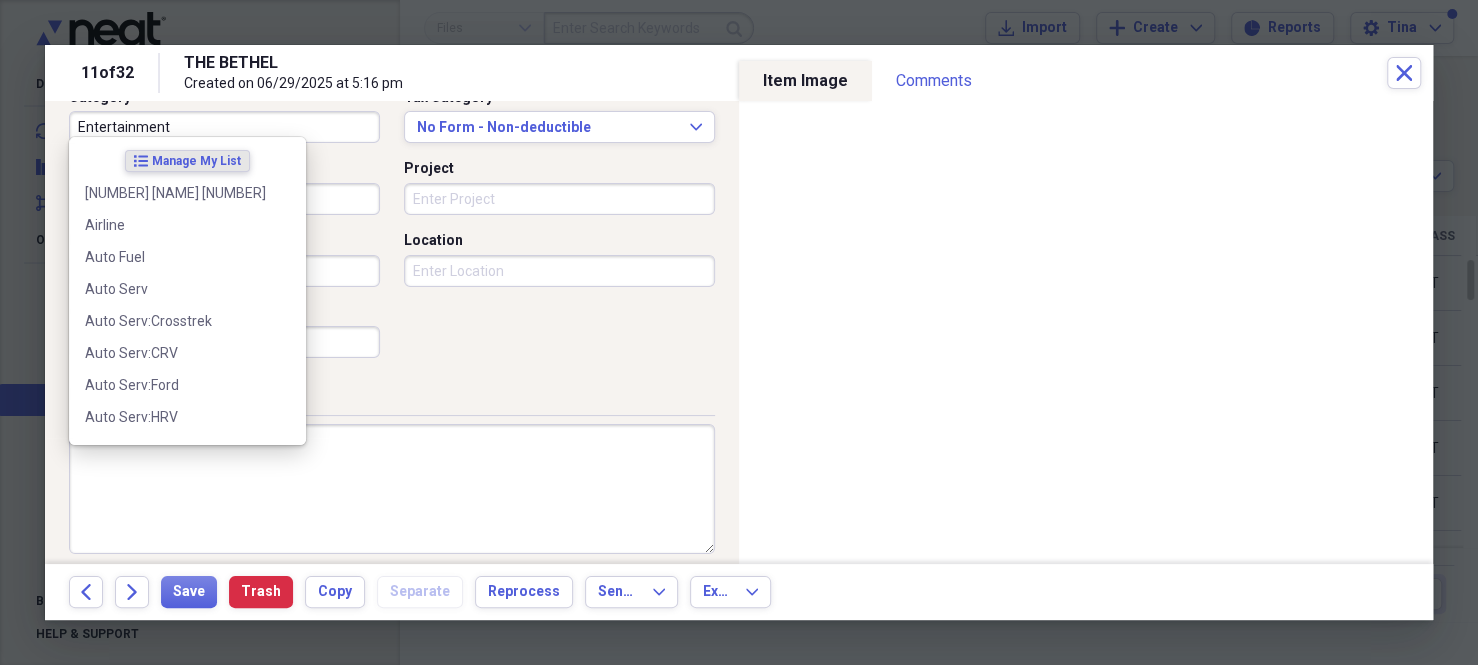 scroll, scrollTop: 556, scrollLeft: 0, axis: vertical 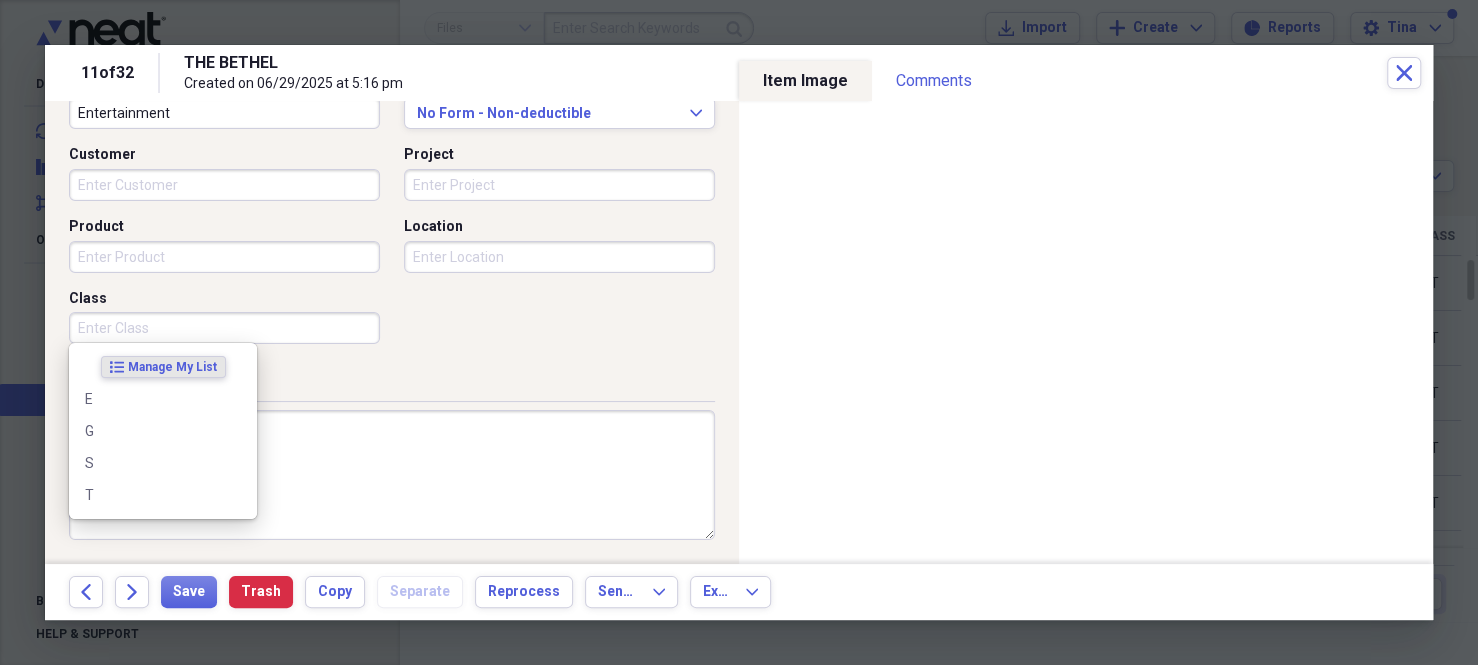 click on "Class" at bounding box center (224, 328) 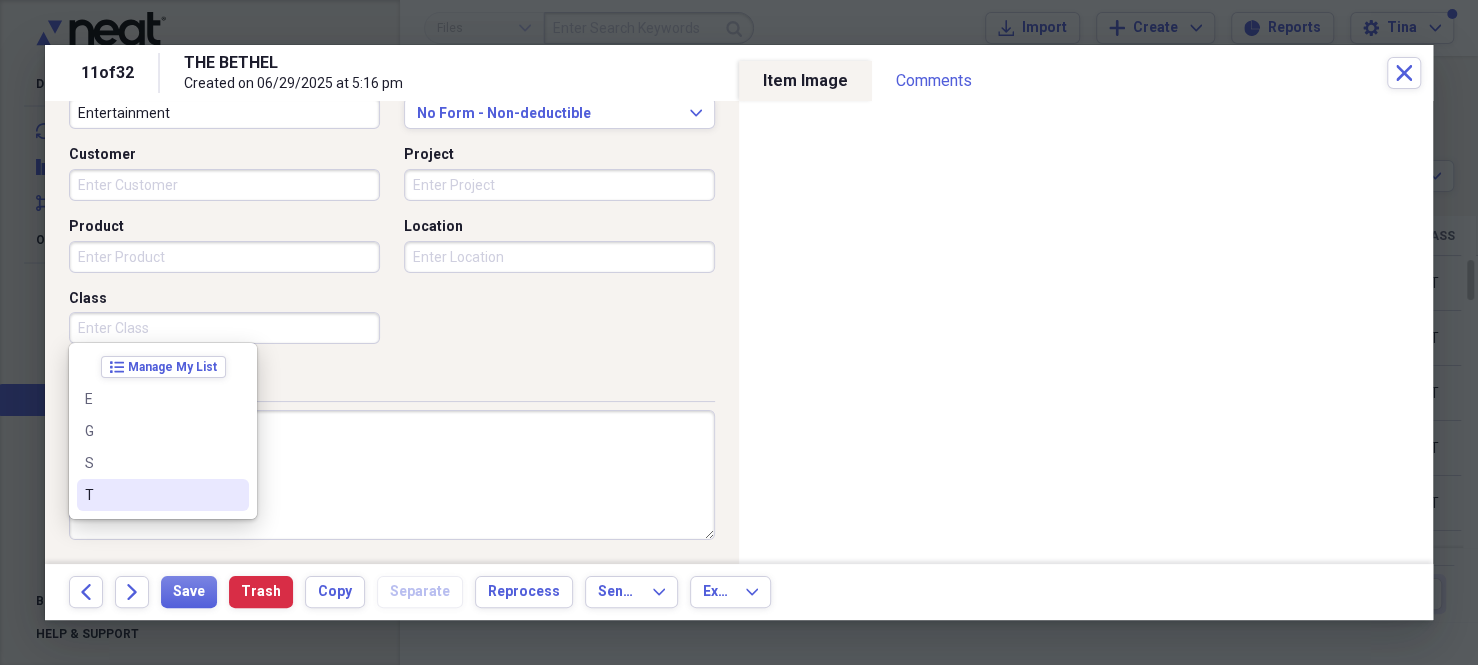 click on "T" at bounding box center (151, 495) 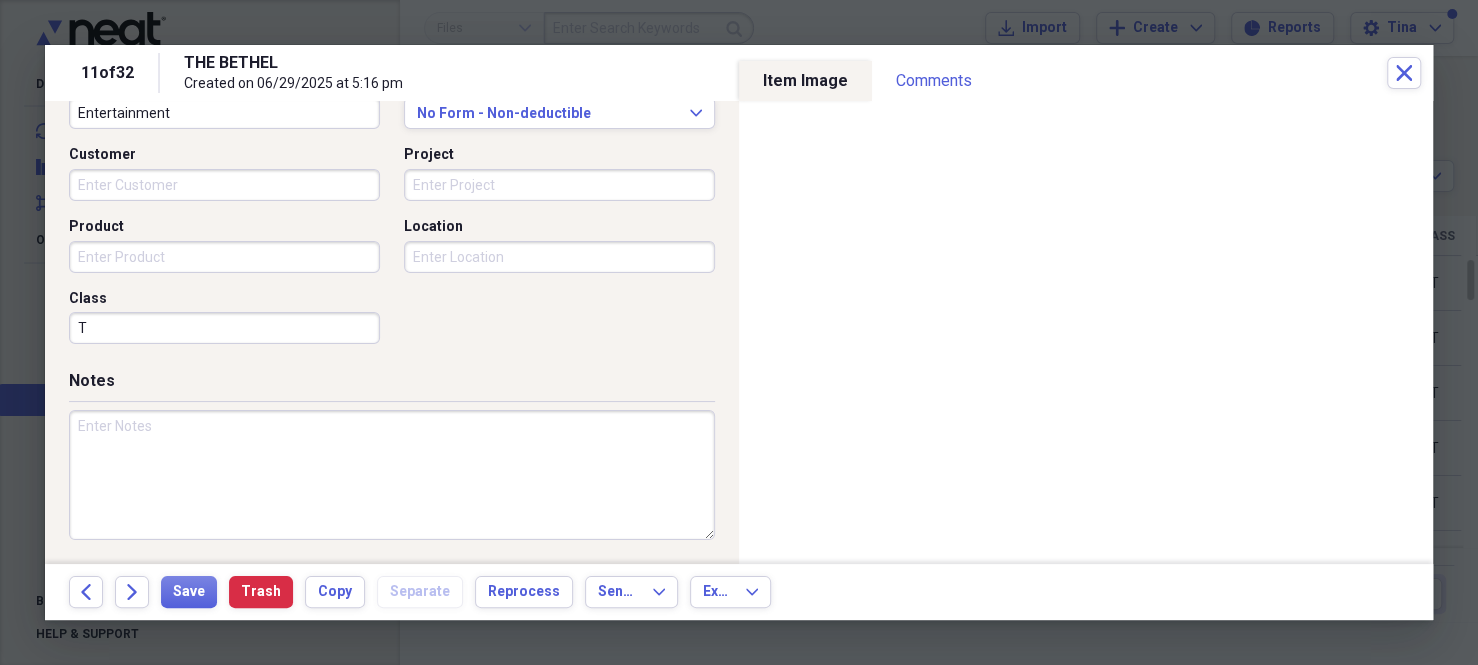 click at bounding box center [392, 475] 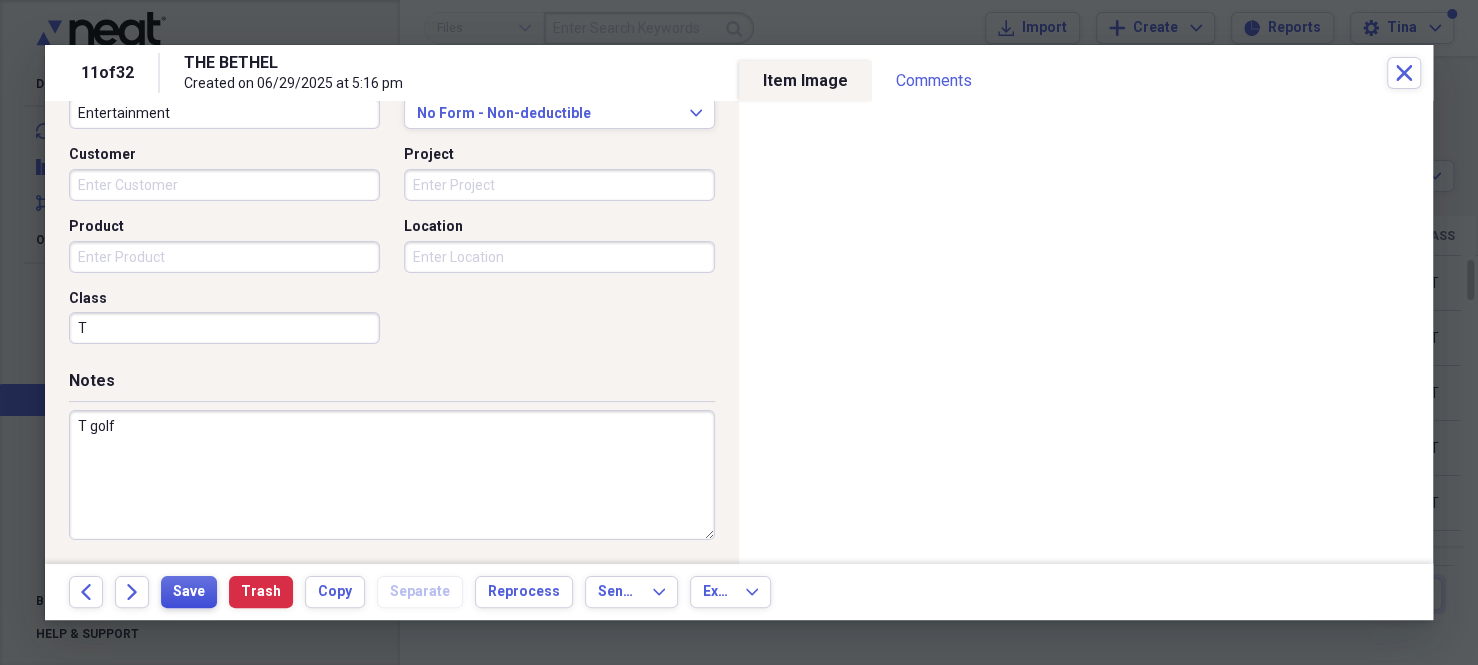 type on "T golf" 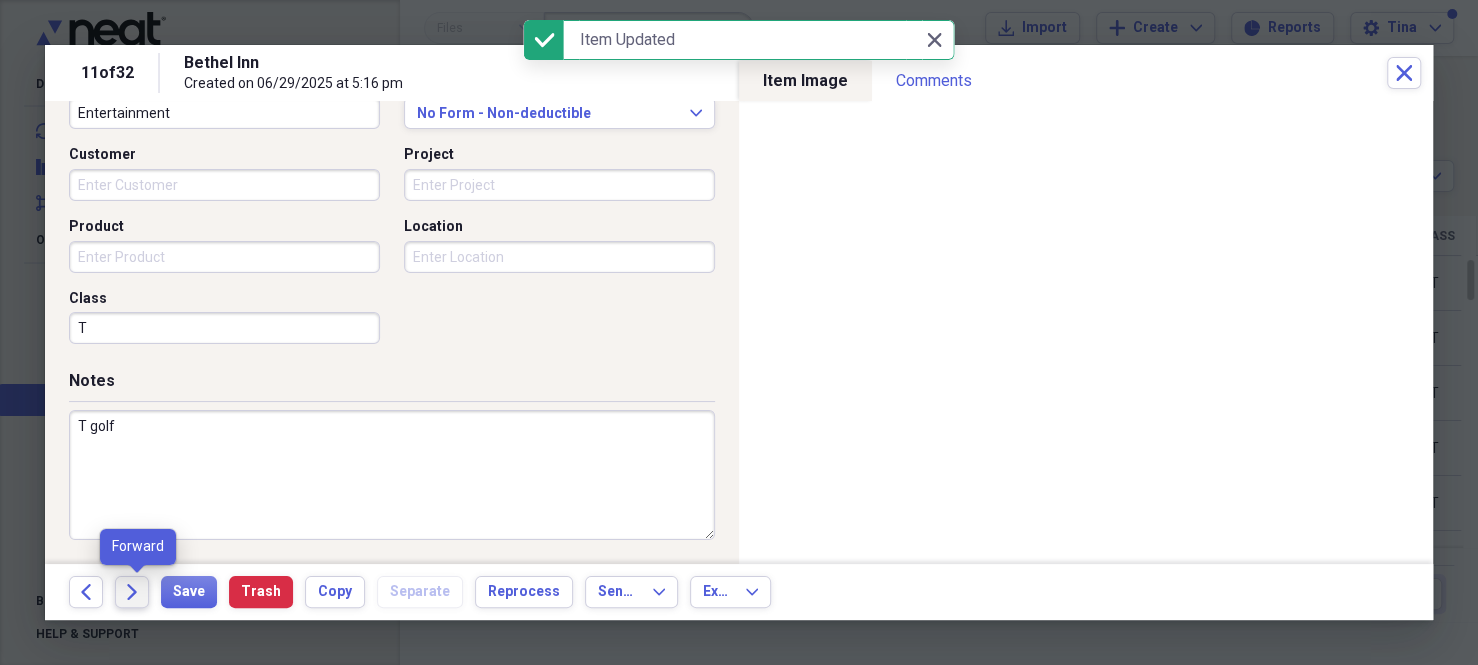 click 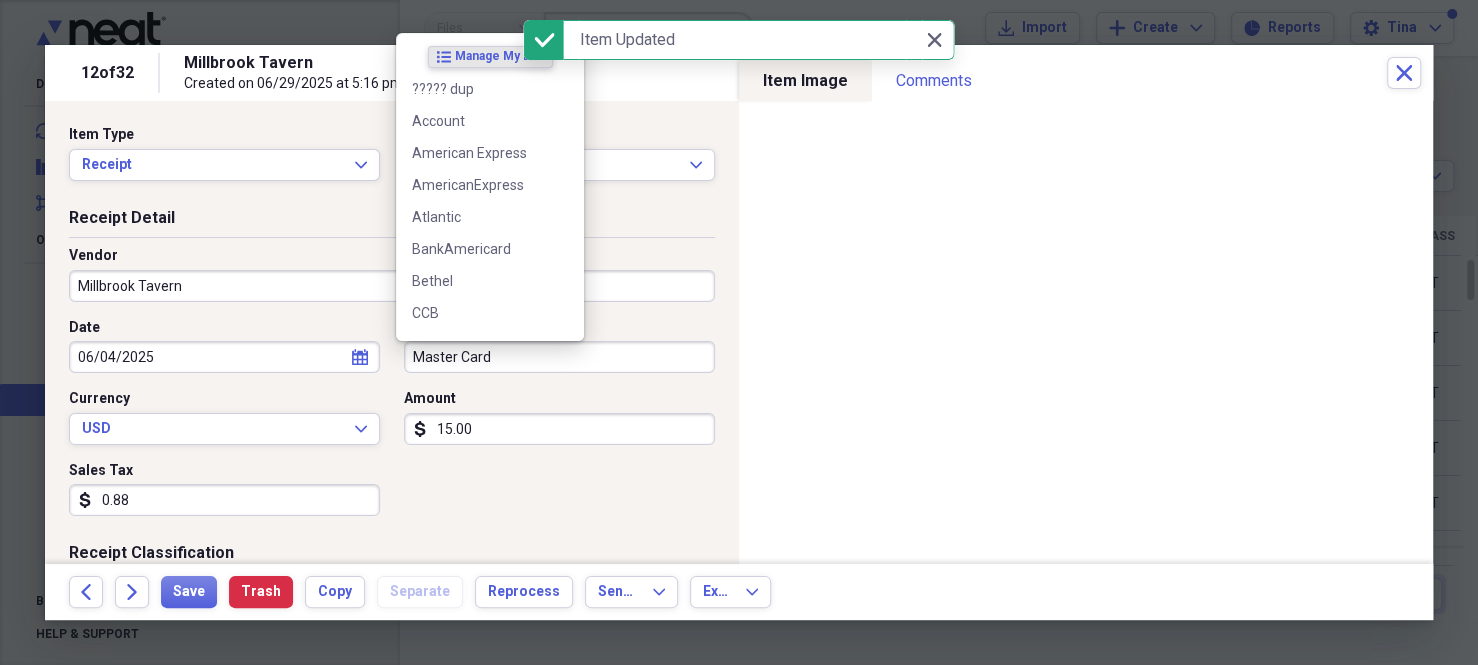 click on "Master Card" at bounding box center (559, 357) 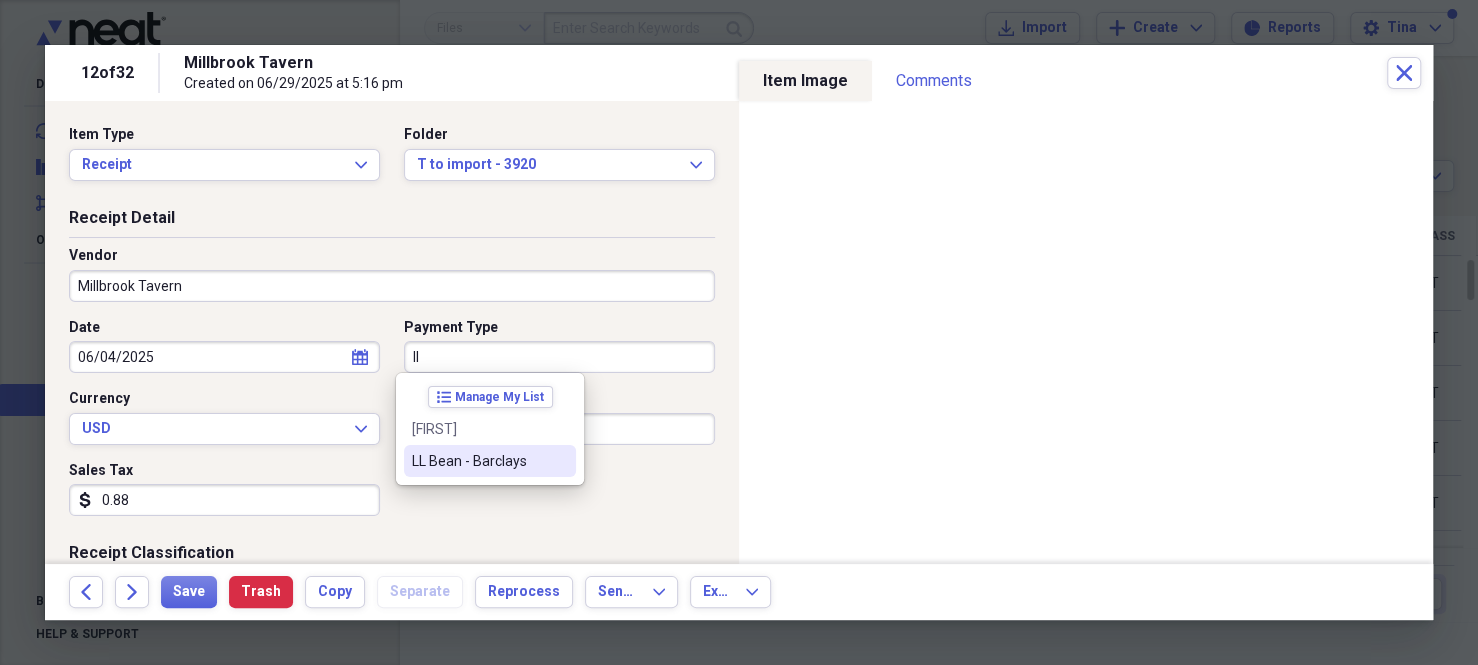 click on "LL Bean - Barclays" at bounding box center [478, 461] 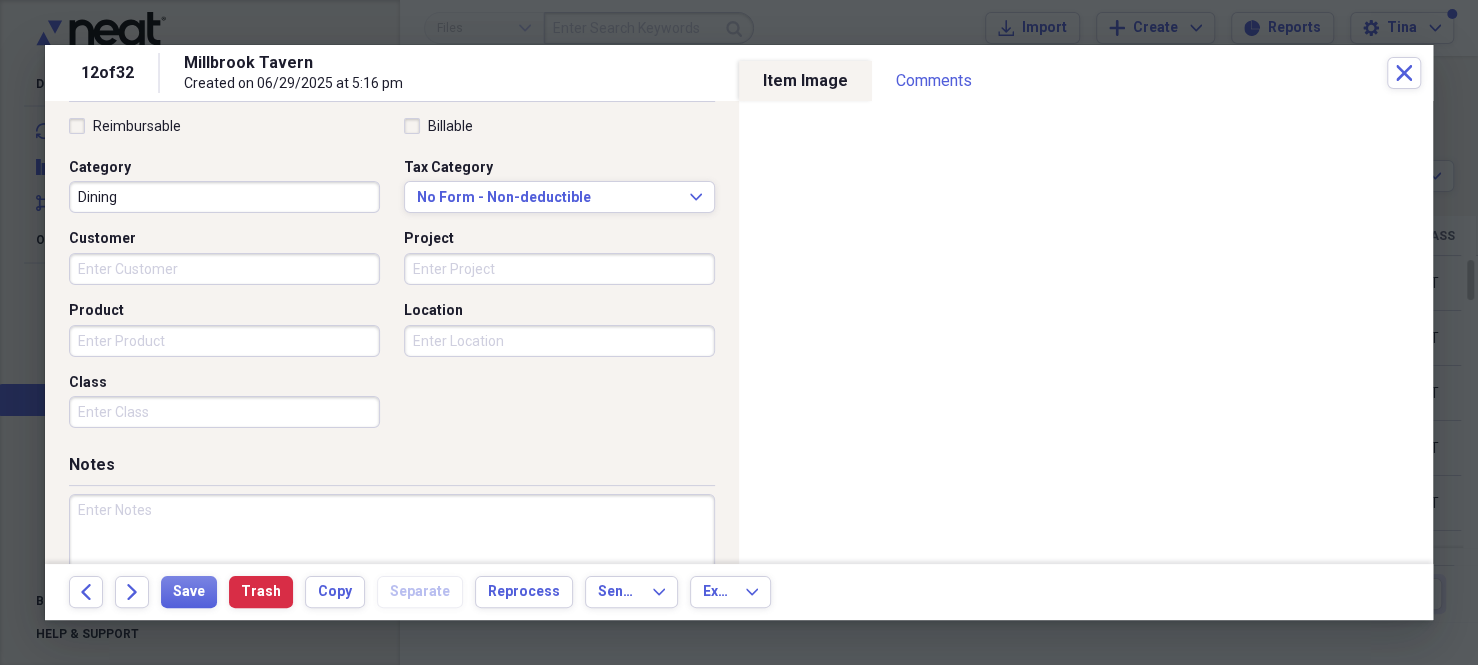 scroll, scrollTop: 556, scrollLeft: 0, axis: vertical 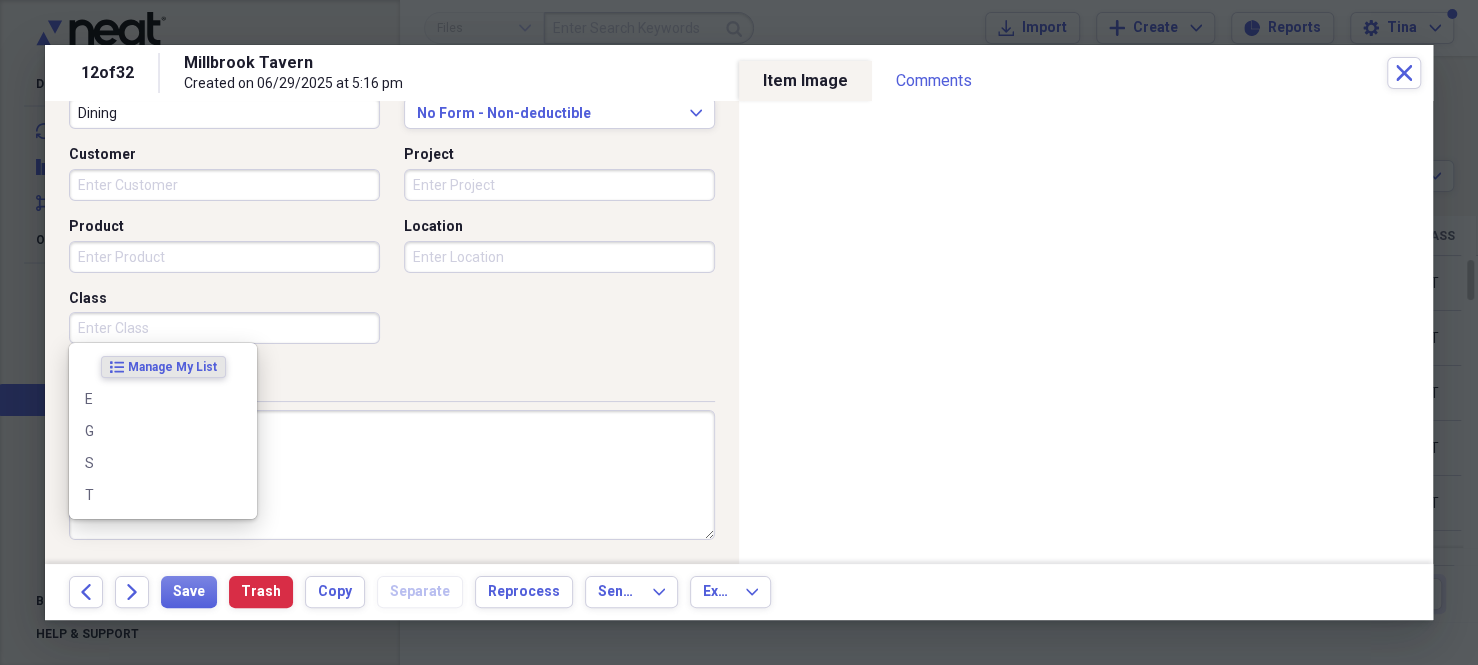 click on "Class" at bounding box center [224, 328] 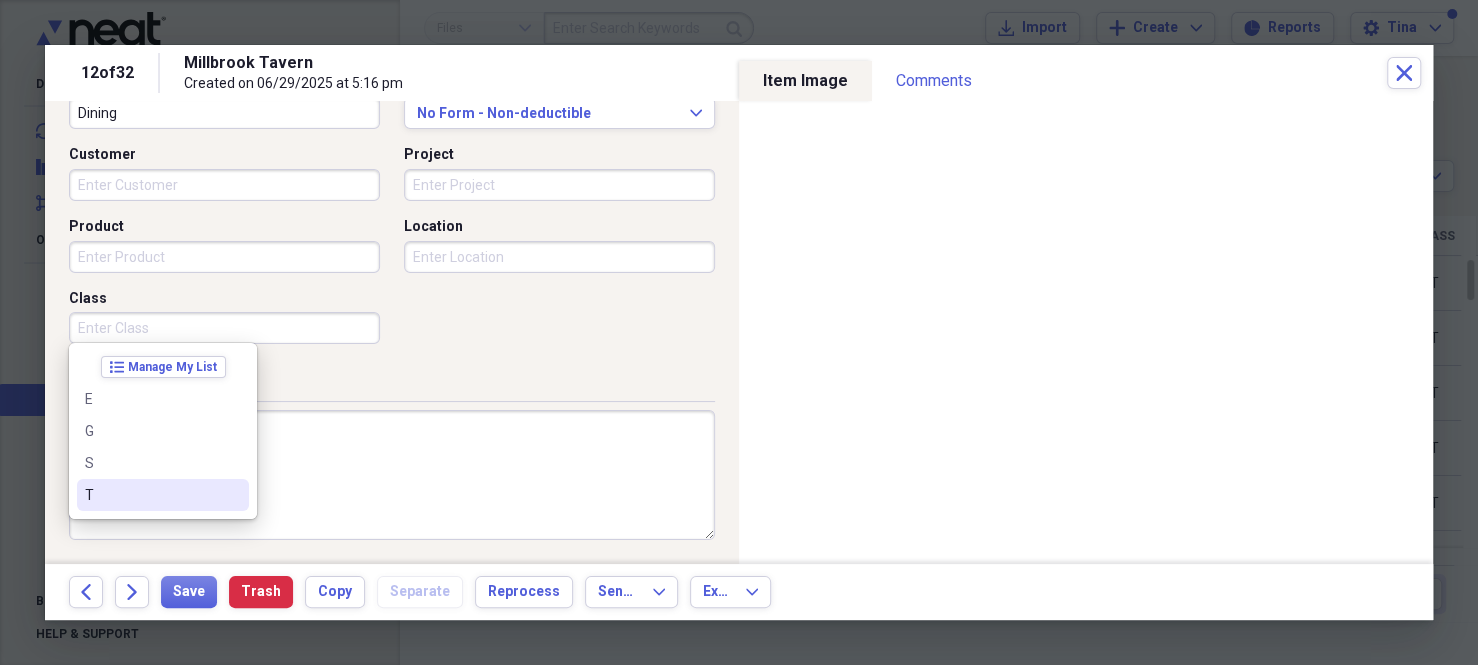 click on "T" at bounding box center (151, 495) 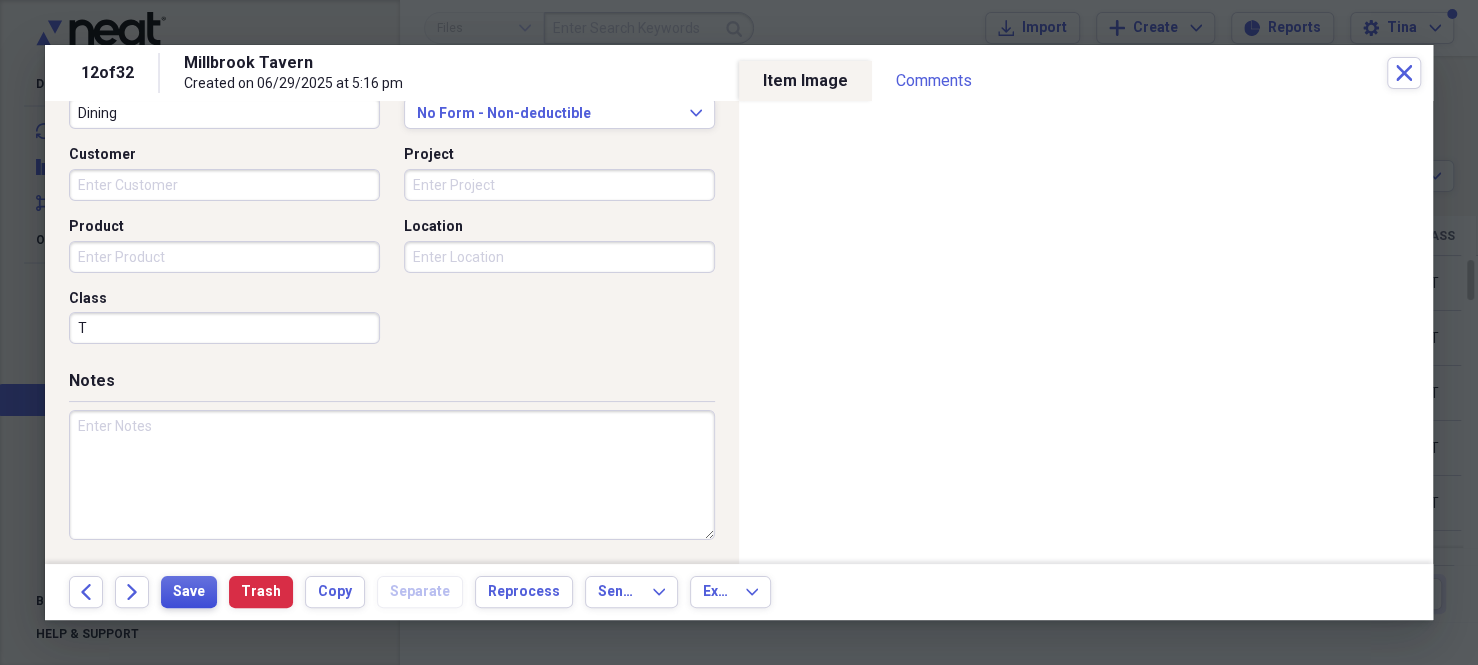 click on "Save" at bounding box center (189, 592) 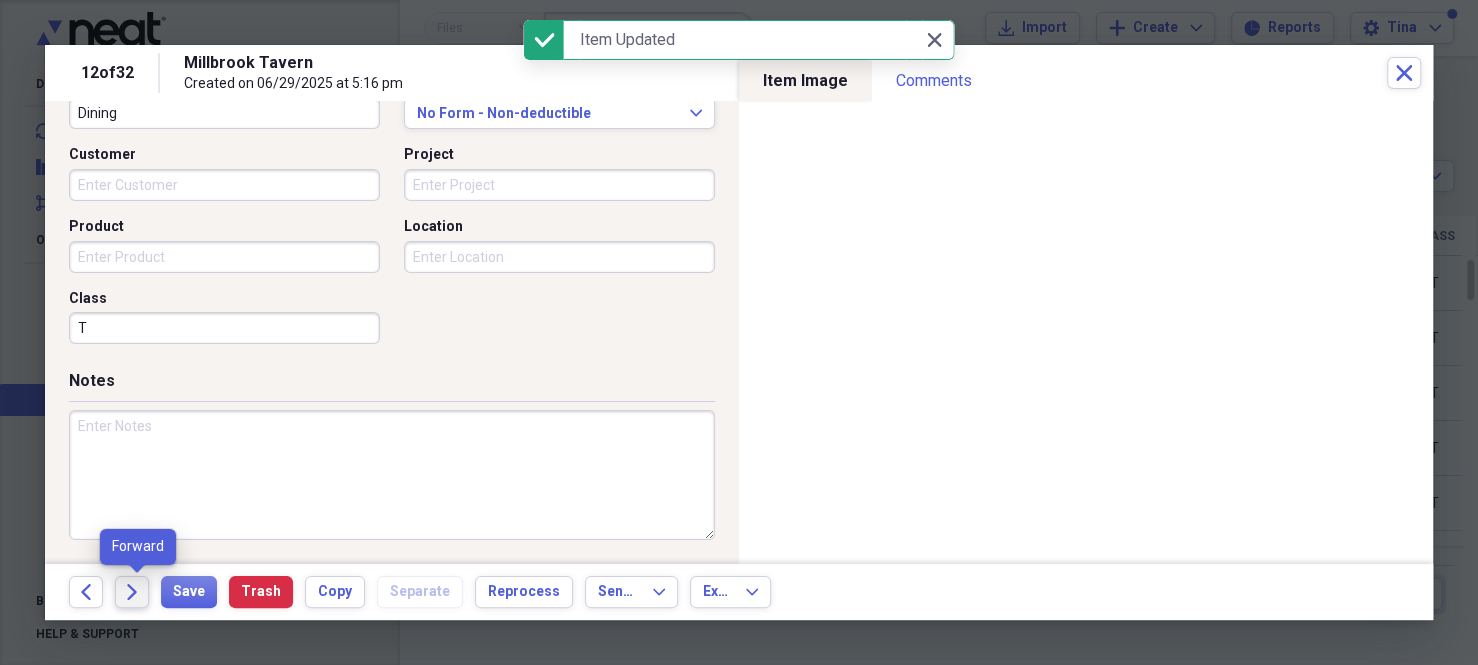 click on "Forward" 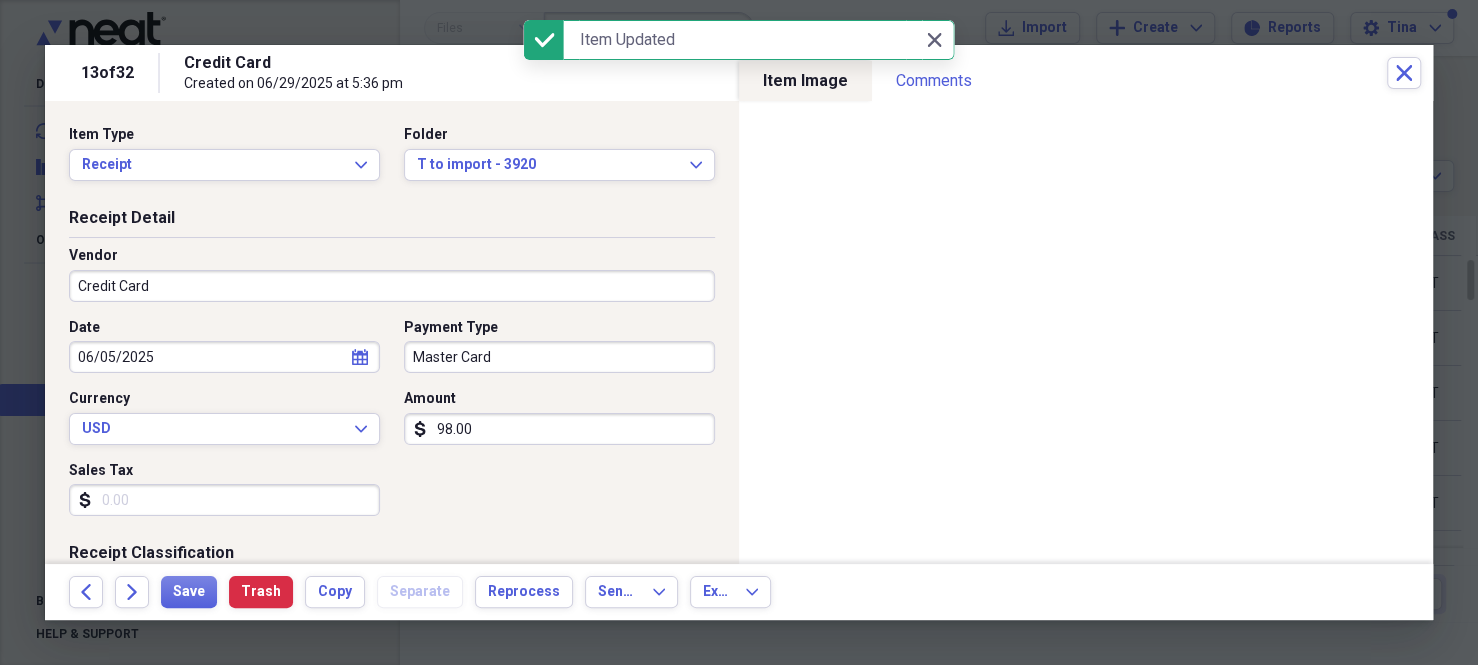 click on "Credit Card" at bounding box center [392, 286] 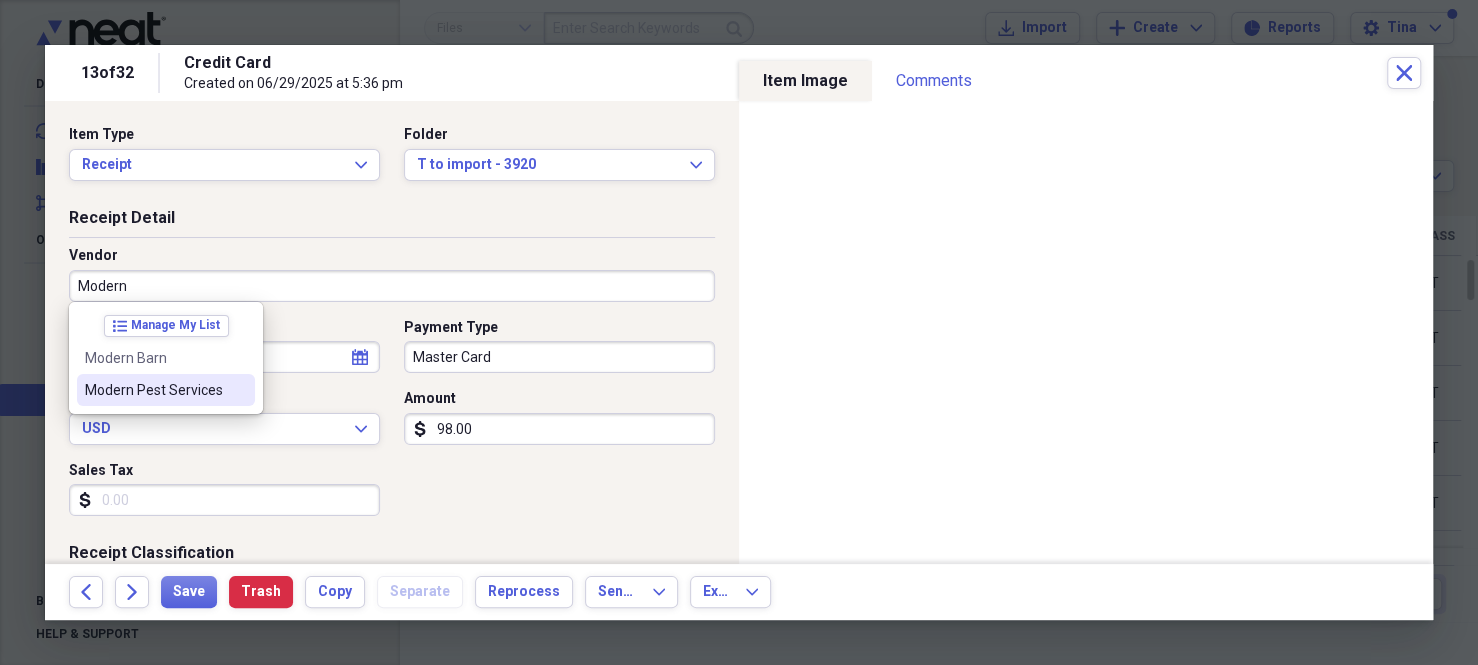 click on "Modern Pest Services" at bounding box center (154, 390) 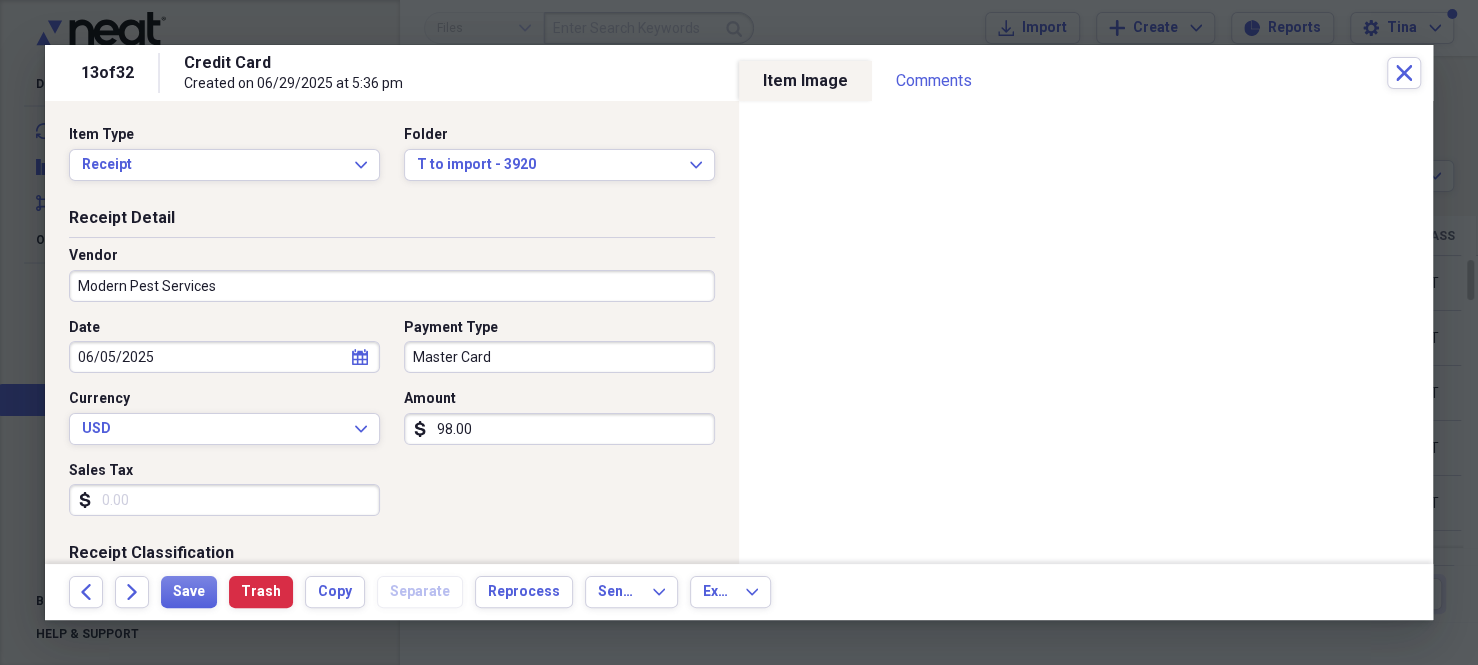 type on "Household" 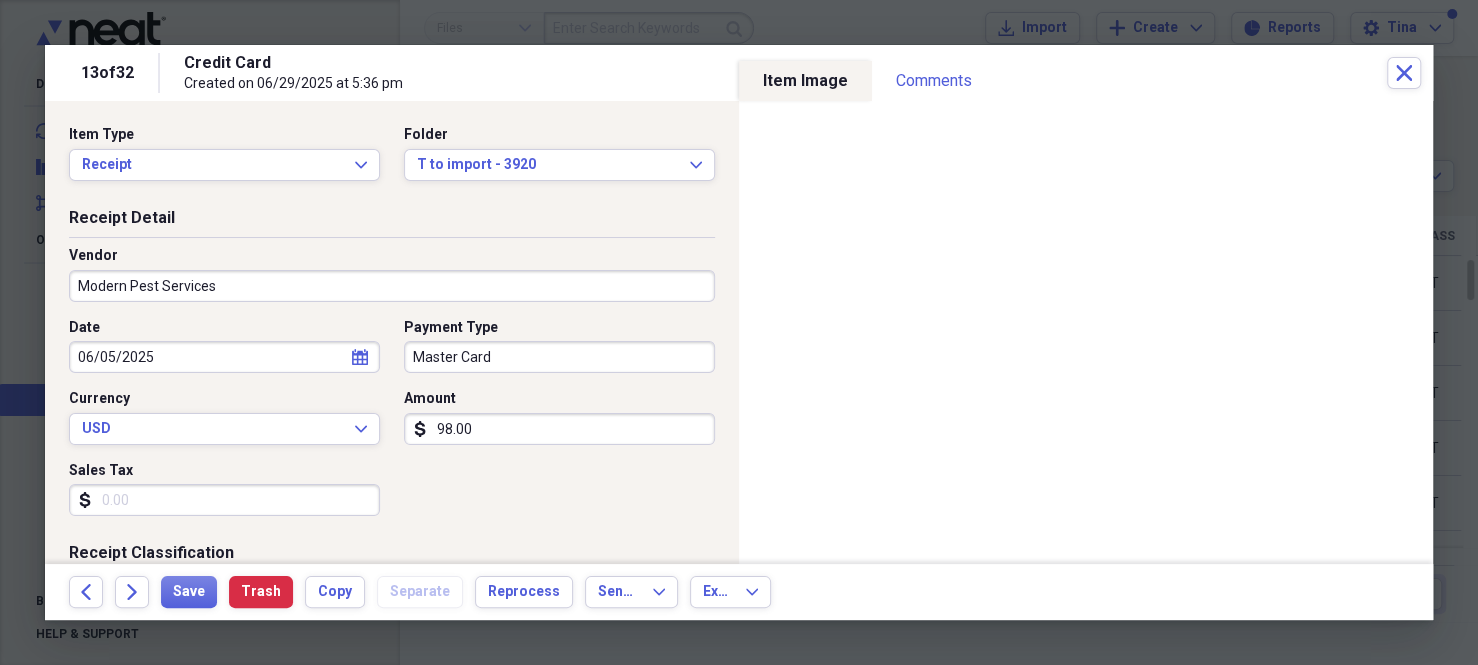 click on "Master Card" at bounding box center (559, 357) 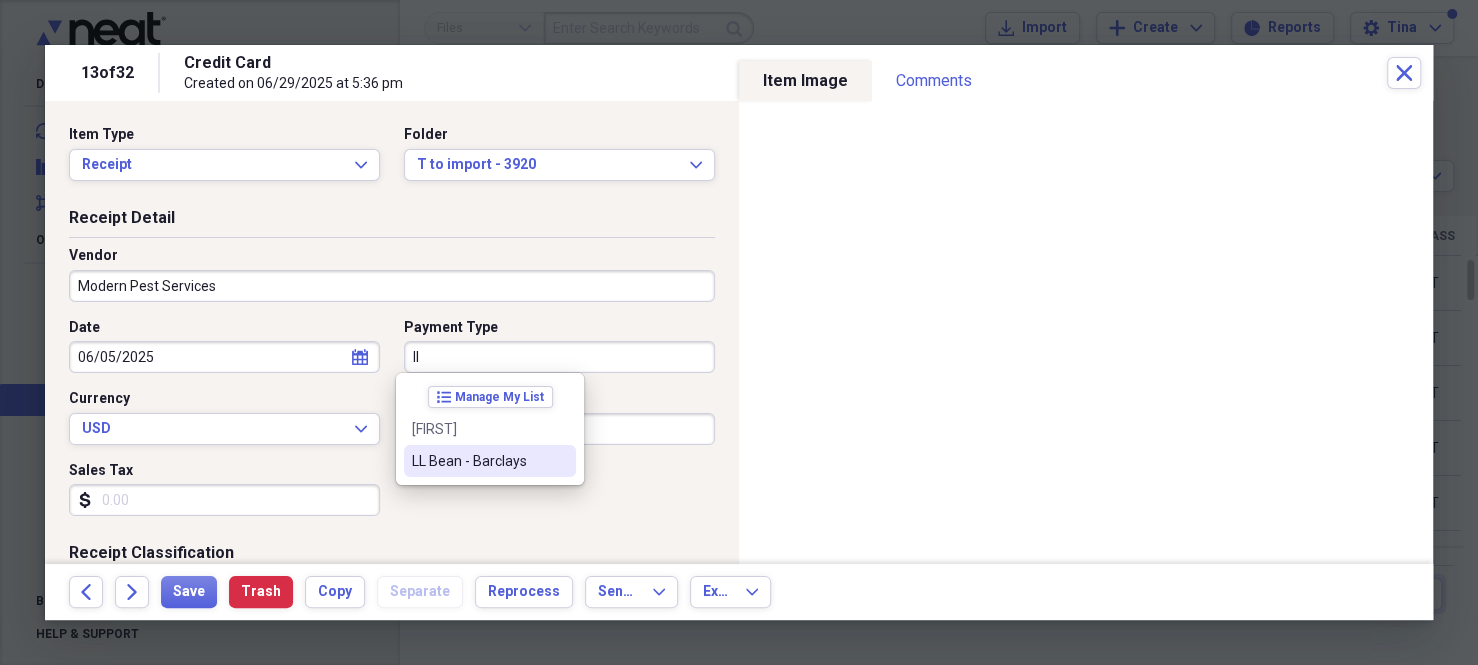 click on "LL Bean - Barclays" at bounding box center (478, 461) 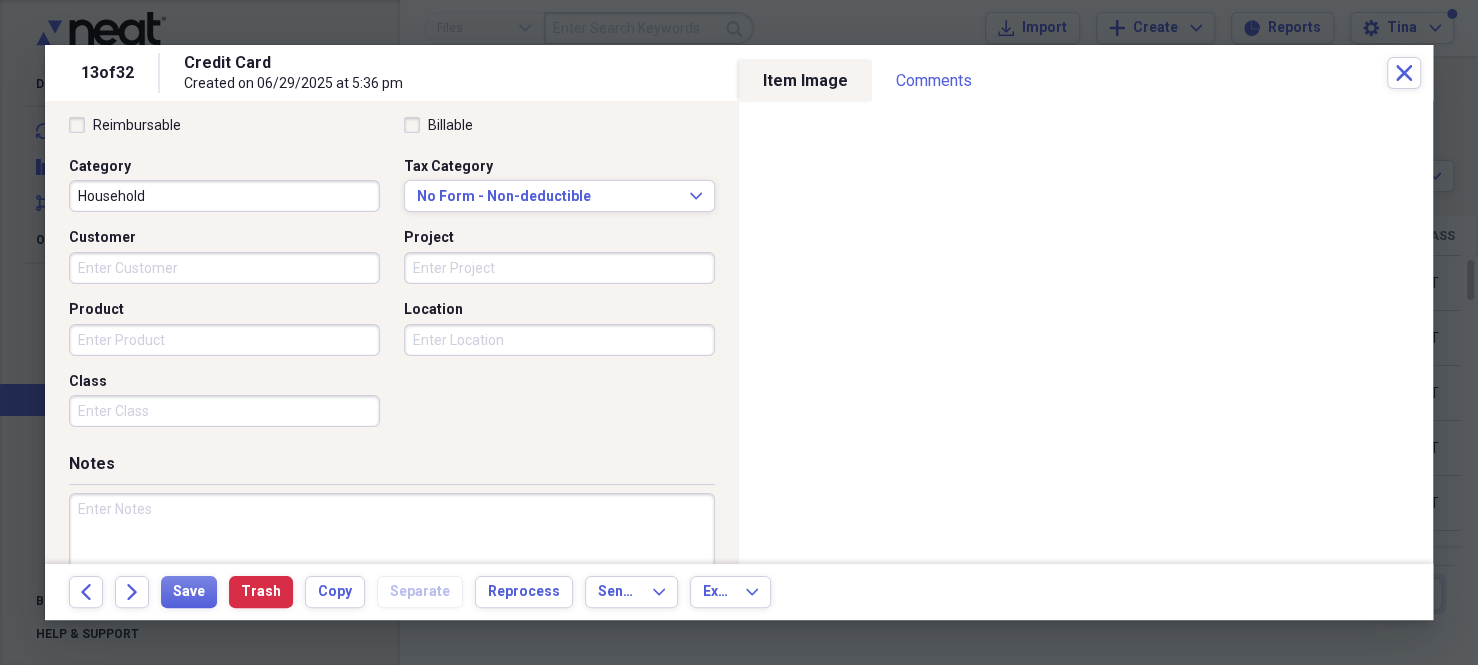 scroll, scrollTop: 500, scrollLeft: 0, axis: vertical 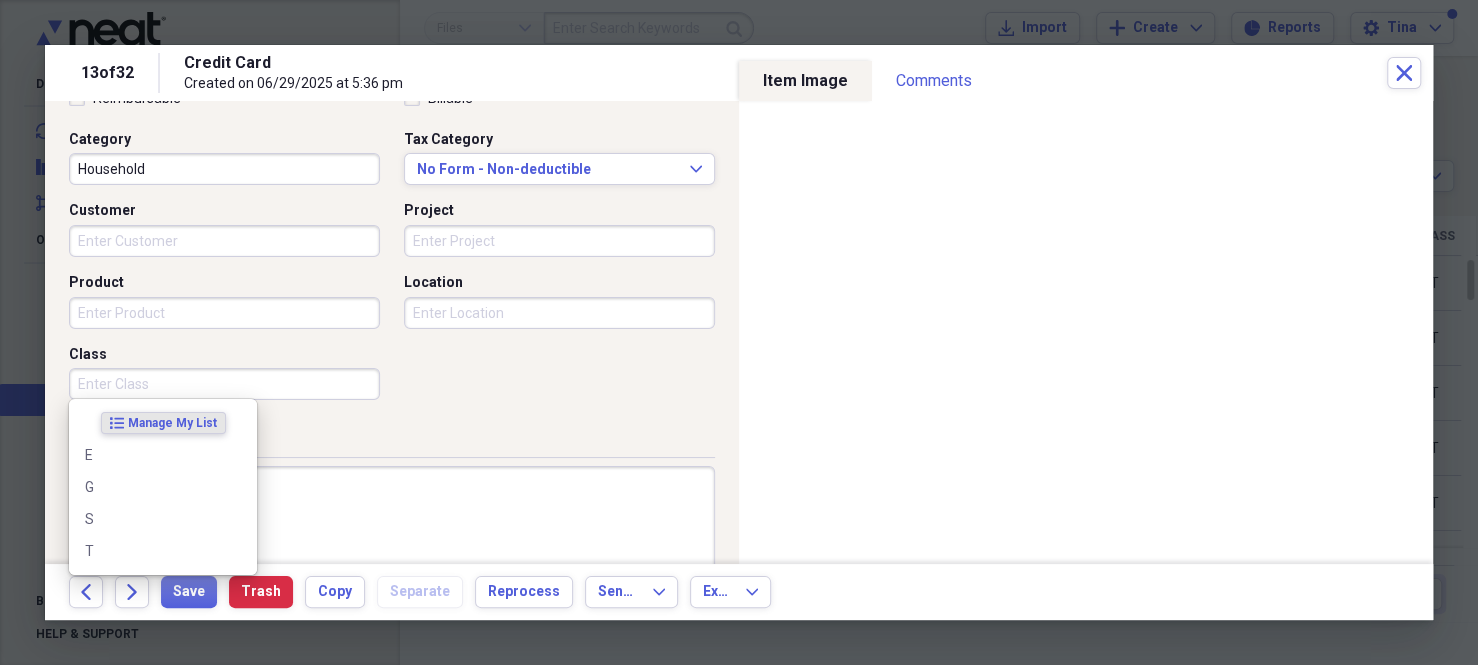 click on "Class" at bounding box center [224, 384] 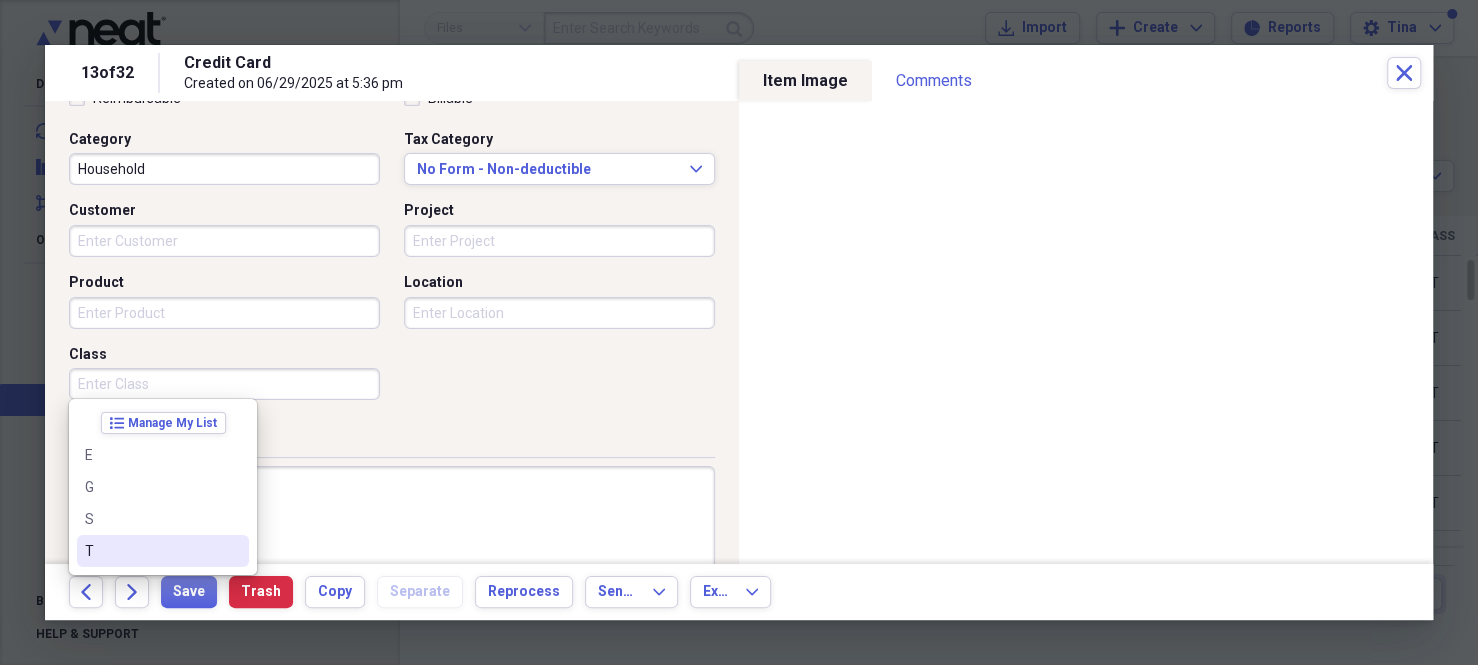 click on "T" at bounding box center (151, 551) 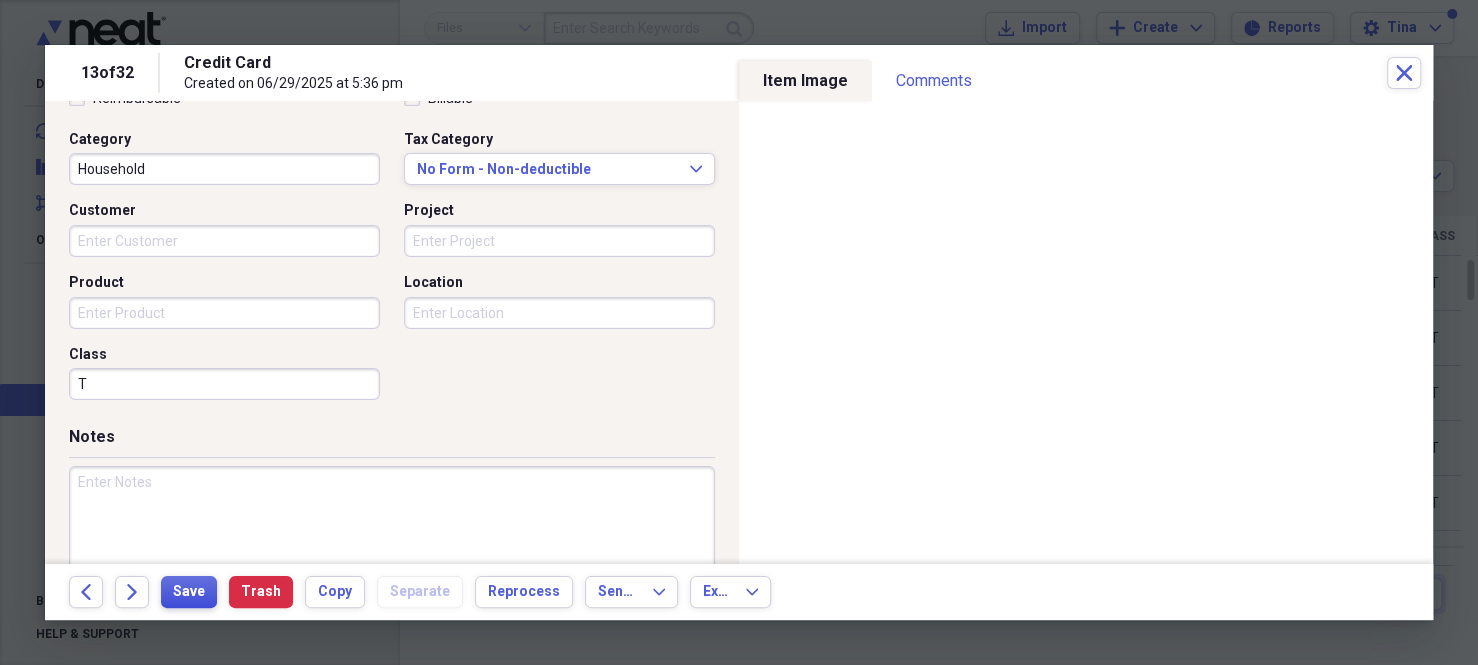 click on "Save" at bounding box center [189, 592] 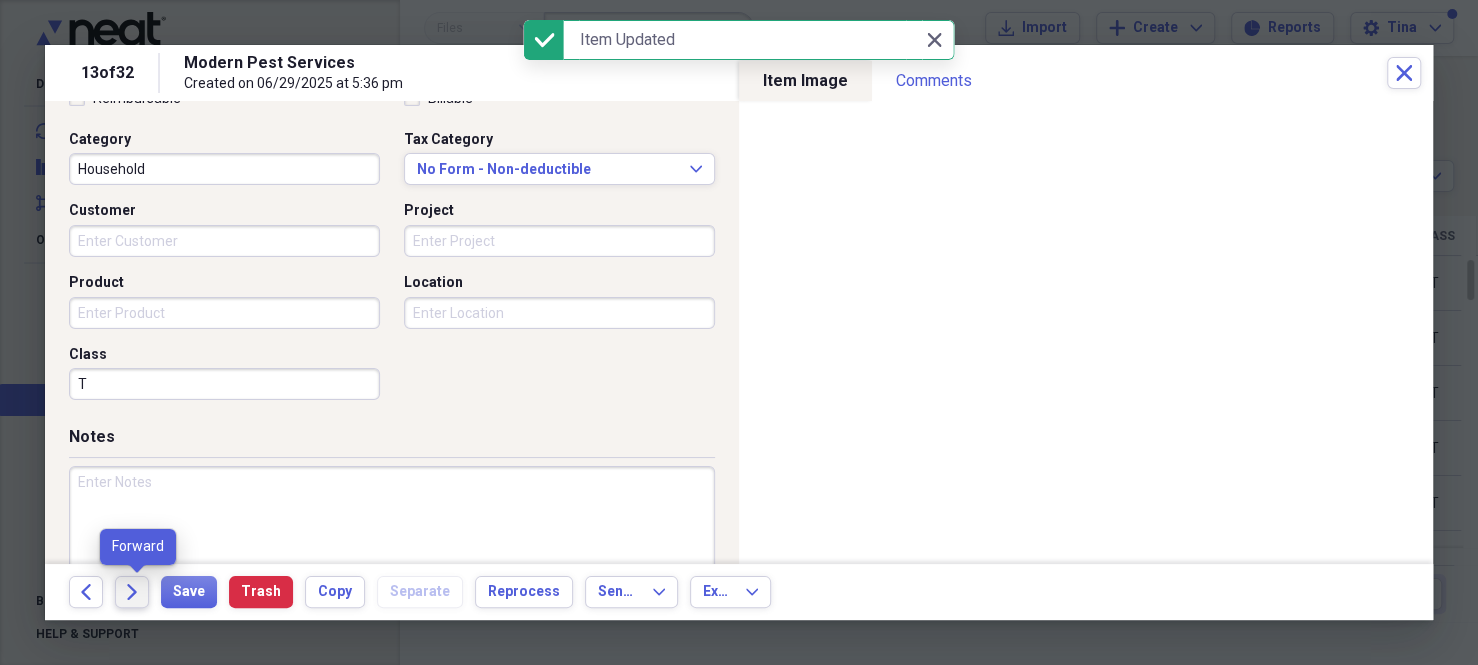 click 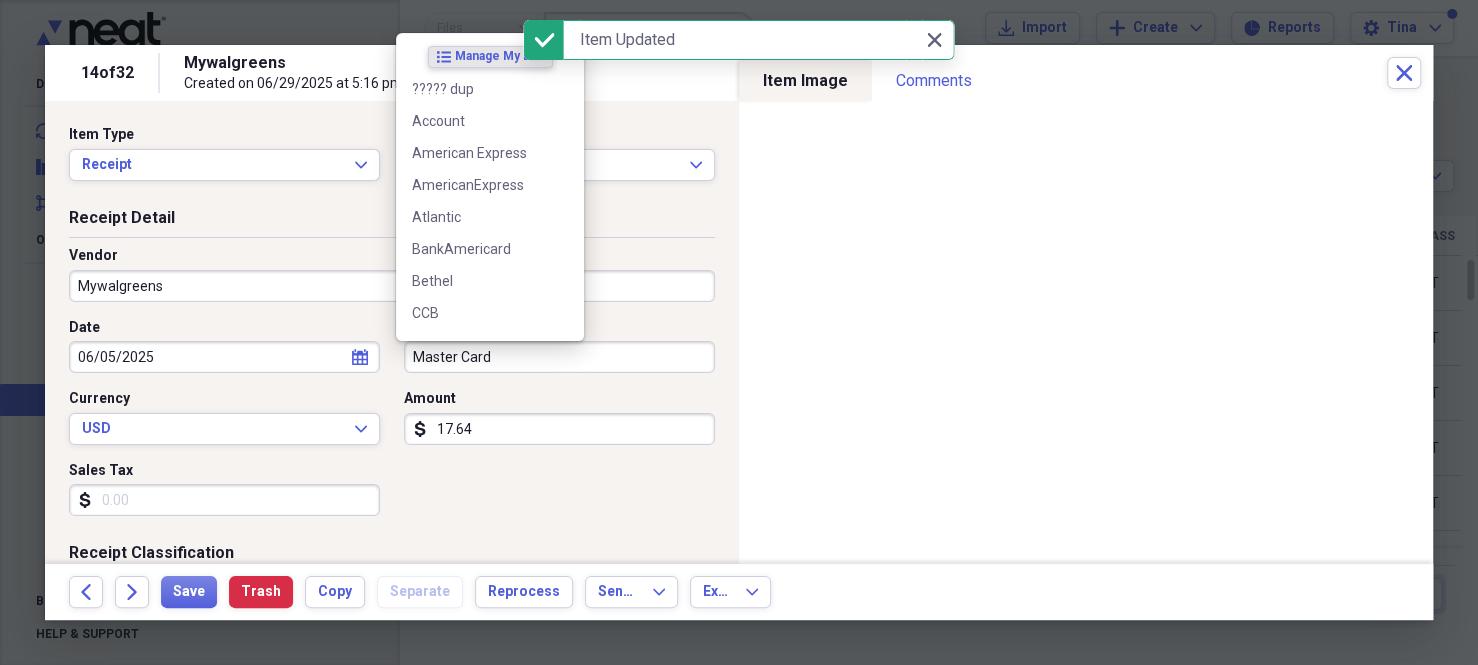 click on "Master Card" at bounding box center (559, 357) 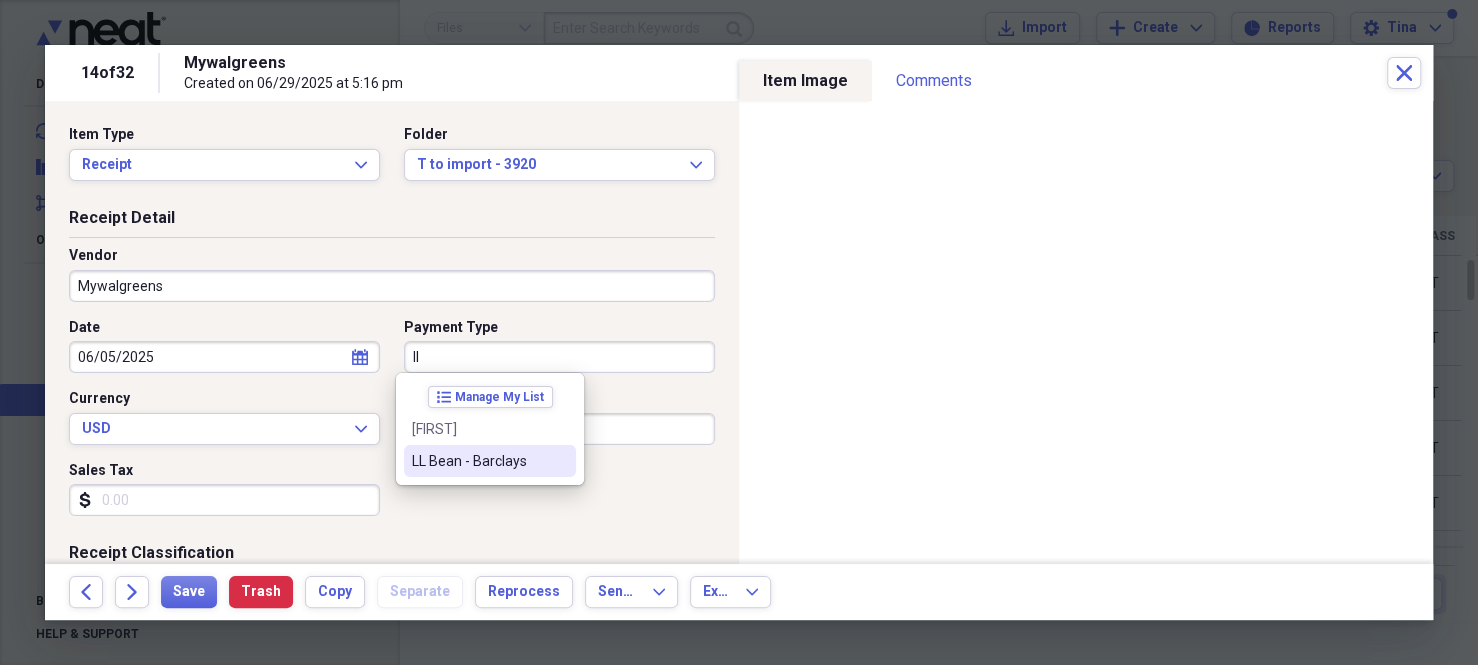 click on "LL Bean - Barclays" at bounding box center [478, 461] 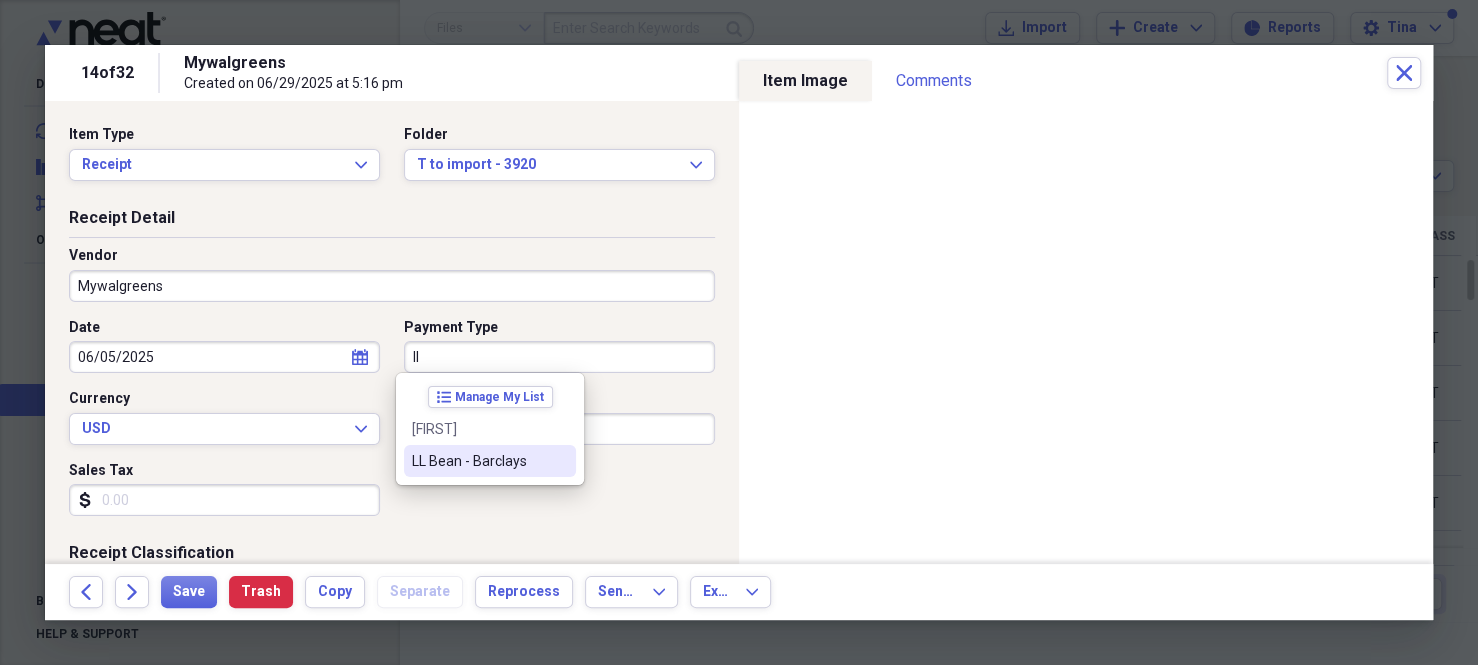 type on "LL Bean - Barclays" 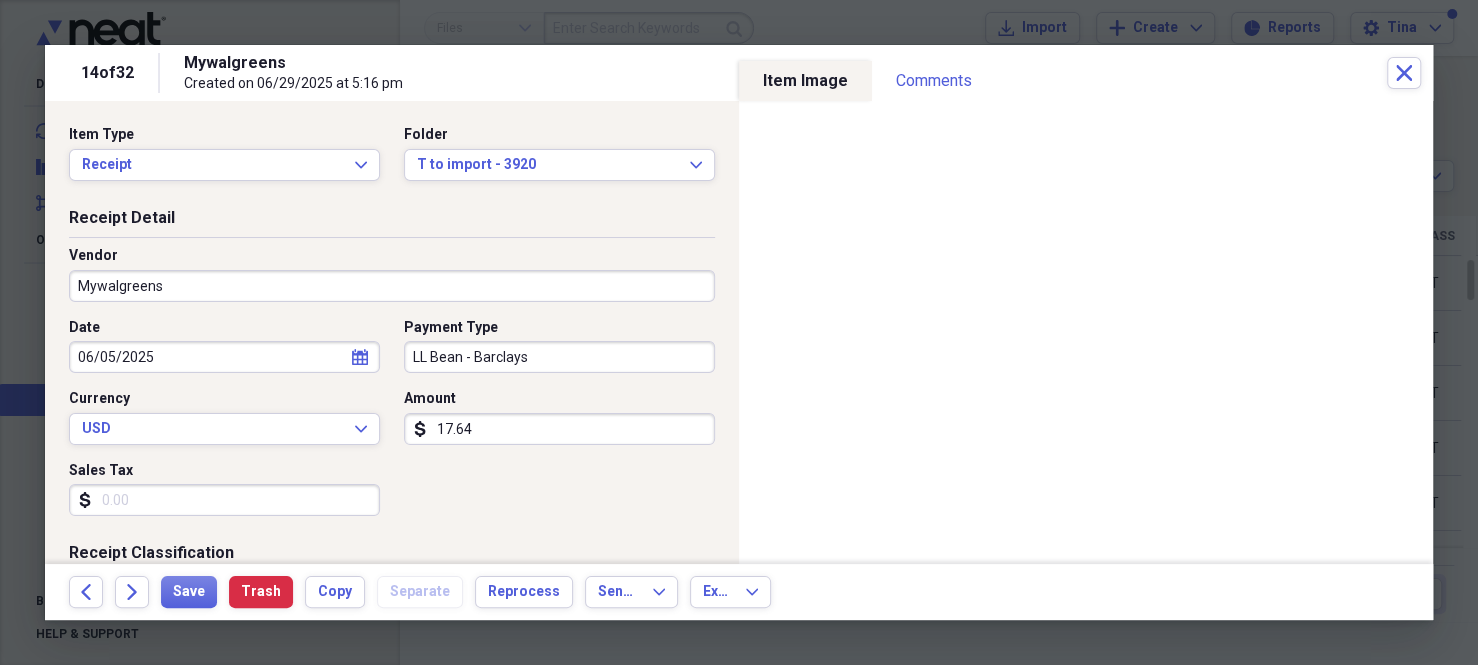 click on "Mywalgreens" at bounding box center [392, 286] 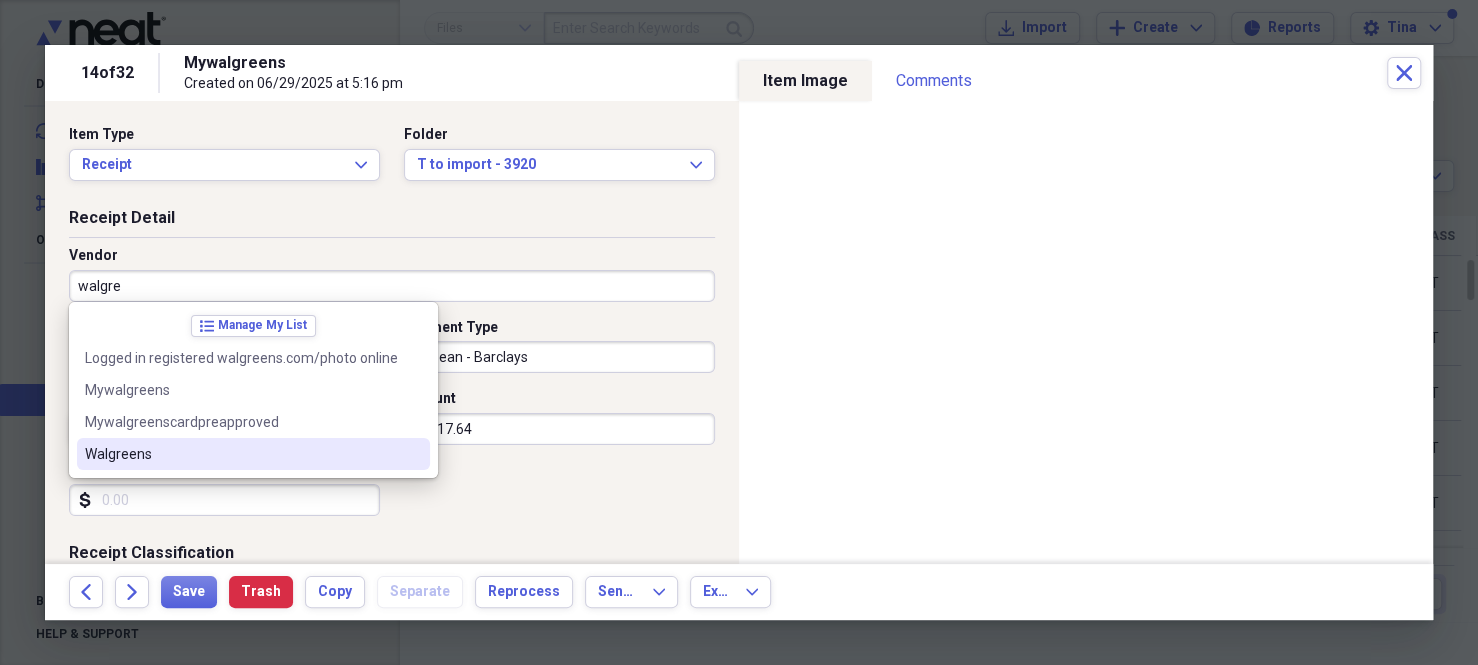 click on "Walgreens" at bounding box center (241, 454) 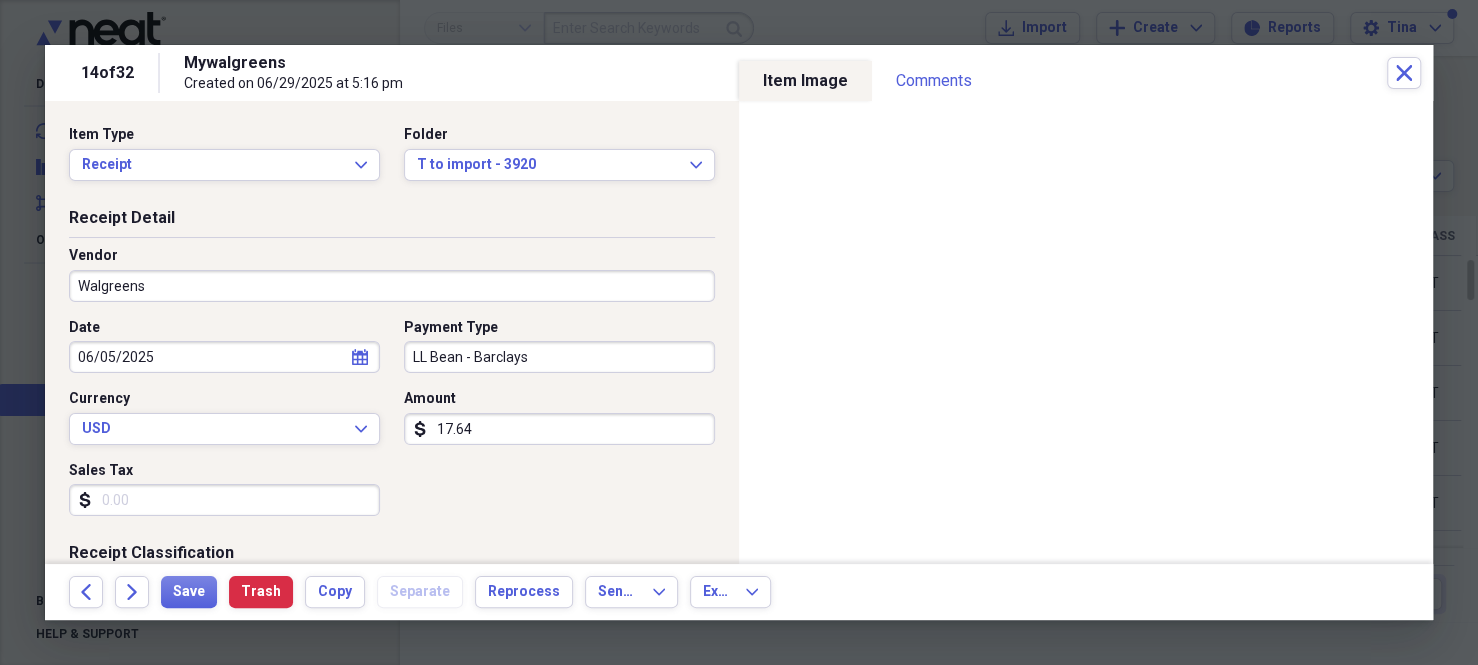 type on "Groceries" 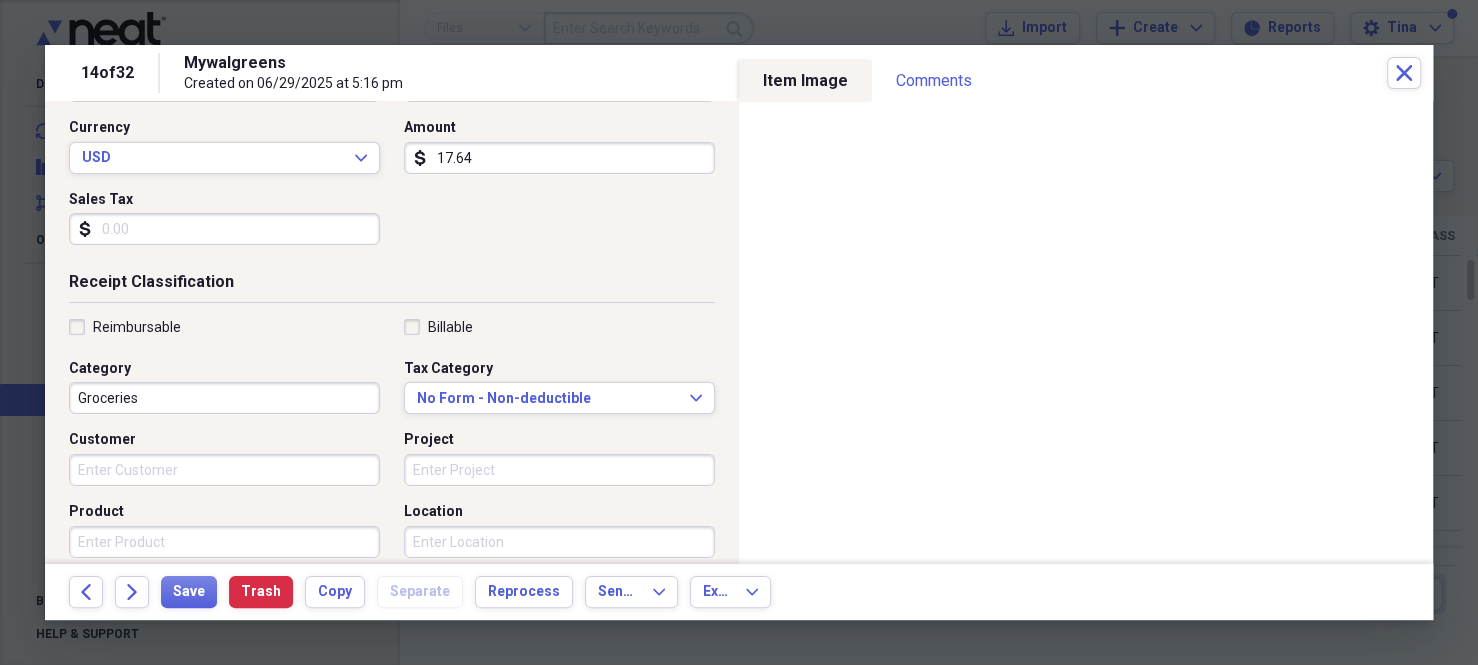 scroll, scrollTop: 300, scrollLeft: 0, axis: vertical 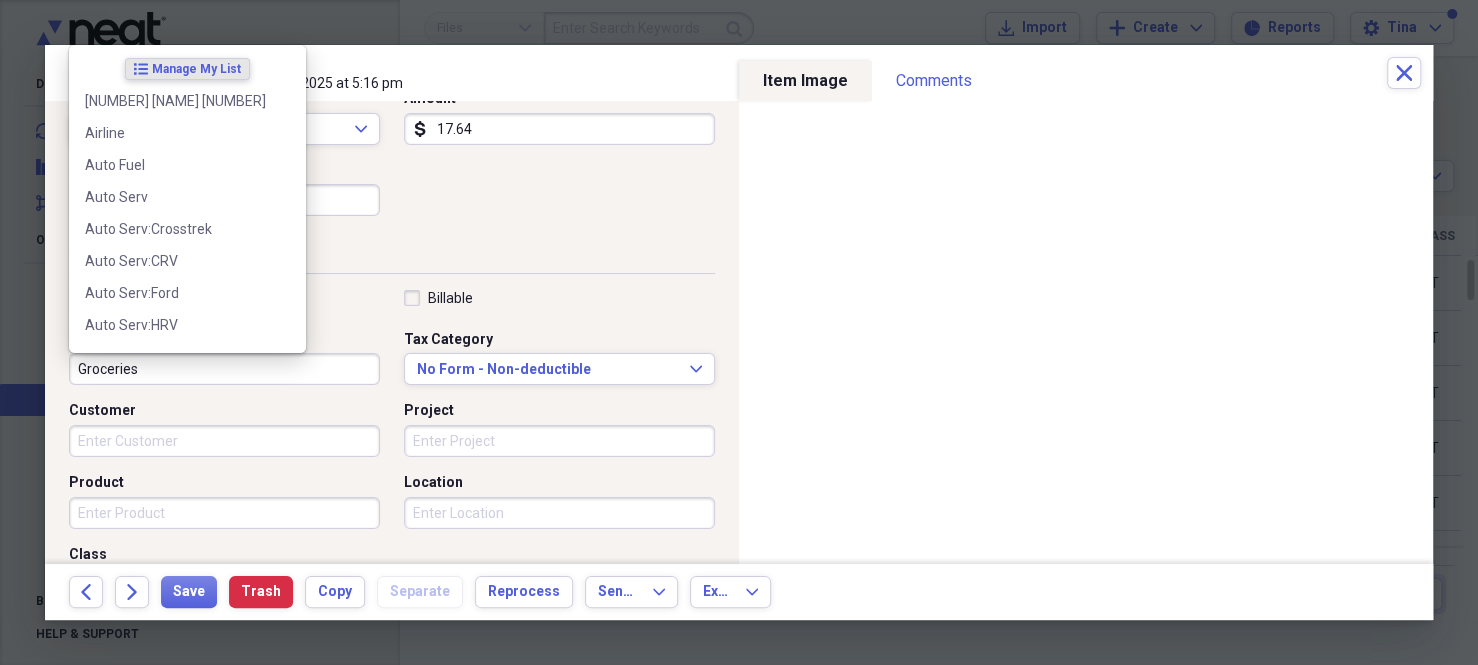 click on "Groceries" at bounding box center [224, 369] 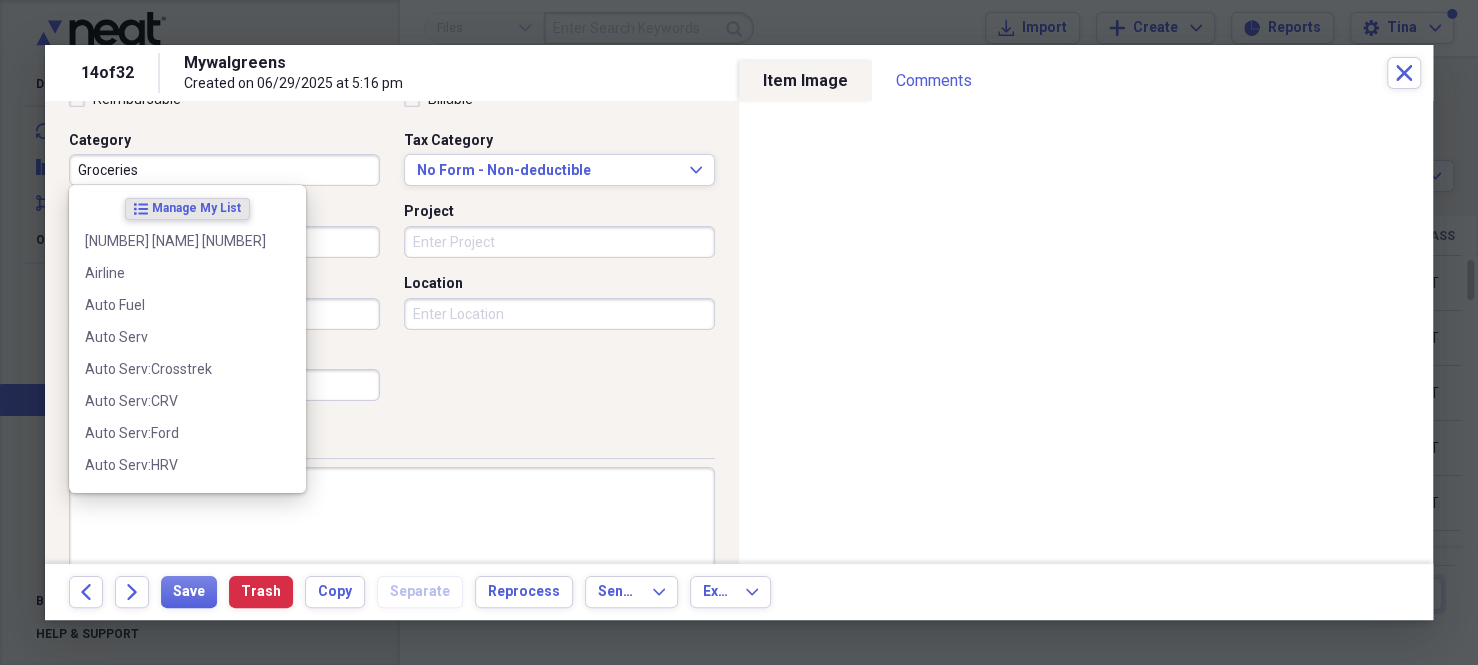 scroll, scrollTop: 500, scrollLeft: 0, axis: vertical 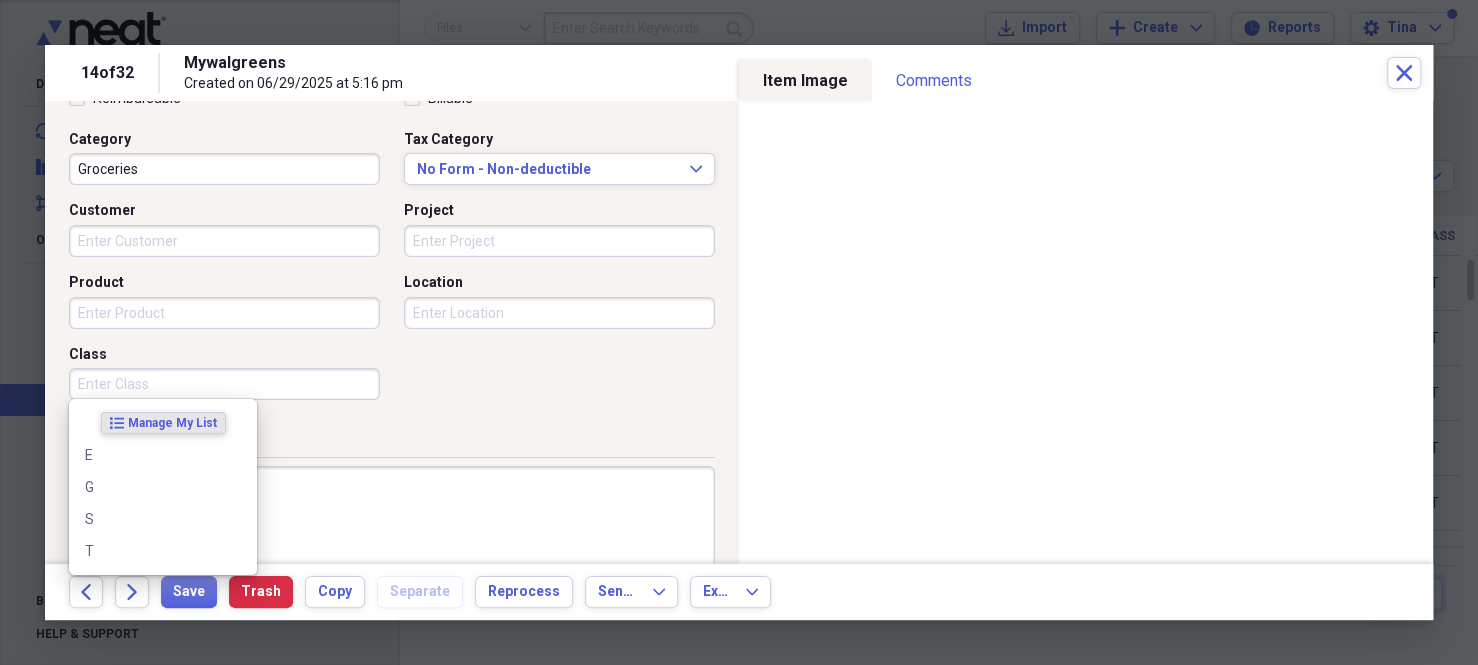 click on "Class" at bounding box center (224, 384) 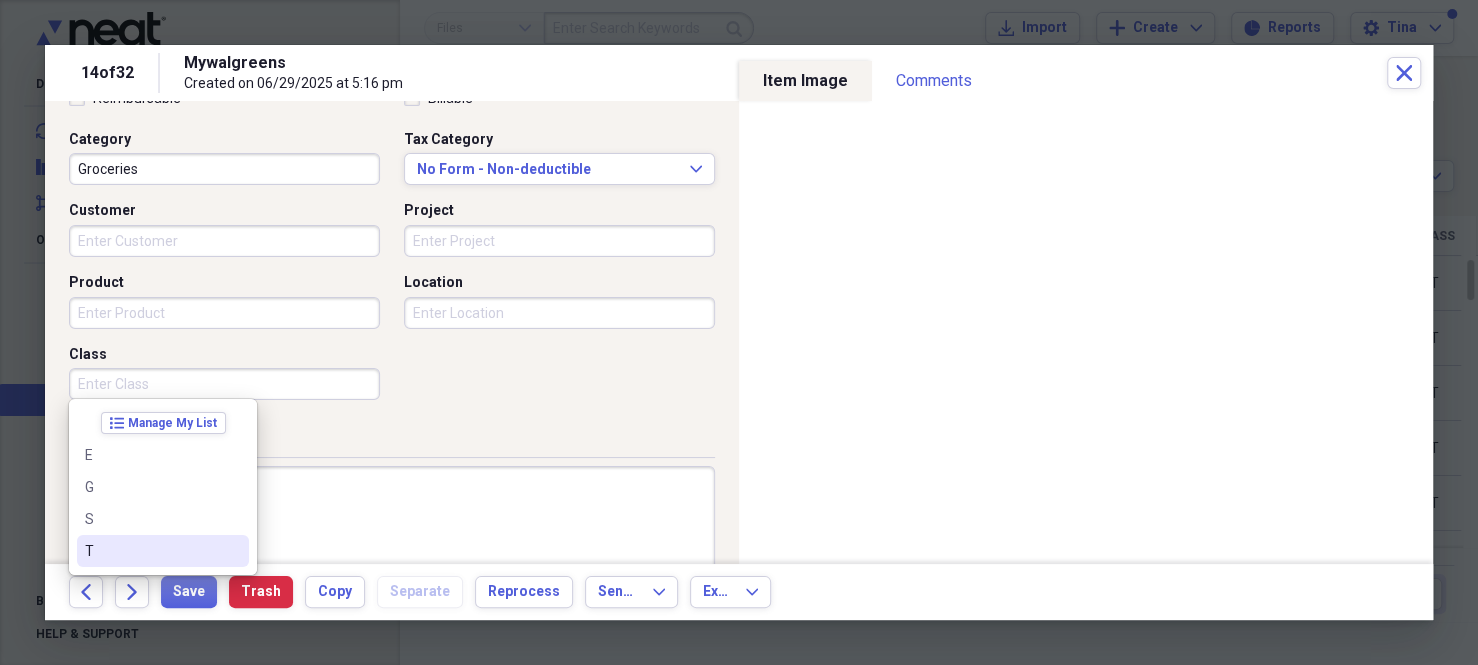 click on "T" at bounding box center (151, 551) 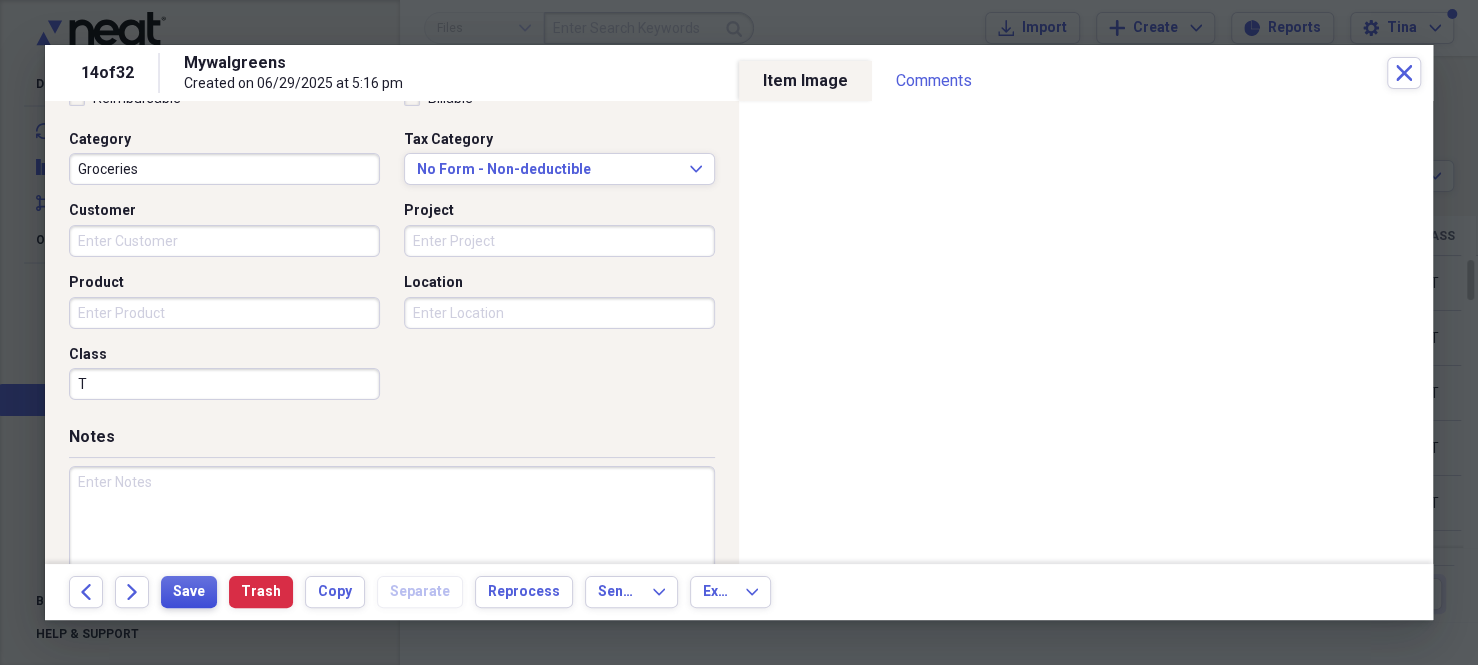 click on "Save" at bounding box center (189, 592) 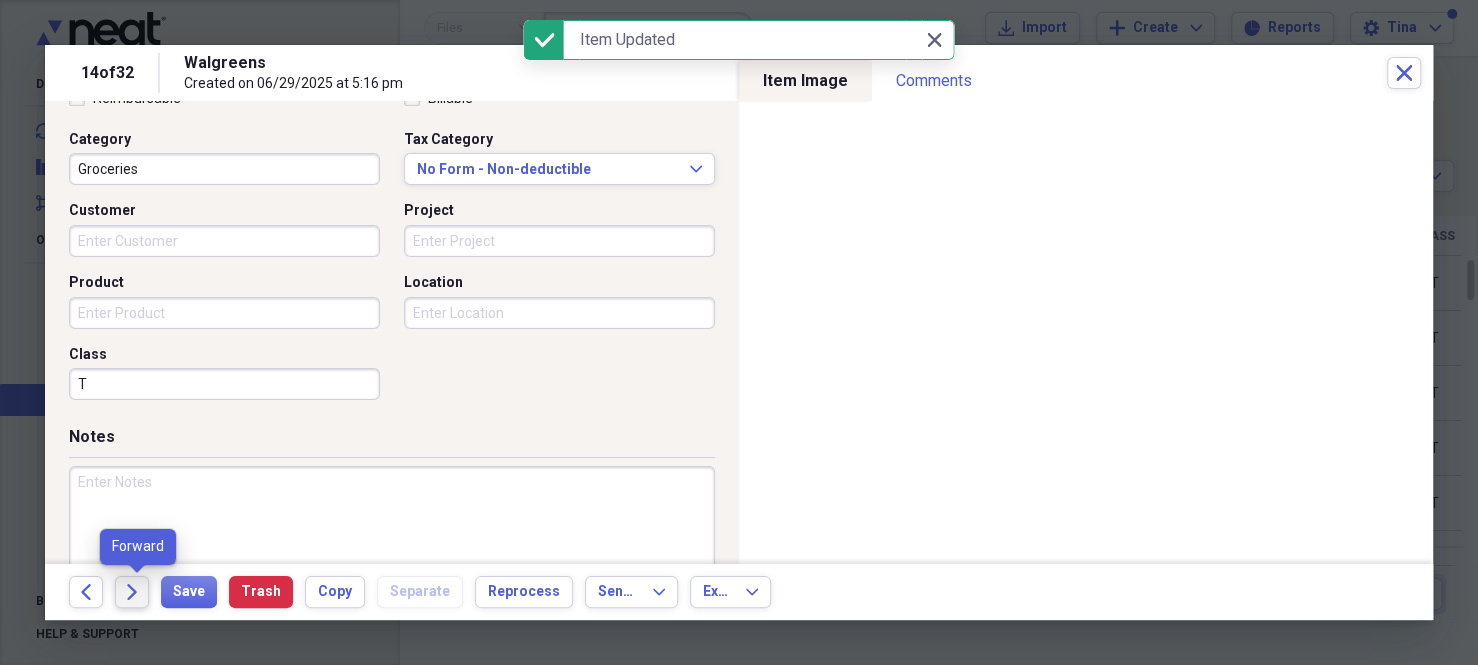 click on "Forward" 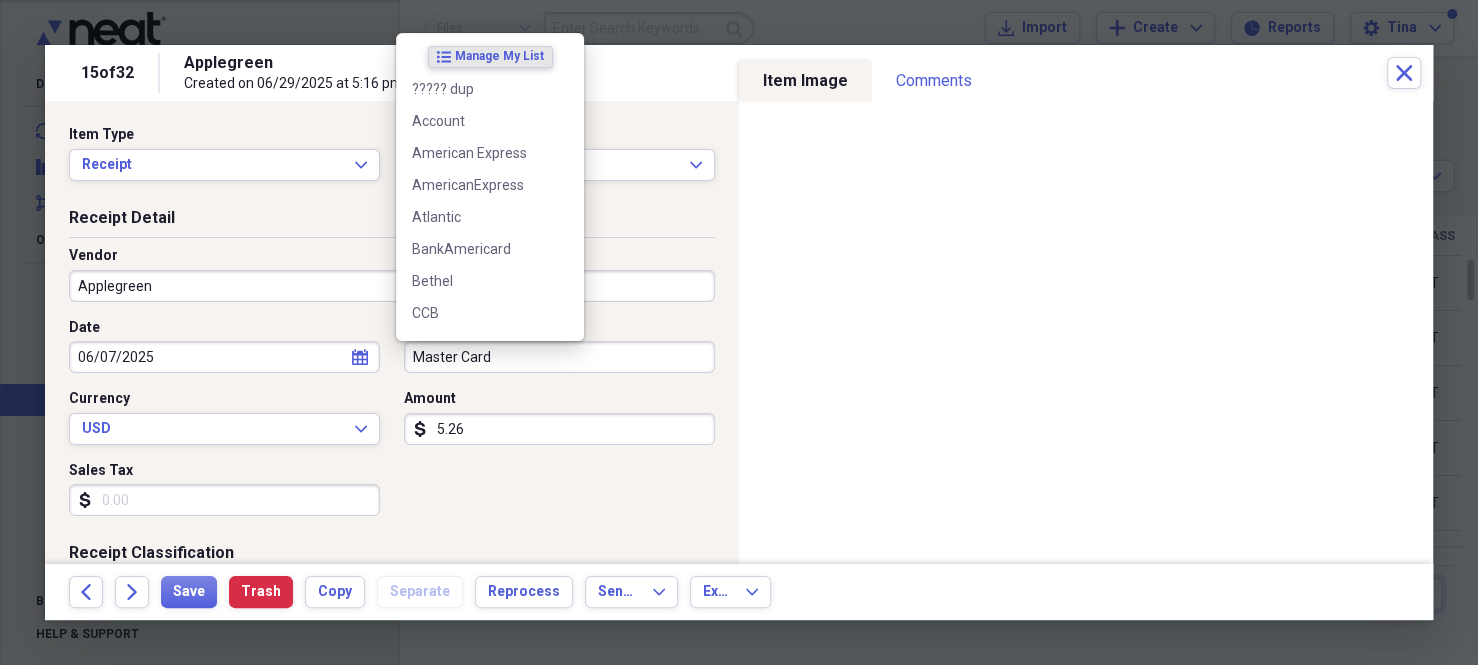 click on "Master Card" at bounding box center [559, 357] 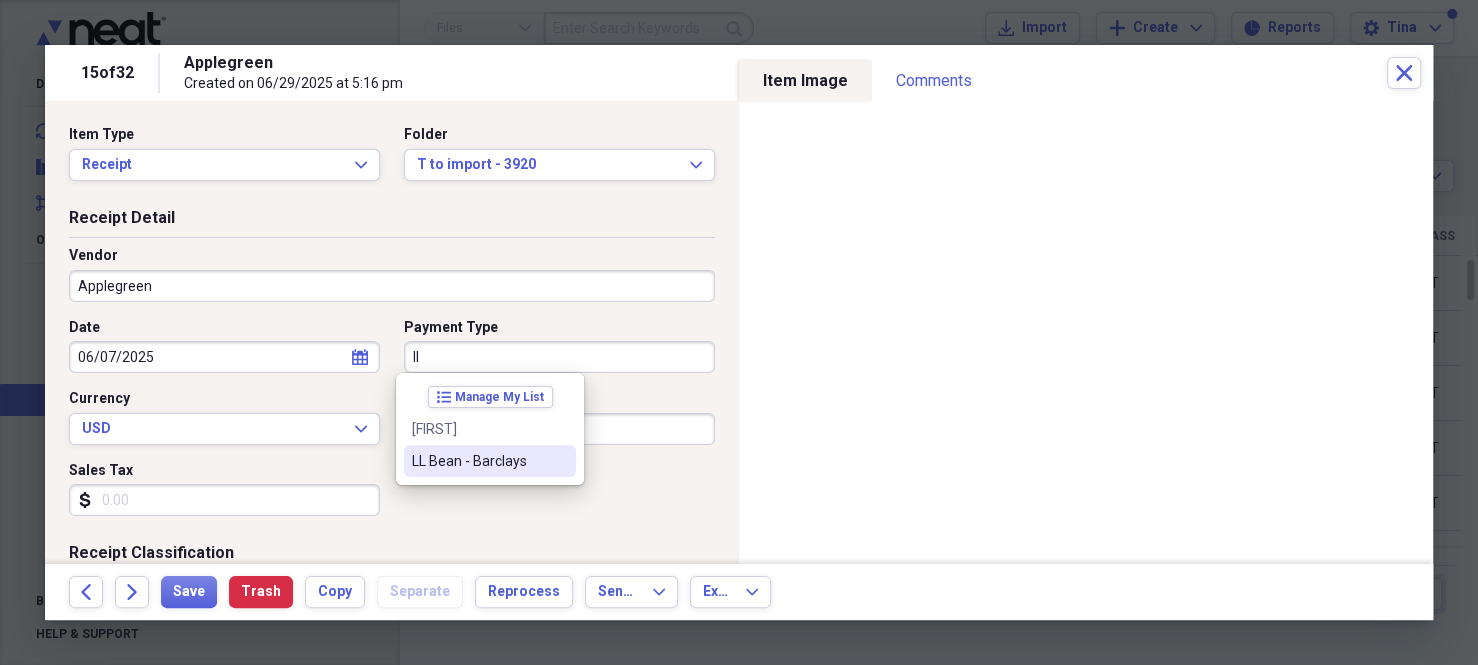click on "LL Bean - Barclays" at bounding box center [490, 461] 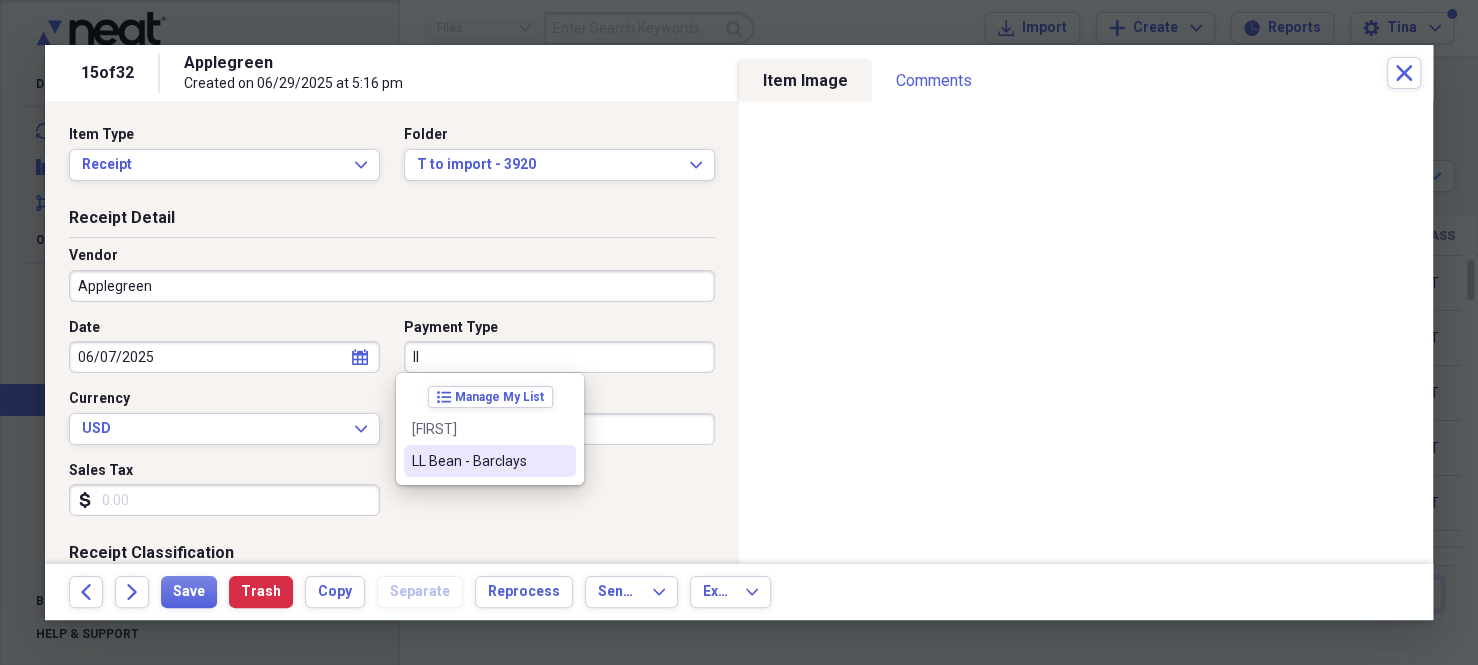 type on "LL Bean - Barclays" 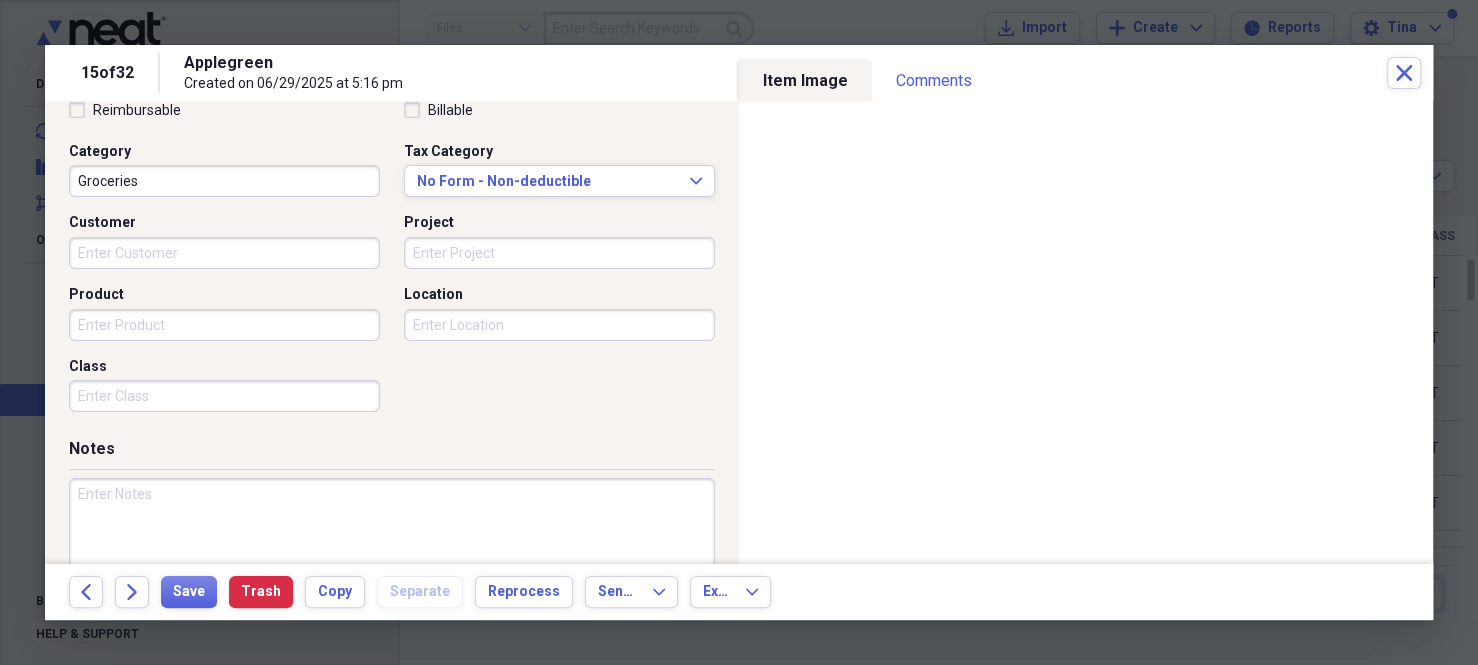 scroll, scrollTop: 500, scrollLeft: 0, axis: vertical 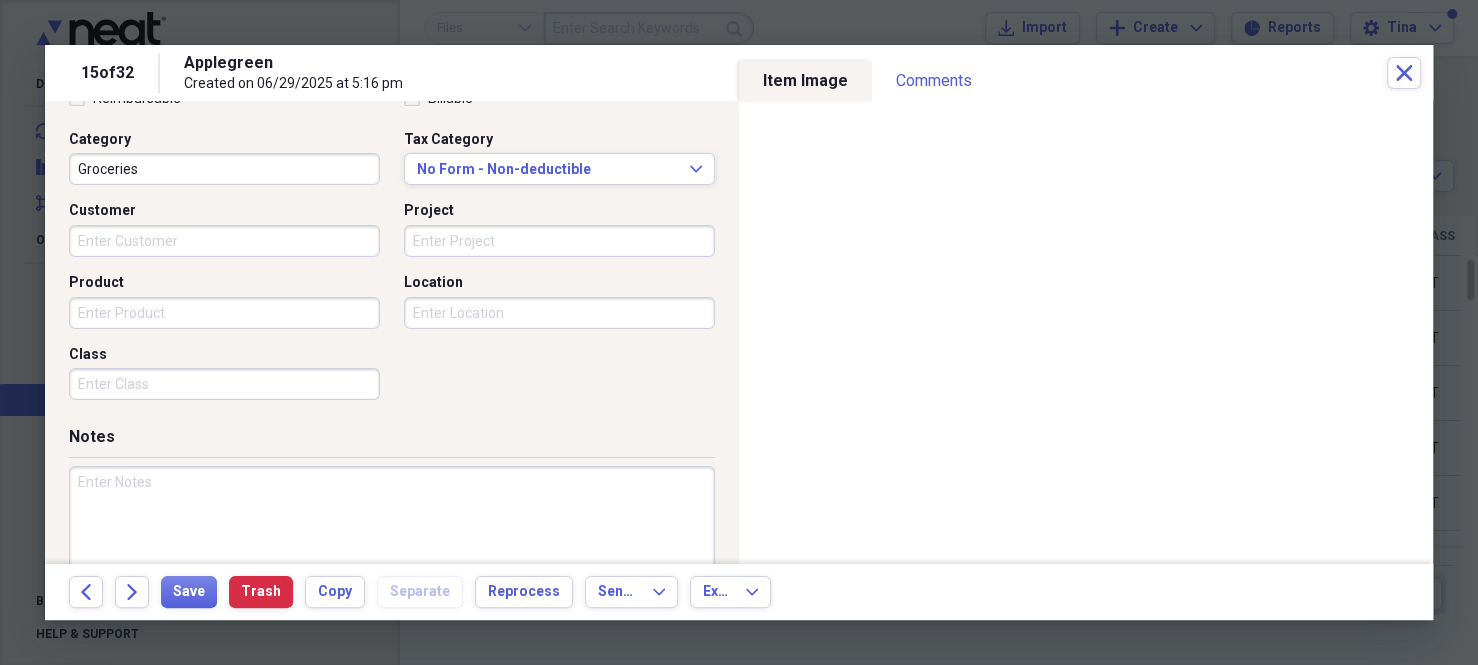 click on "Class" at bounding box center (224, 384) 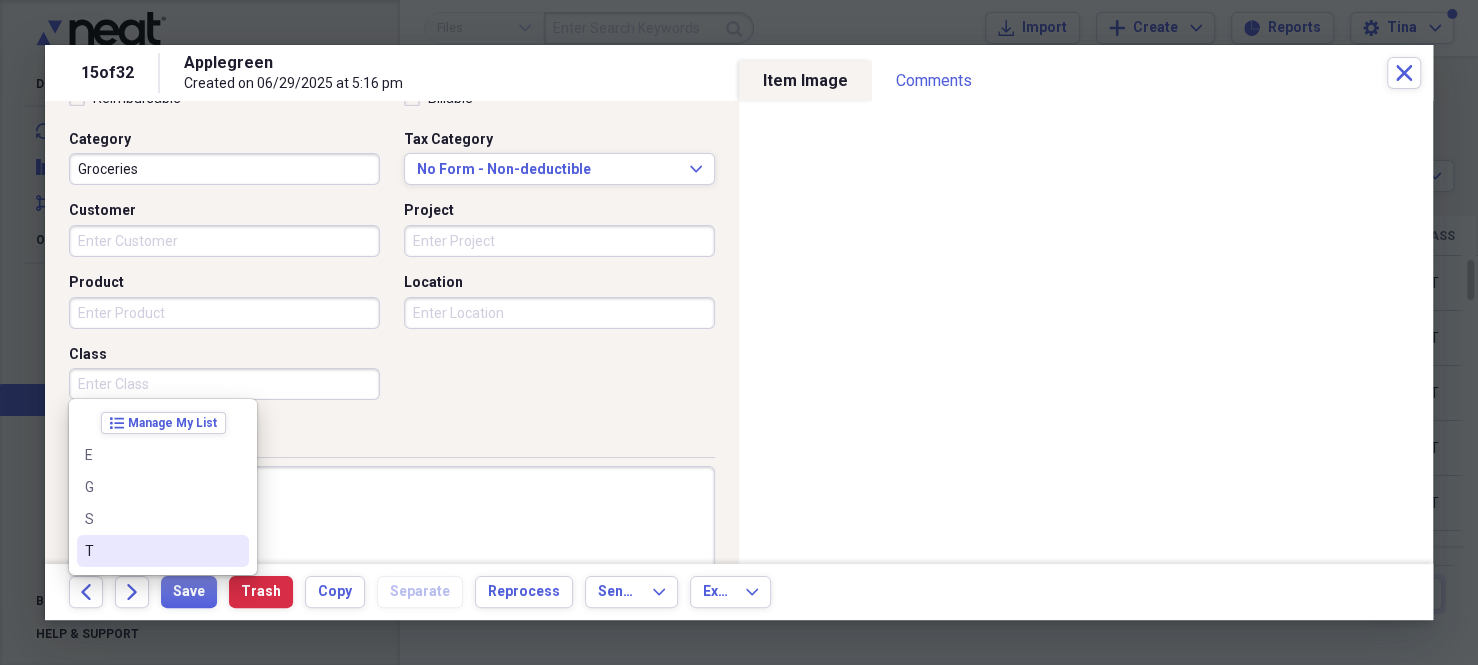 click on "T" at bounding box center (151, 551) 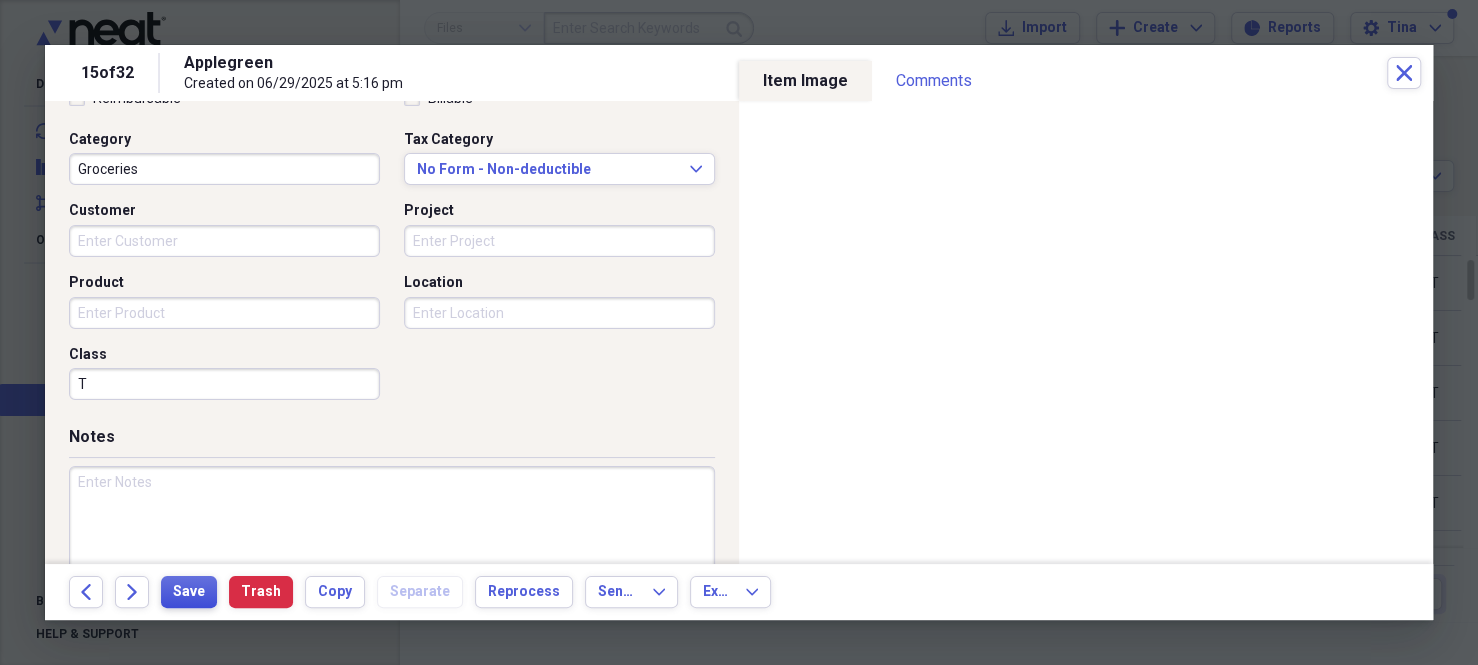 click on "Save" at bounding box center (189, 592) 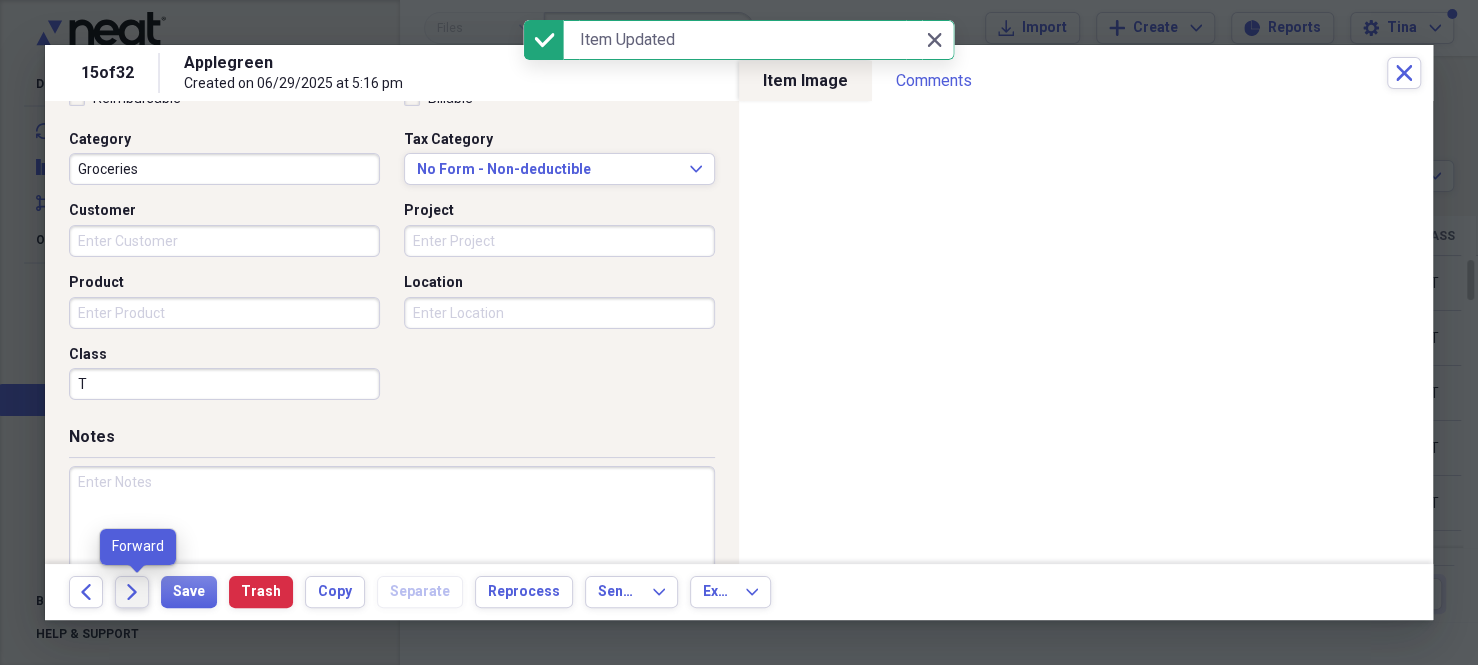 click on "Forward" 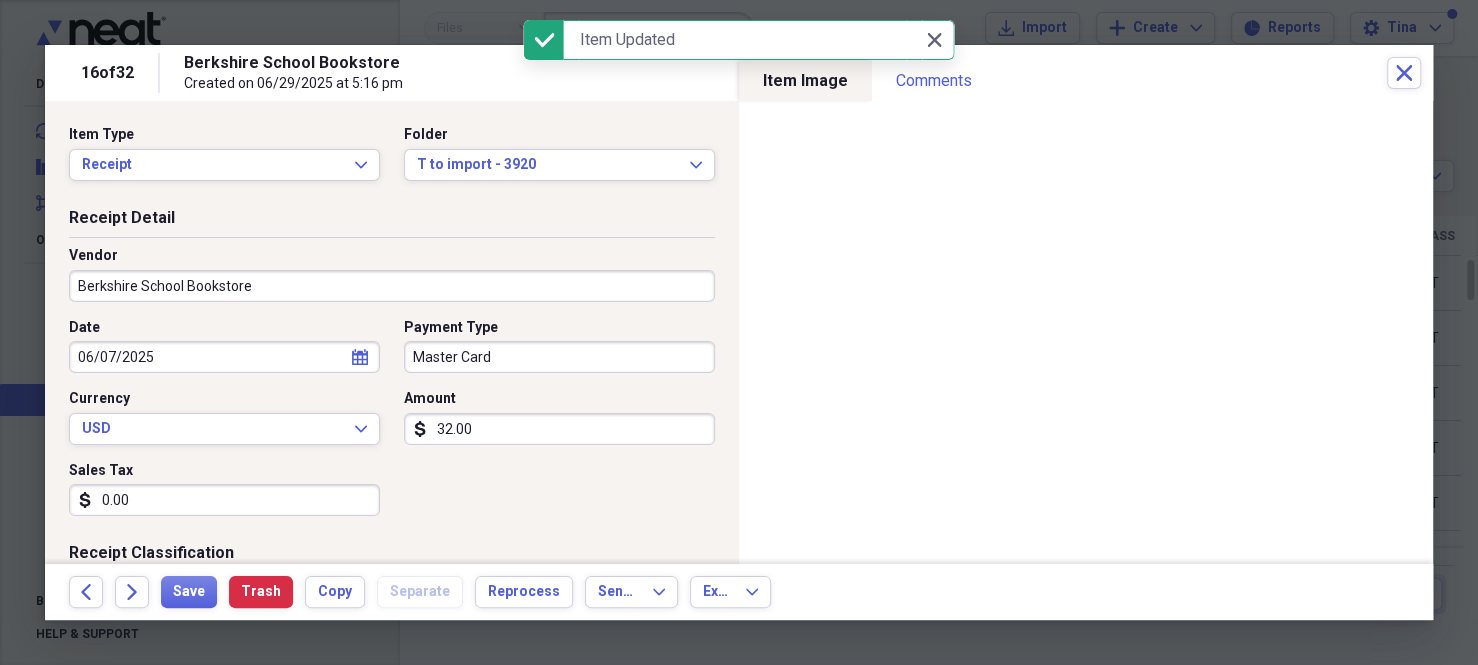 click on "Master Card" at bounding box center (559, 357) 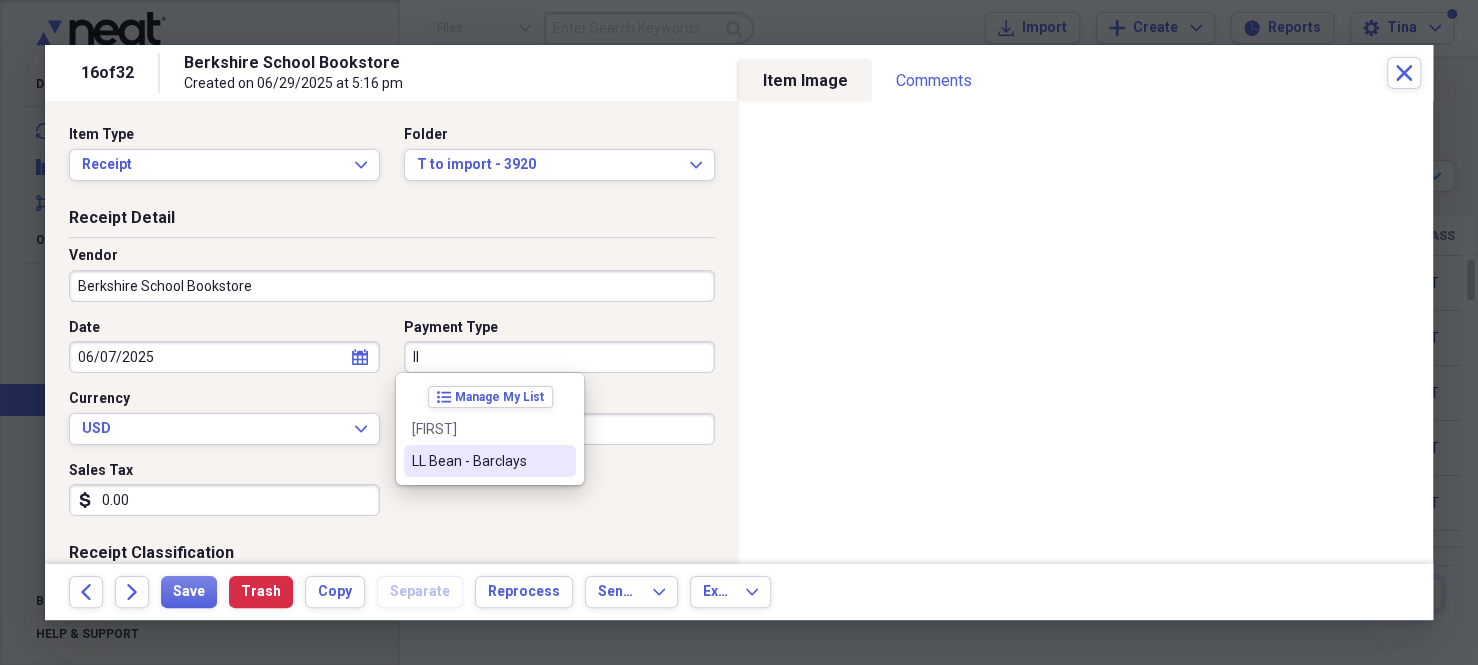 click on "LL Bean - Barclays" at bounding box center (478, 461) 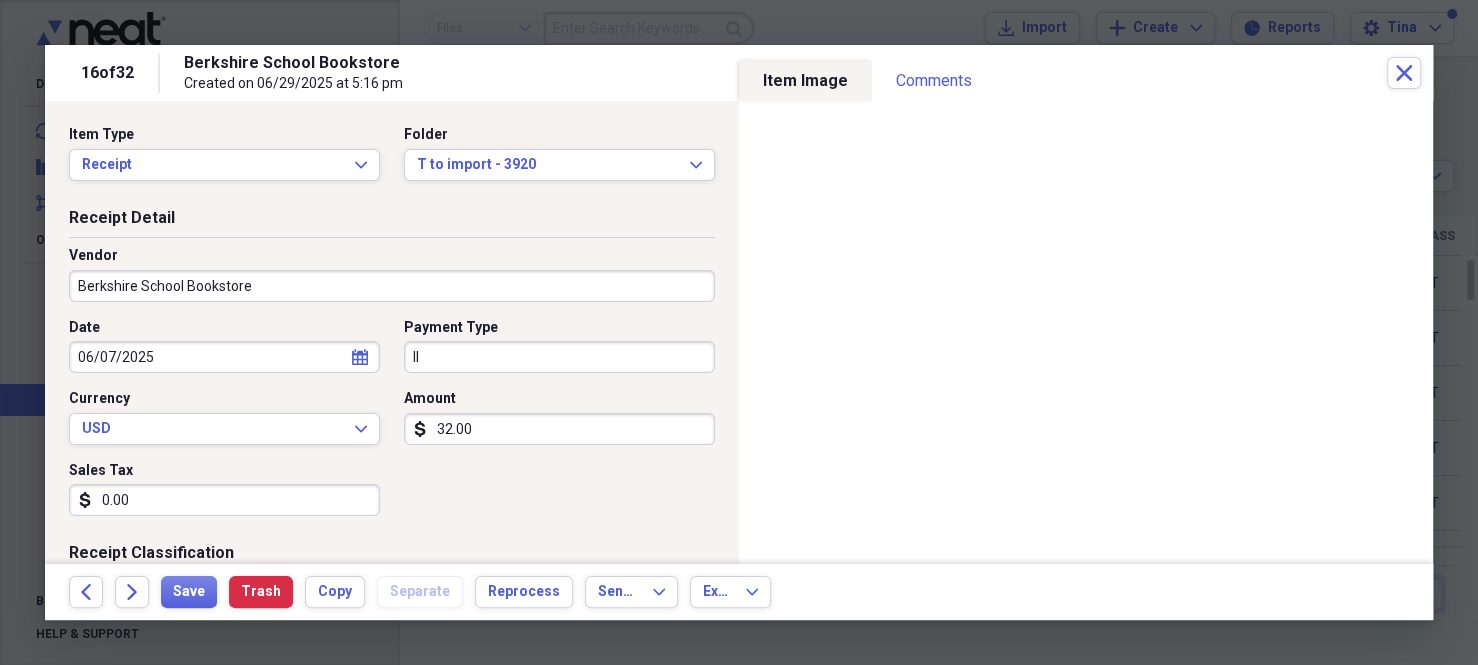type on "LL Bean - Barclays" 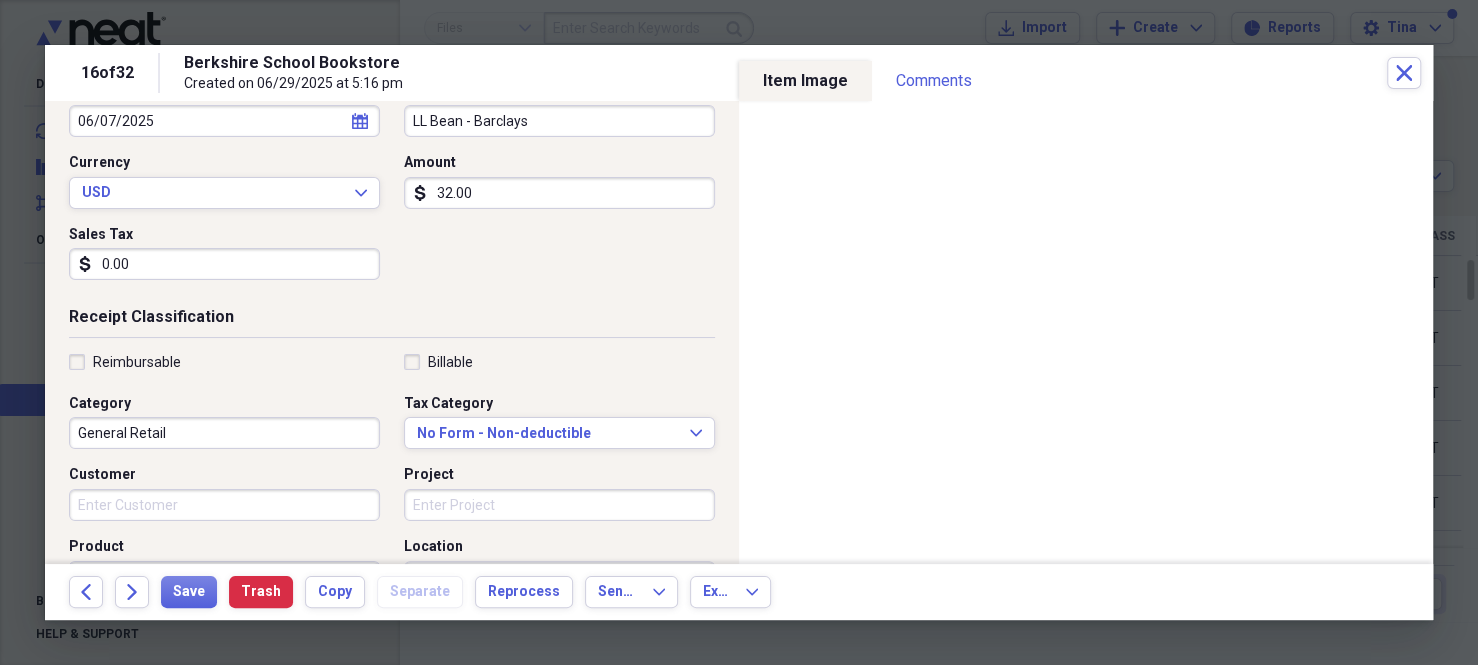 scroll, scrollTop: 300, scrollLeft: 0, axis: vertical 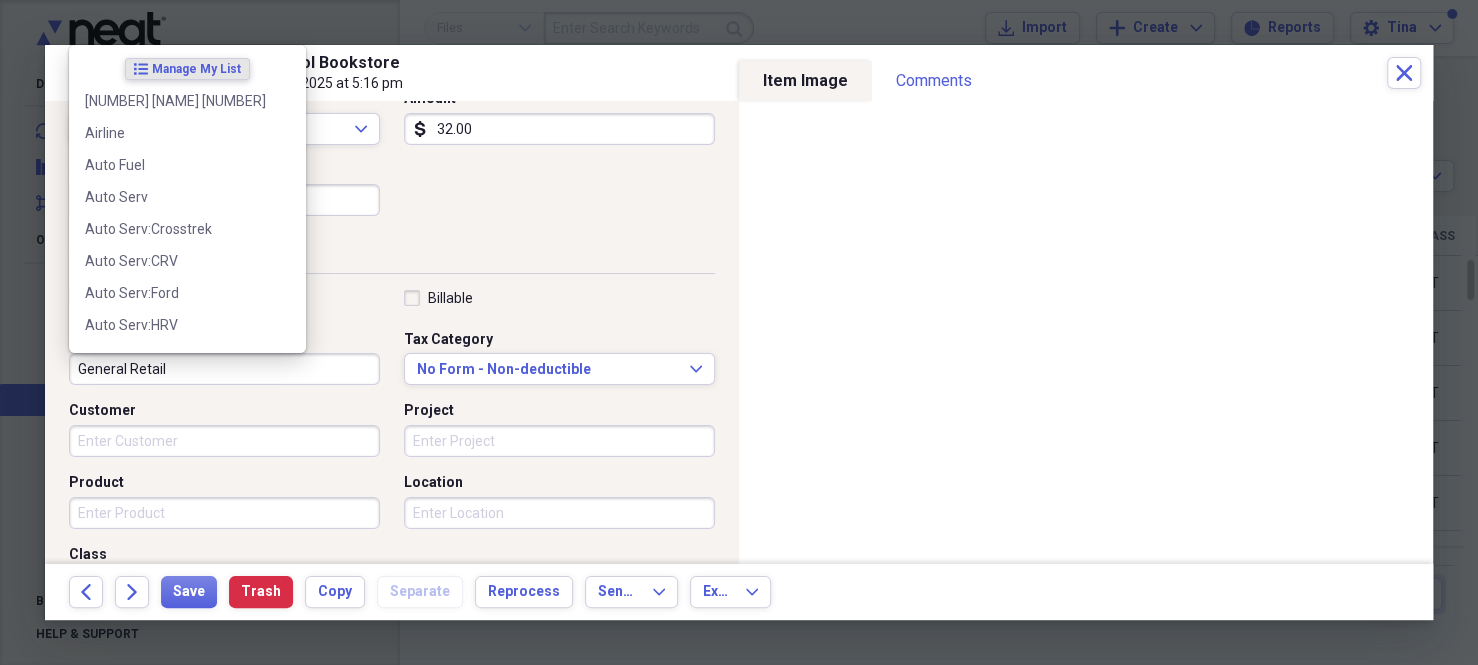 click on "General Retail" at bounding box center [224, 369] 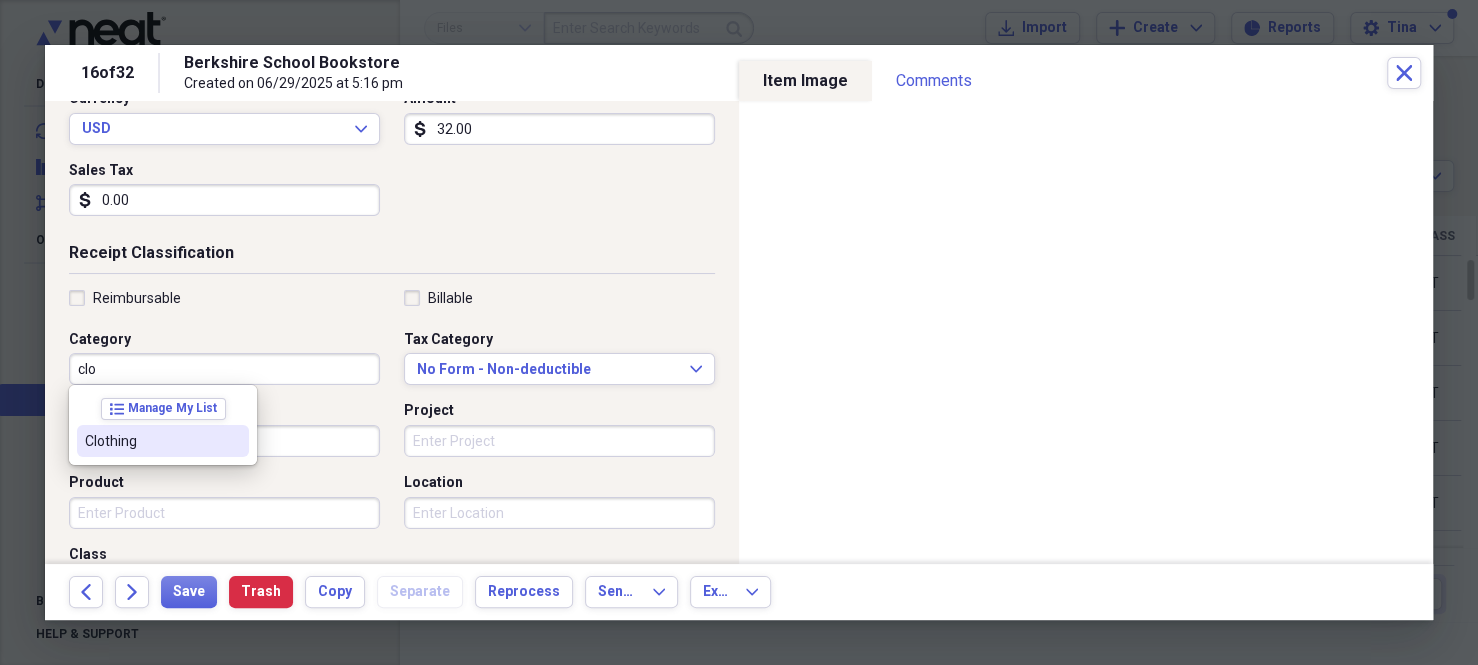 click on "Clothing" at bounding box center (151, 441) 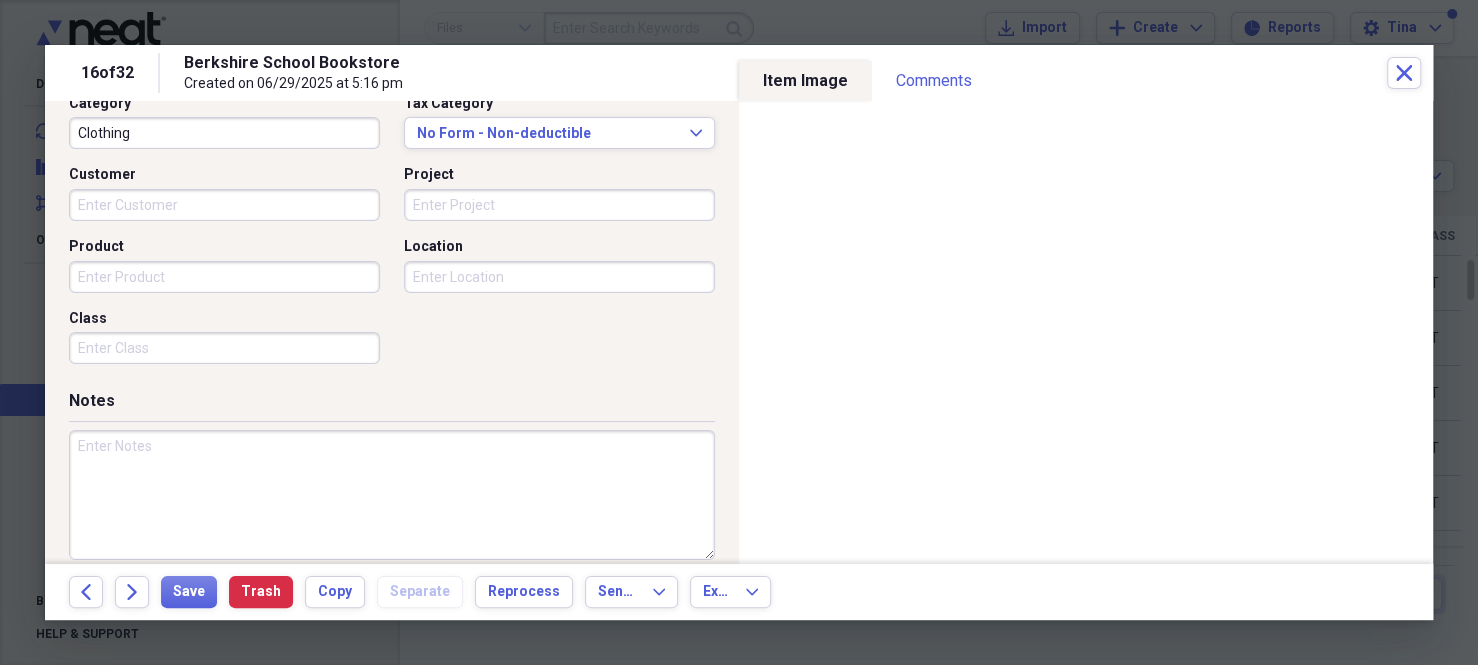 scroll, scrollTop: 556, scrollLeft: 0, axis: vertical 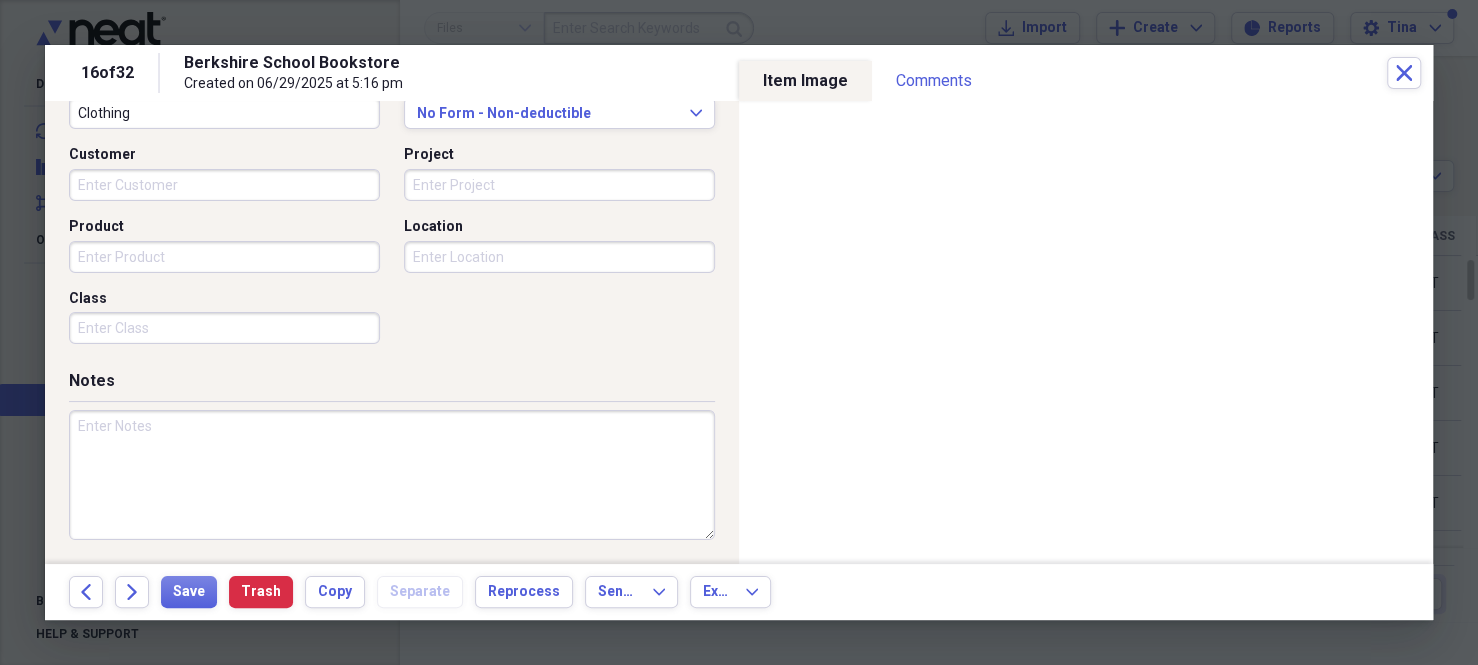 click on "Class" at bounding box center [224, 328] 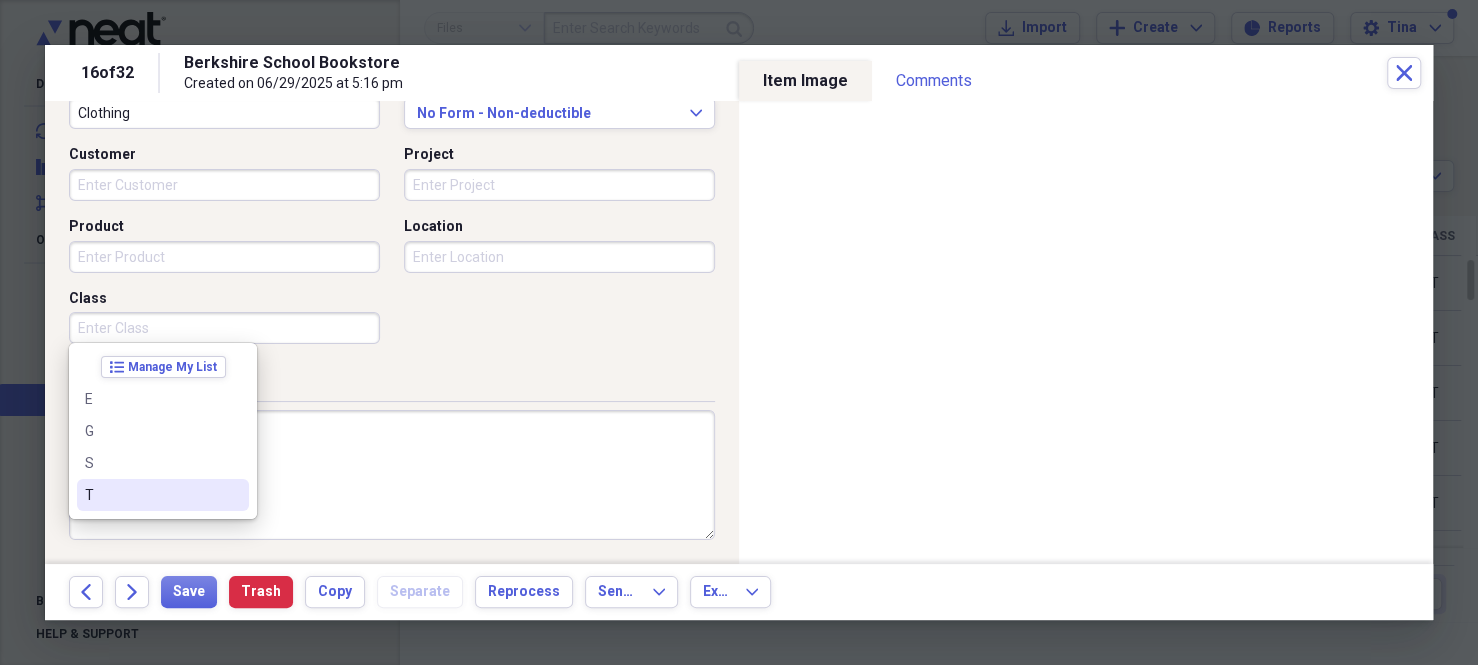 click on "T" at bounding box center [151, 495] 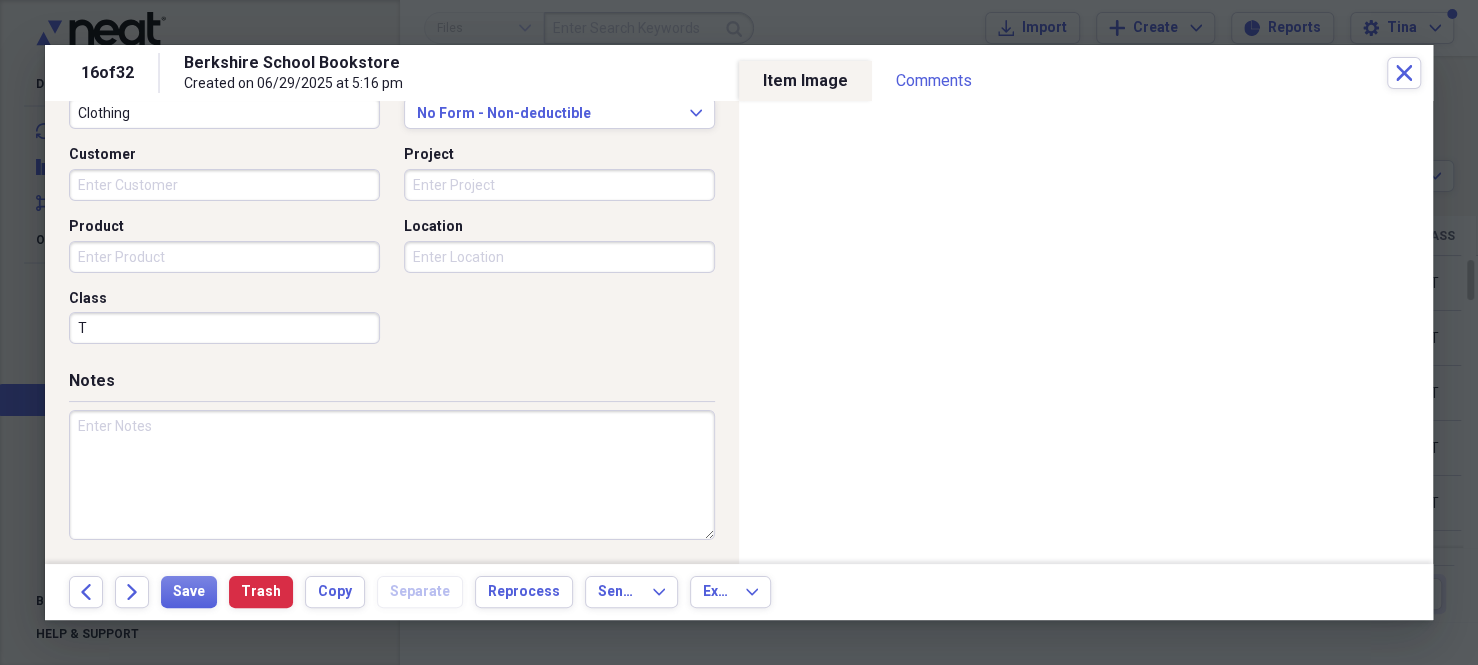 click at bounding box center (392, 475) 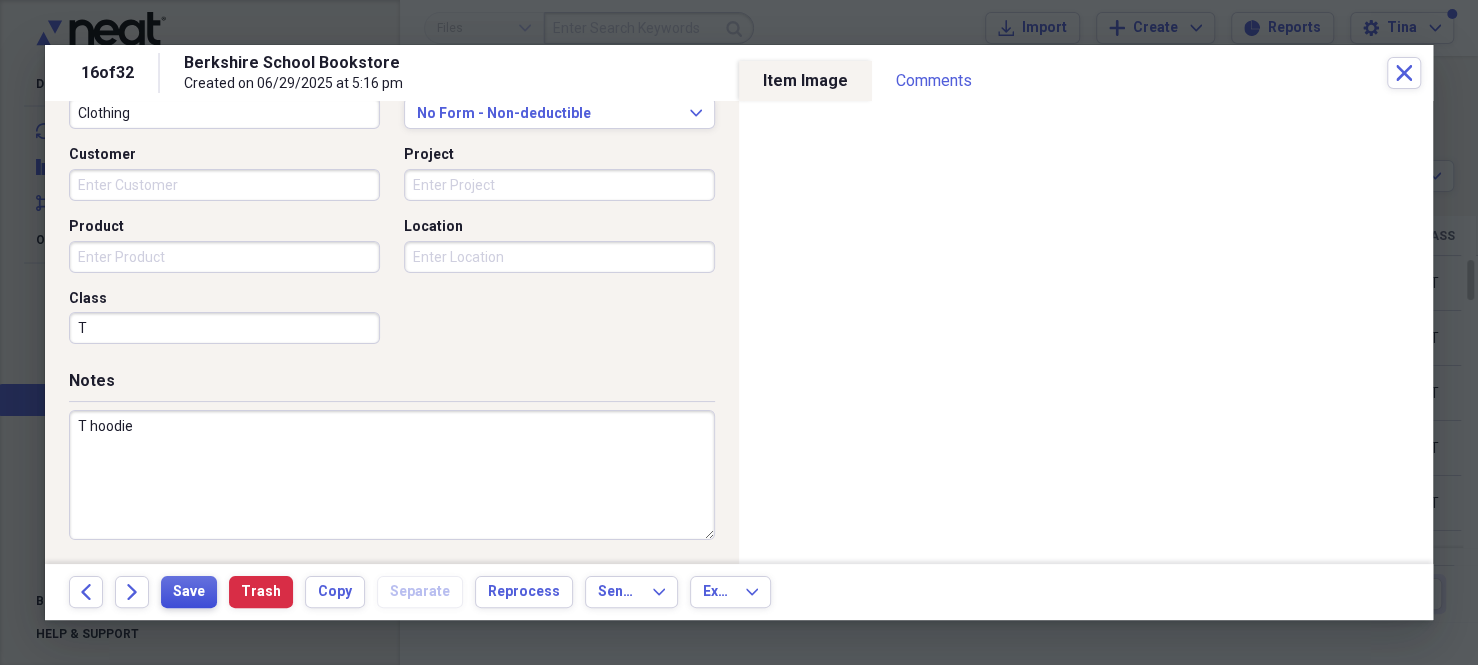 type on "T hoodie" 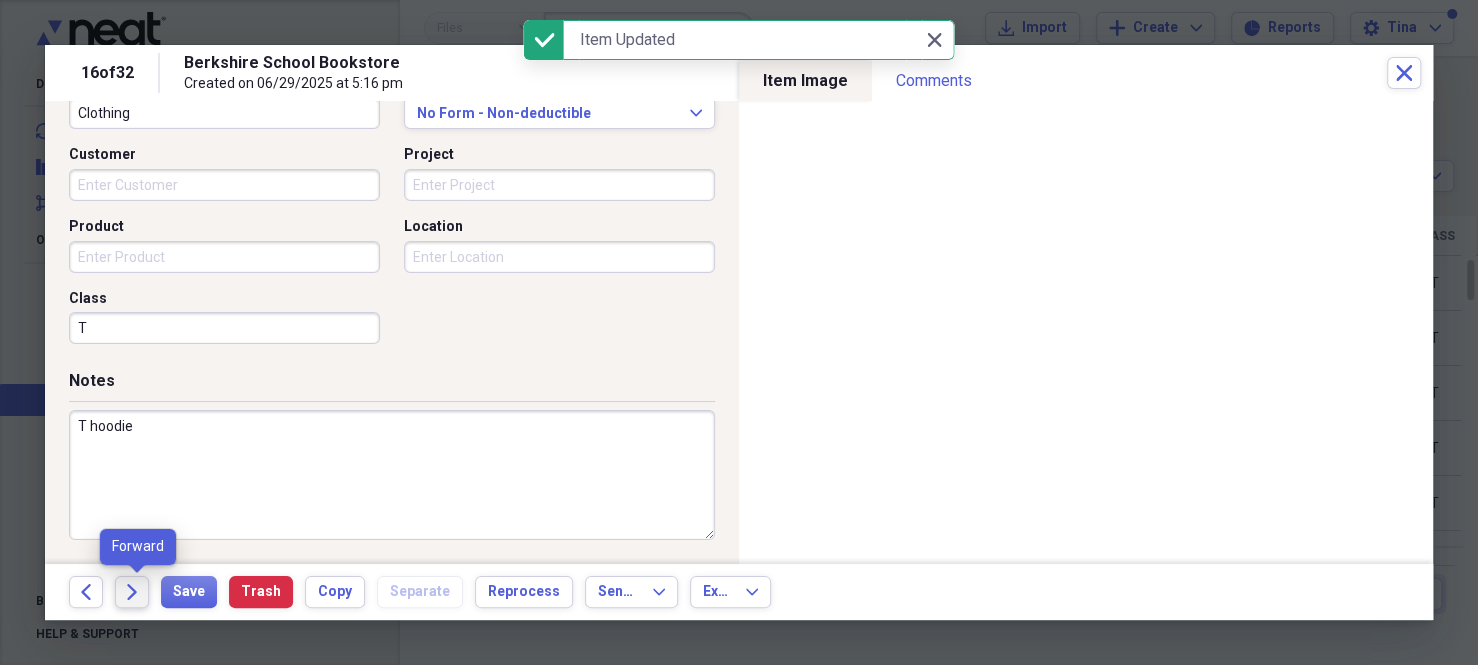 click on "Forward" at bounding box center [132, 592] 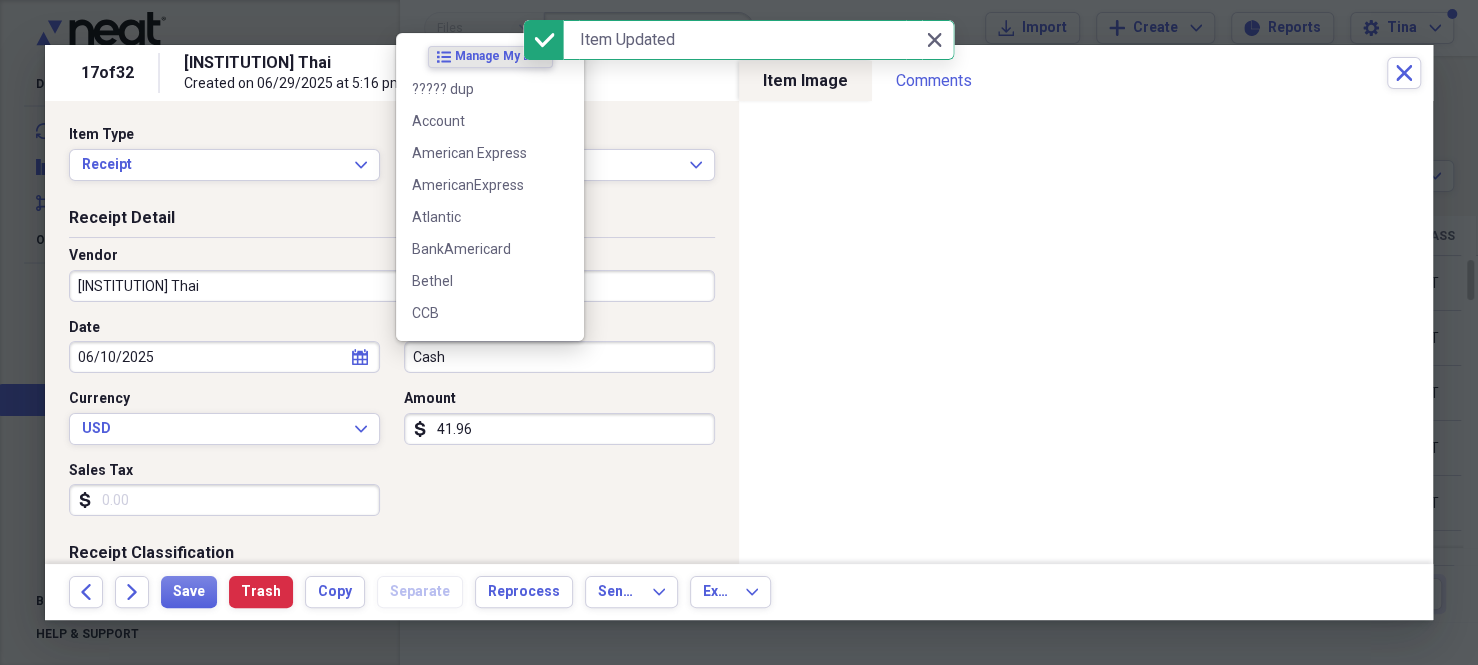 click on "Cash" at bounding box center [559, 357] 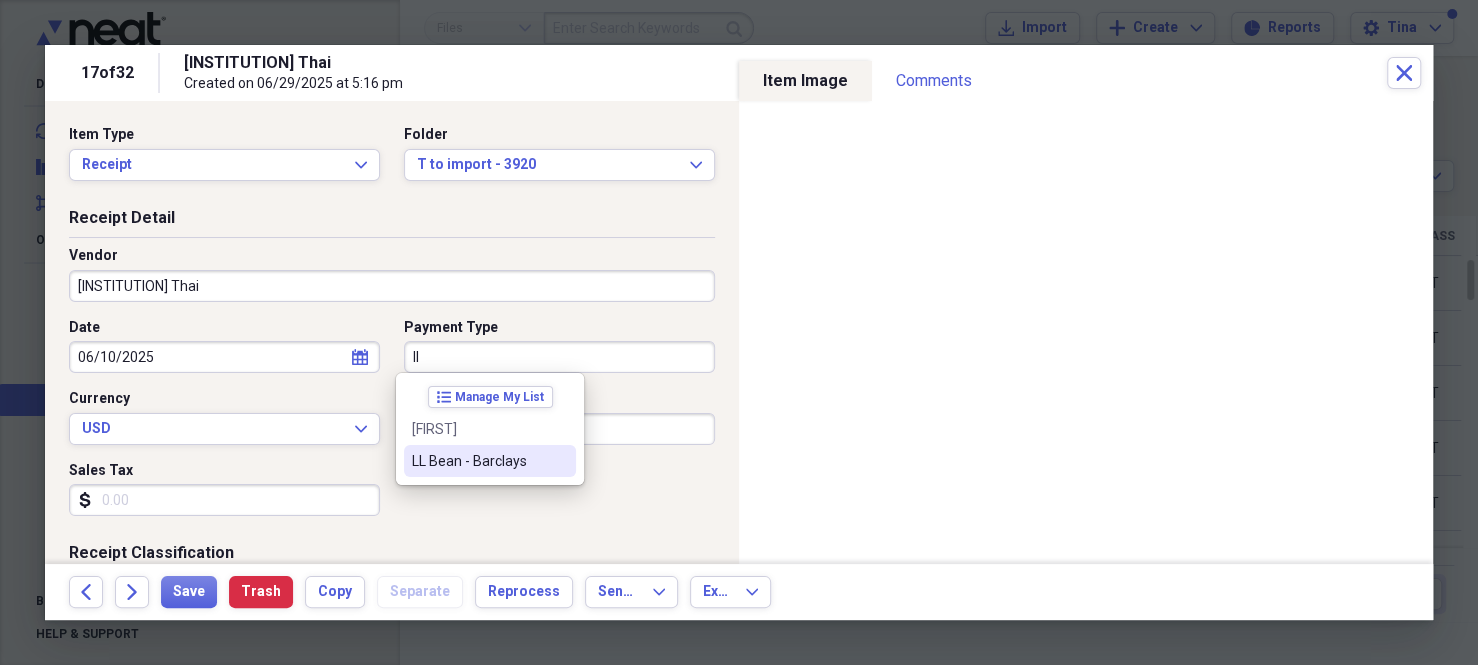 click on "LL Bean - Barclays" at bounding box center (478, 461) 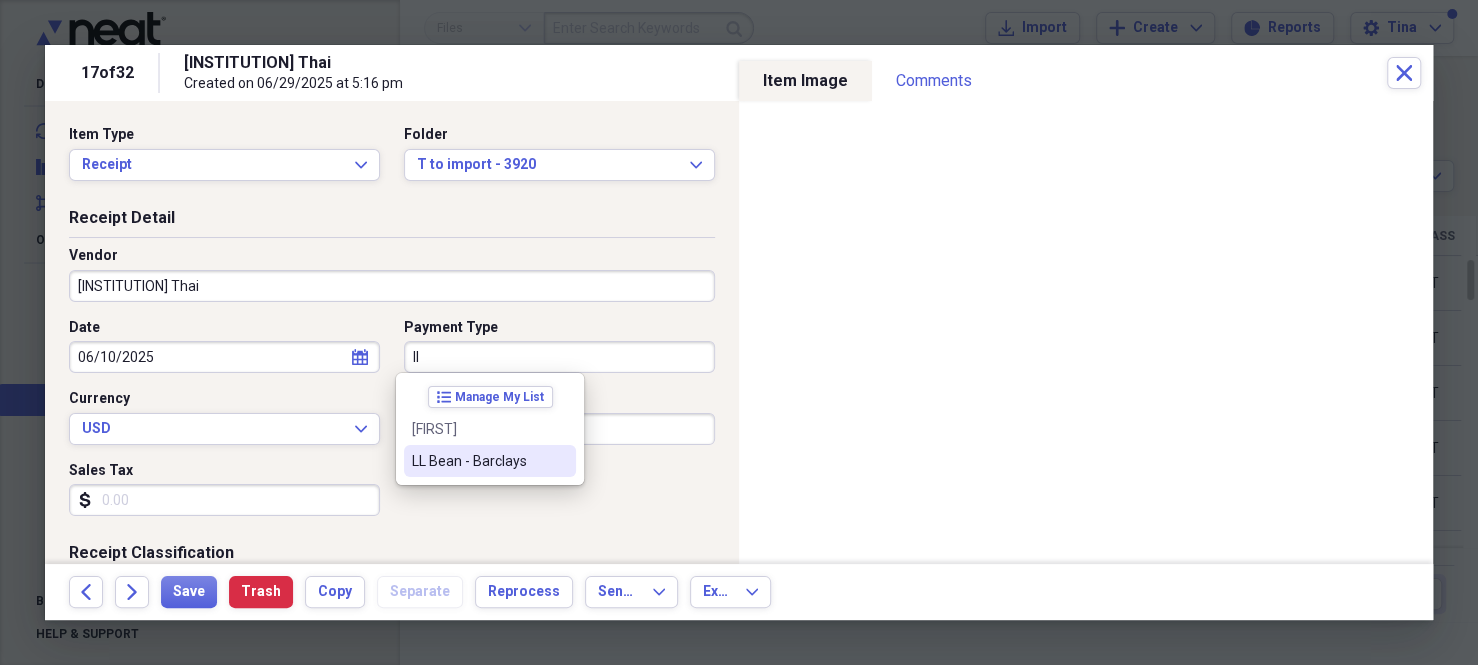 type on "LL Bean - Barclays" 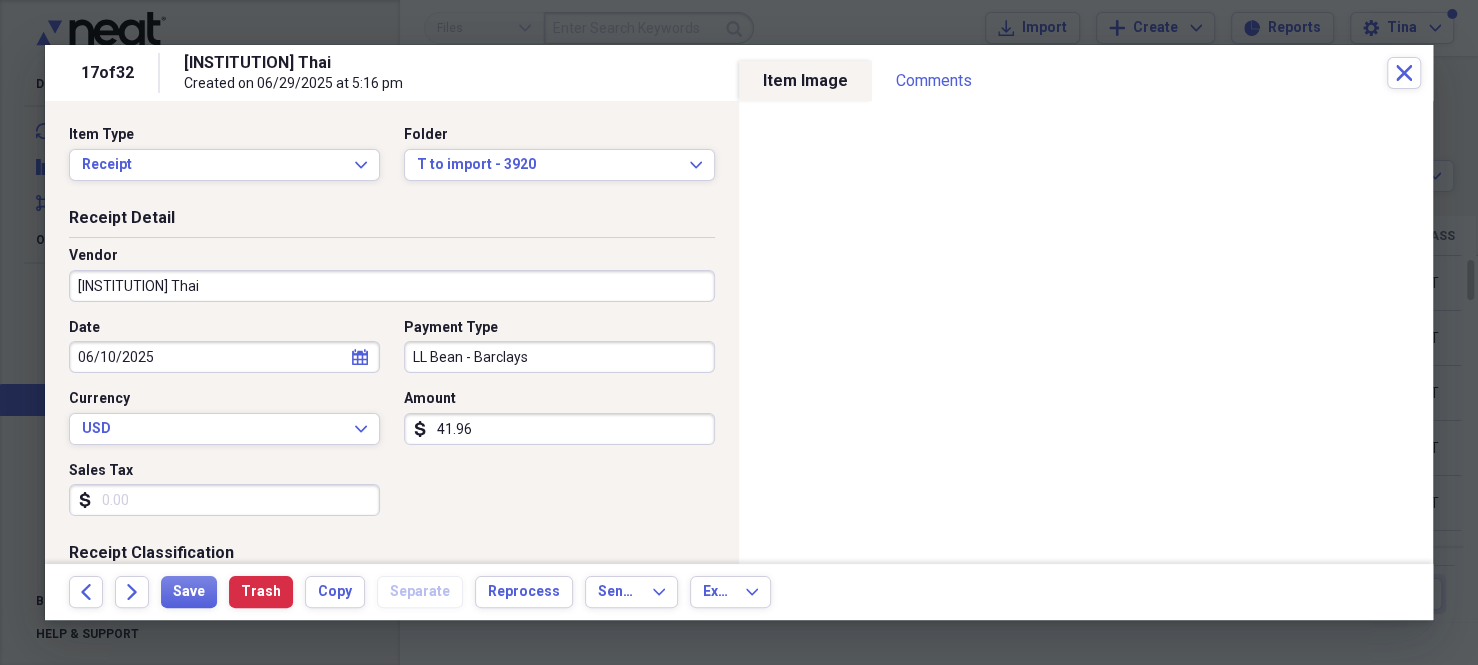 click on "41.96" at bounding box center [559, 429] 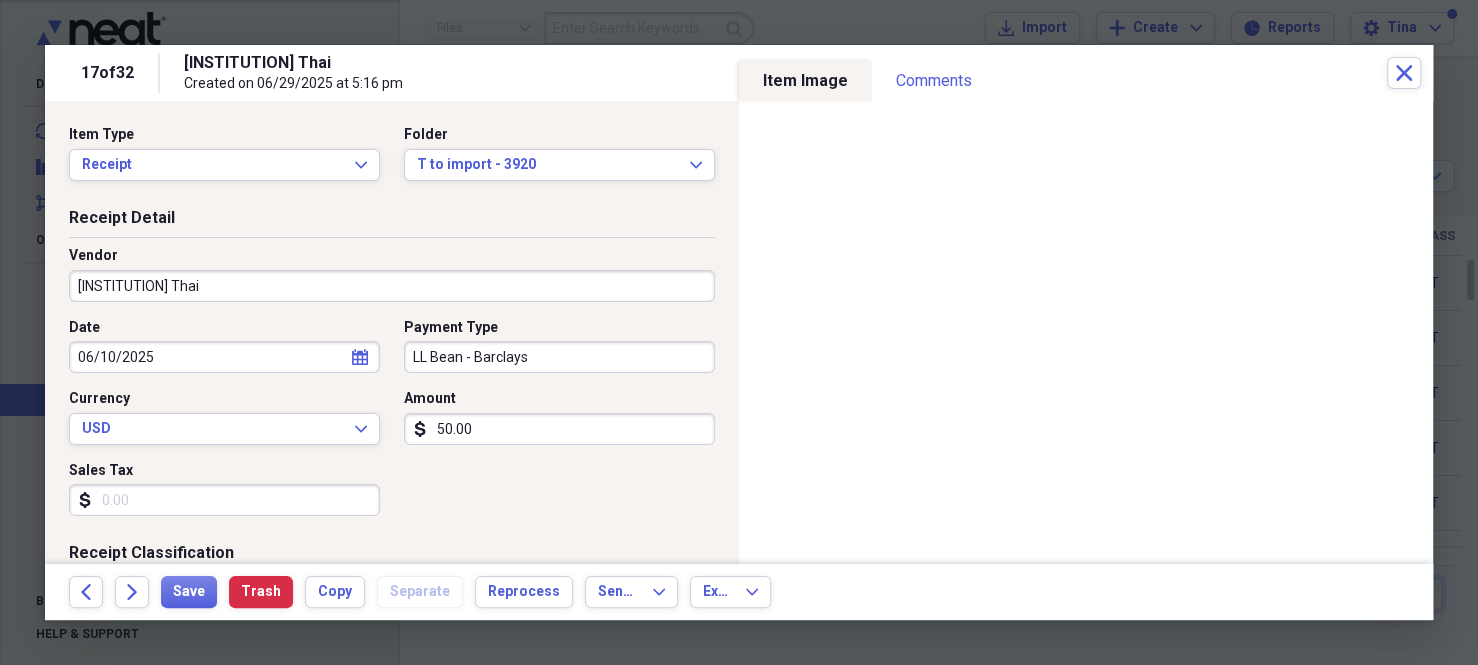 type on "50.00" 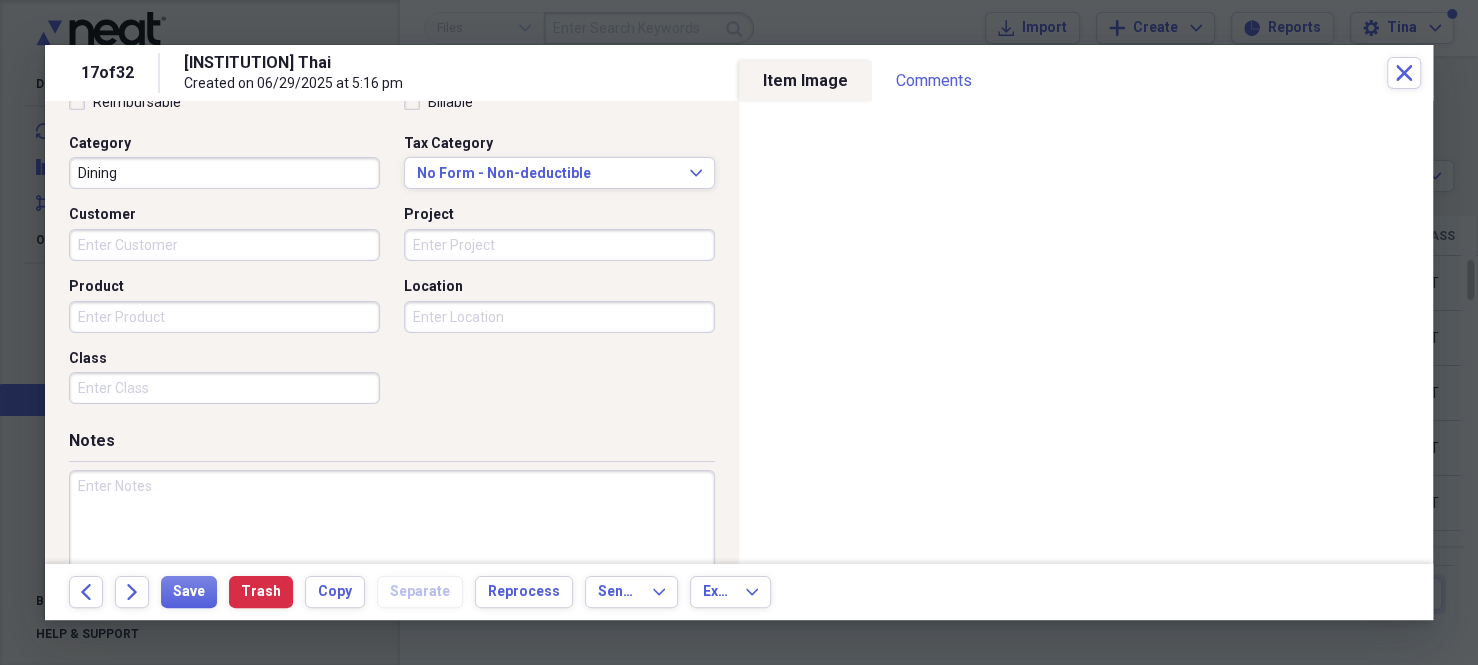 scroll, scrollTop: 500, scrollLeft: 0, axis: vertical 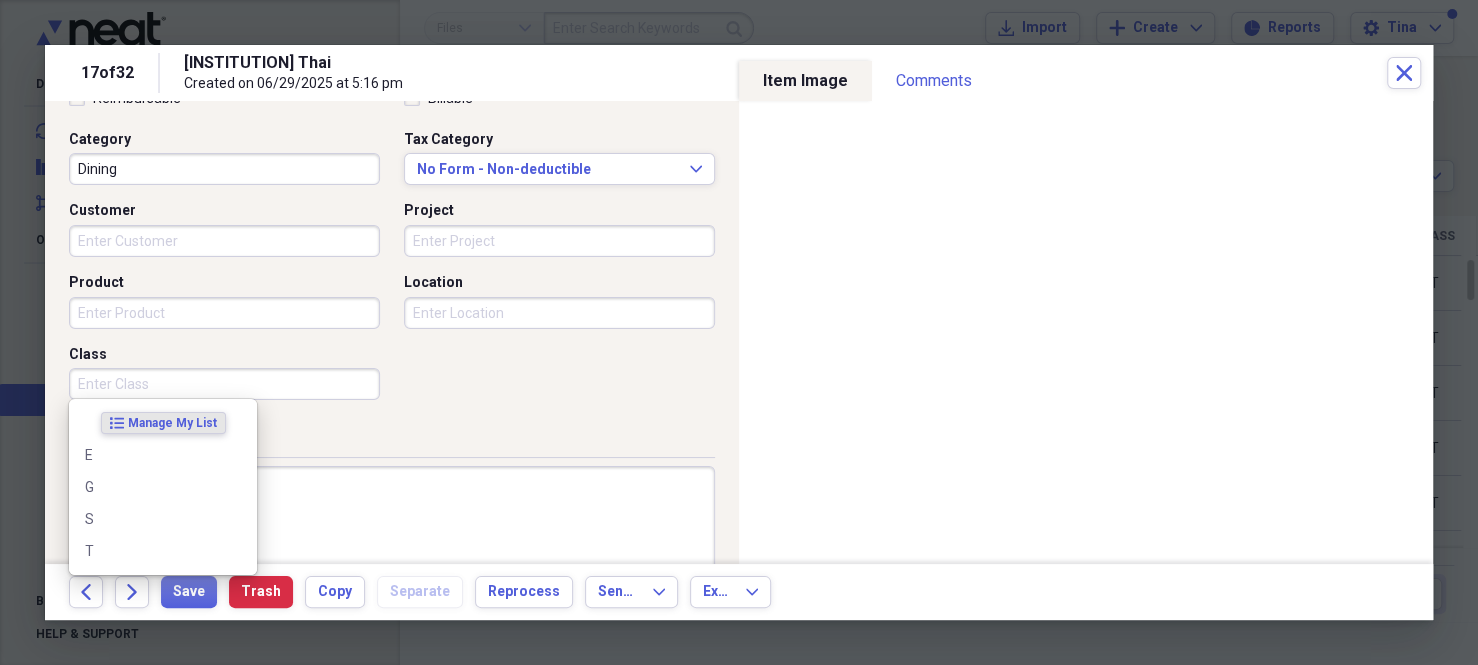 click on "Class" at bounding box center [224, 384] 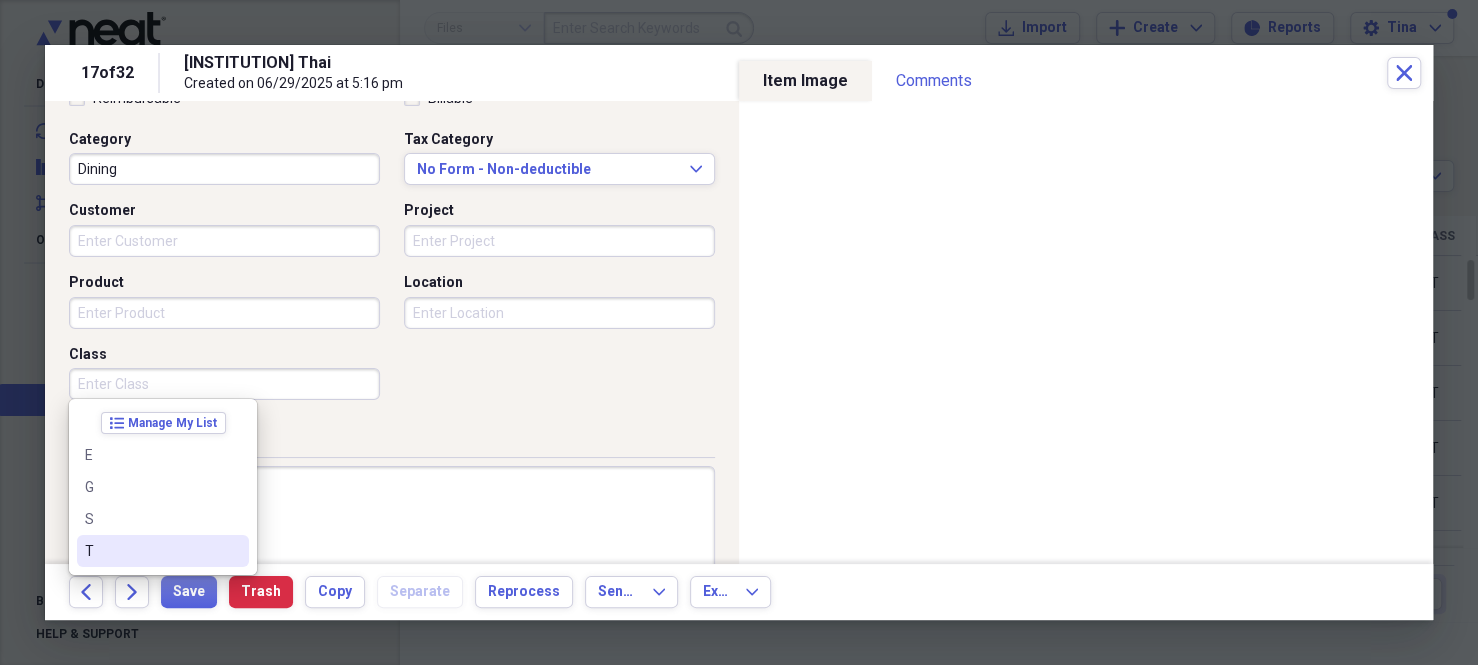 click on "T" at bounding box center [151, 551] 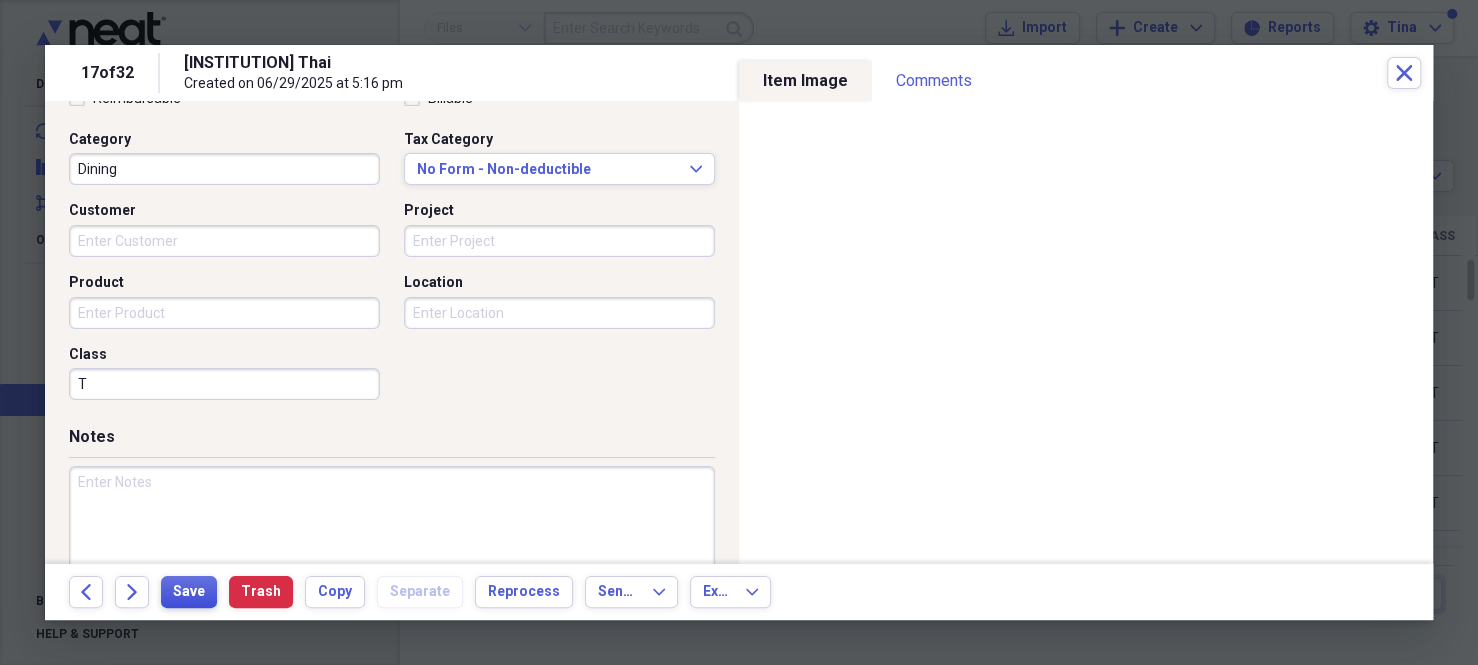 click on "Save" at bounding box center (189, 592) 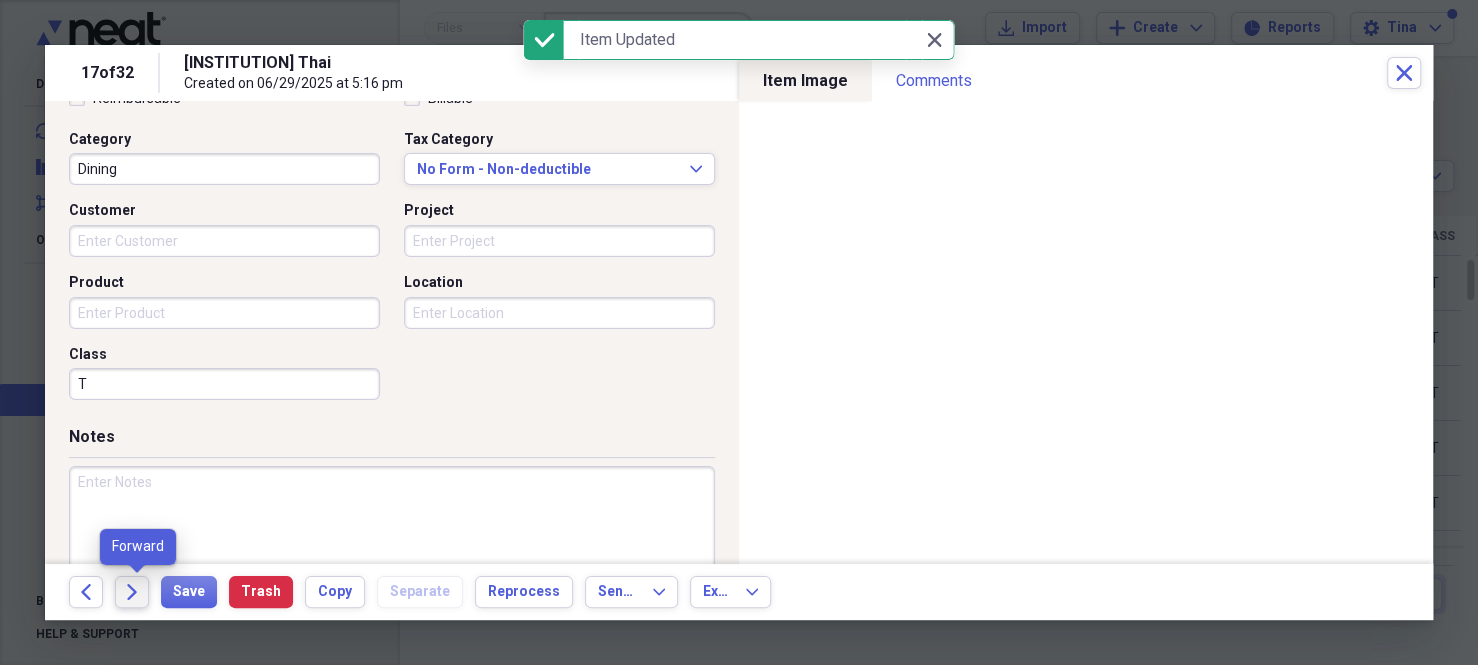 click on "Forward" 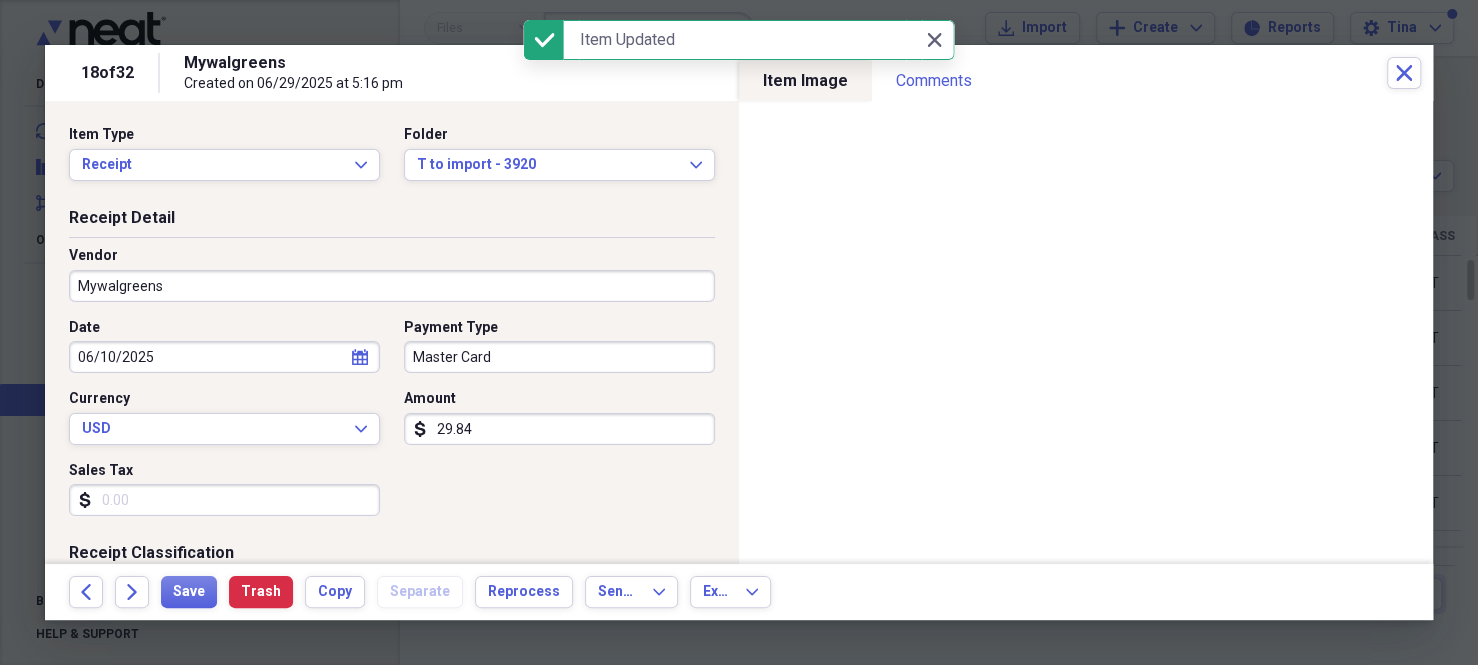 click on "Mywalgreens" at bounding box center (392, 286) 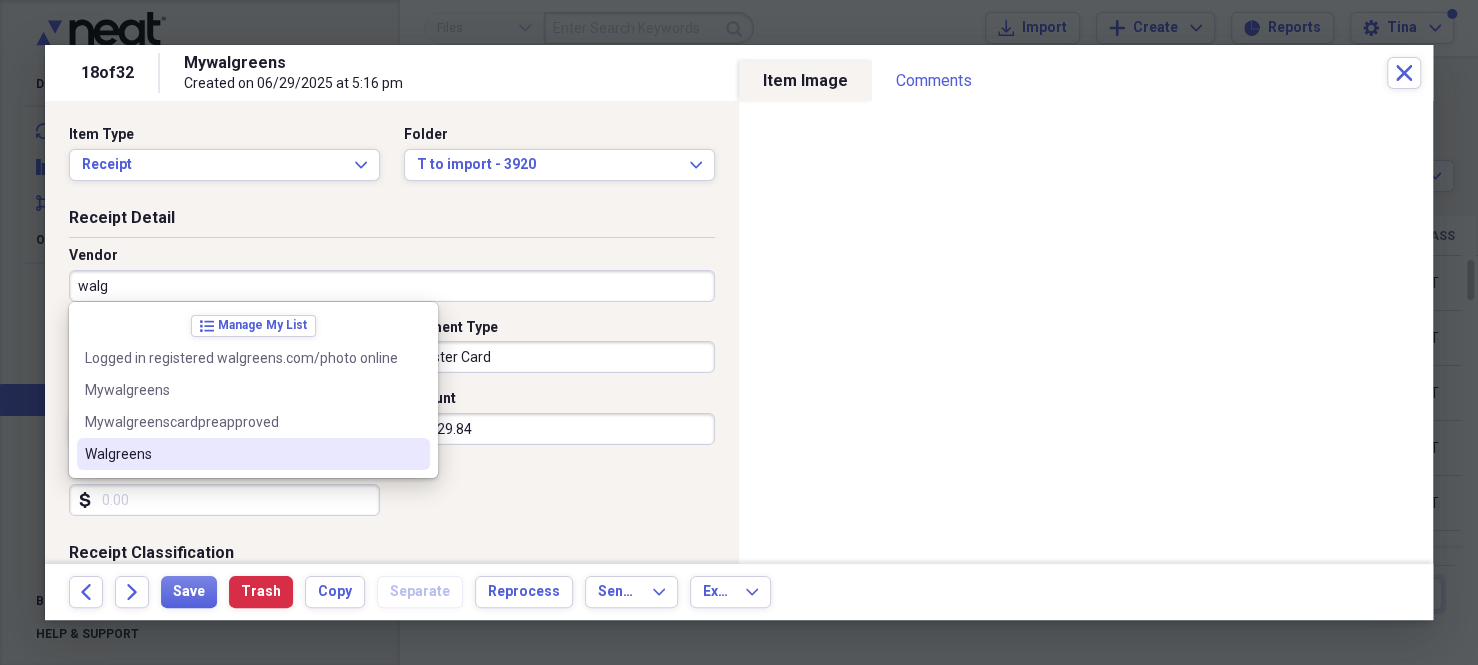 click on "Walgreens" at bounding box center (241, 454) 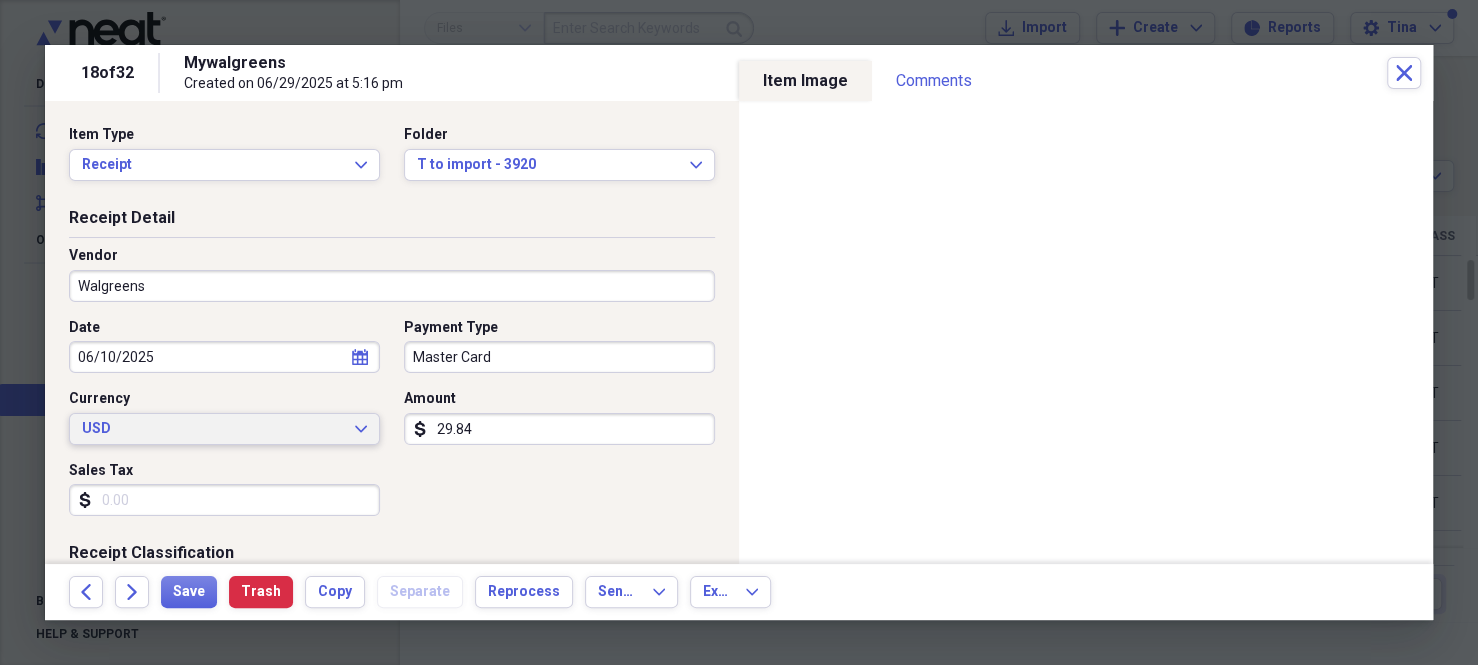 type on "Groceries" 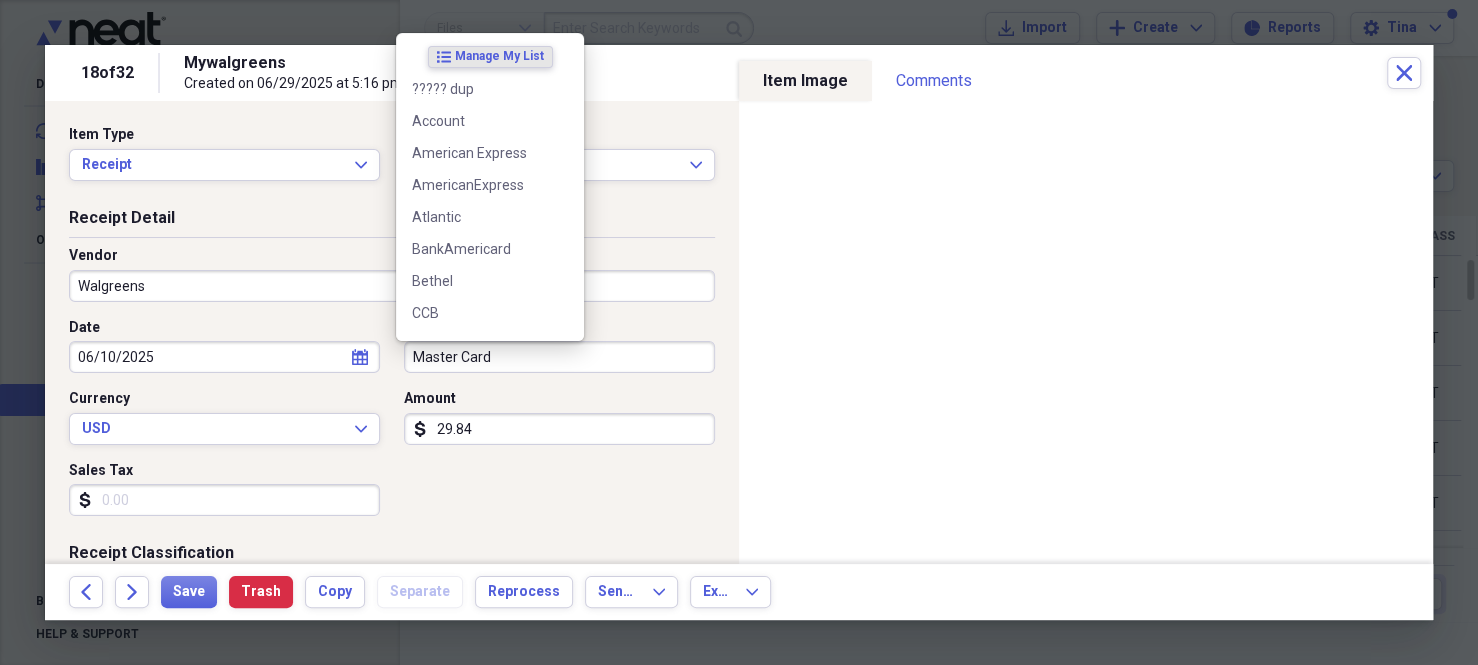click on "Master Card" at bounding box center [559, 357] 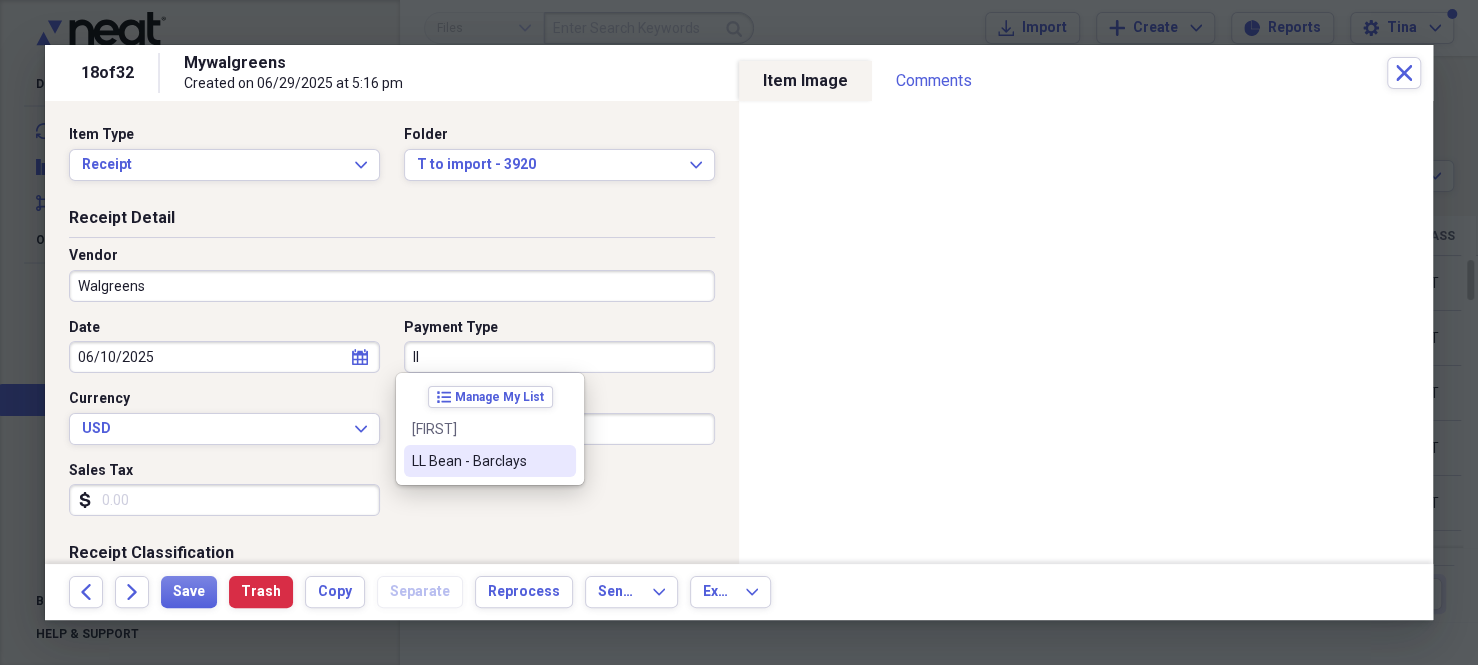 click on "LL Bean - Barclays" at bounding box center (478, 461) 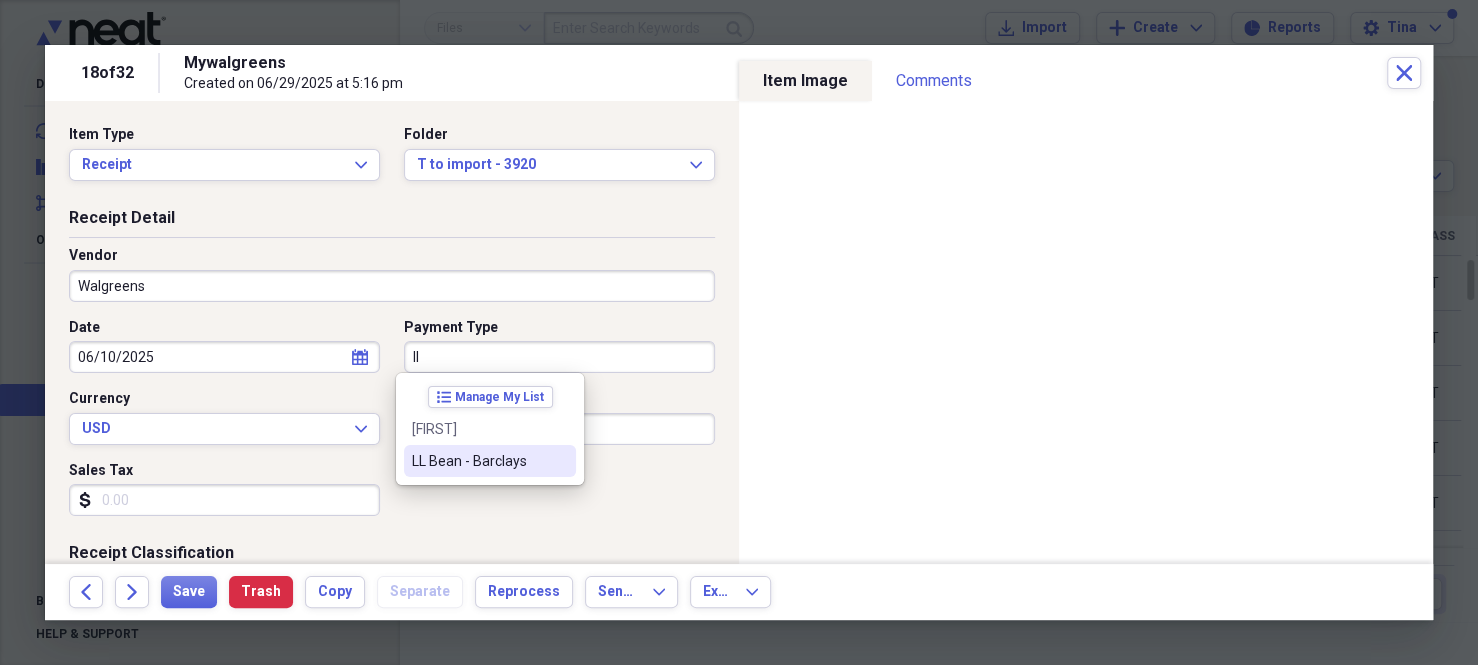 type on "LL Bean - Barclays" 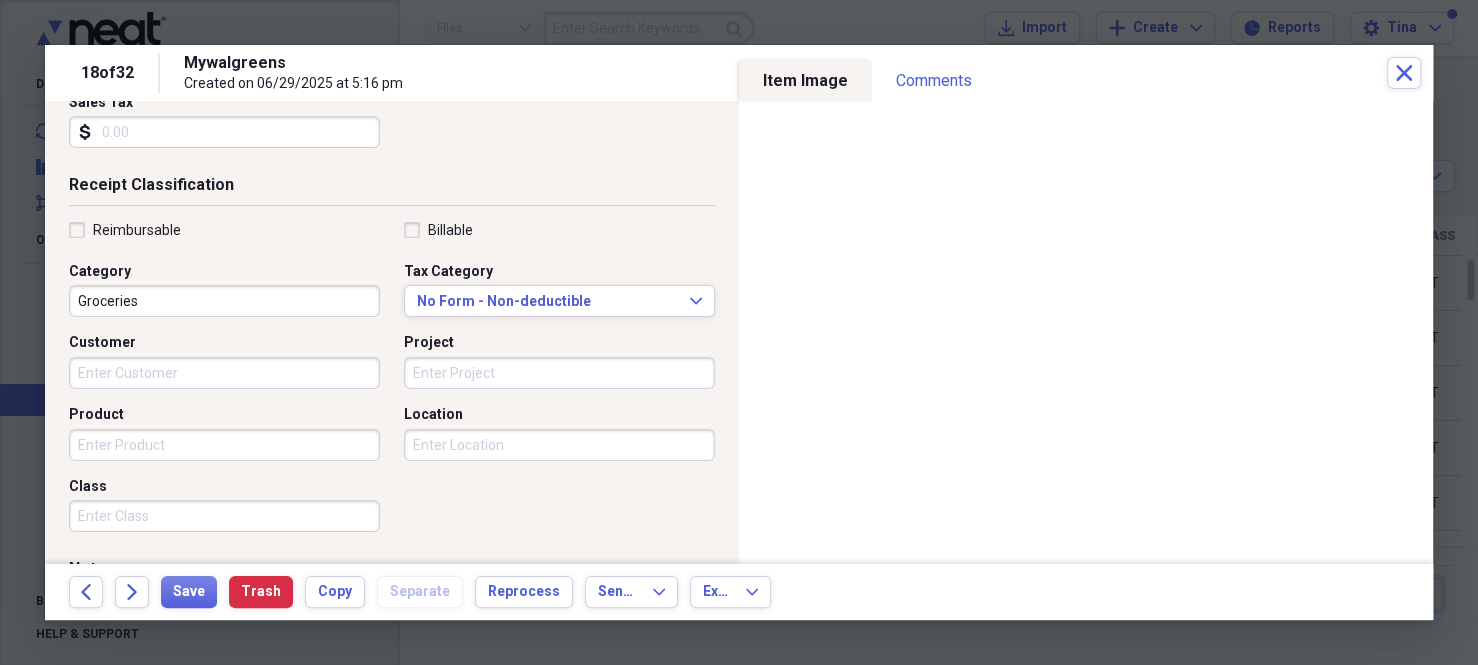 scroll, scrollTop: 400, scrollLeft: 0, axis: vertical 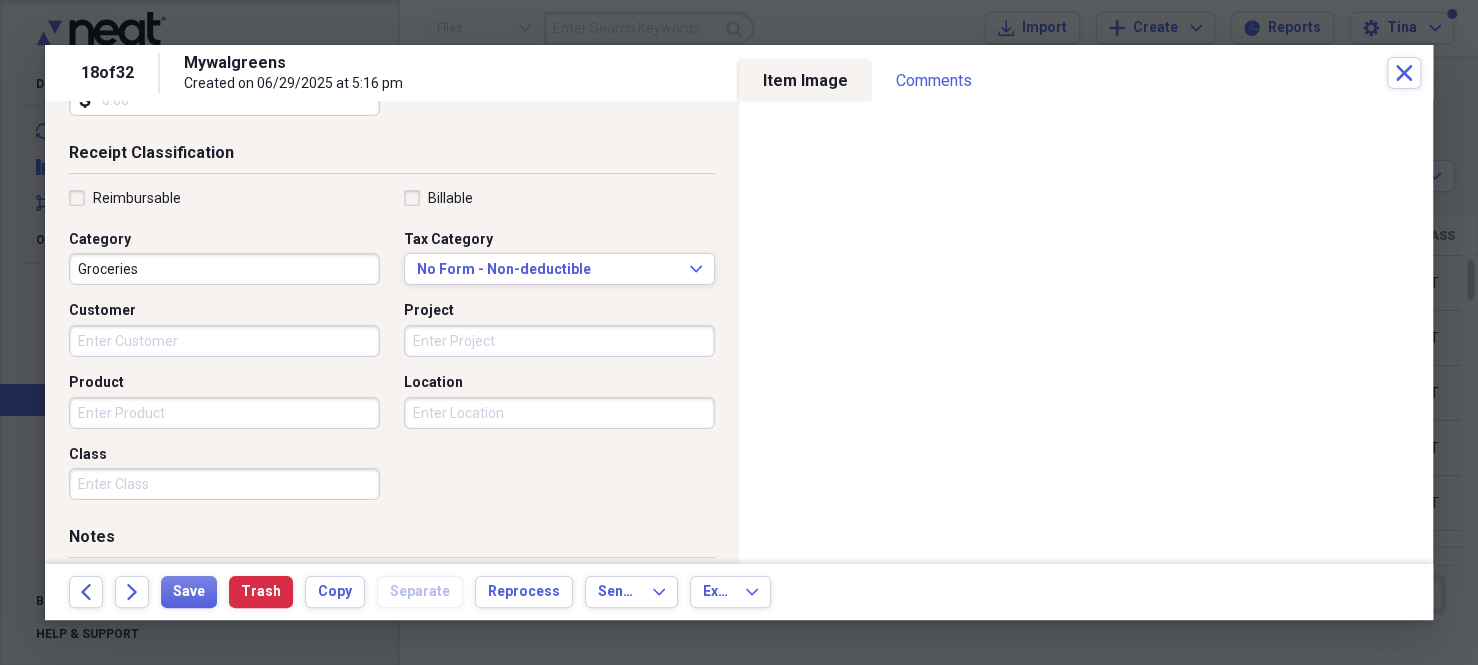 click on "Class" at bounding box center (224, 484) 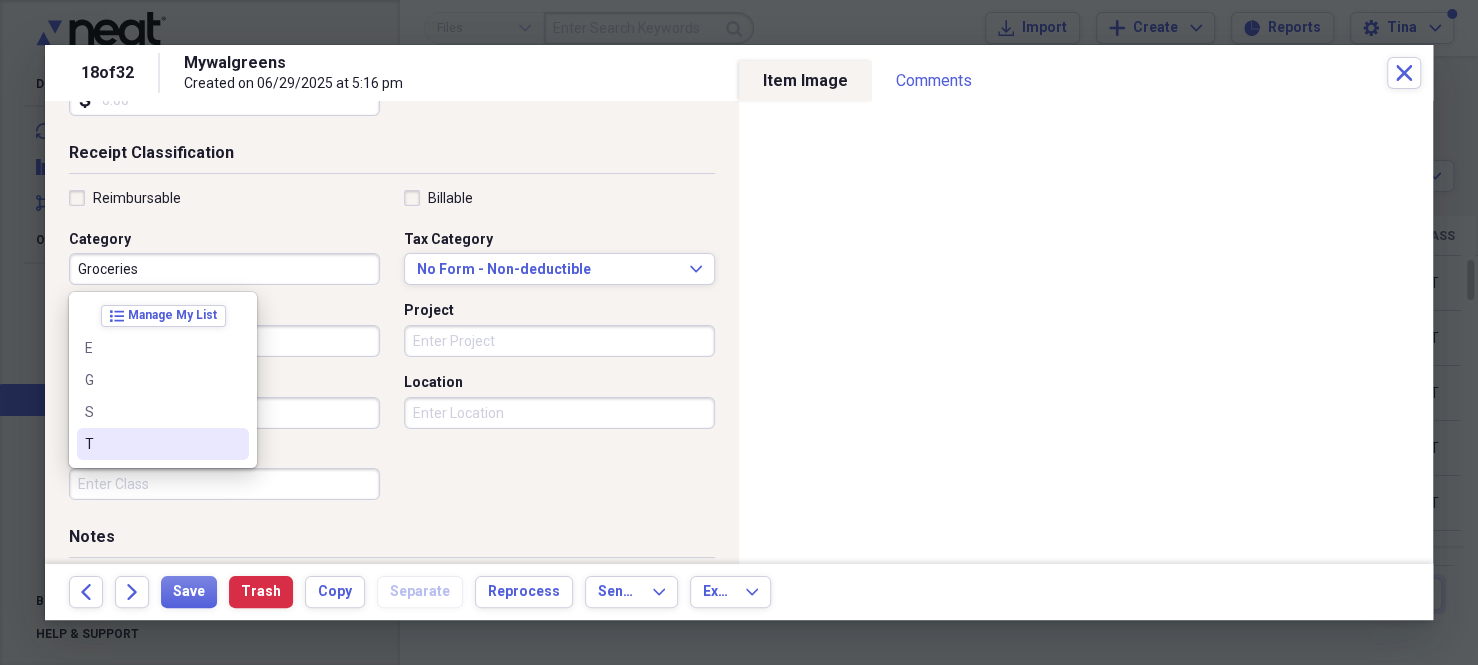 click on "T" at bounding box center [151, 444] 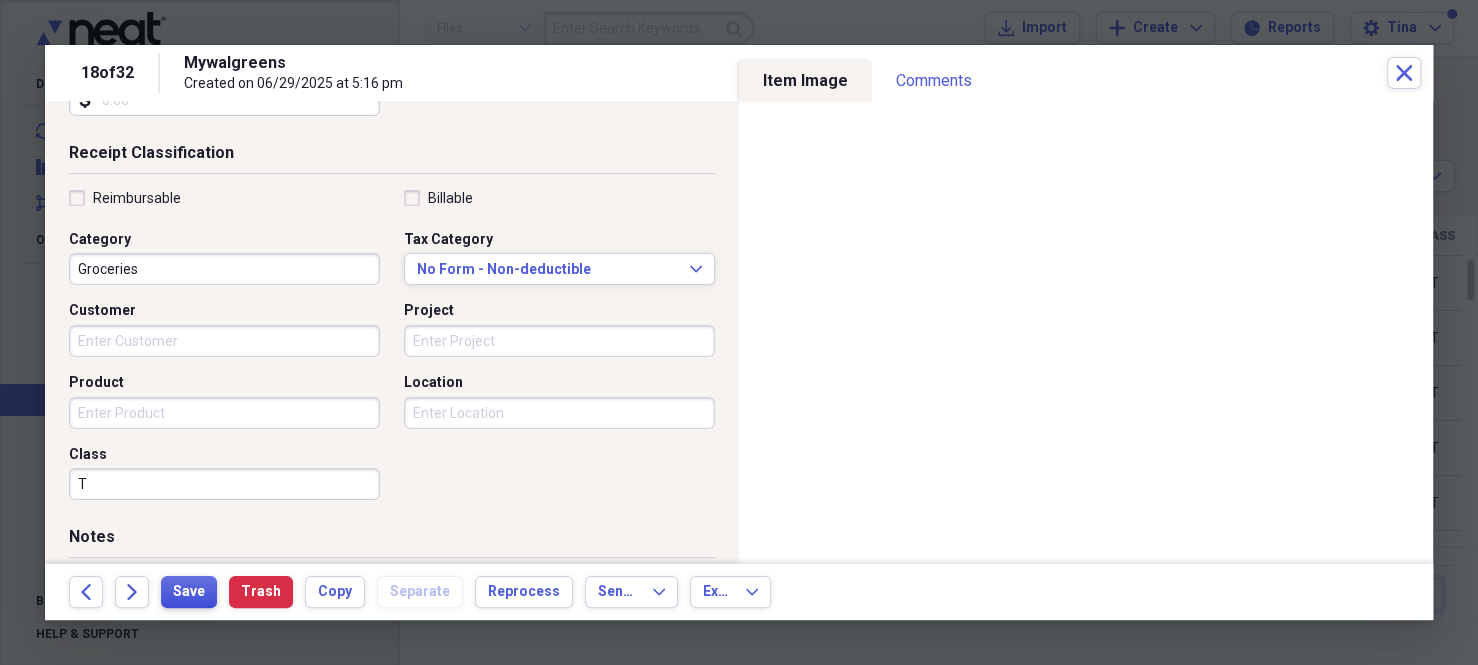 click on "Save" at bounding box center (189, 592) 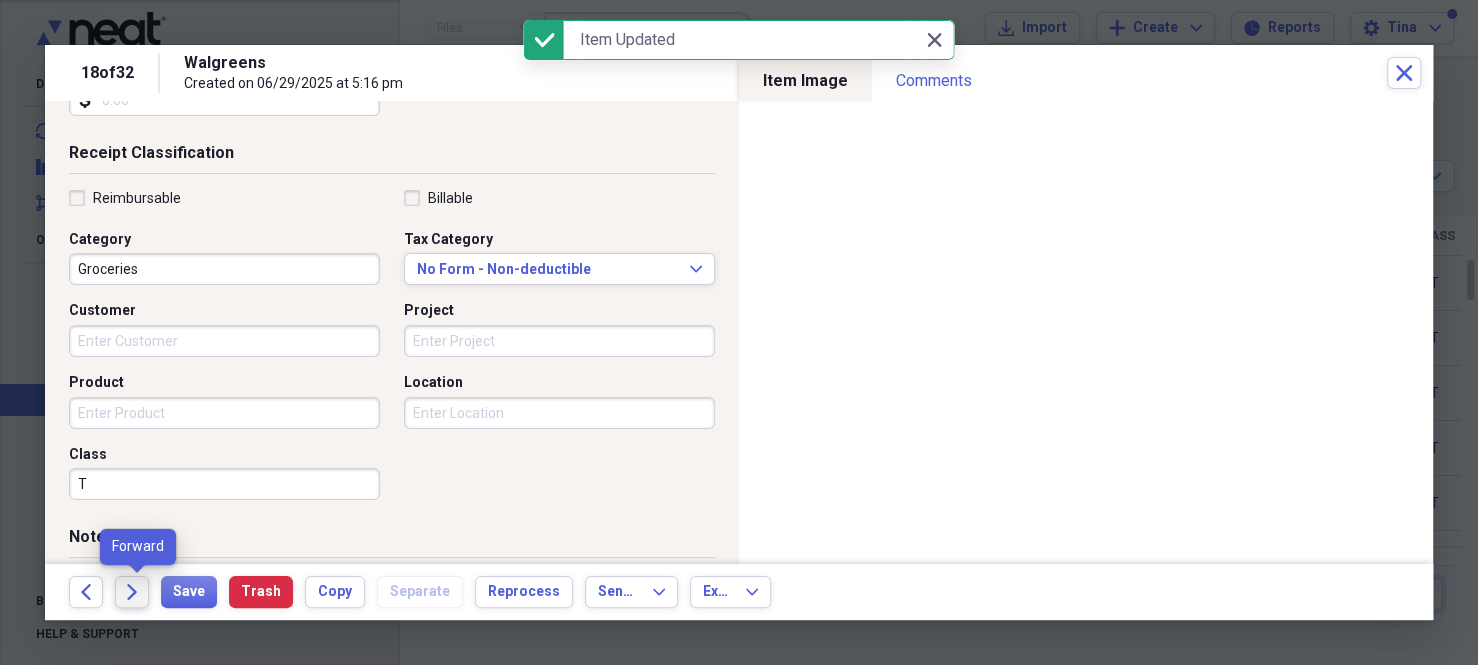 click 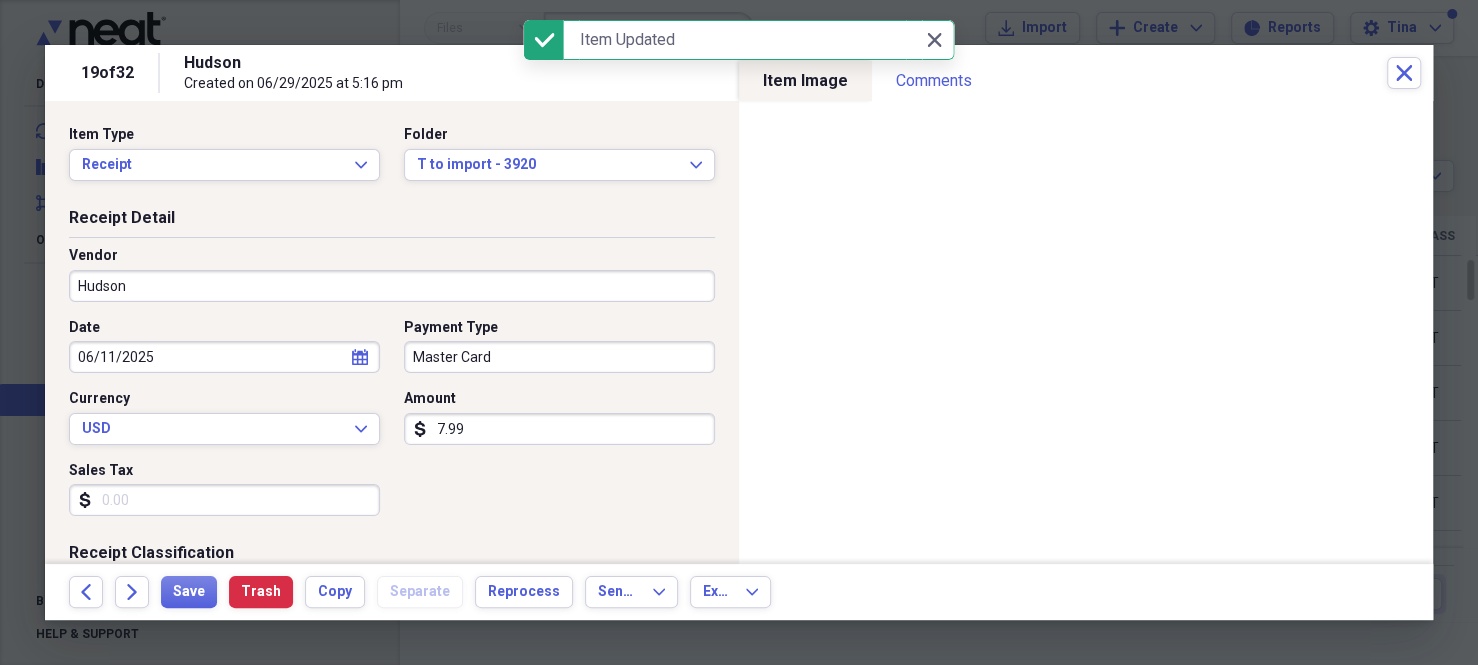 click on "Hudson" at bounding box center [392, 286] 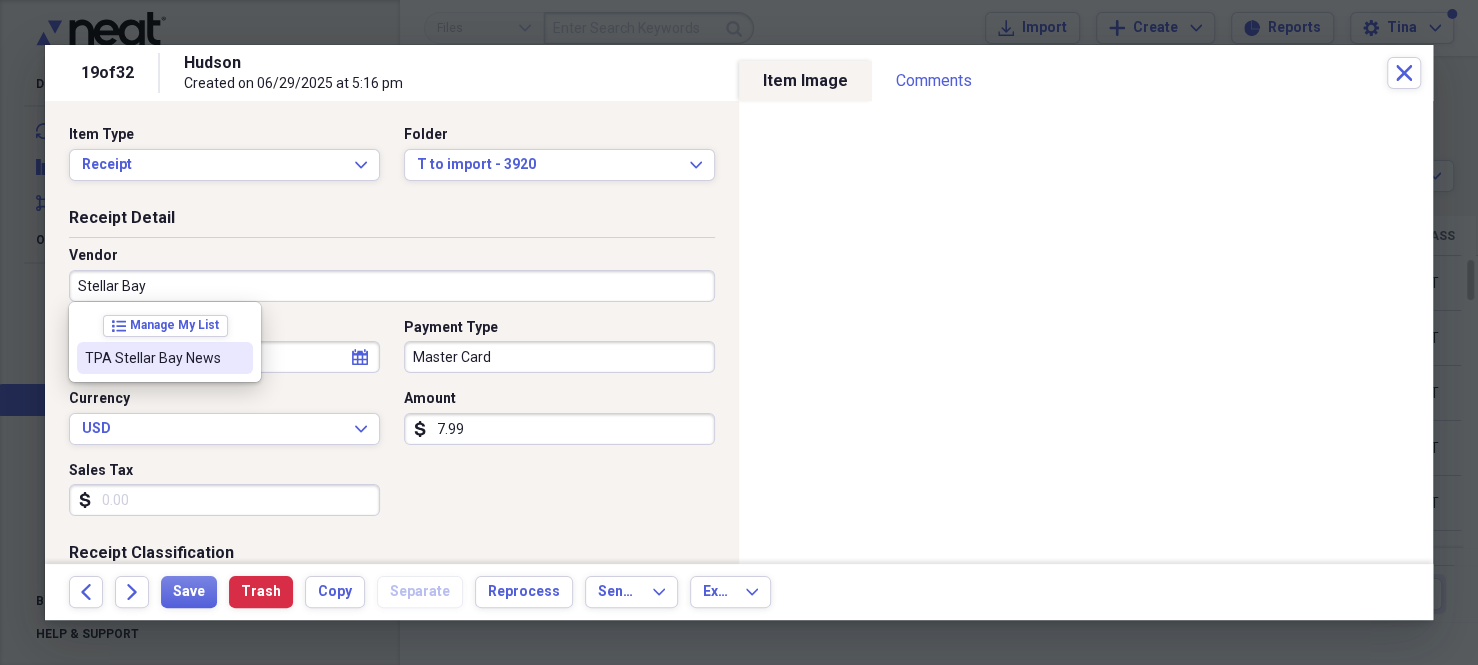 click on "TPA Stellar Bay News" at bounding box center (153, 358) 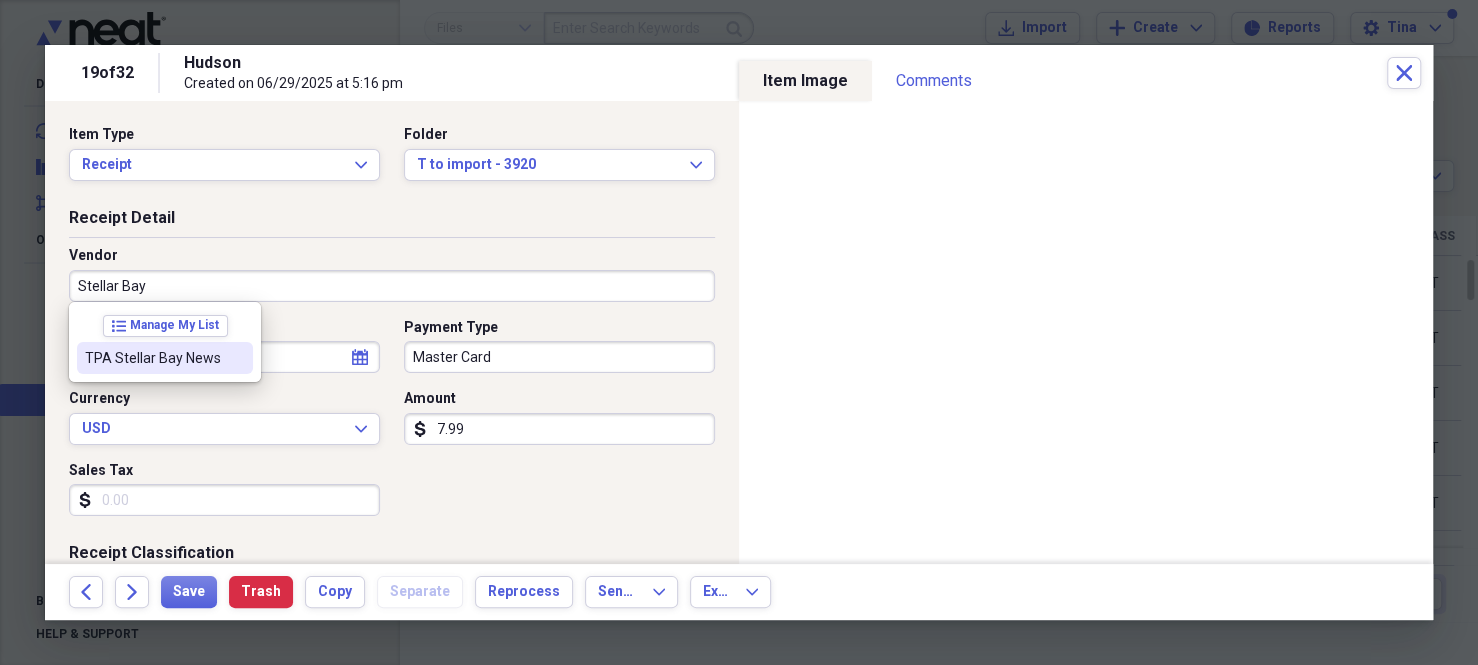 type on "TPA Stellar Bay News" 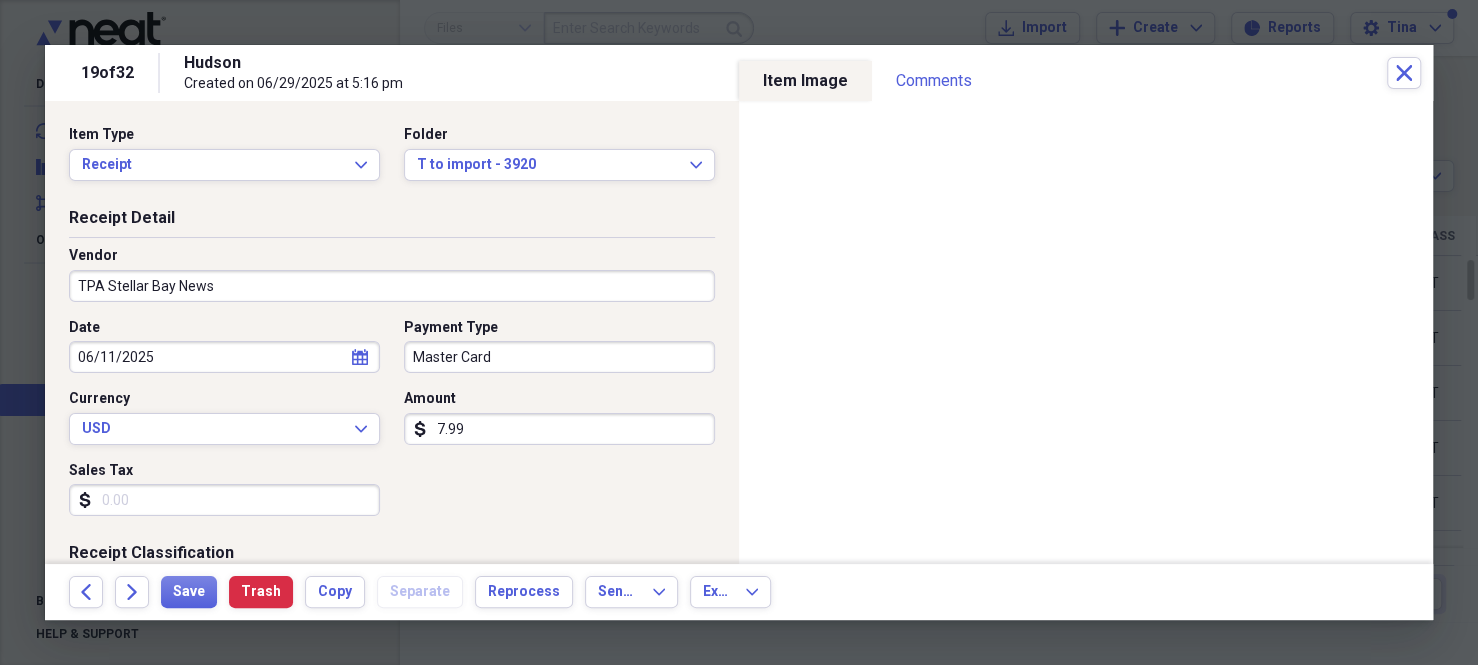 type on "Groceries" 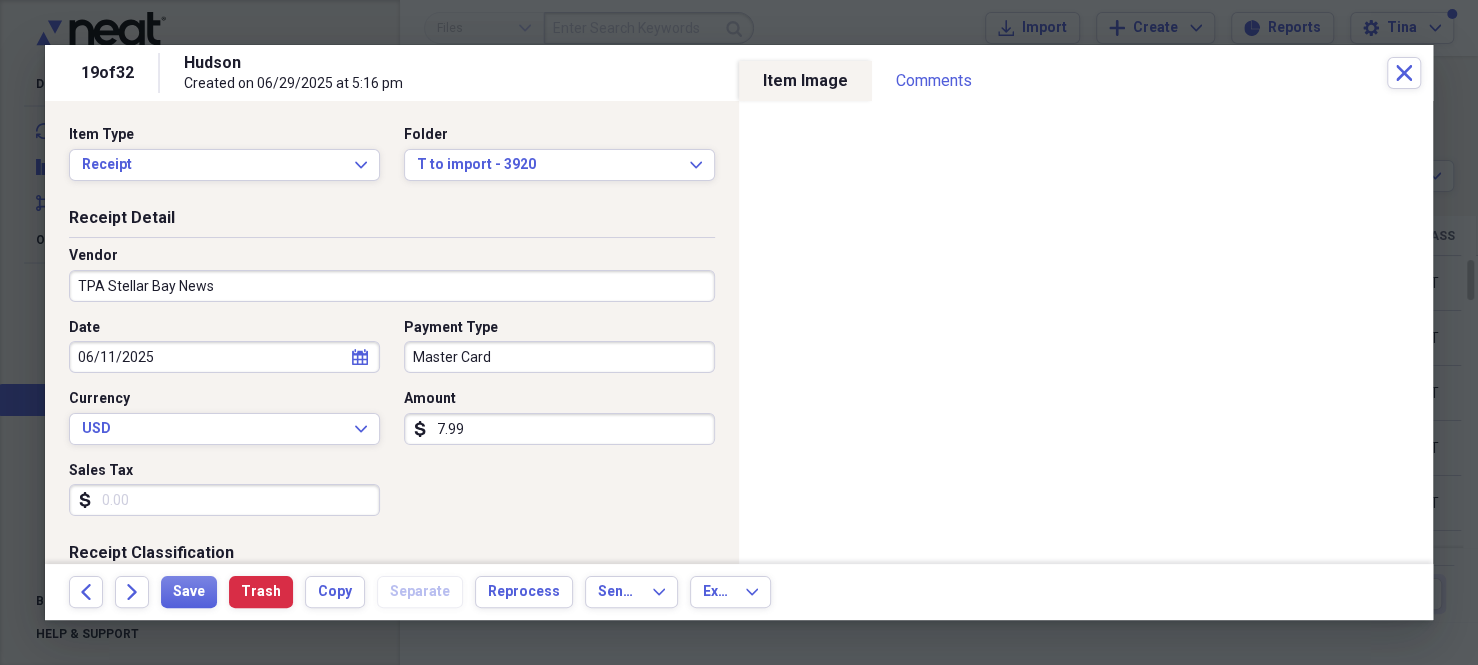 click on "Master Card" at bounding box center (559, 357) 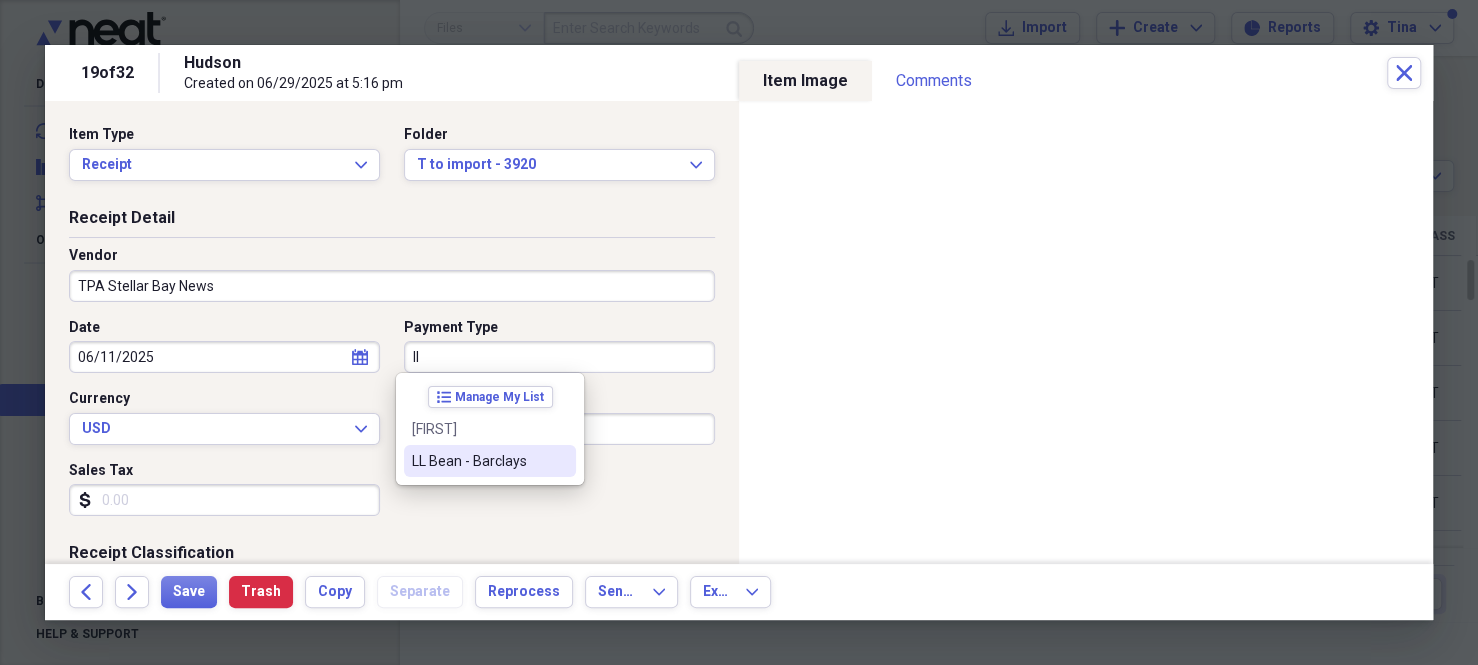 click on "LL Bean - Barclays" at bounding box center [478, 461] 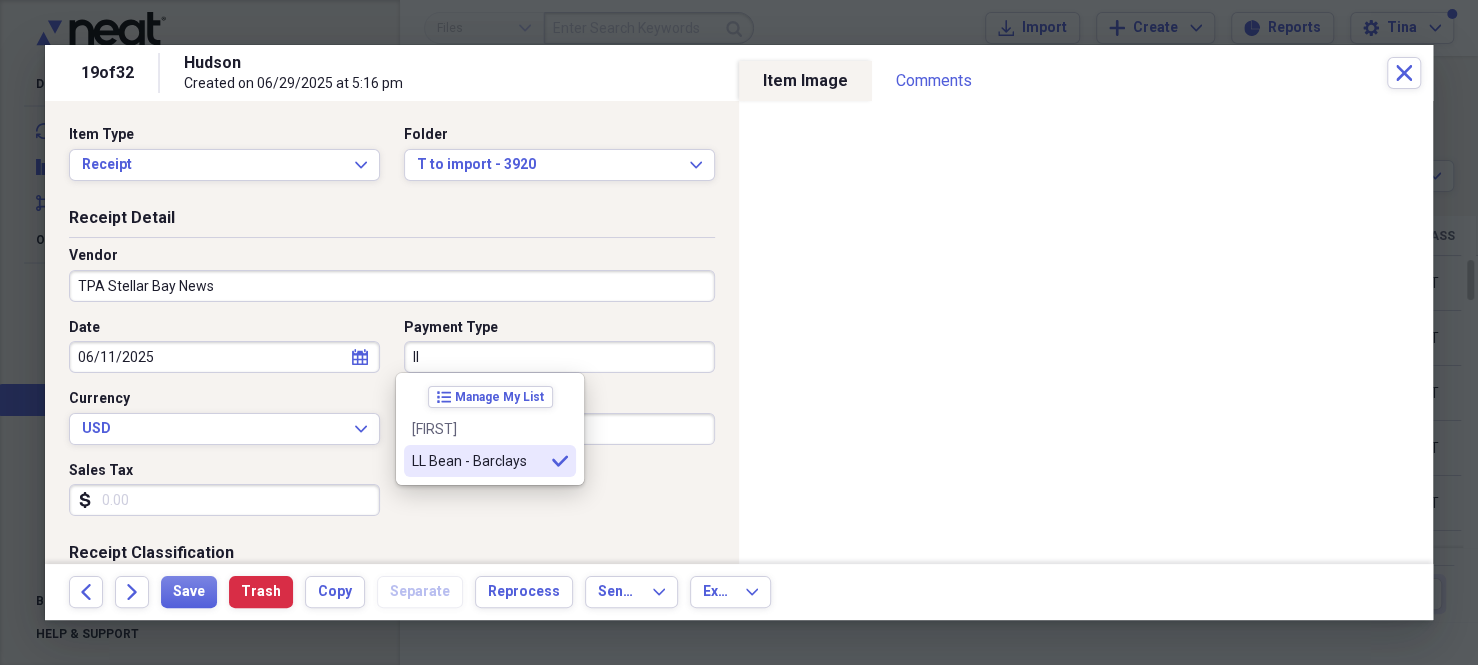 type on "LL Bean - Barclays" 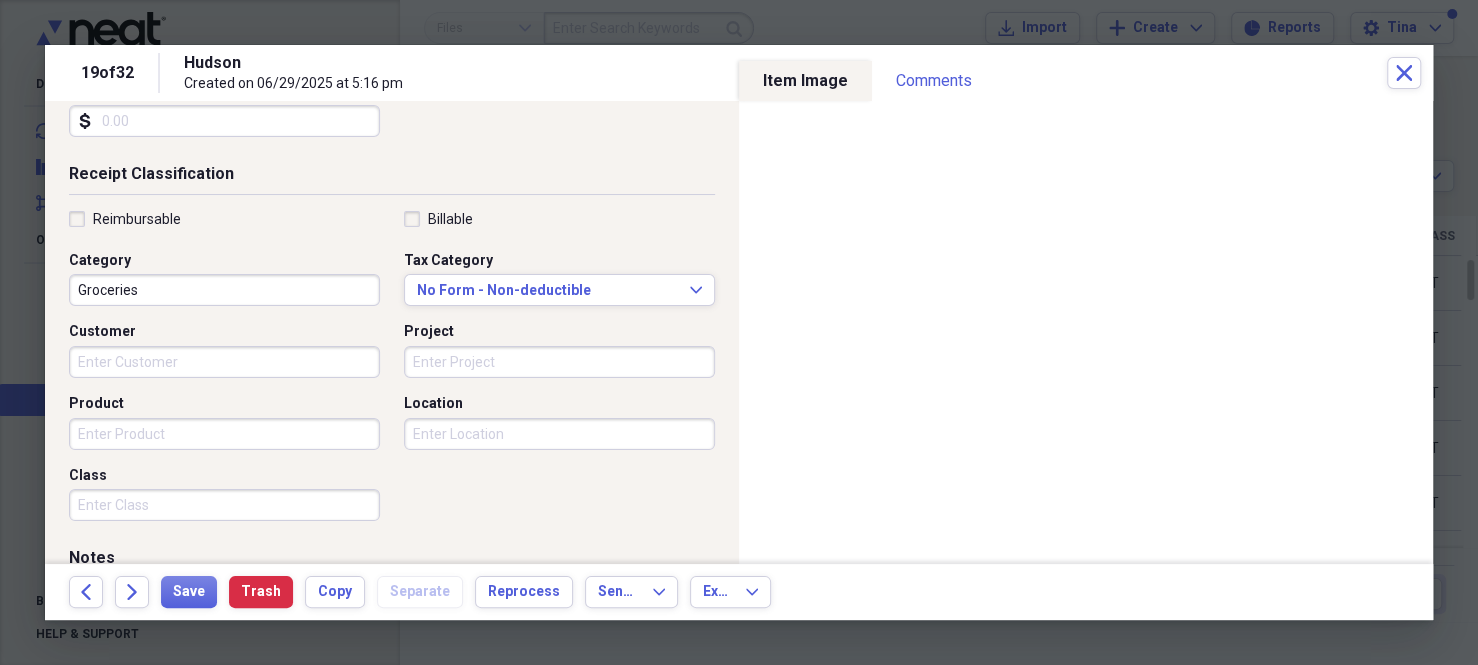 scroll, scrollTop: 400, scrollLeft: 0, axis: vertical 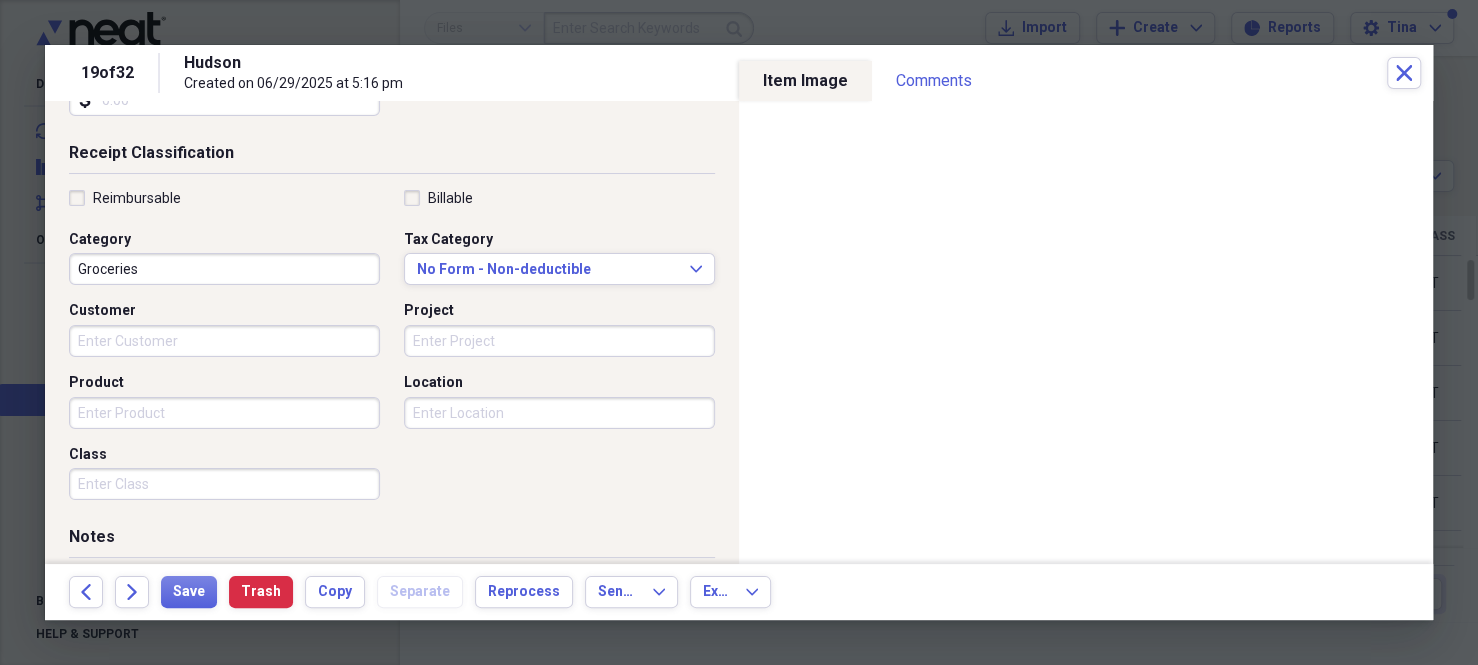 click on "Class" at bounding box center [224, 484] 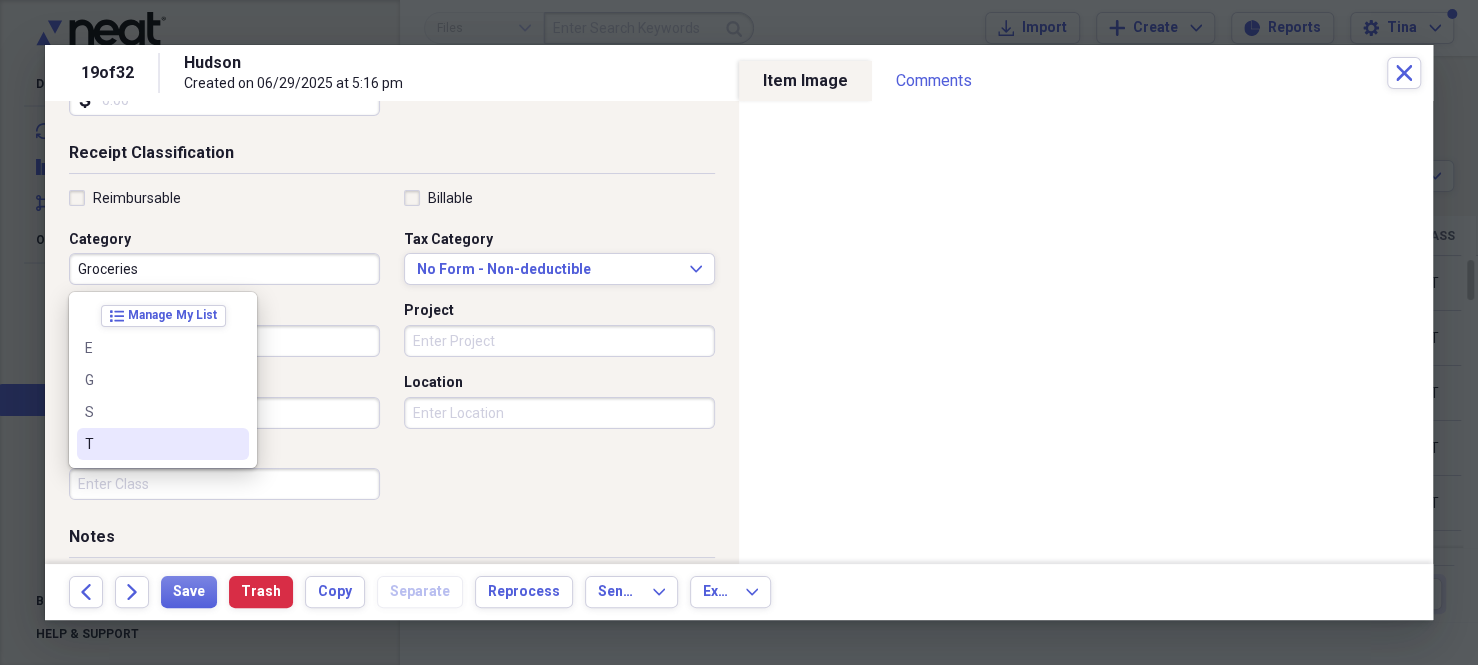 click on "T" at bounding box center [151, 444] 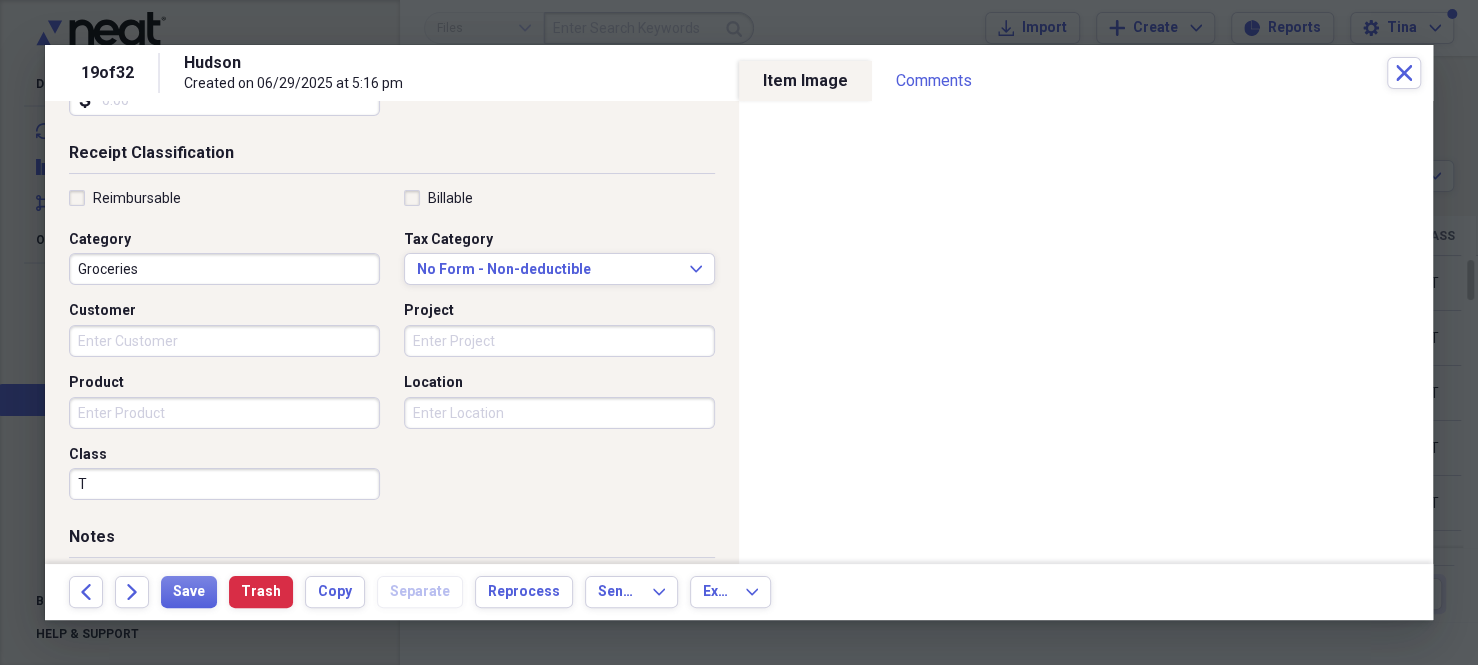 type on "T" 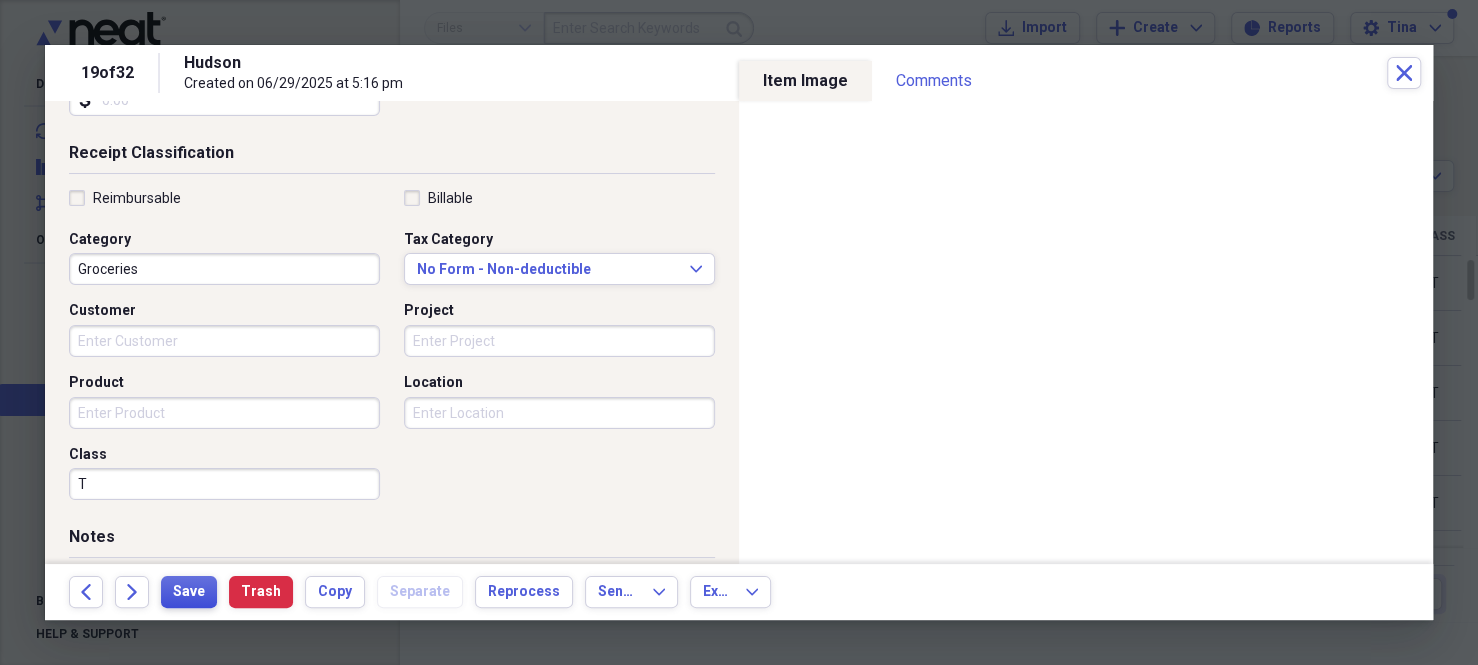 click on "Save" at bounding box center [189, 592] 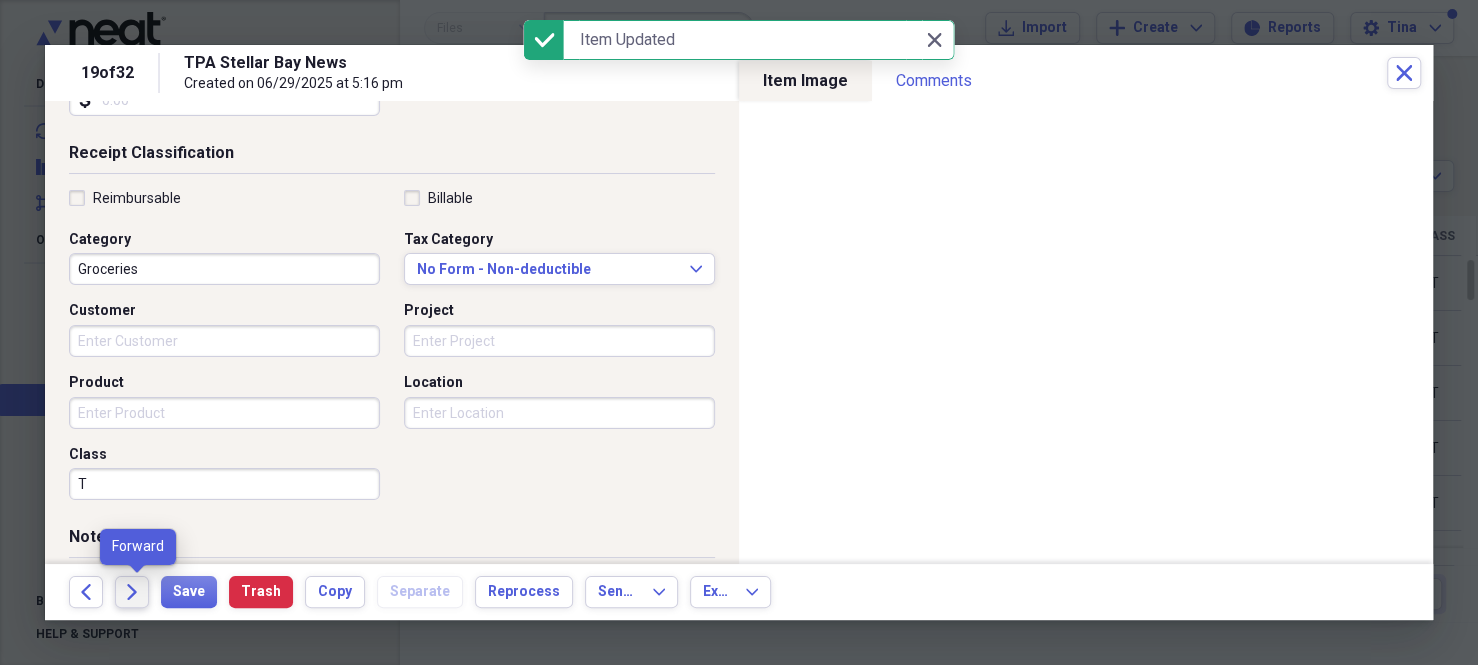 click on "Forward" 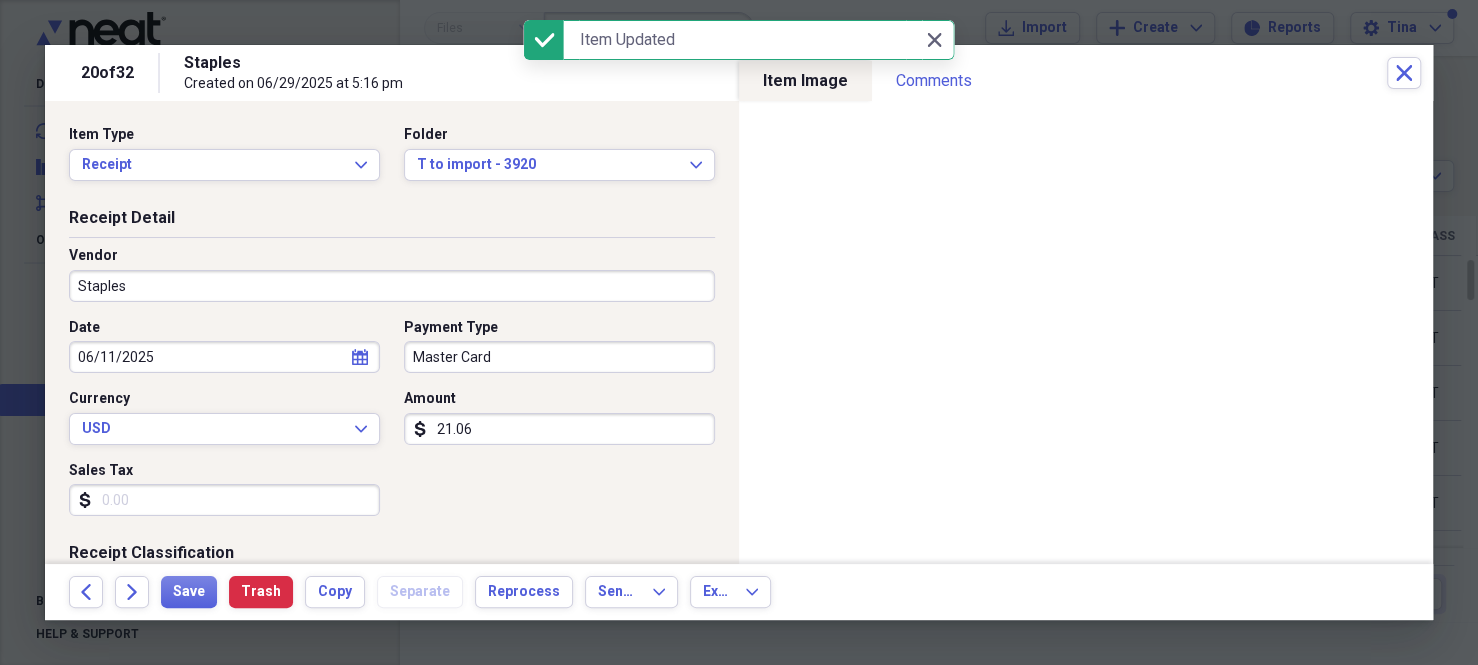 click on "Master Card" at bounding box center (559, 357) 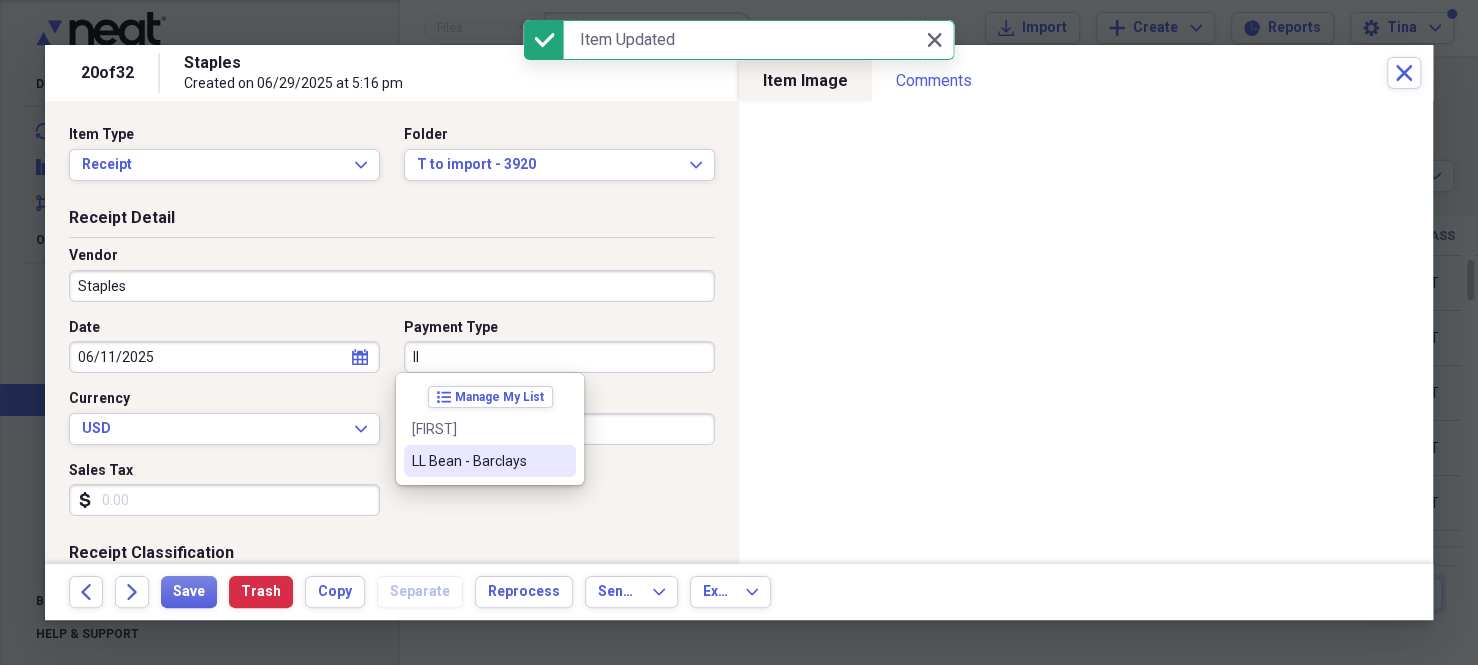 click on "LL Bean - Barclays" at bounding box center (478, 461) 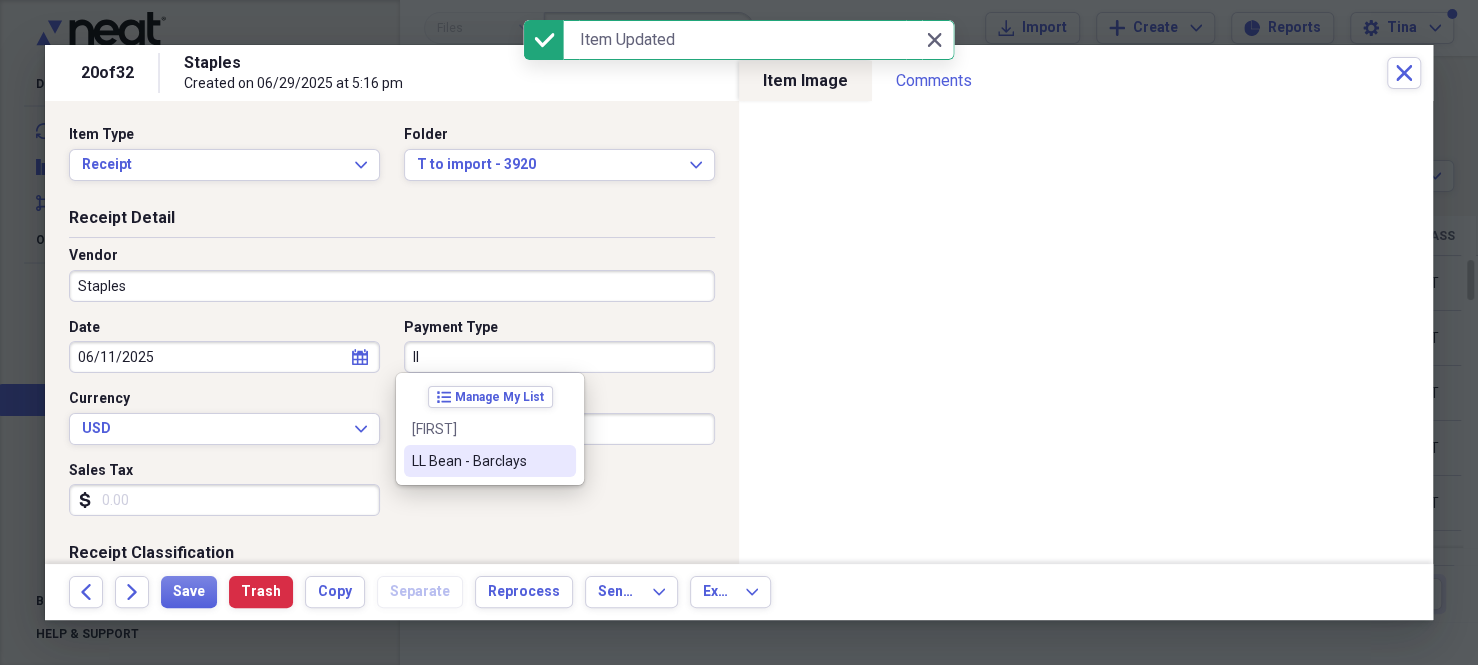 type on "LL Bean - Barclays" 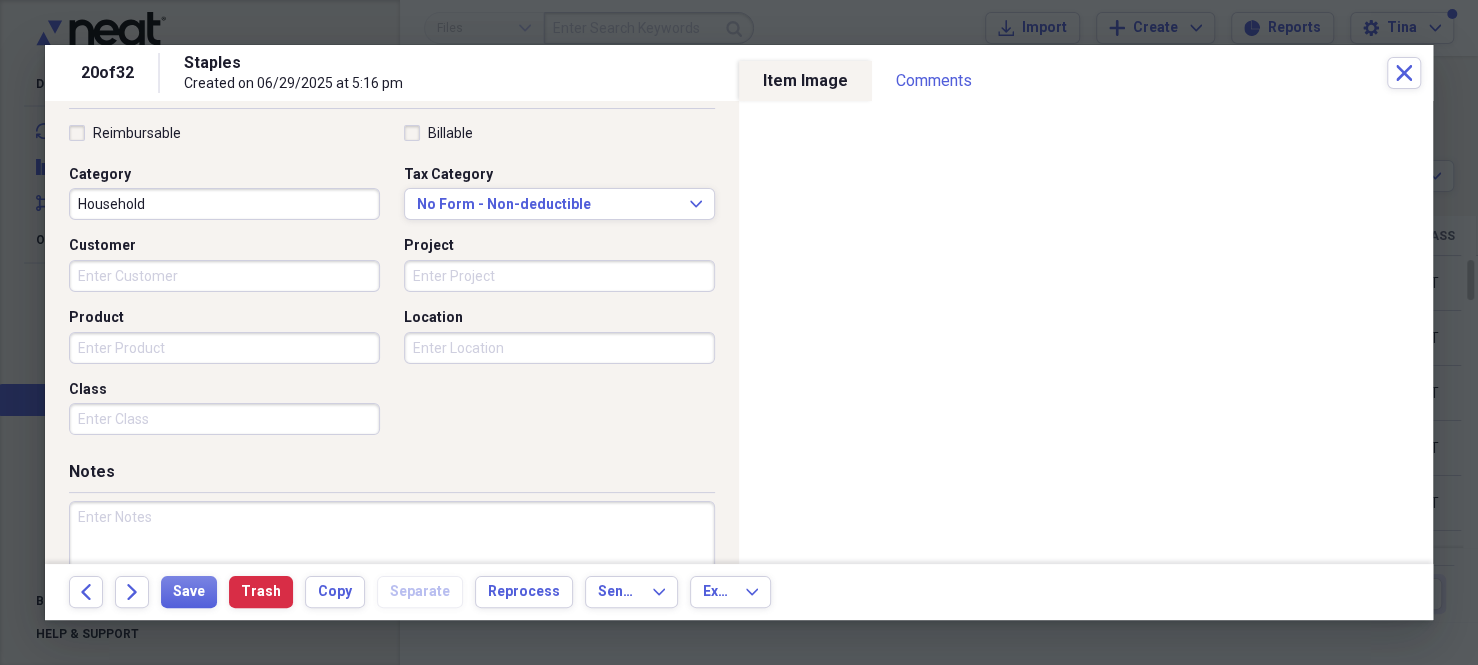 scroll, scrollTop: 500, scrollLeft: 0, axis: vertical 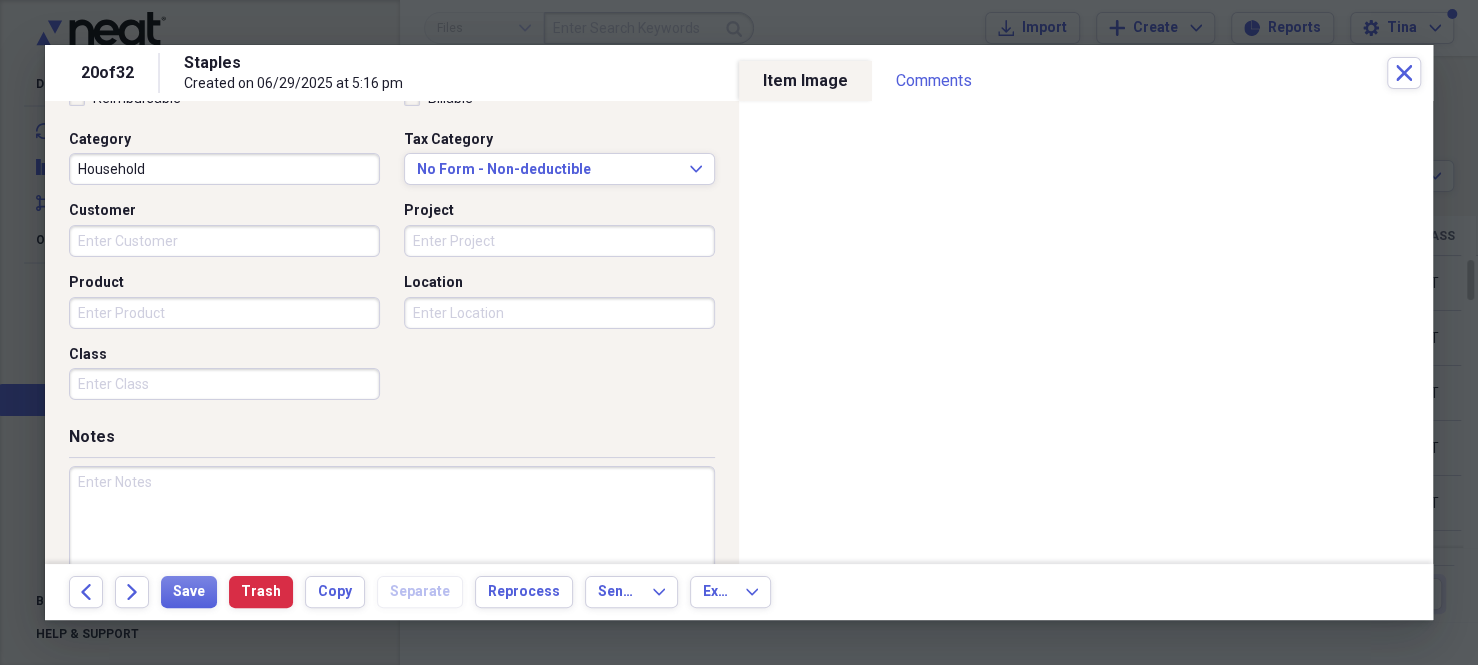 click on "Class" at bounding box center (224, 384) 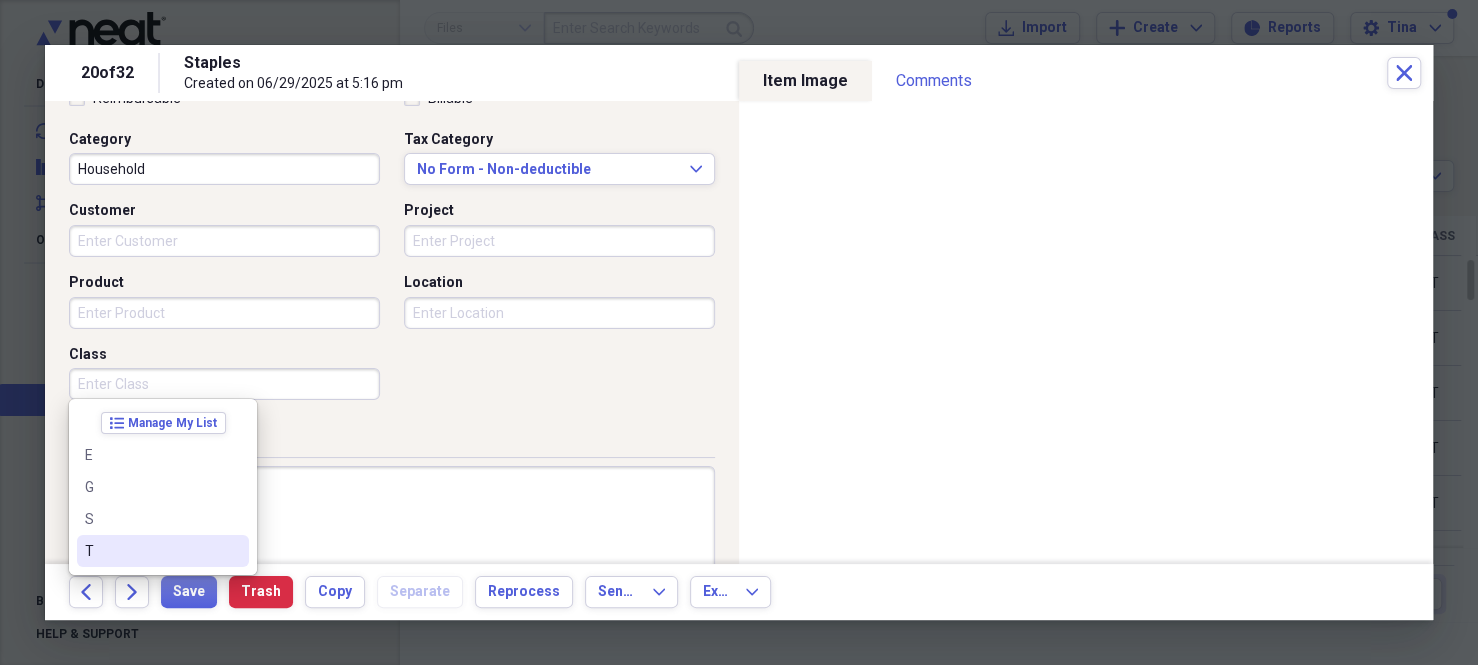 click on "T" at bounding box center [151, 551] 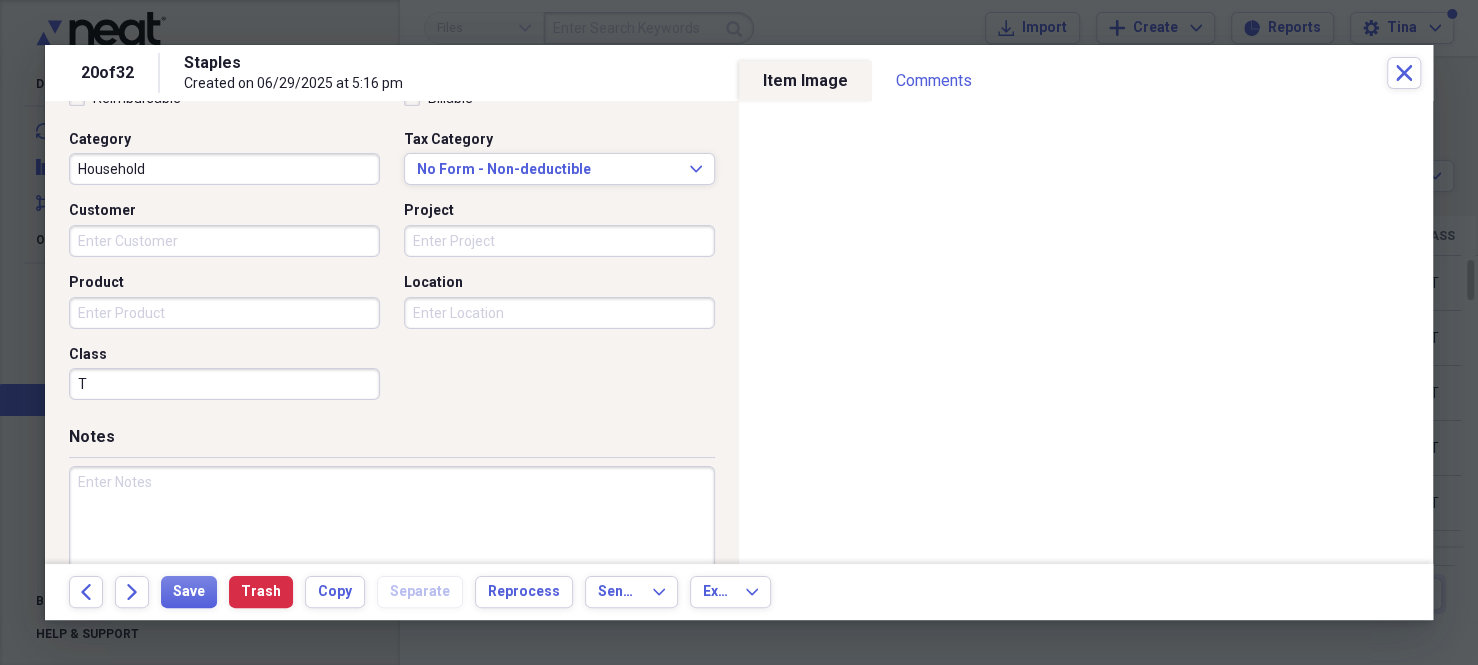 click at bounding box center [392, 531] 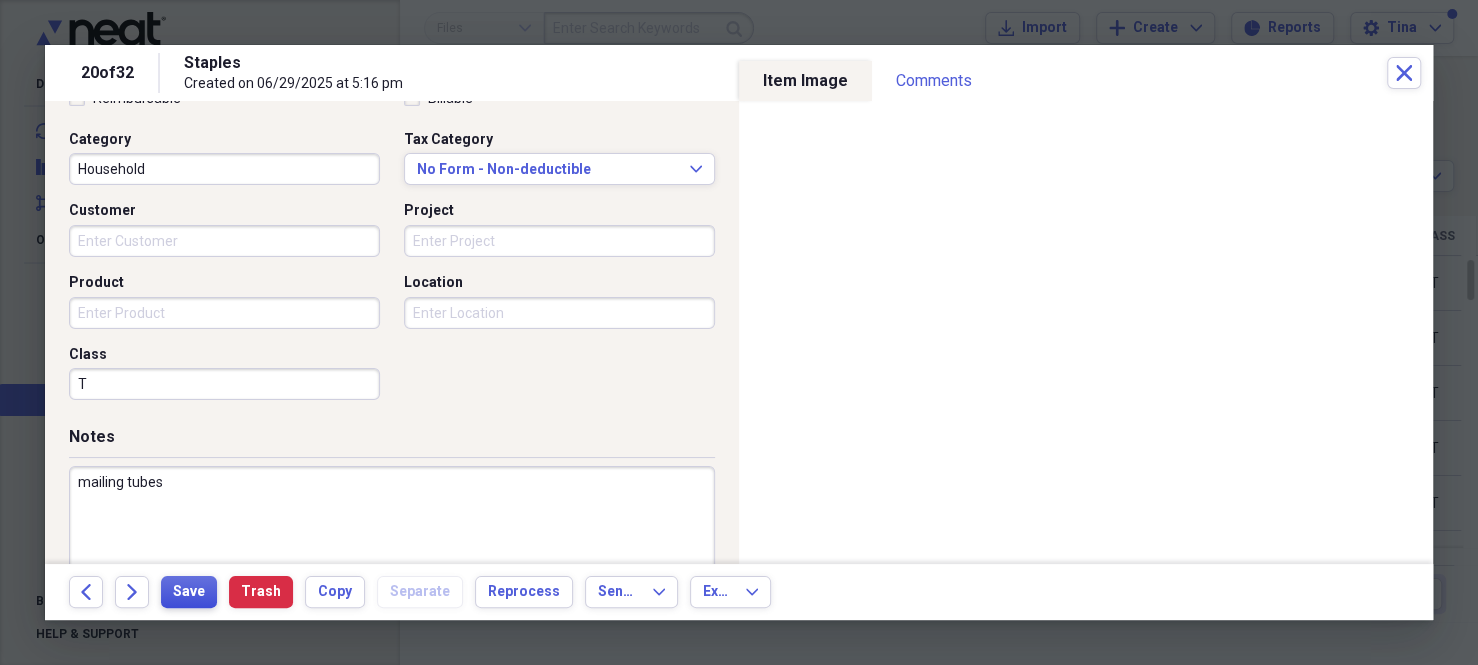 type on "mailing tubes" 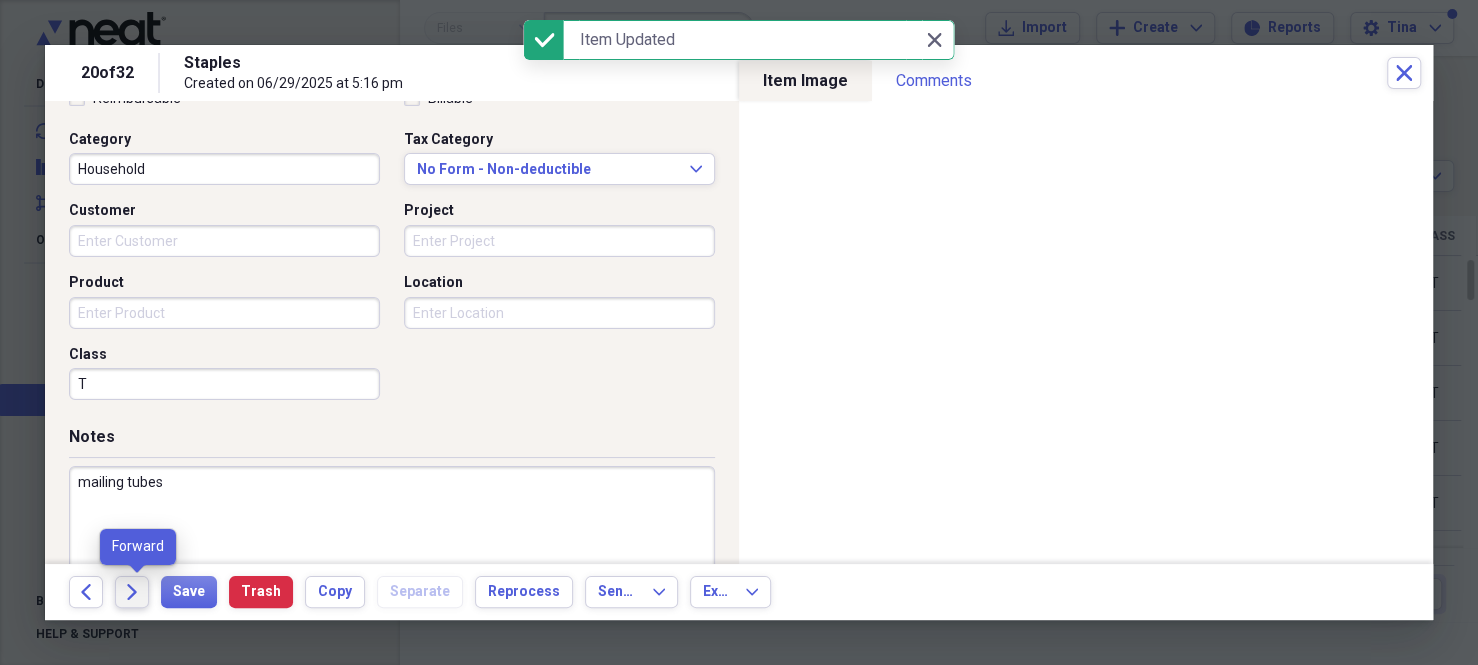 click on "Forward" 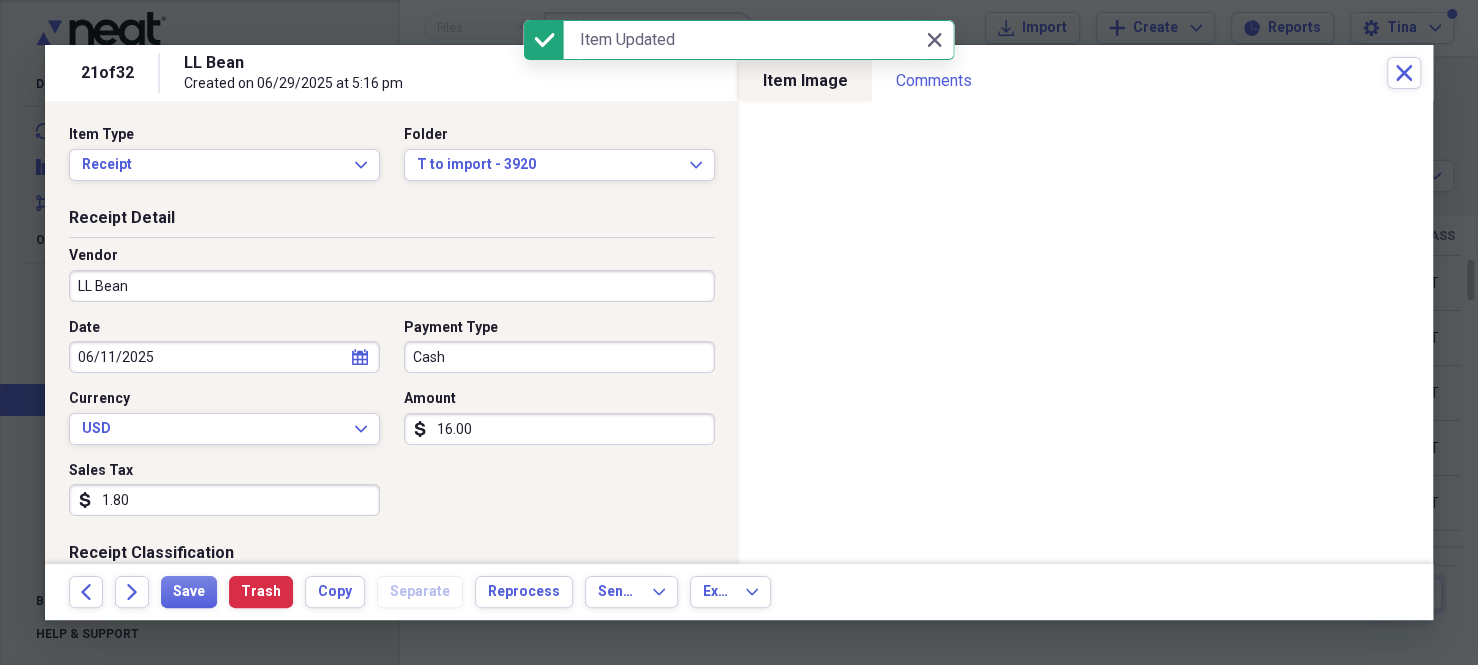 click on "LL Bean" at bounding box center [392, 286] 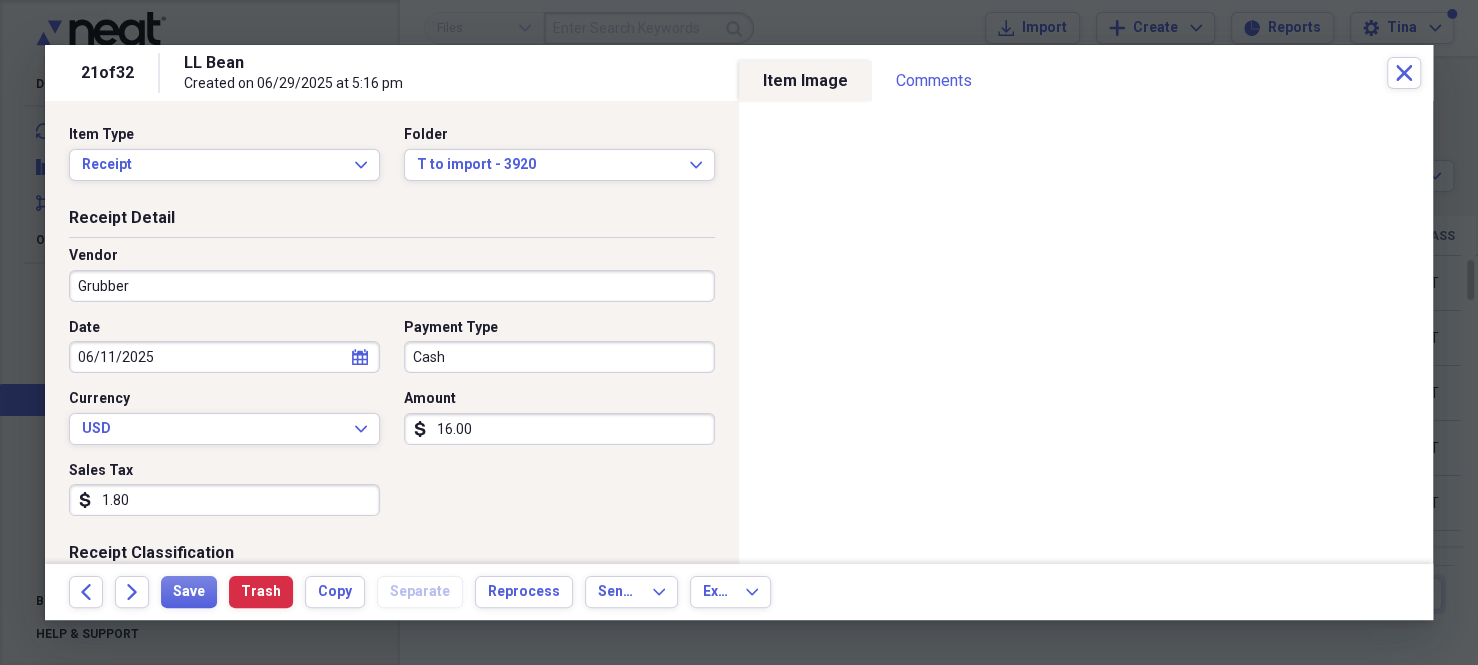 type on "Grubber" 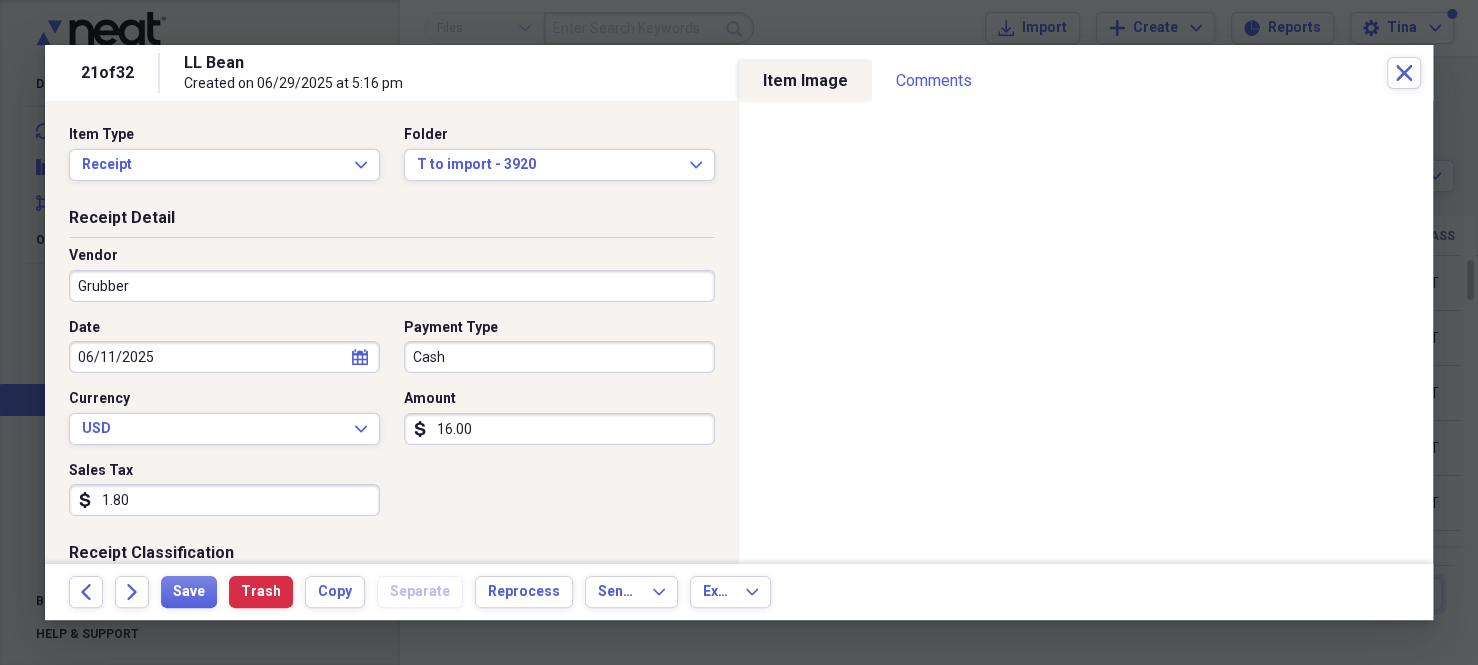 select on "5" 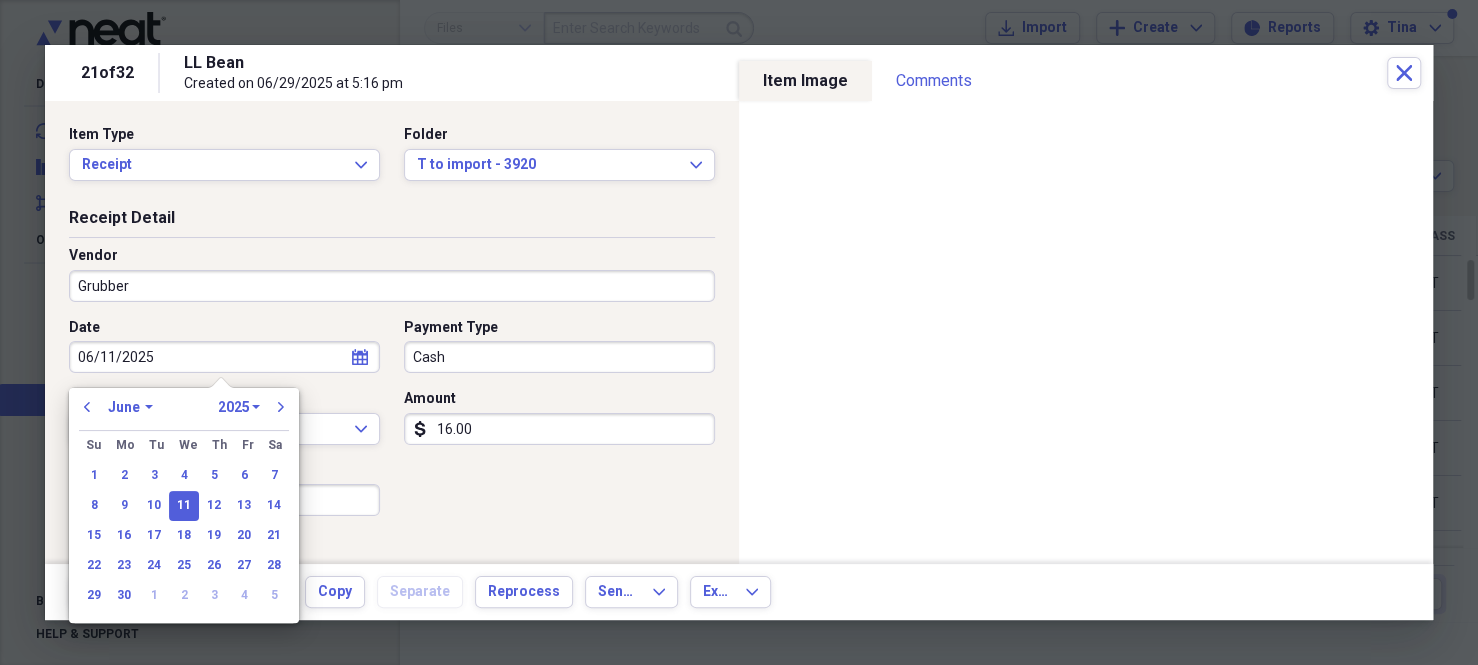 type 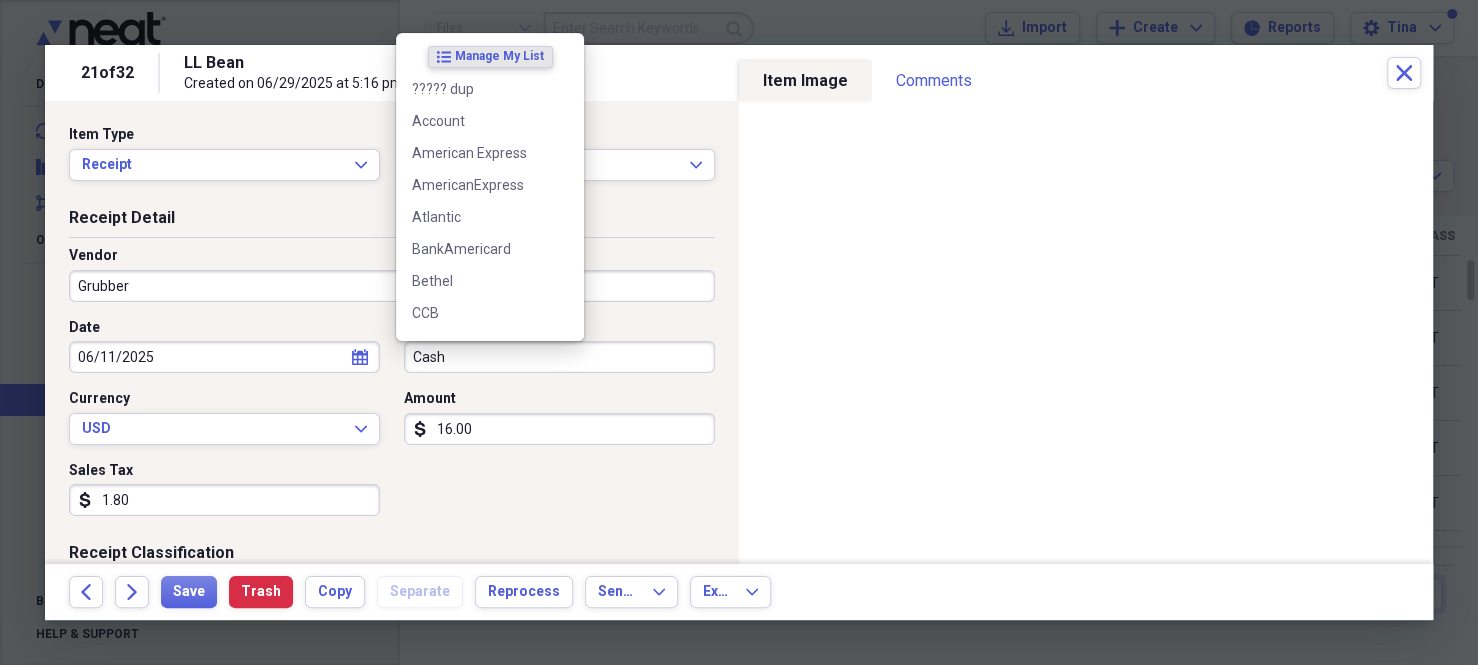 click on "Cash" at bounding box center (559, 357) 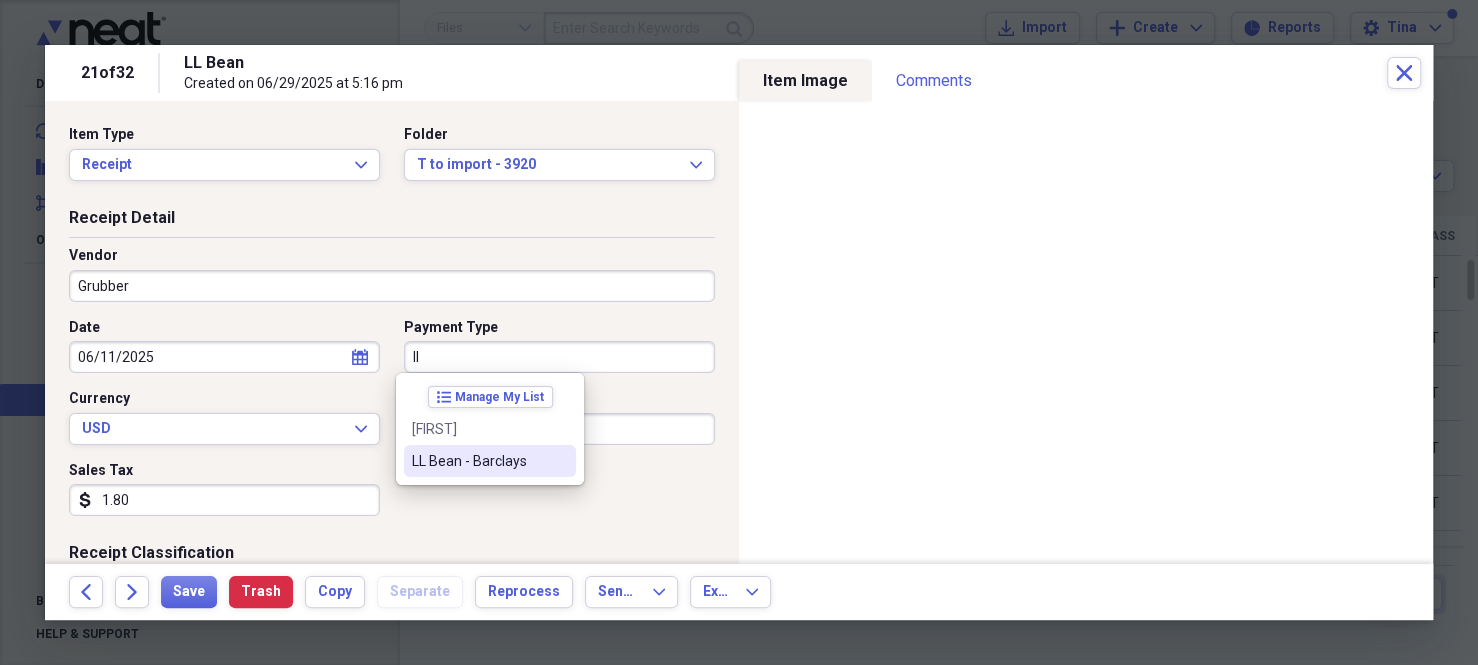 click on "LL Bean - Barclays" at bounding box center [478, 461] 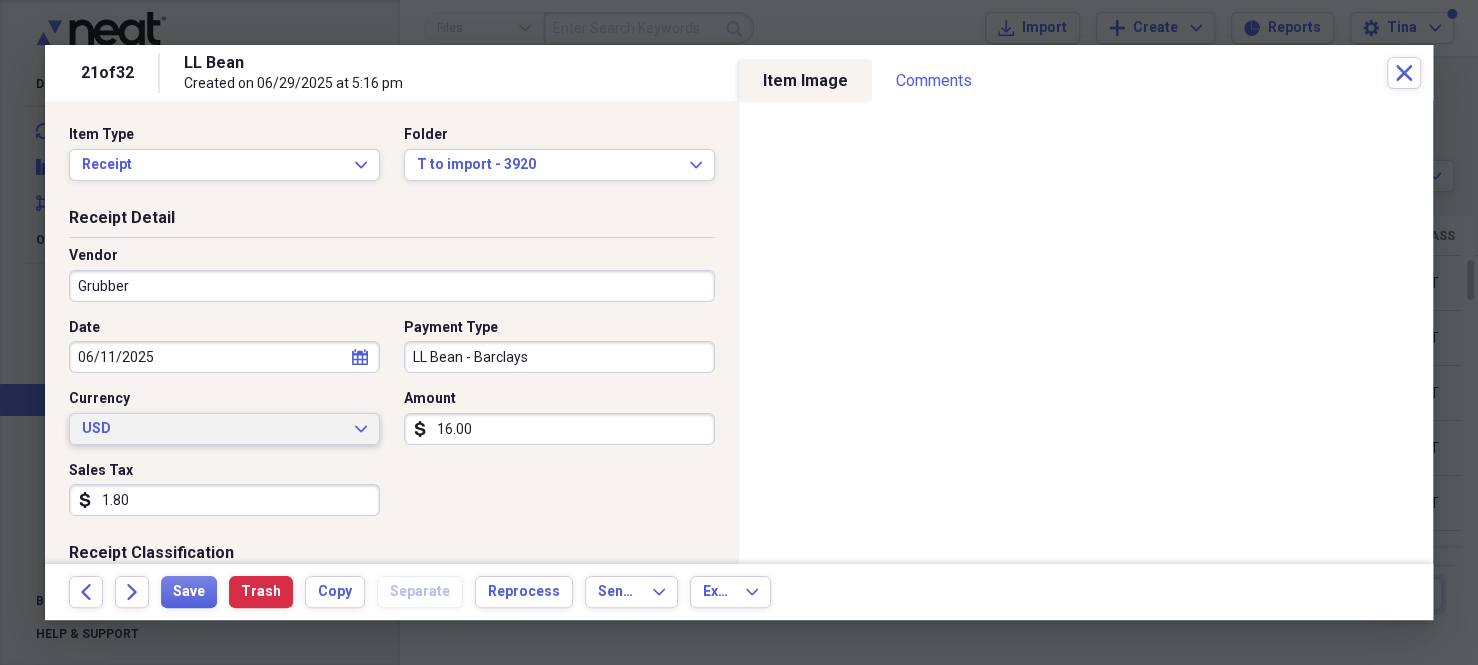scroll, scrollTop: 300, scrollLeft: 0, axis: vertical 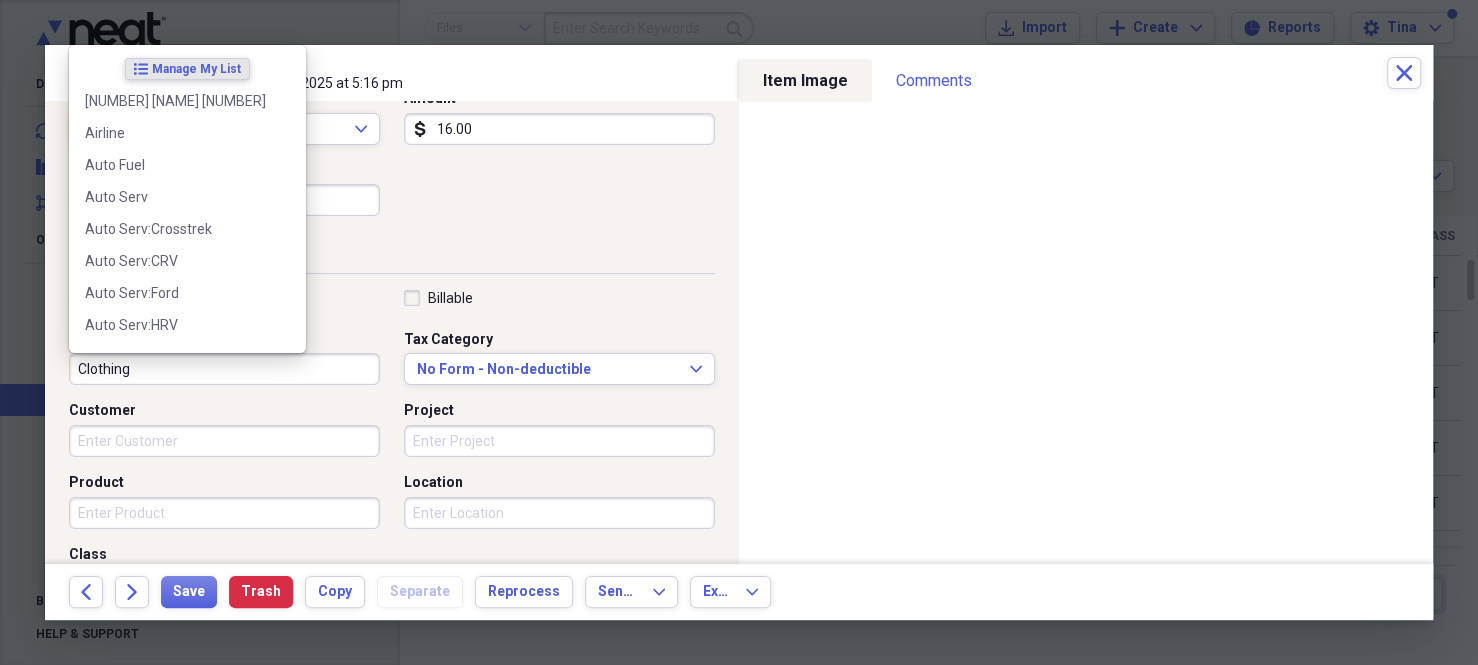 click on "Clothing" at bounding box center (224, 369) 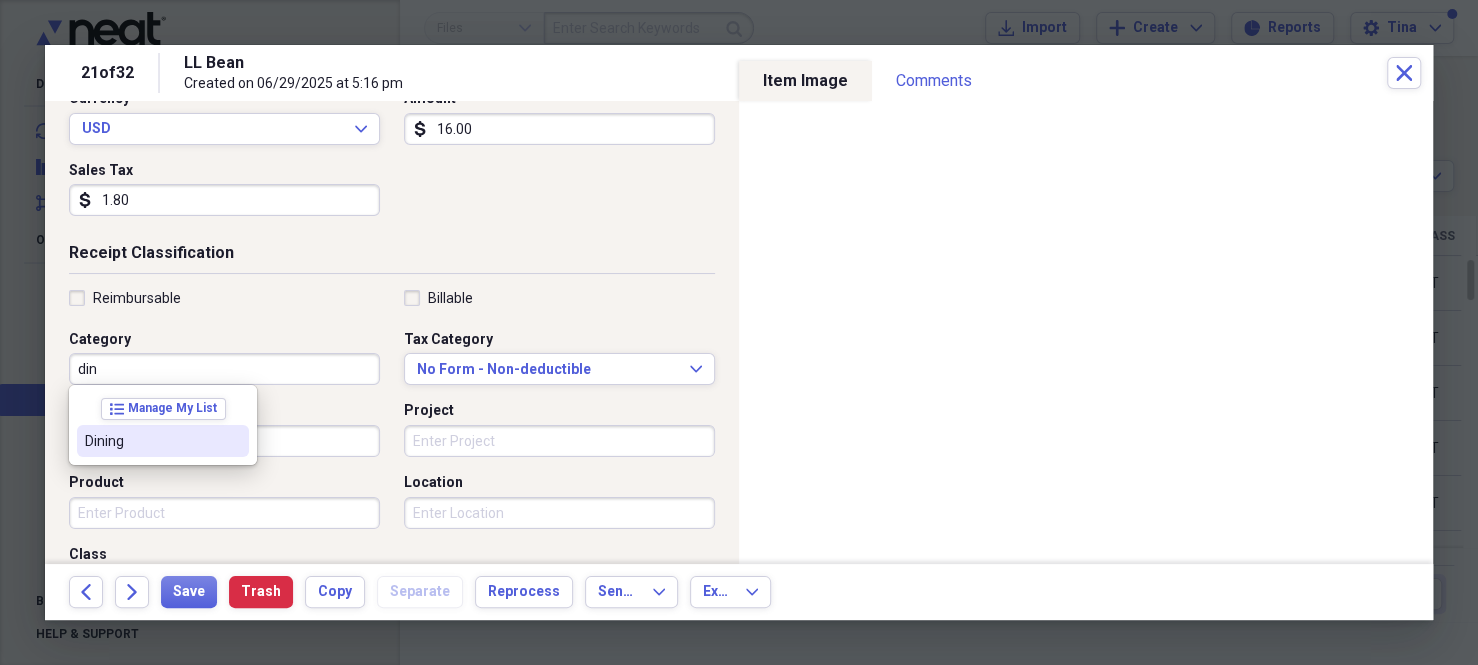 click on "Dining" at bounding box center (151, 441) 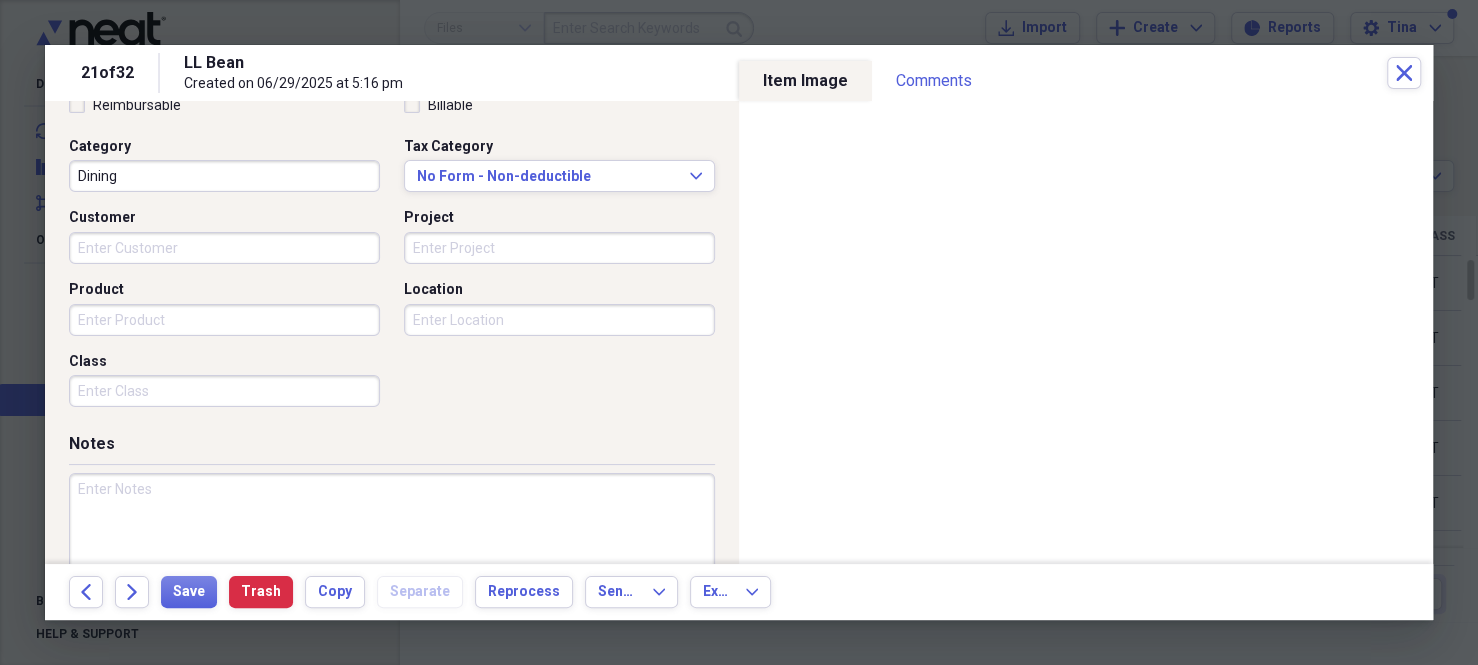 scroll, scrollTop: 556, scrollLeft: 0, axis: vertical 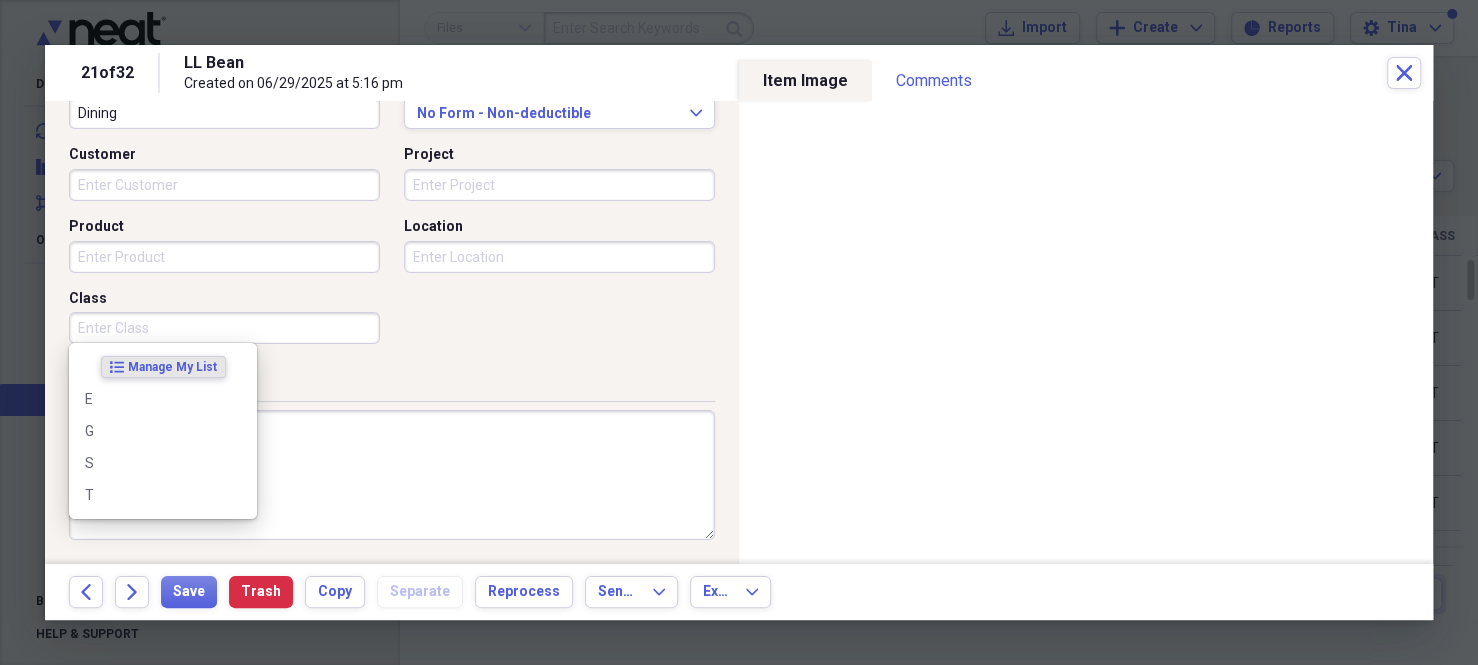 click on "Class" at bounding box center (224, 328) 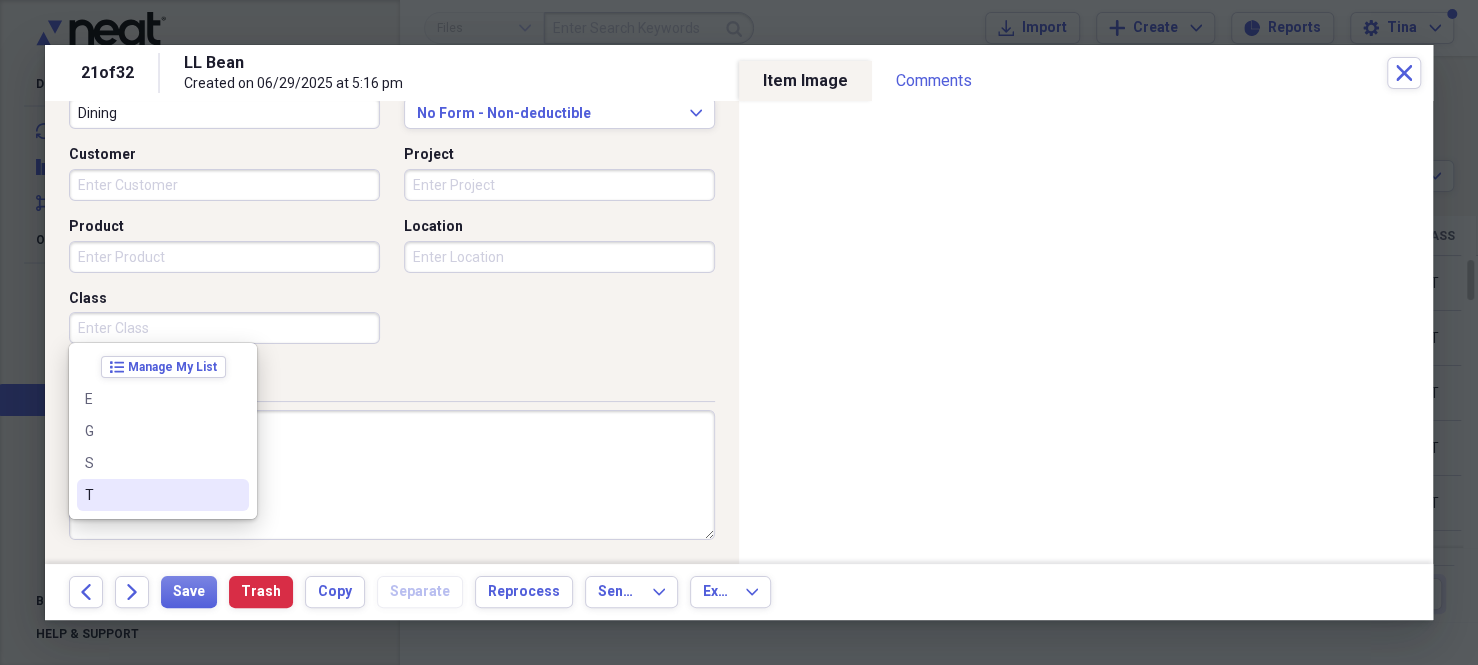 click on "T" at bounding box center [151, 495] 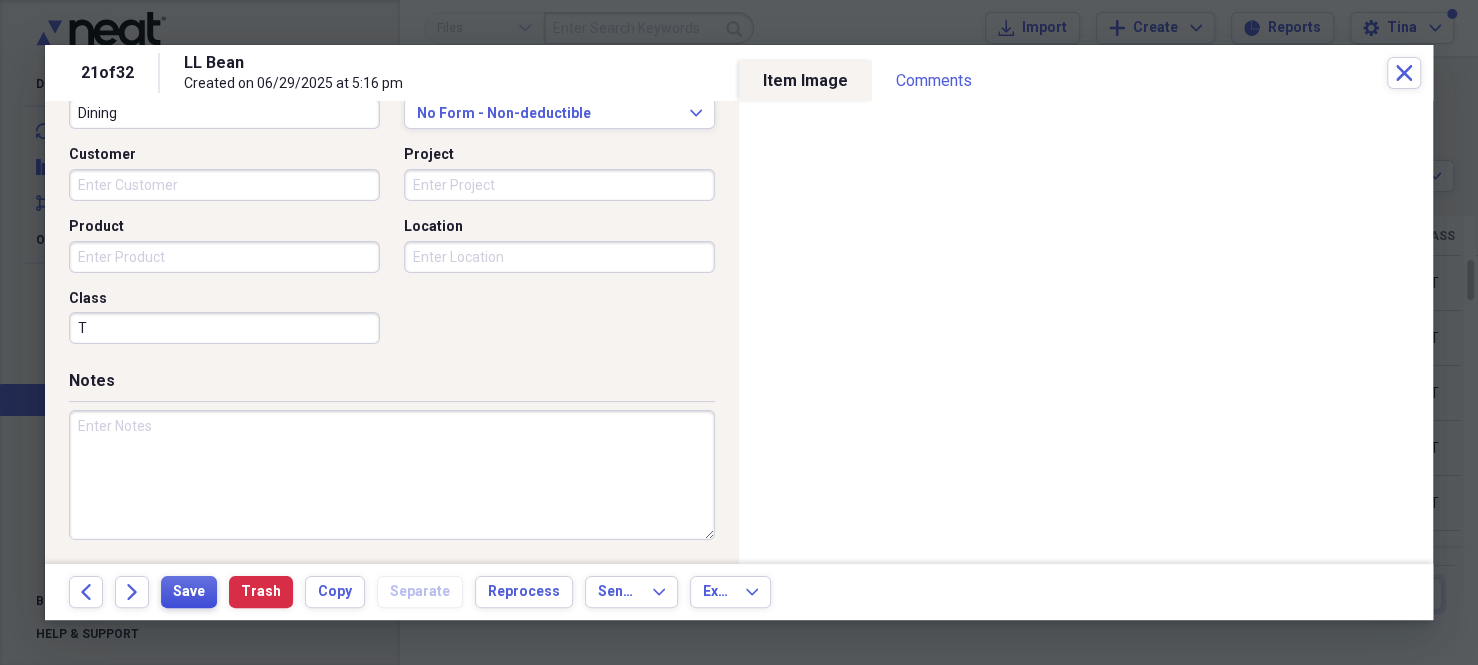 click on "Save" at bounding box center (189, 592) 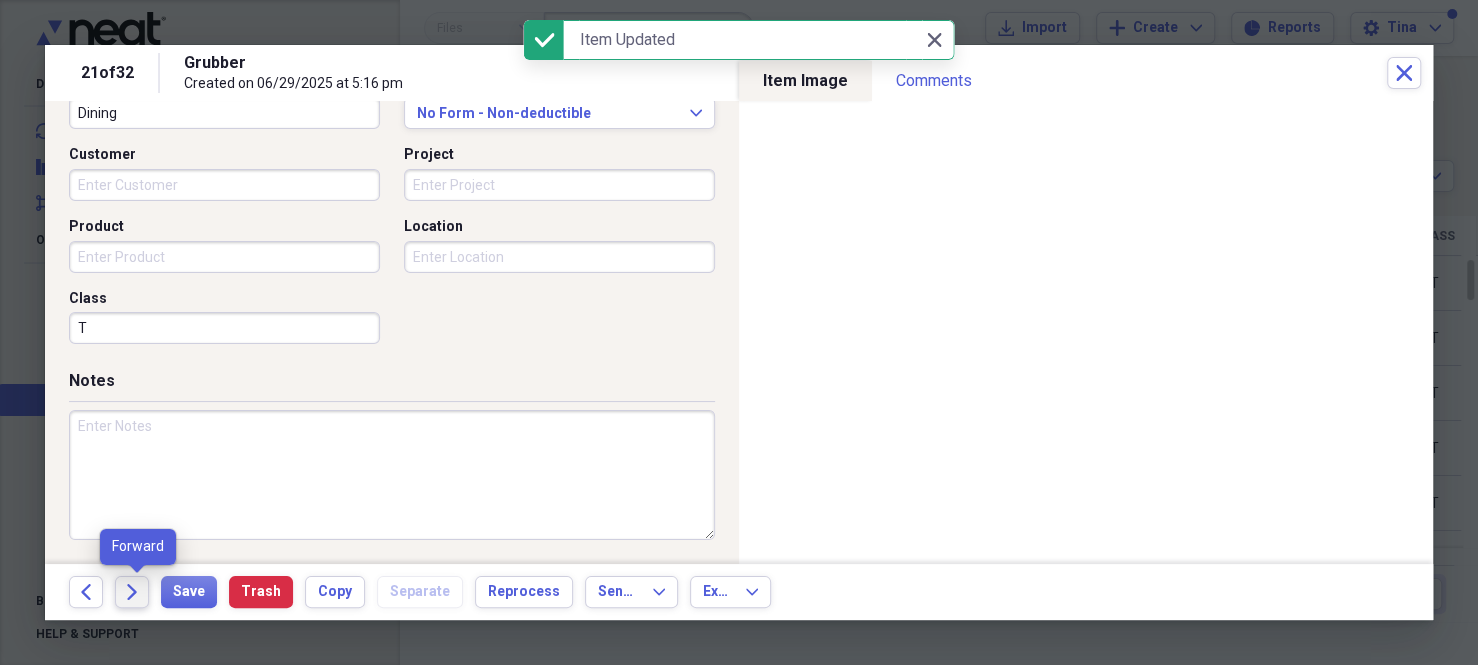 click on "Forward" 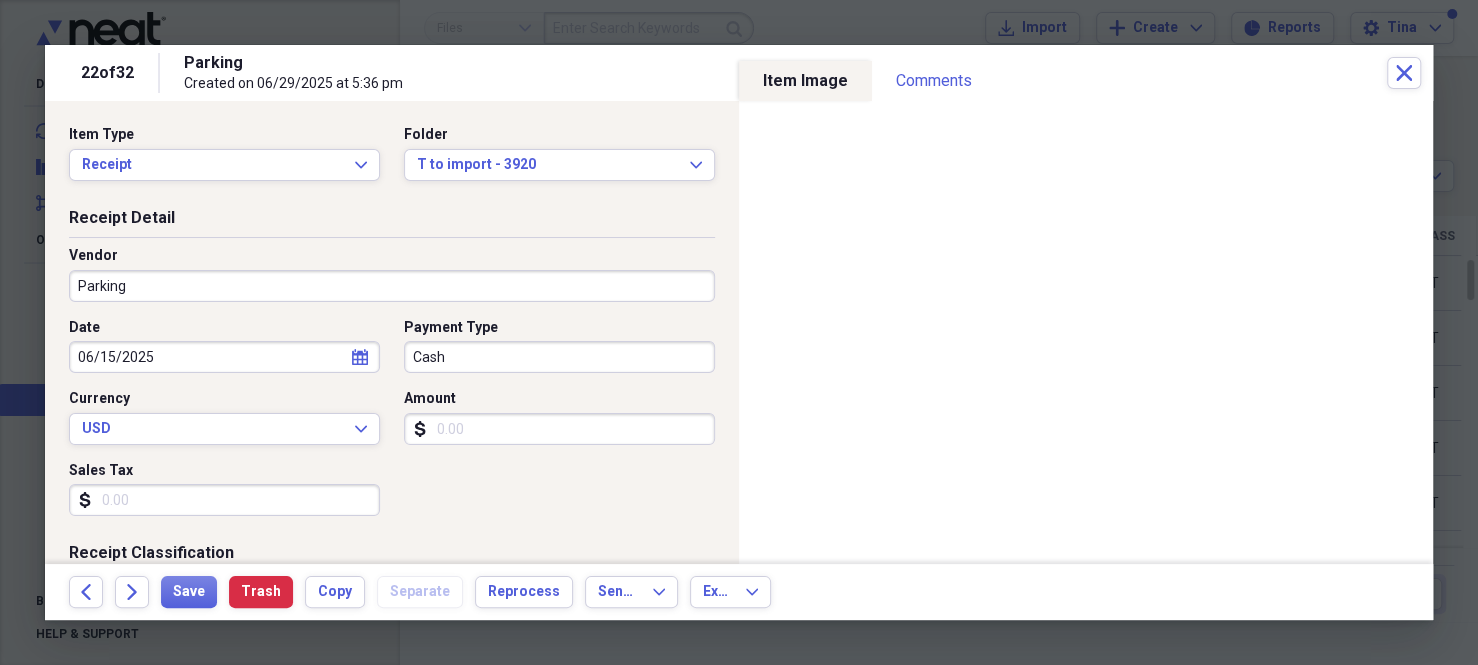 click on "Cash" at bounding box center [559, 357] 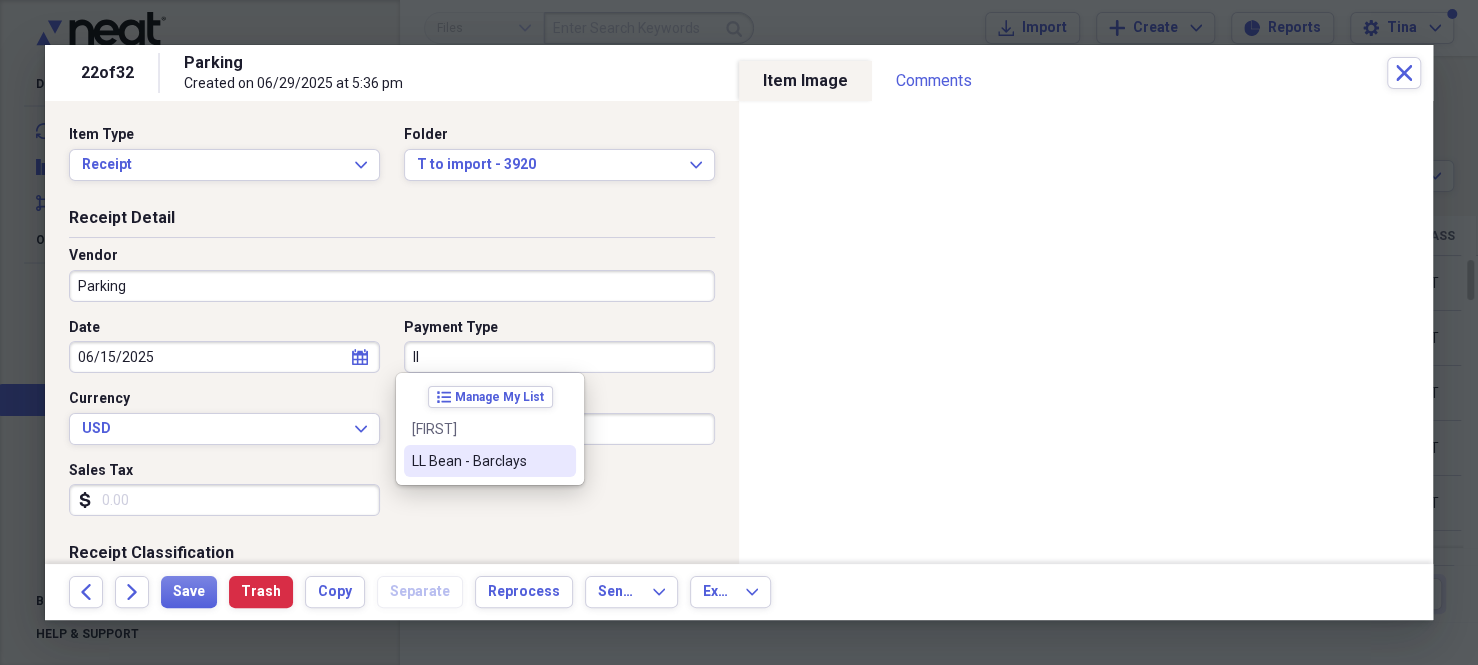 click on "LL Bean - Barclays" at bounding box center [478, 461] 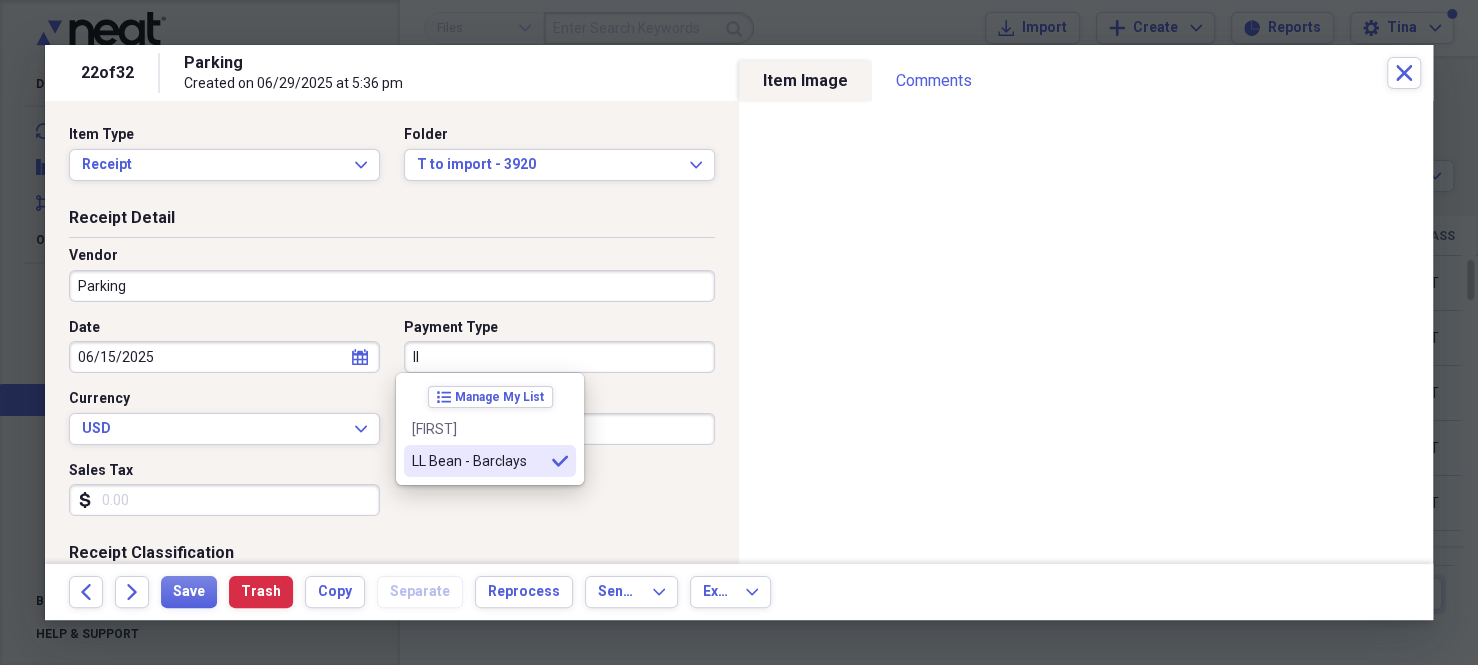 type on "LL Bean - Barclays" 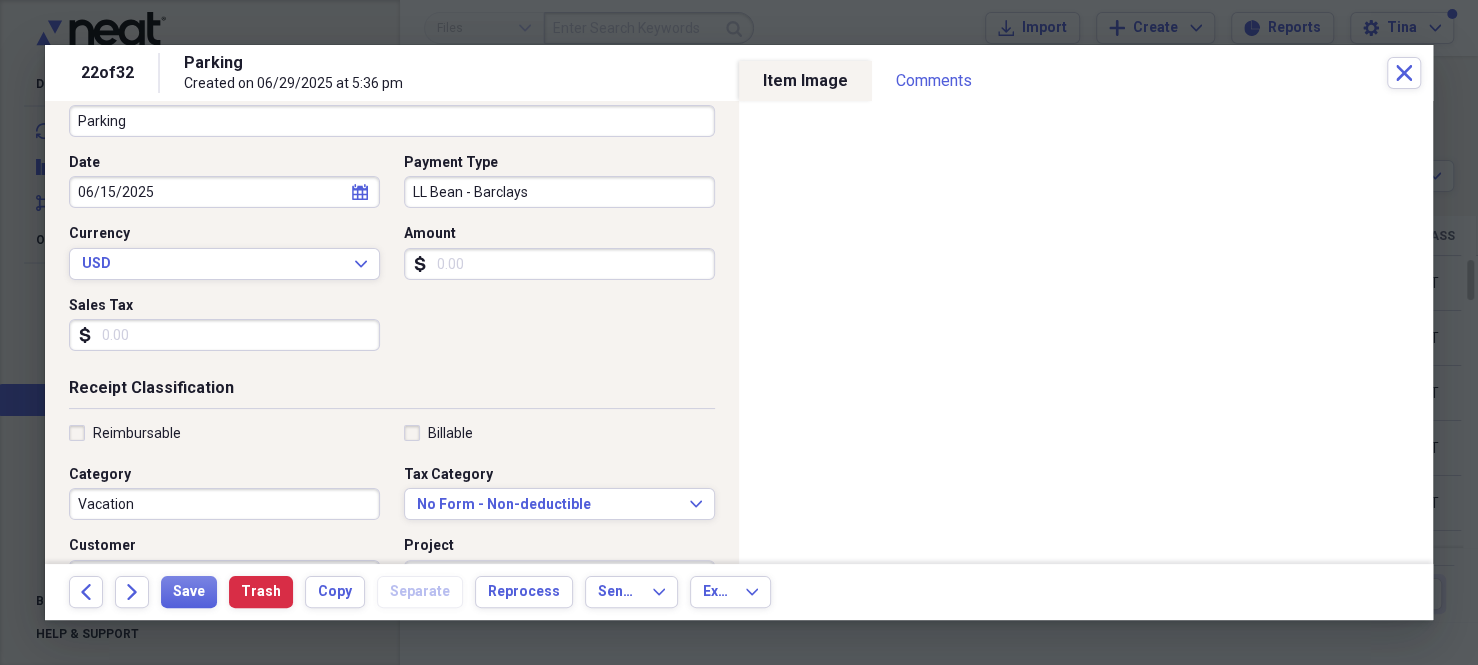 scroll, scrollTop: 200, scrollLeft: 0, axis: vertical 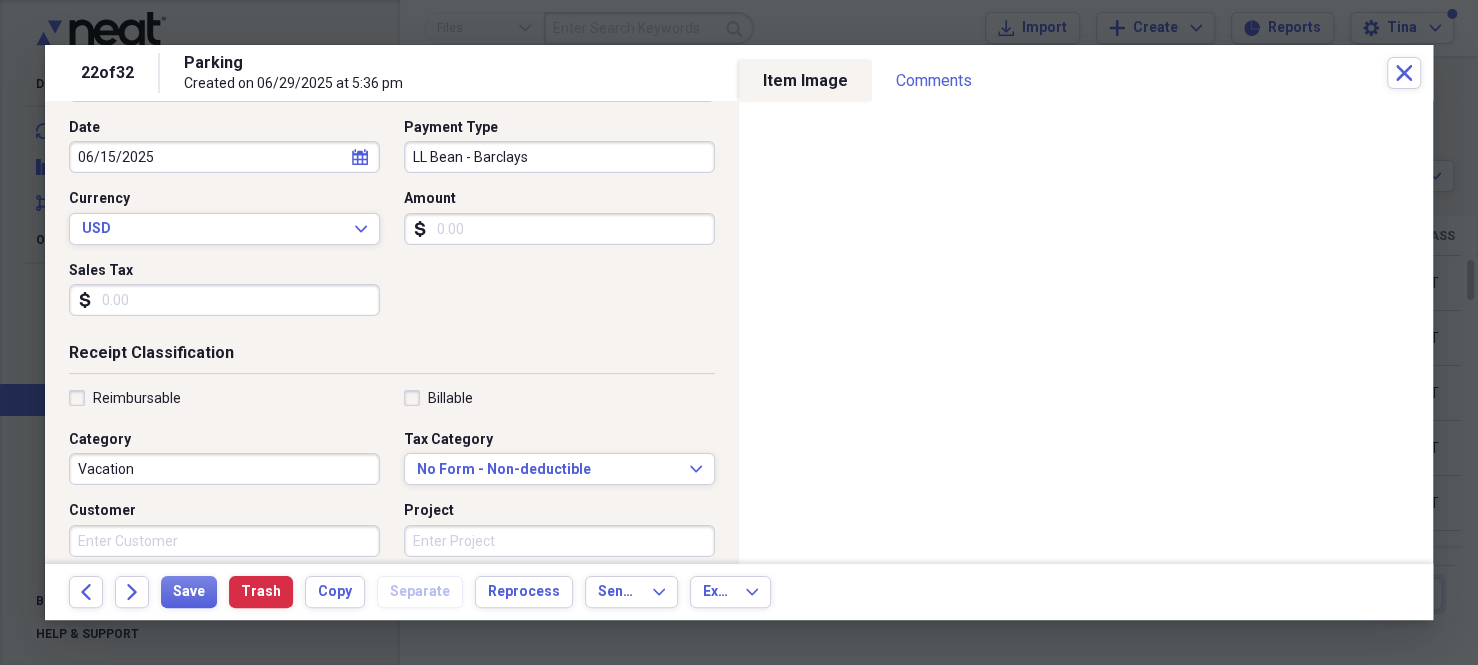 click on "Amount" at bounding box center [559, 229] 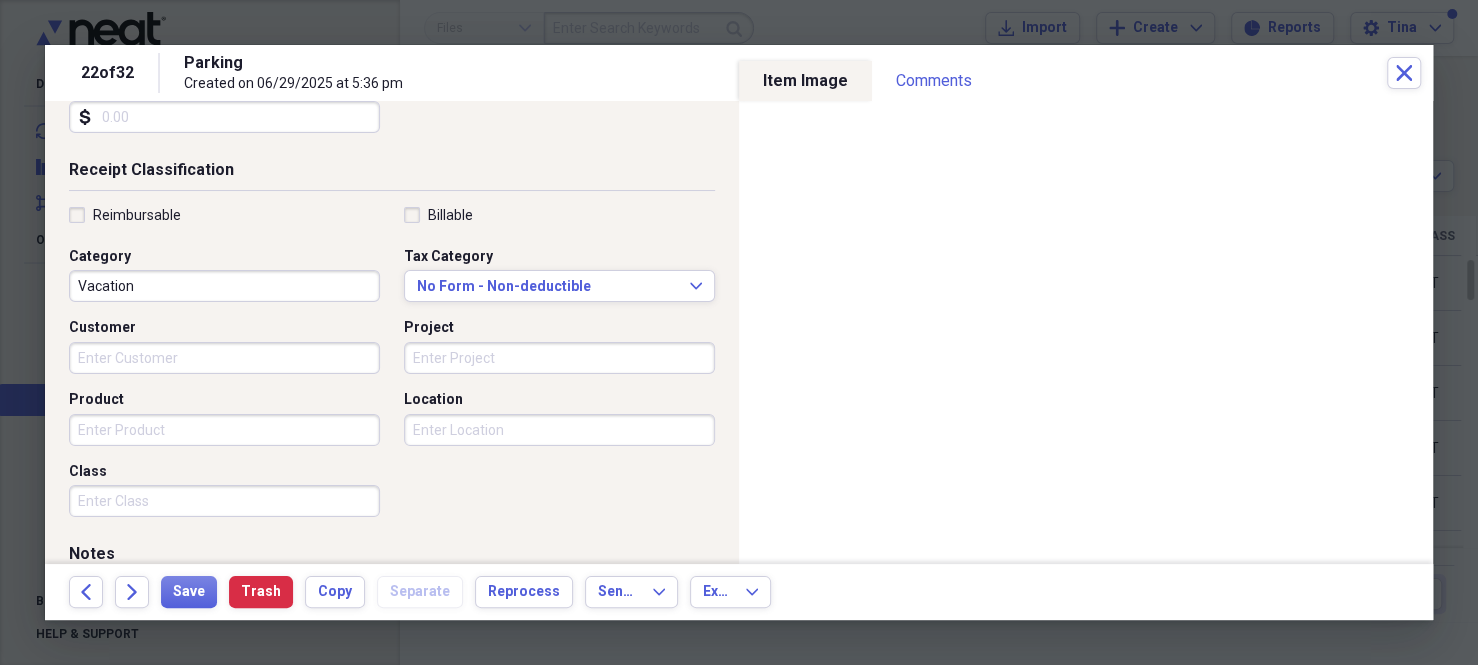 scroll, scrollTop: 400, scrollLeft: 0, axis: vertical 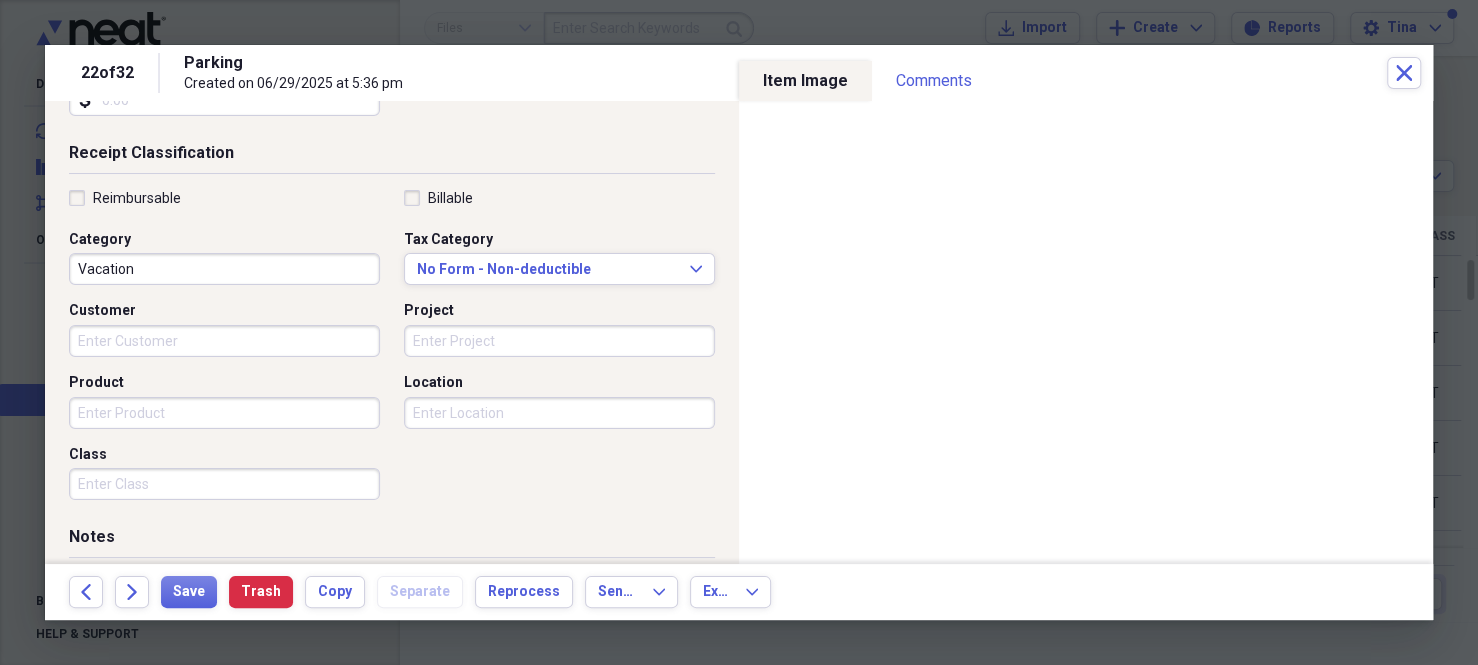 type on "30.00" 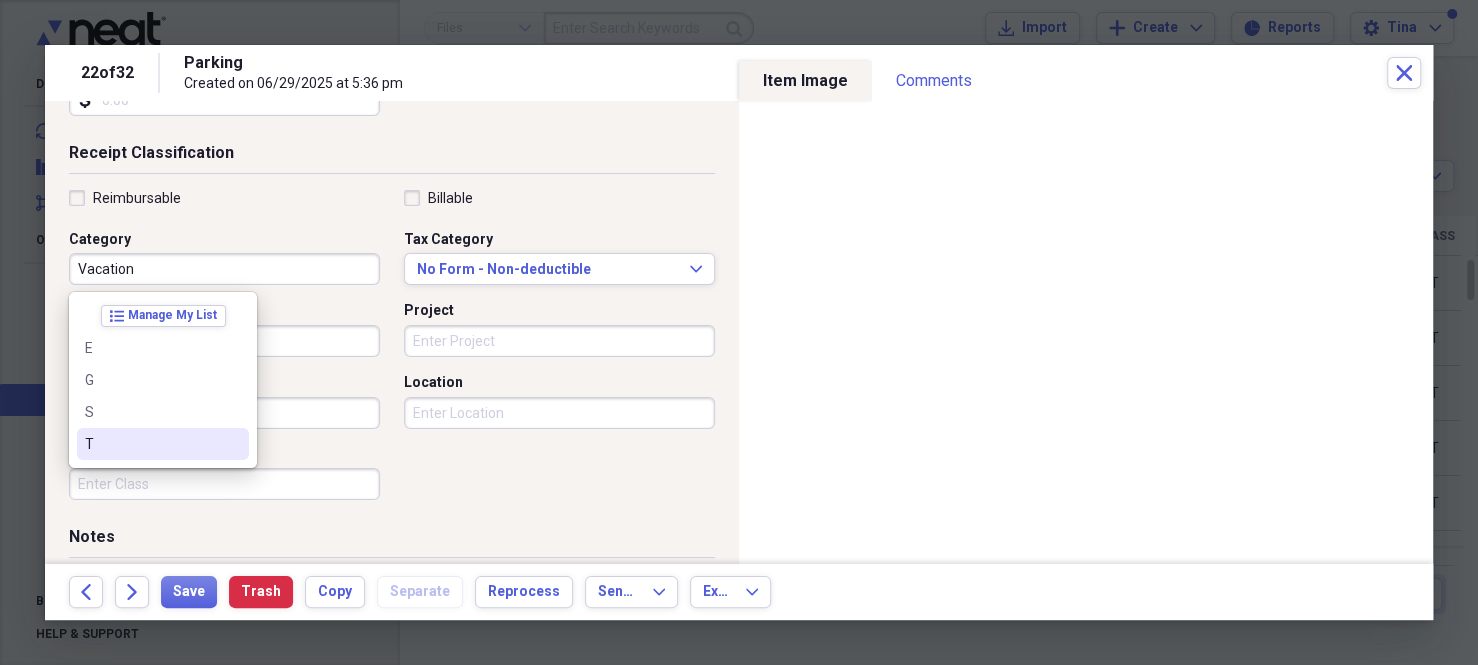 click on "T" at bounding box center [151, 444] 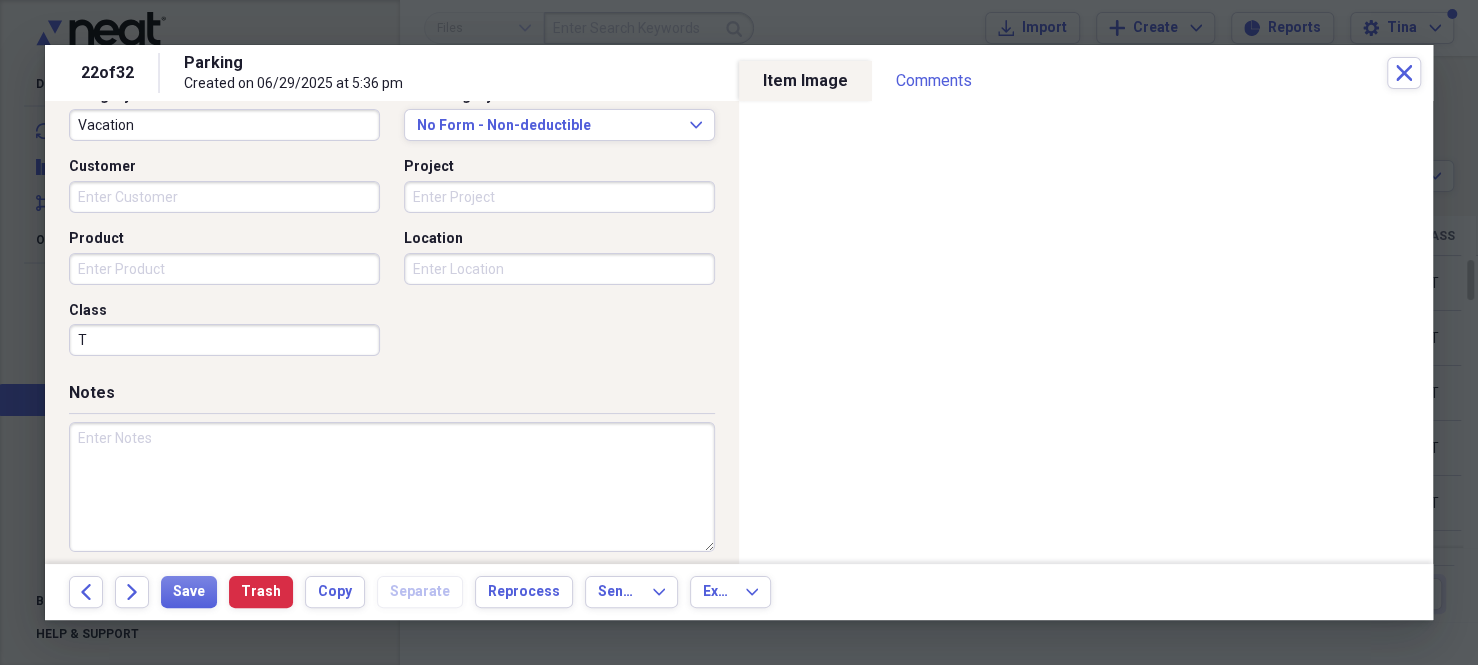 scroll, scrollTop: 556, scrollLeft: 0, axis: vertical 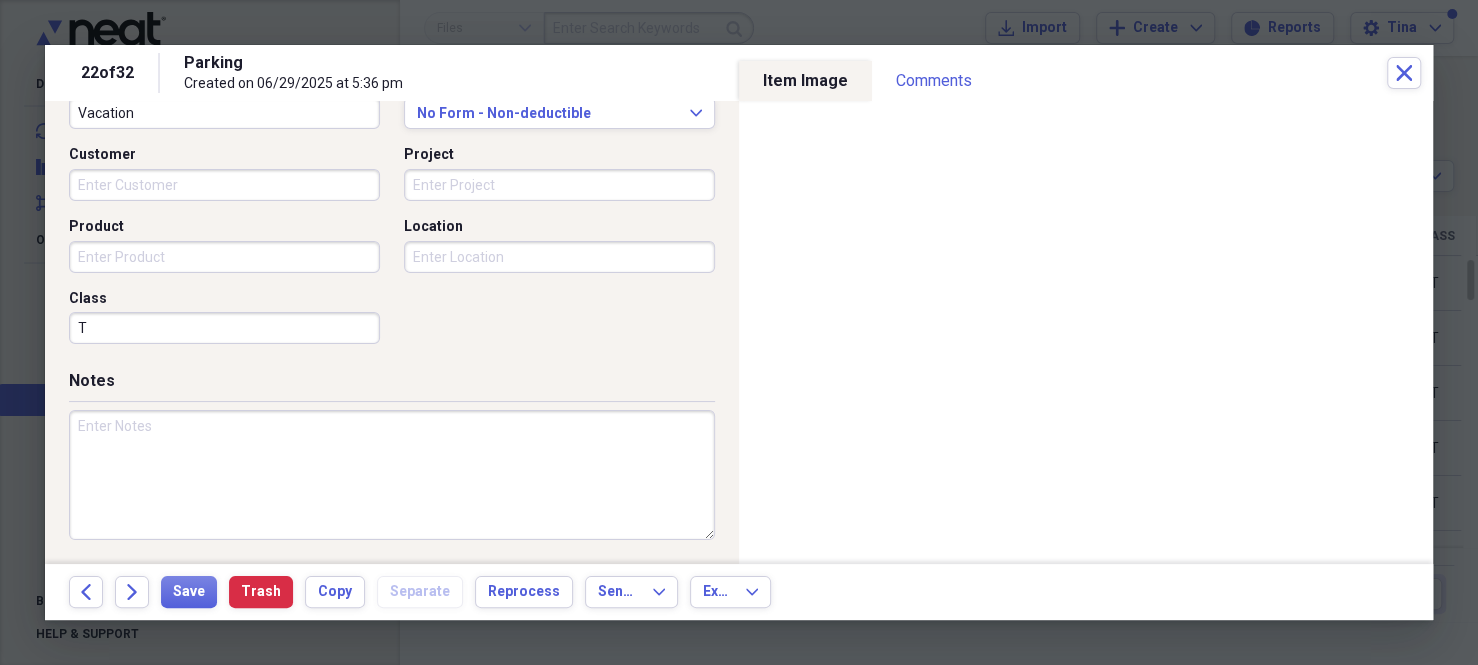 click at bounding box center [392, 475] 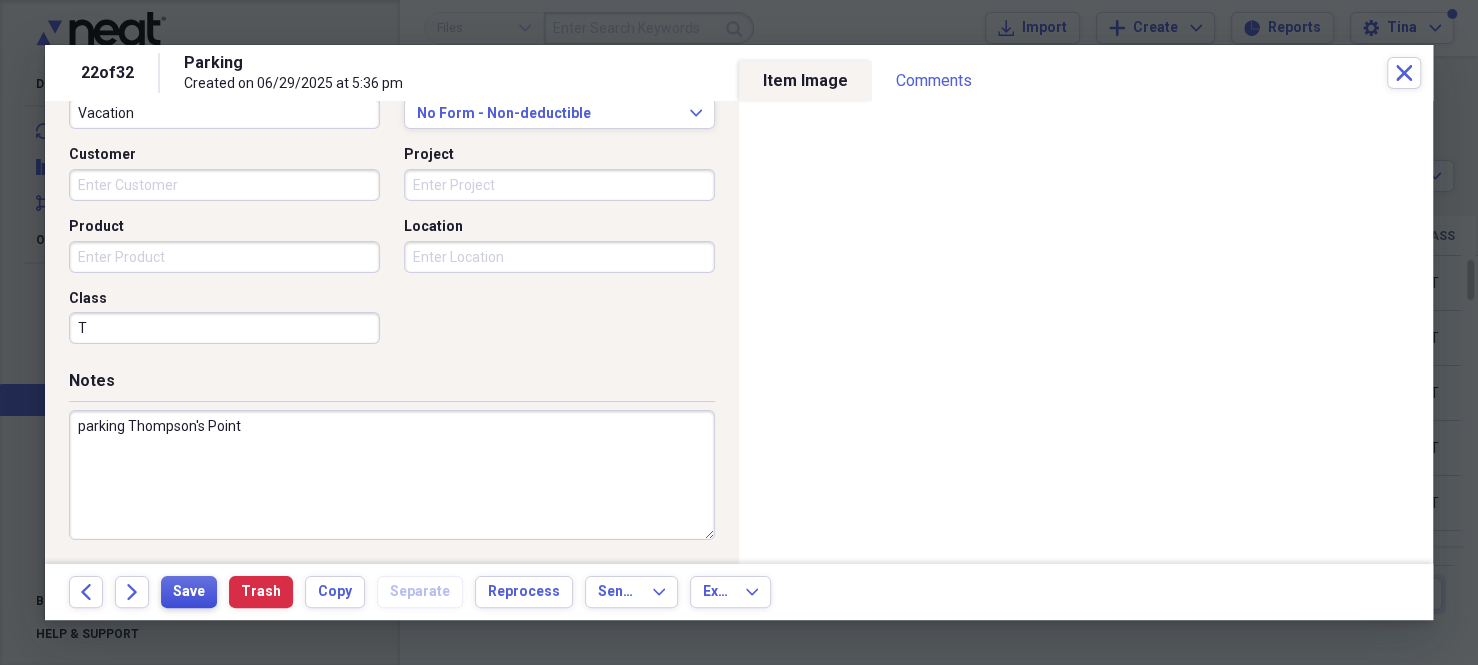 type on "parking Thompson's Point" 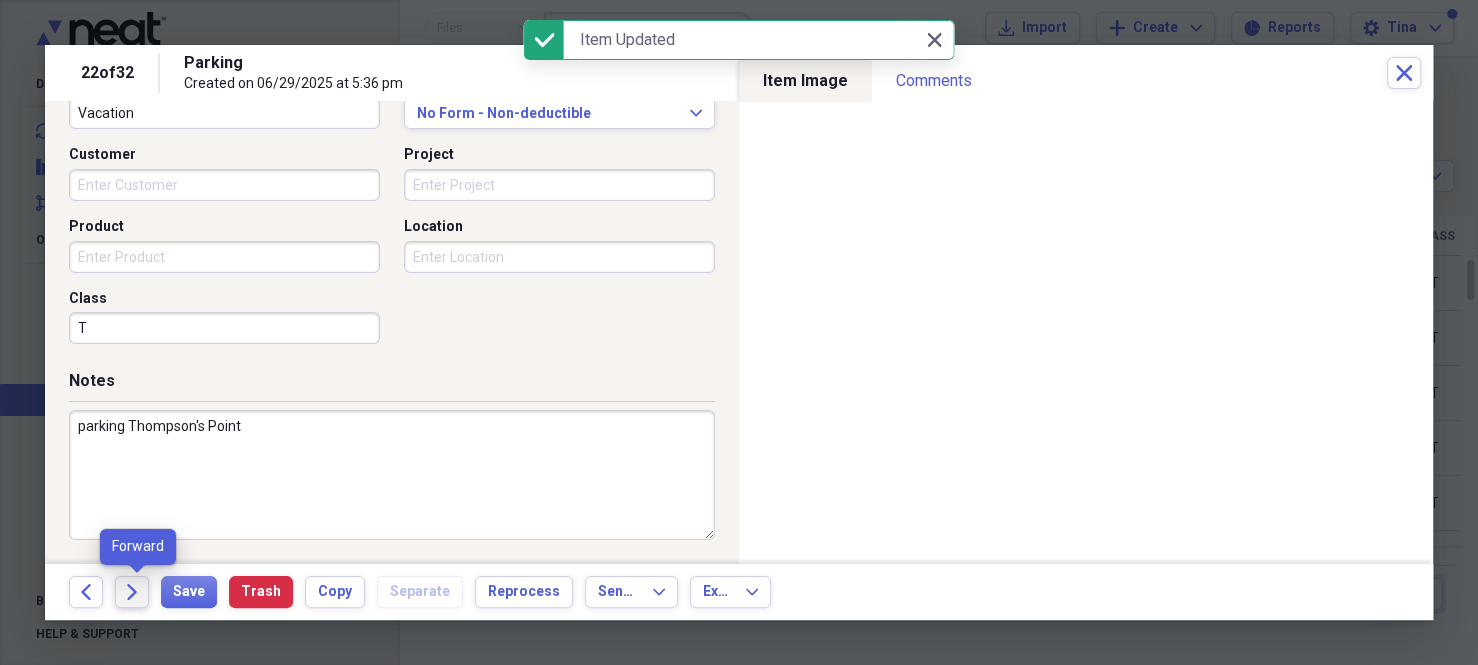 click 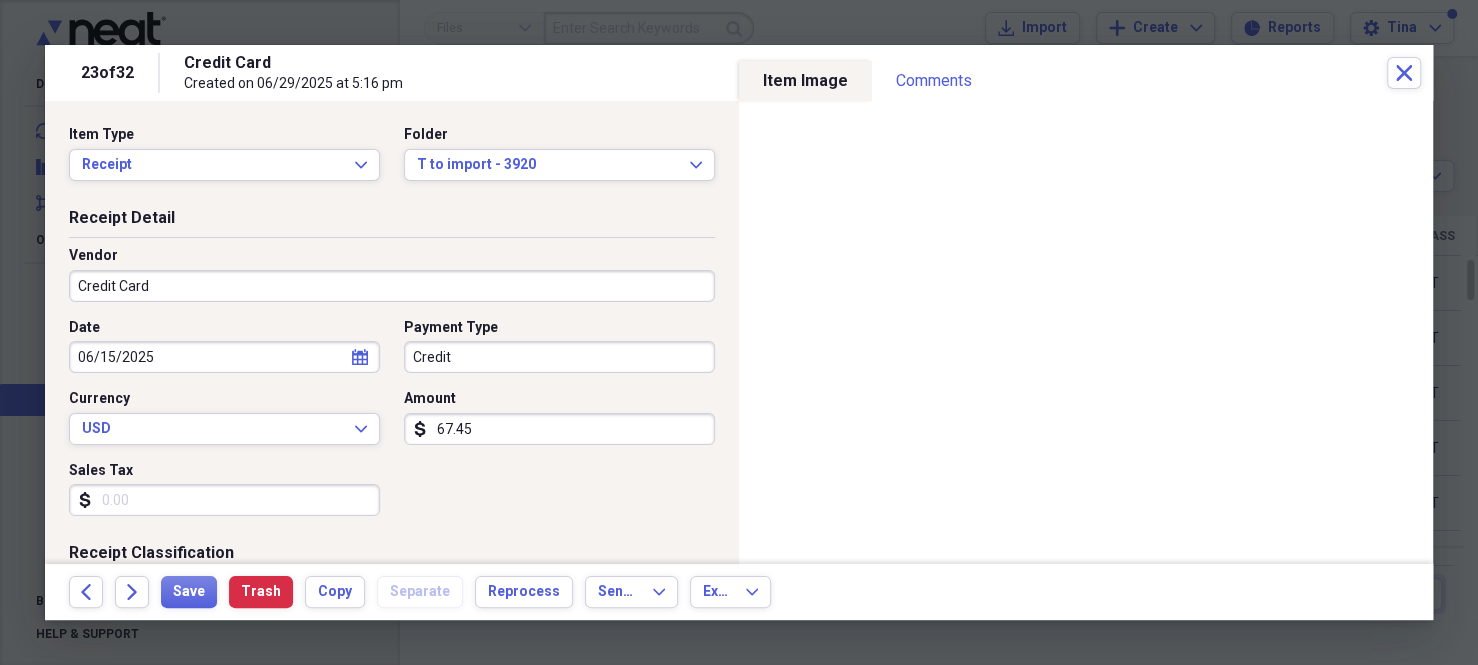 click on "Credit Card" at bounding box center (392, 286) 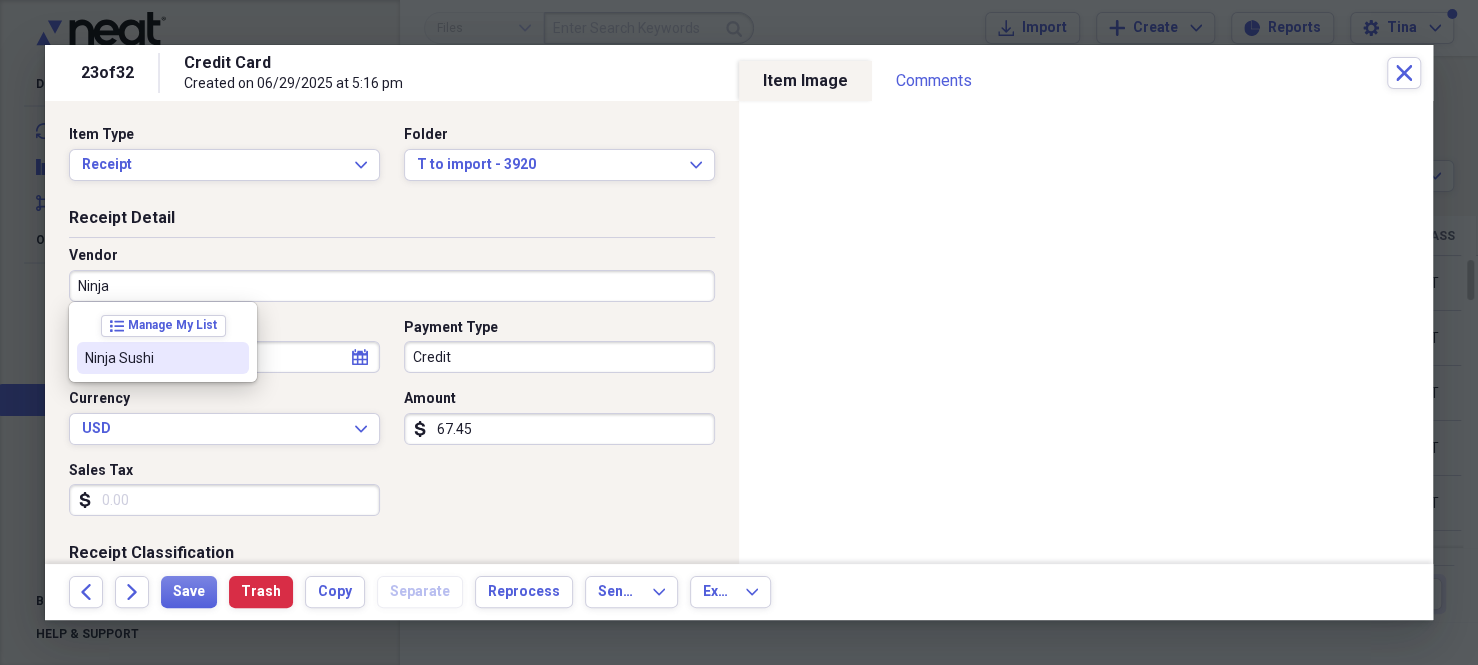 click on "Ninja Sushi" at bounding box center (151, 358) 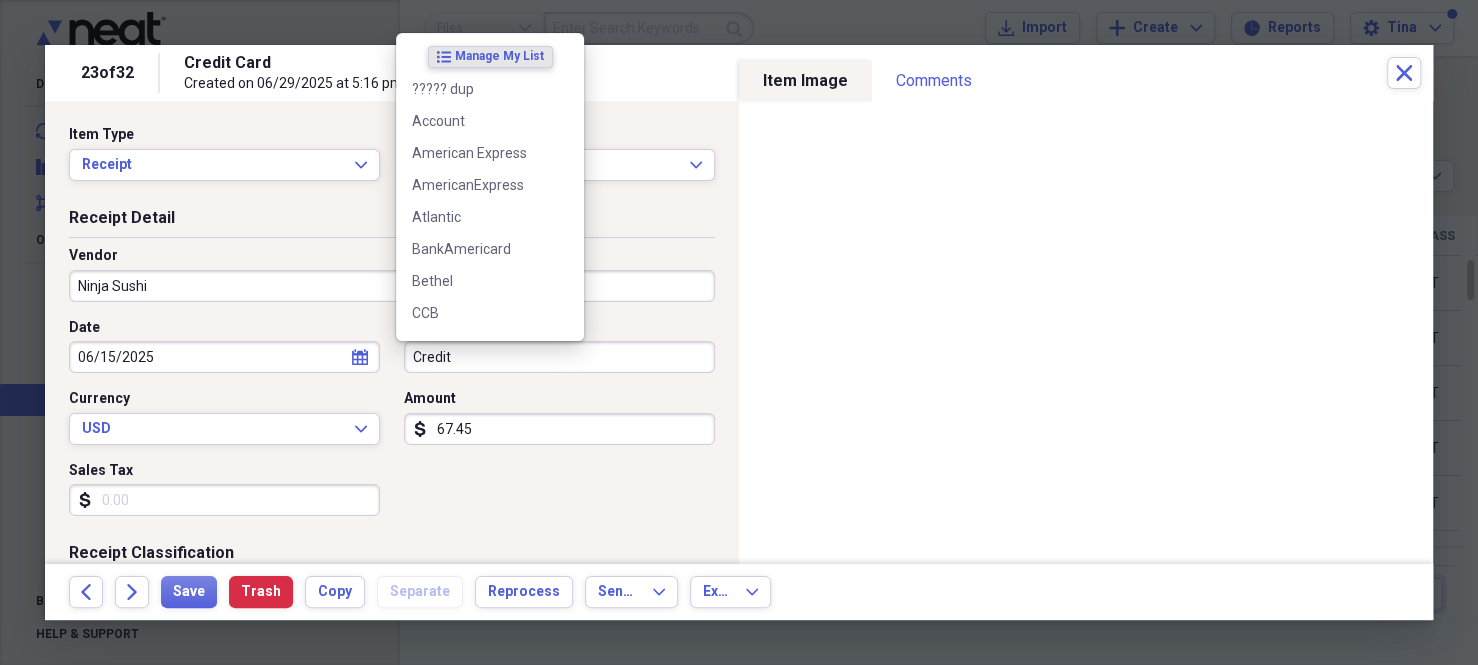 click on "Credit" at bounding box center (559, 357) 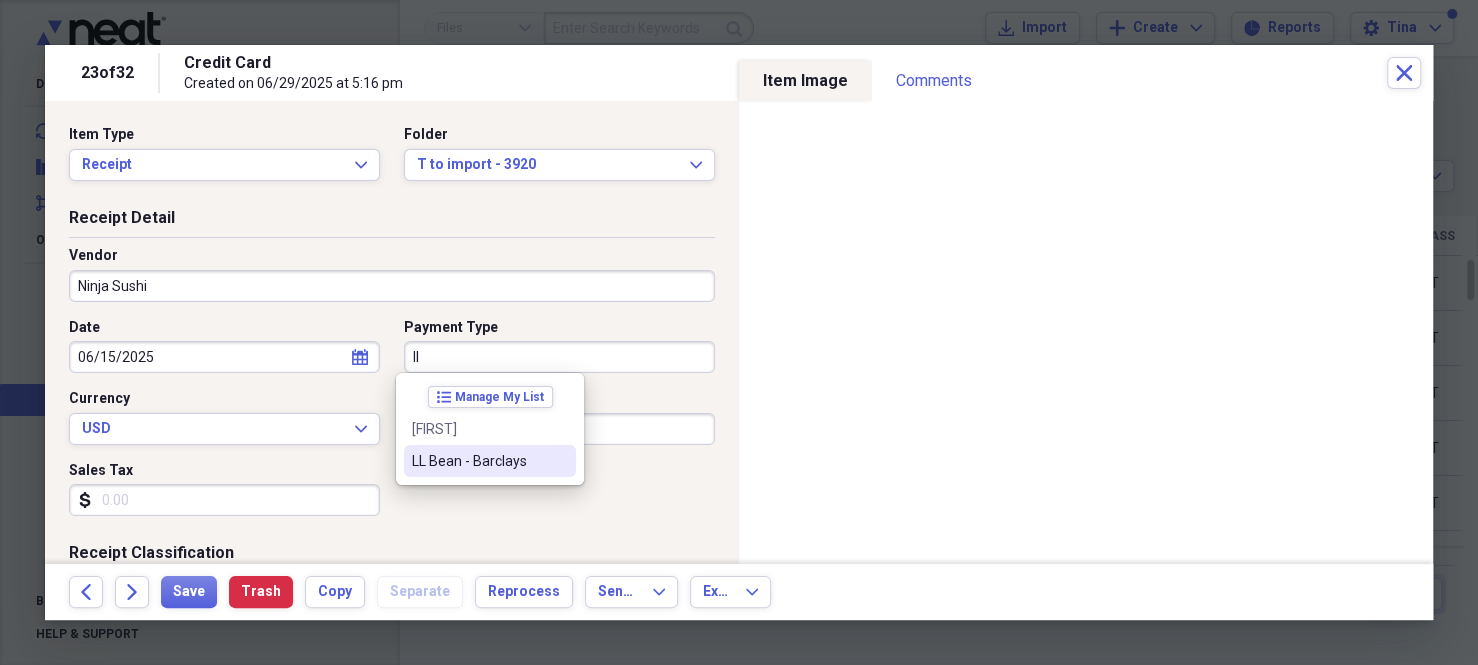 click on "LL Bean - Barclays" at bounding box center (490, 461) 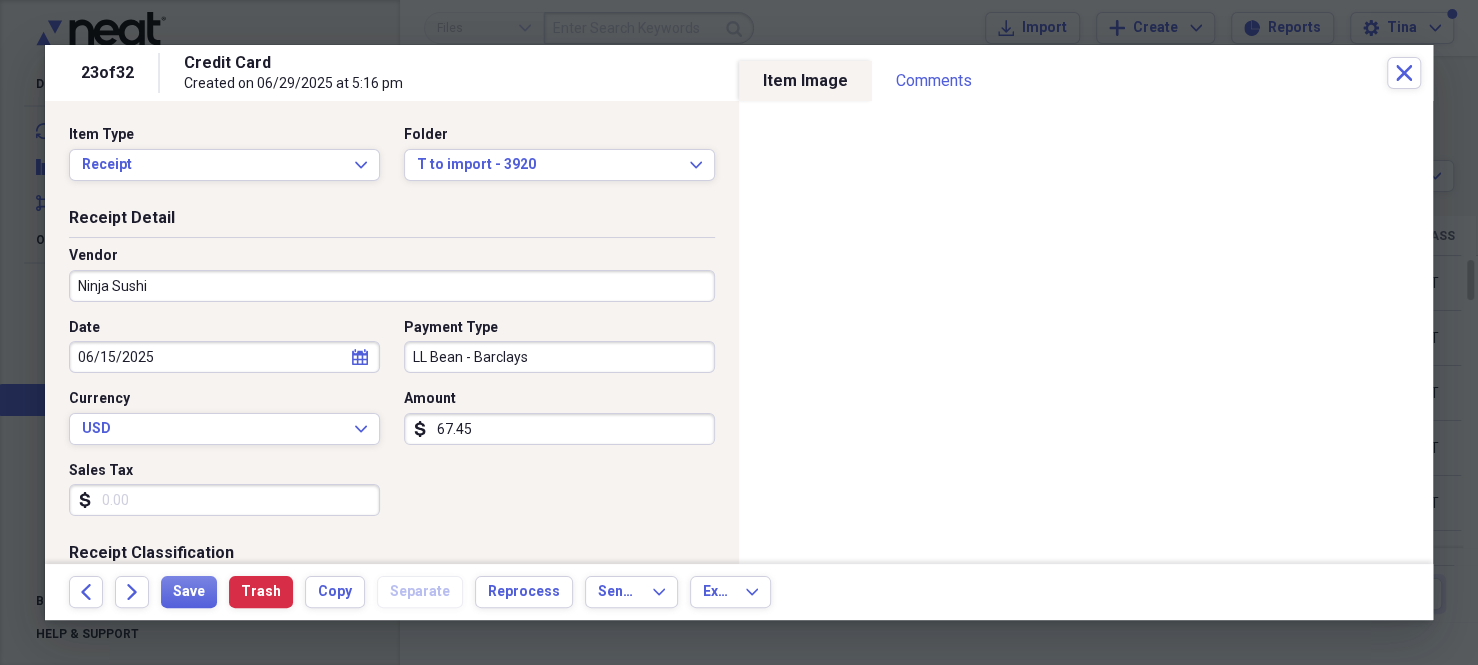 click on "67.45" at bounding box center (559, 429) 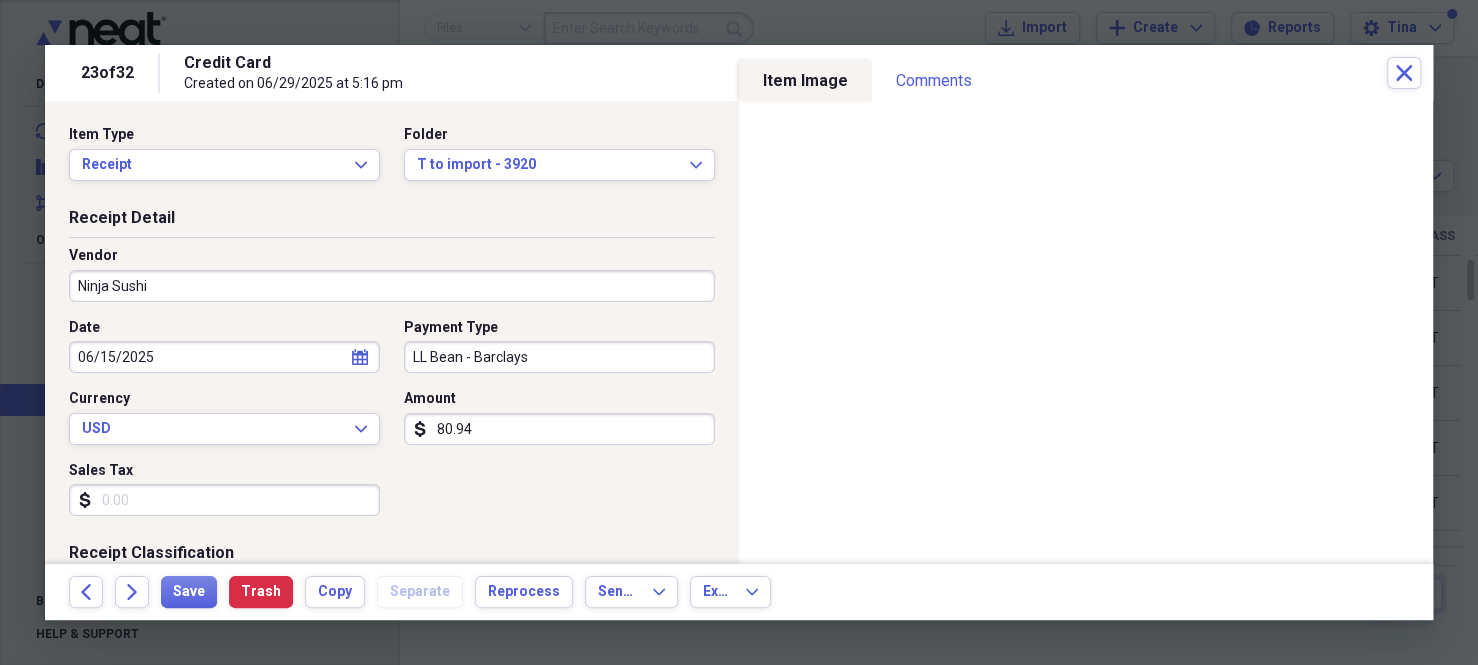 type on "80.94" 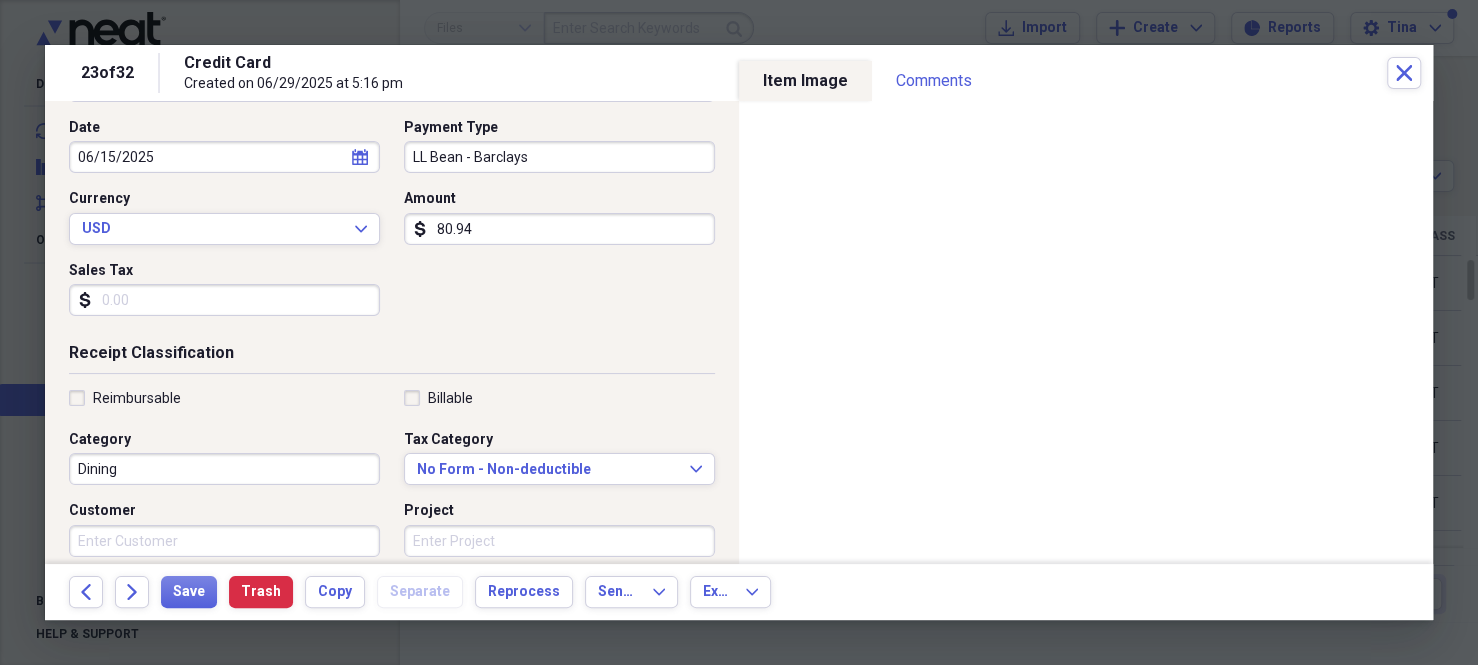 scroll, scrollTop: 400, scrollLeft: 0, axis: vertical 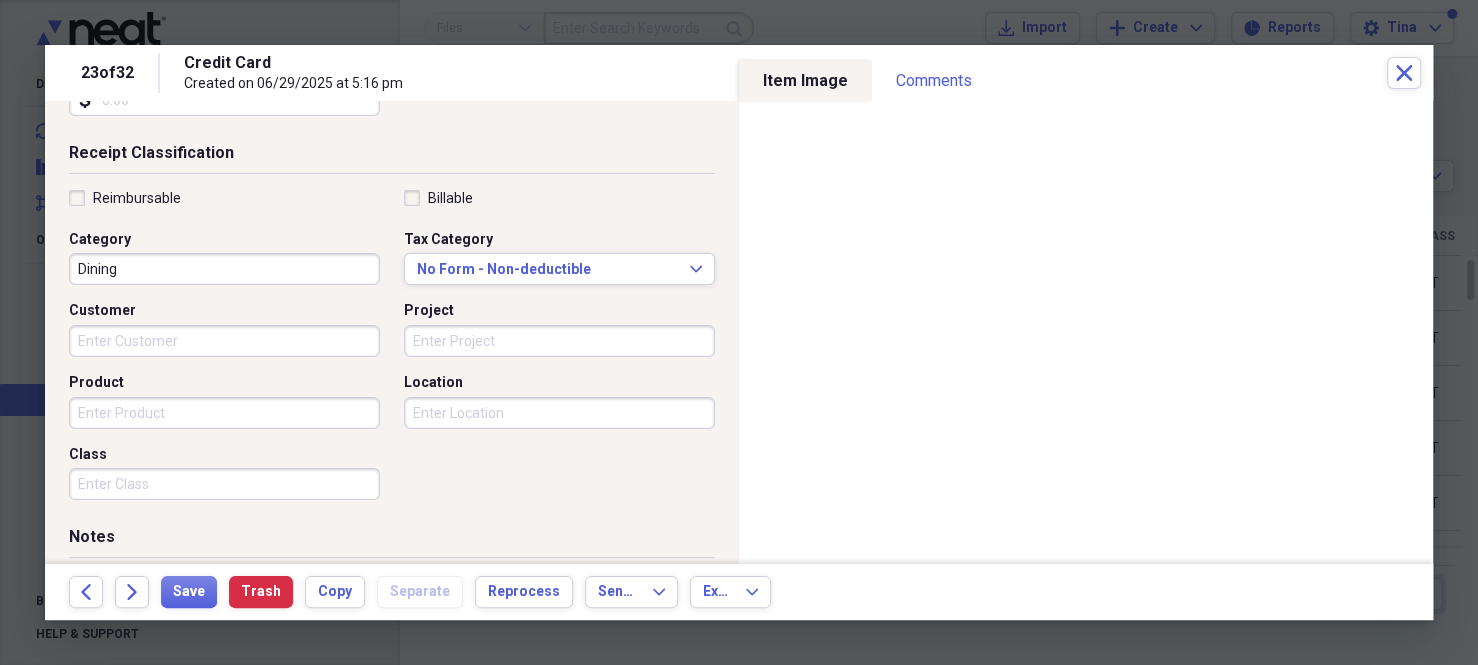 click on "Class" at bounding box center (224, 484) 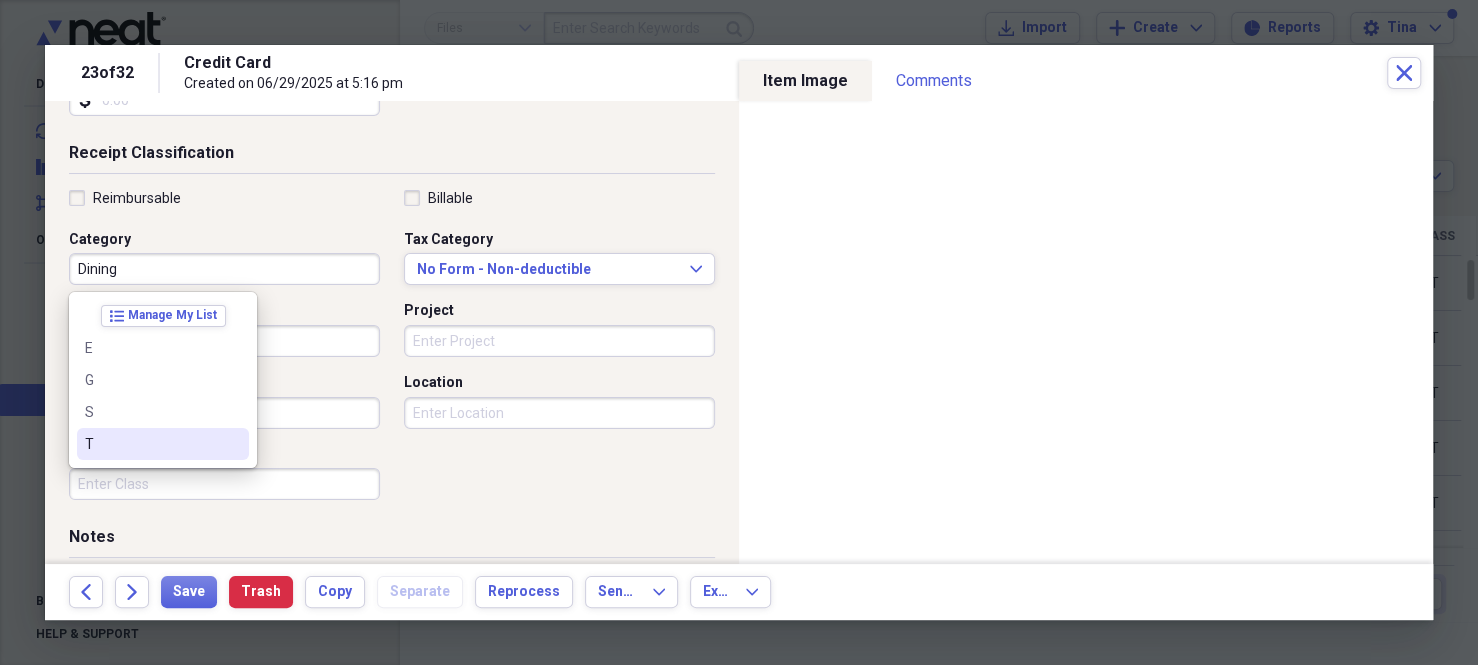 click on "T" at bounding box center [163, 444] 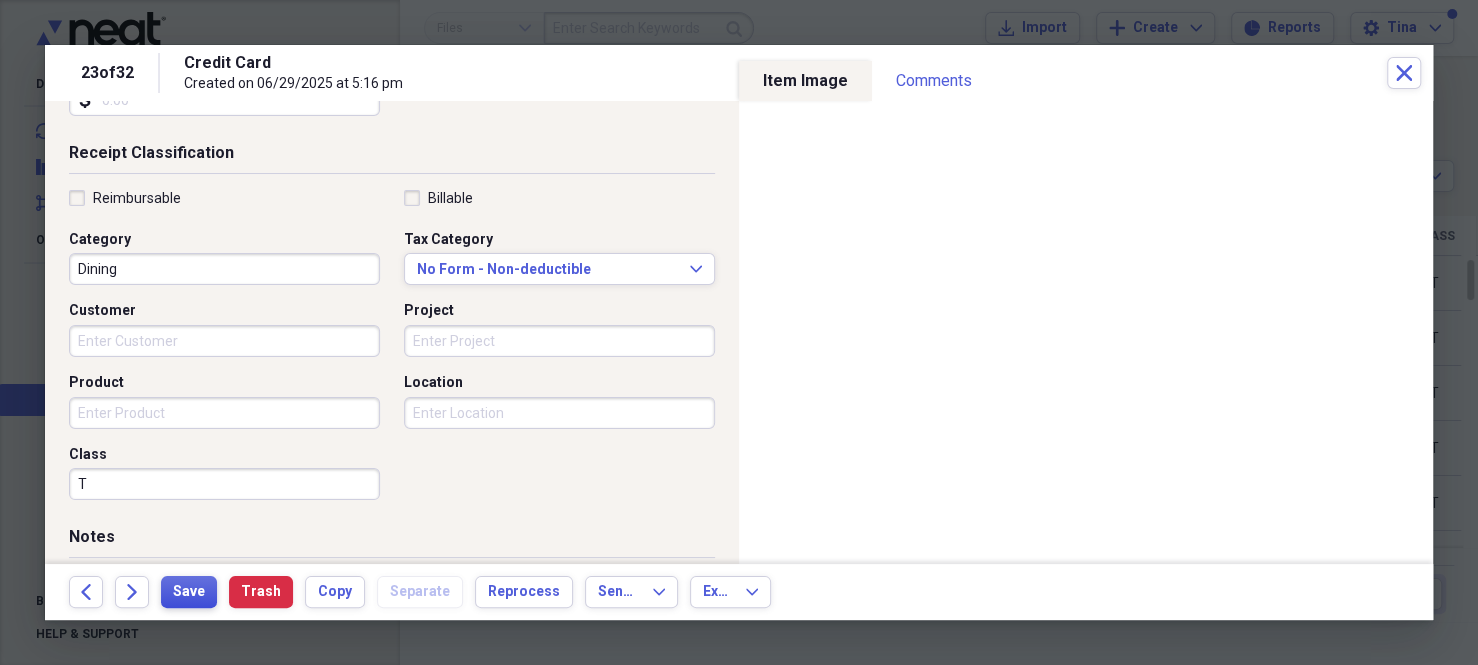 click on "Save" at bounding box center [189, 592] 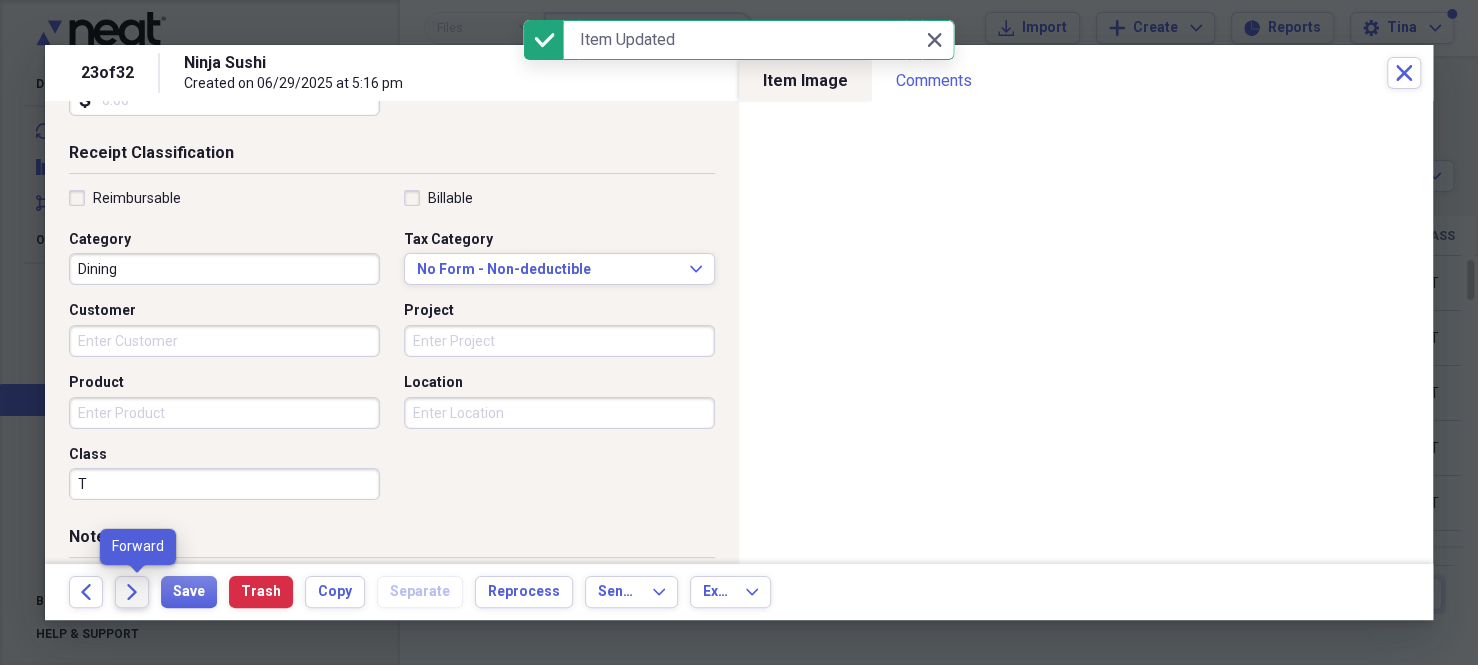 click on "Forward" 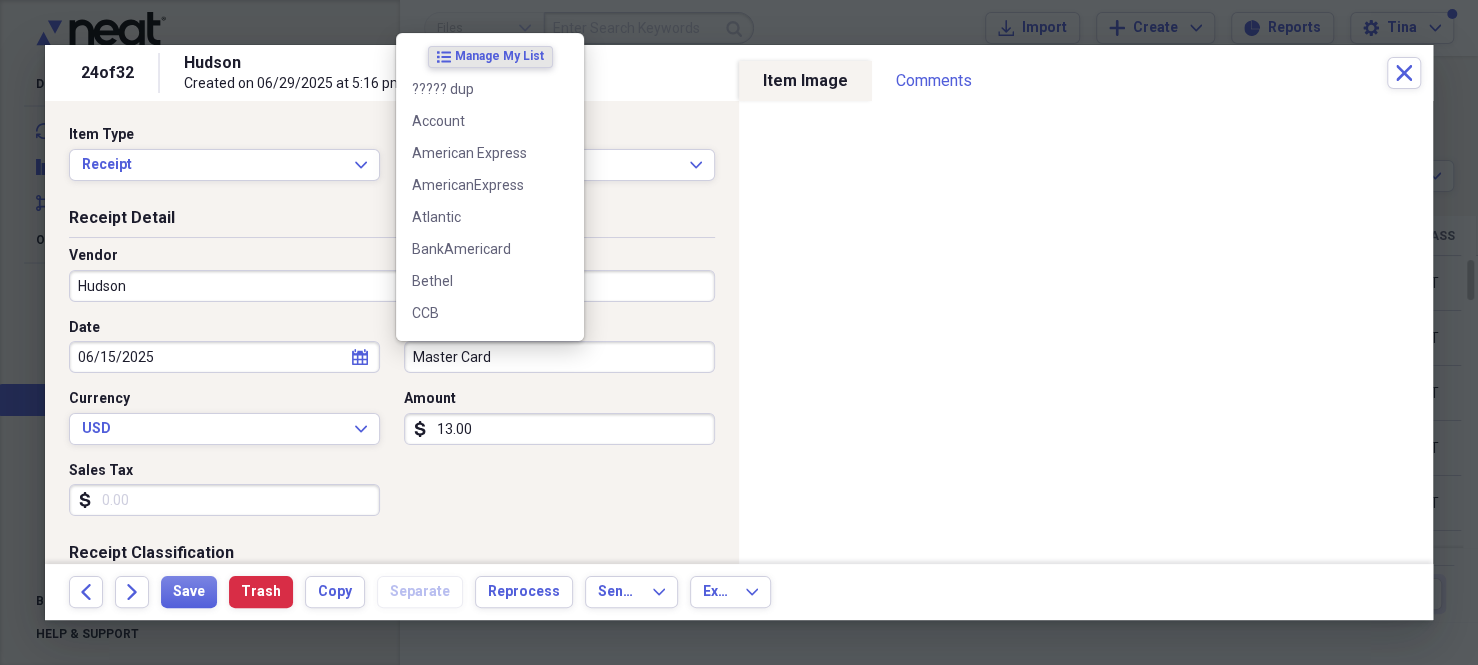 click on "Master Card" at bounding box center [559, 357] 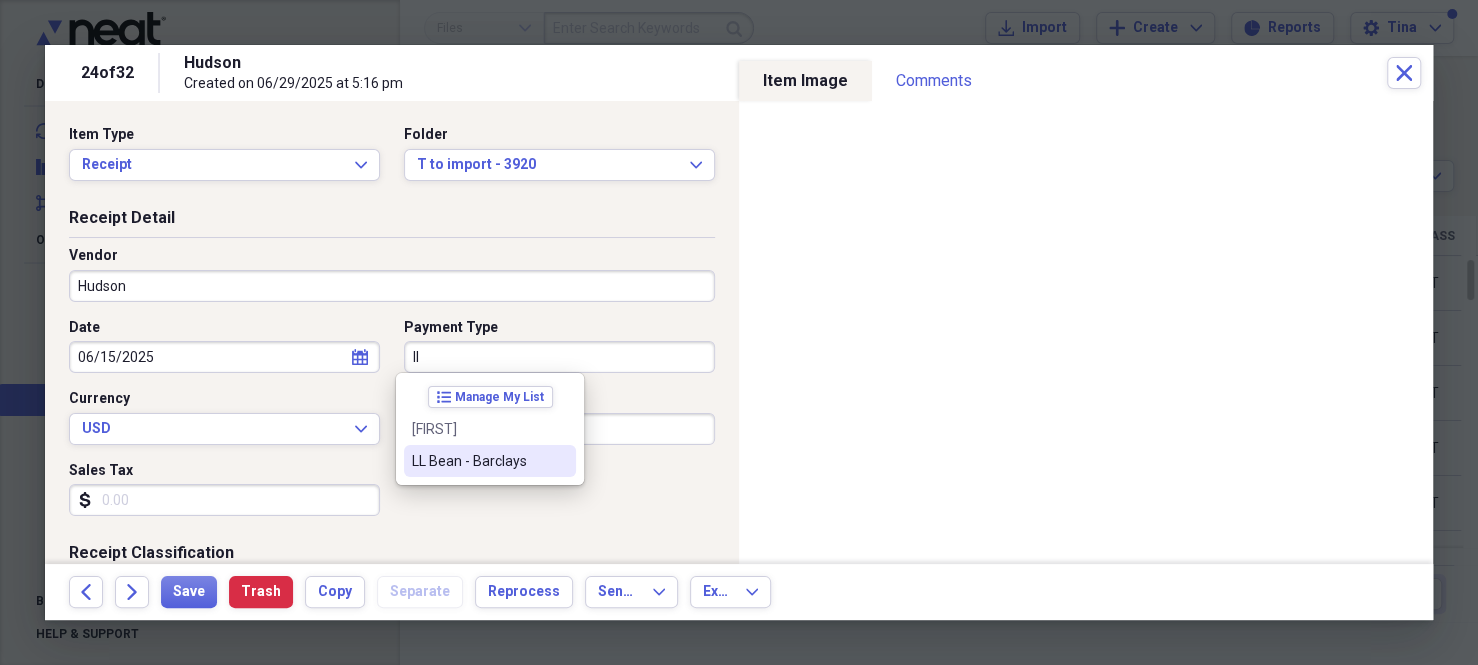 click on "LL Bean - Barclays" at bounding box center [478, 461] 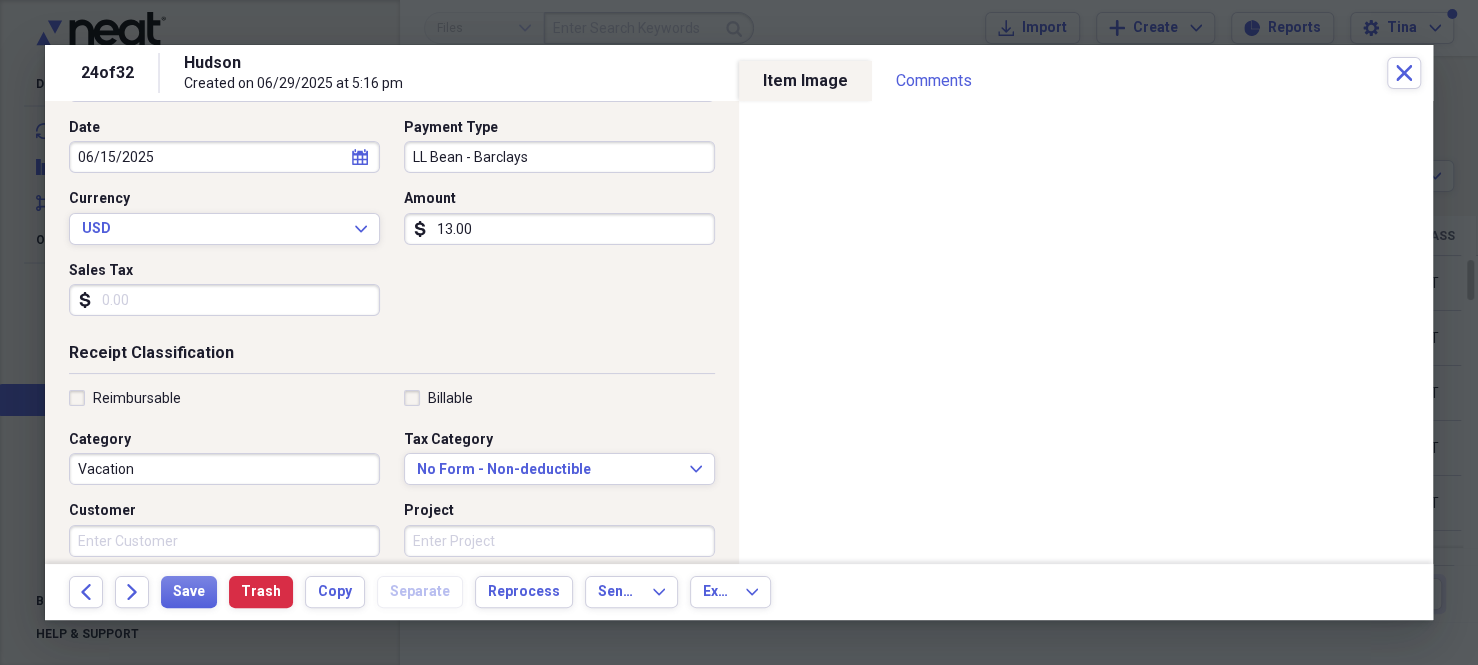 scroll, scrollTop: 300, scrollLeft: 0, axis: vertical 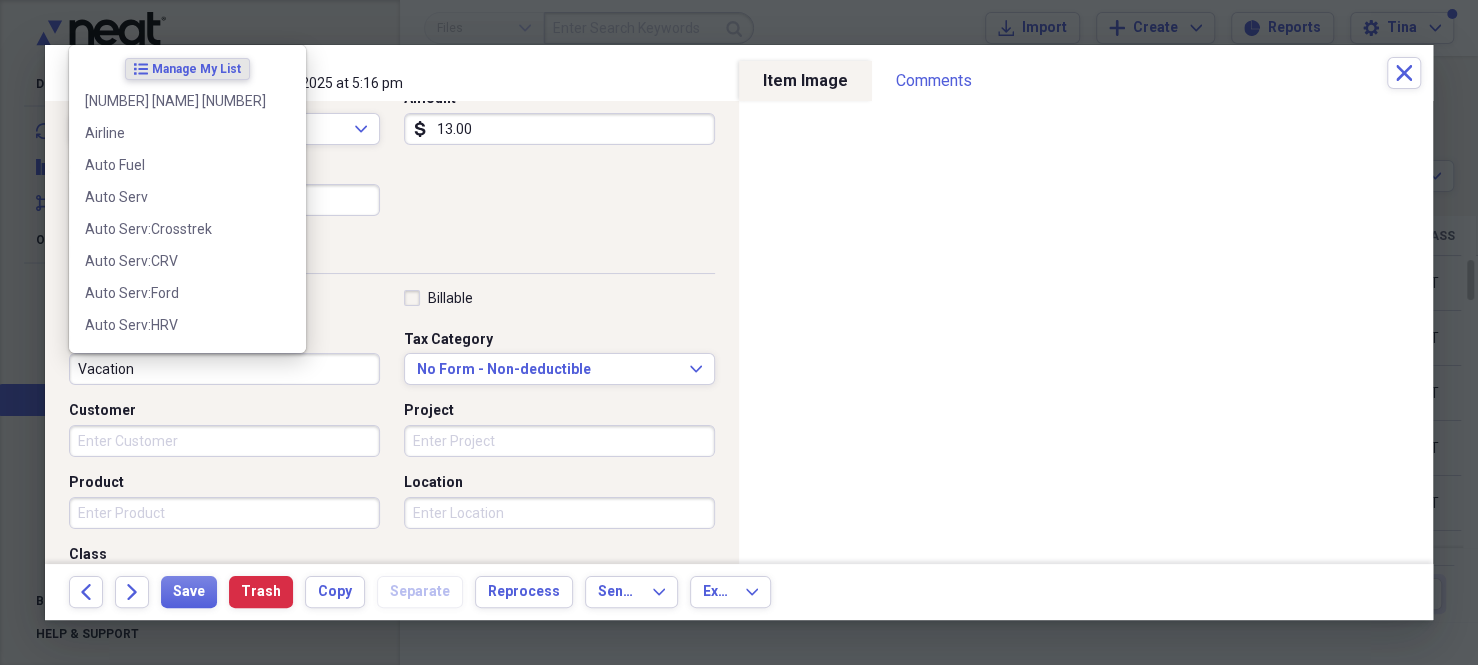 click on "Vacation" at bounding box center [224, 369] 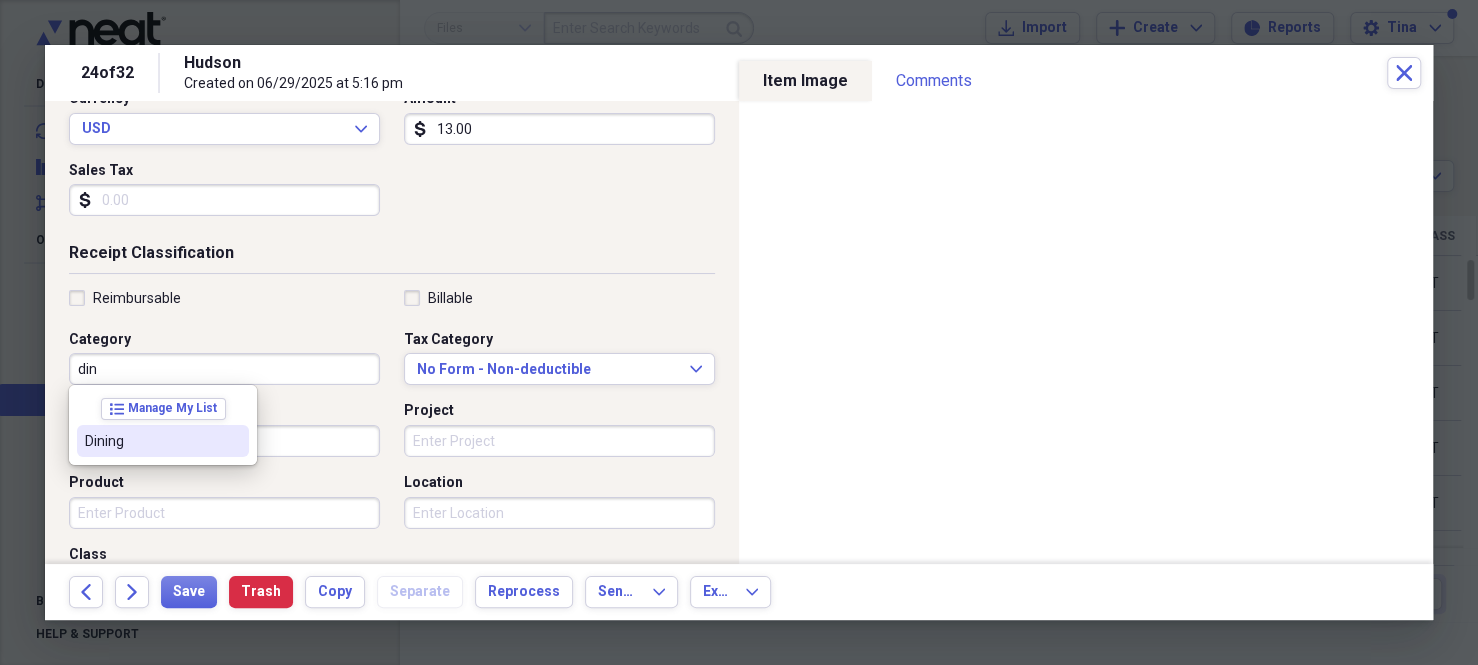 click on "Dining" at bounding box center [151, 441] 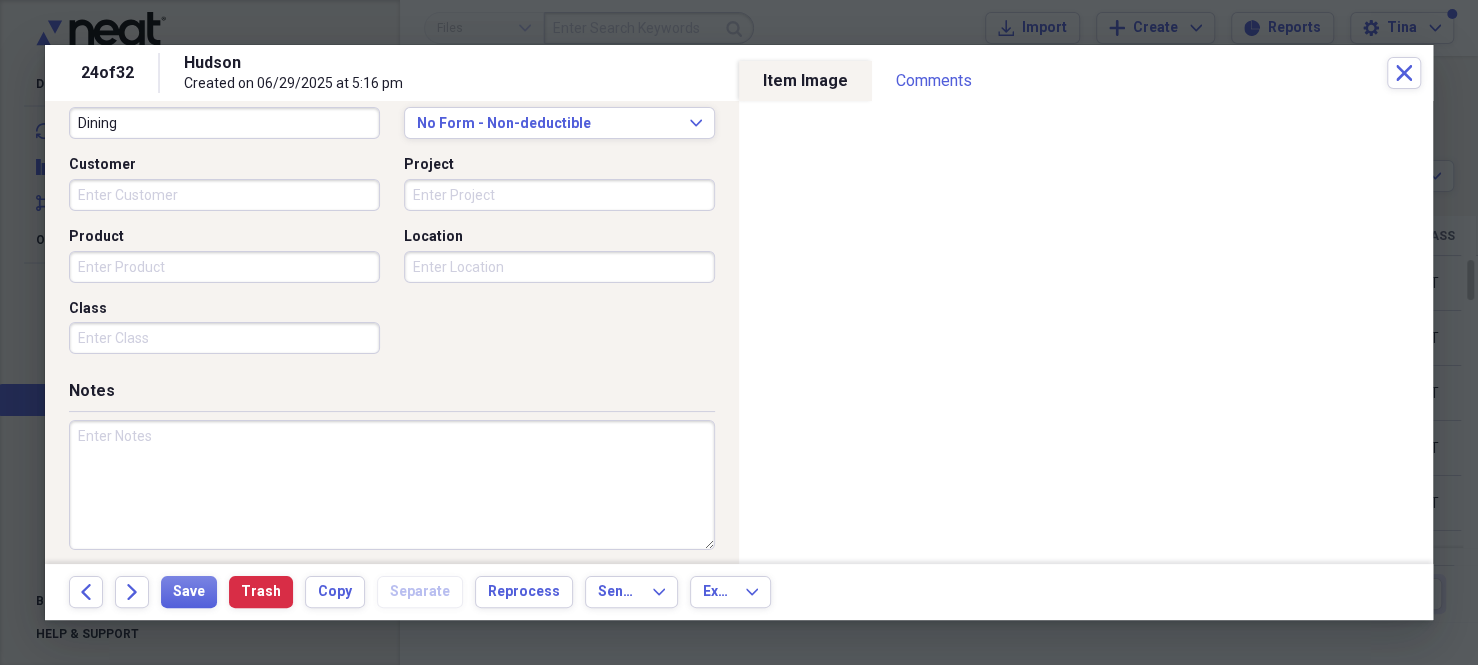 scroll, scrollTop: 556, scrollLeft: 0, axis: vertical 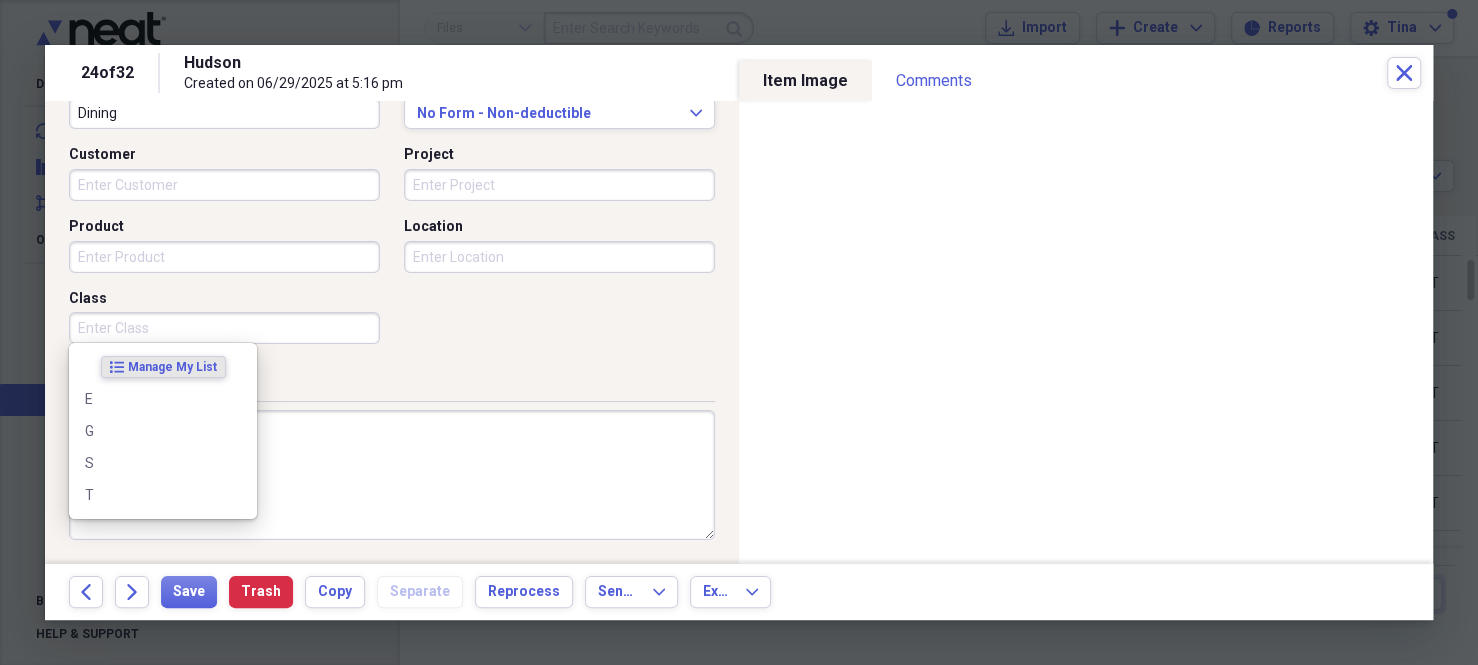 click on "Class" at bounding box center (224, 328) 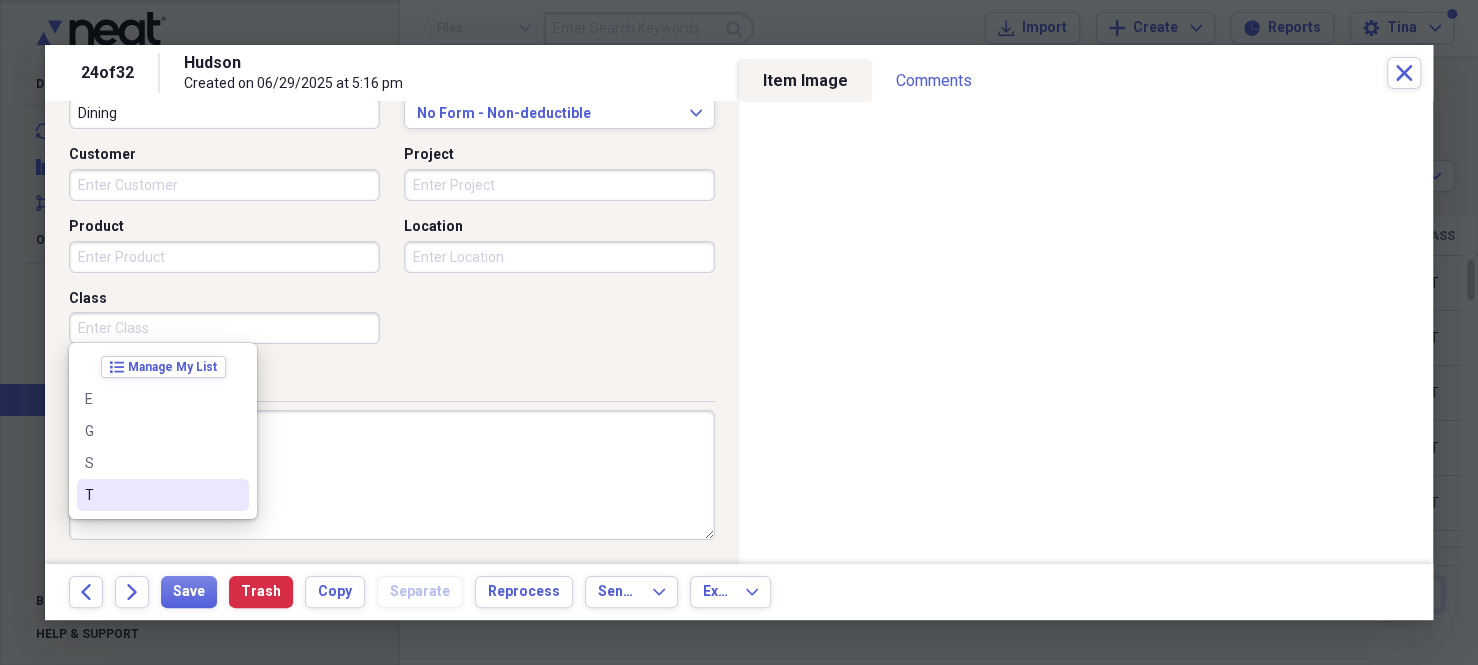 click on "T" at bounding box center [151, 495] 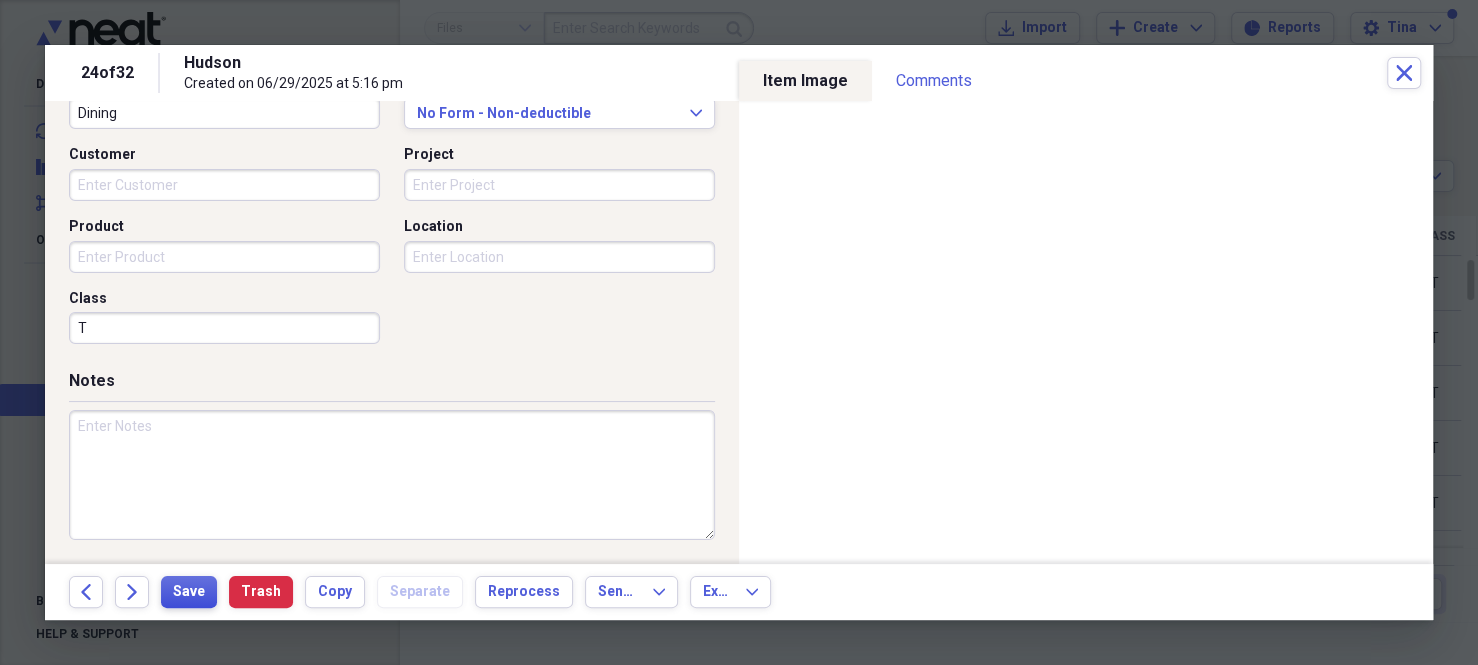 click on "Save" at bounding box center [189, 592] 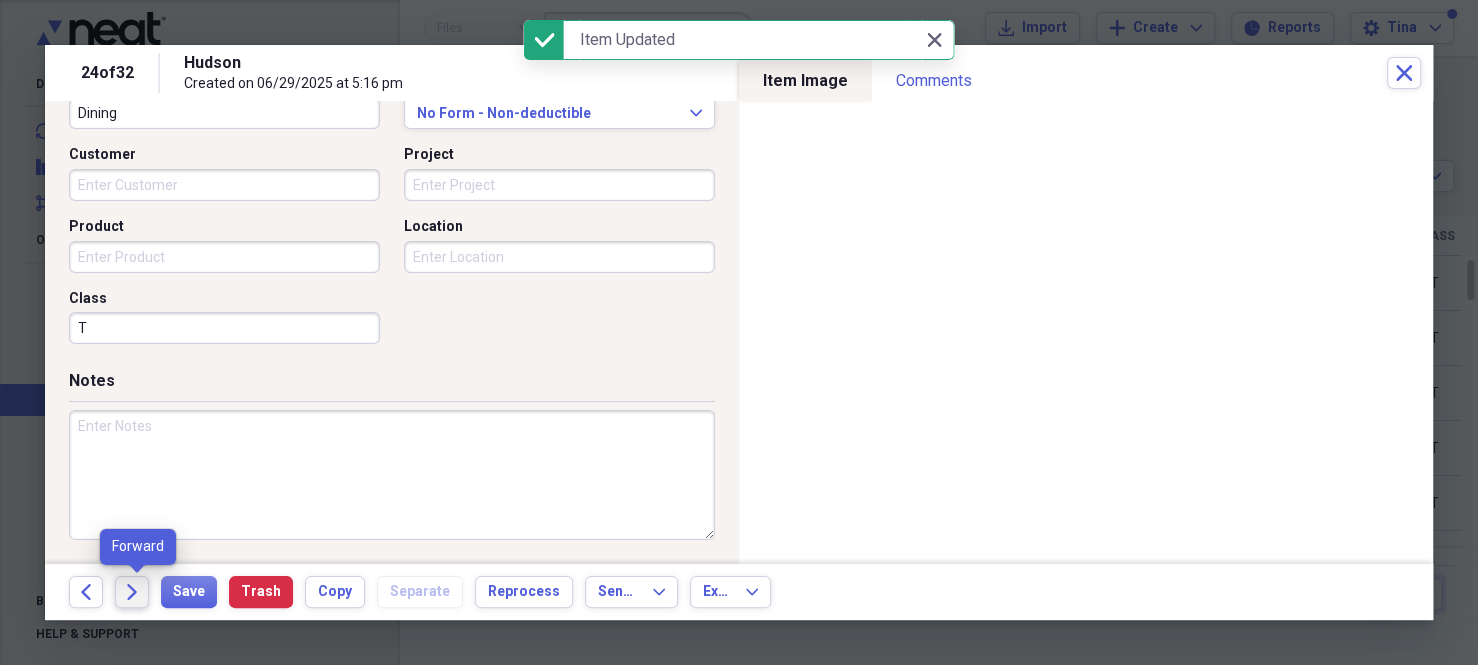 click on "Forward" 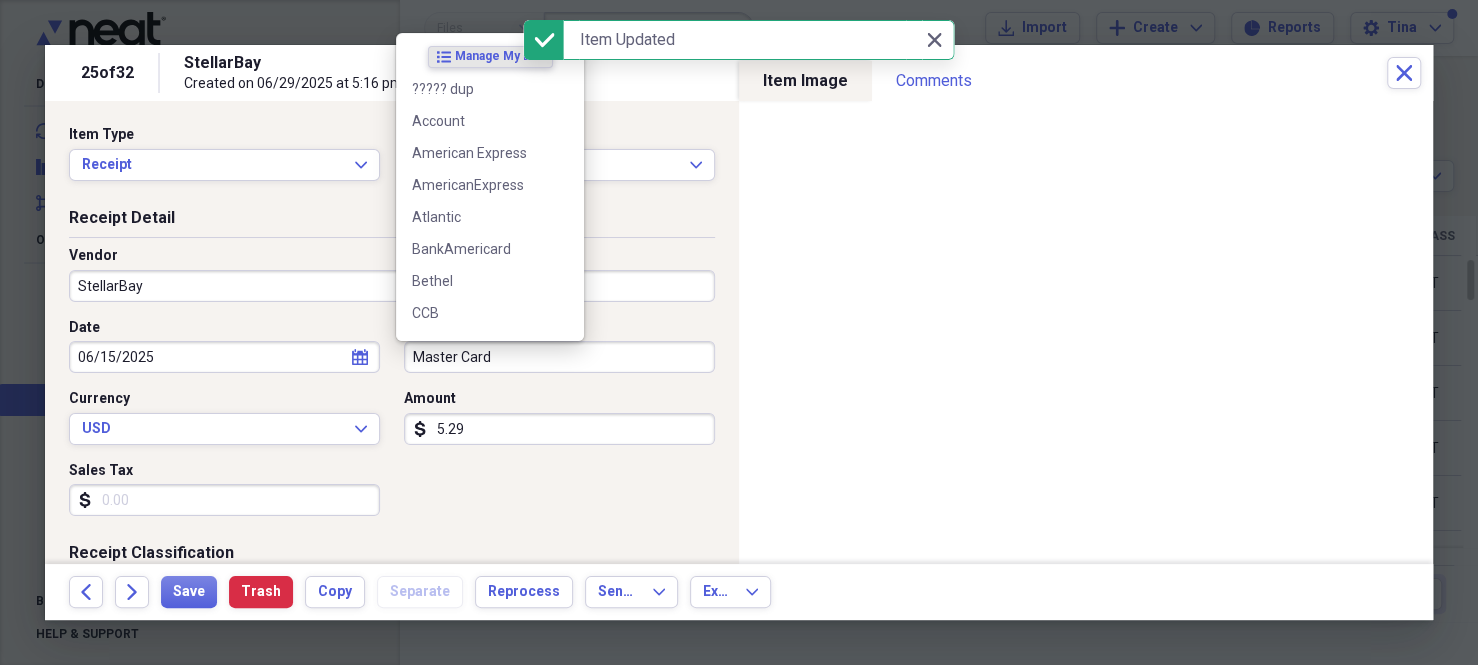 click on "Master Card" at bounding box center [559, 357] 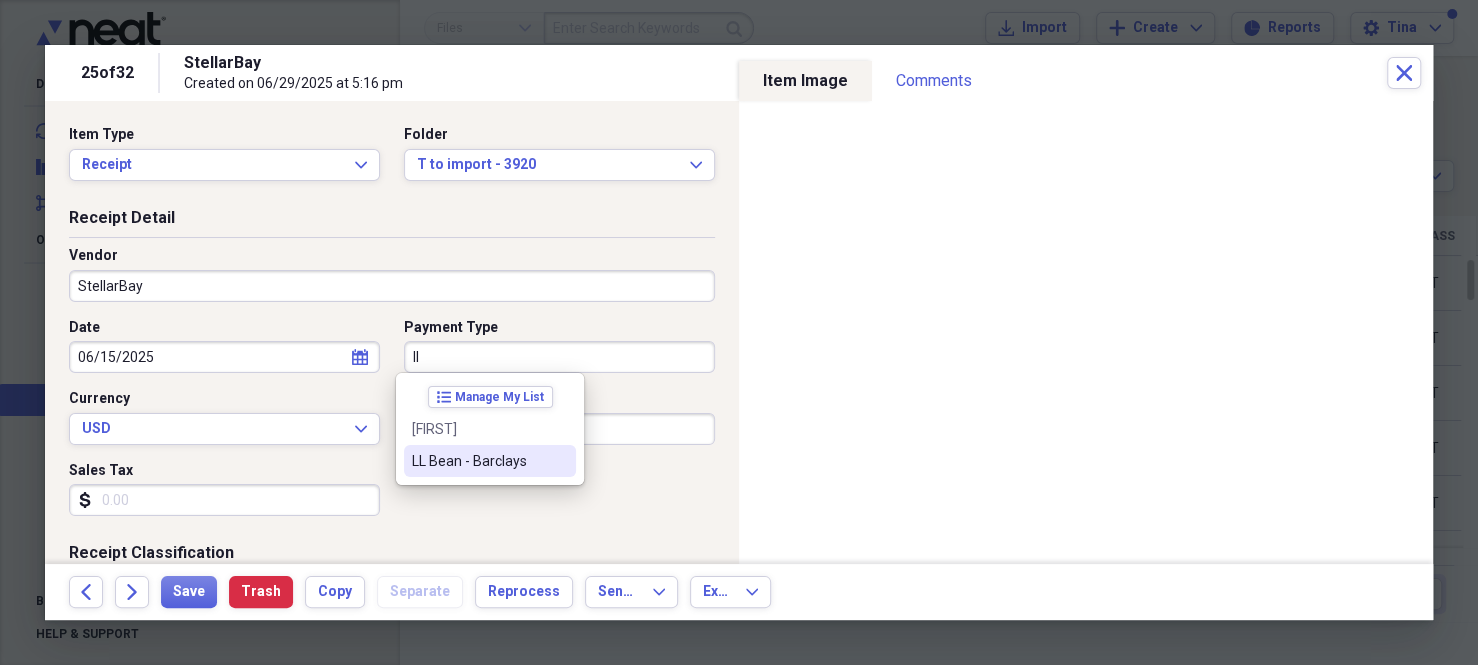 click on "LL Bean - Barclays" at bounding box center (478, 461) 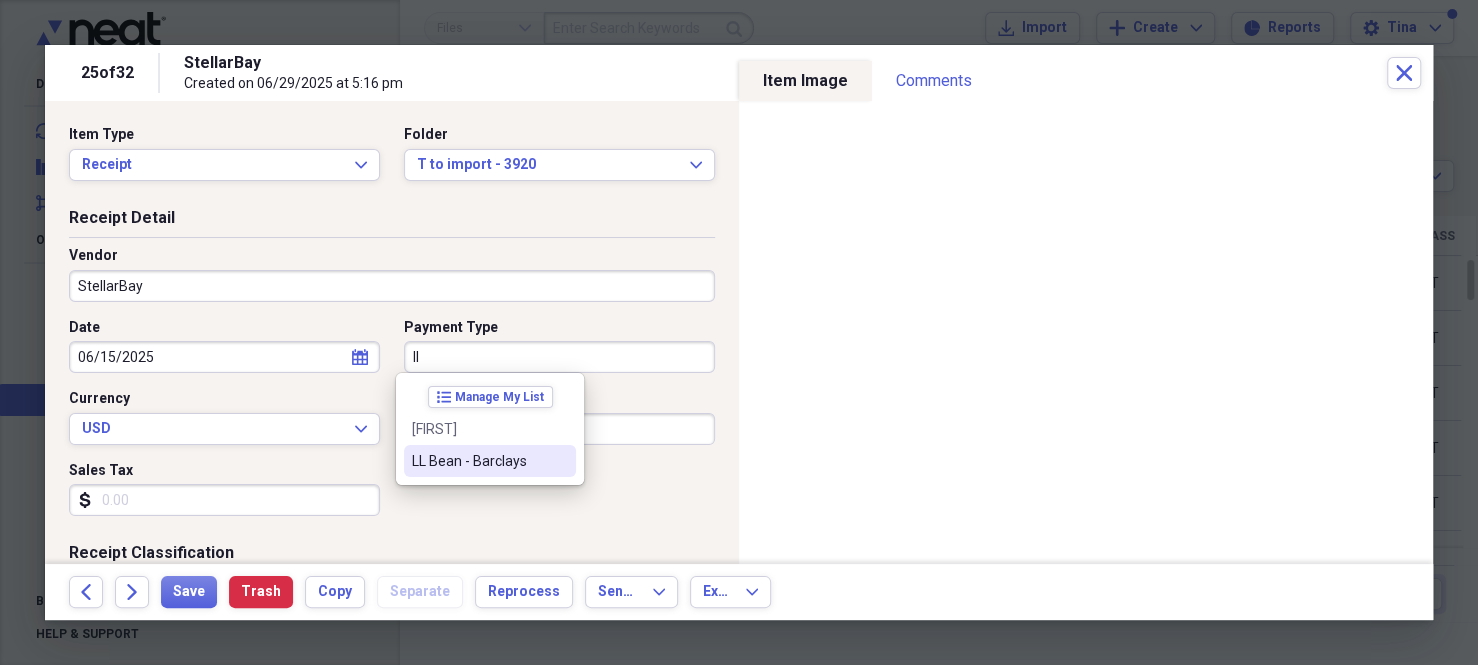 type on "LL Bean - Barclays" 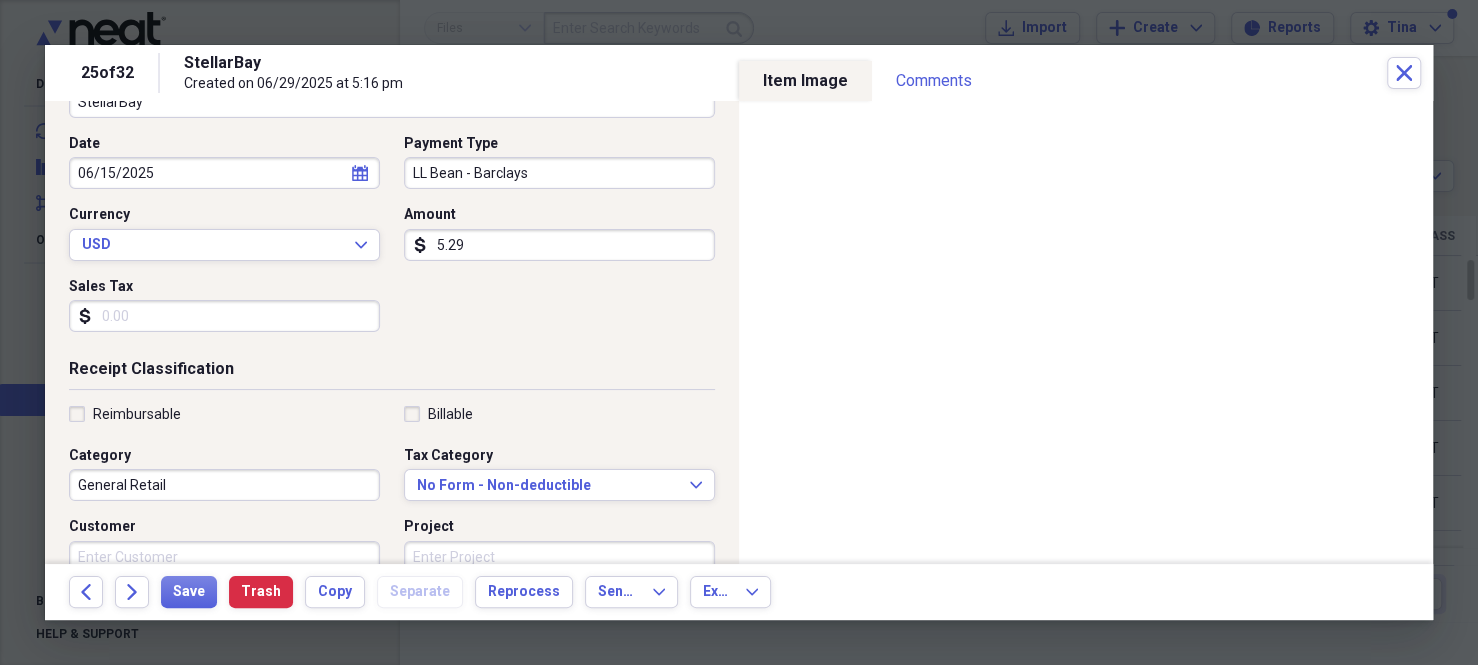 scroll, scrollTop: 300, scrollLeft: 0, axis: vertical 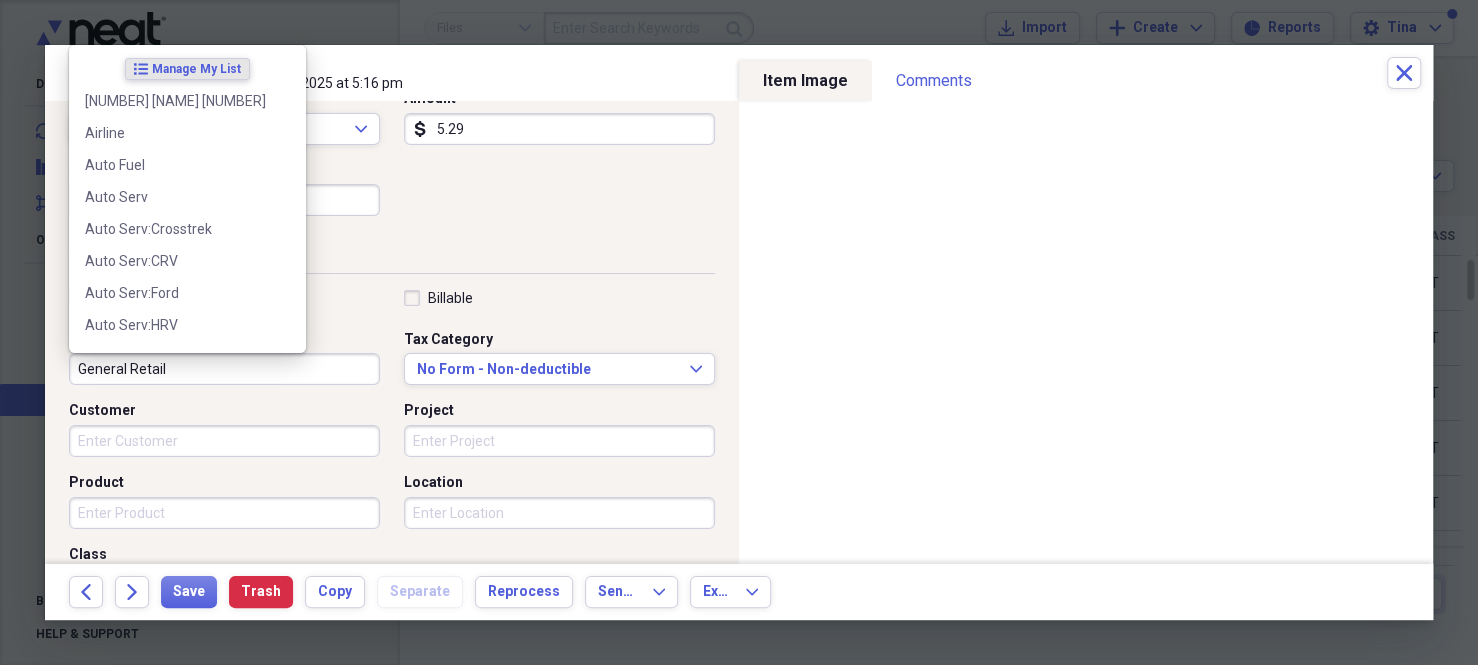 click on "General Retail" at bounding box center (224, 369) 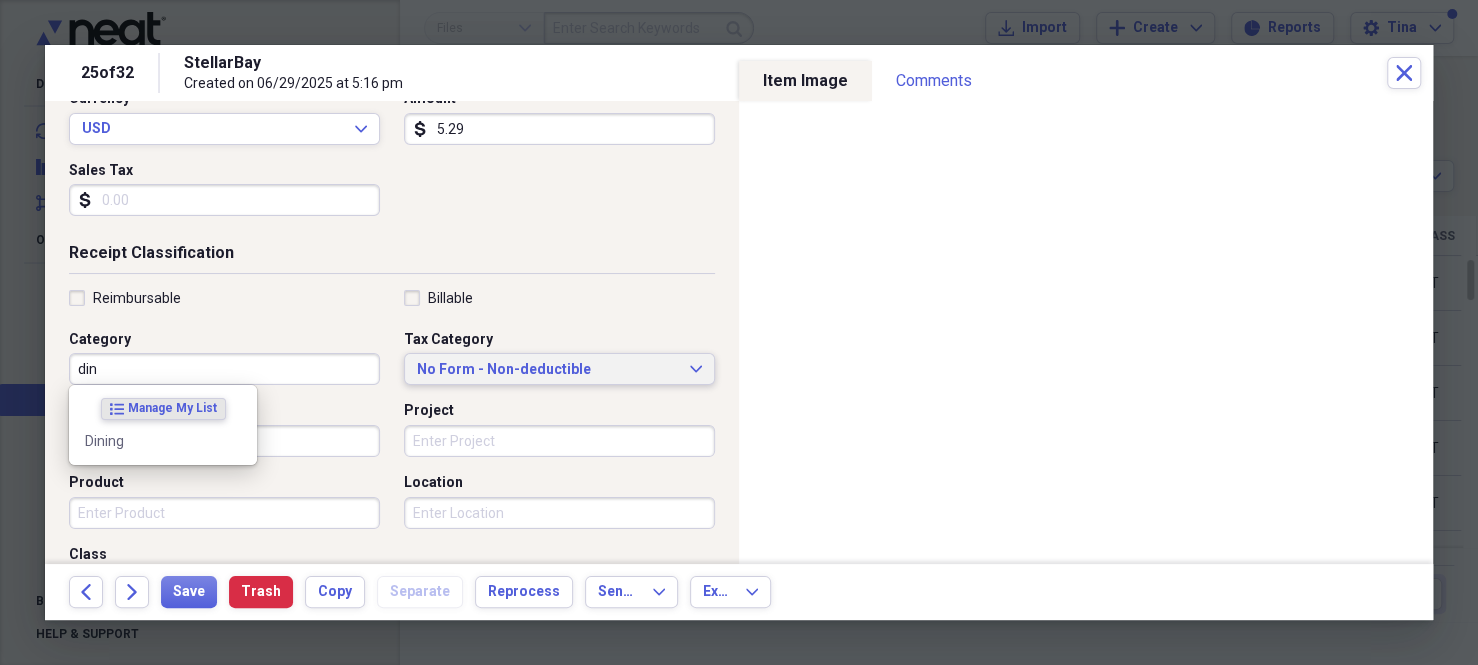 type on "din" 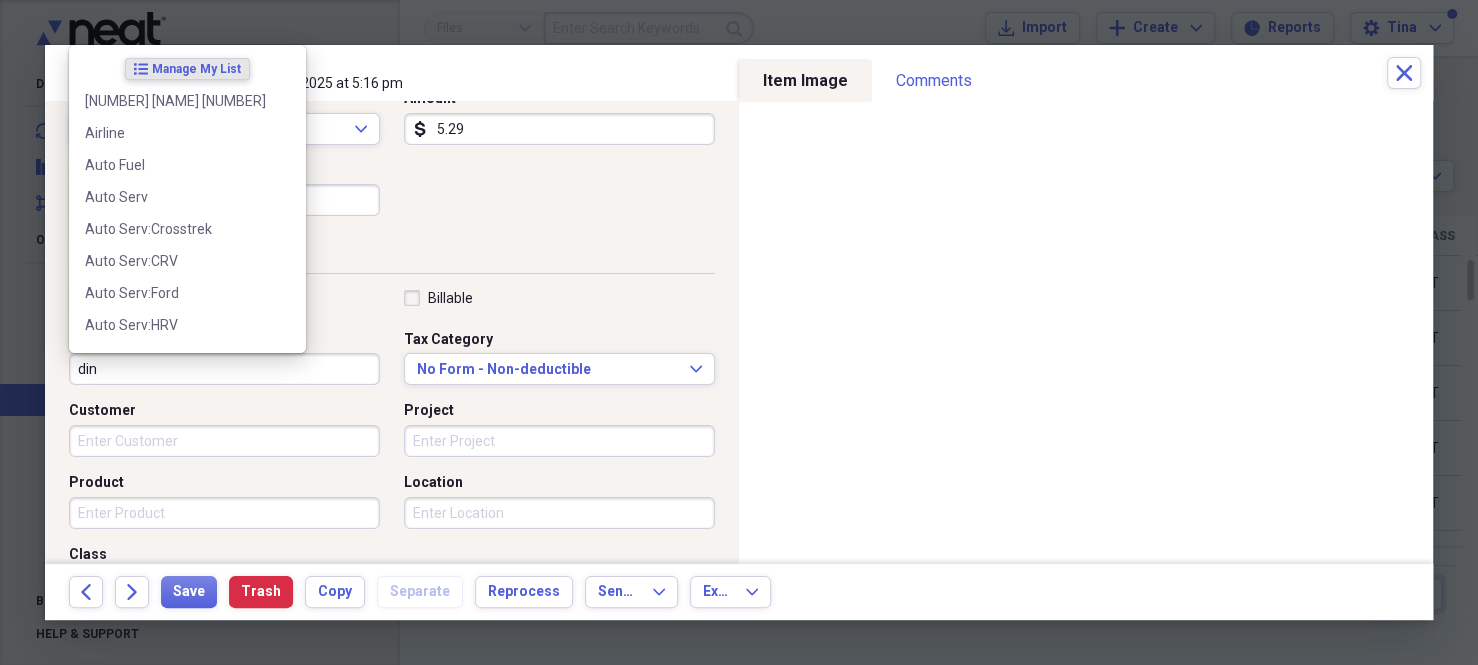 click on "din" at bounding box center [224, 369] 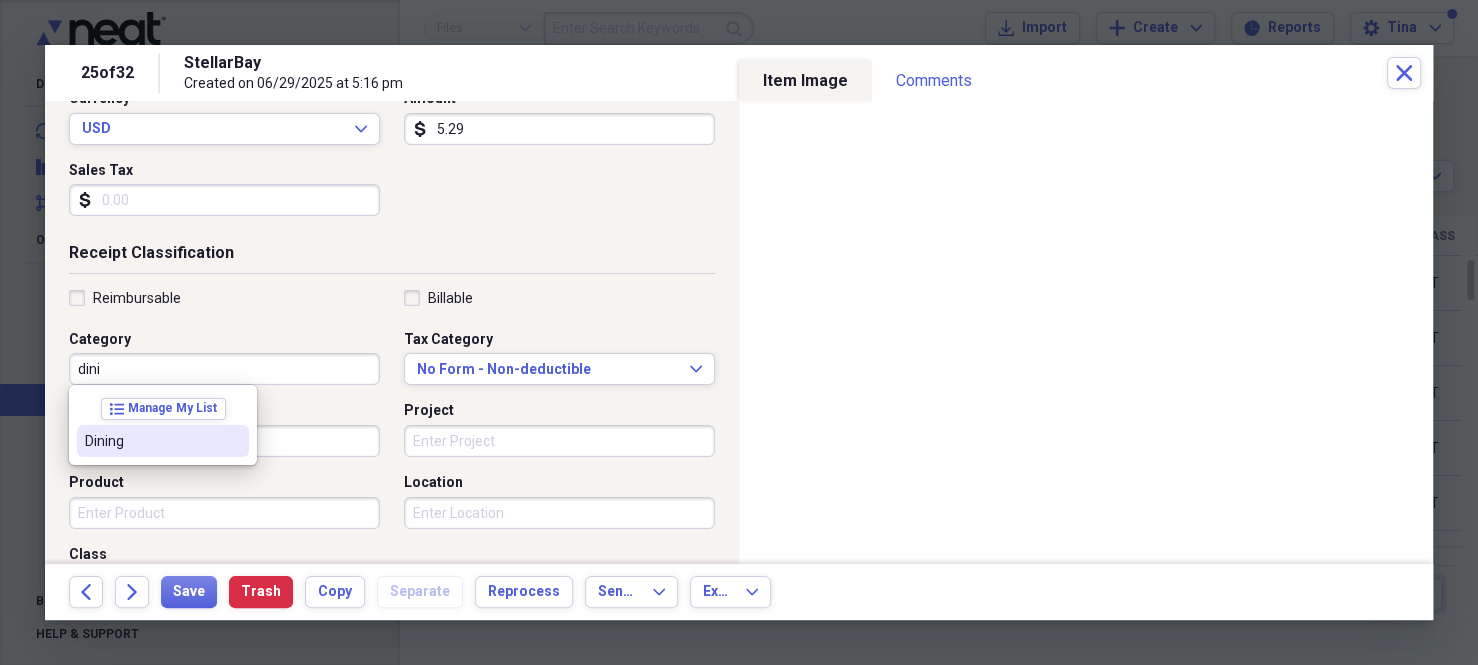 click on "Dining" at bounding box center [151, 441] 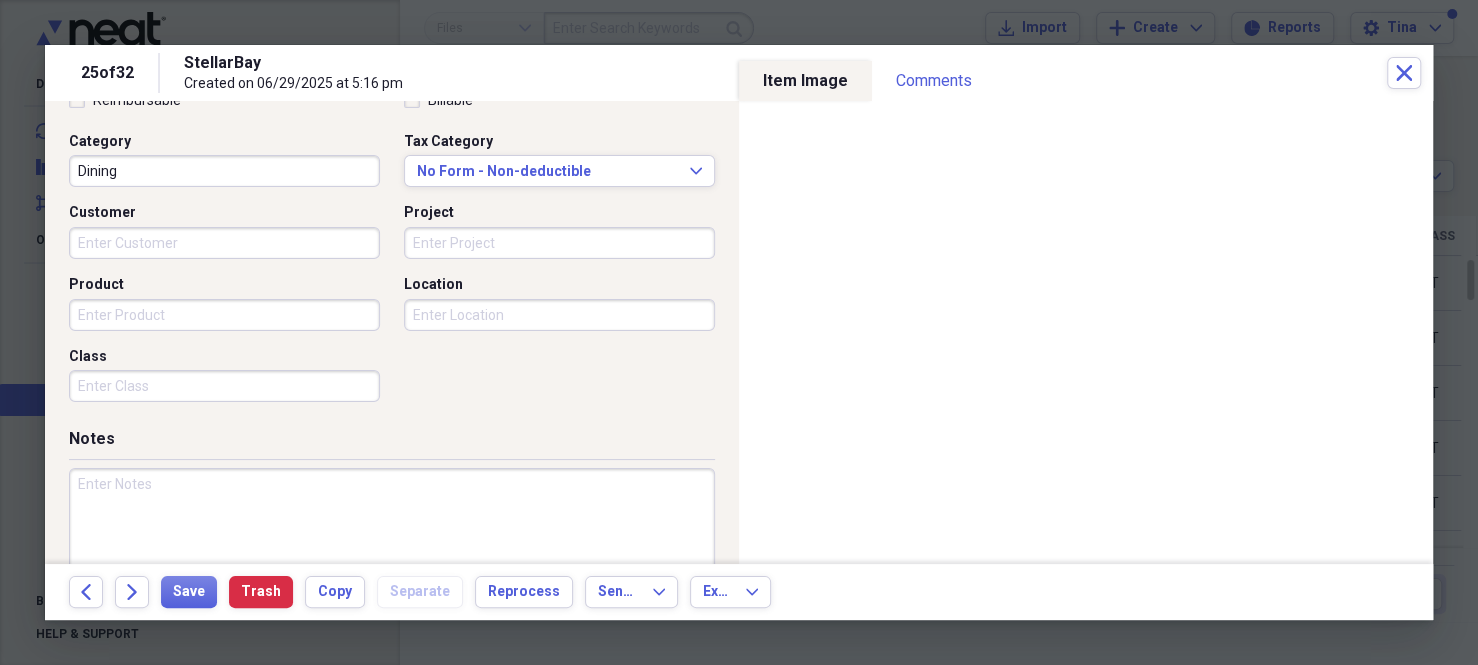 scroll, scrollTop: 500, scrollLeft: 0, axis: vertical 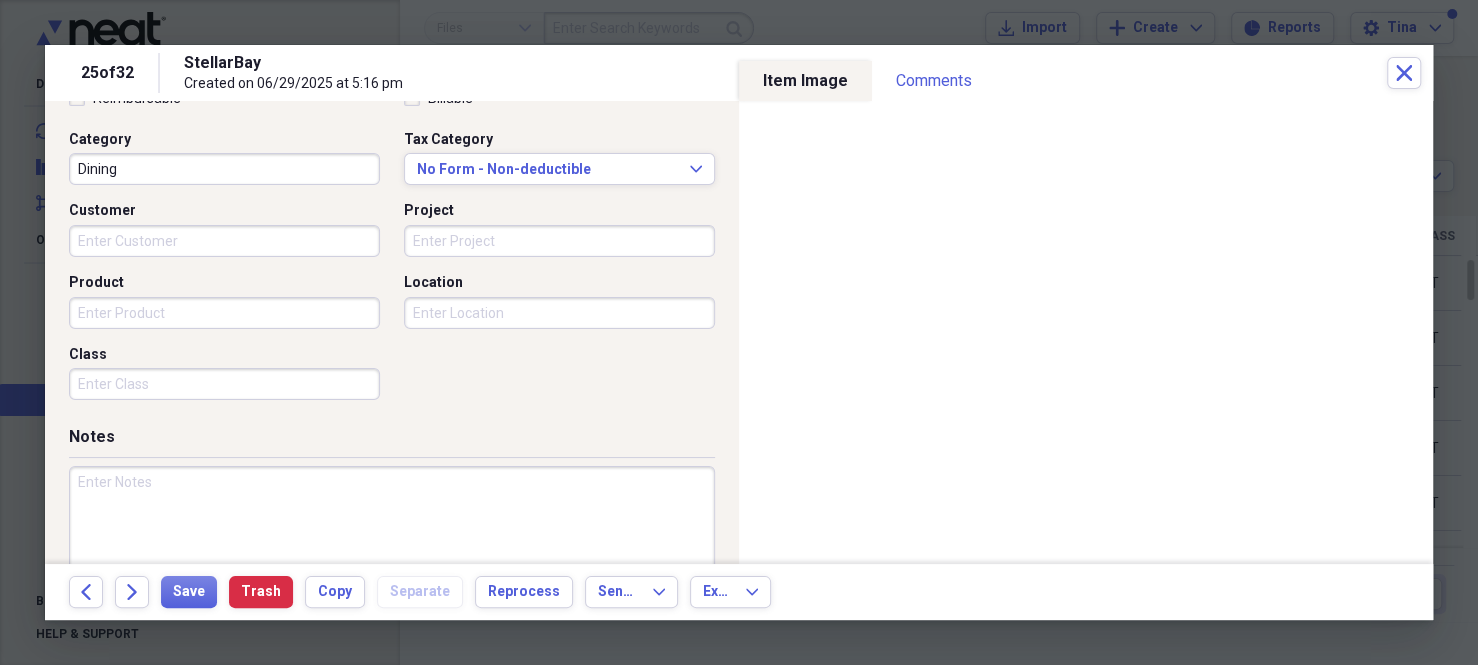 click on "Class" at bounding box center (224, 384) 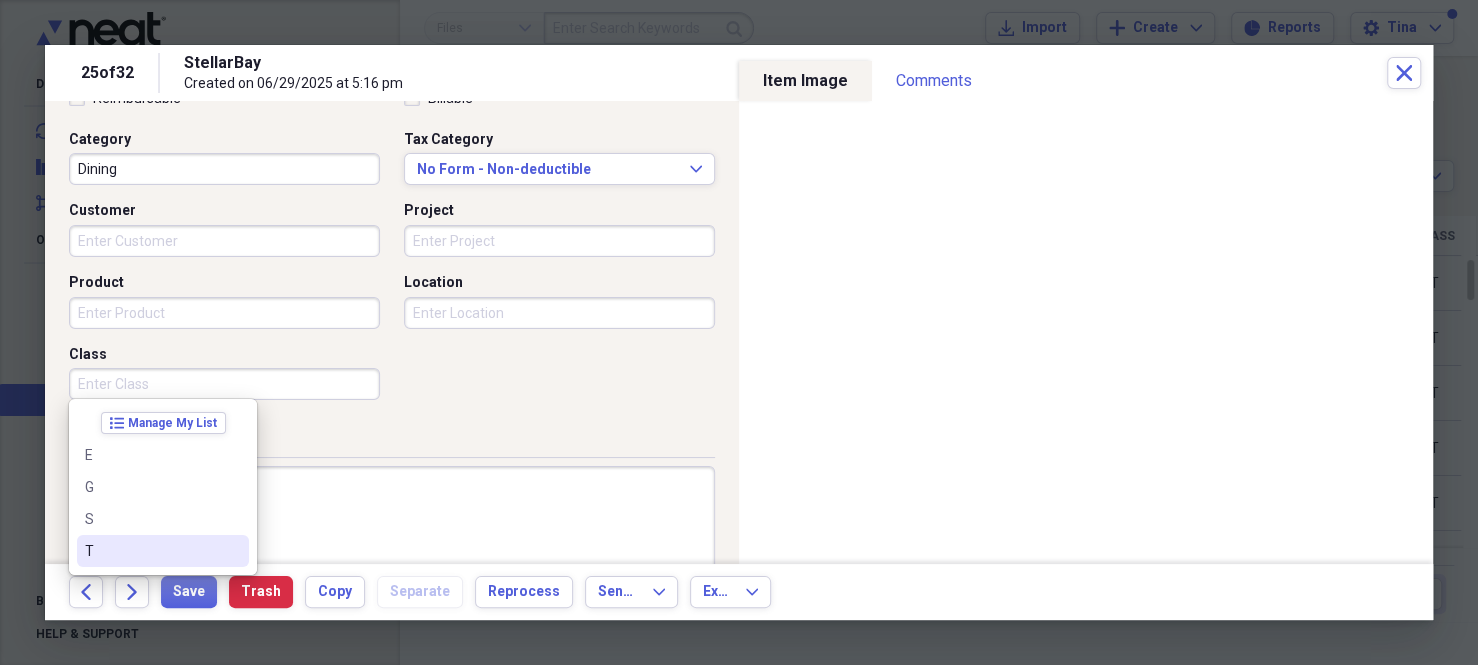 click on "T" at bounding box center (151, 551) 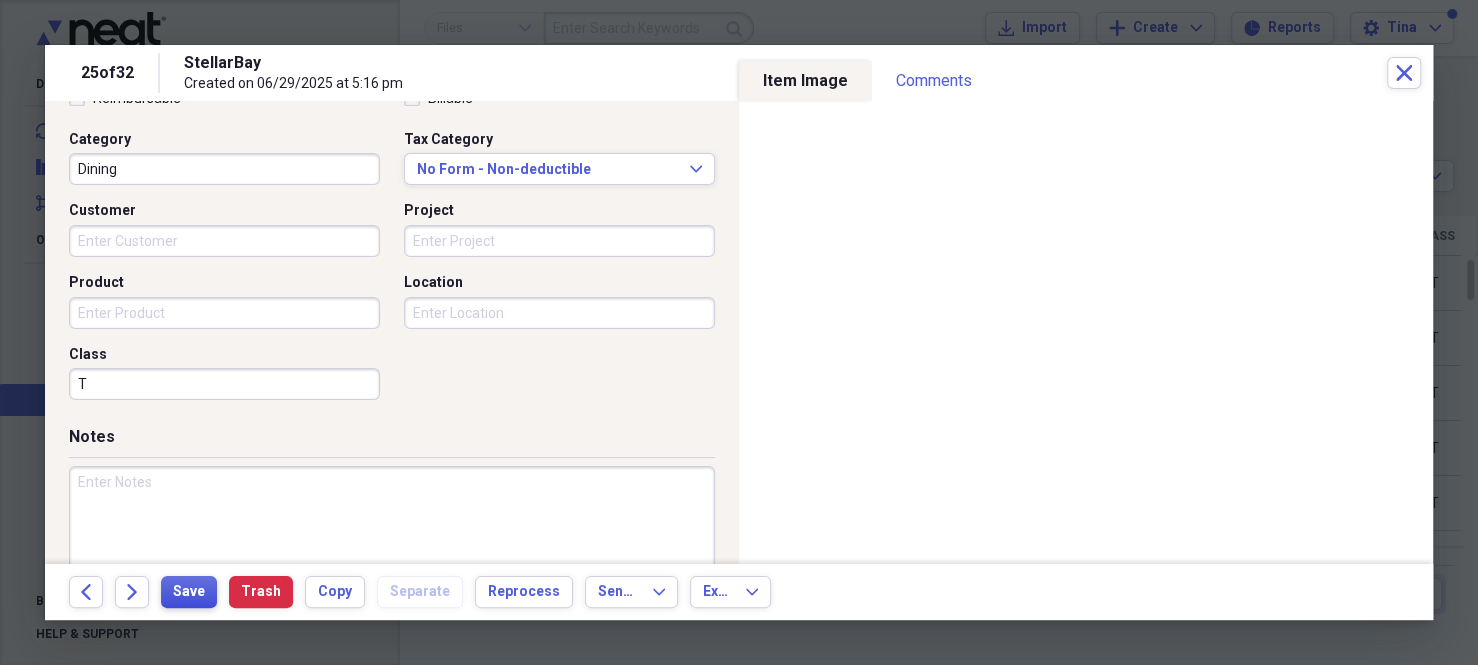 click on "Save" at bounding box center [189, 592] 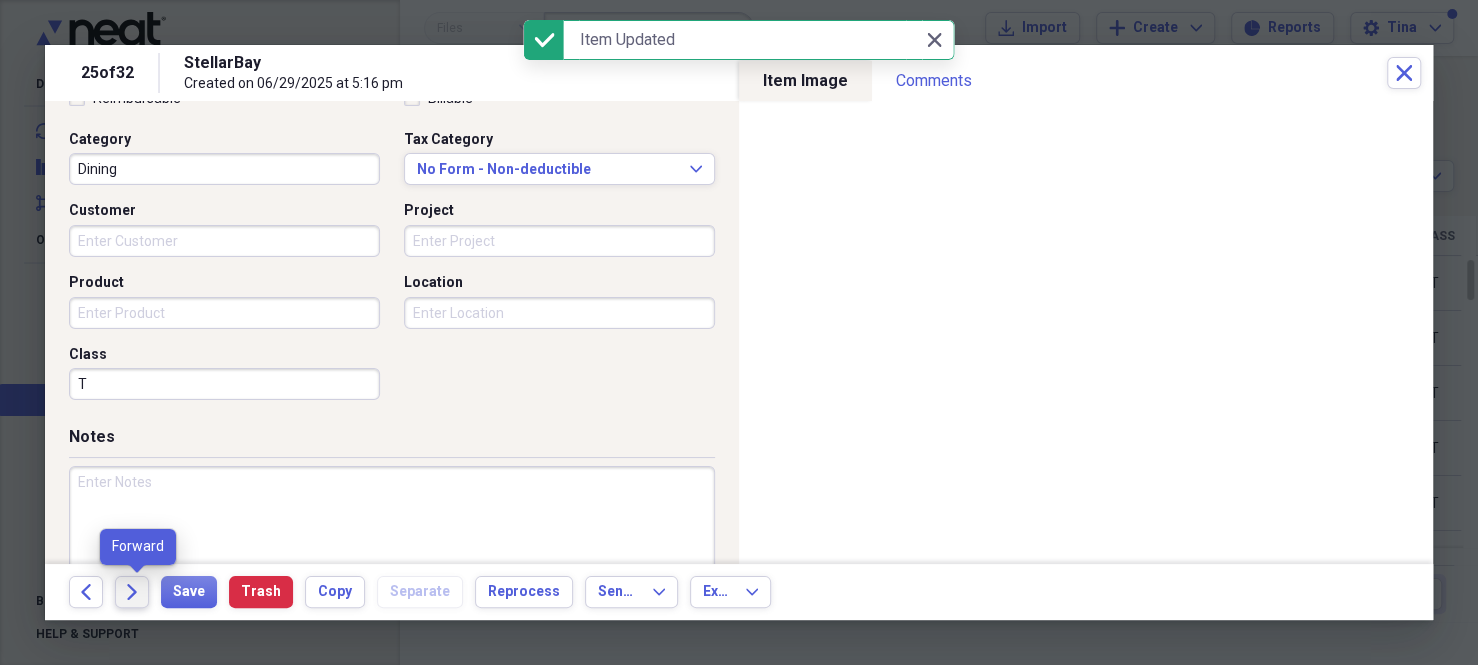 click 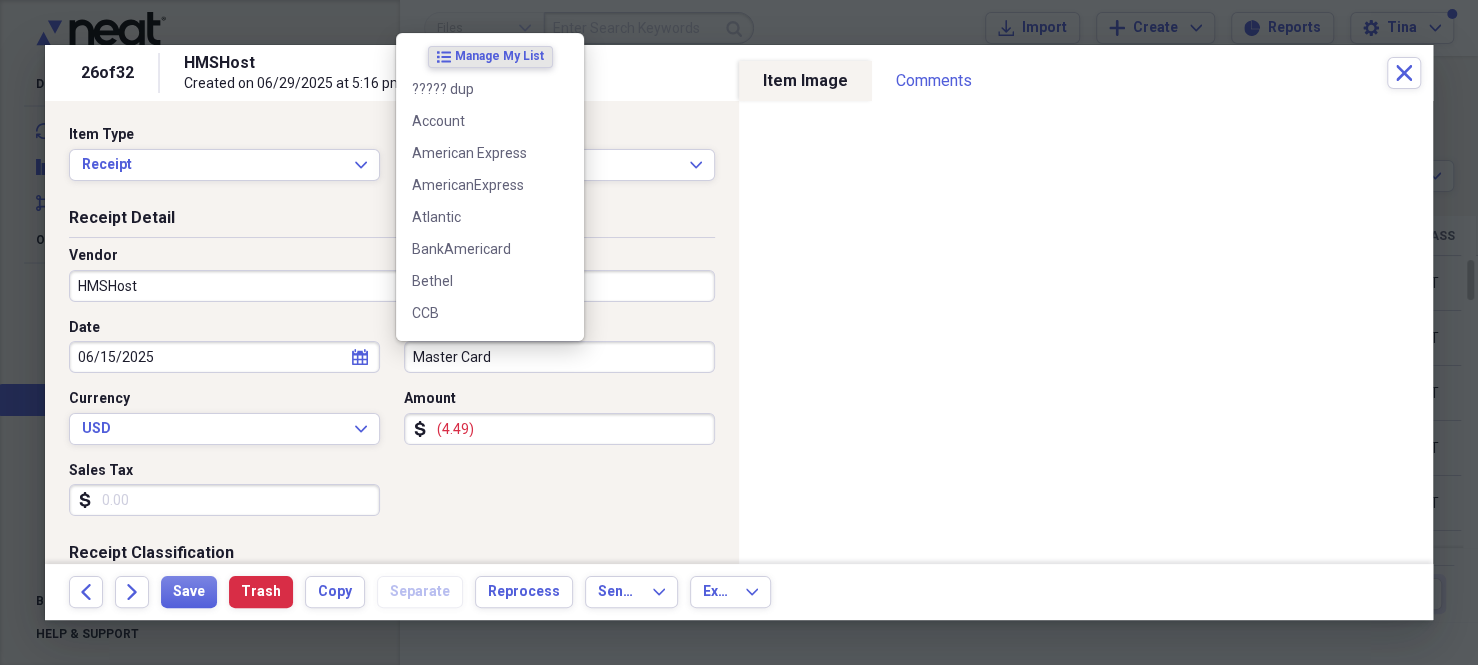 click on "Master Card" at bounding box center (559, 357) 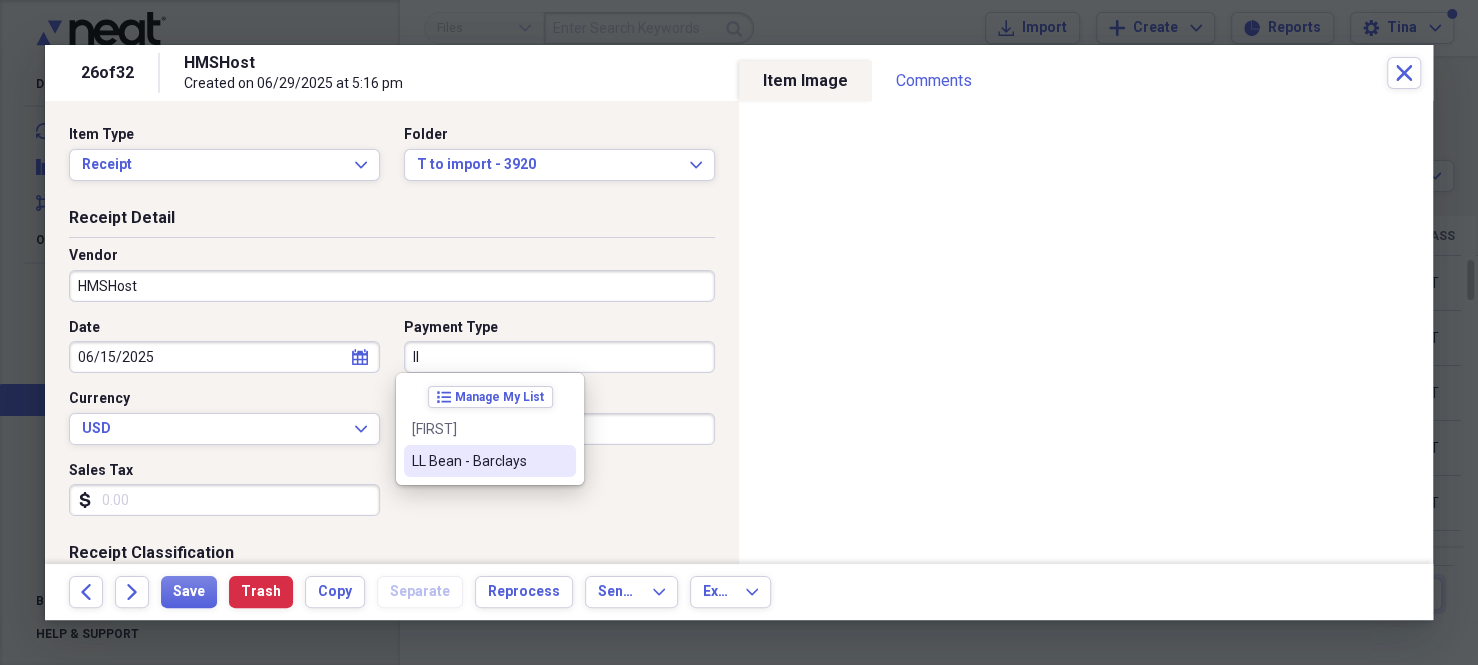 click on "LL Bean - Barclays" at bounding box center (478, 461) 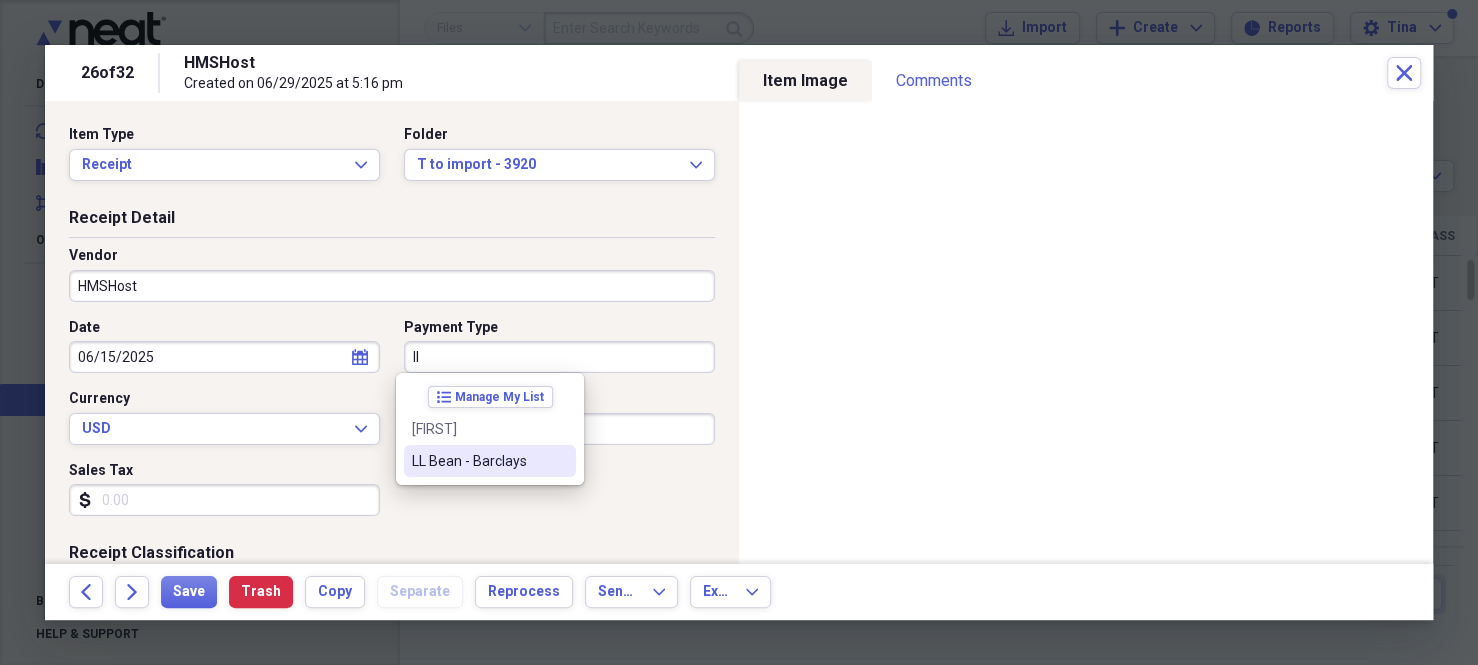 type on "LL Bean - Barclays" 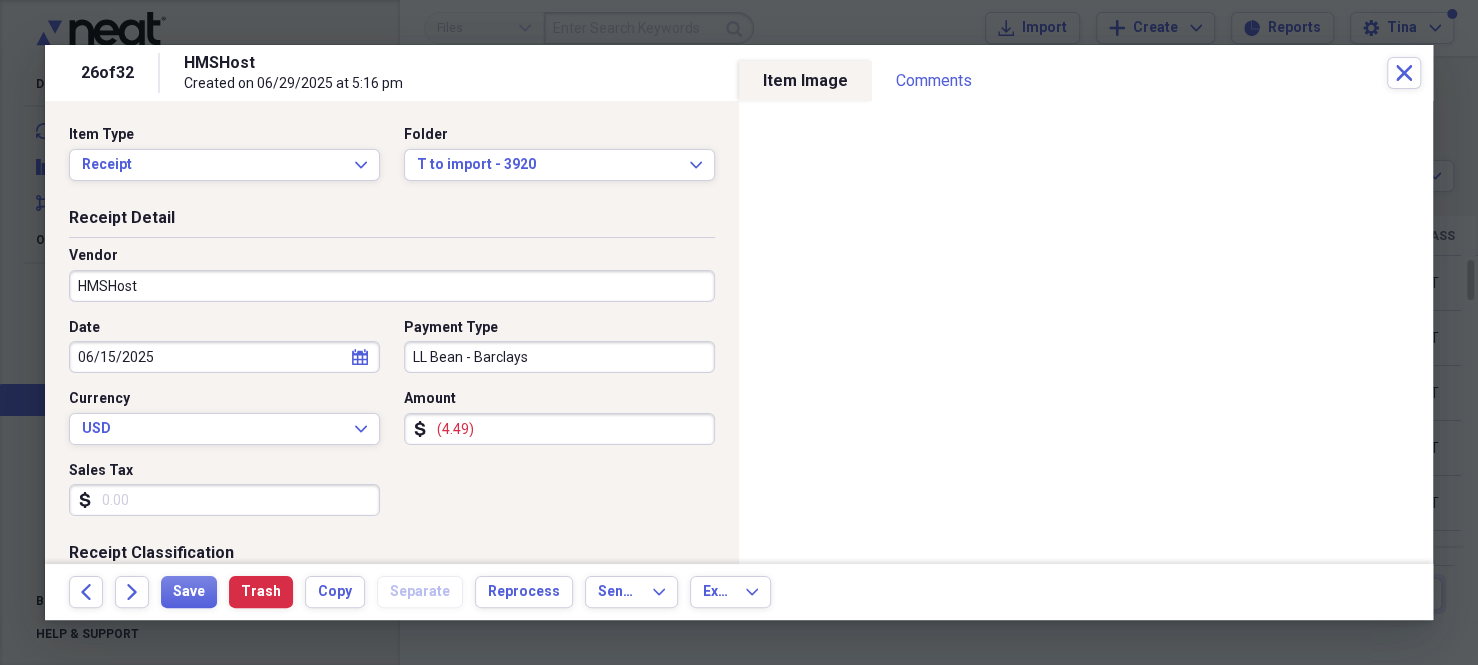 click on "(4.49)" at bounding box center (559, 429) 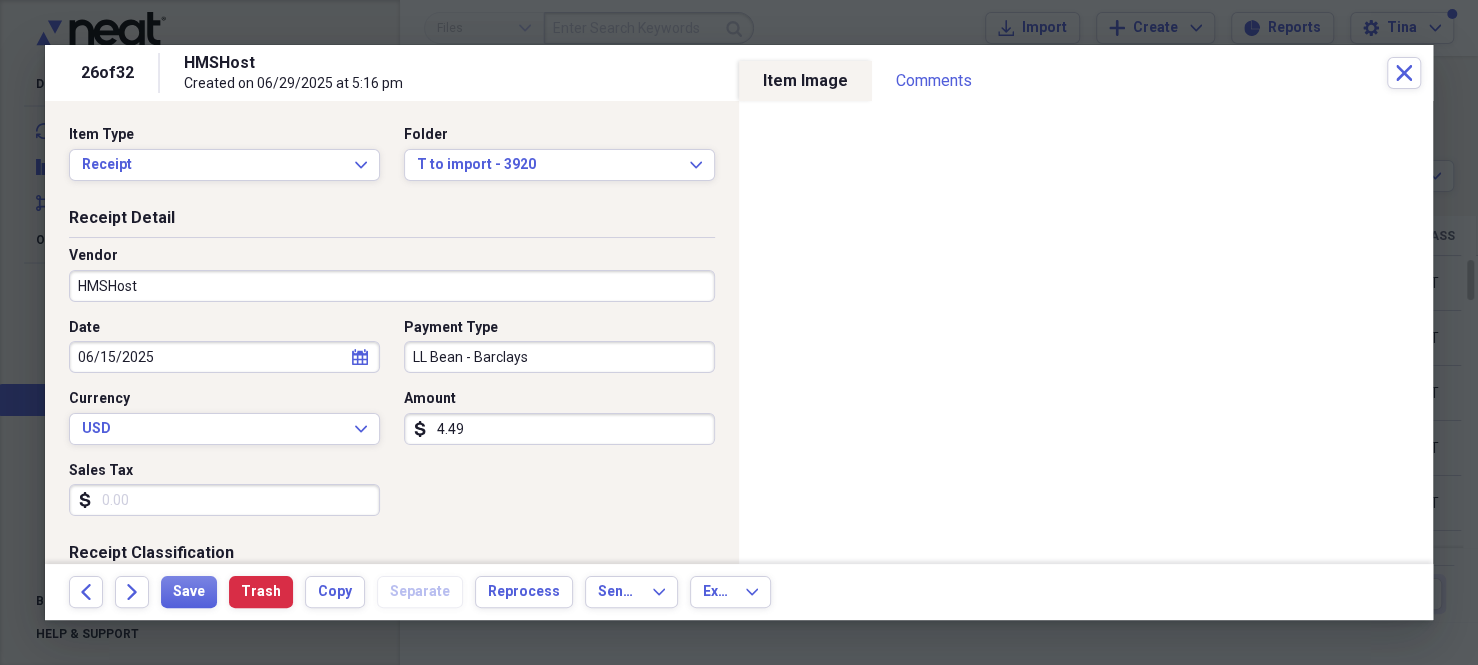type on "4.49" 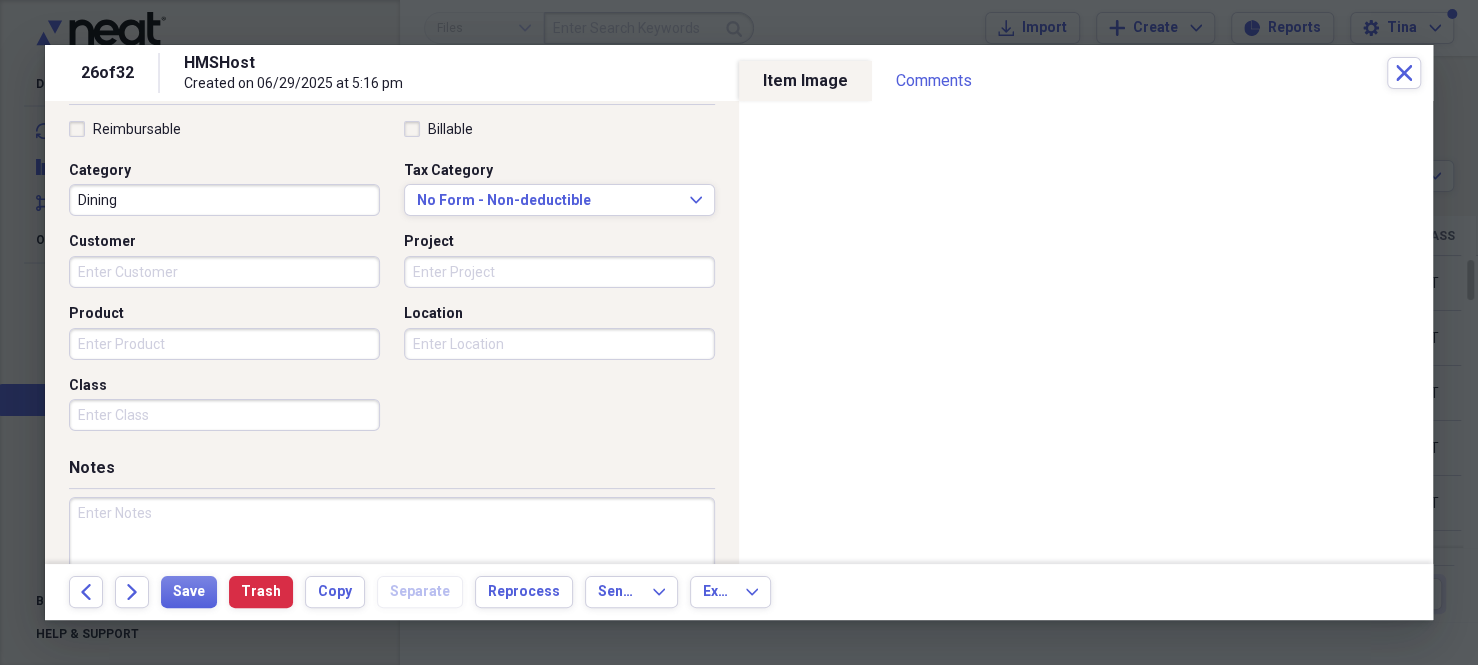 scroll, scrollTop: 500, scrollLeft: 0, axis: vertical 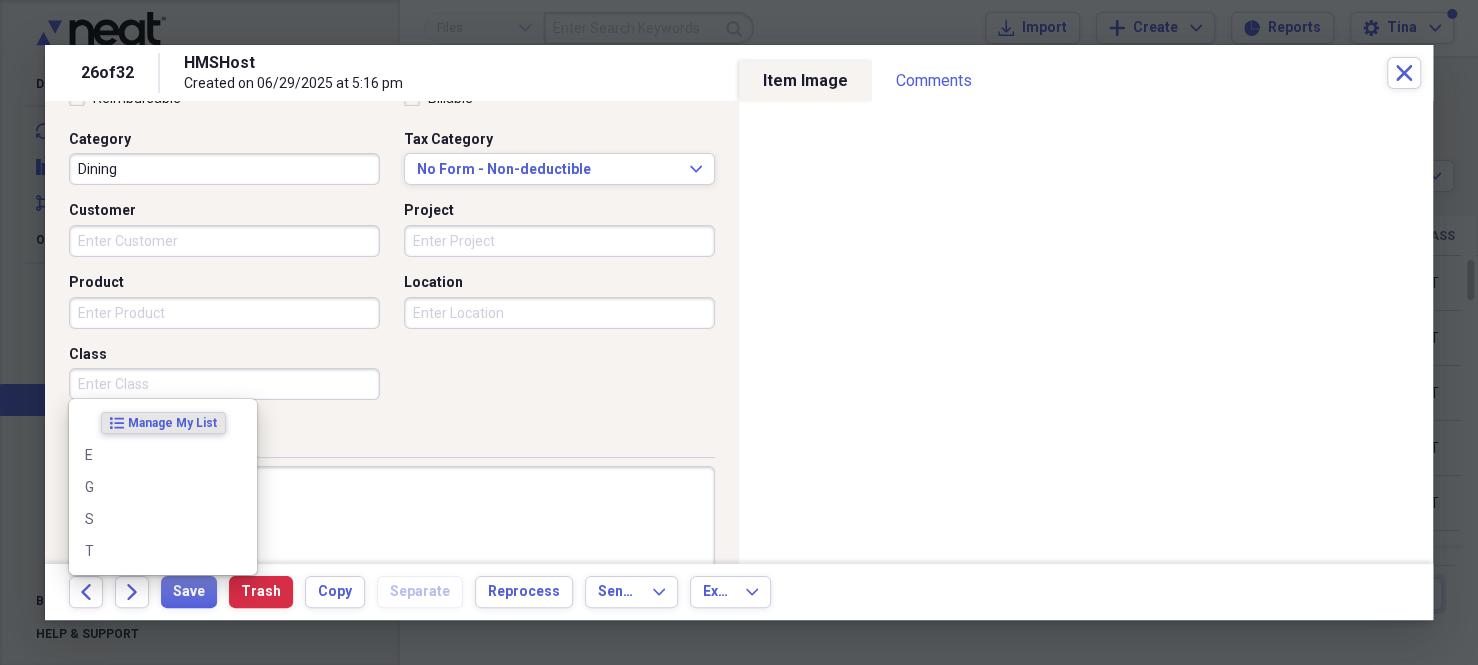 click on "Class" at bounding box center [224, 384] 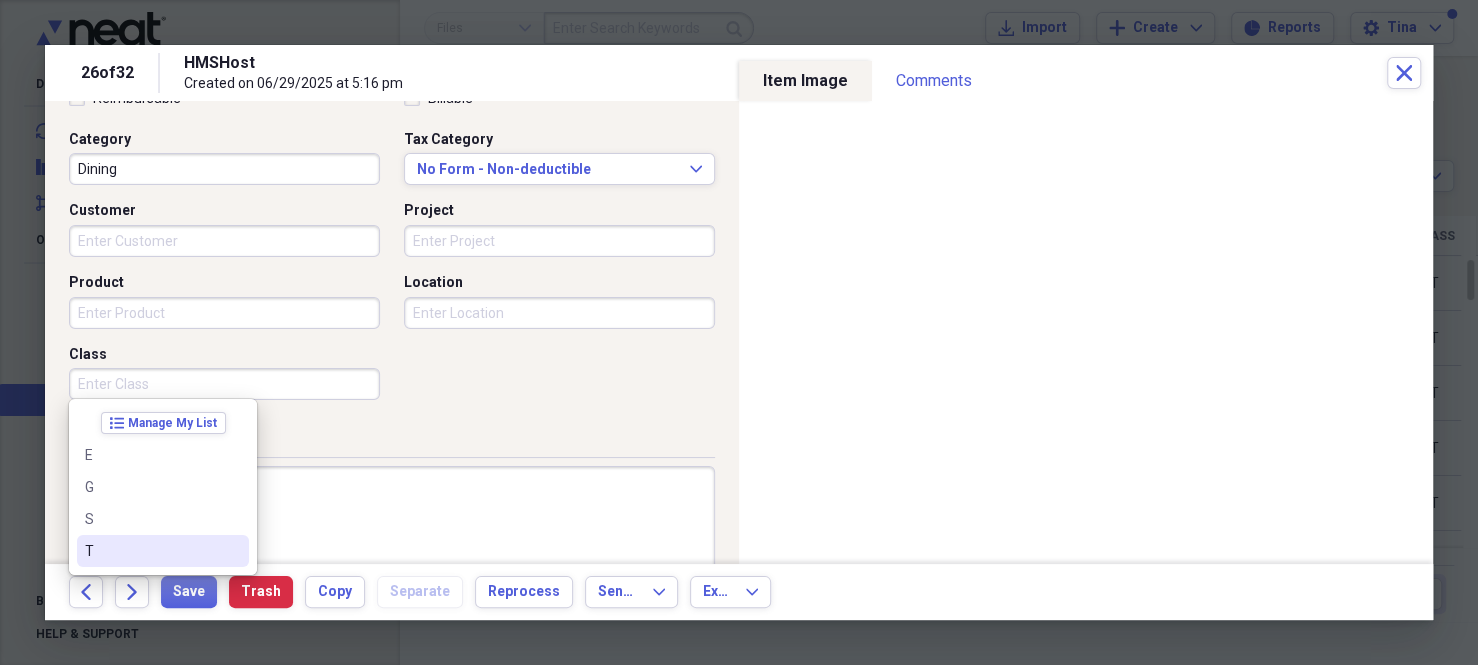 click on "T" at bounding box center (151, 551) 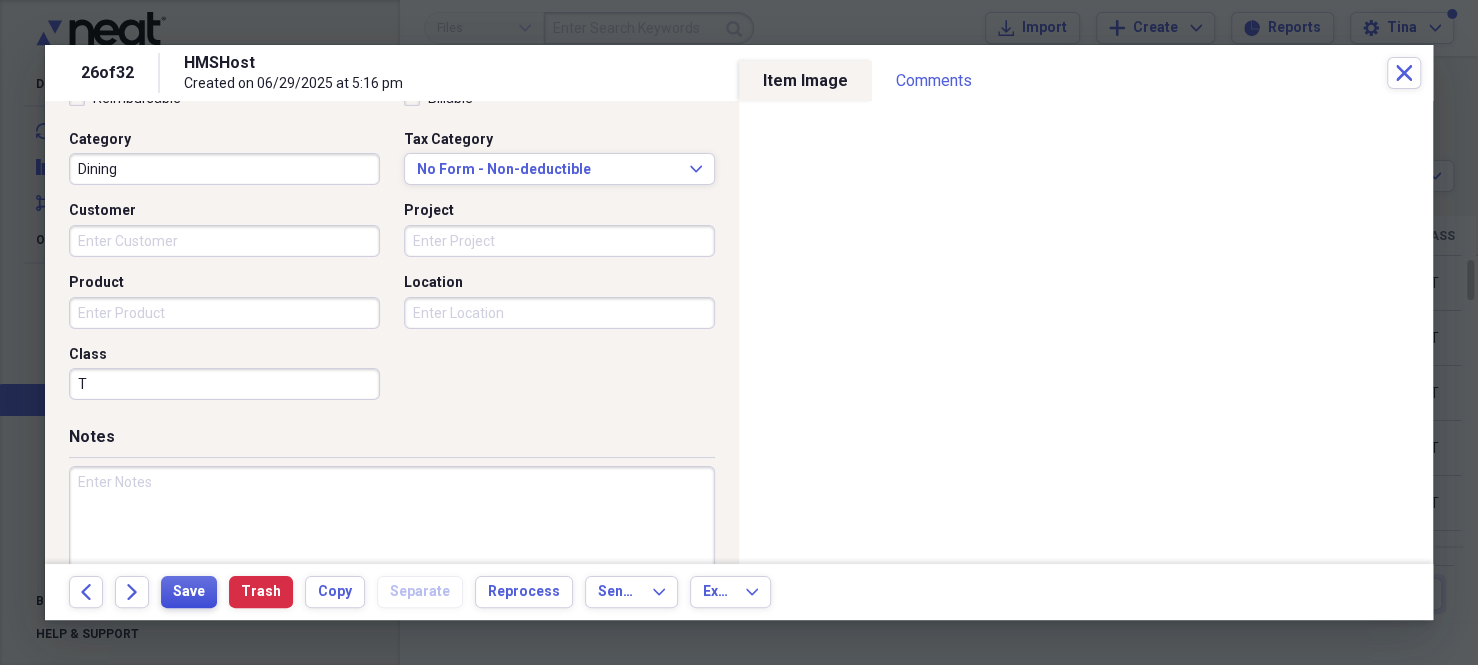 click on "Save" at bounding box center [189, 592] 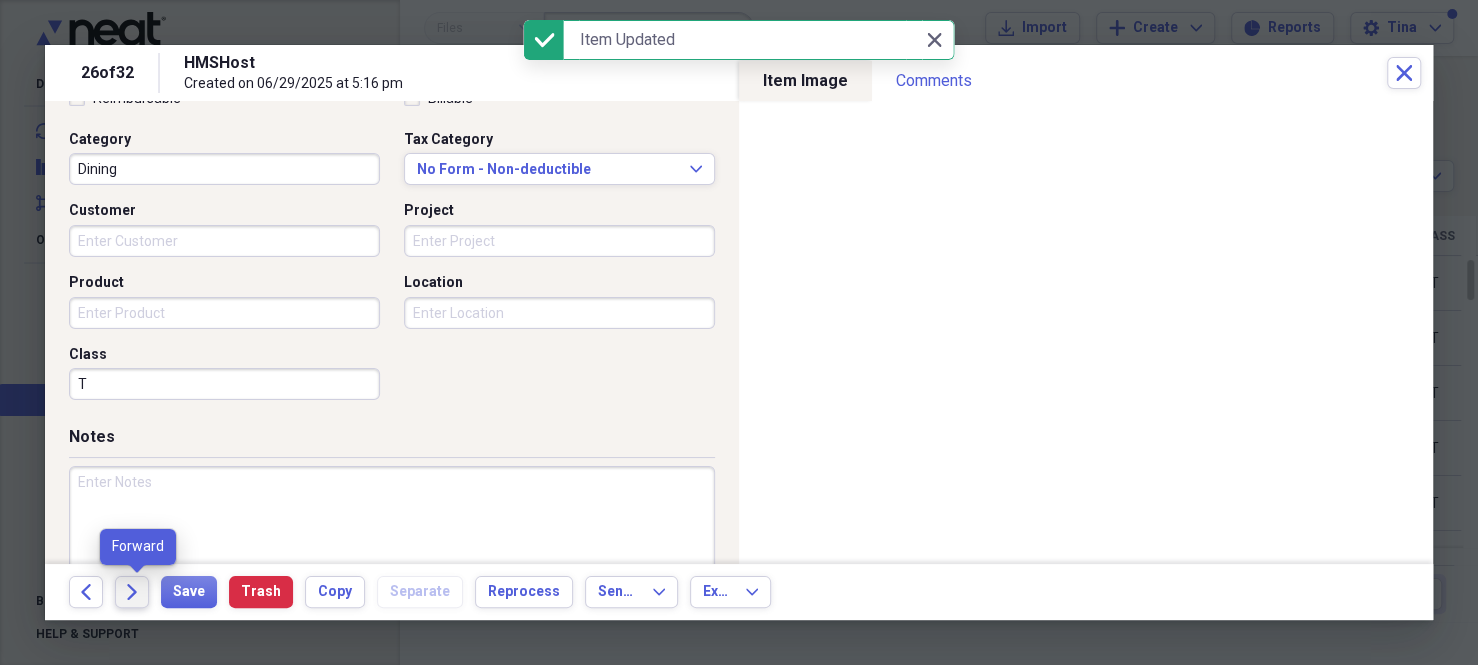 click on "Forward" 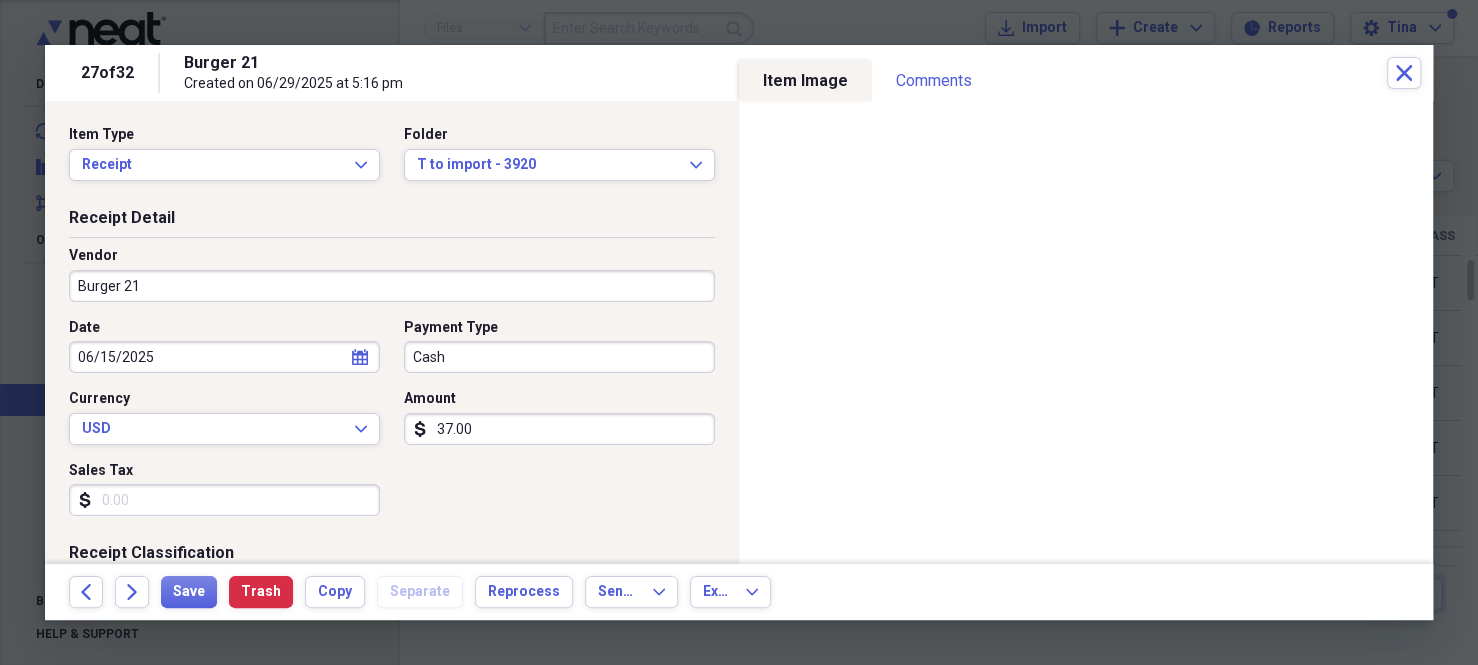 click on "Cash" at bounding box center (559, 357) 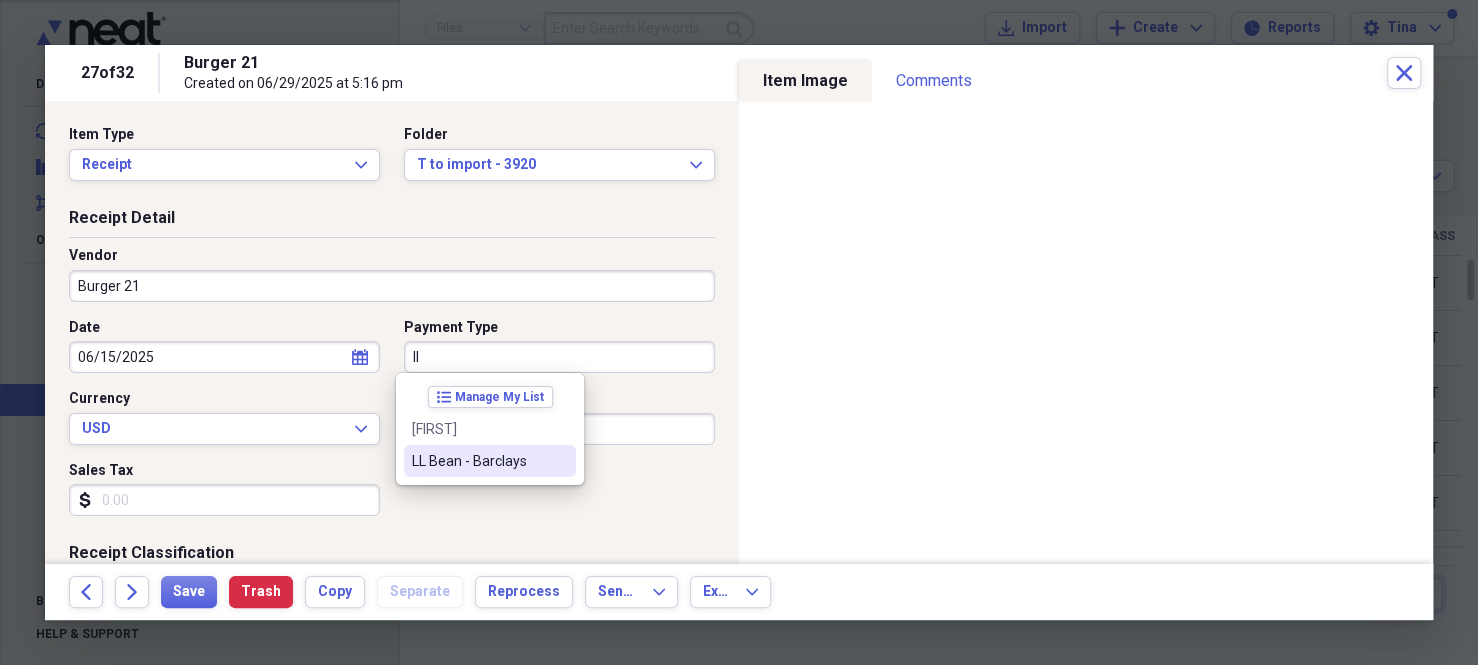 click on "LL Bean - Barclays" at bounding box center [478, 461] 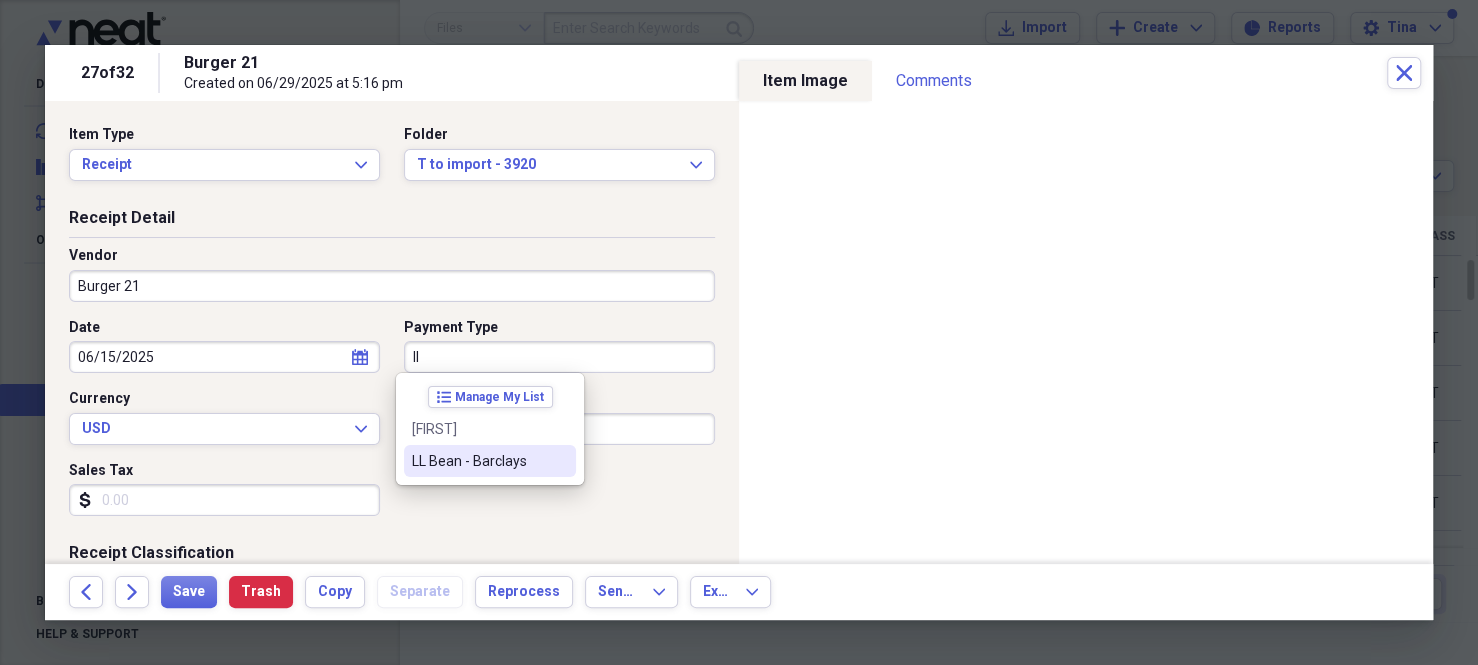 type on "LL Bean - Barclays" 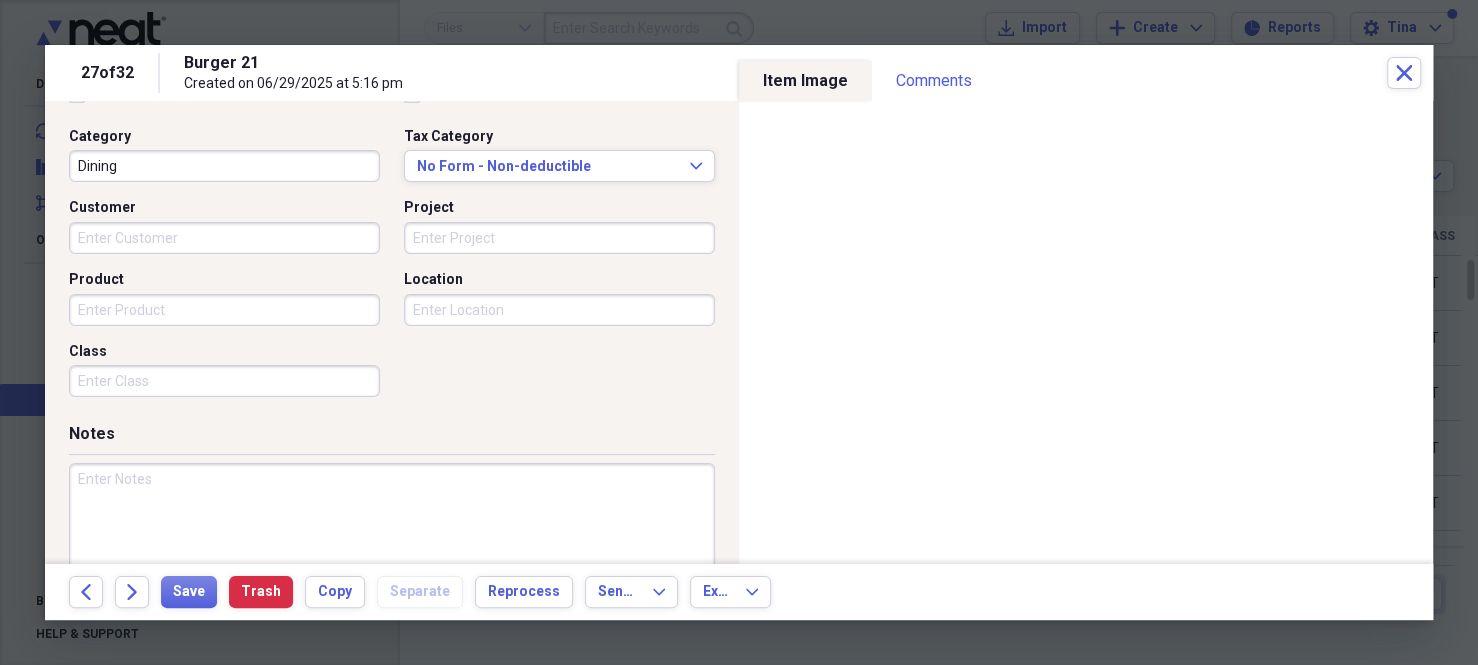 scroll, scrollTop: 556, scrollLeft: 0, axis: vertical 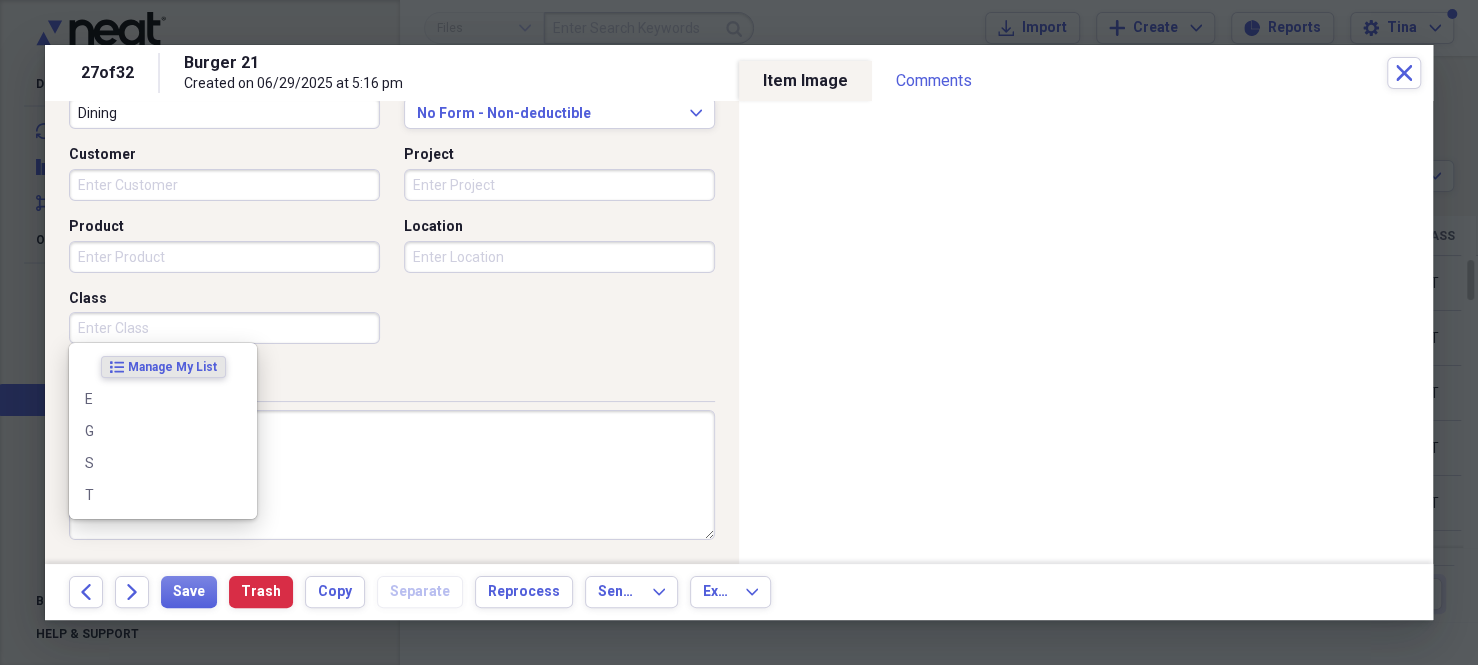 click on "Class" at bounding box center (224, 328) 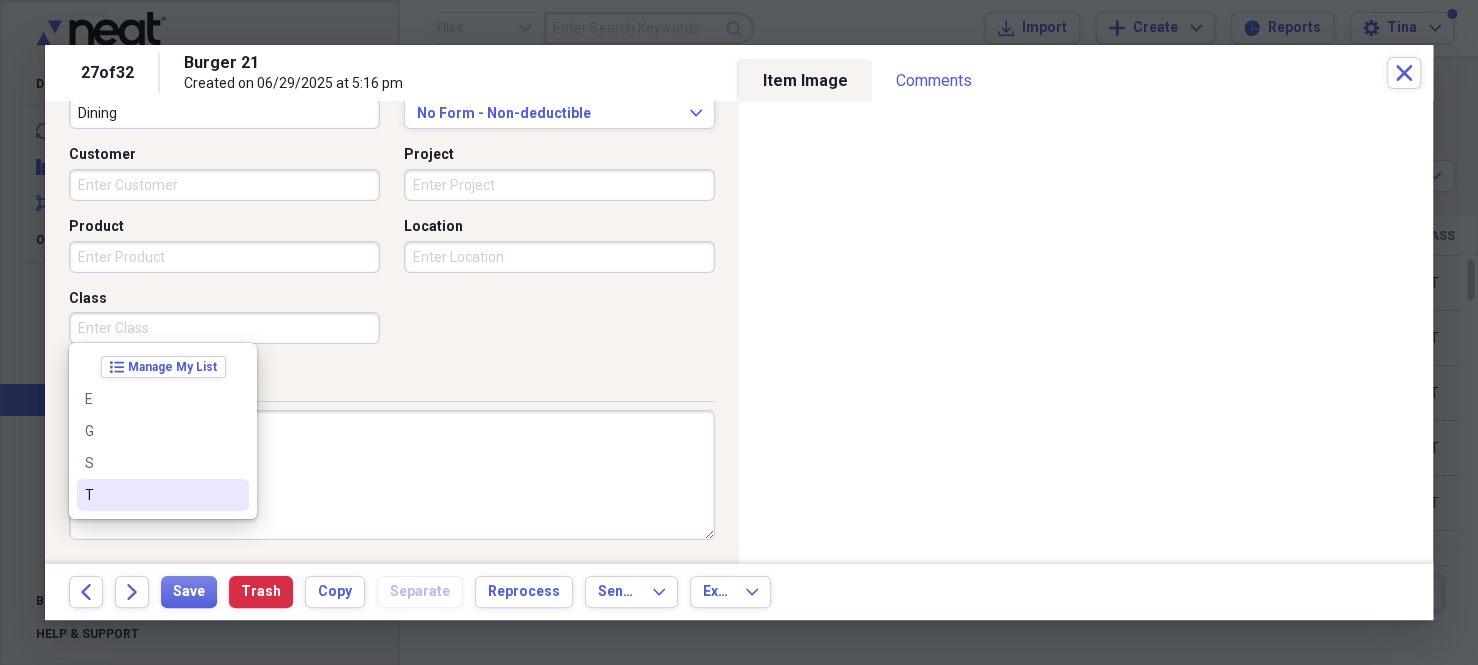 click on "T" at bounding box center (151, 495) 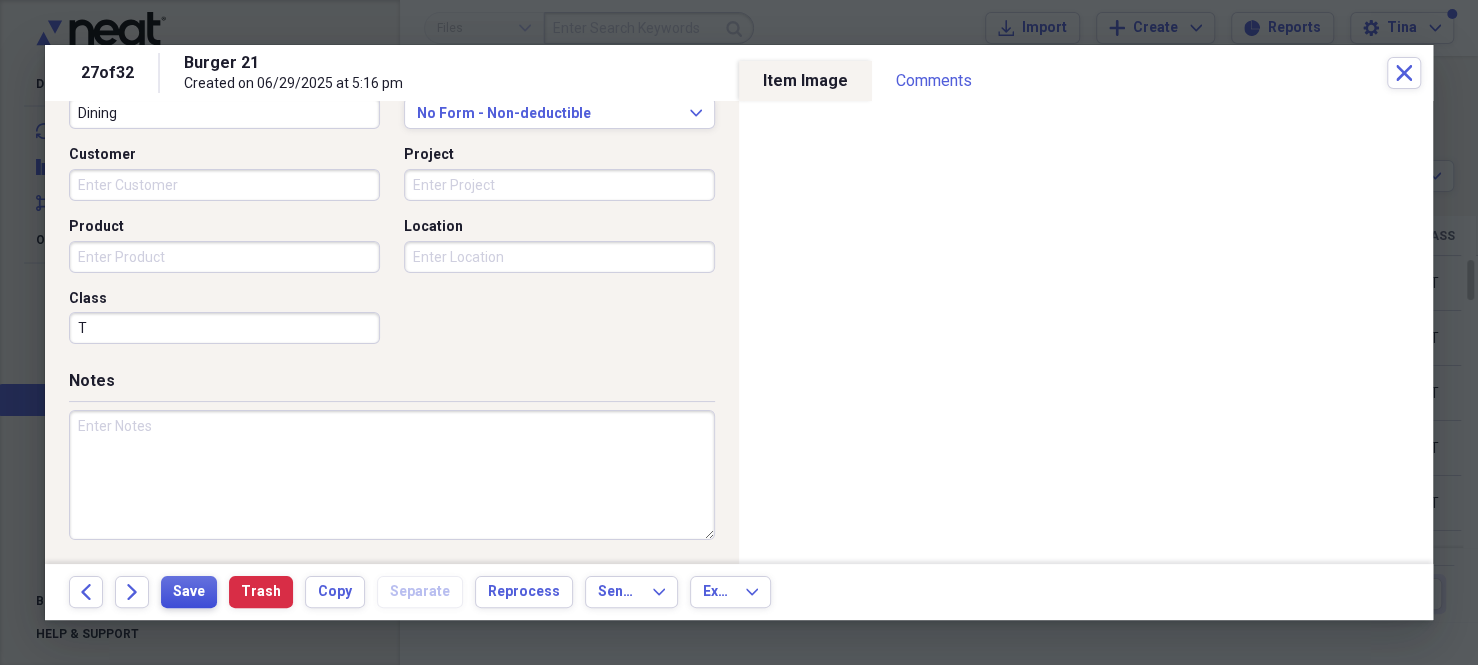 click on "Save" at bounding box center [189, 592] 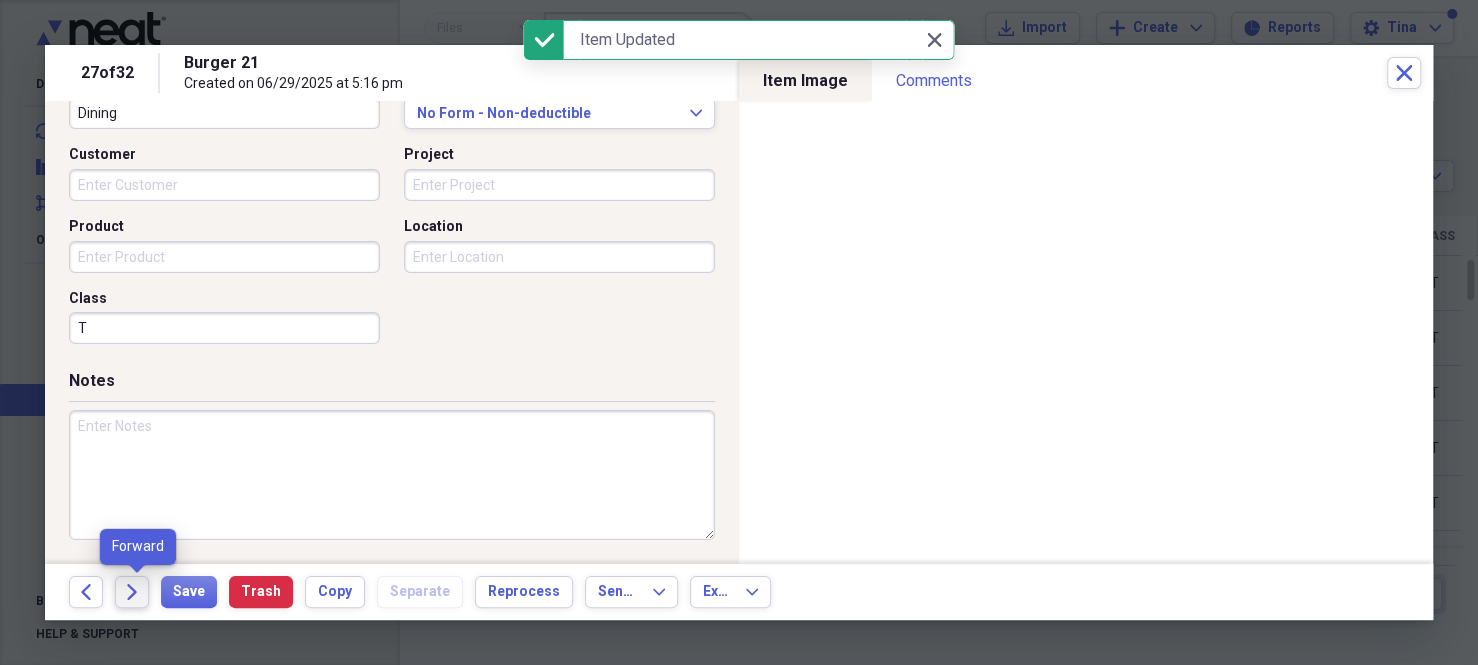 click on "Forward" at bounding box center [132, 592] 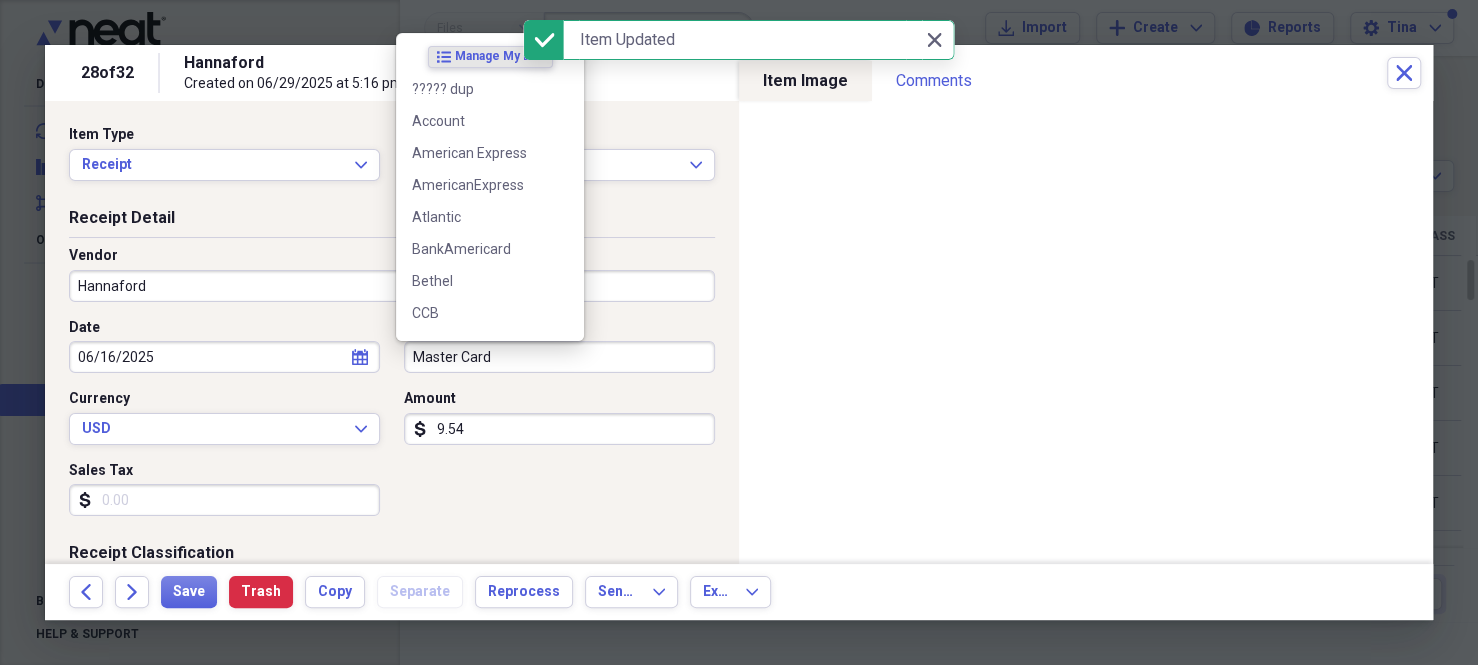 click on "Master Card" at bounding box center (559, 357) 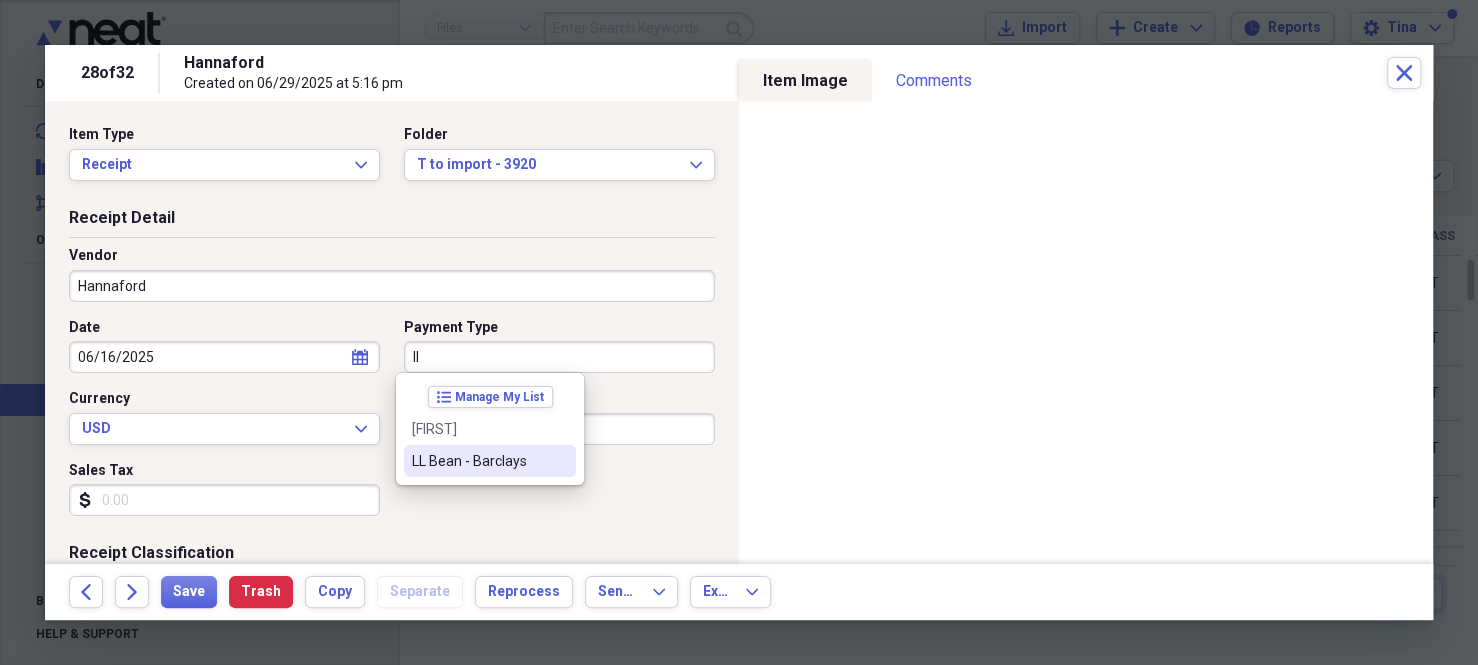 click on "LL Bean - Barclays" at bounding box center (478, 461) 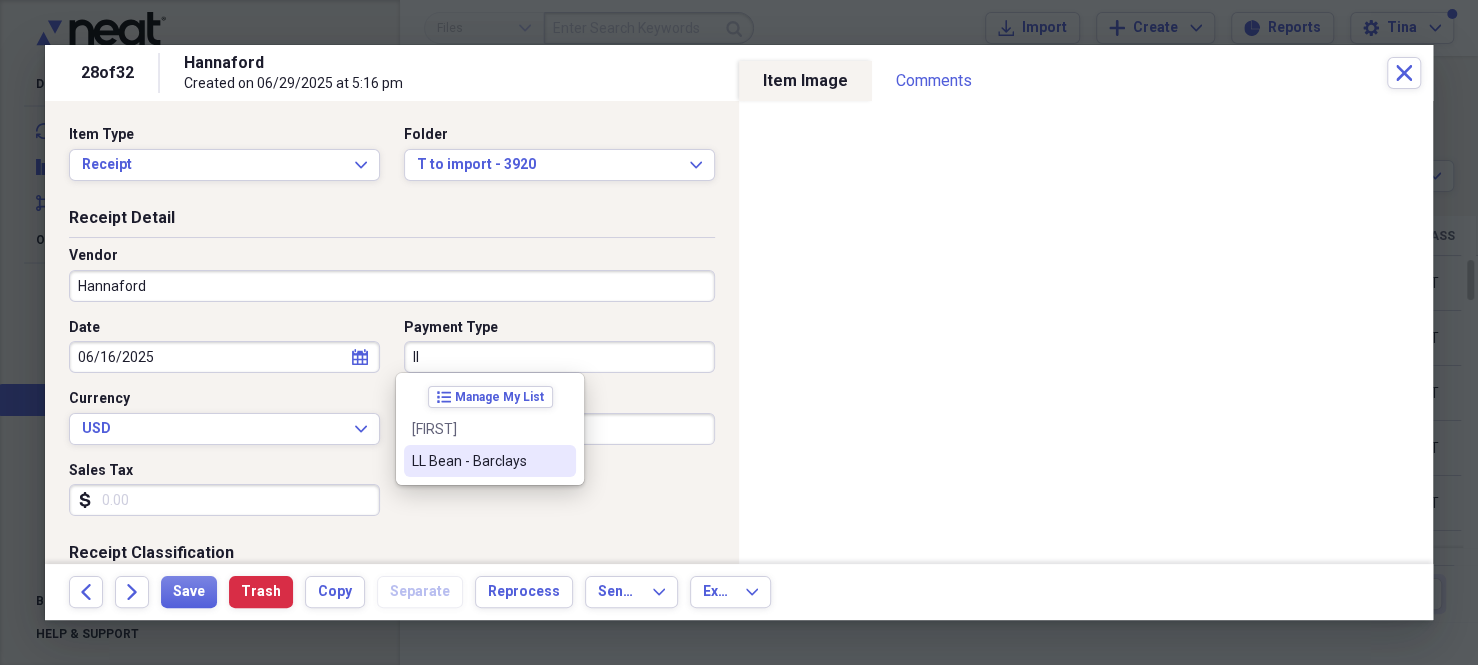 type on "LL Bean - Barclays" 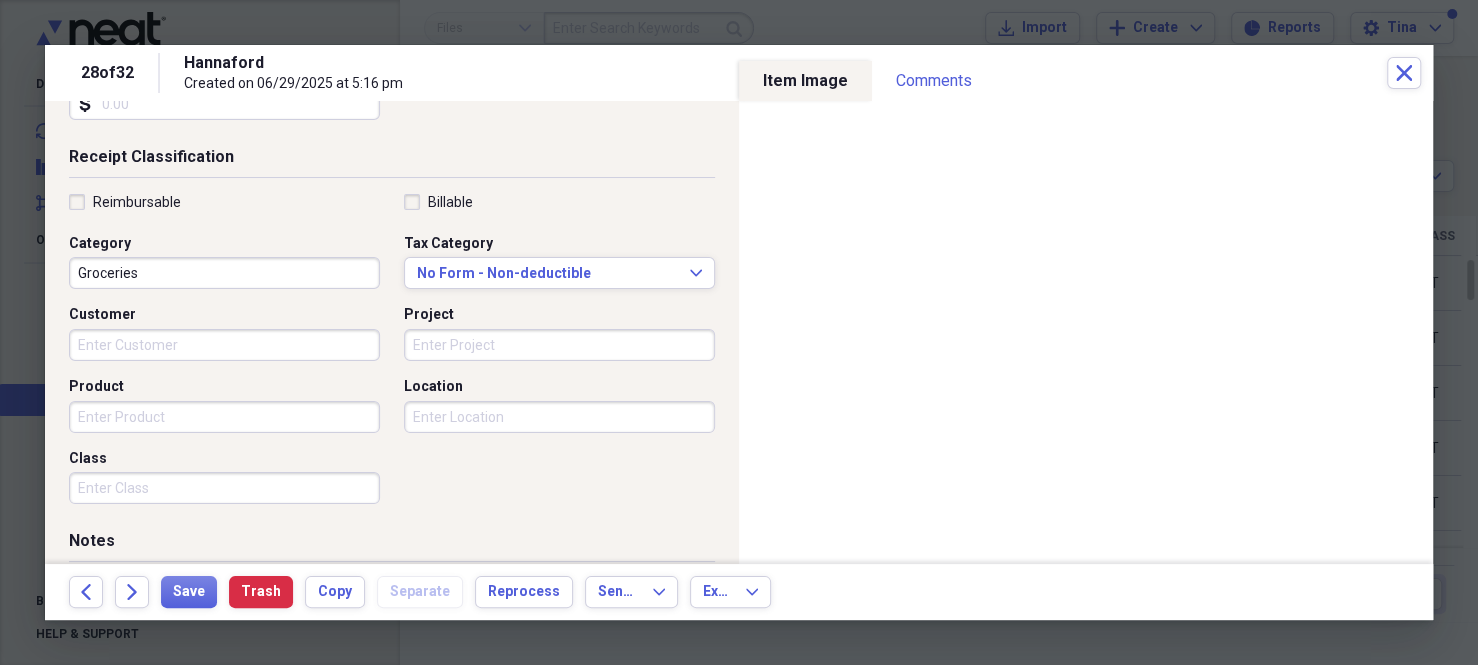scroll, scrollTop: 400, scrollLeft: 0, axis: vertical 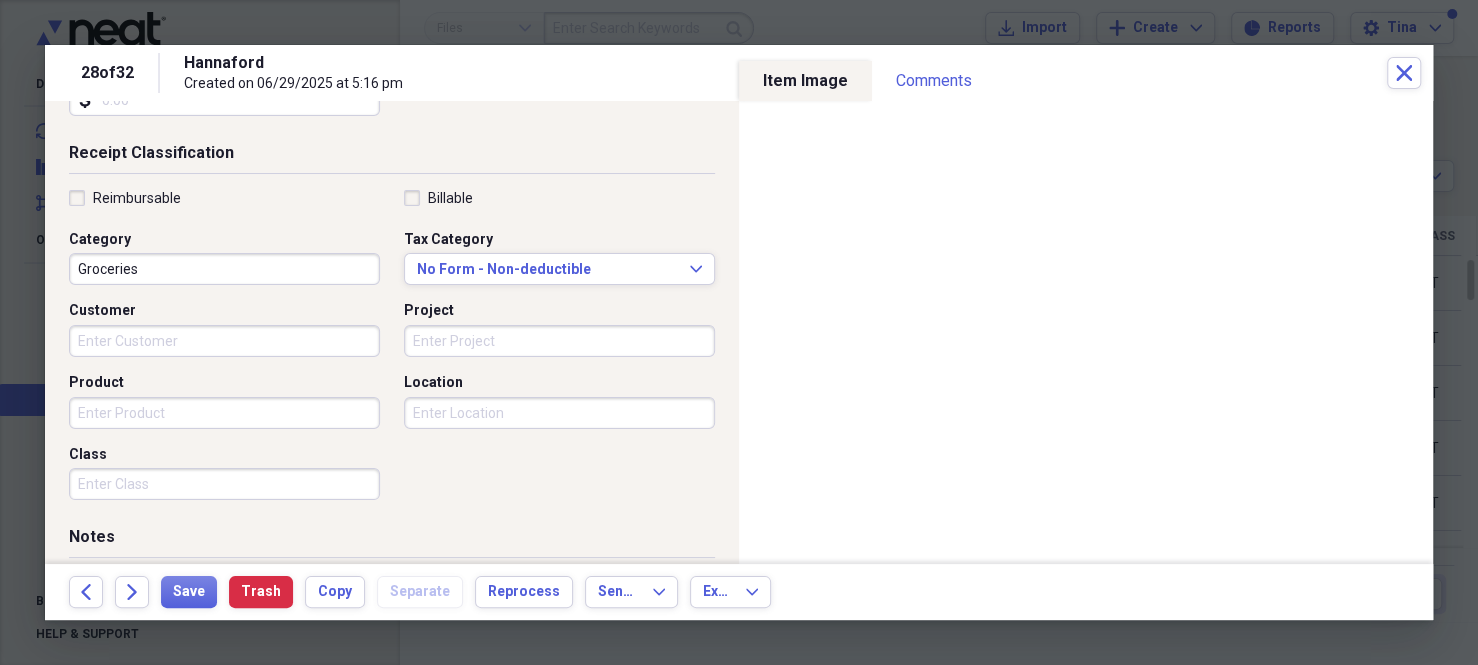 click on "Class" at bounding box center [224, 484] 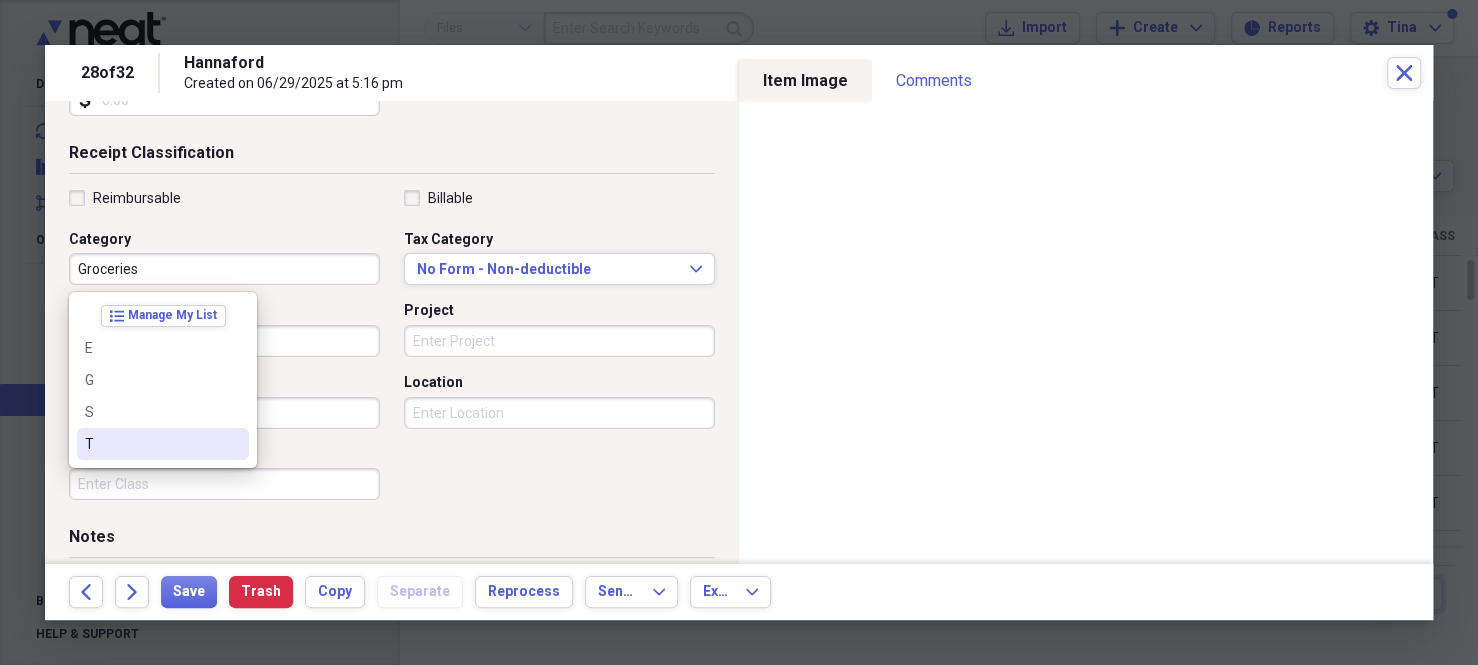 click on "T" at bounding box center (151, 444) 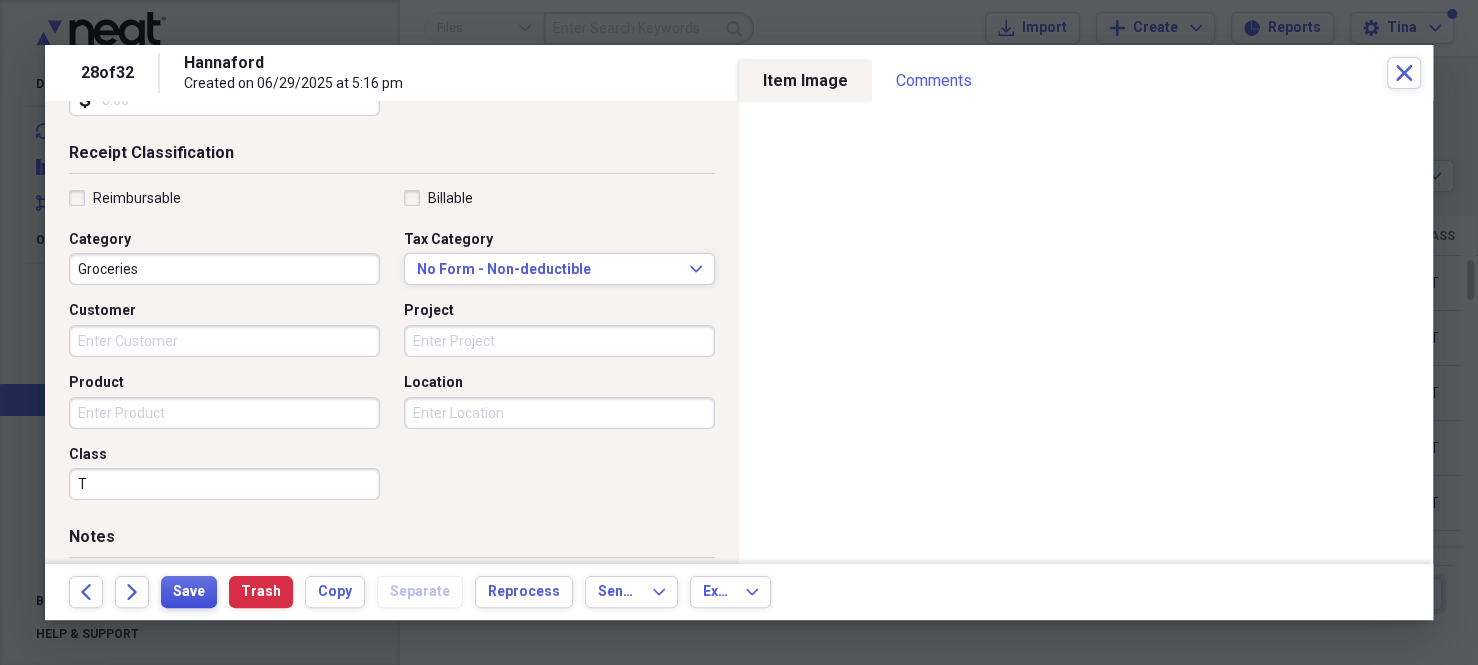 click on "Save" at bounding box center (189, 592) 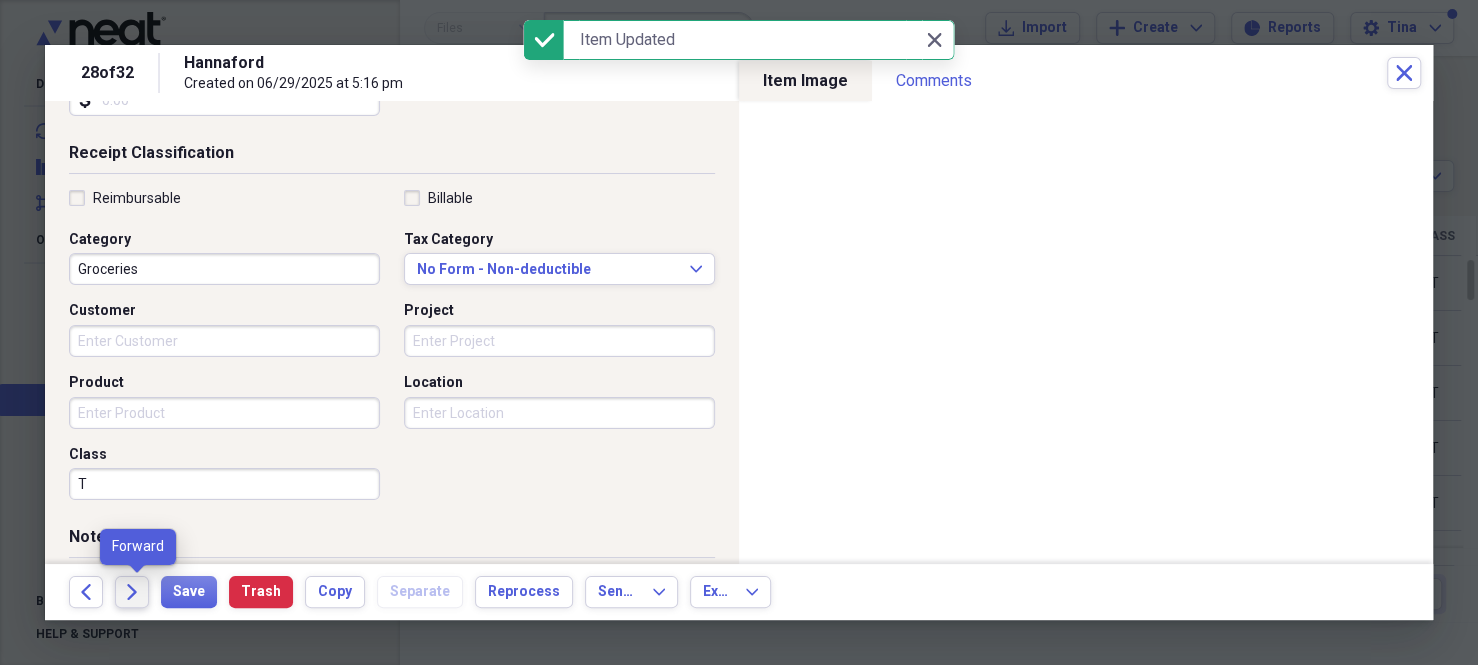 click on "Forward" at bounding box center [132, 592] 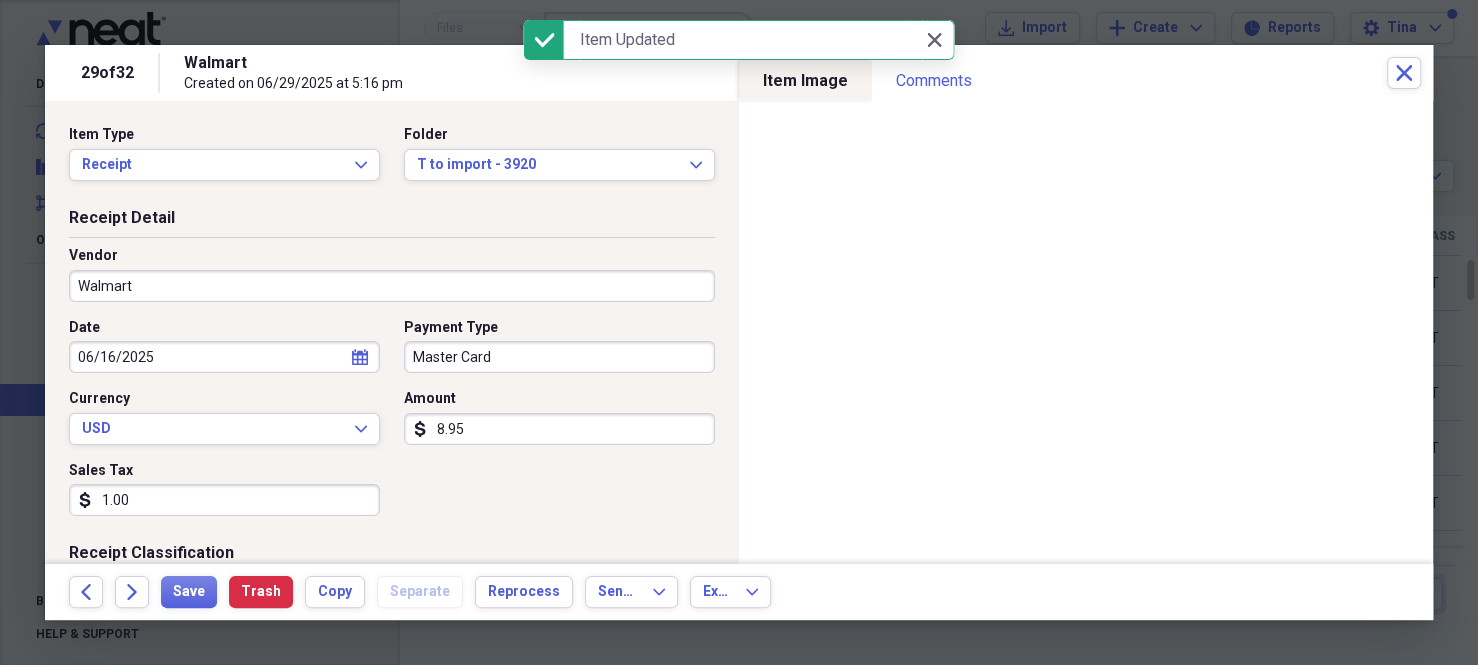click on "Master Card" at bounding box center (559, 357) 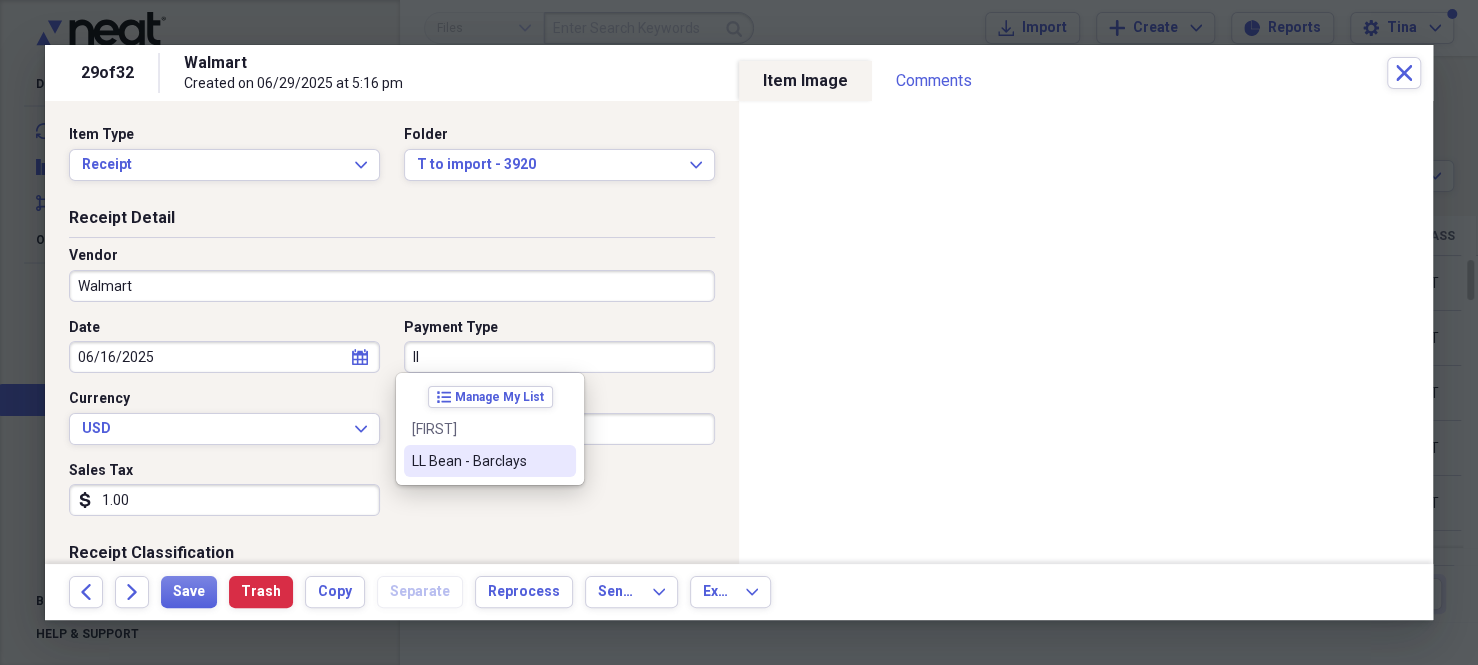 click on "LL Bean - Barclays" at bounding box center [478, 461] 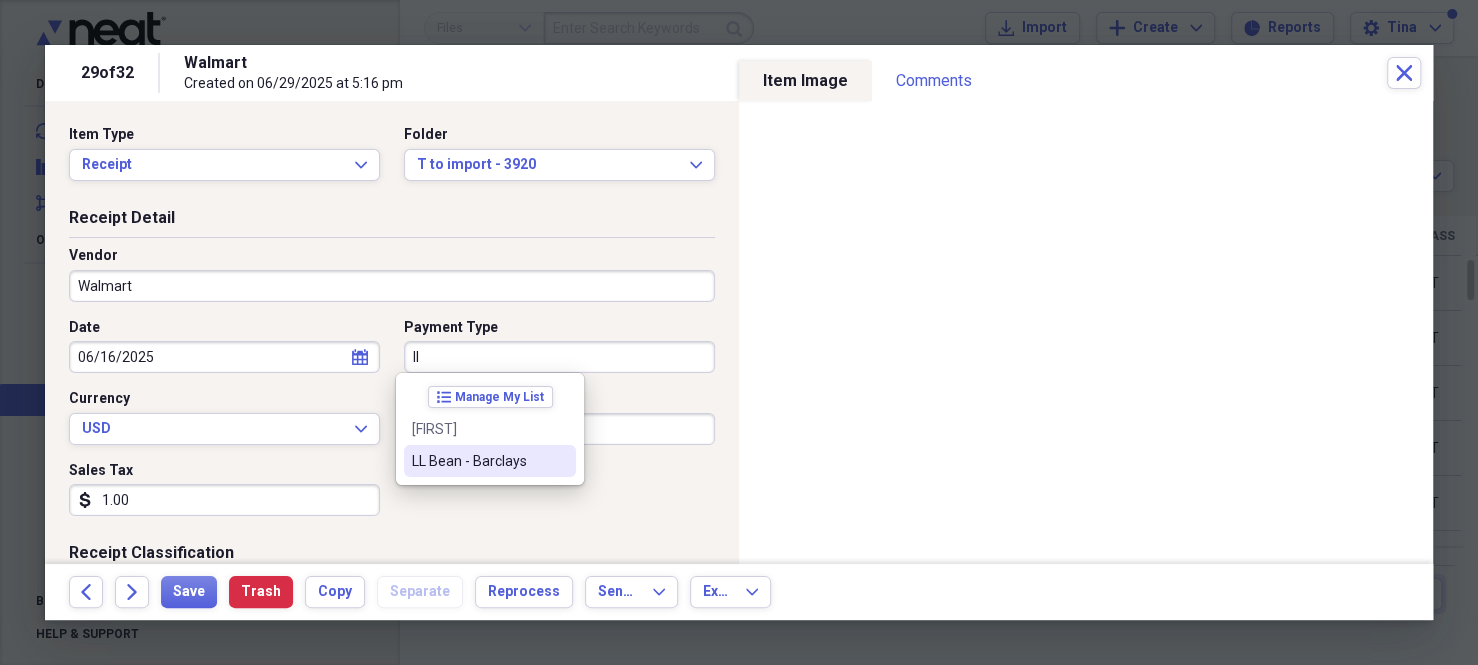type on "LL Bean - Barclays" 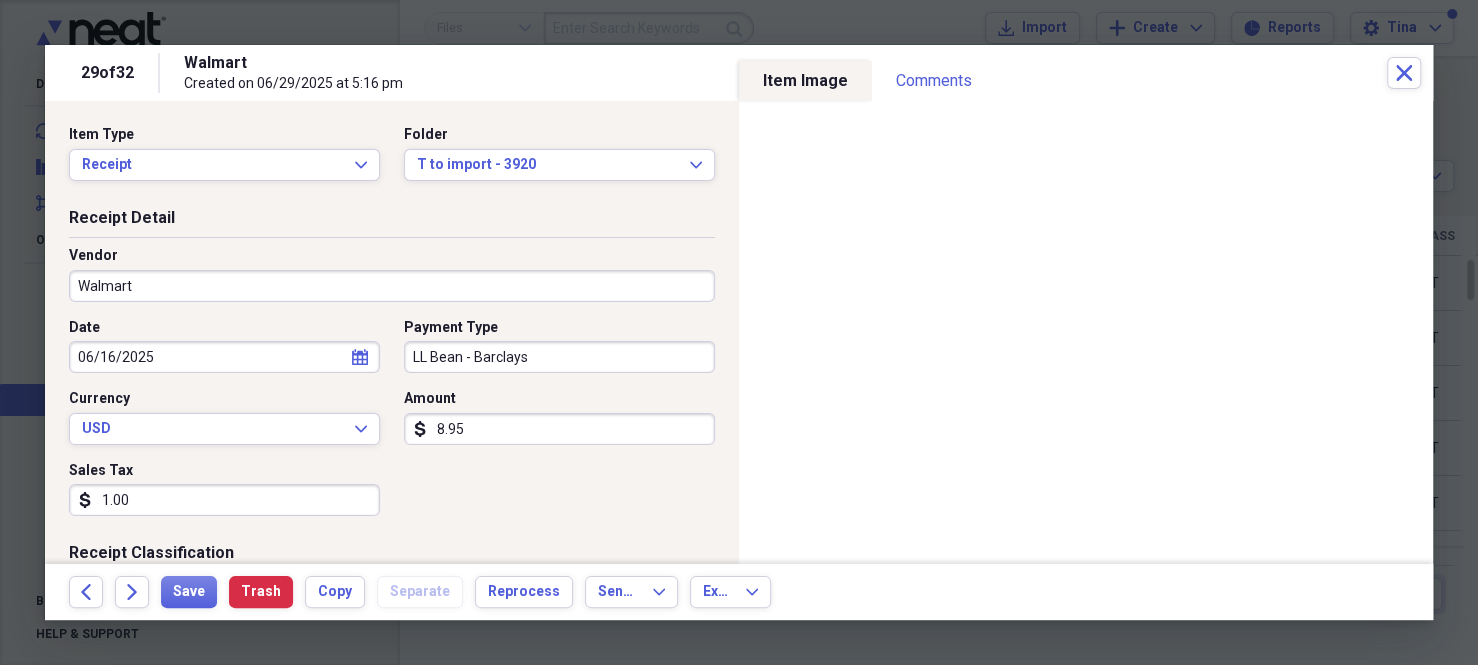 scroll, scrollTop: 200, scrollLeft: 0, axis: vertical 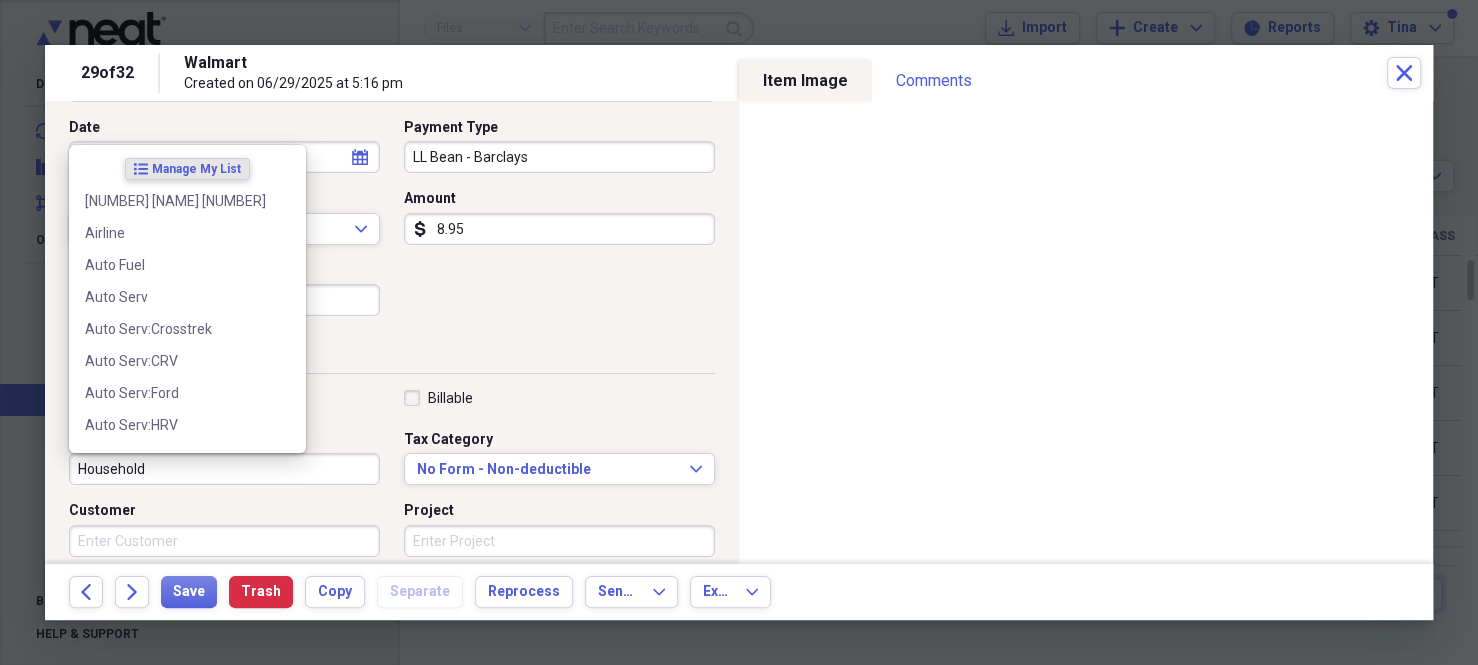 click on "Household" at bounding box center (224, 469) 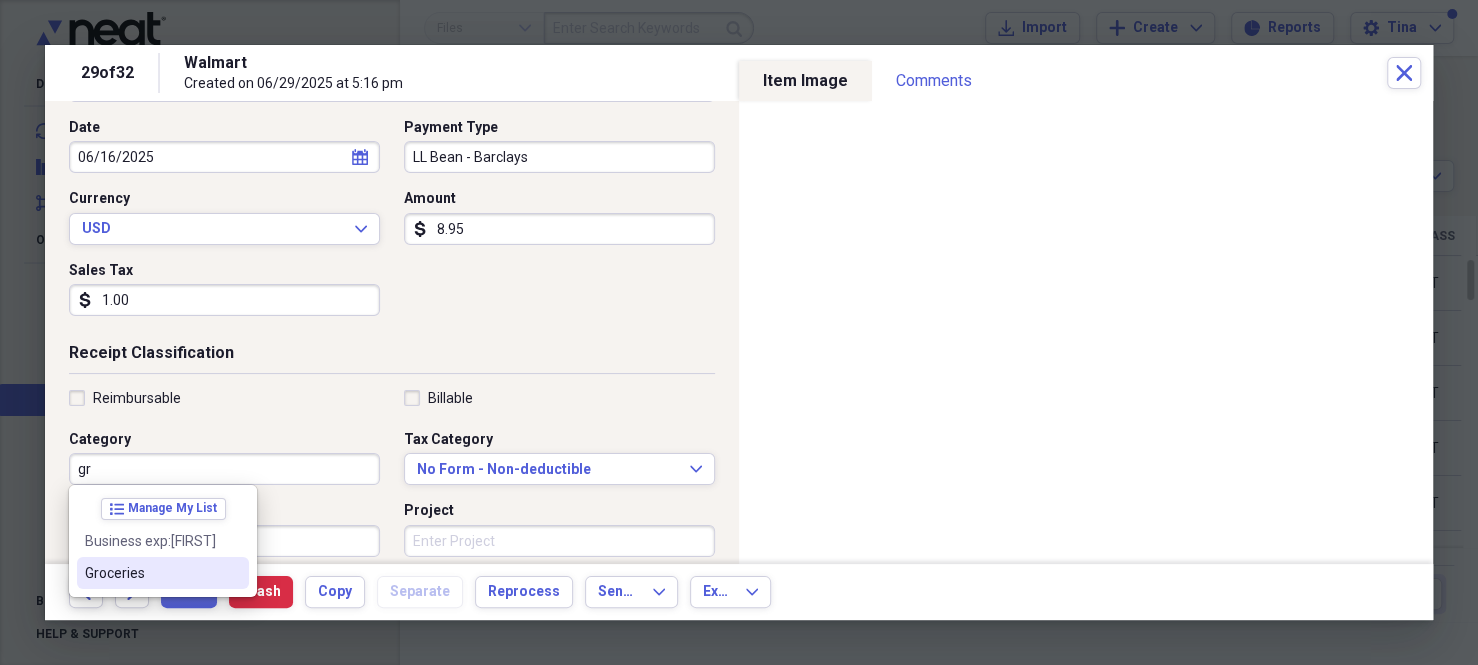 click on "Groceries" at bounding box center (151, 573) 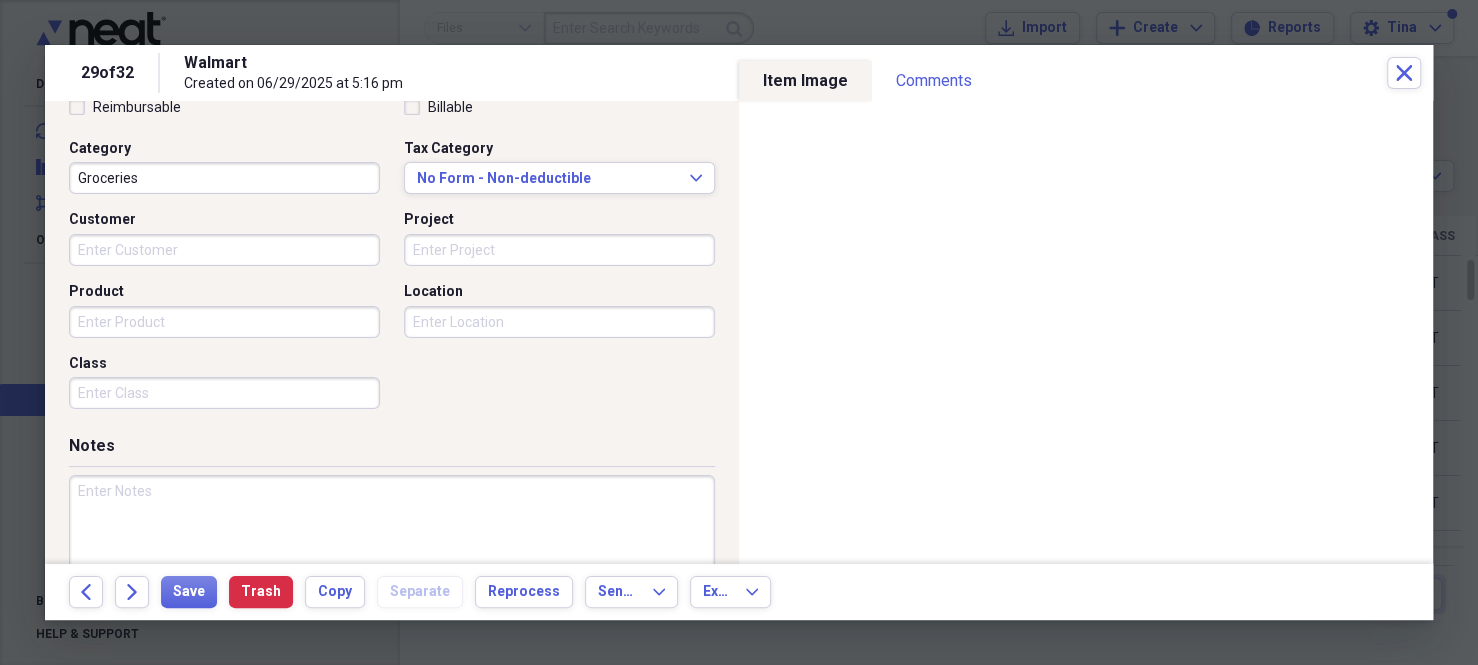 scroll, scrollTop: 500, scrollLeft: 0, axis: vertical 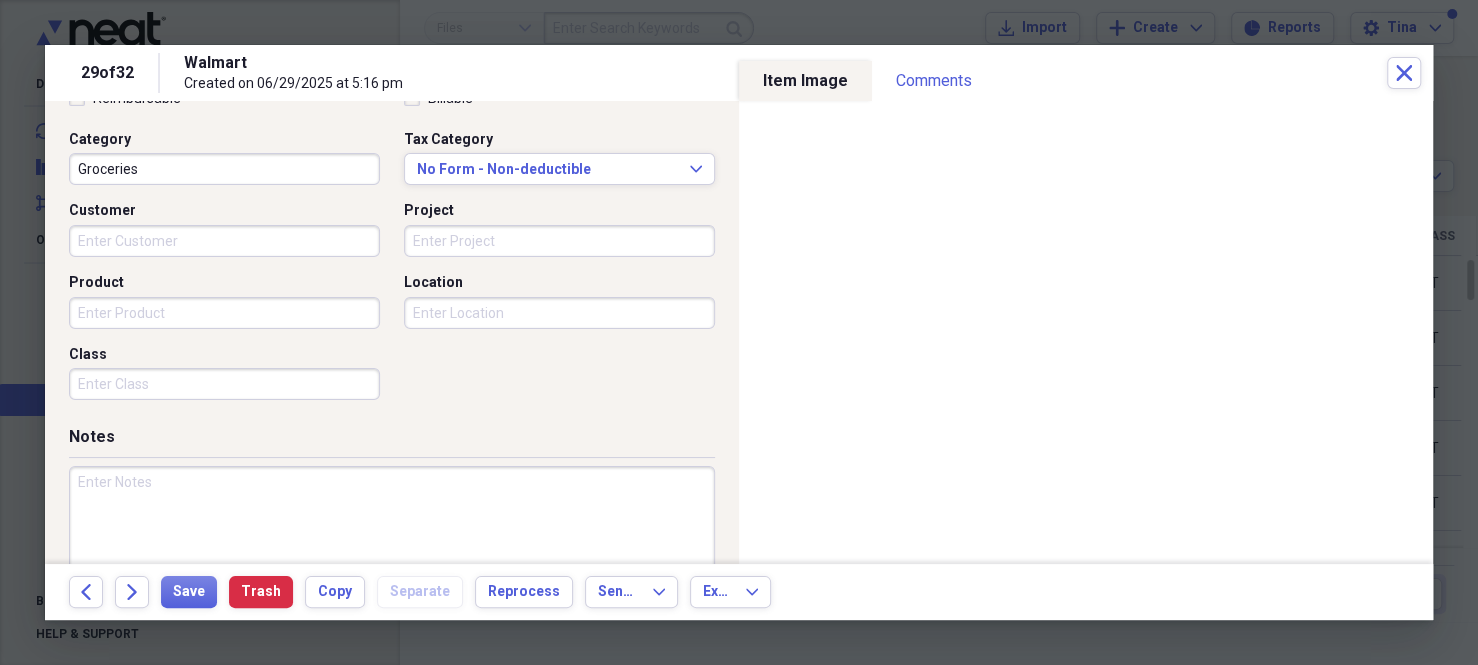 click on "Class" at bounding box center (224, 384) 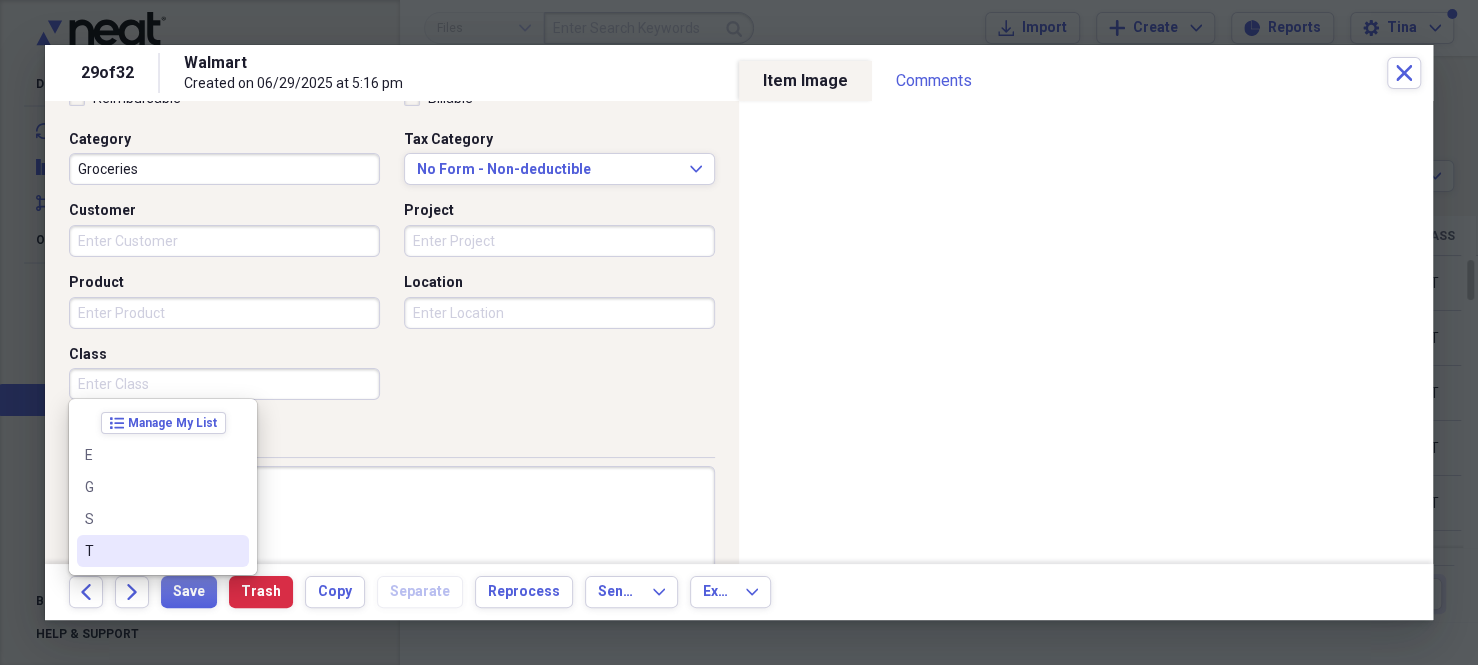 click on "T" at bounding box center (151, 551) 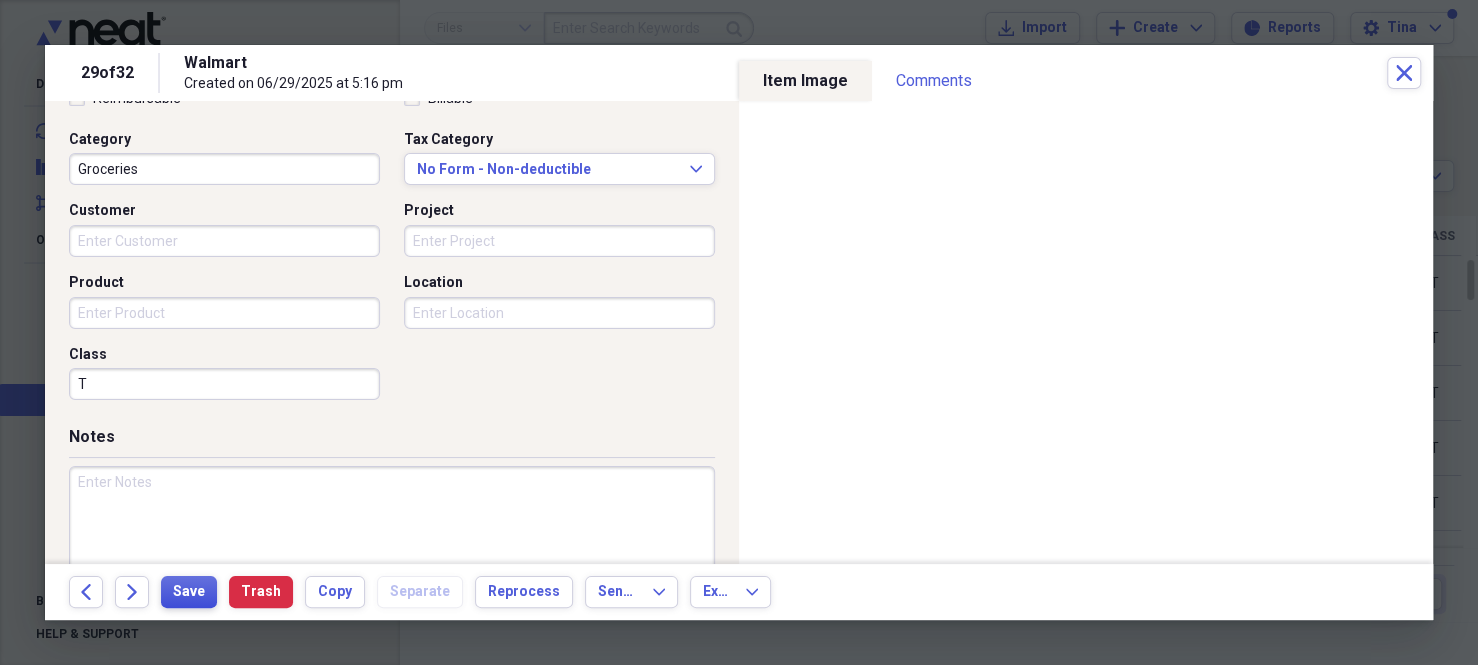 click on "Save" at bounding box center (189, 592) 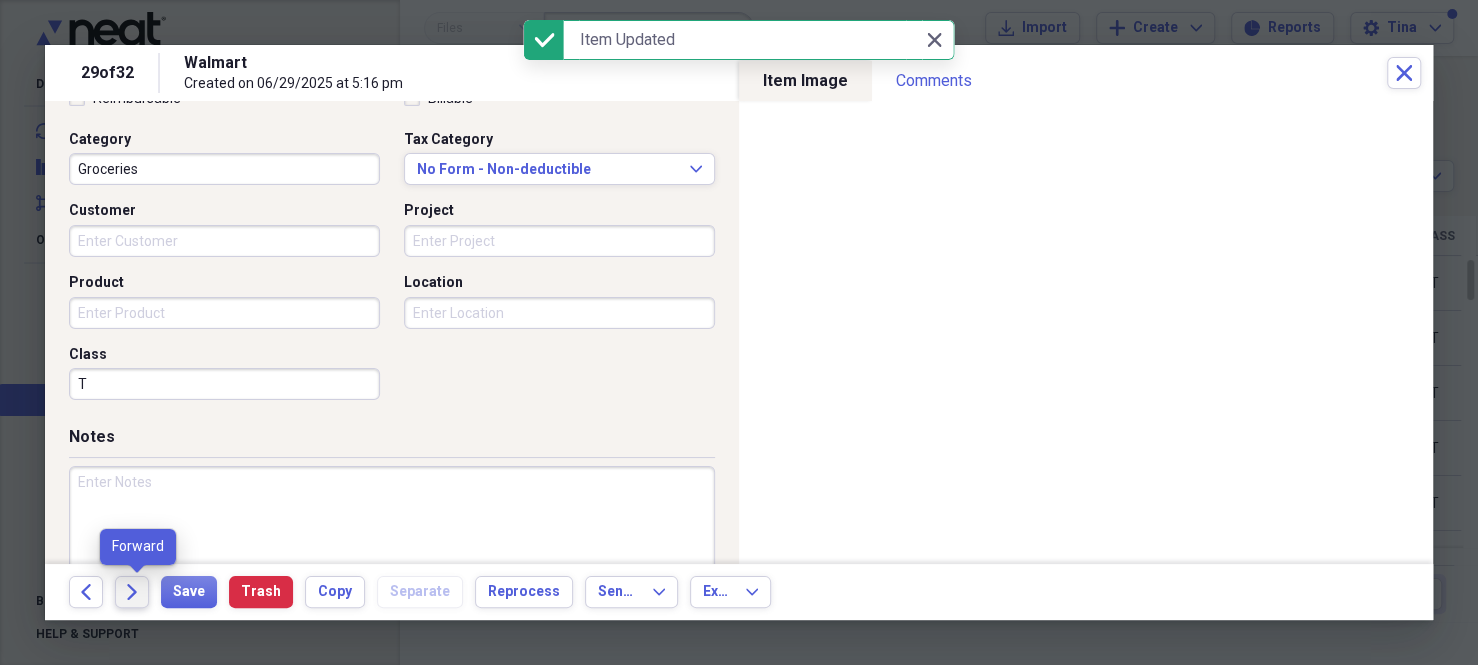 click on "Forward" 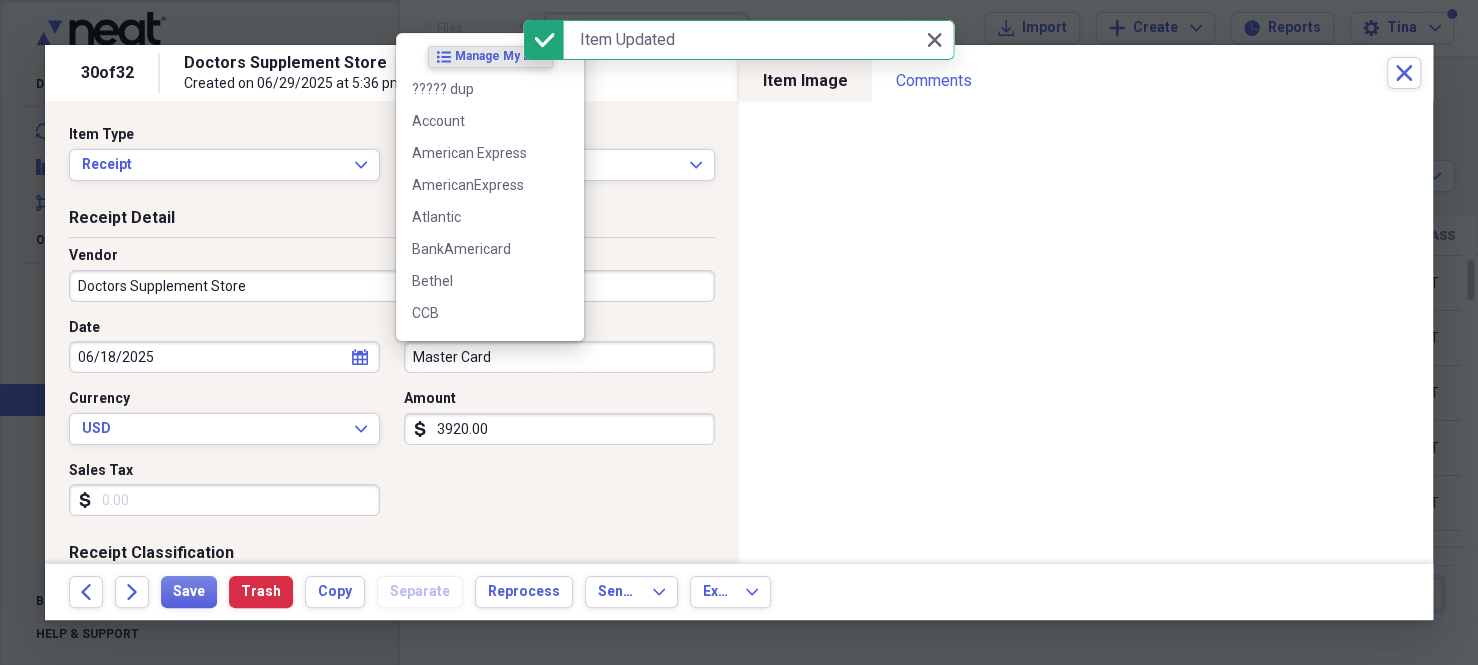 click on "Master Card" at bounding box center (559, 357) 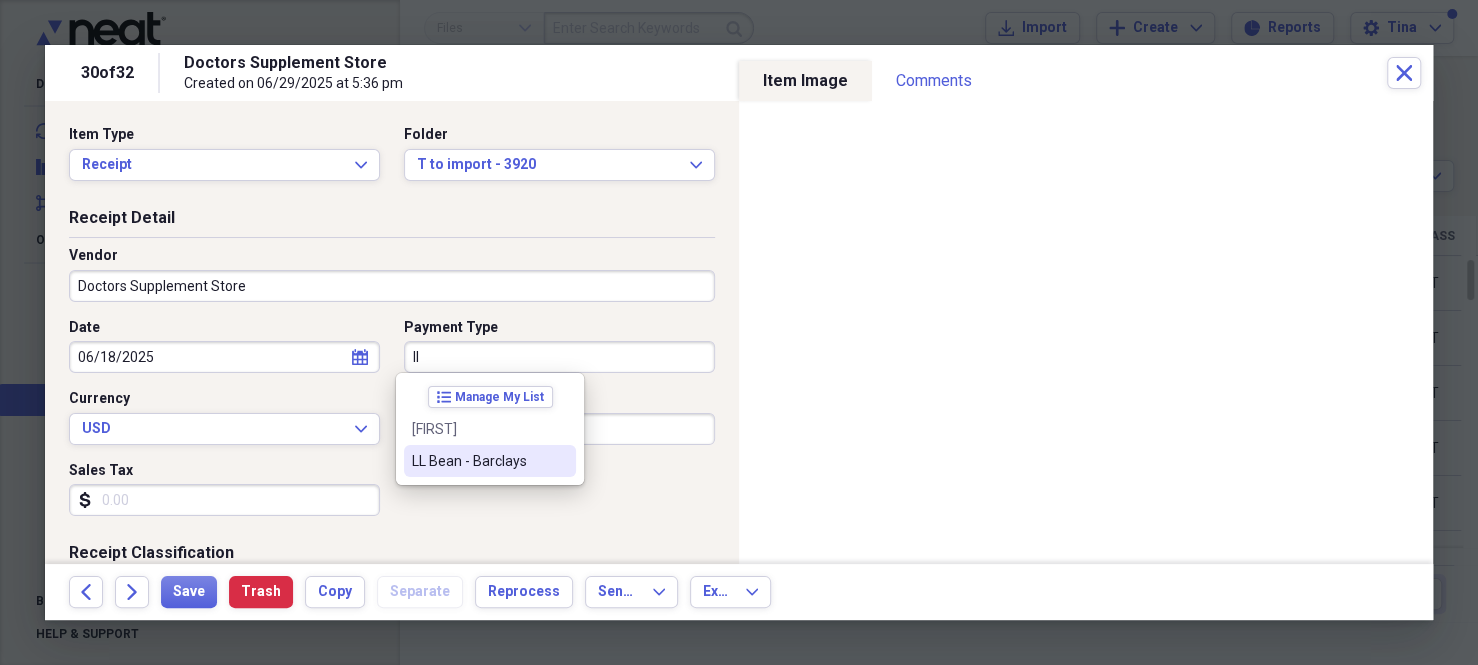 click on "LL Bean - Barclays" at bounding box center (478, 461) 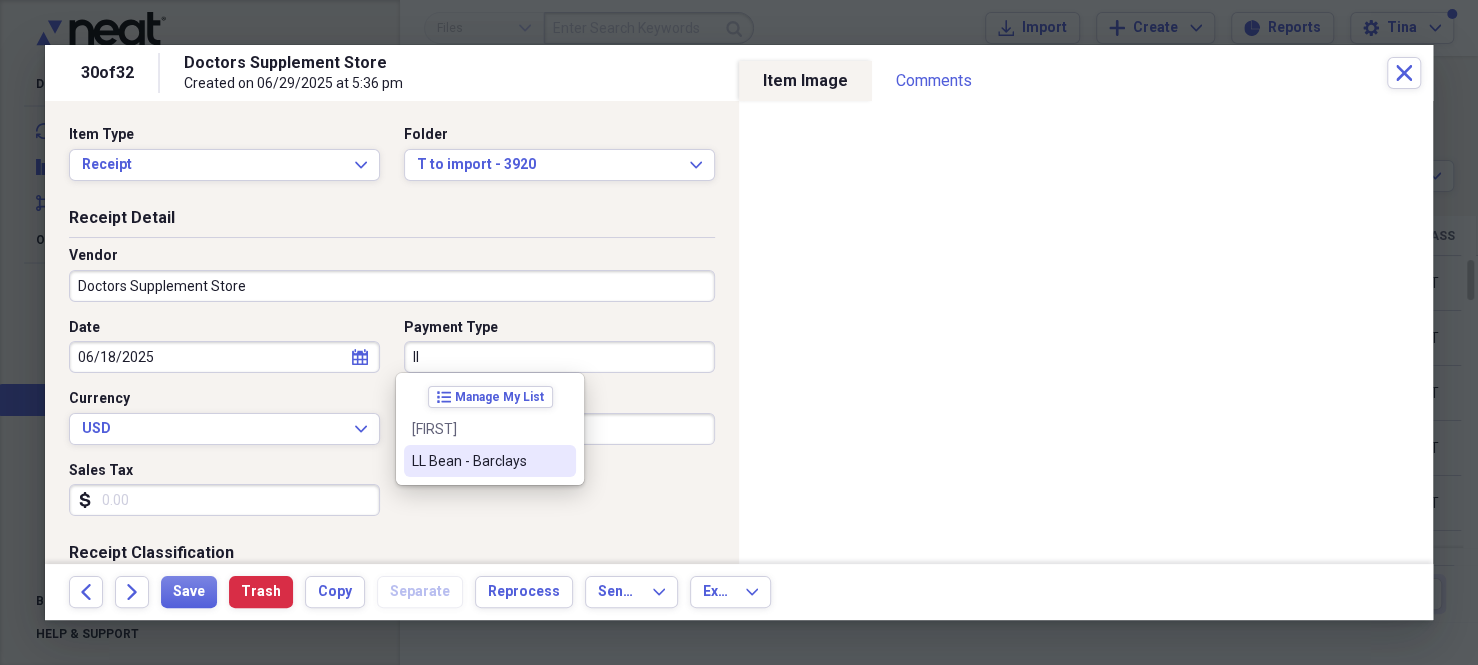type on "LL Bean - Barclays" 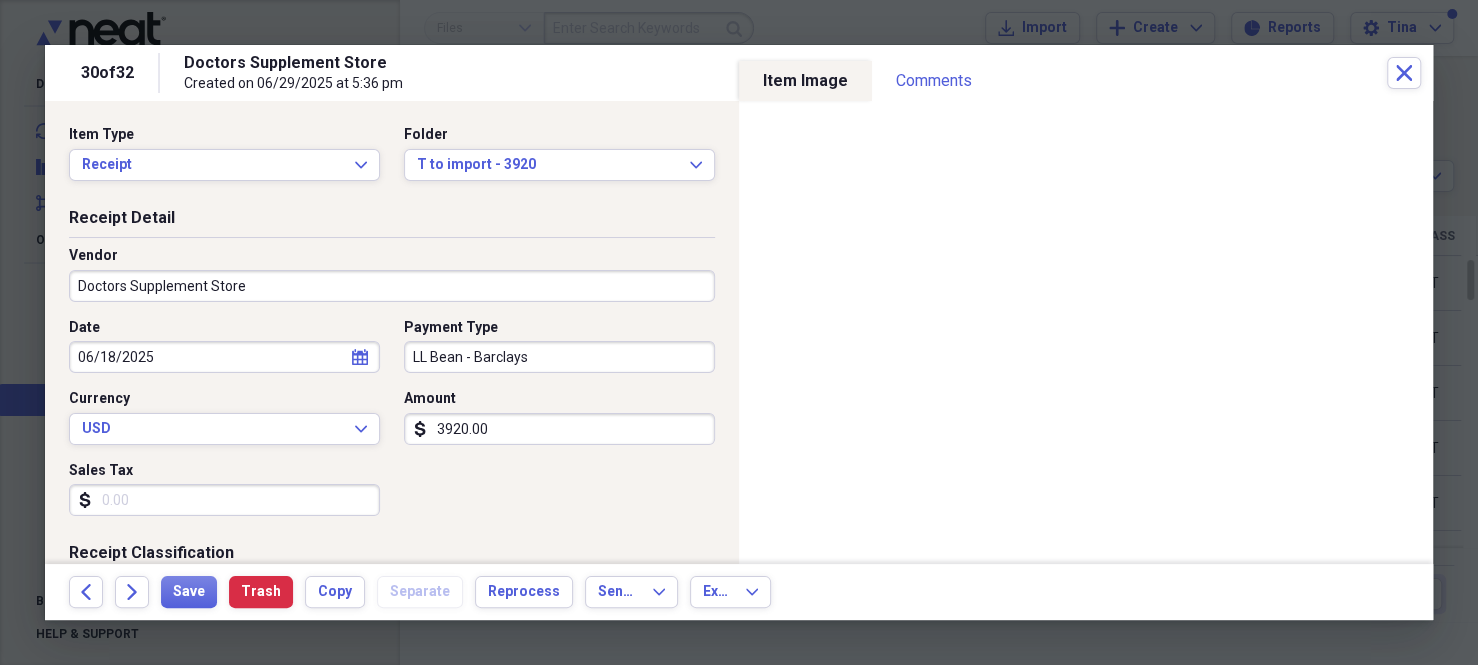 click on "3920.00" at bounding box center [559, 429] 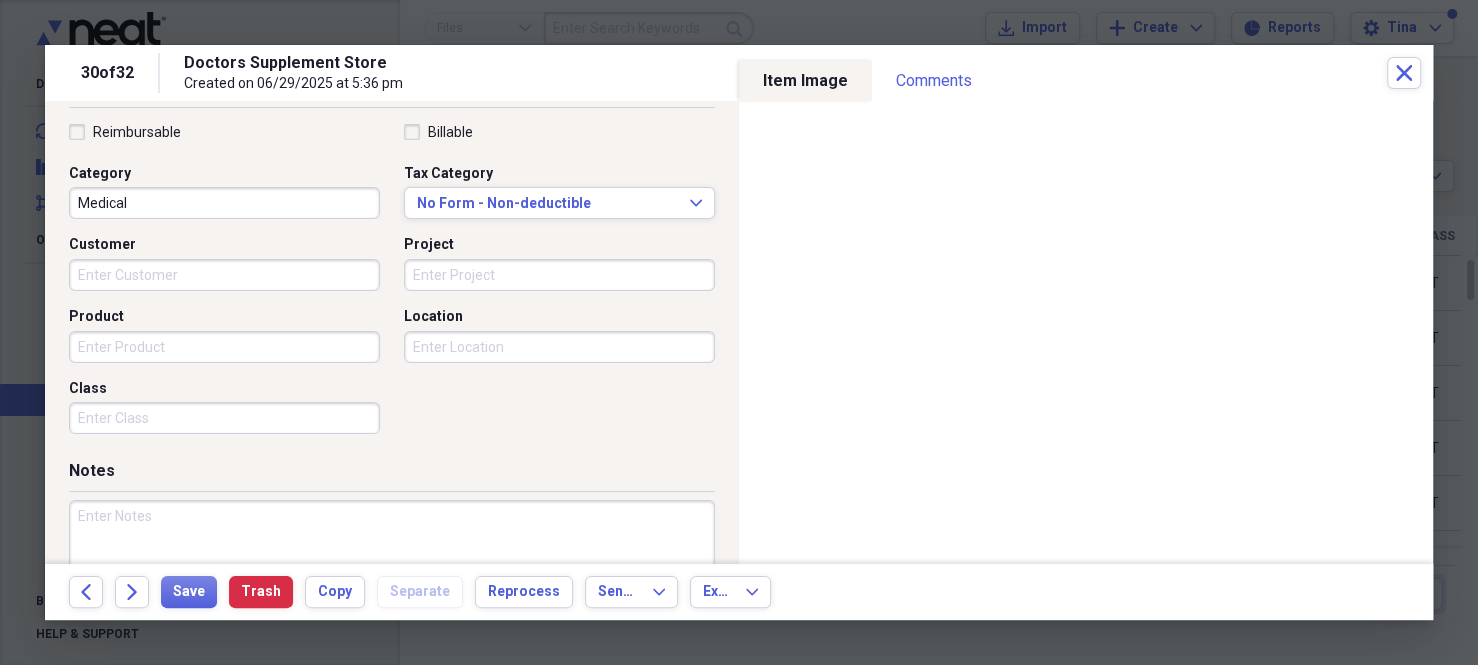 scroll, scrollTop: 500, scrollLeft: 0, axis: vertical 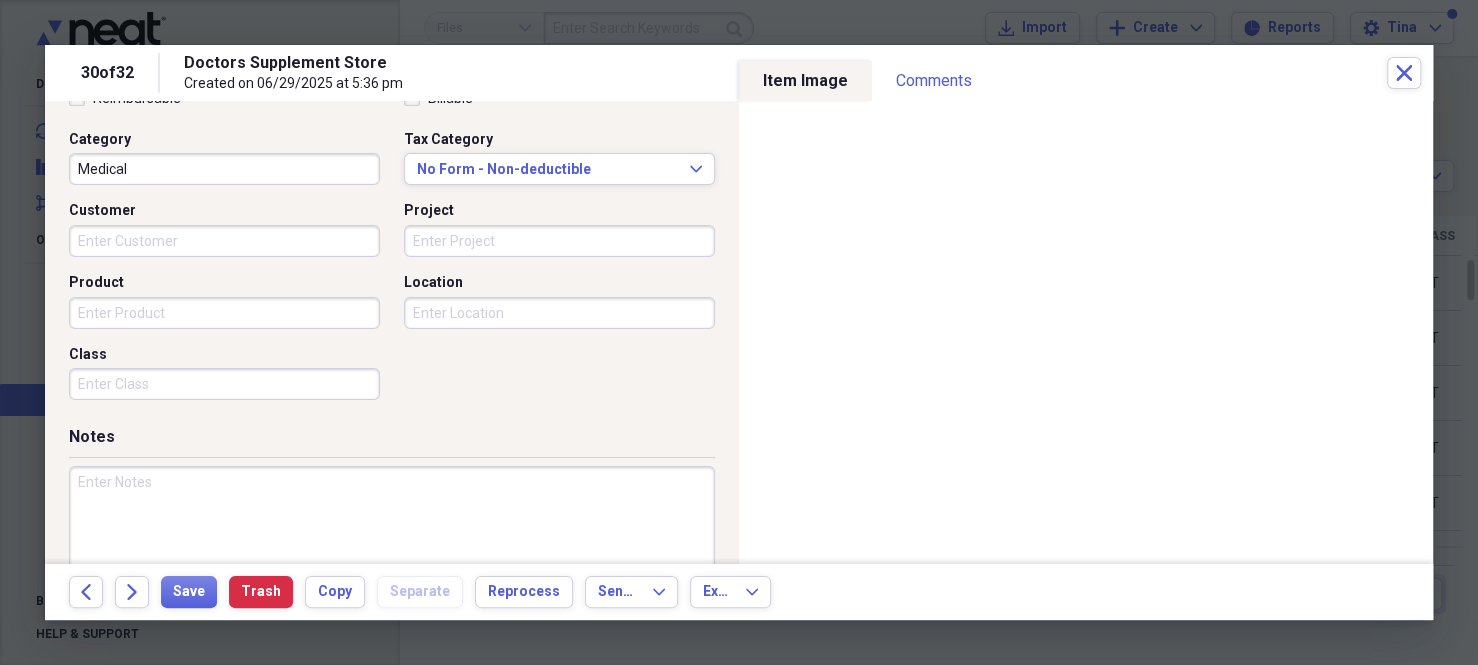 type on "94.95" 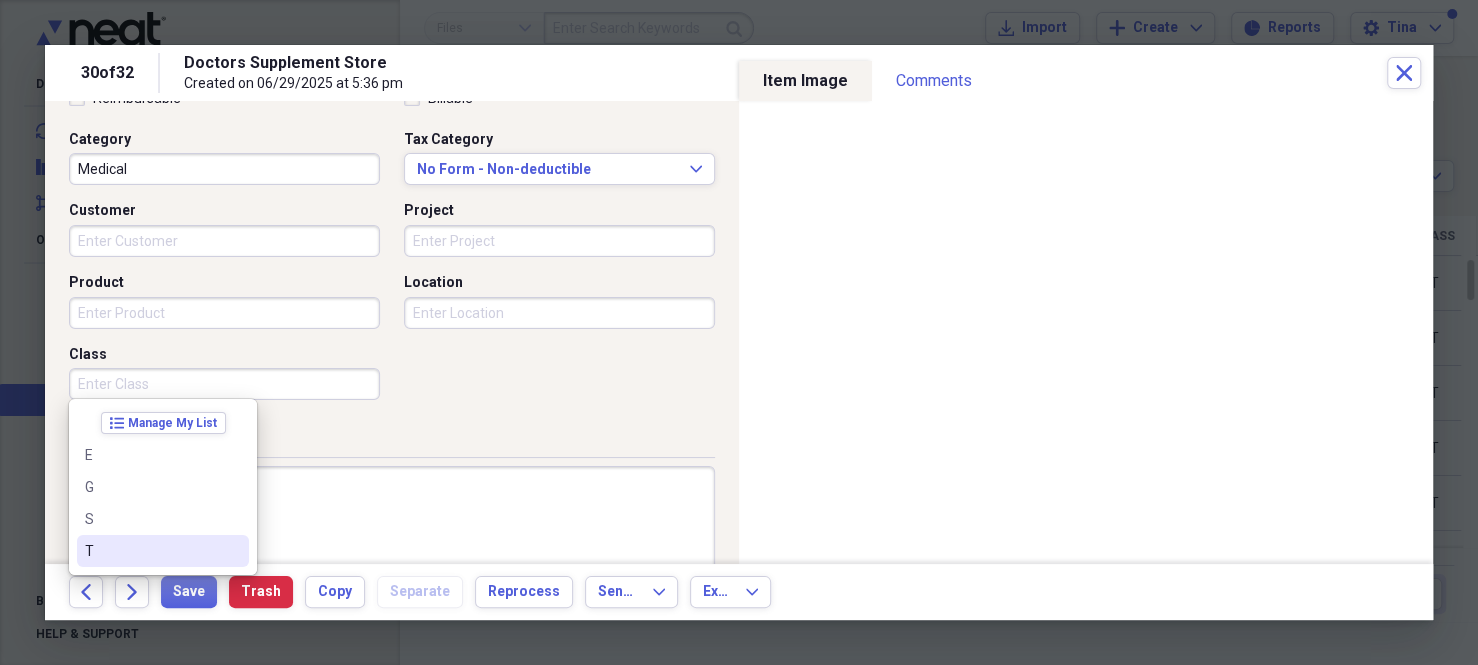 click on "T" at bounding box center [151, 551] 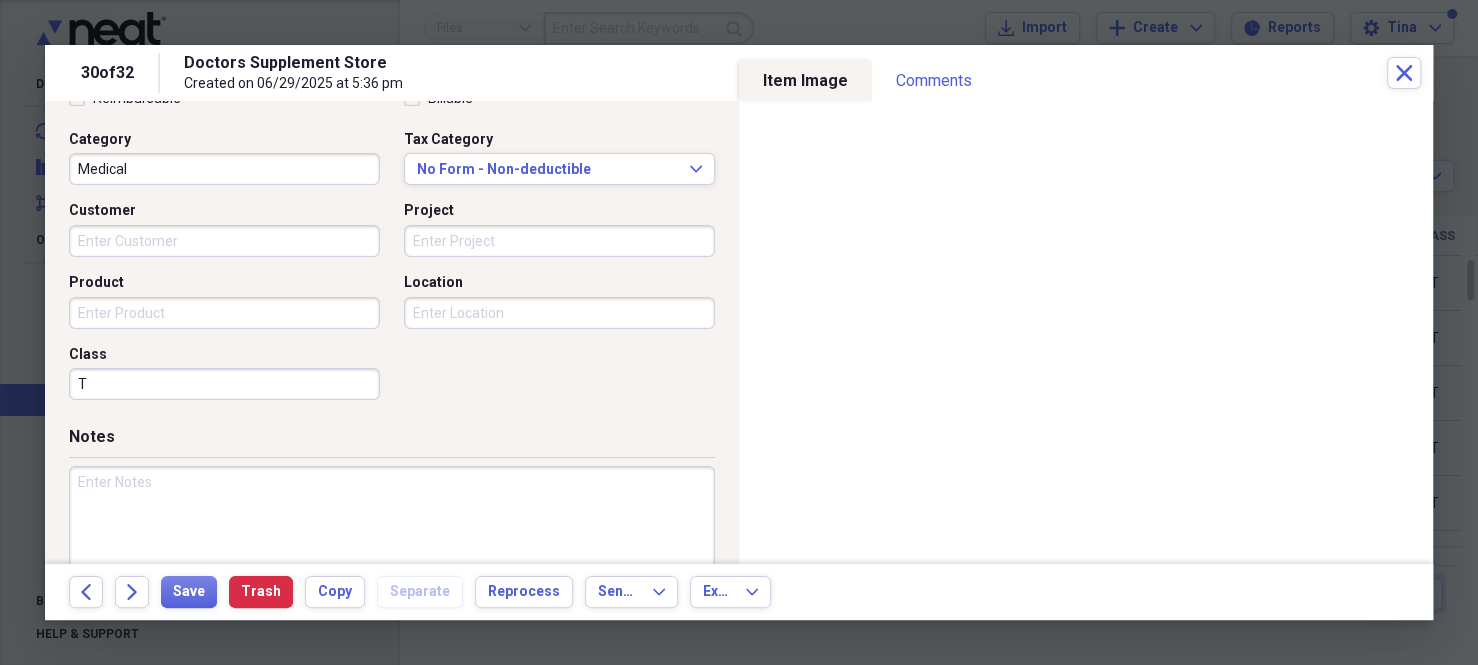 click at bounding box center (392, 531) 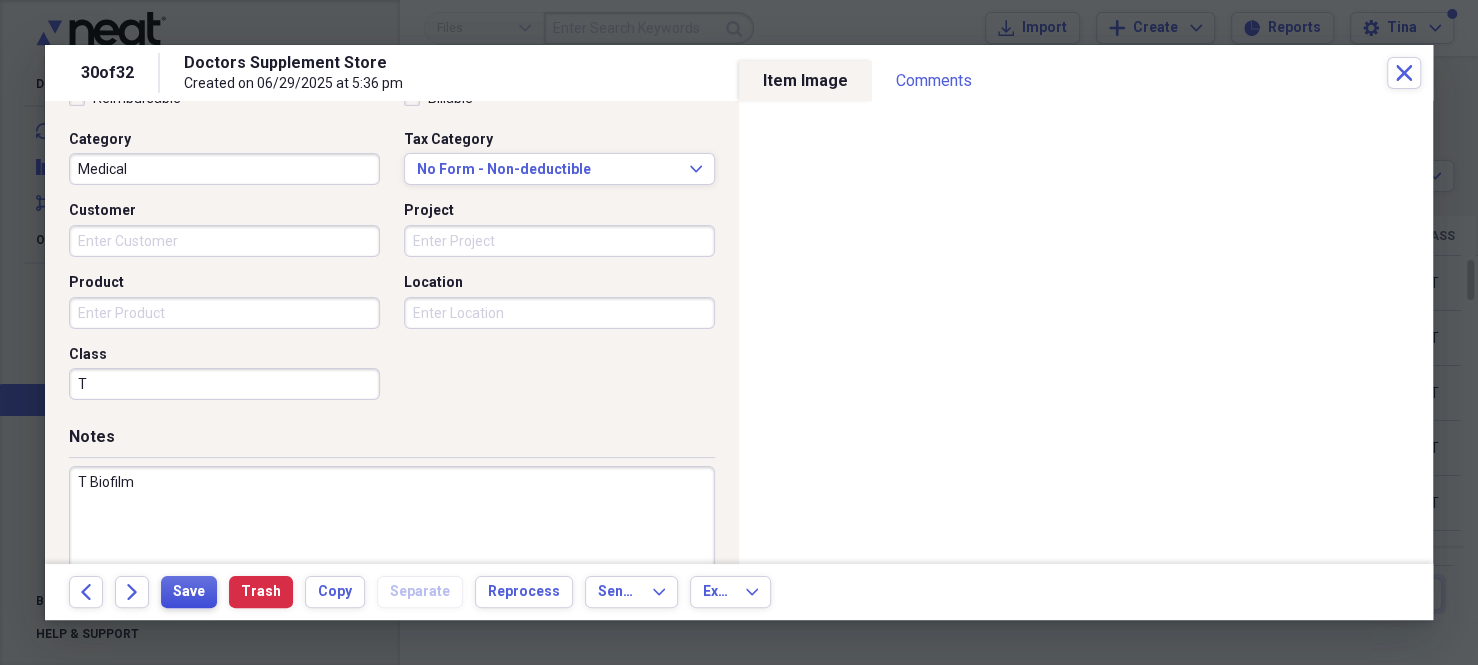 type on "T Biofilm" 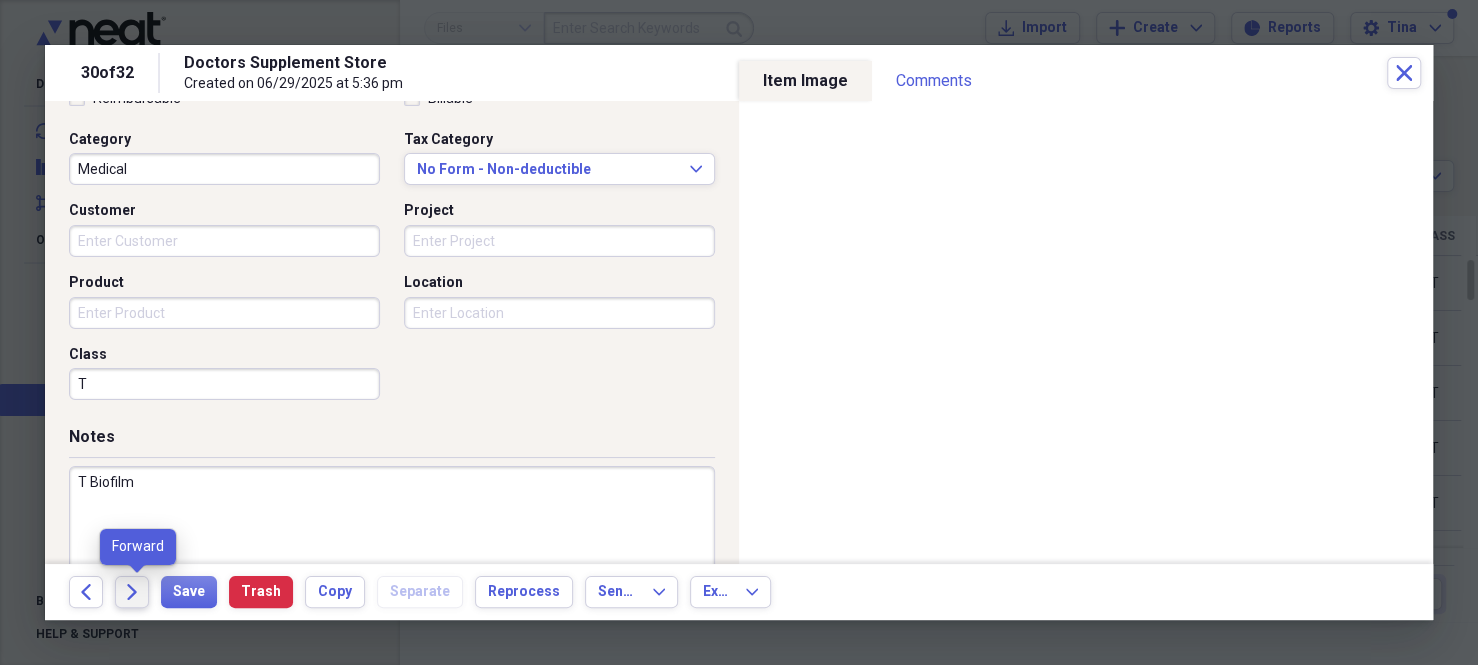 click on "Forward" 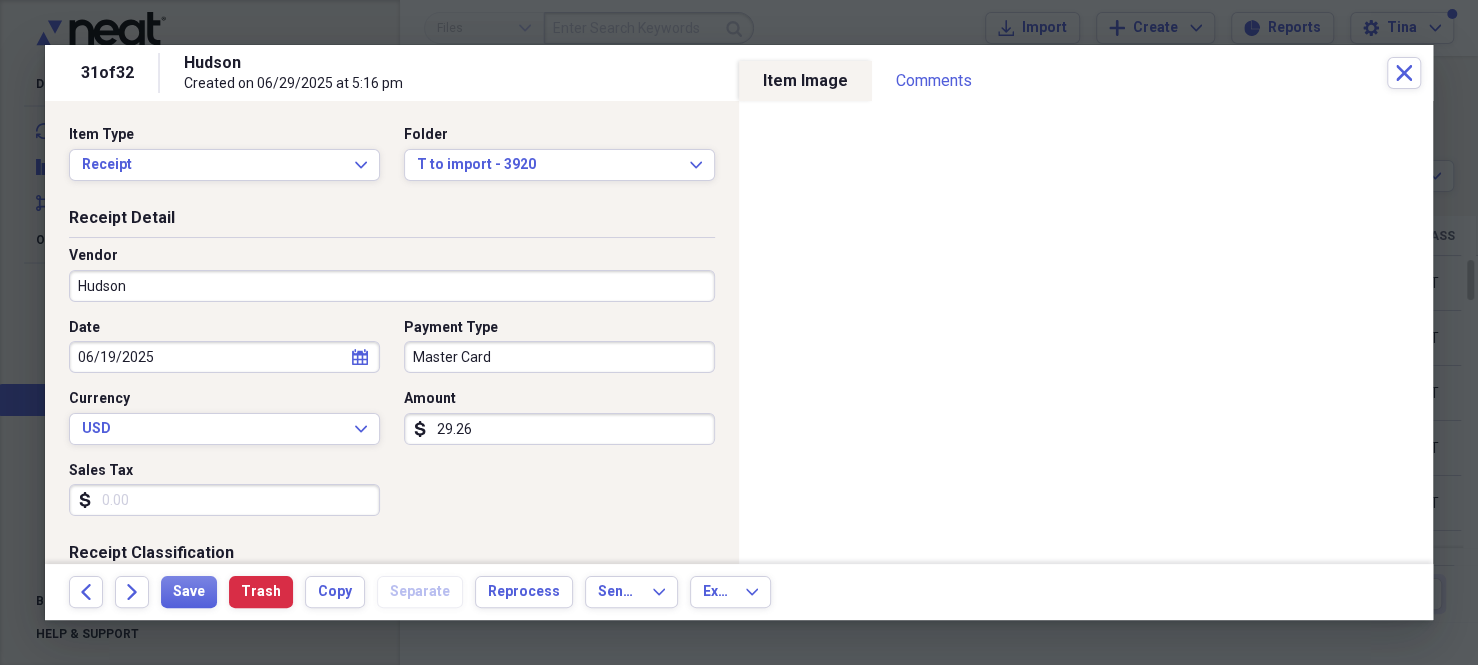 click on "Master Card" at bounding box center [559, 357] 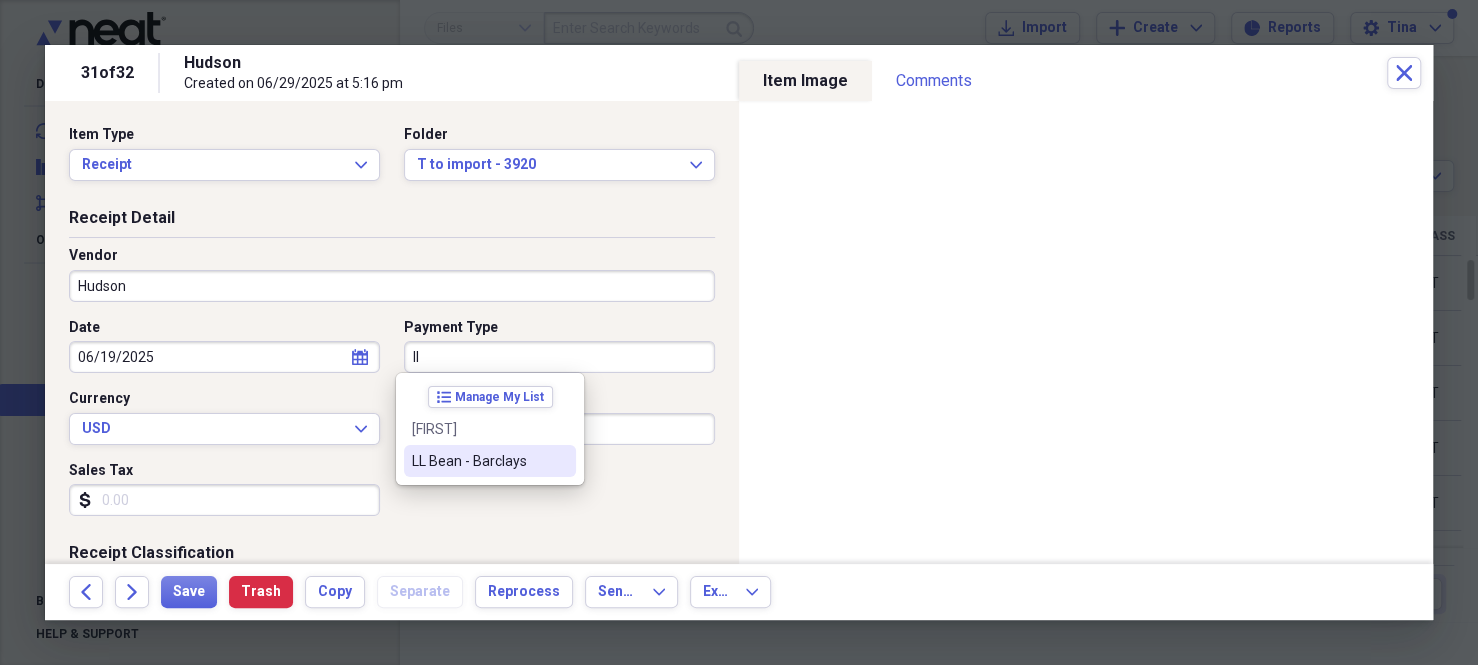 click on "LL Bean - Barclays" at bounding box center (478, 461) 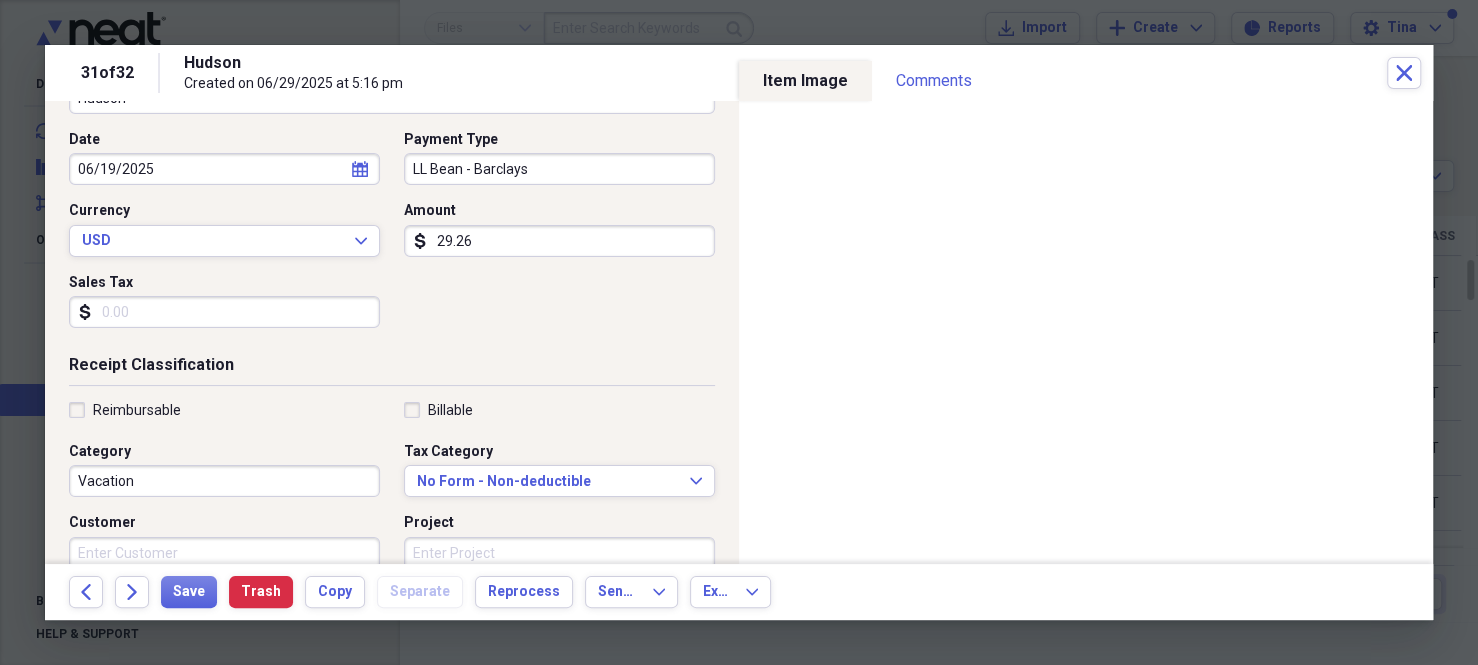scroll, scrollTop: 200, scrollLeft: 0, axis: vertical 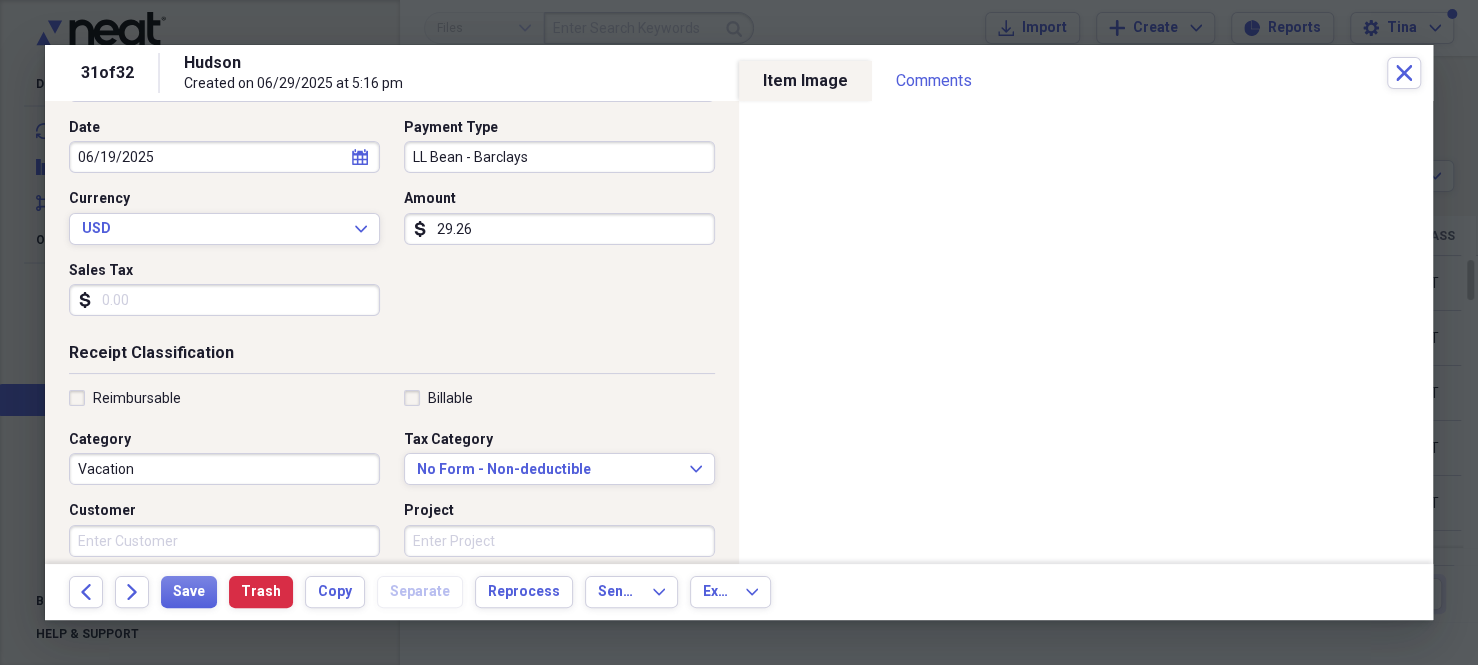 click on "Vacation" at bounding box center [224, 469] 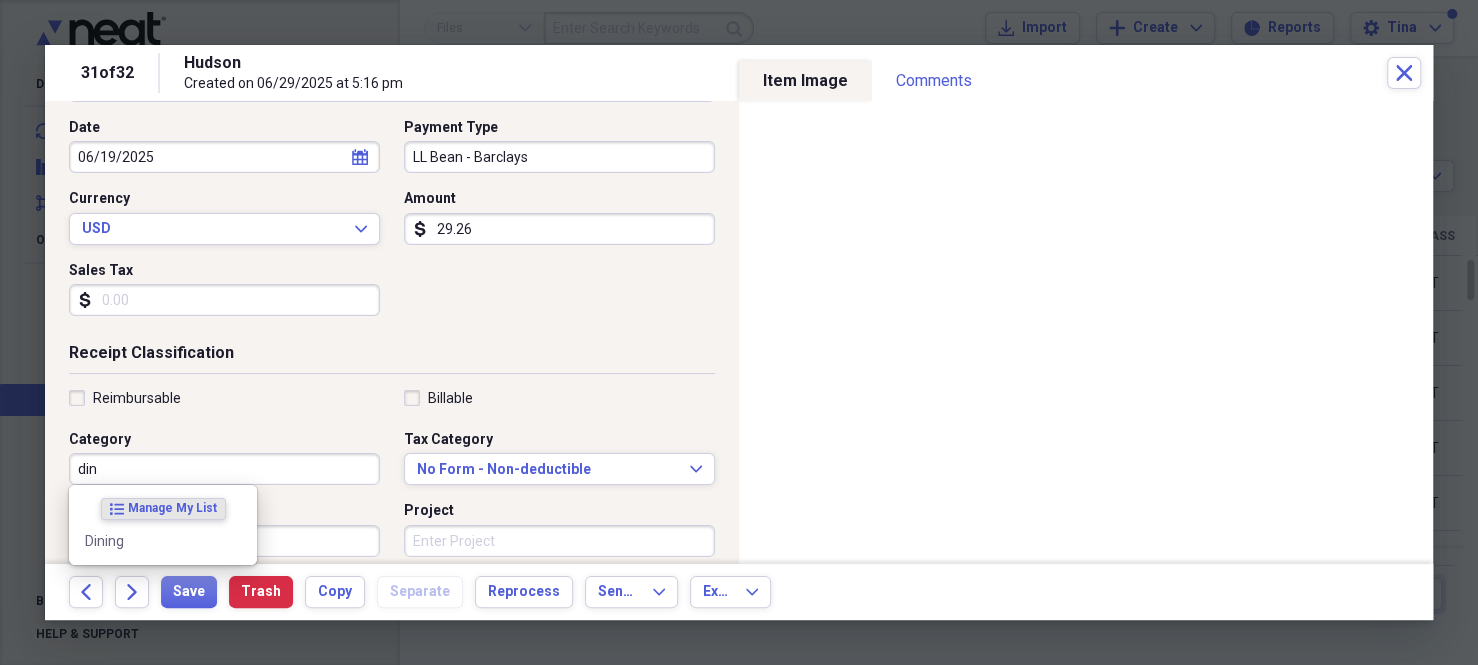 type on "din" 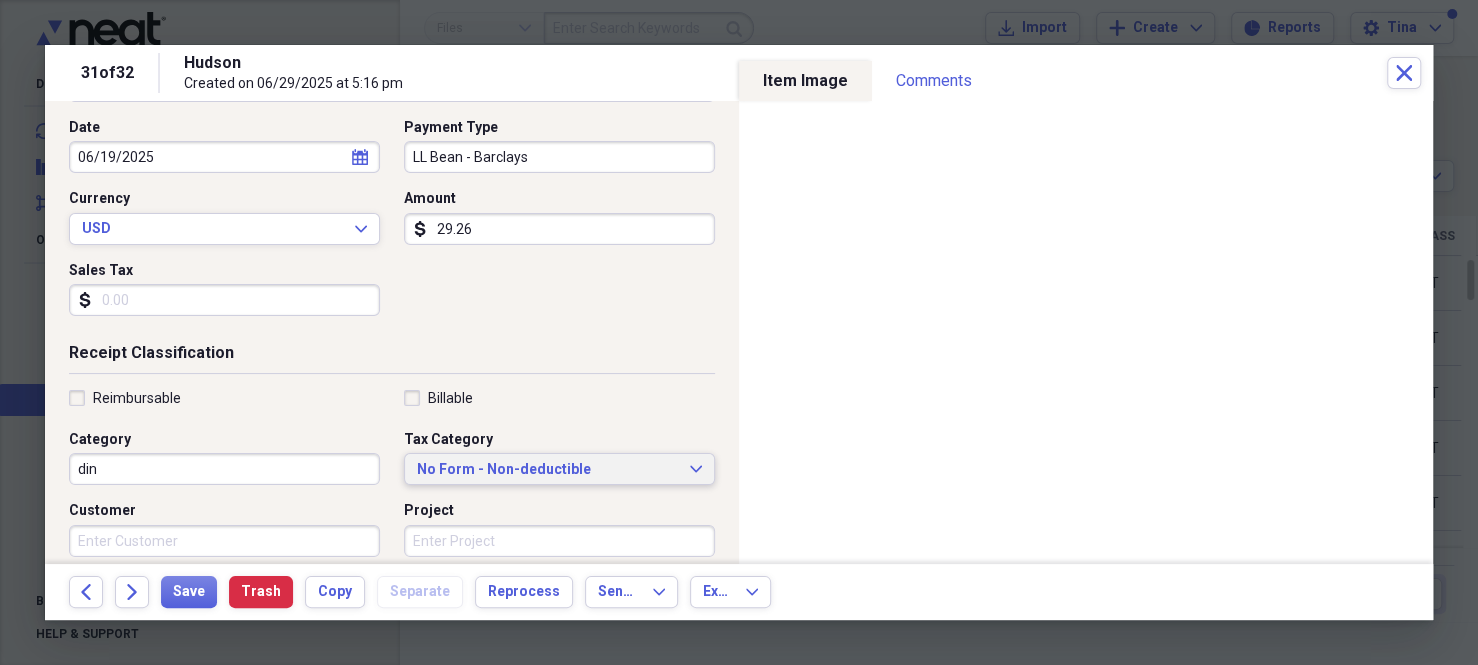 type 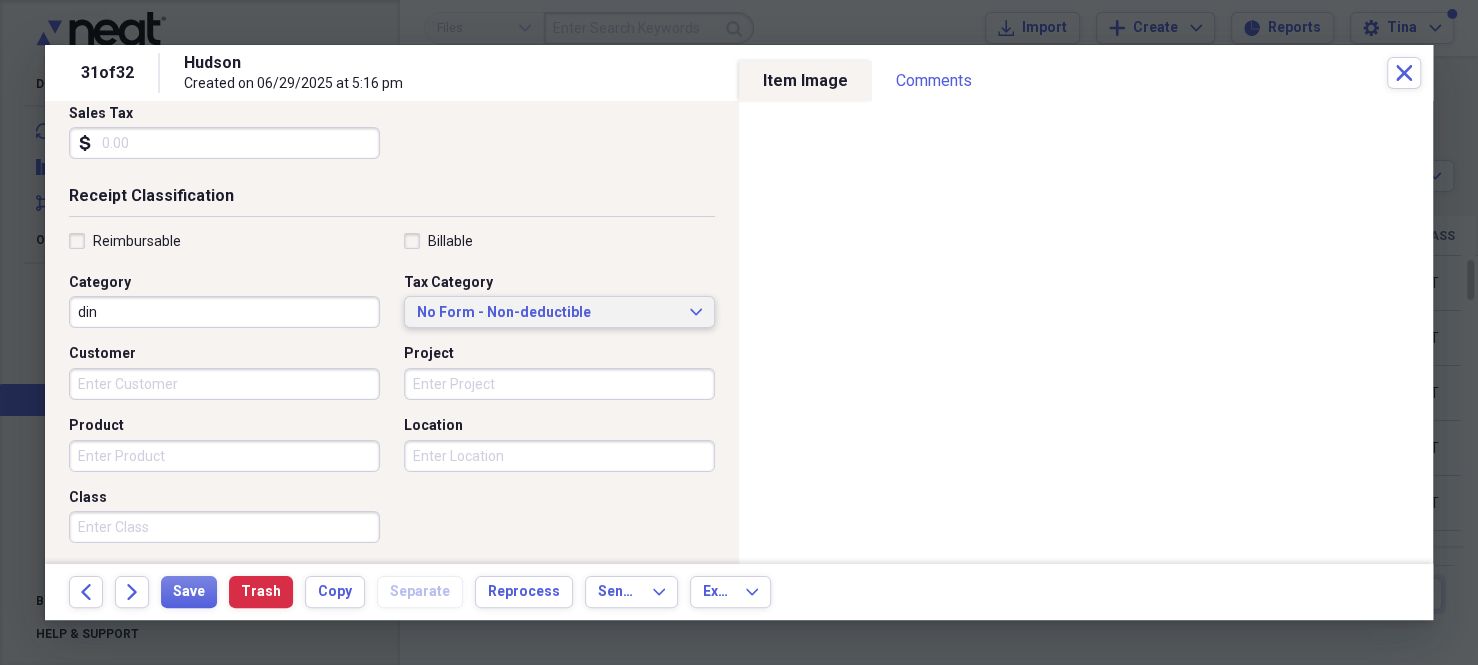 scroll, scrollTop: 400, scrollLeft: 0, axis: vertical 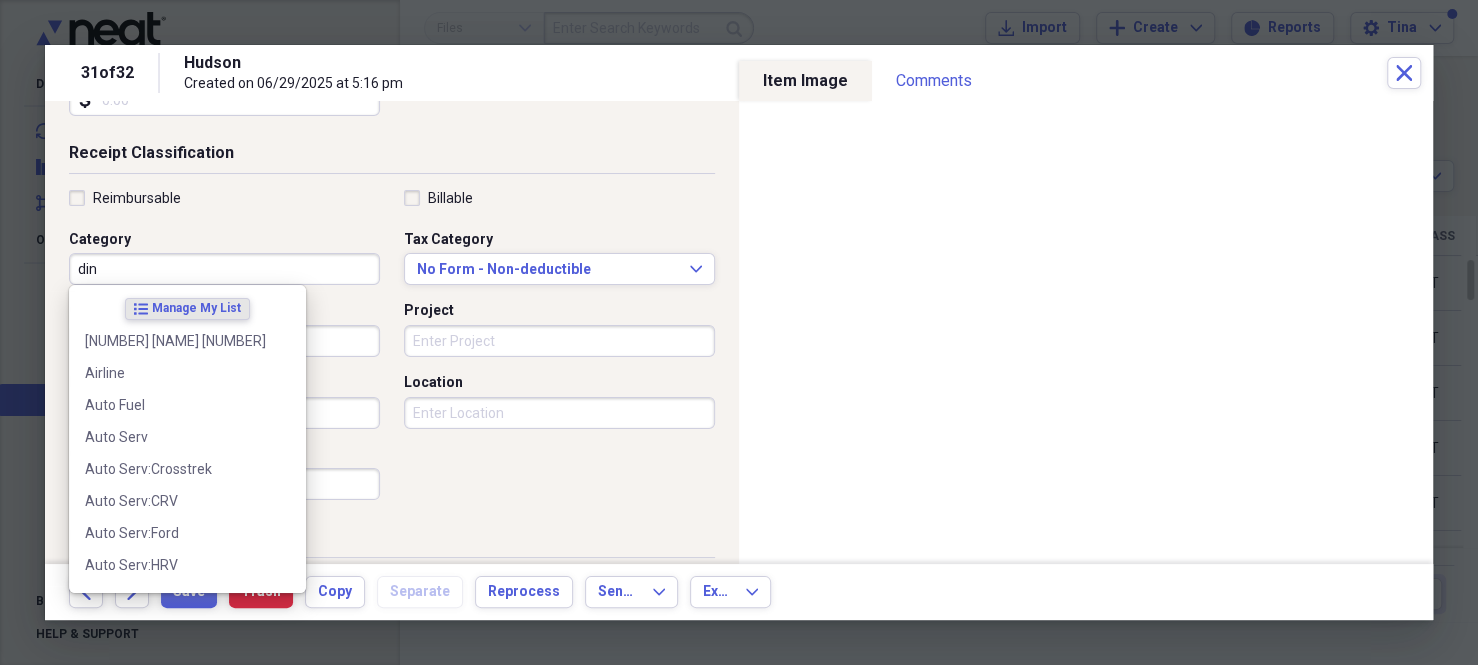 click on "din" at bounding box center [224, 269] 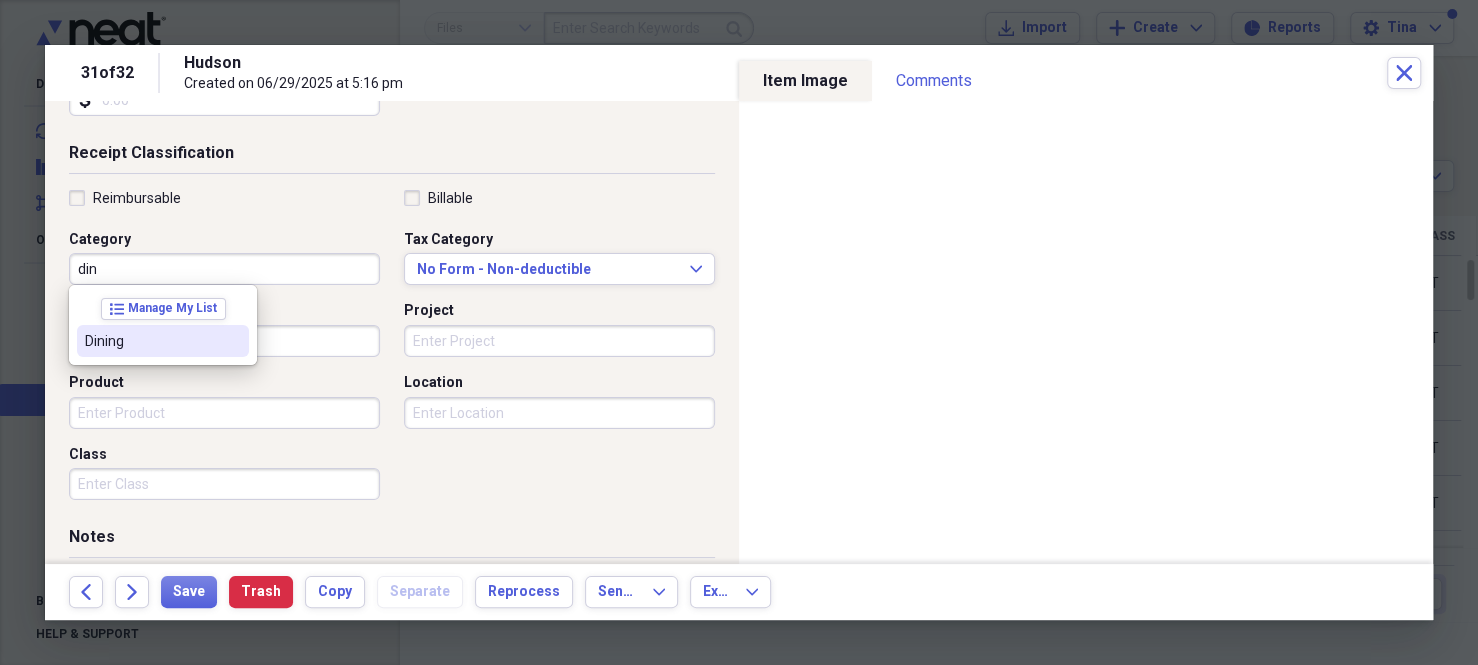 click on "Dining" at bounding box center [151, 341] 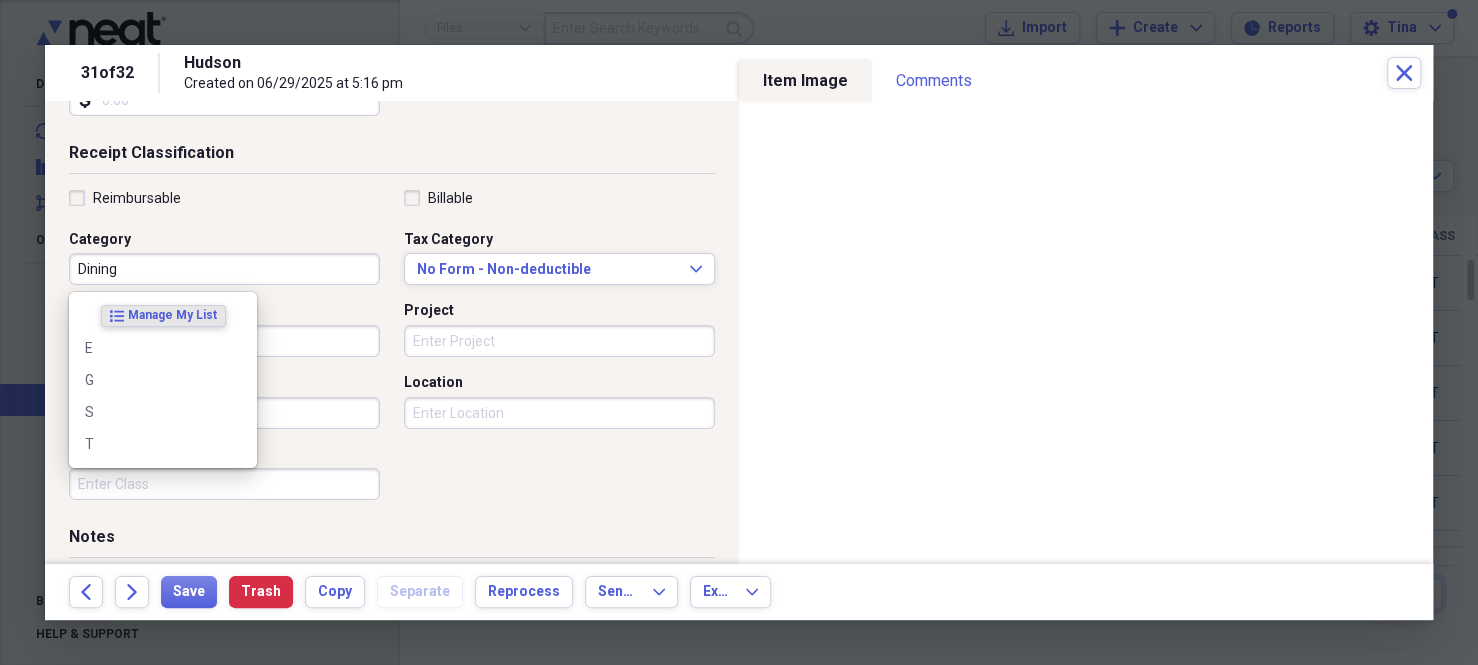 click on "Class" at bounding box center [224, 484] 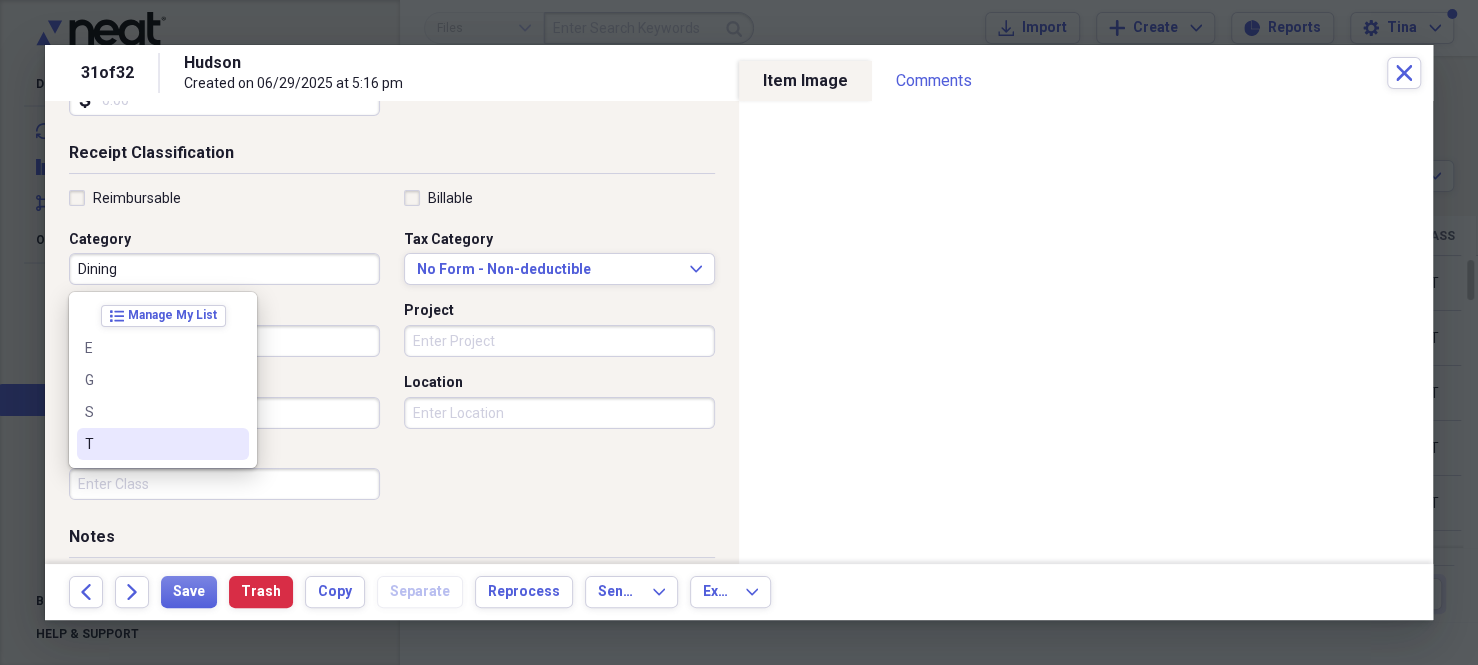 click on "T" at bounding box center (151, 444) 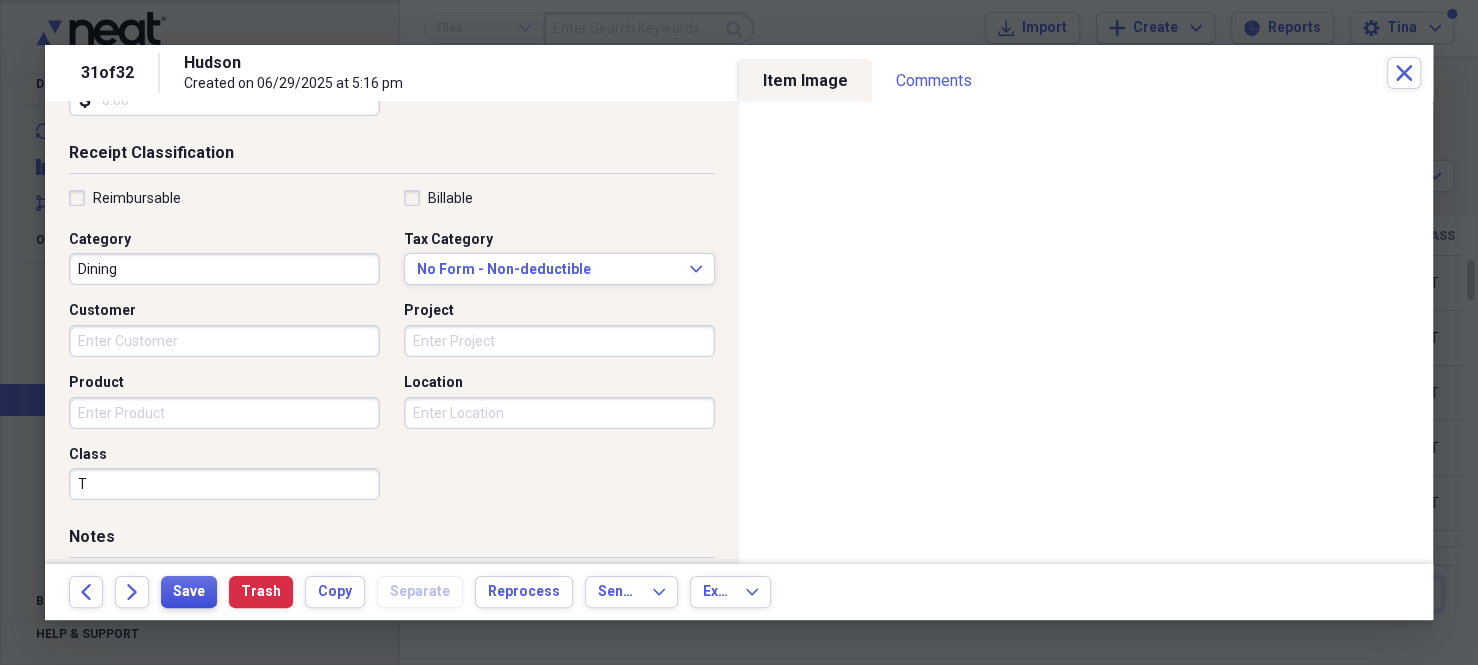 click on "Save" at bounding box center [189, 592] 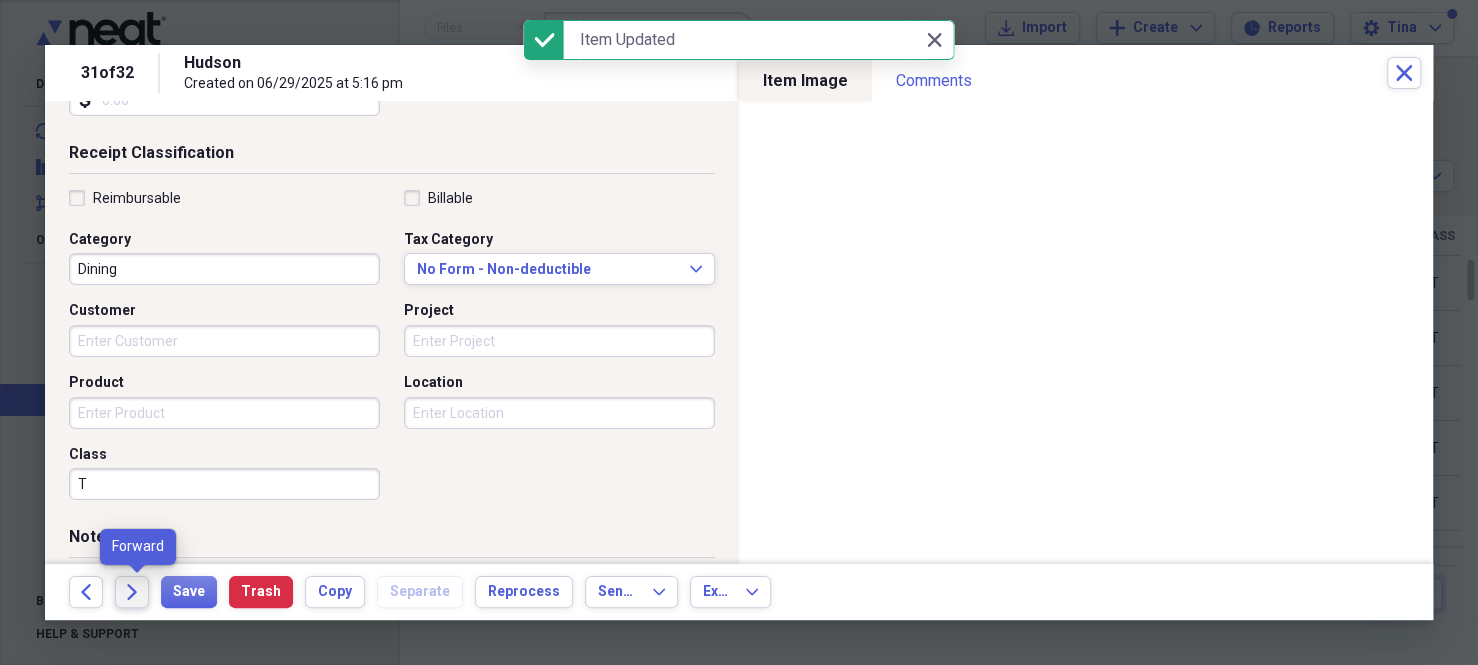 click on "Forward" 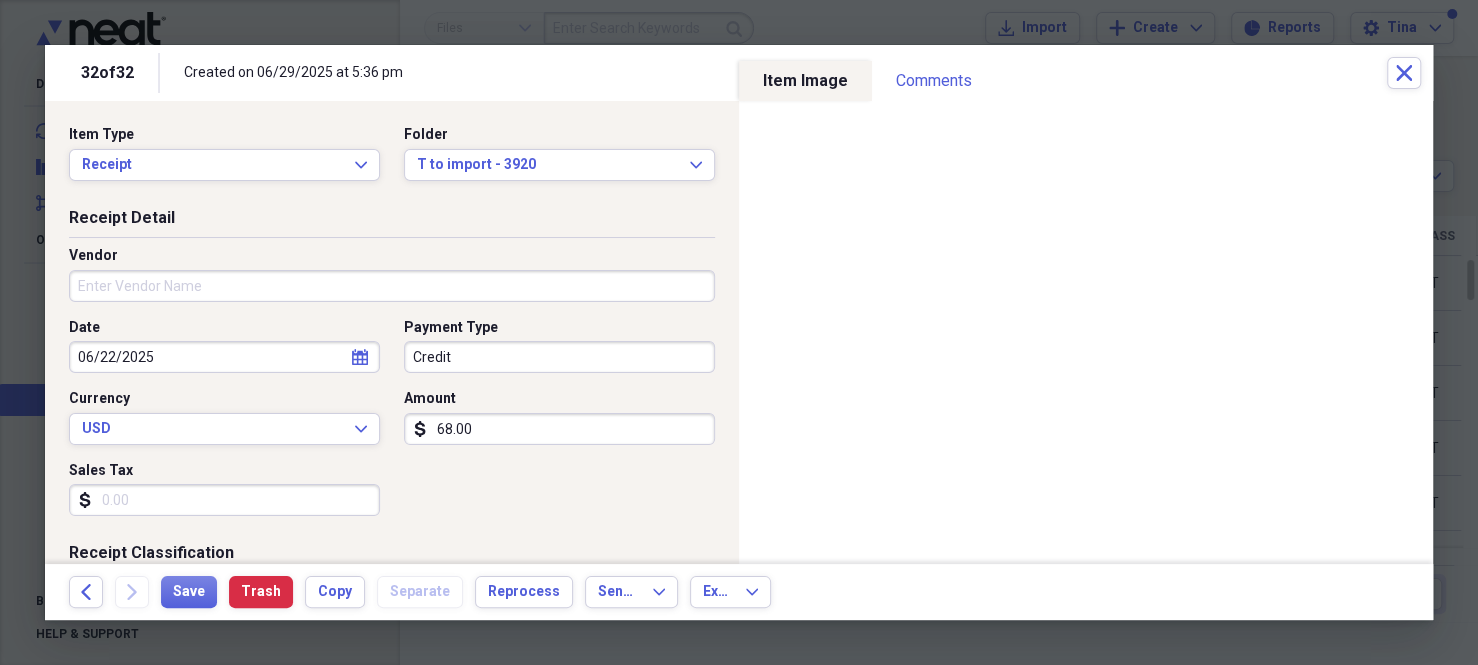 click on "Vendor" at bounding box center (392, 286) 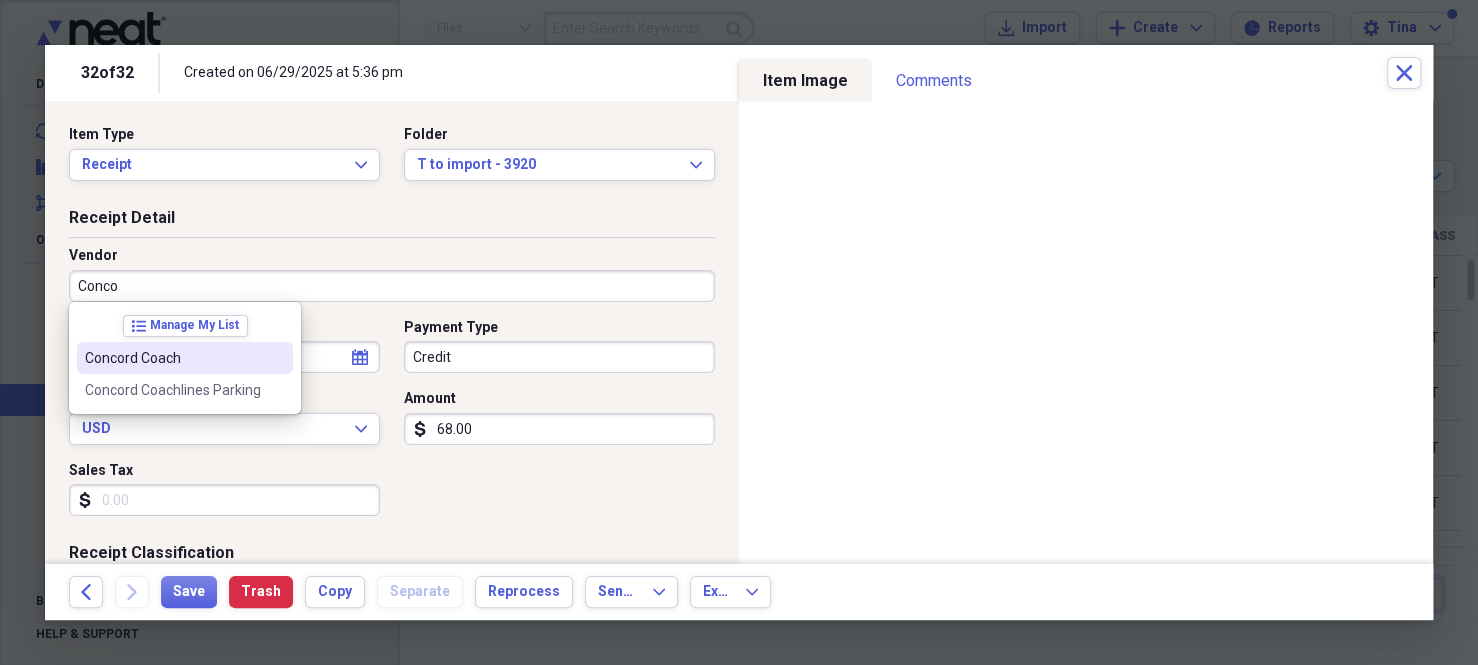 click on "Concord Coach" at bounding box center [173, 358] 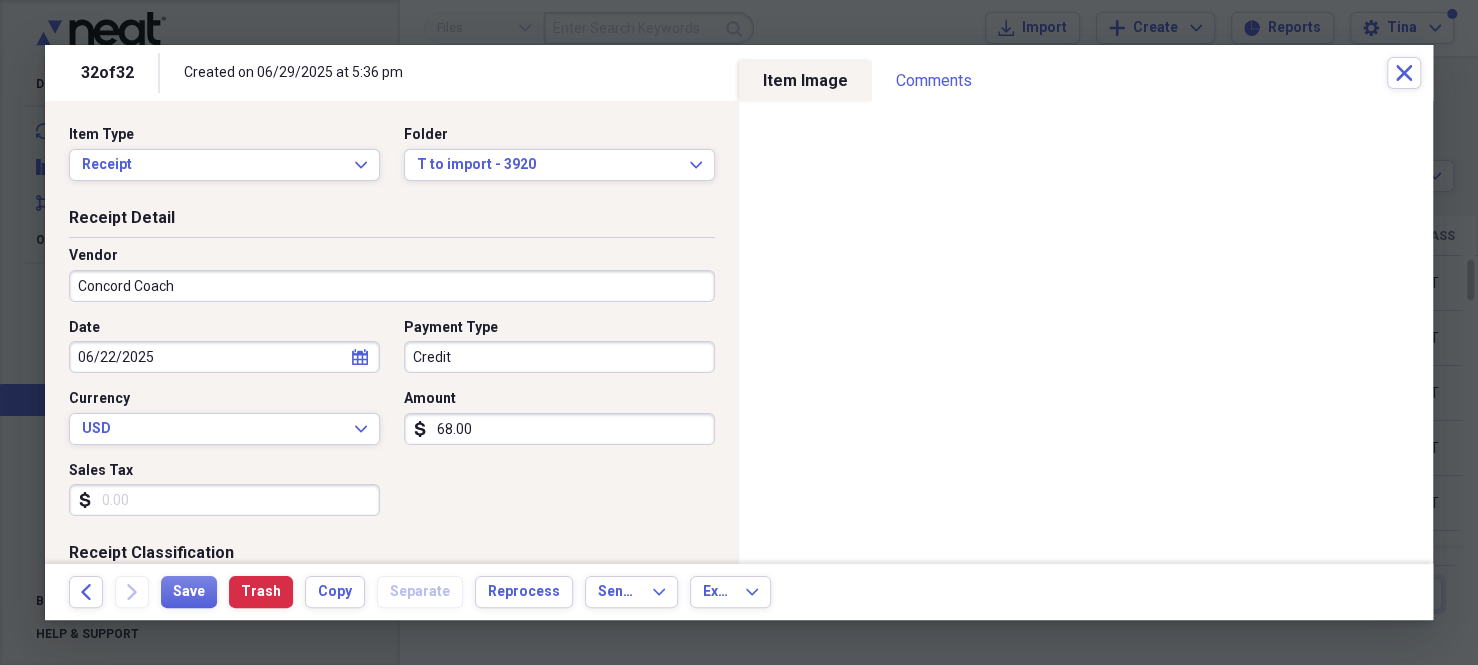 type on "Vacation" 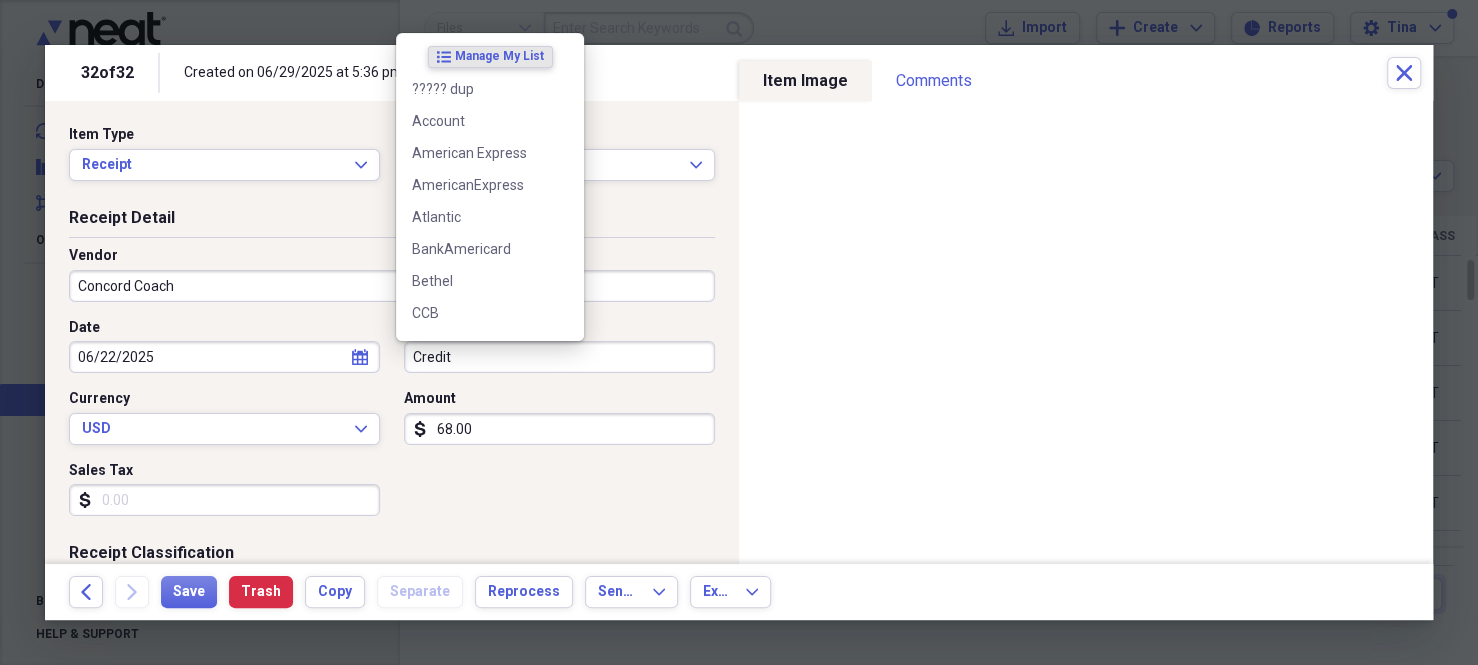 click on "Credit" at bounding box center [559, 357] 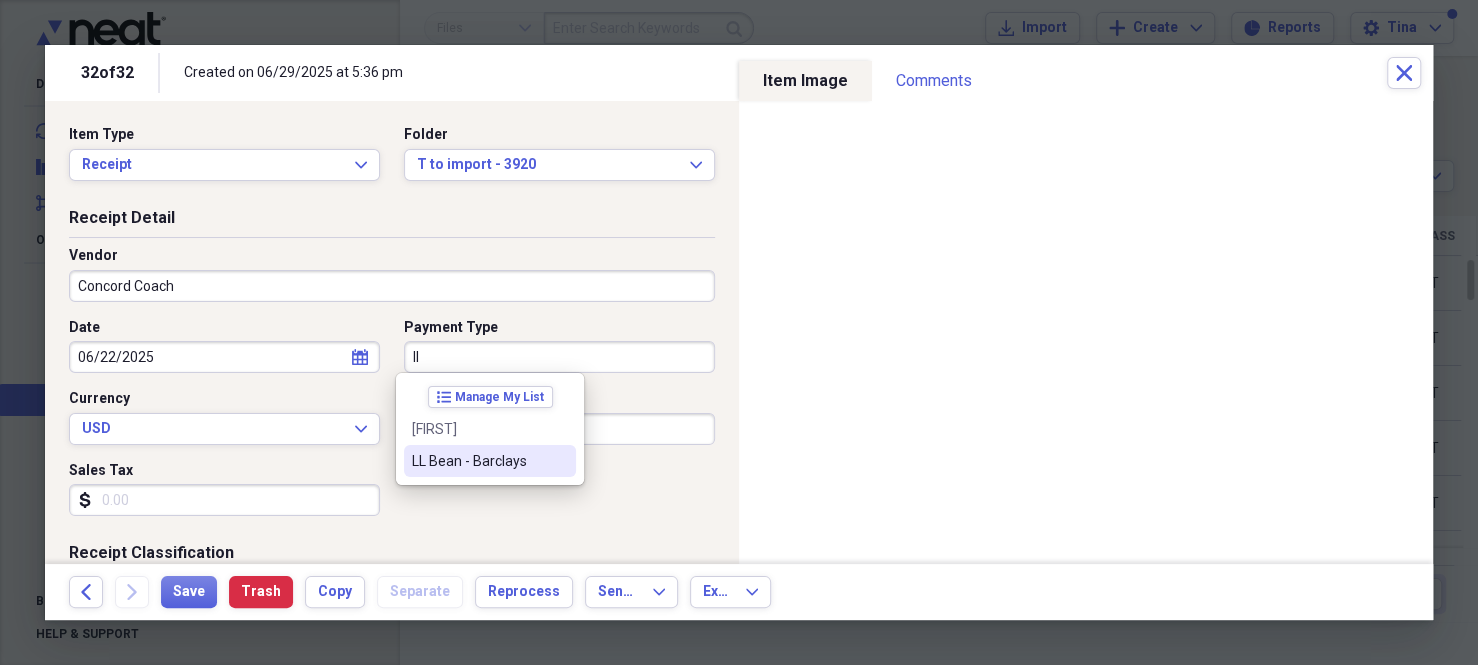 click on "LL Bean - Barclays" at bounding box center (478, 461) 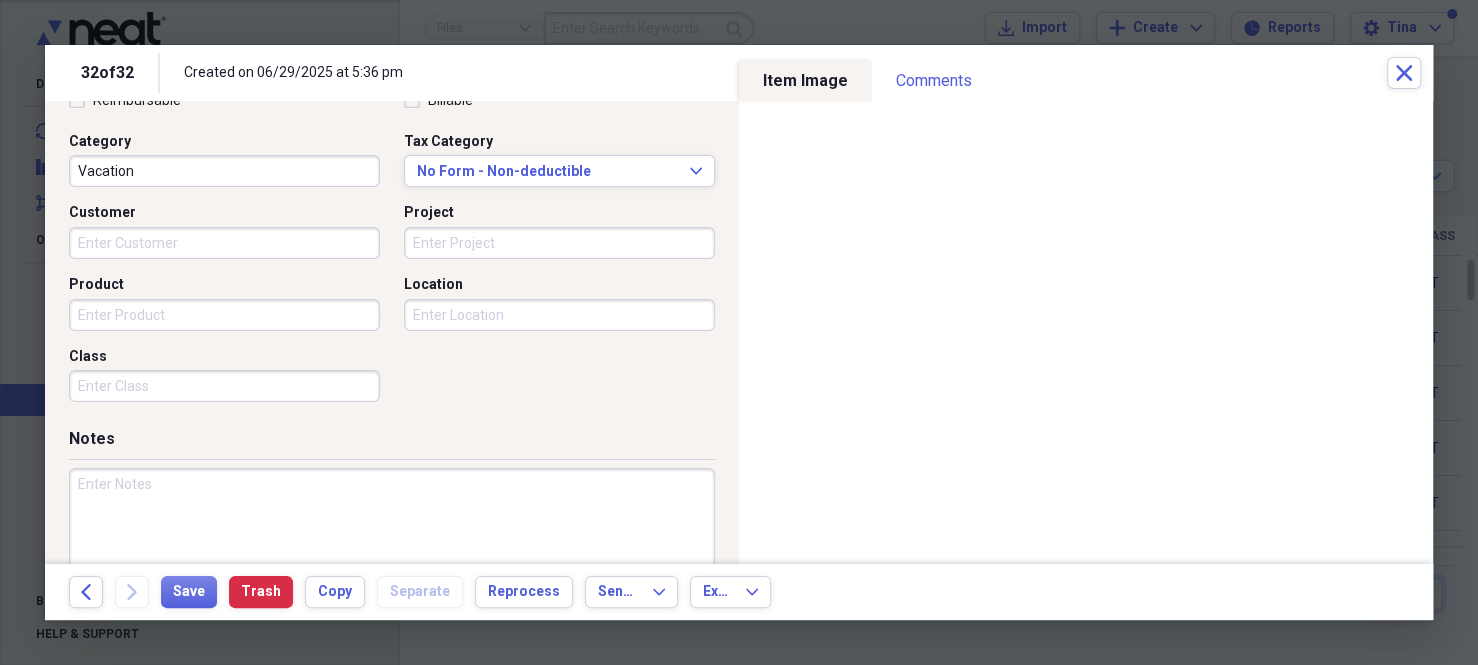 scroll, scrollTop: 500, scrollLeft: 0, axis: vertical 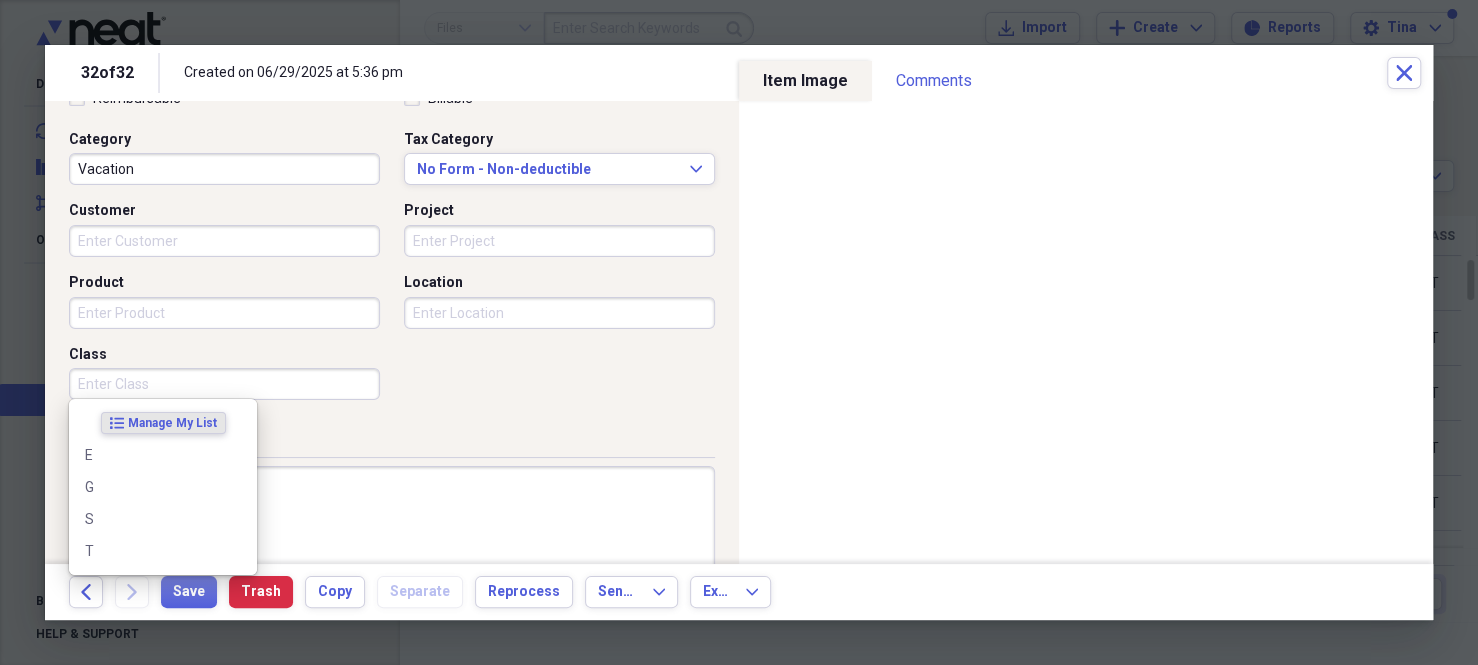 click on "Class" at bounding box center (224, 384) 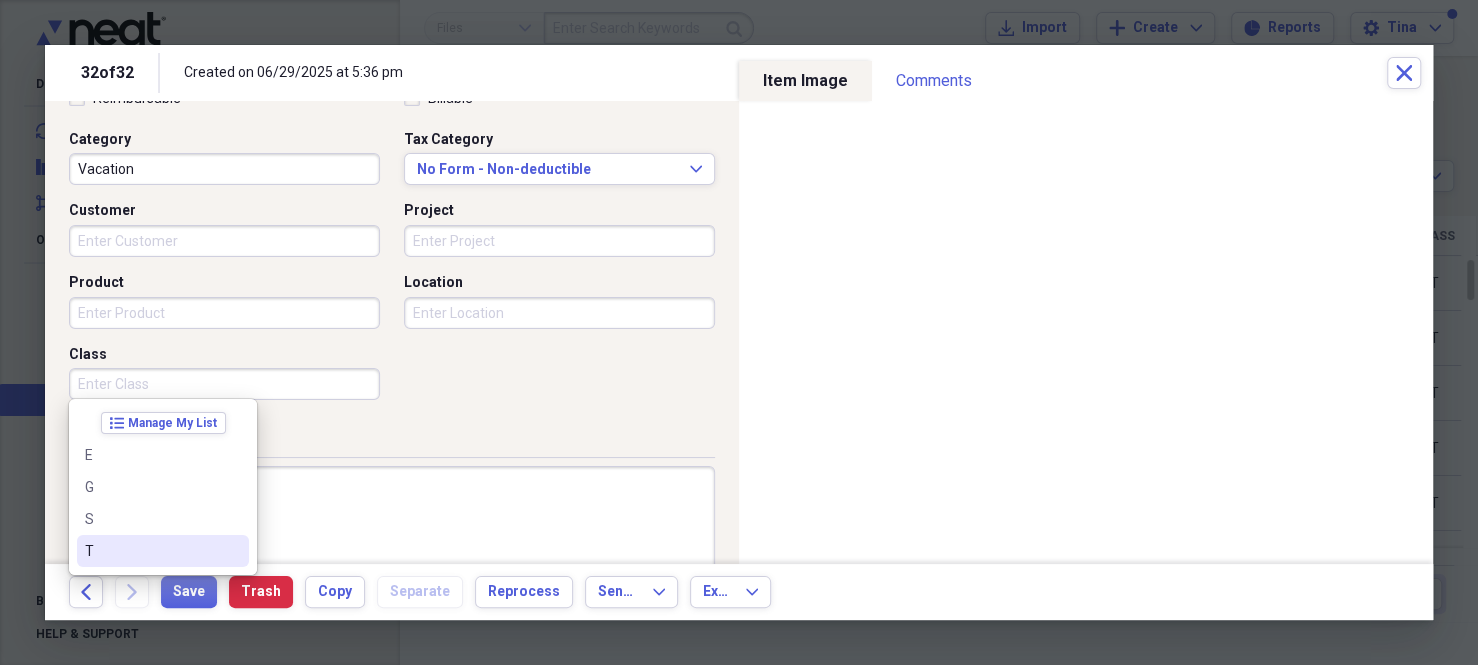 click on "T" at bounding box center [151, 551] 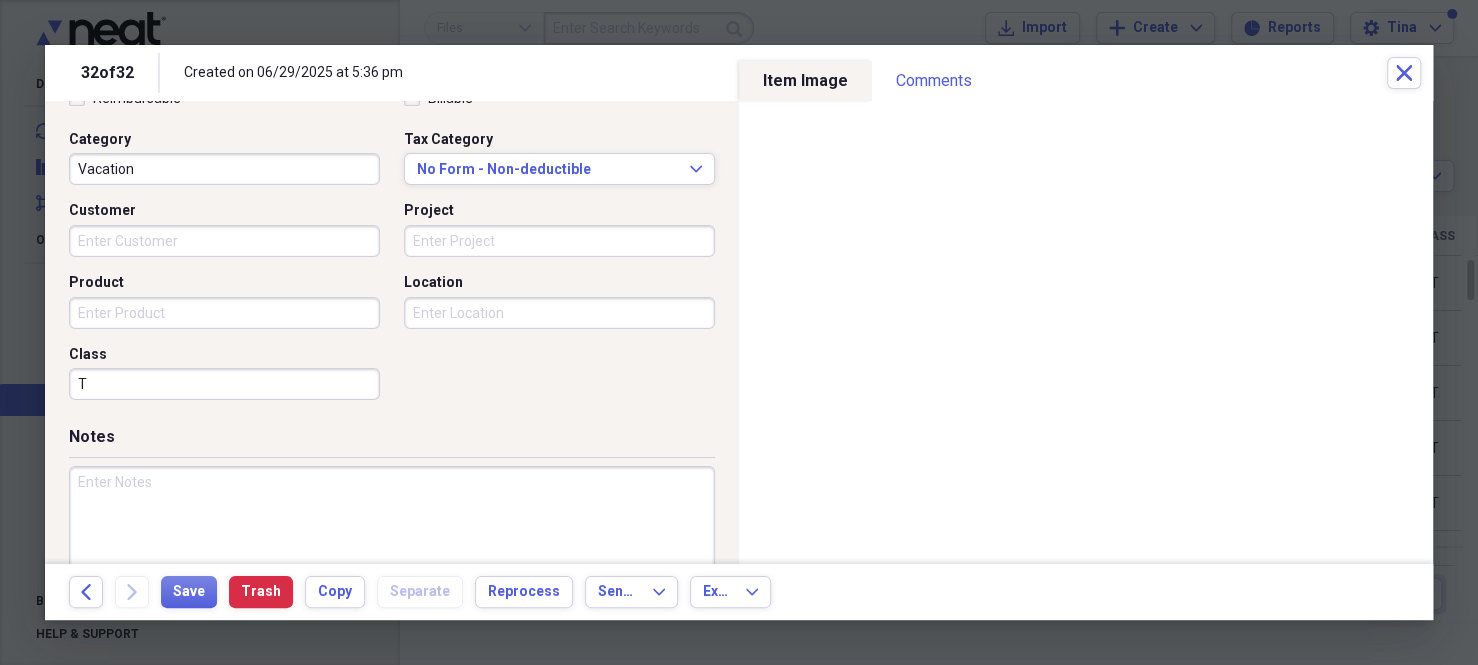 click at bounding box center [392, 531] 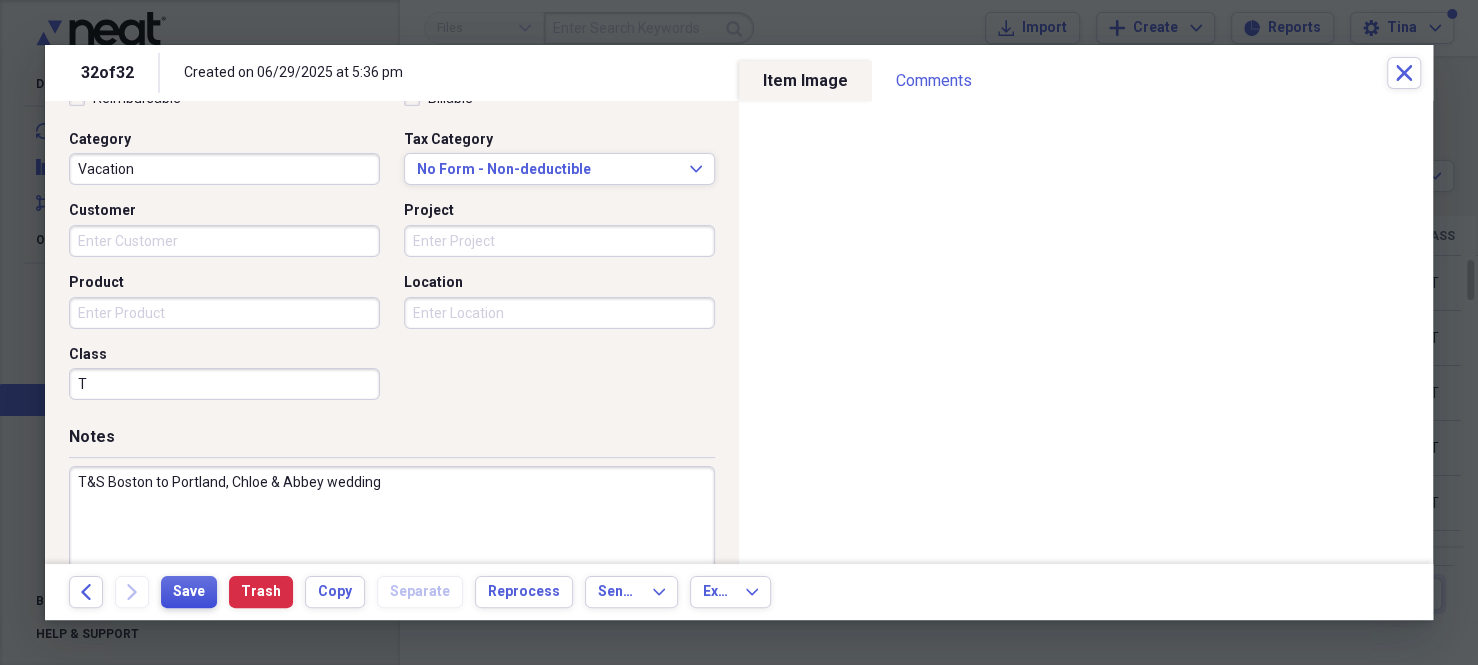 type on "T&S Boston to Portland, Chloe & Abbey wedding" 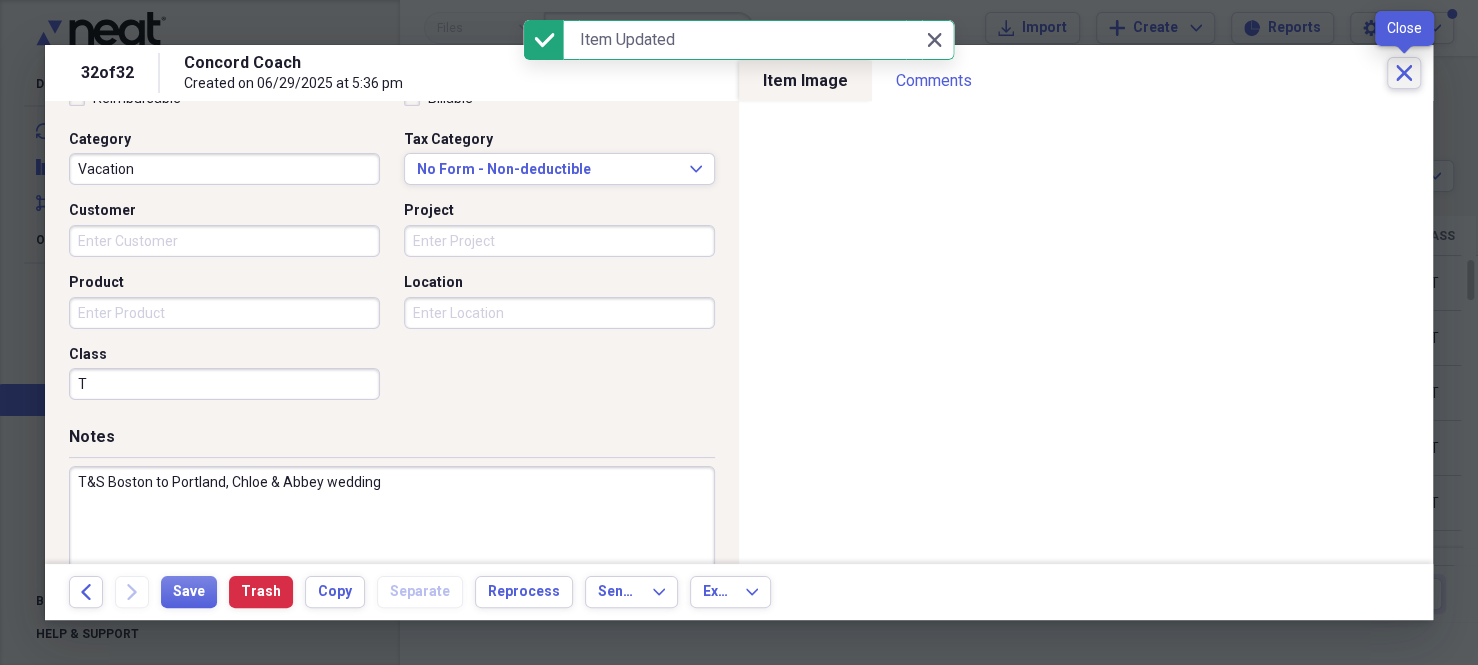 click 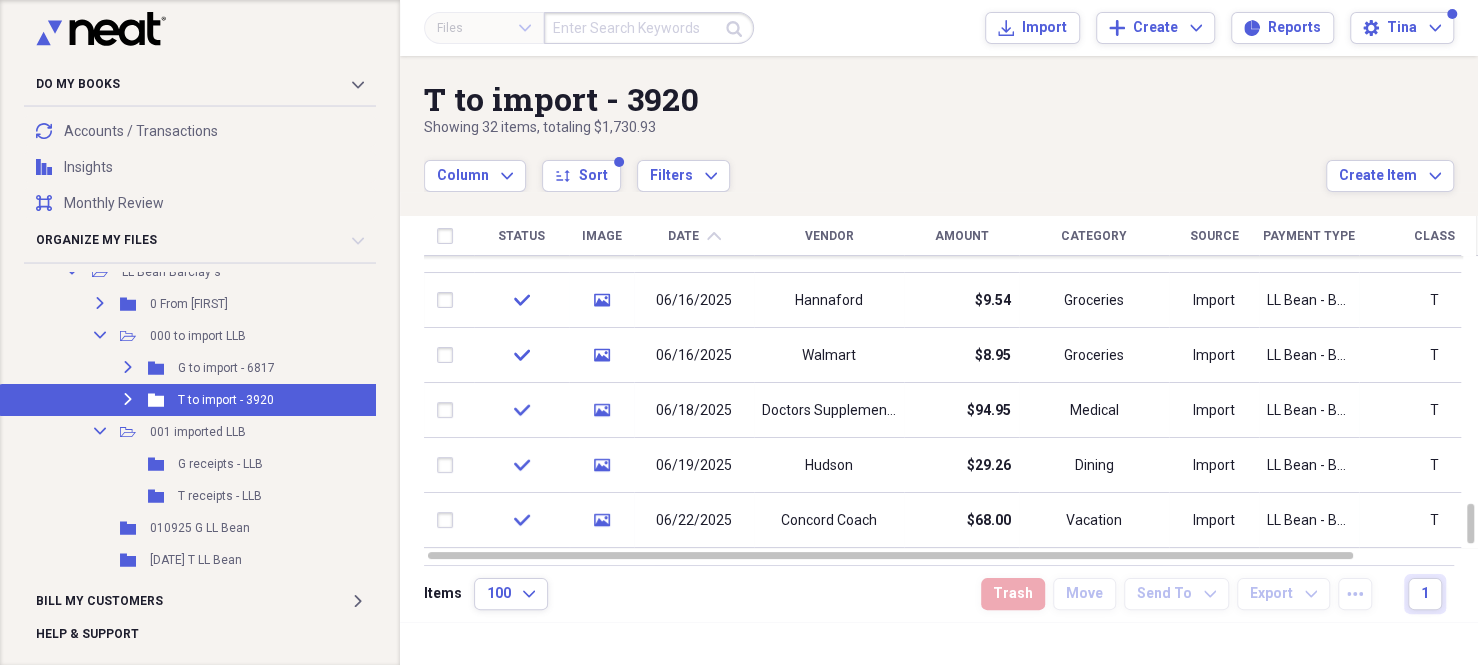 click on "Payment Type" at bounding box center (1309, 236) 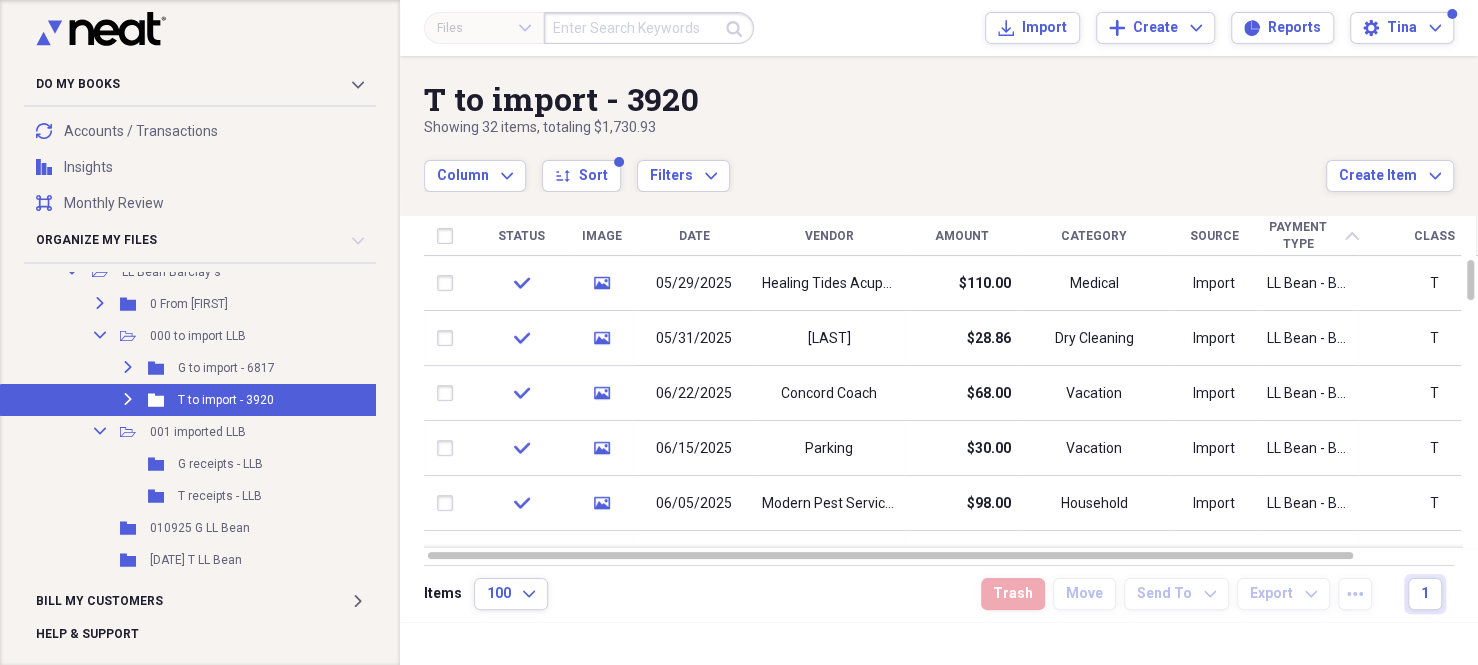 click on "Payment Type" at bounding box center (1298, 235) 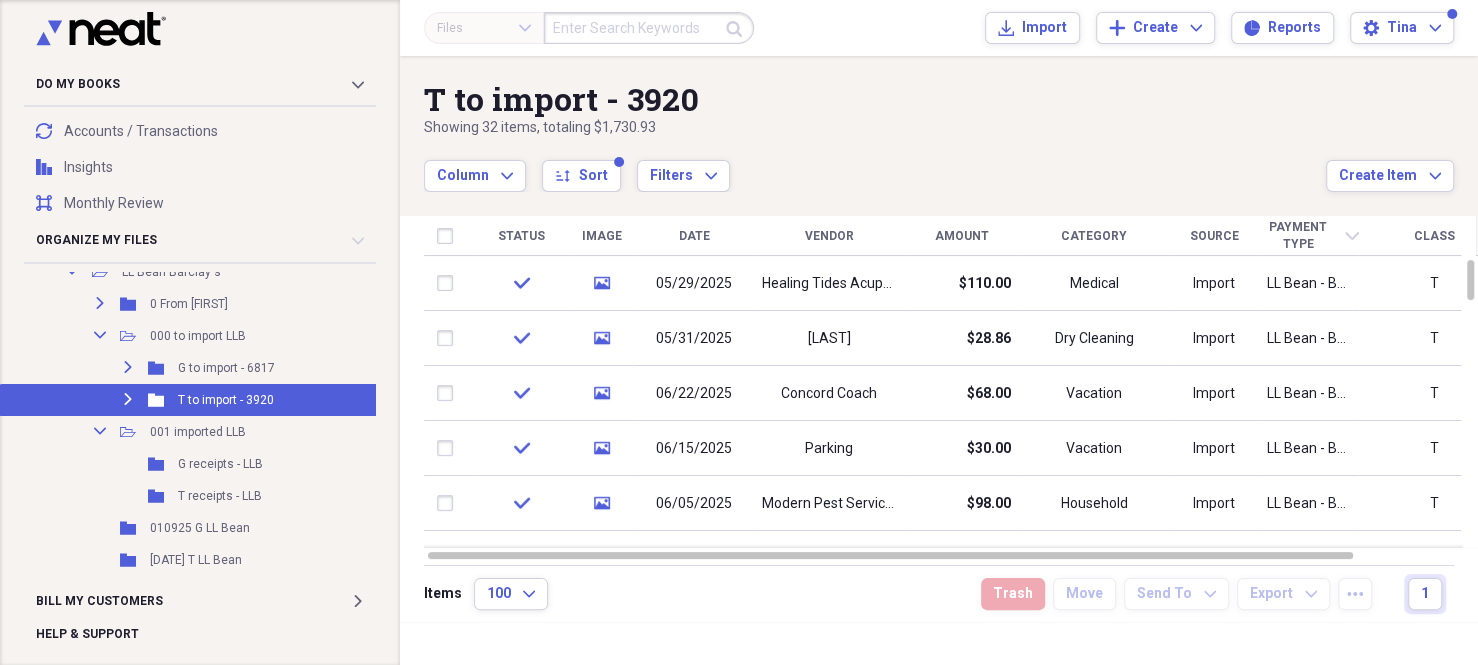 click on "Class" at bounding box center (1434, 236) 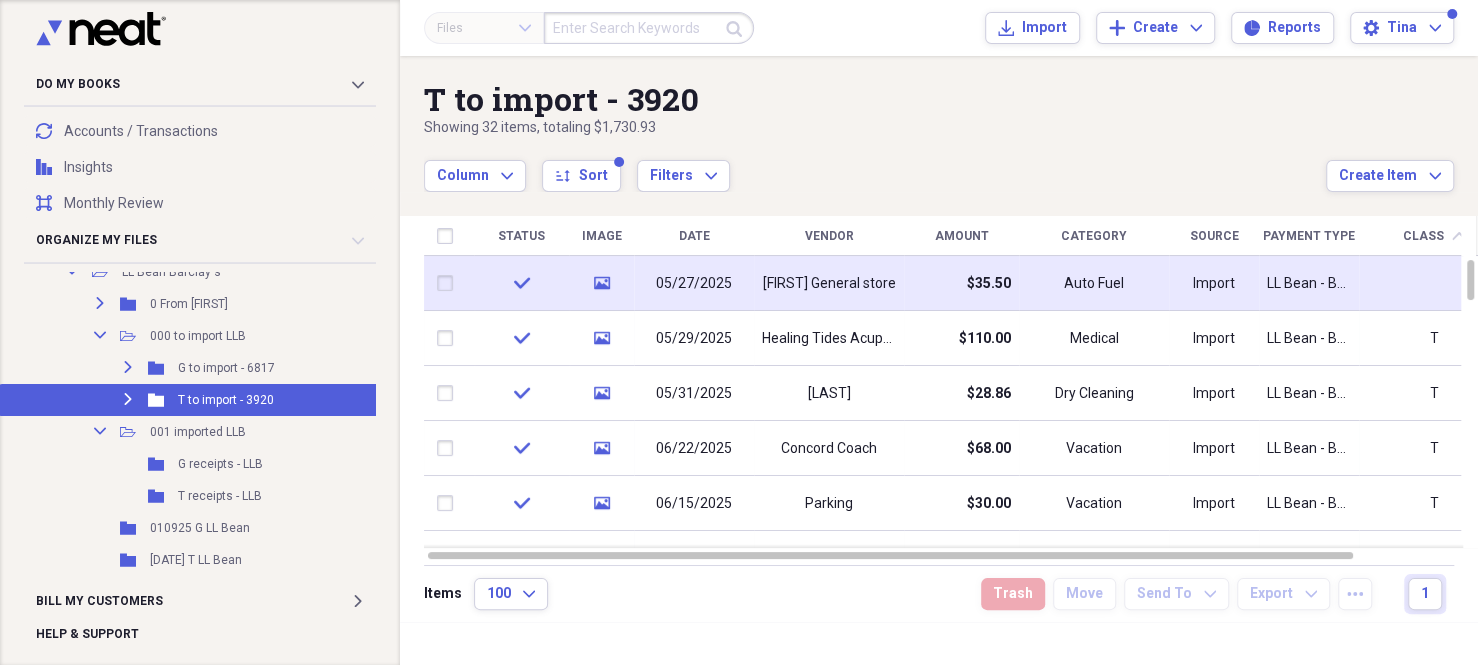 click on "LL Bean - Barclays" at bounding box center [1309, 283] 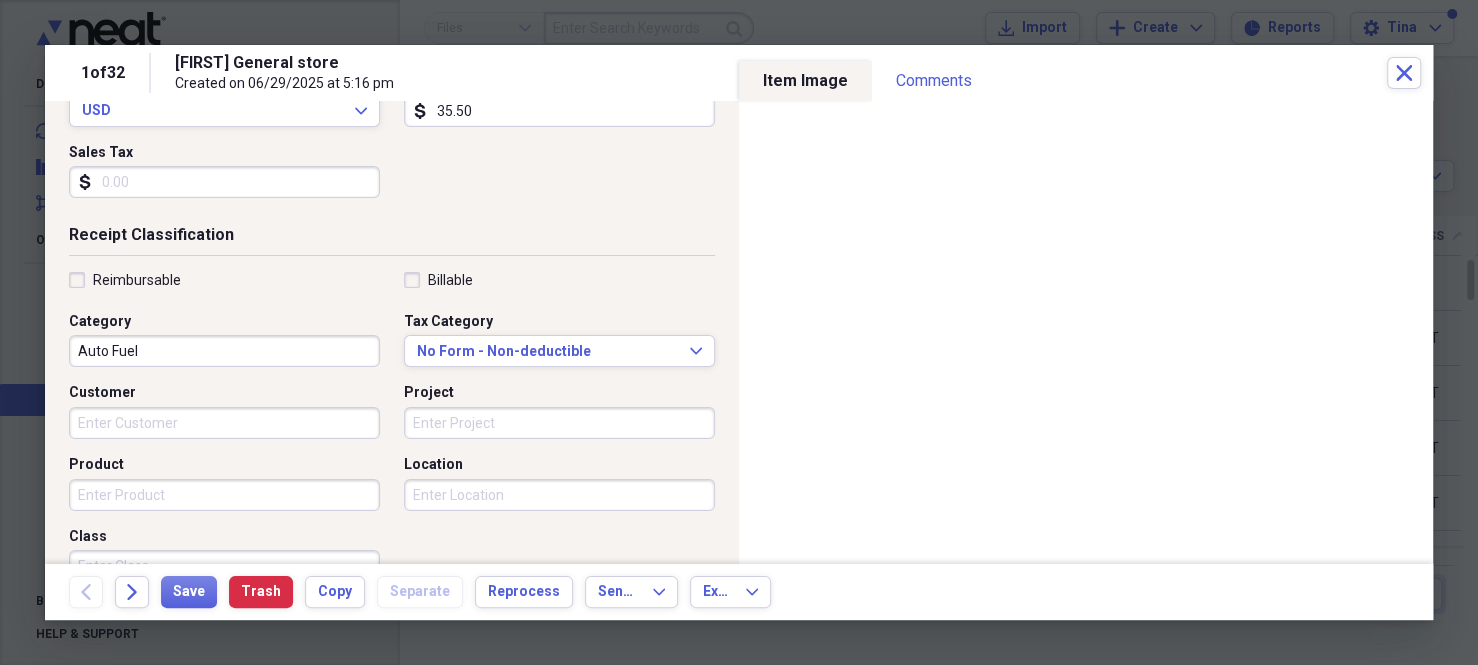 scroll, scrollTop: 400, scrollLeft: 0, axis: vertical 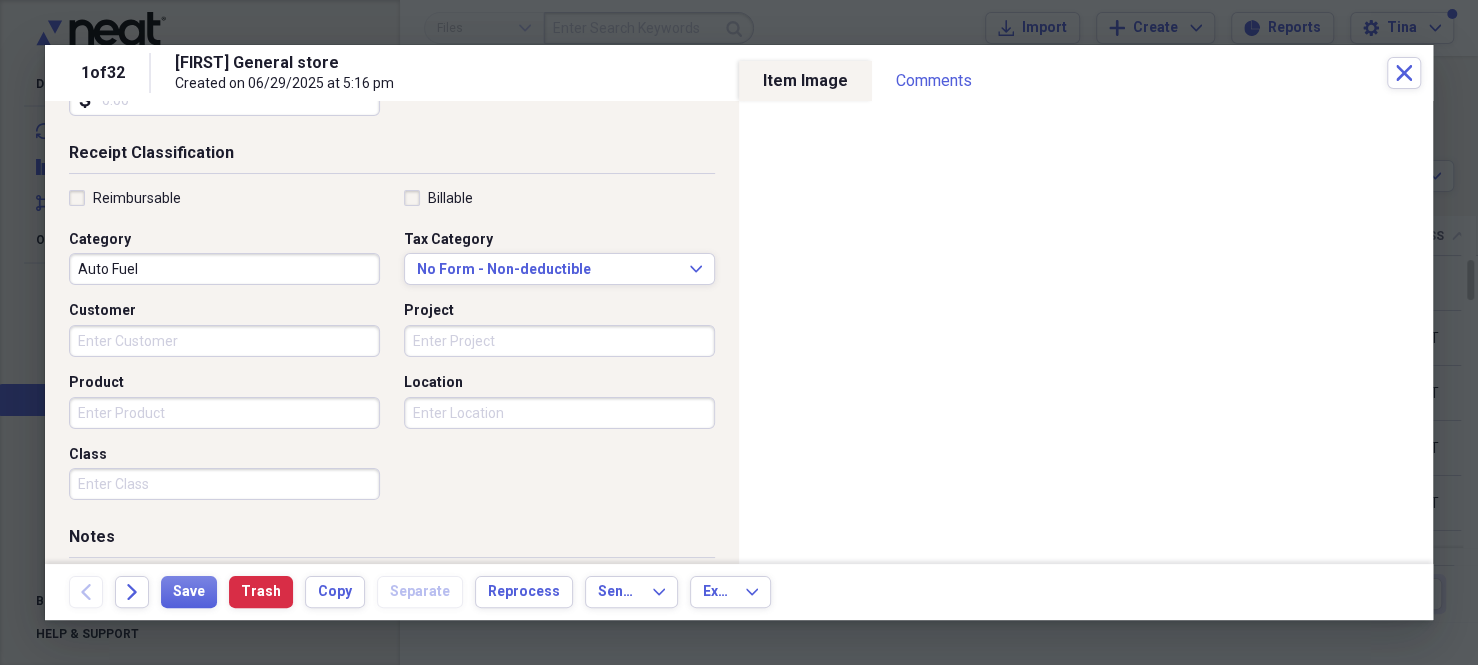 click on "Class" at bounding box center (224, 484) 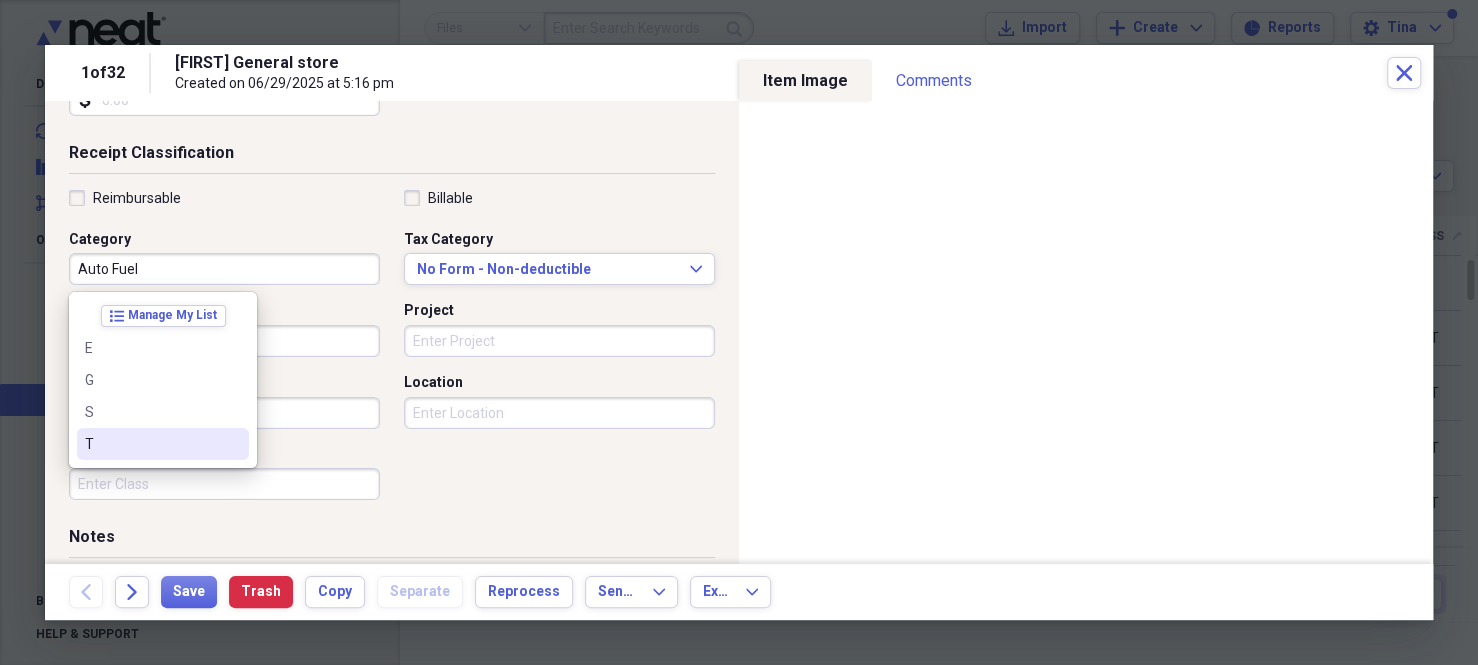 click on "T" at bounding box center (151, 444) 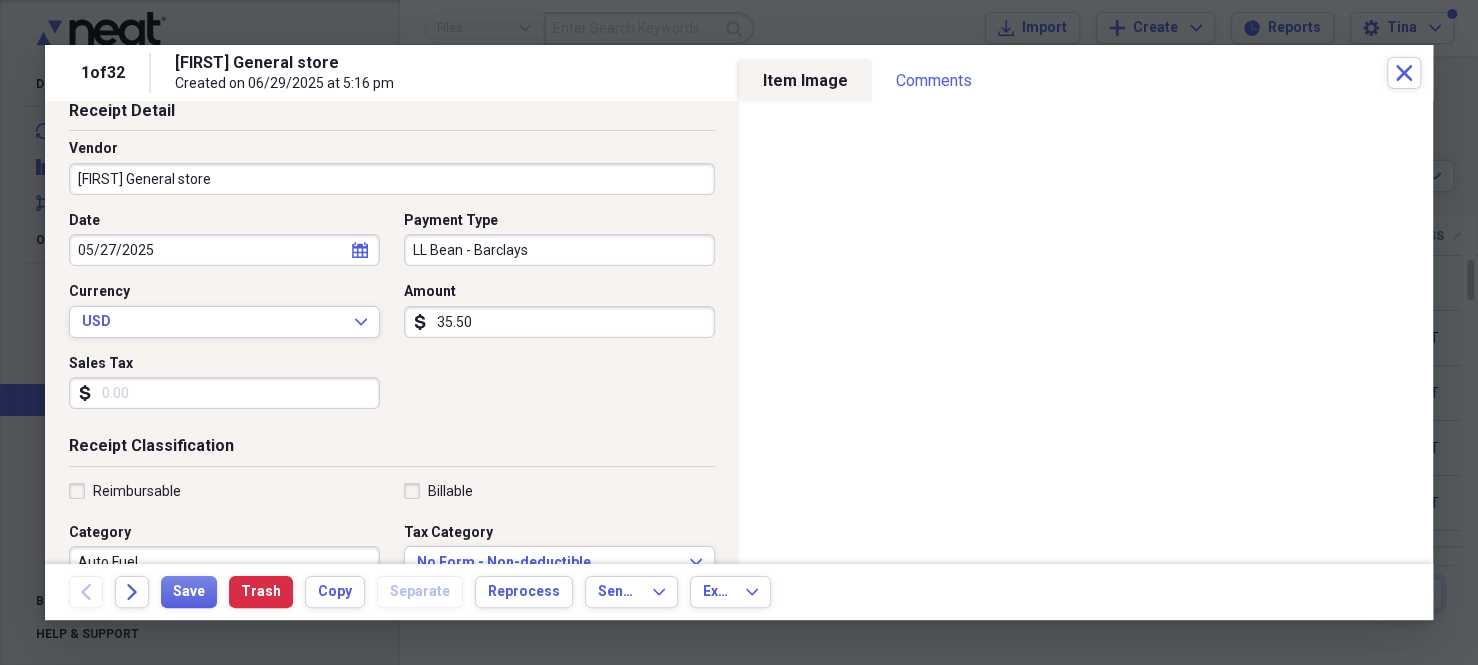 scroll, scrollTop: 0, scrollLeft: 0, axis: both 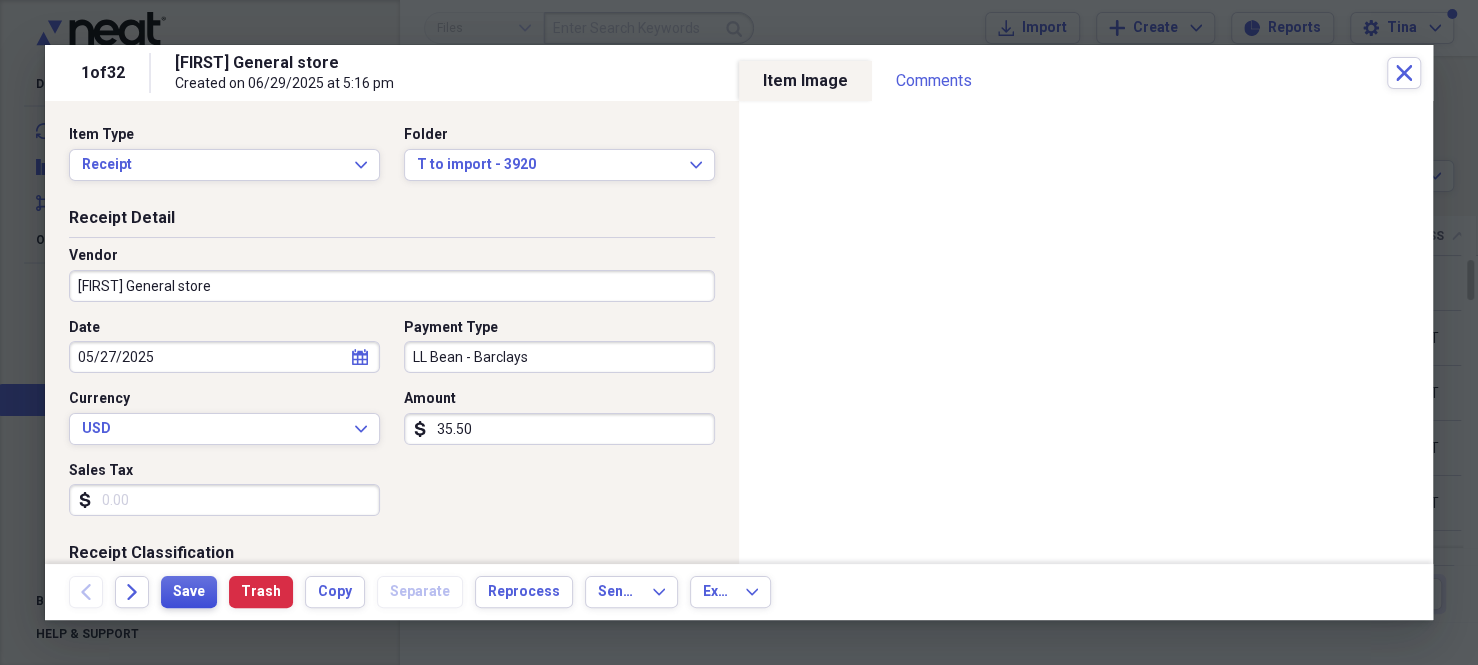 click on "Save" at bounding box center [189, 592] 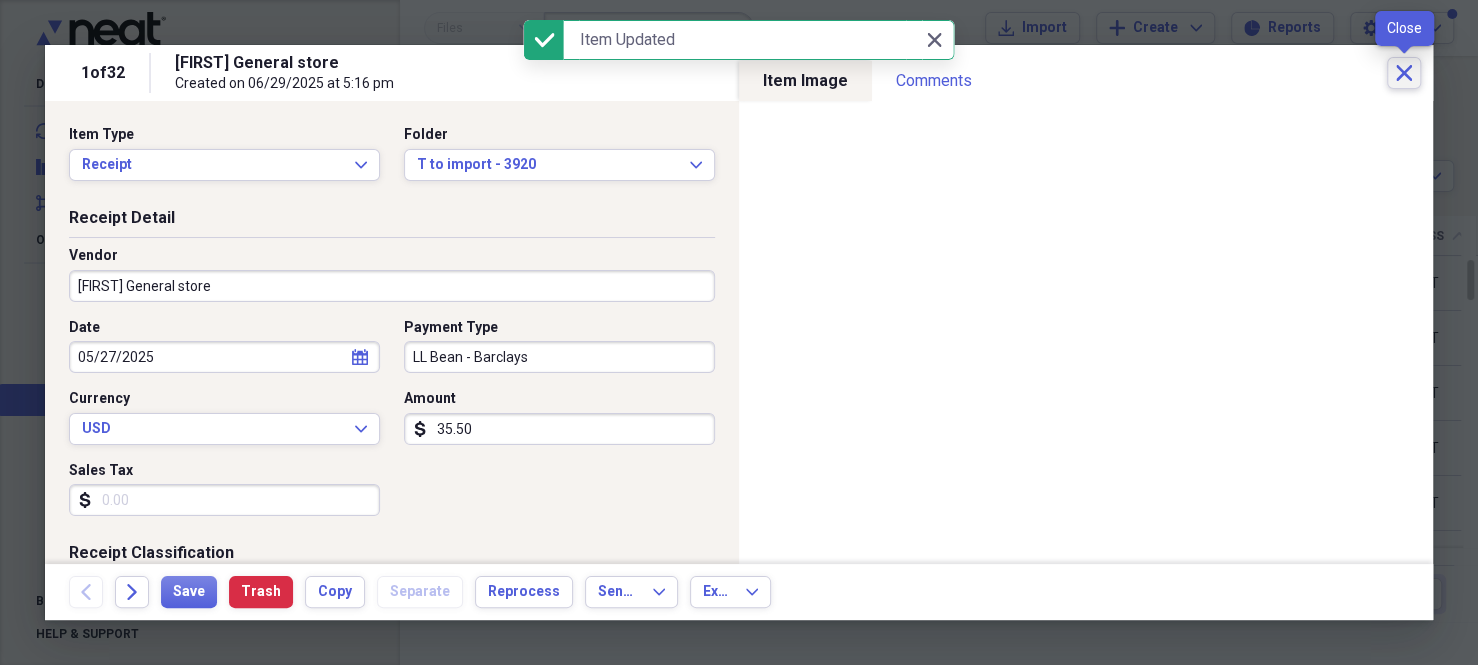 click on "Close" at bounding box center [1404, 73] 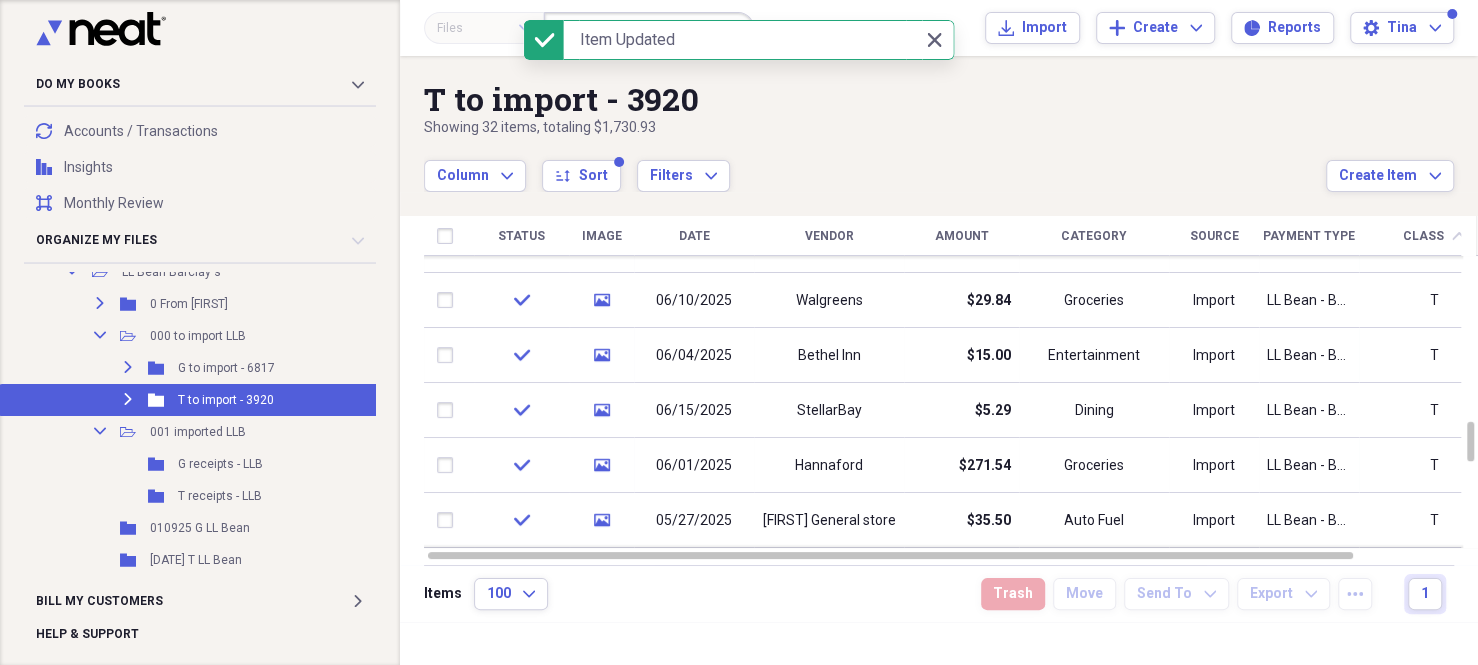 click on "Category" at bounding box center [1094, 236] 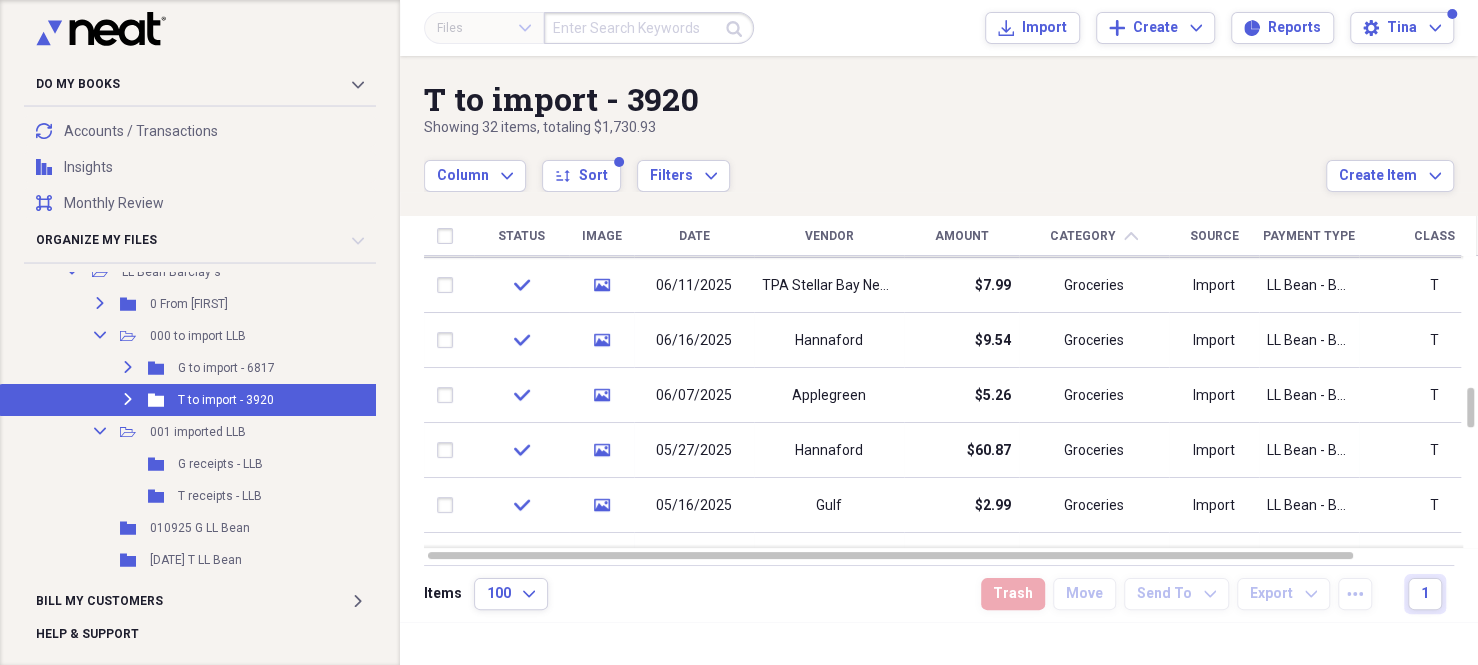 click on "Date" at bounding box center [694, 236] 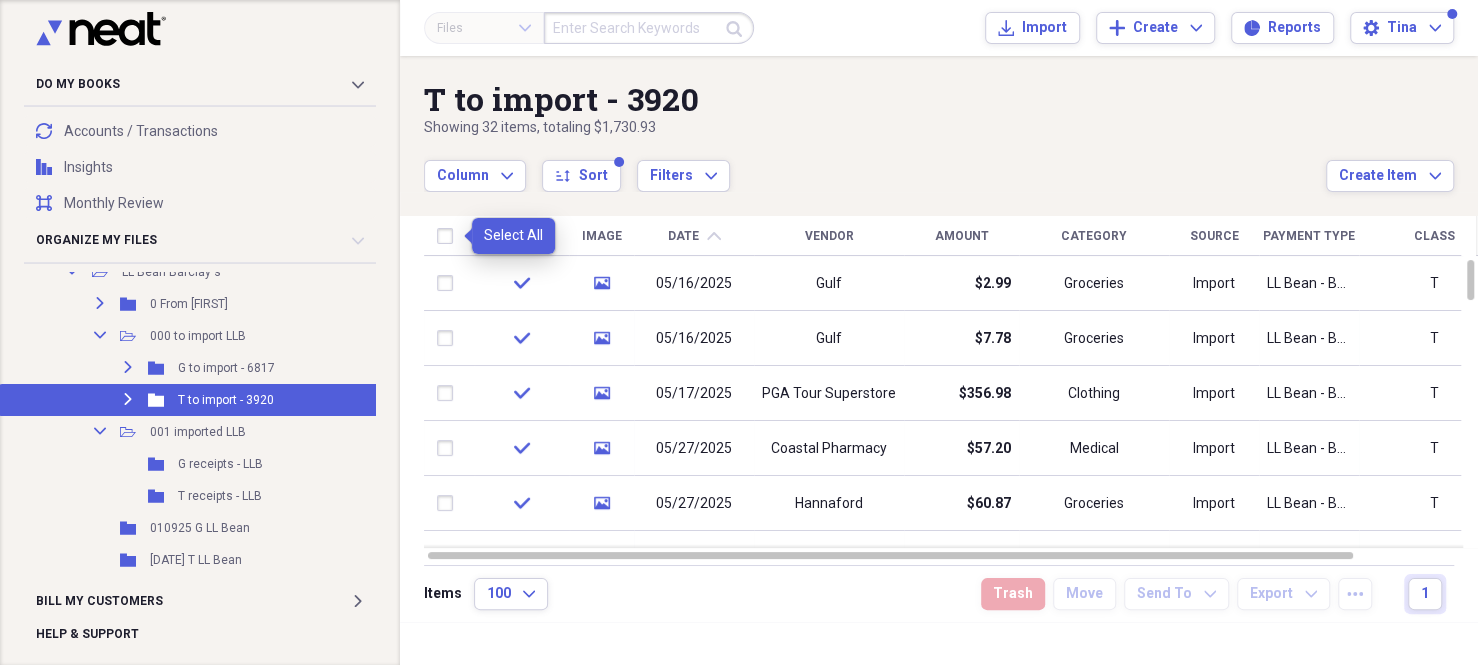 drag, startPoint x: 440, startPoint y: 232, endPoint x: 450, endPoint y: 238, distance: 11.661903 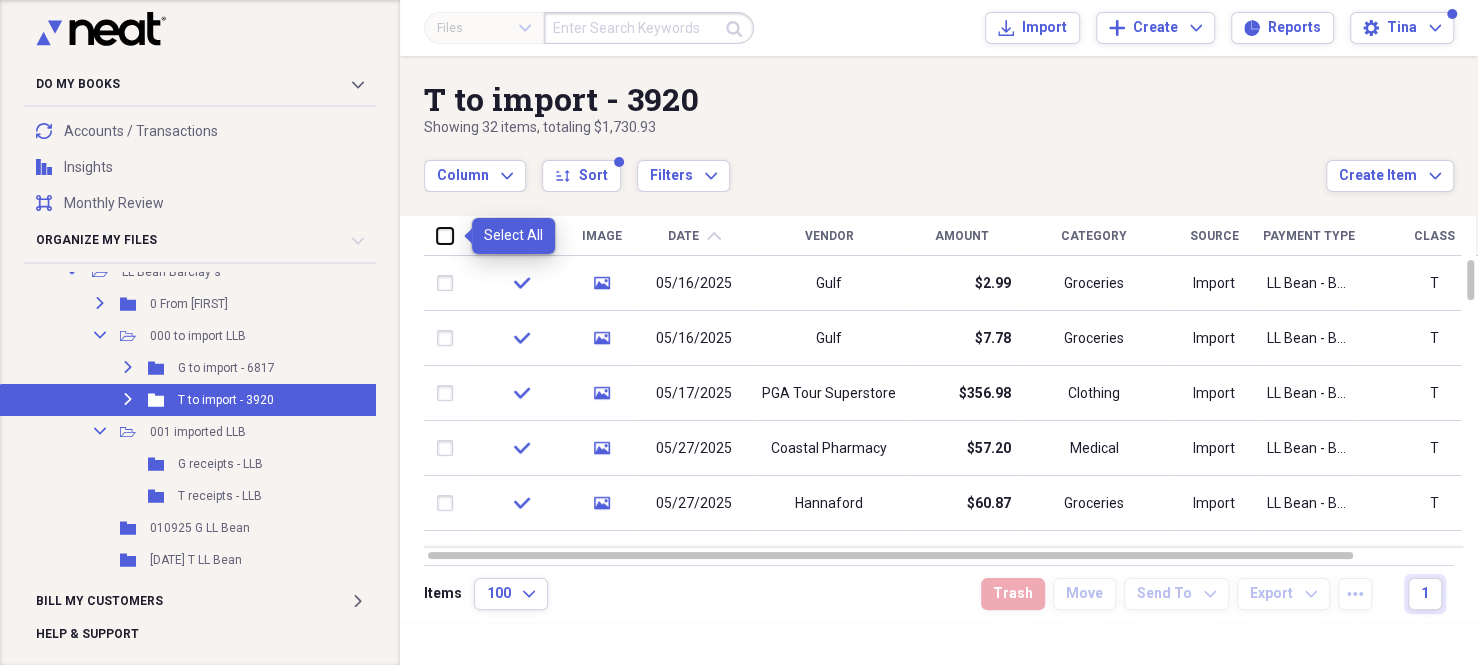click at bounding box center (437, 235) 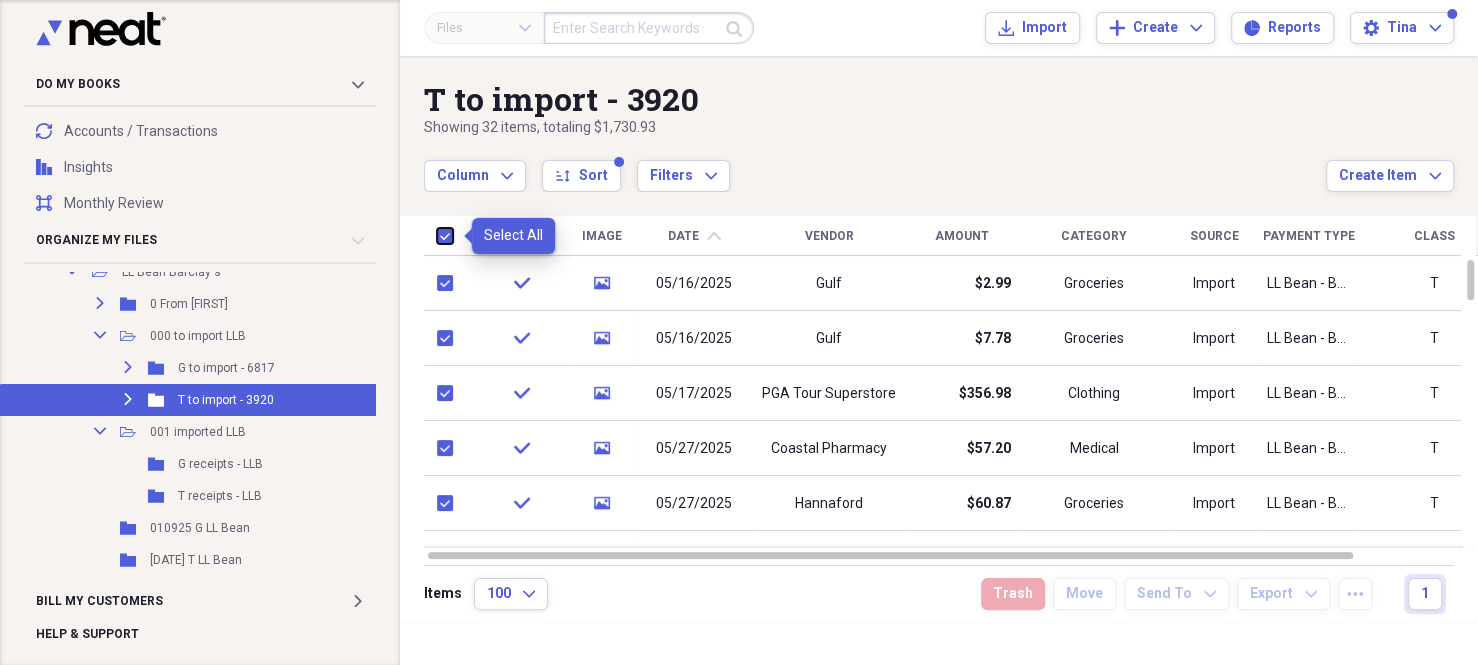 checkbox on "true" 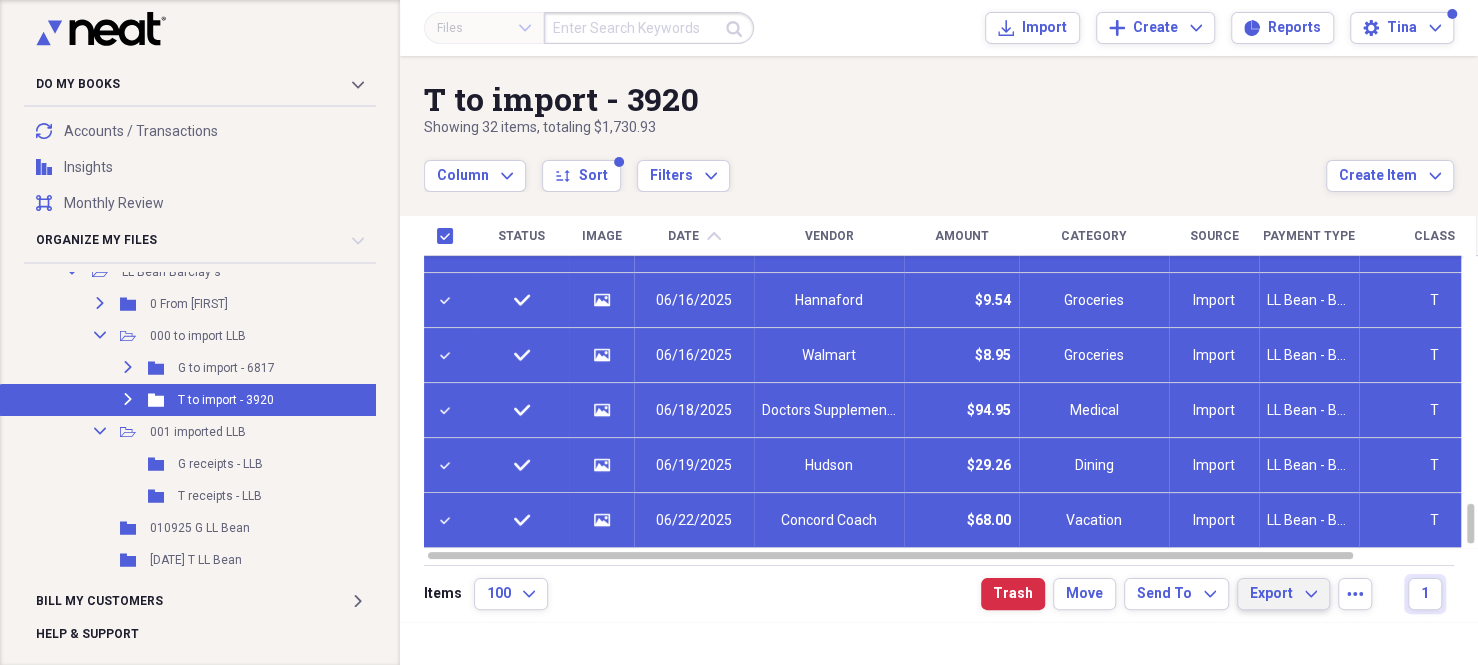 click on "Export" at bounding box center [1271, 594] 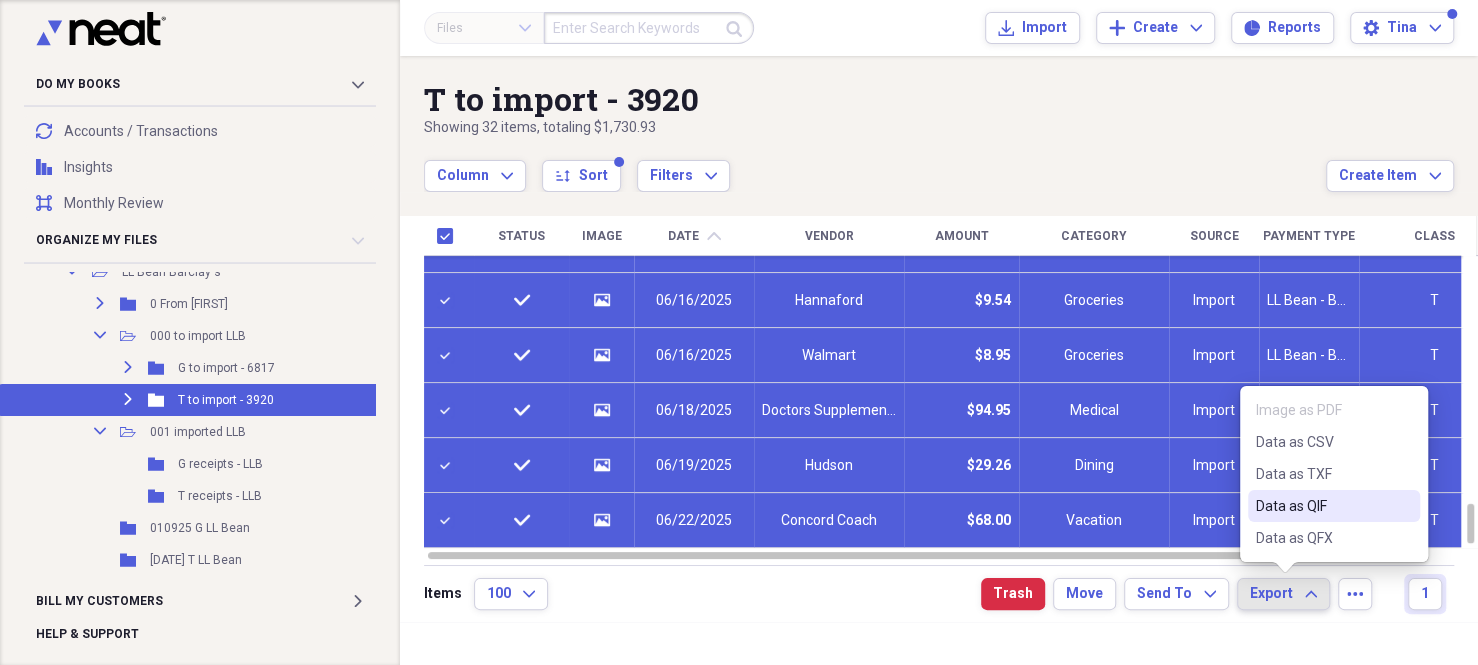 click on "Data as QIF" at bounding box center (1322, 506) 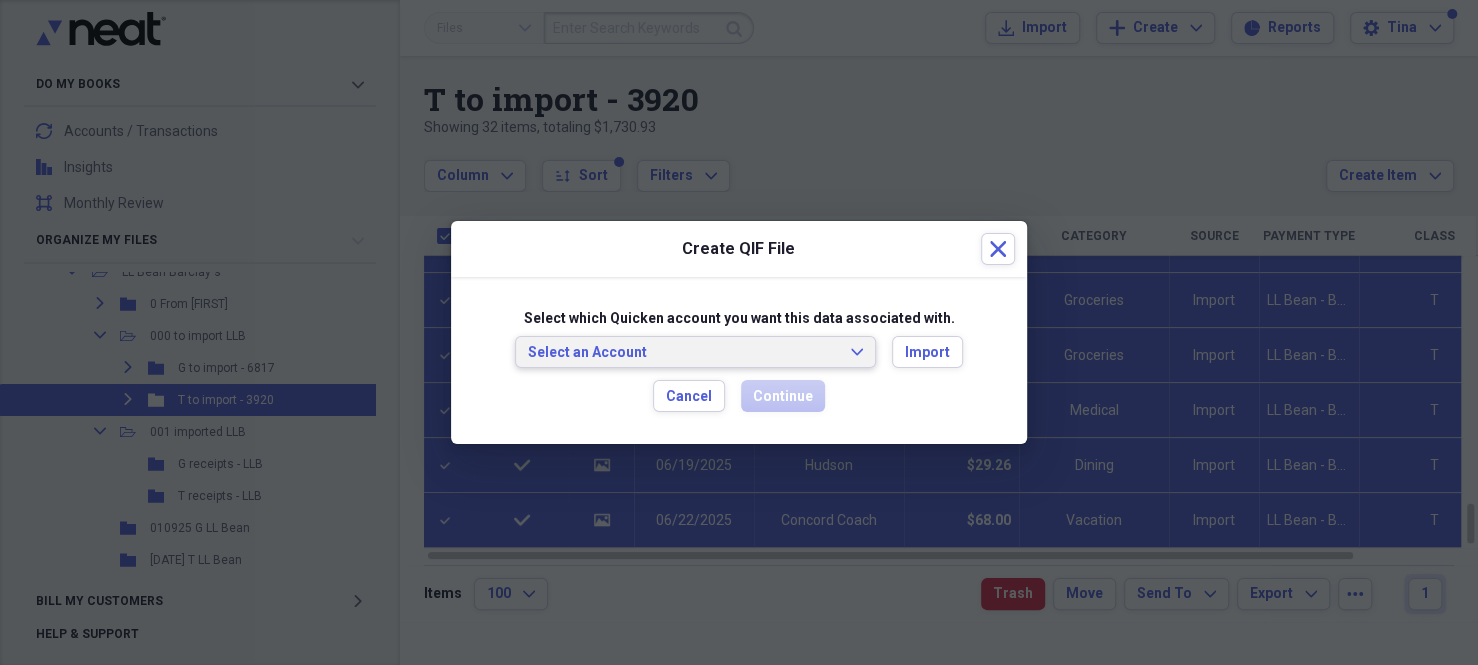 click on "Select an Account" at bounding box center [683, 353] 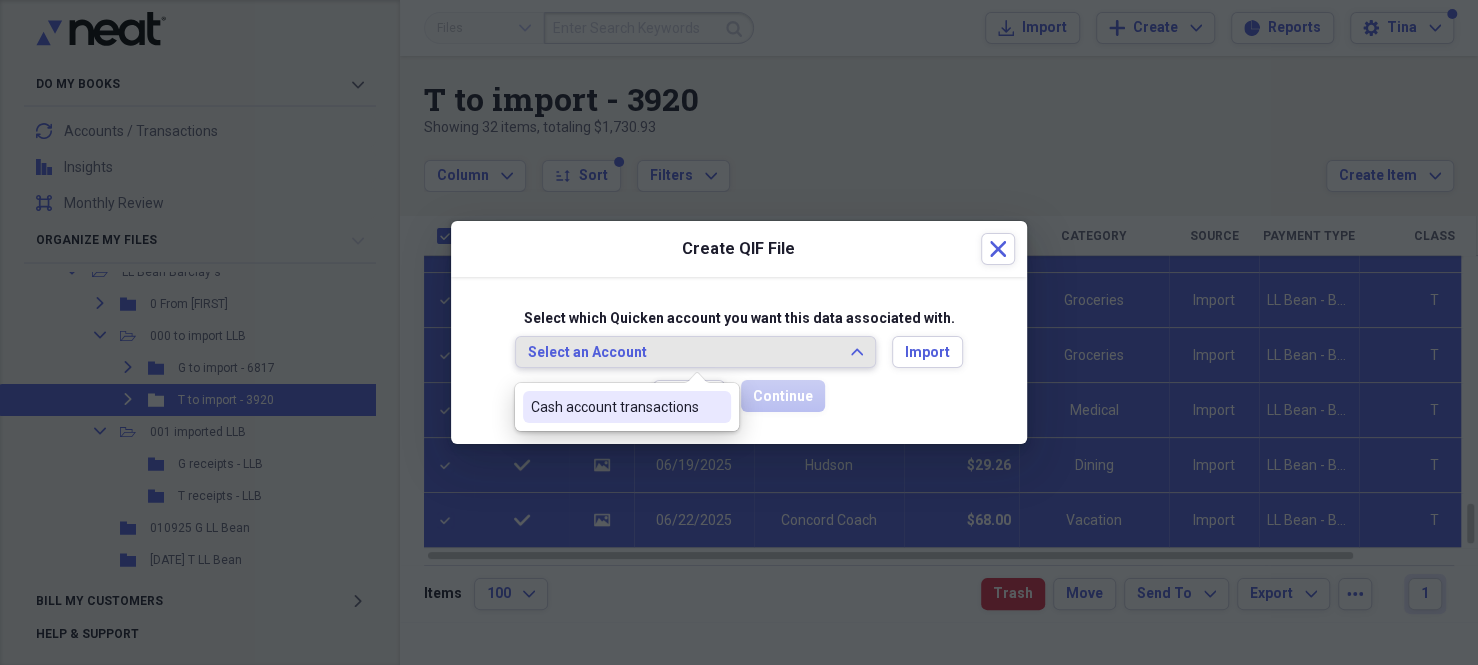 click on "Cash account transactions" at bounding box center (615, 407) 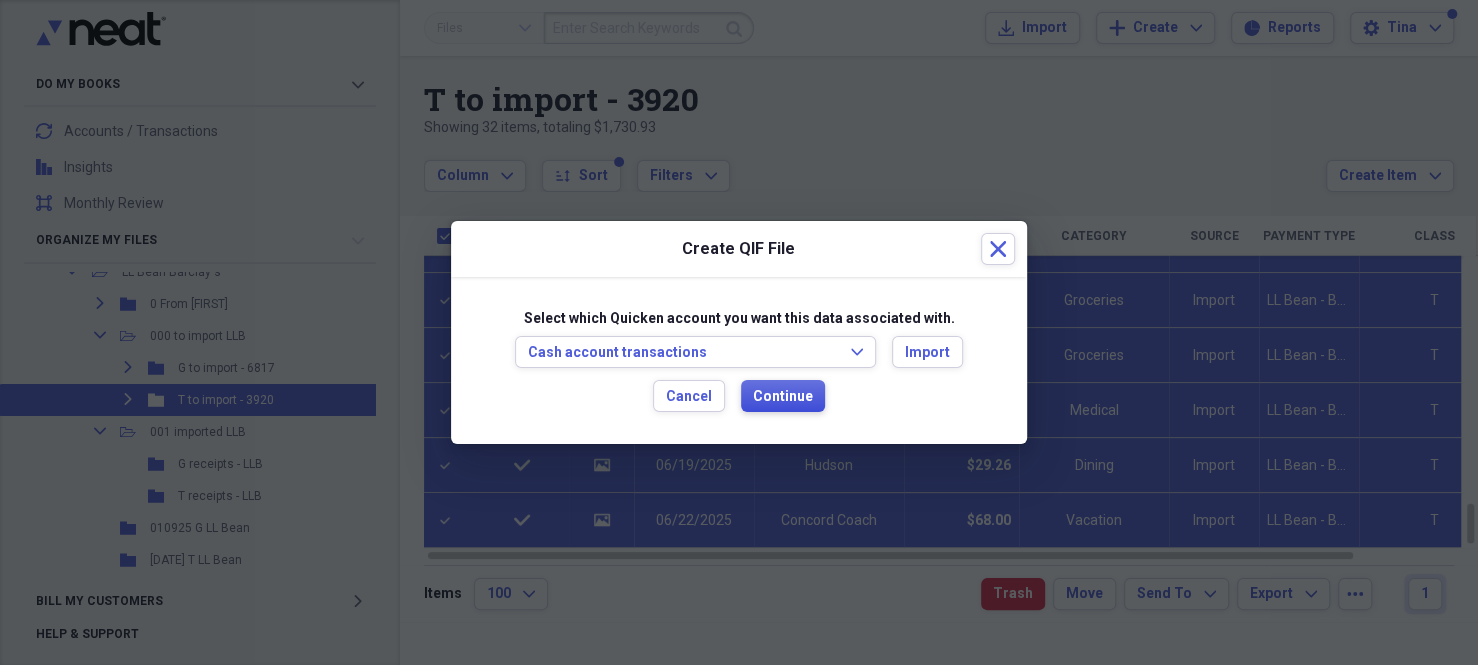 click on "Continue" at bounding box center (783, 397) 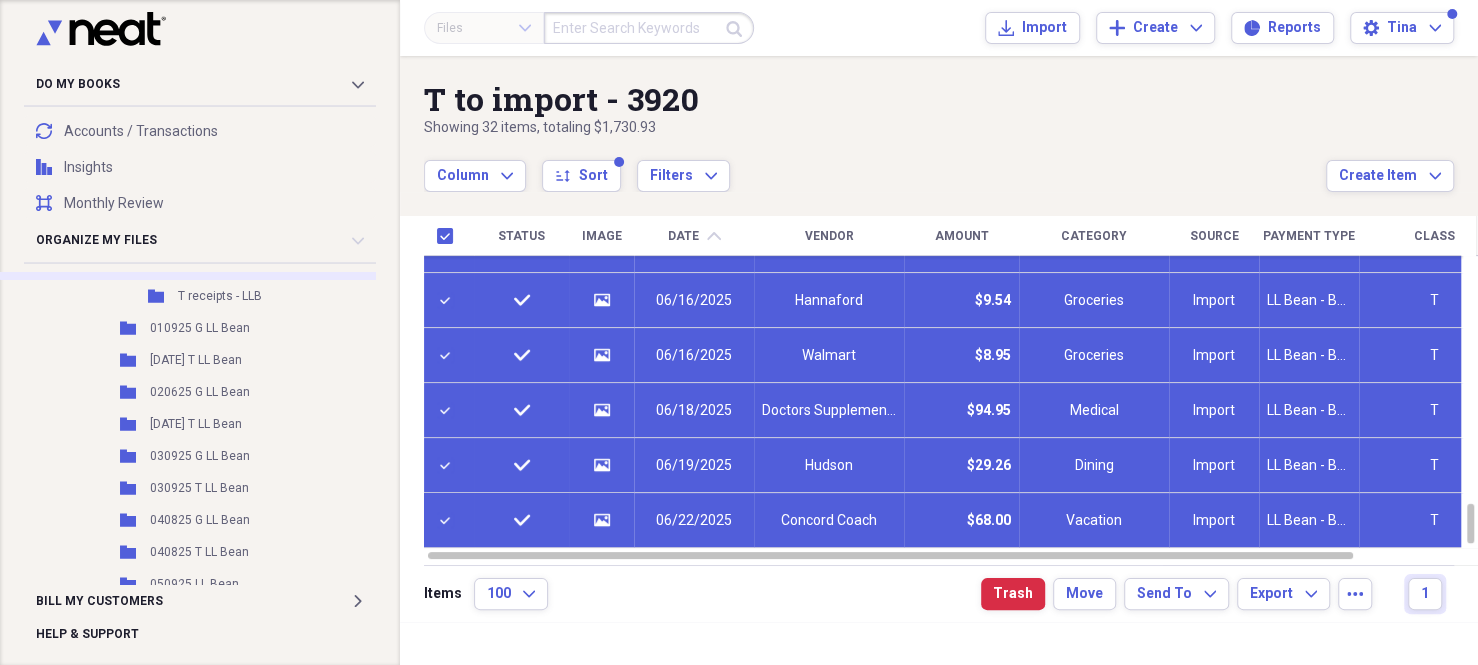 scroll, scrollTop: 500, scrollLeft: 0, axis: vertical 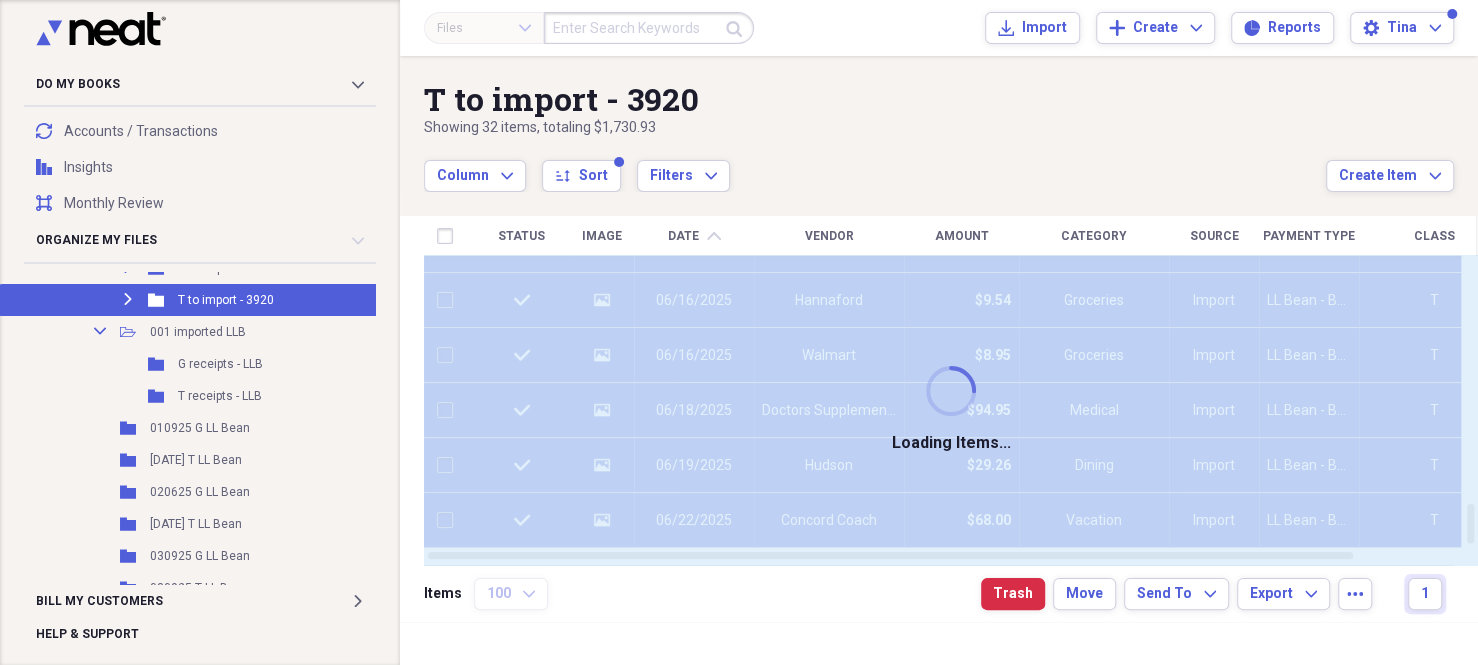 checkbox on "false" 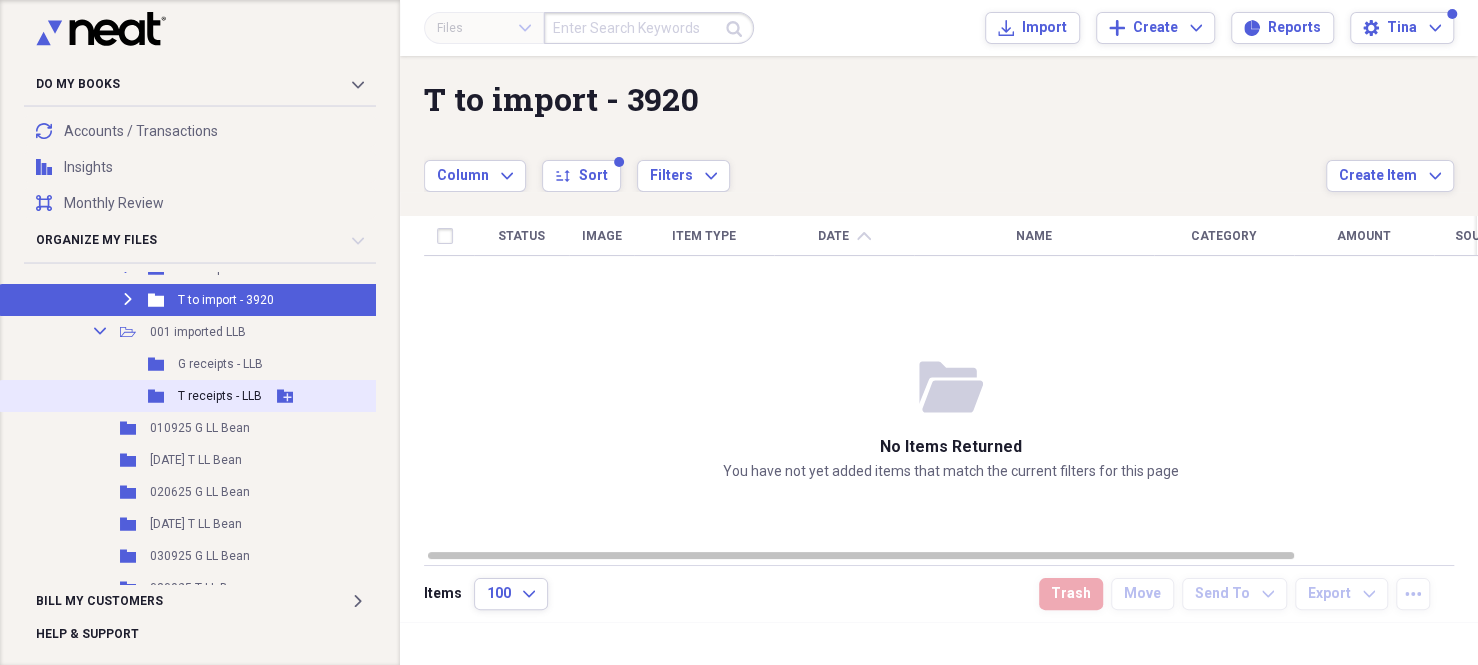 click on "T receipts - LLB" at bounding box center (220, 396) 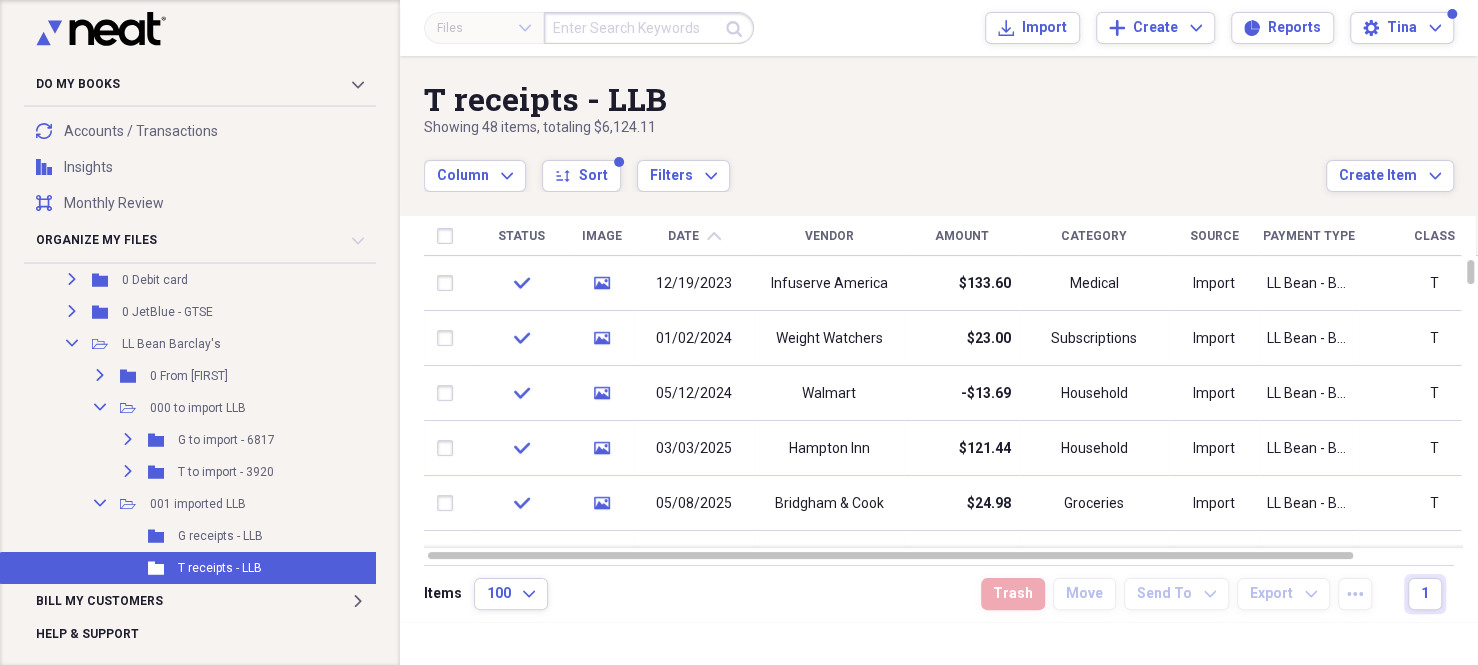 scroll, scrollTop: 300, scrollLeft: 0, axis: vertical 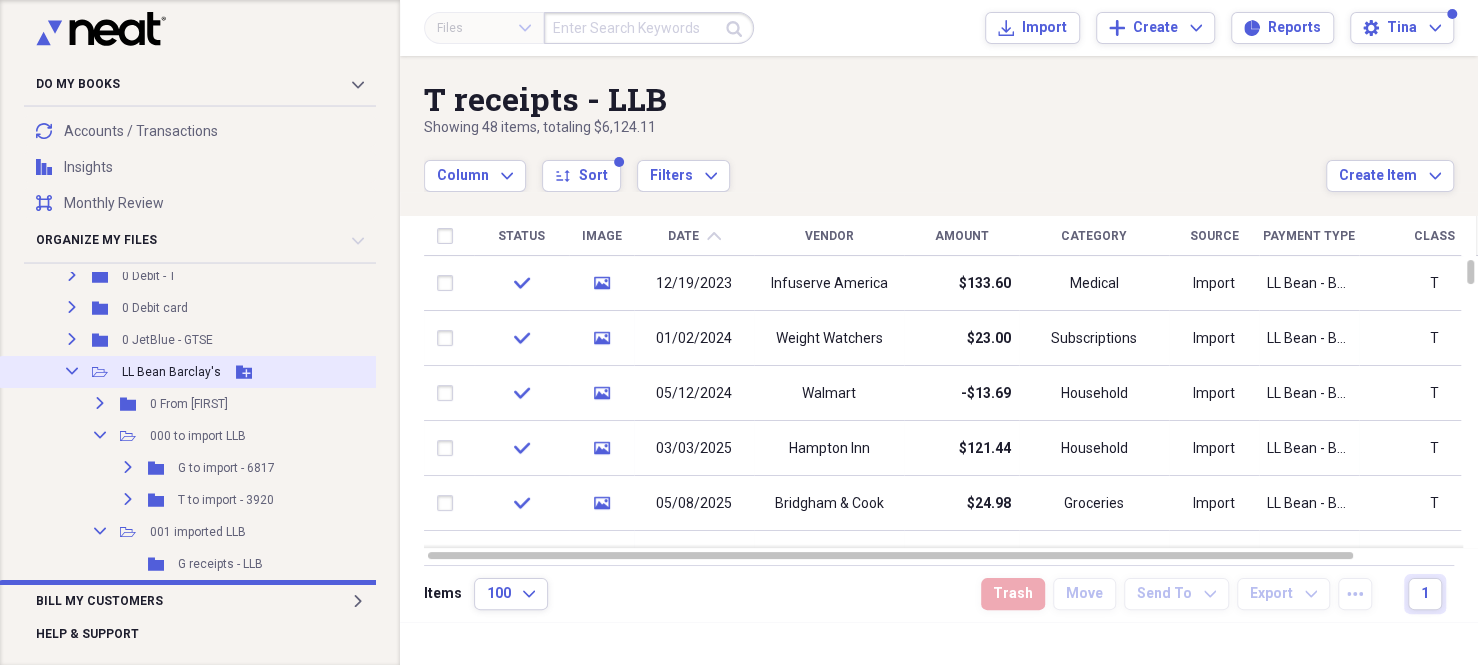 click 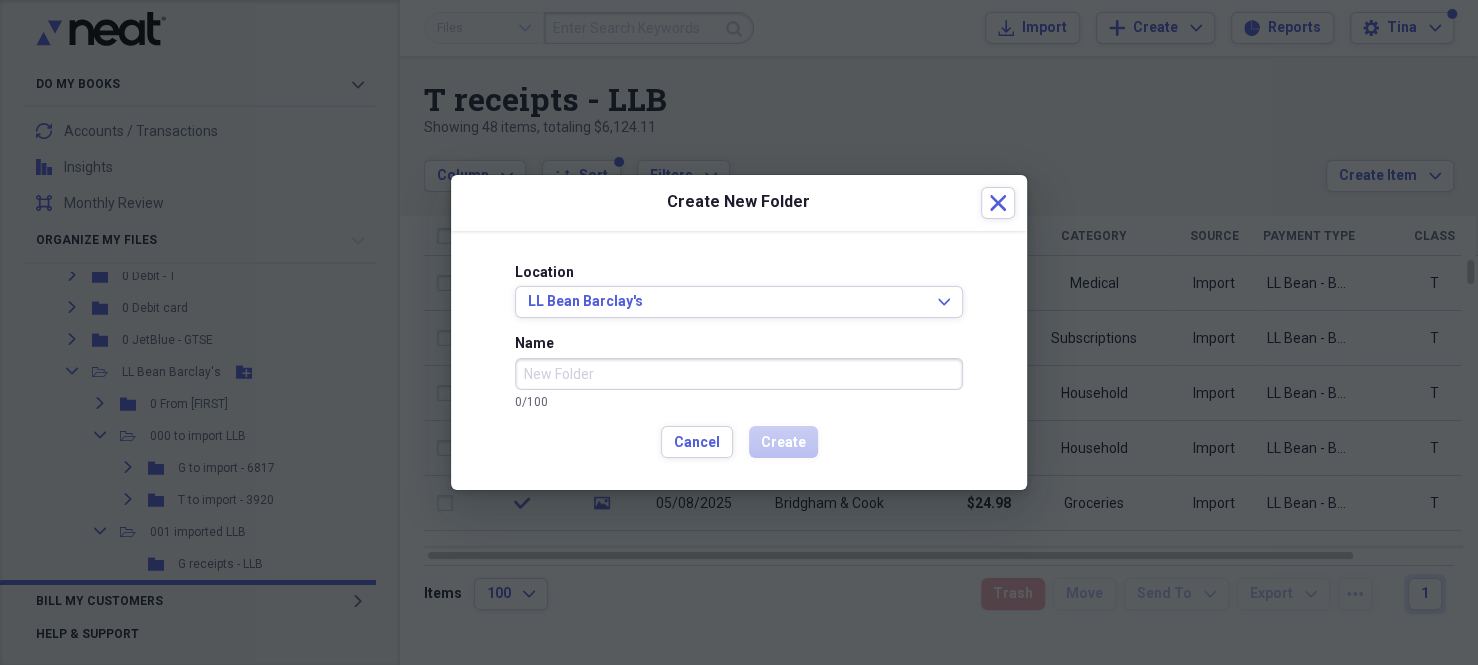 click on "Name" at bounding box center [739, 374] 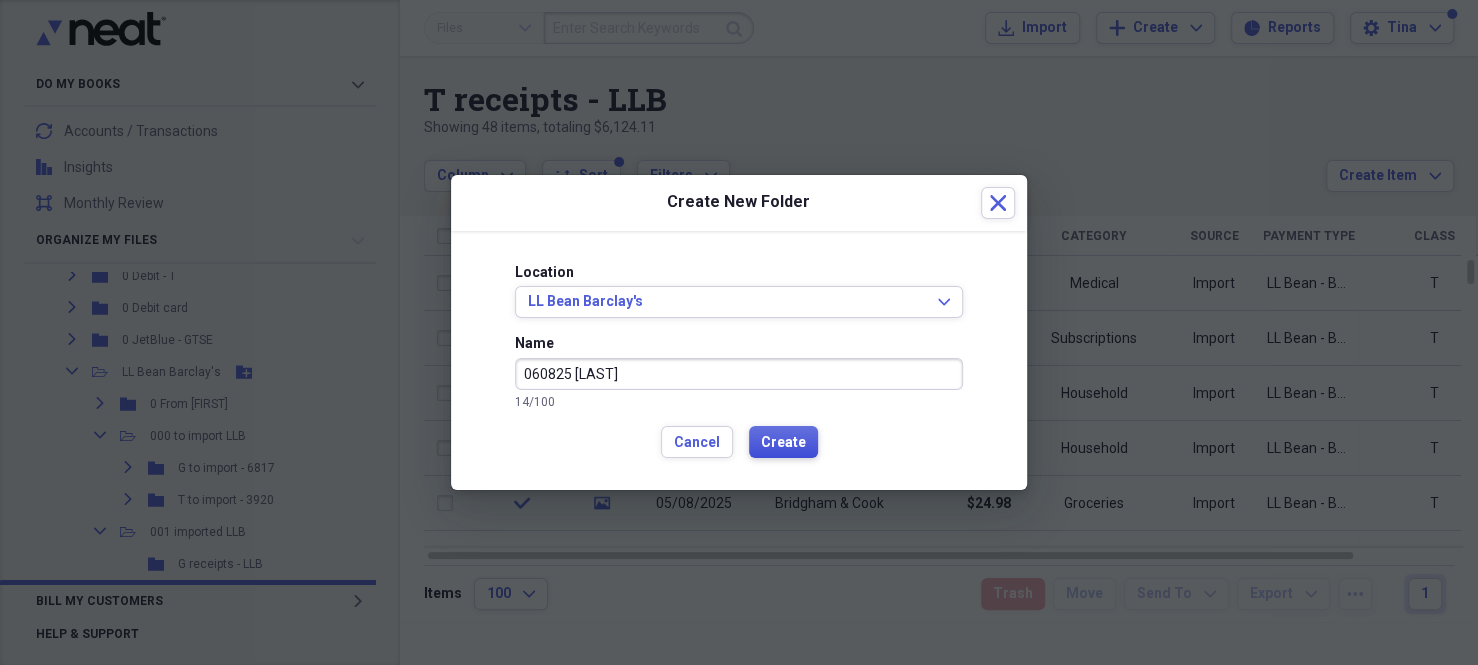 type on "060825 [LAST]" 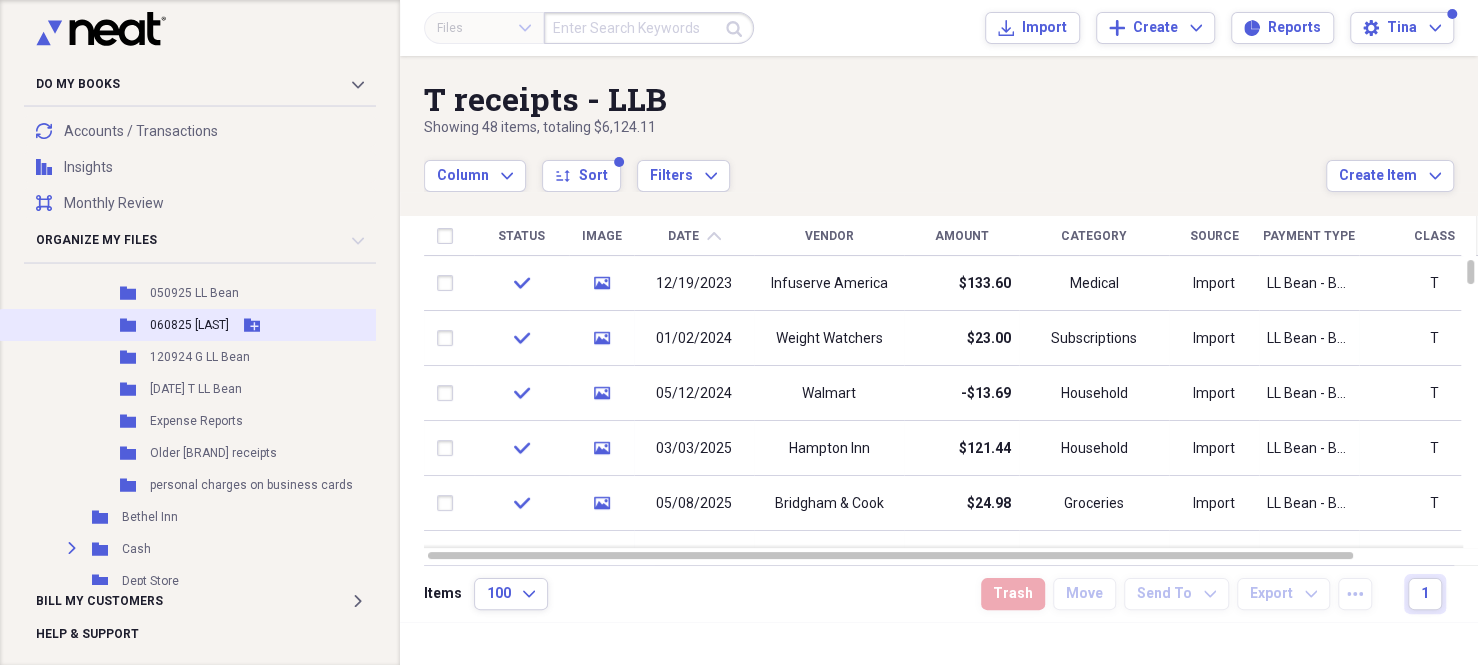 scroll, scrollTop: 900, scrollLeft: 0, axis: vertical 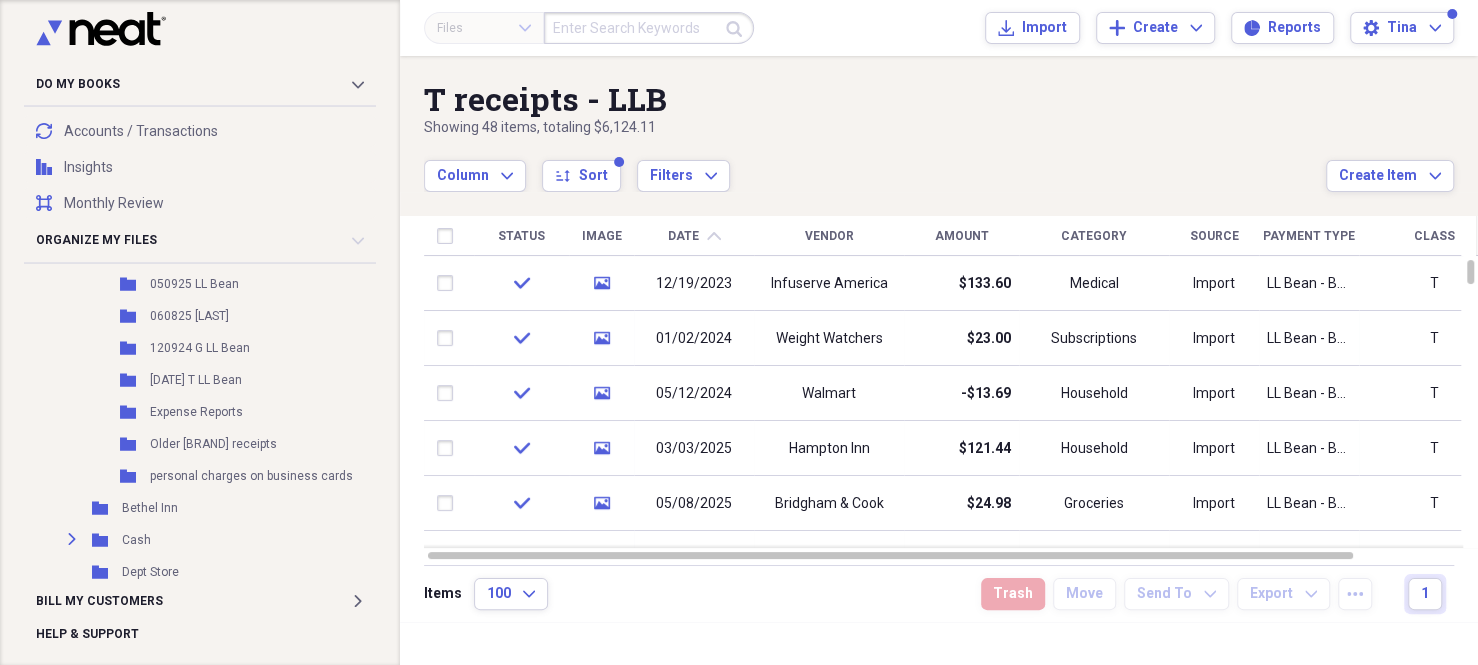 click on "chevron-up" 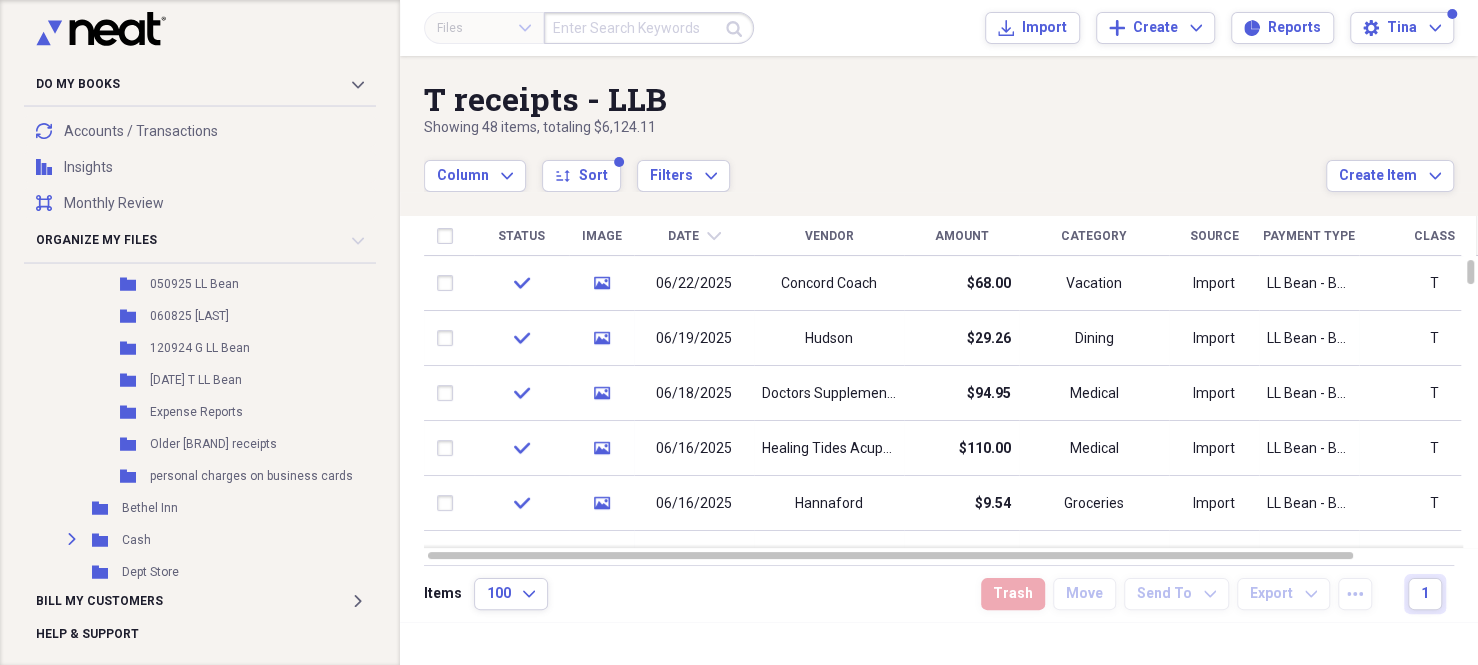 click on "chevron-down" 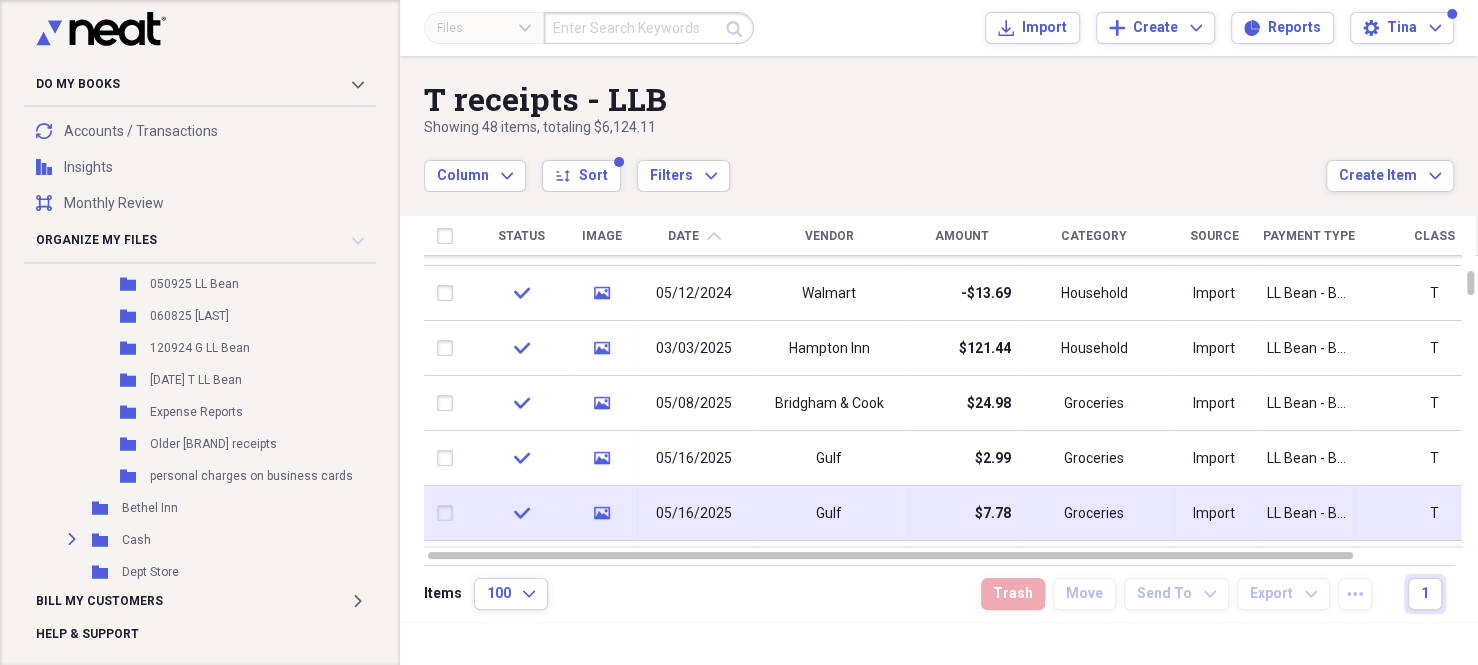 click at bounding box center (449, 513) 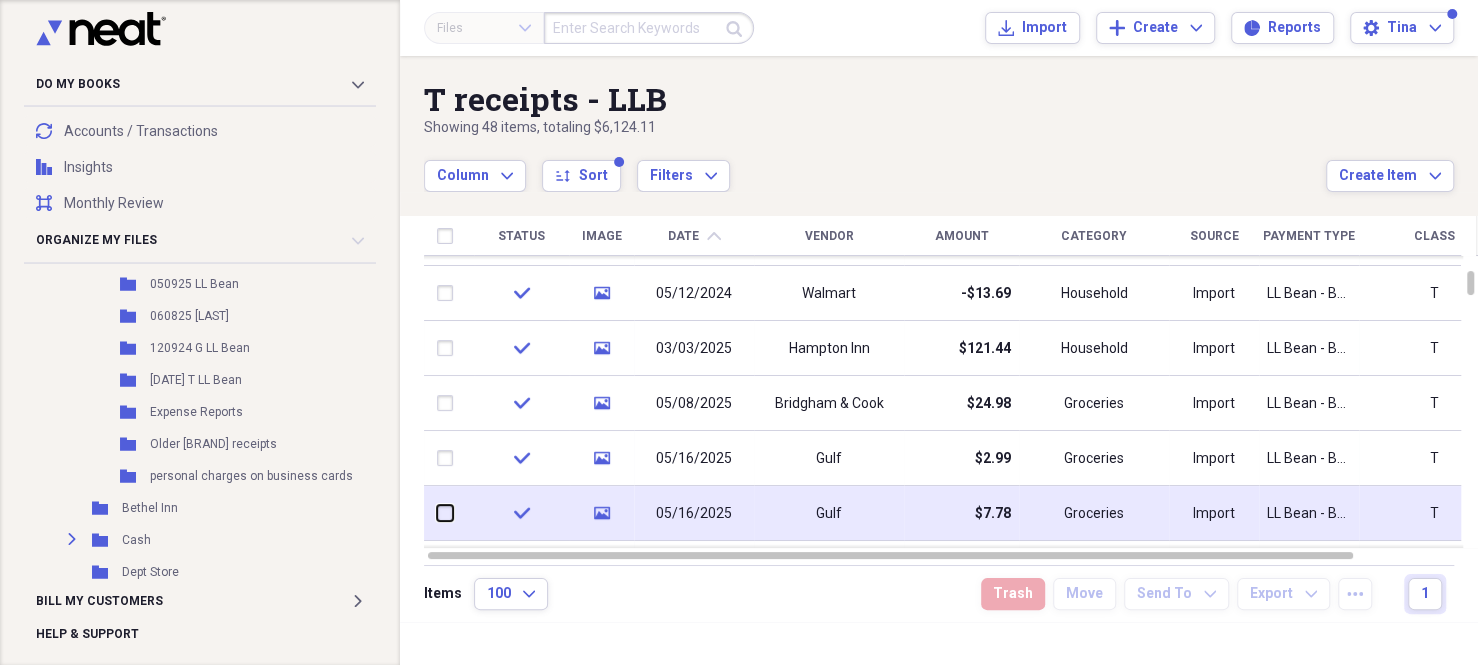 click at bounding box center [437, 513] 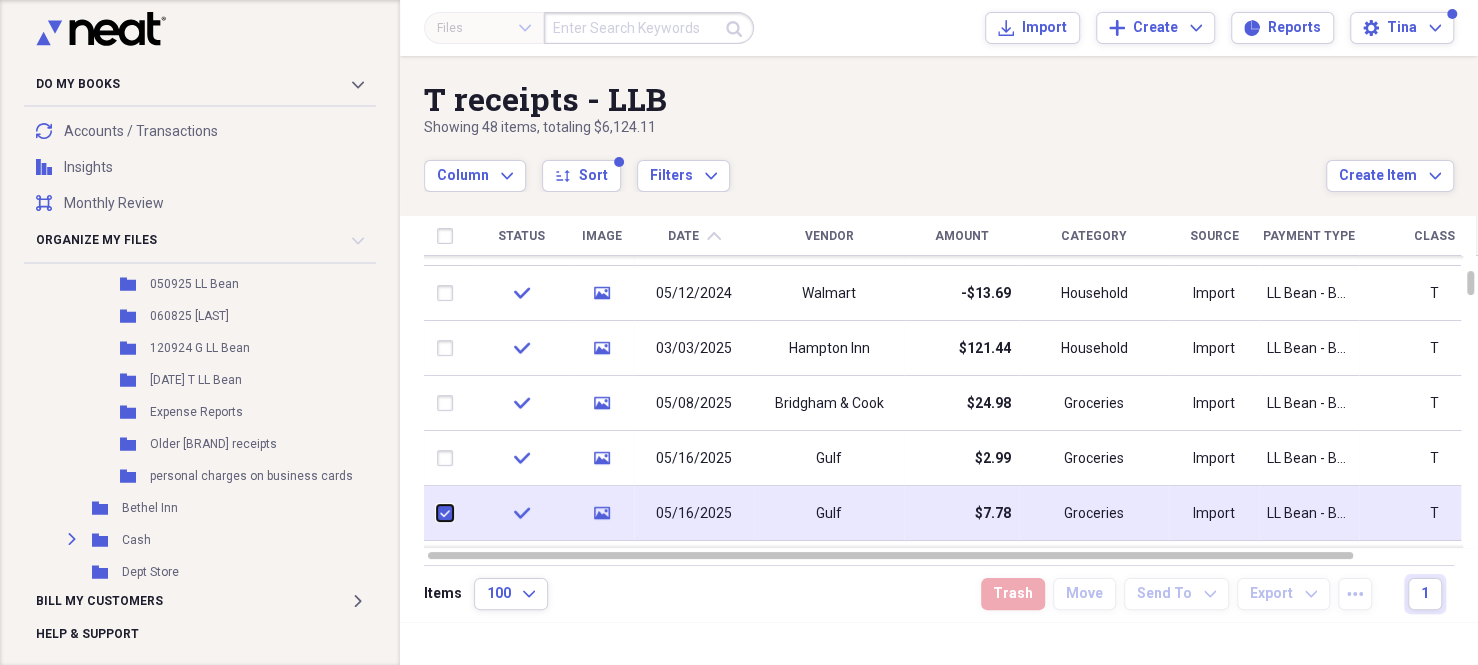 checkbox on "true" 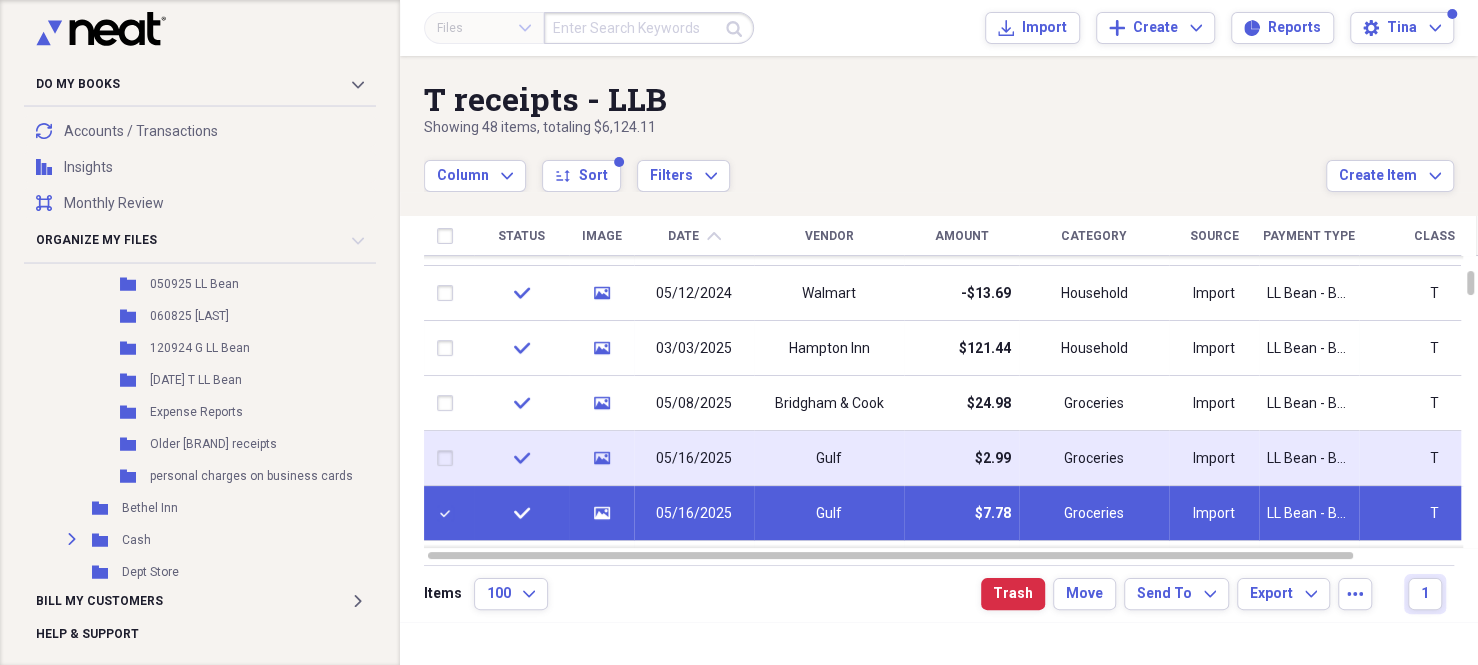 click at bounding box center (449, 458) 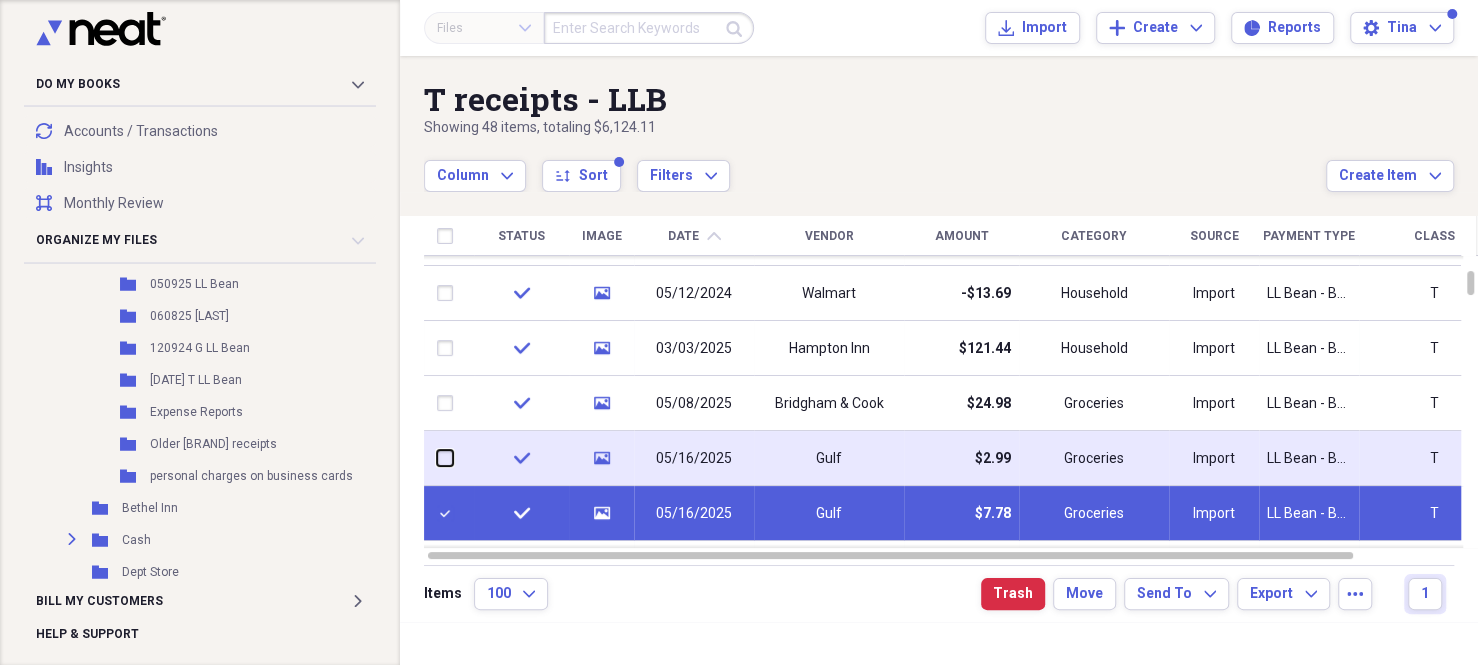 click at bounding box center [437, 458] 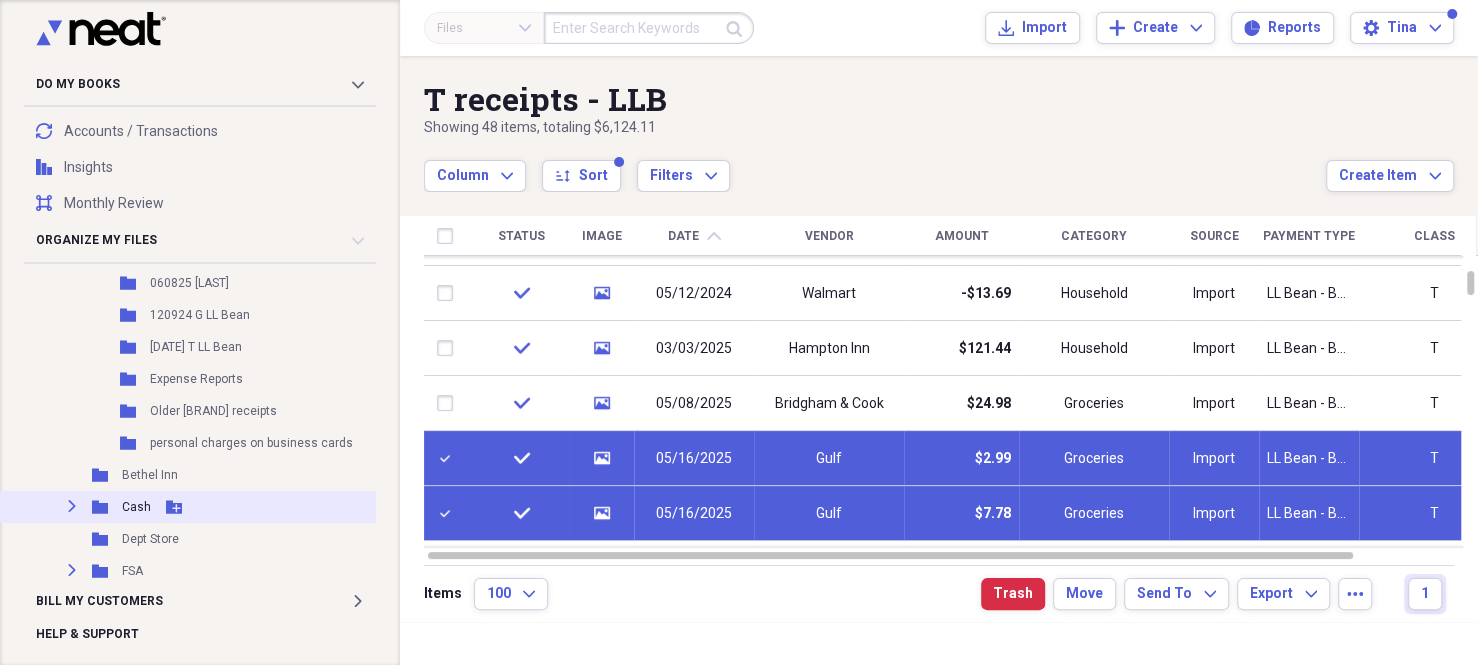 scroll, scrollTop: 900, scrollLeft: 0, axis: vertical 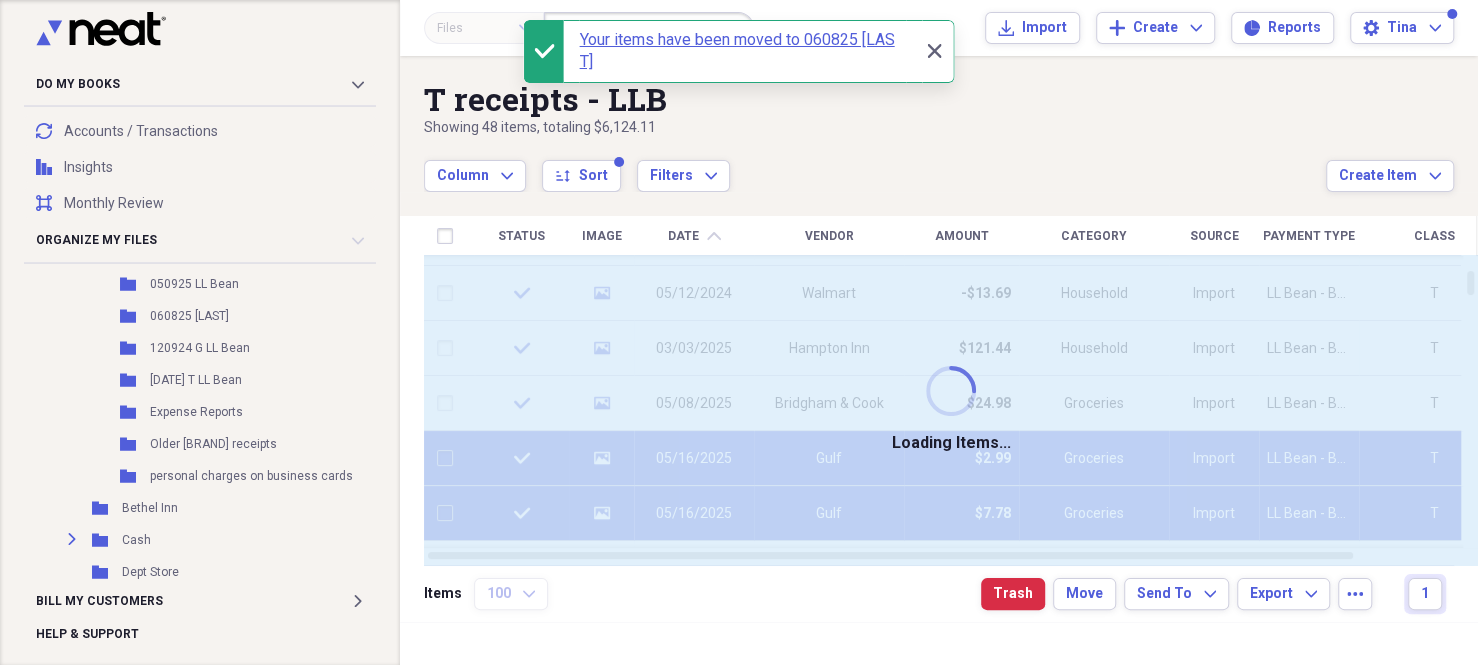 checkbox on "false" 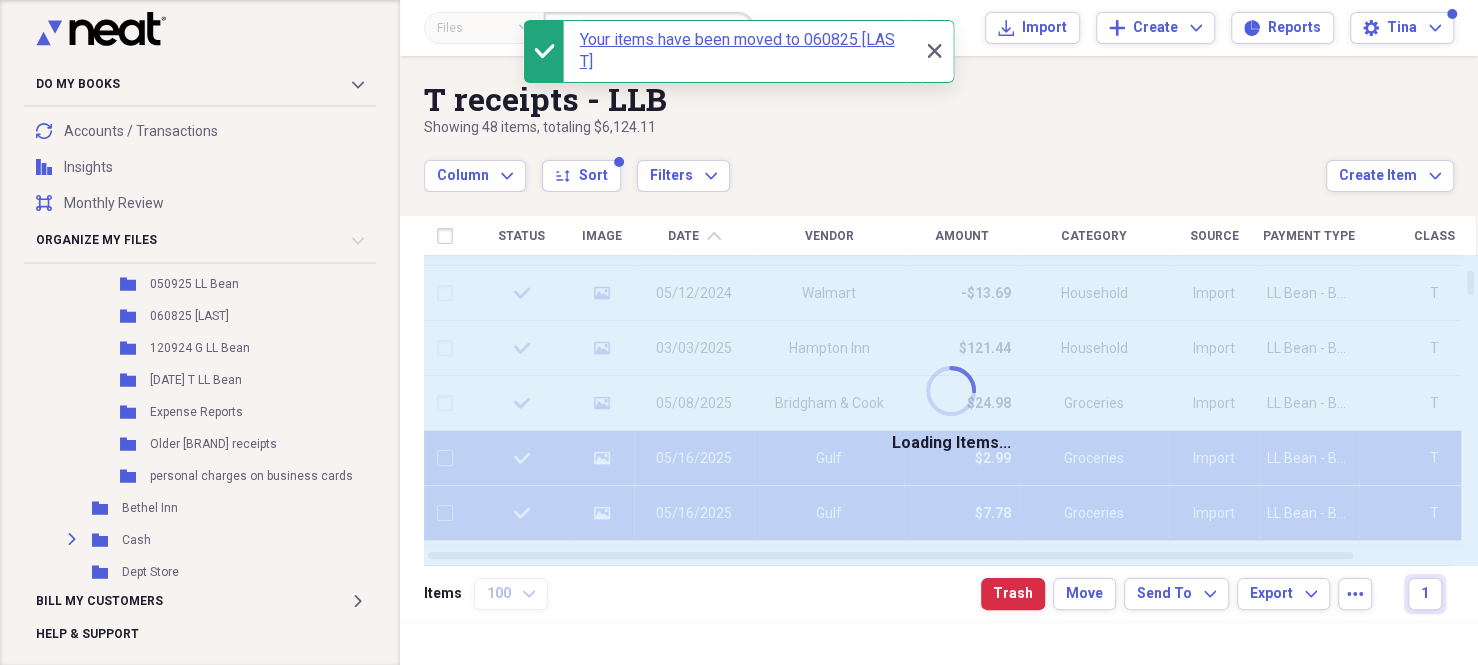 checkbox on "false" 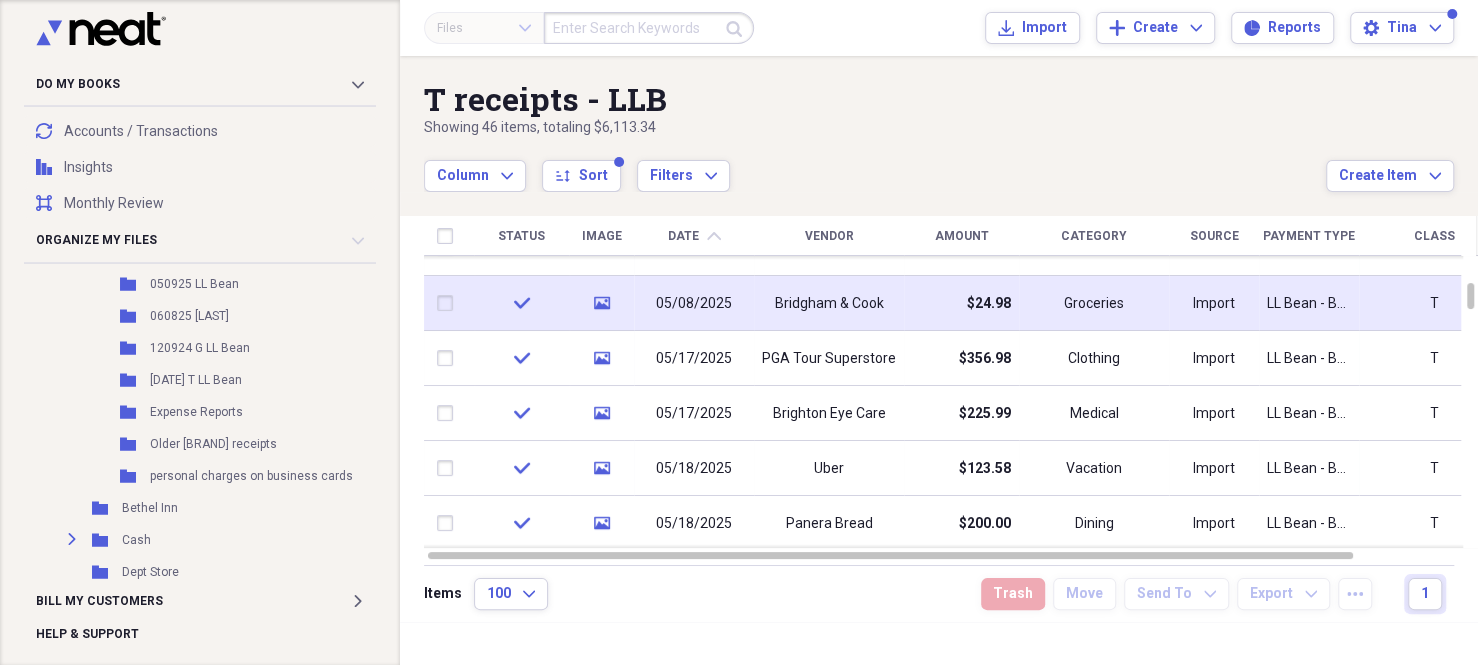 click at bounding box center [449, 303] 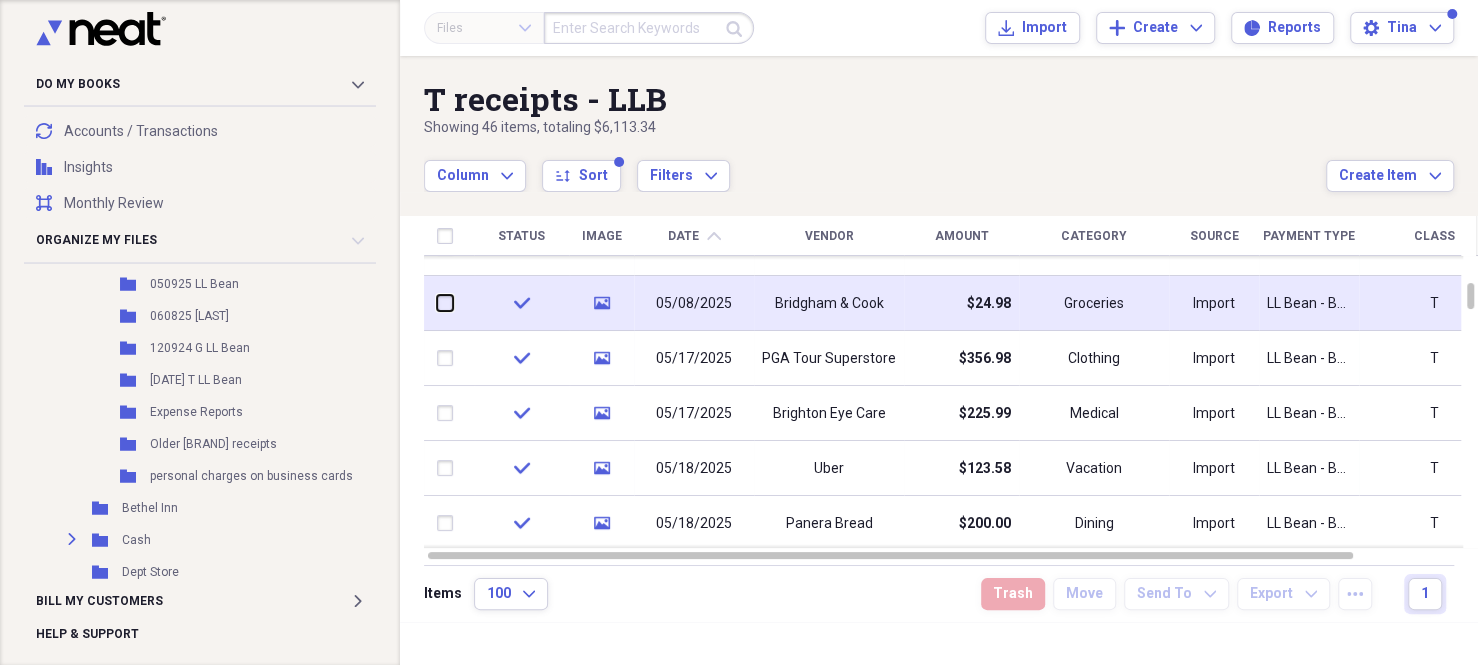 click at bounding box center [437, 303] 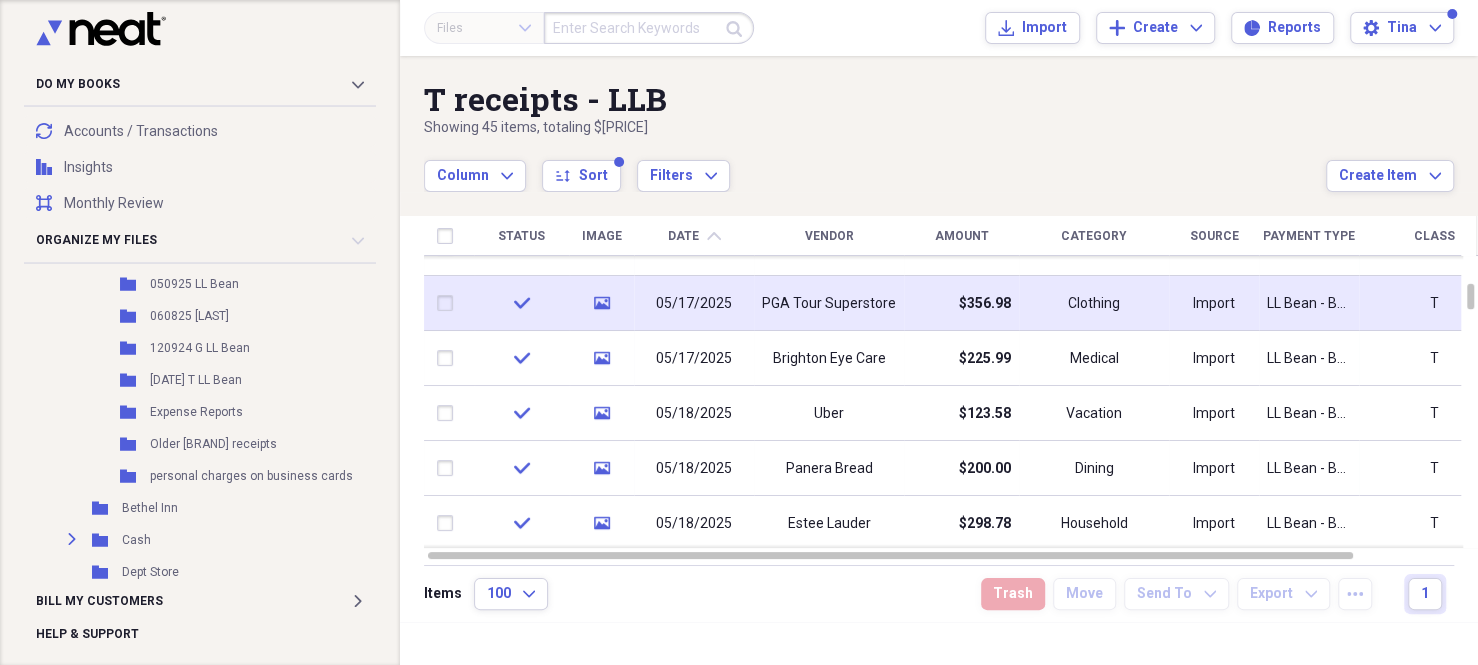 click at bounding box center [449, 303] 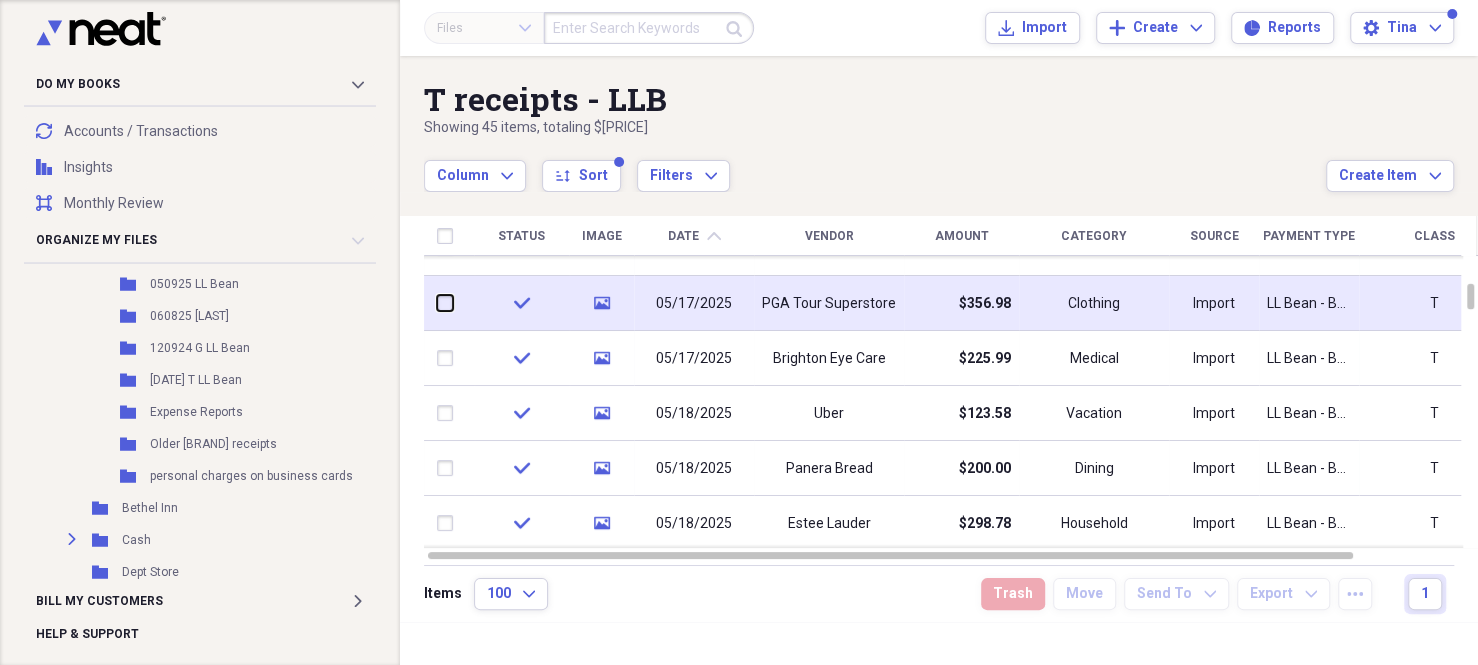 click at bounding box center (437, 303) 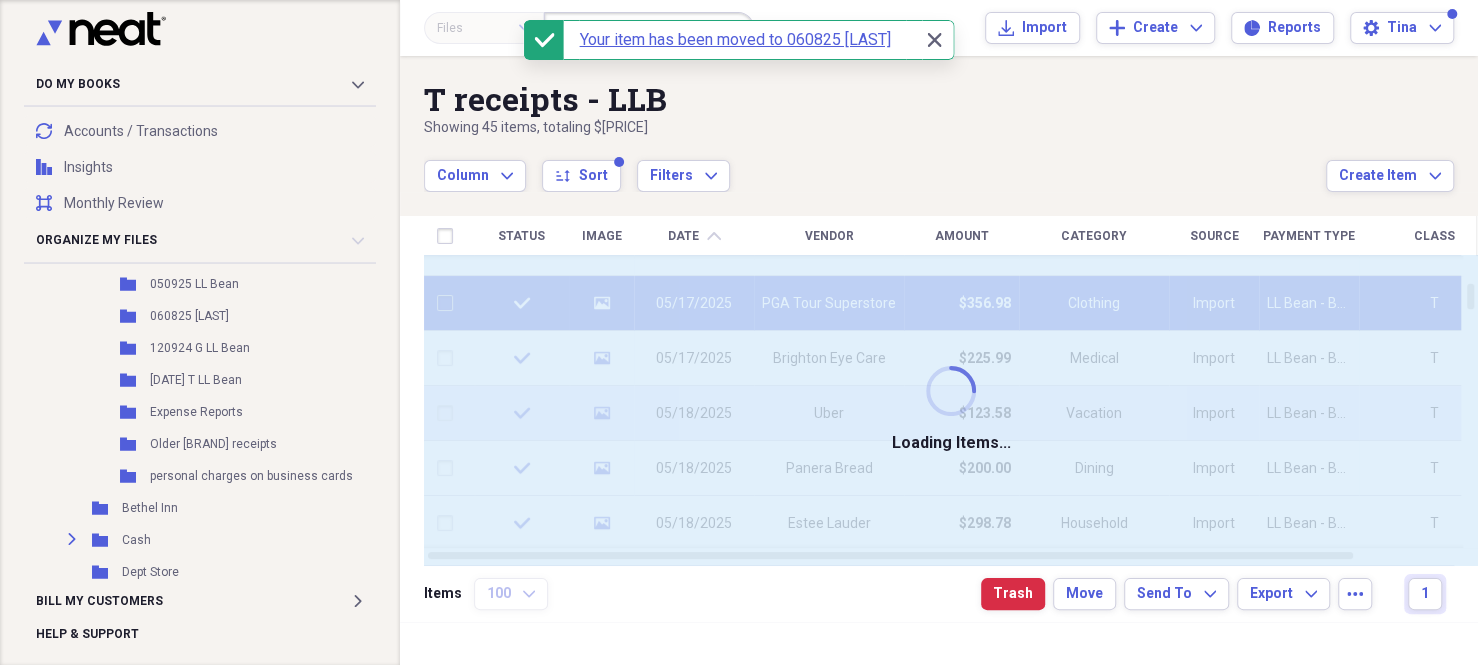 checkbox on "false" 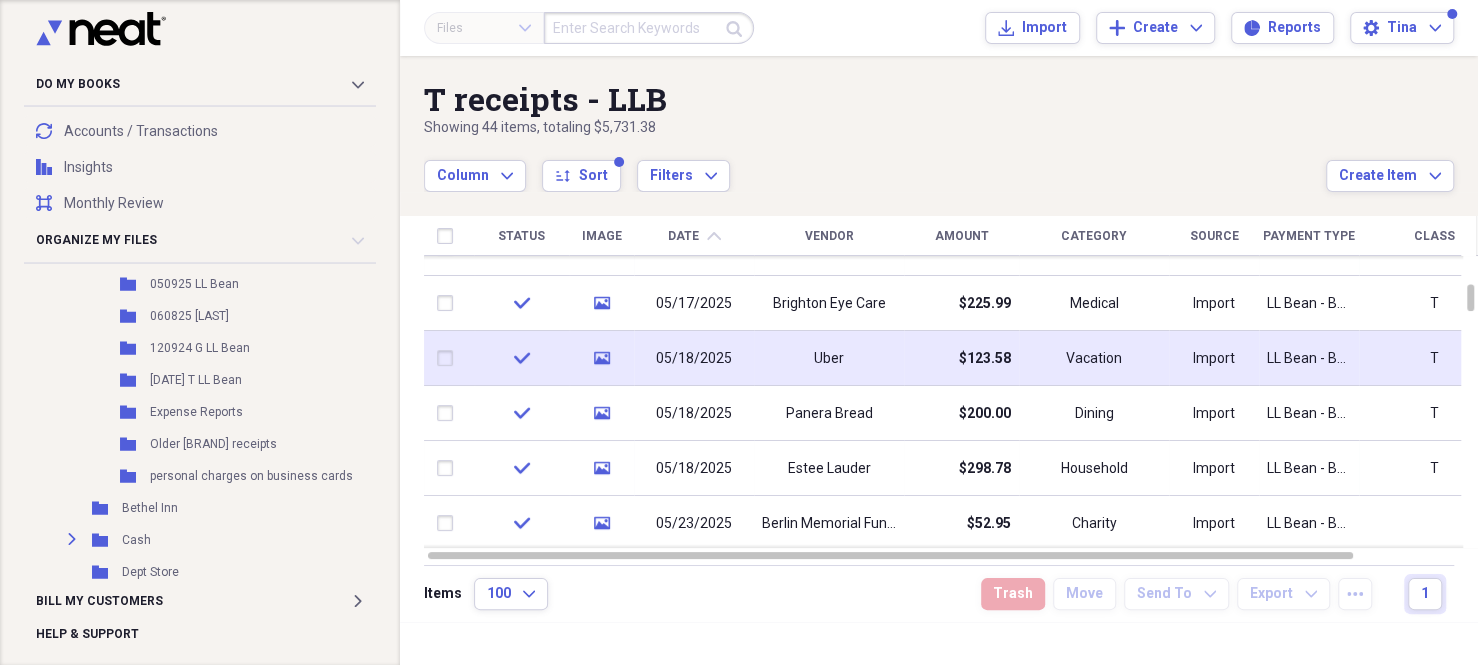 click at bounding box center [449, 358] 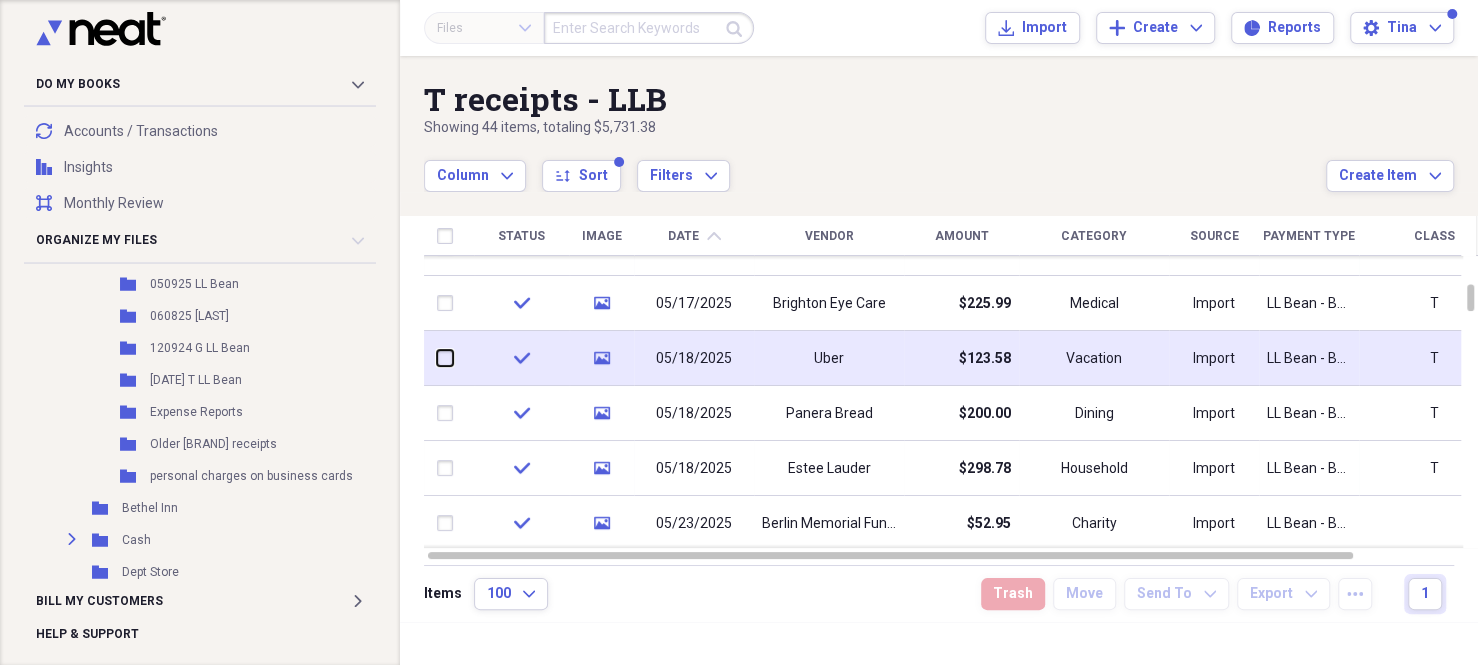 click at bounding box center (437, 358) 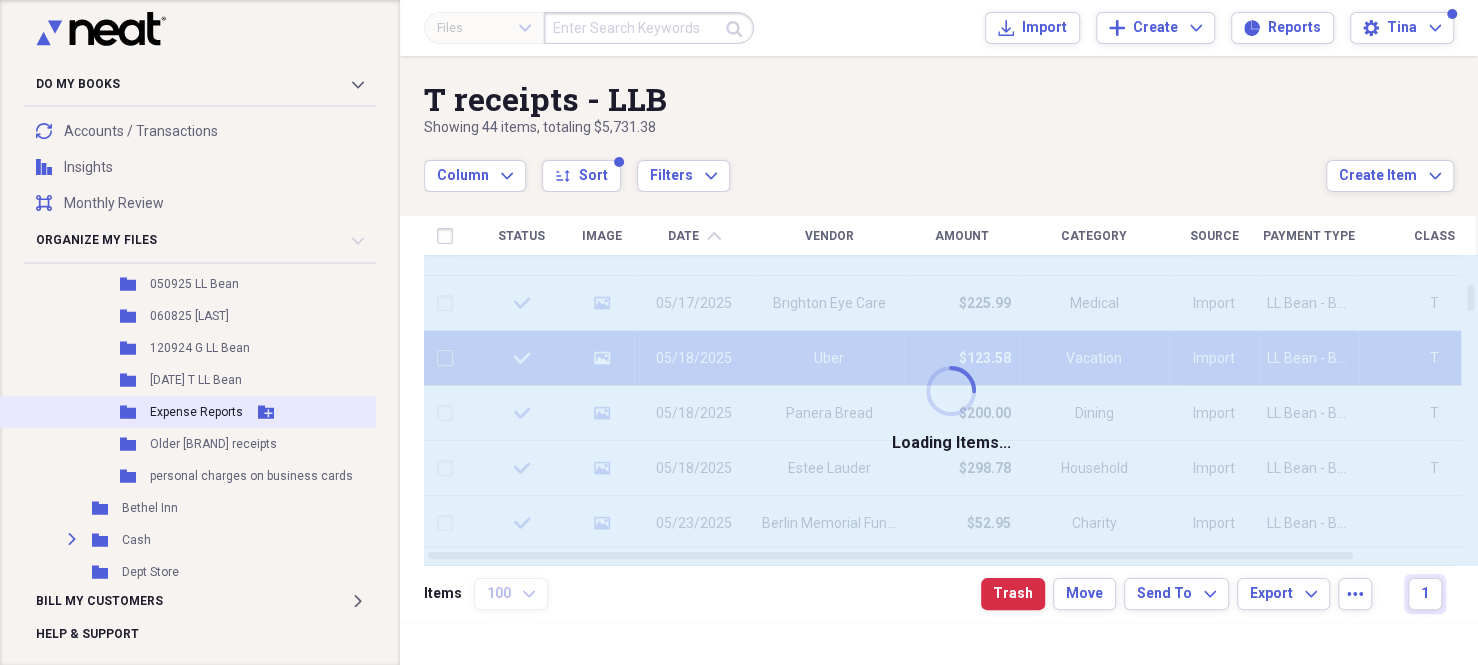 checkbox on "false" 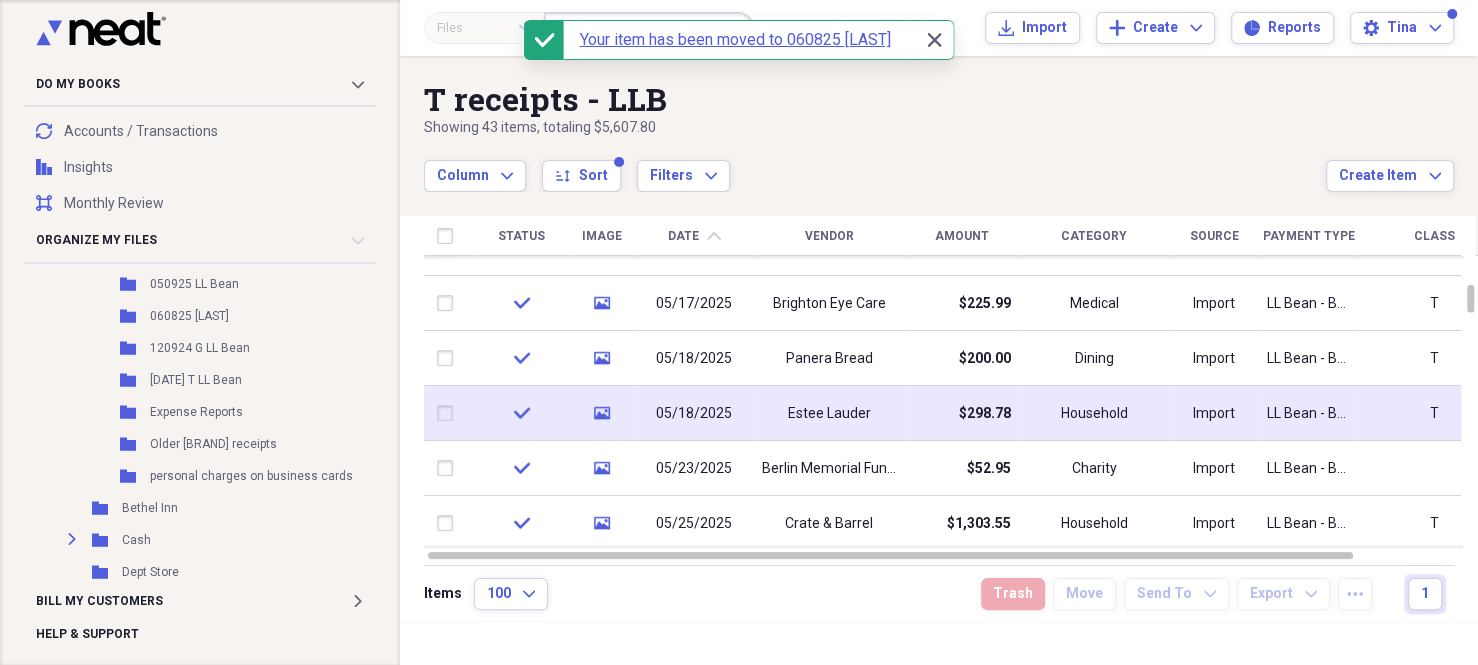 click at bounding box center (449, 413) 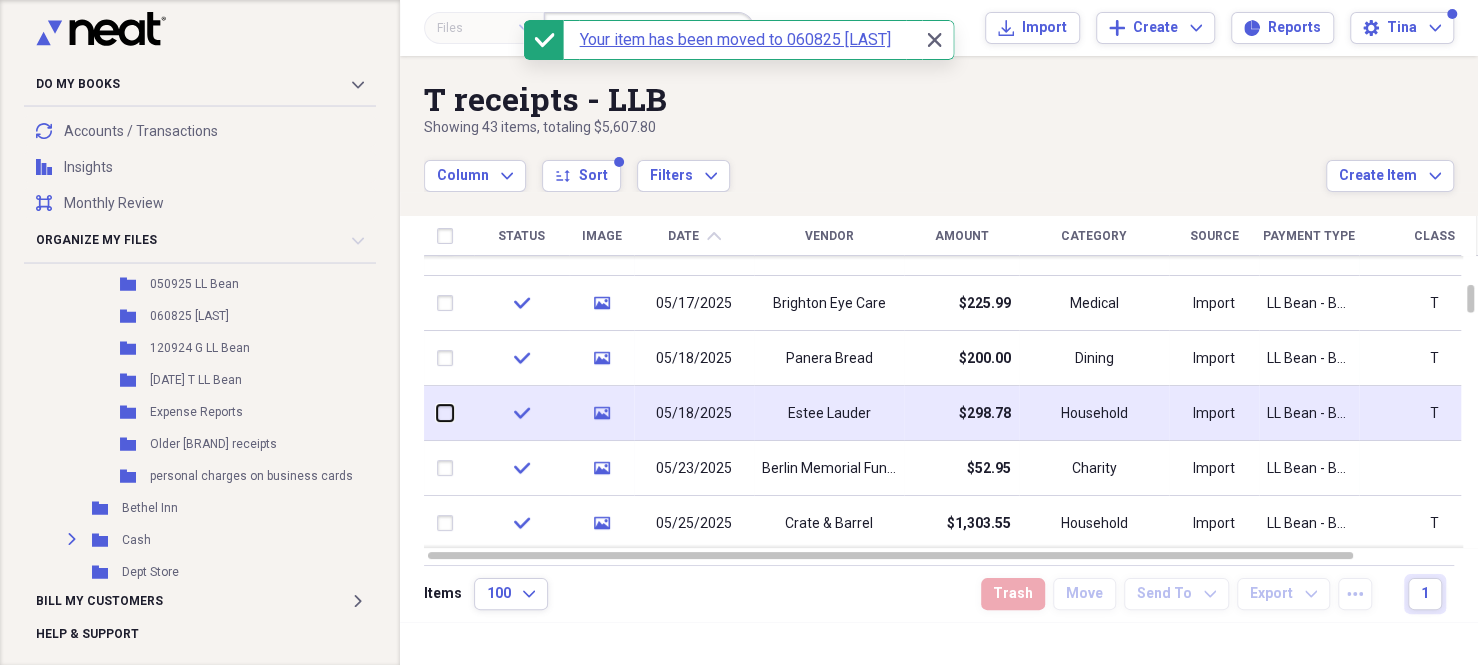 click at bounding box center [437, 413] 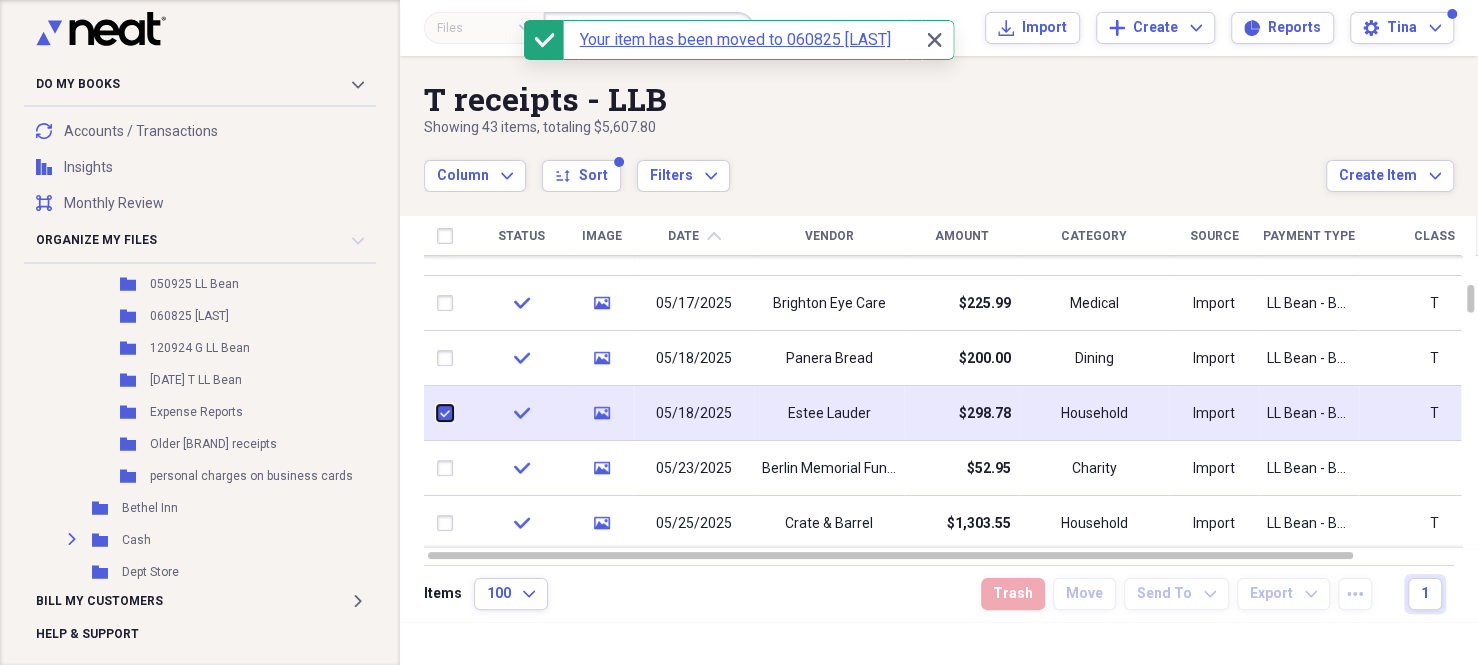 checkbox on "true" 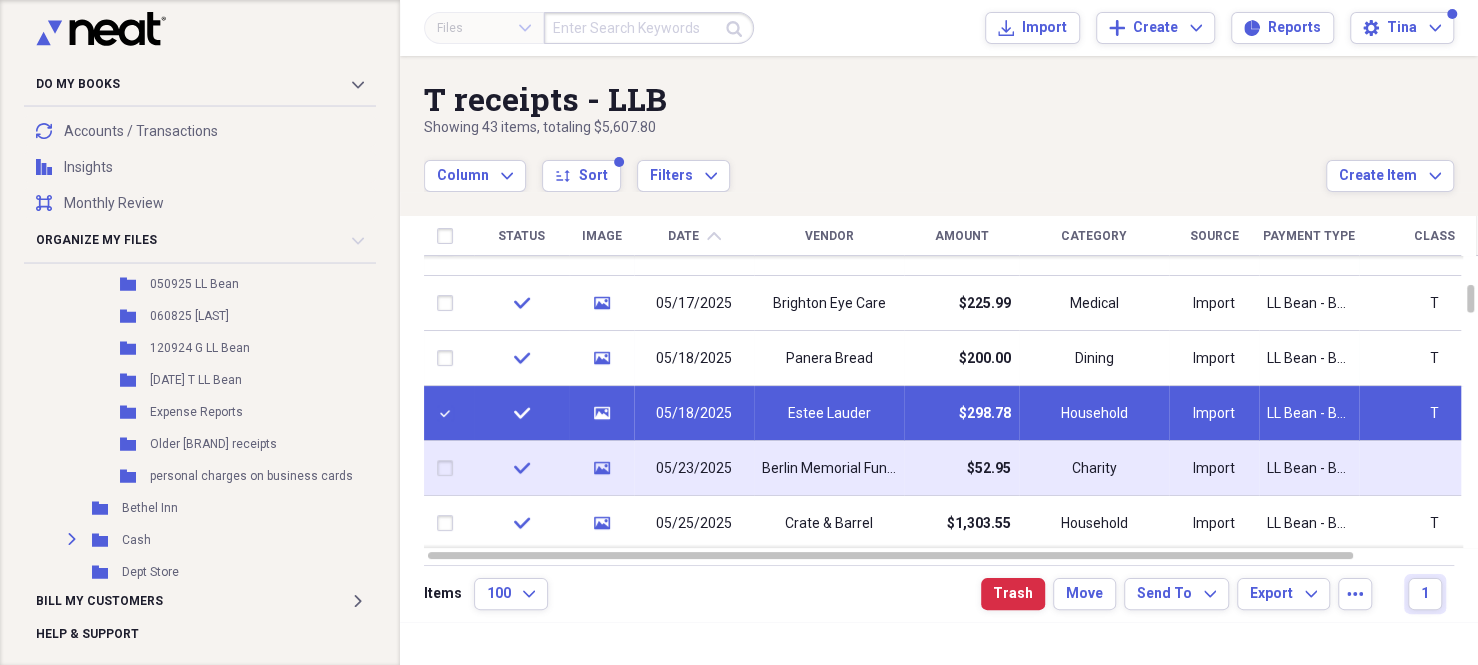 click at bounding box center (449, 468) 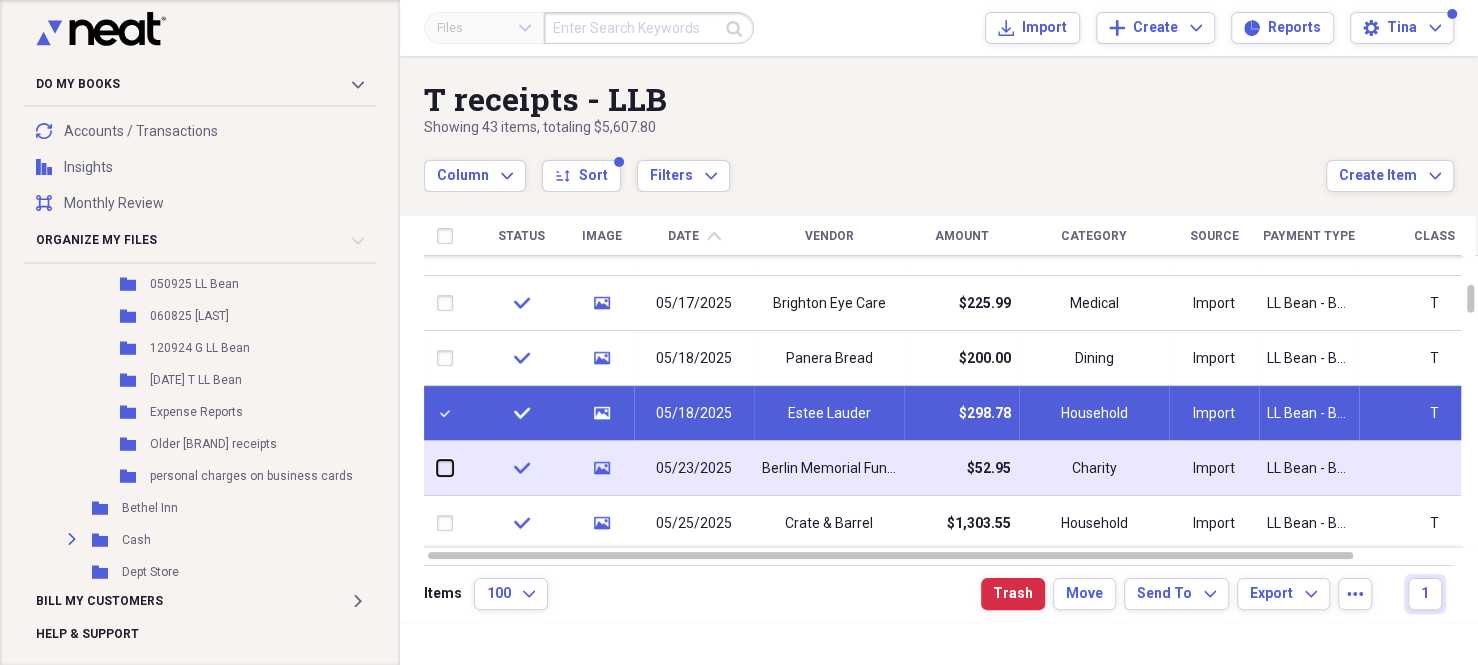 click at bounding box center (437, 468) 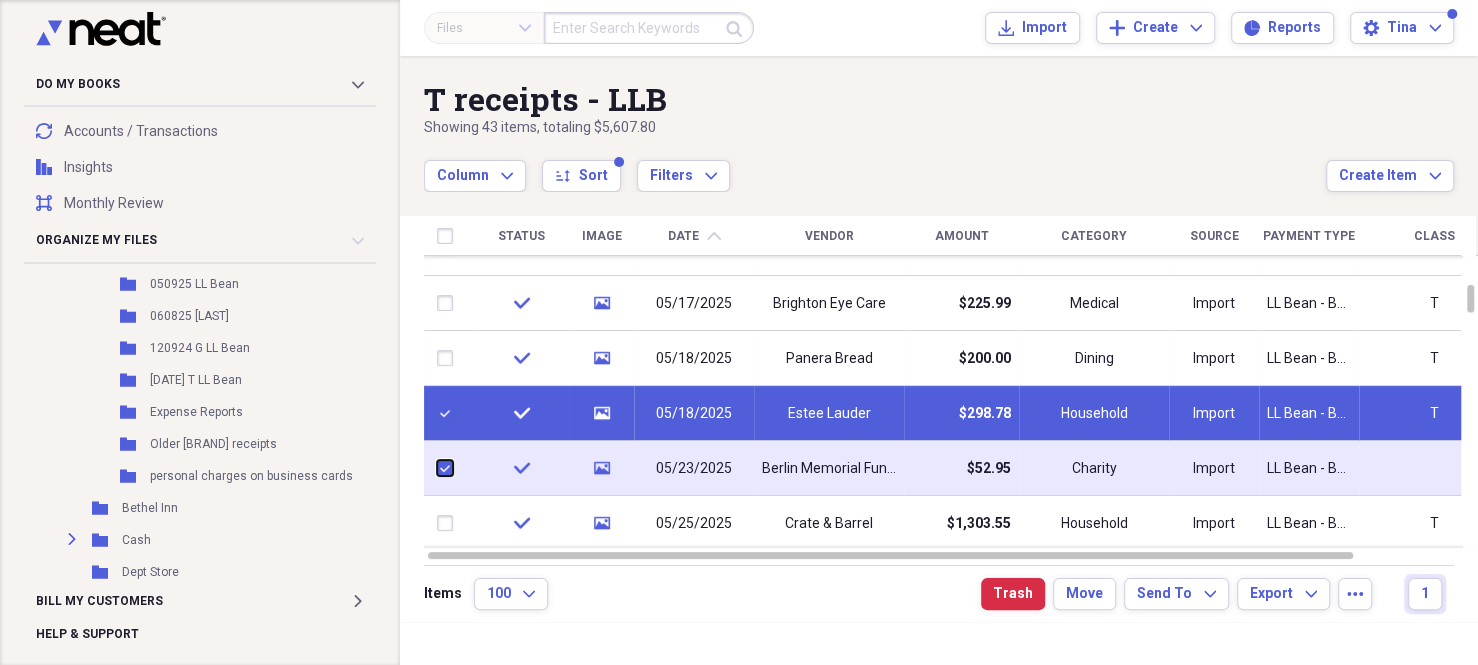 checkbox on "true" 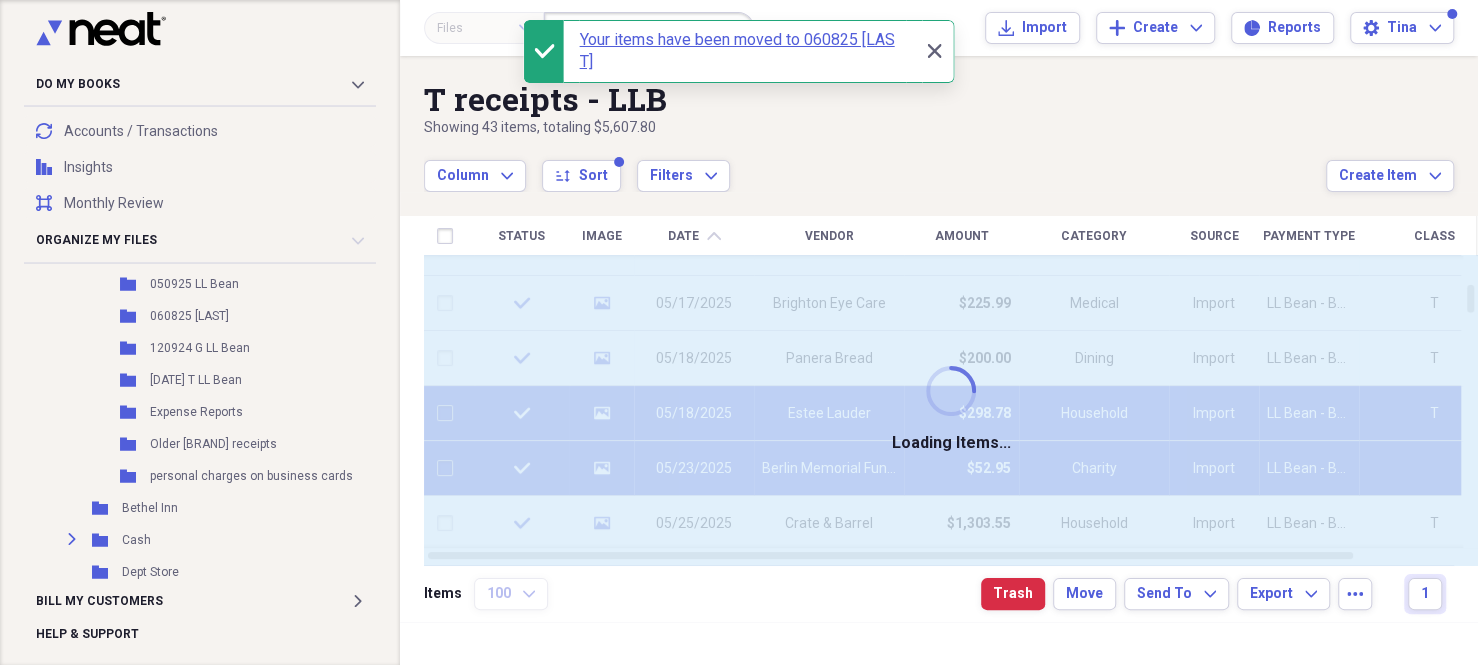 checkbox on "false" 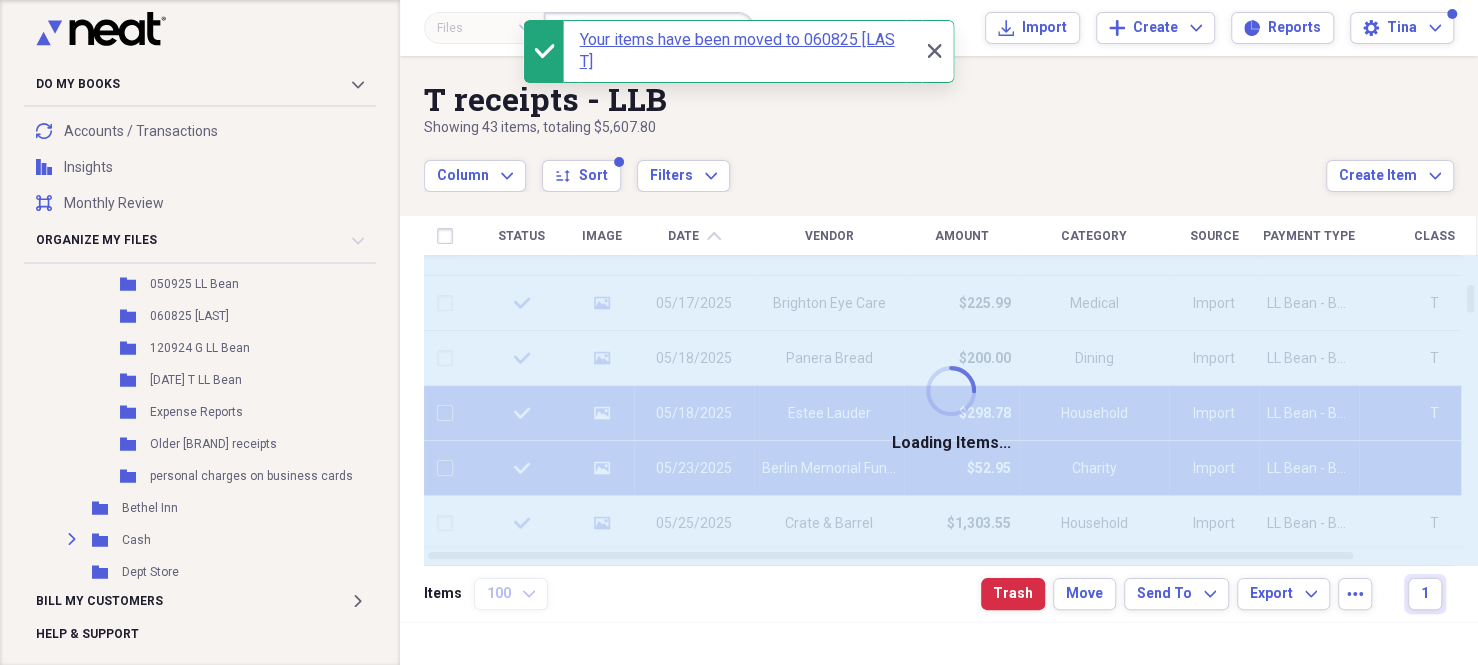 checkbox on "false" 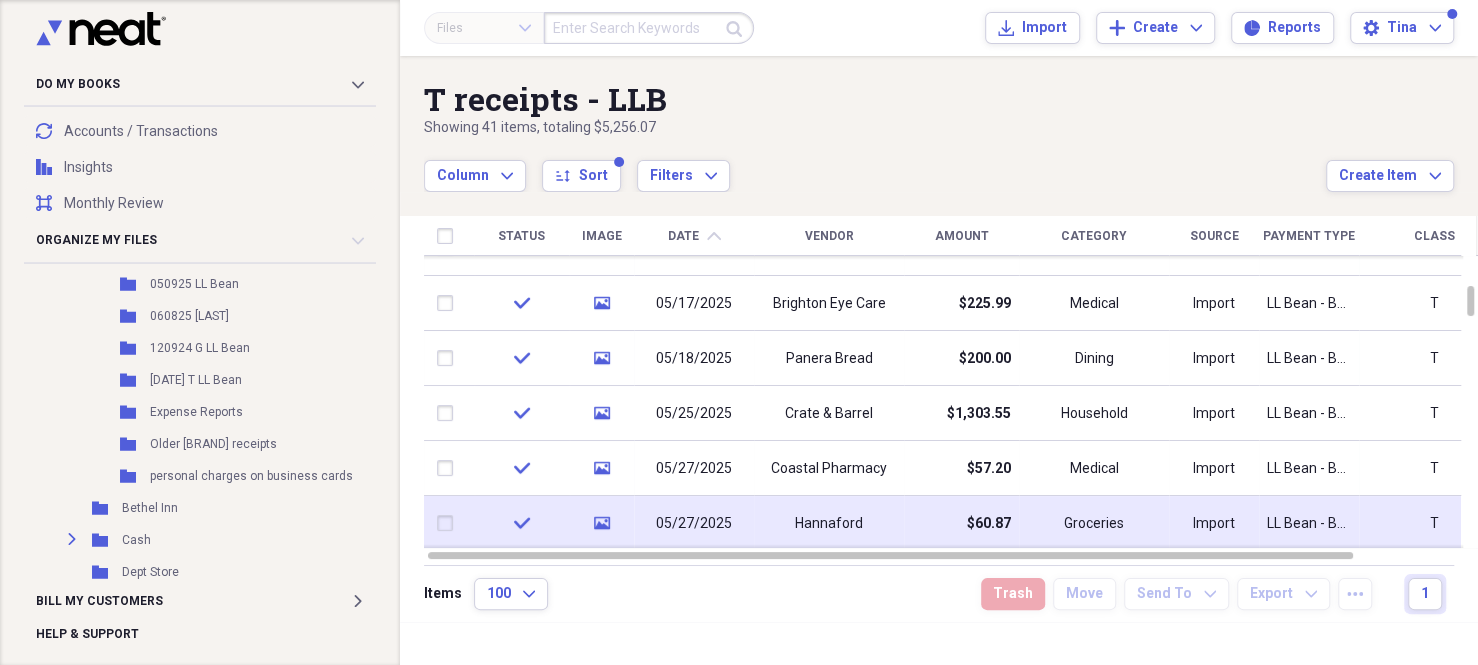 click at bounding box center (449, 523) 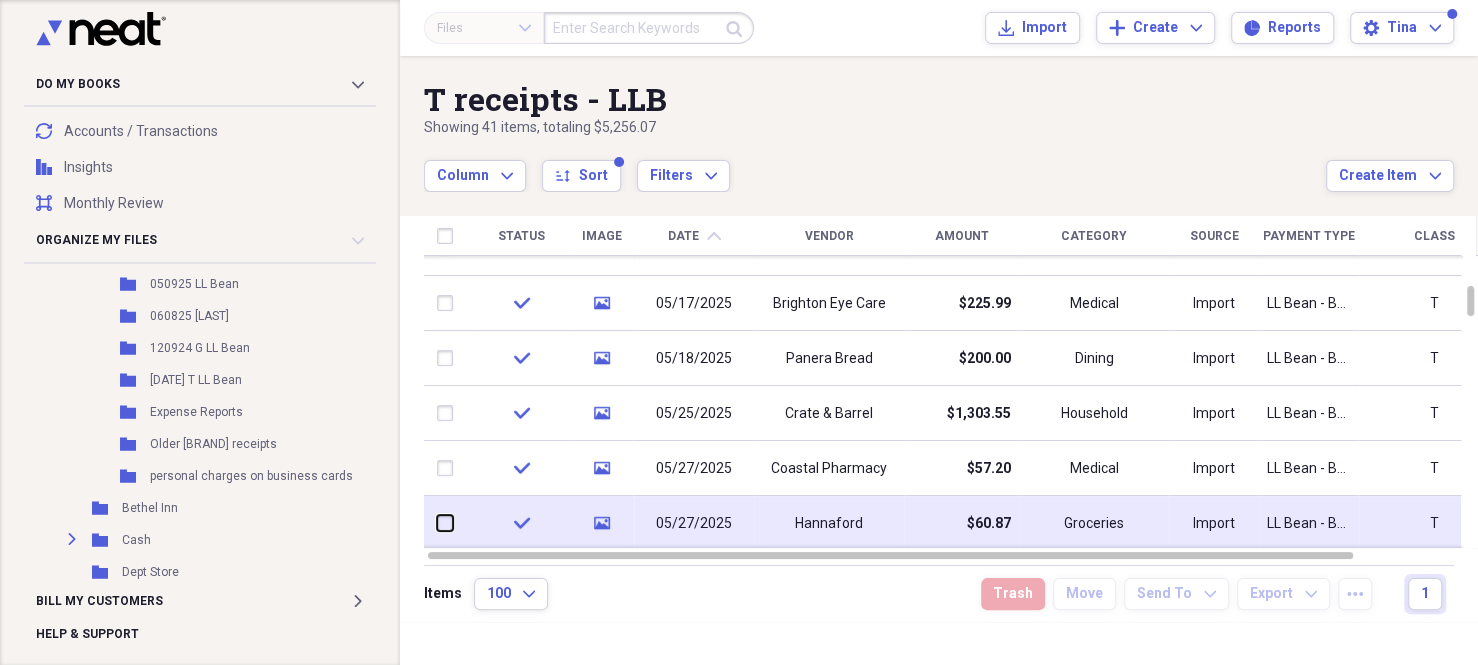 click at bounding box center [437, 523] 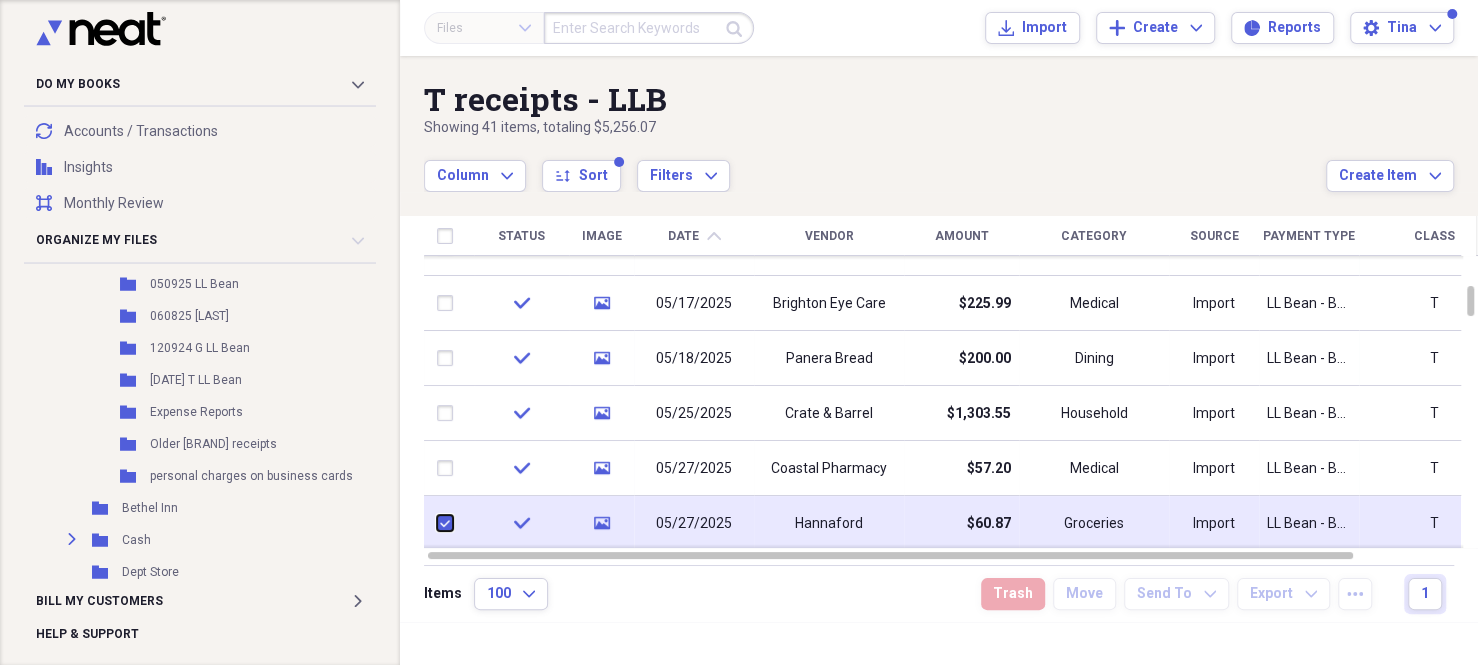 checkbox on "true" 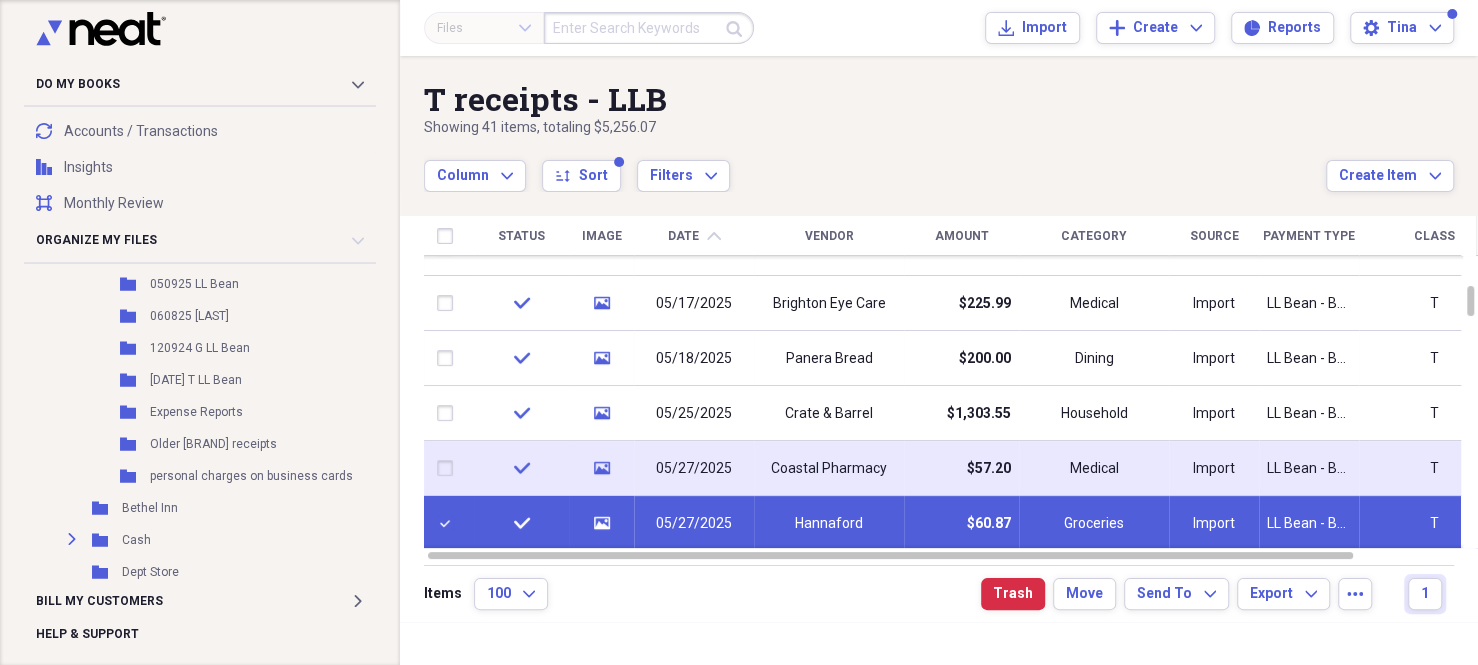 click at bounding box center (449, 468) 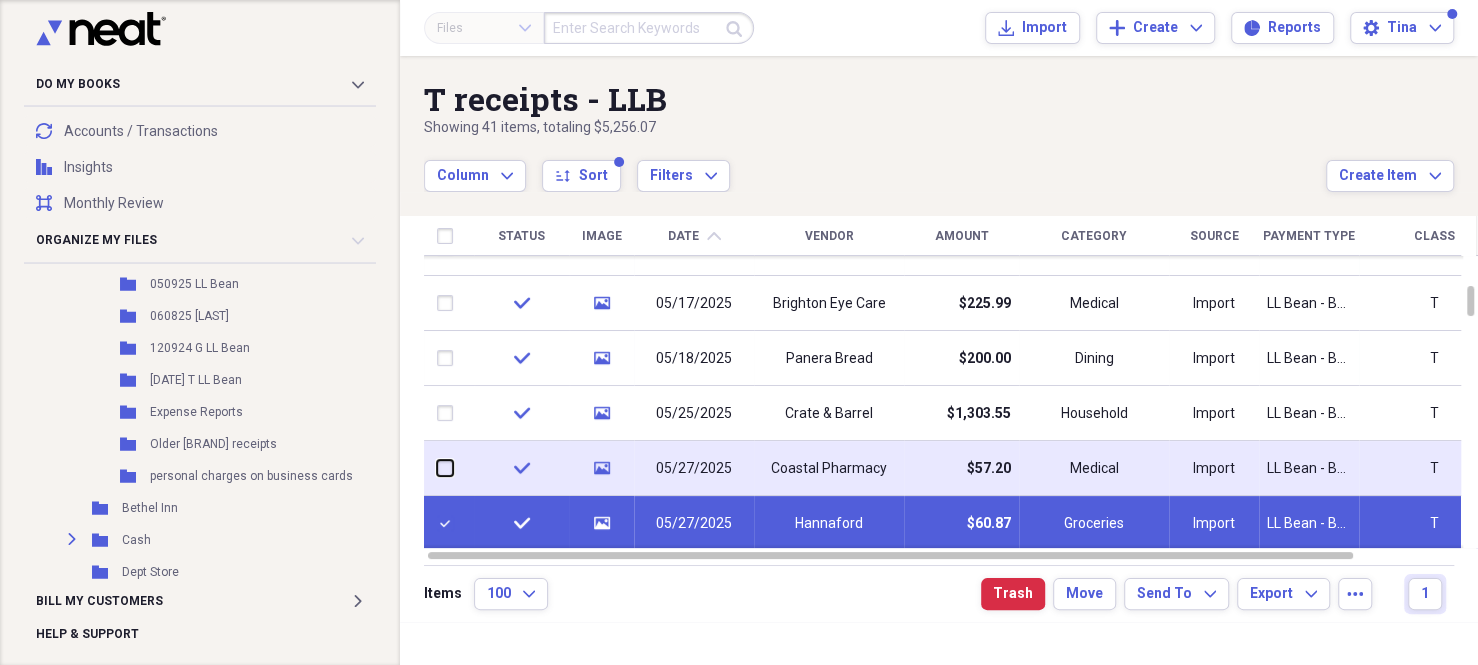 click at bounding box center [437, 468] 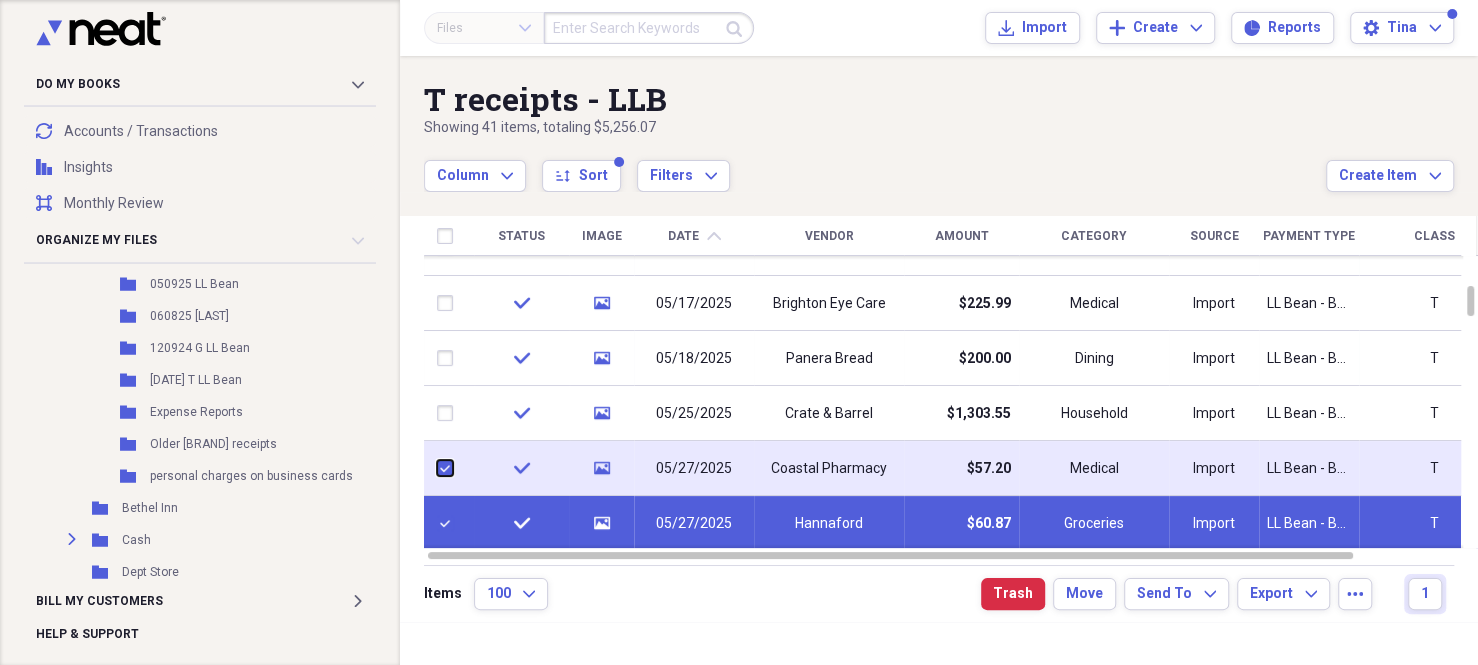 checkbox on "true" 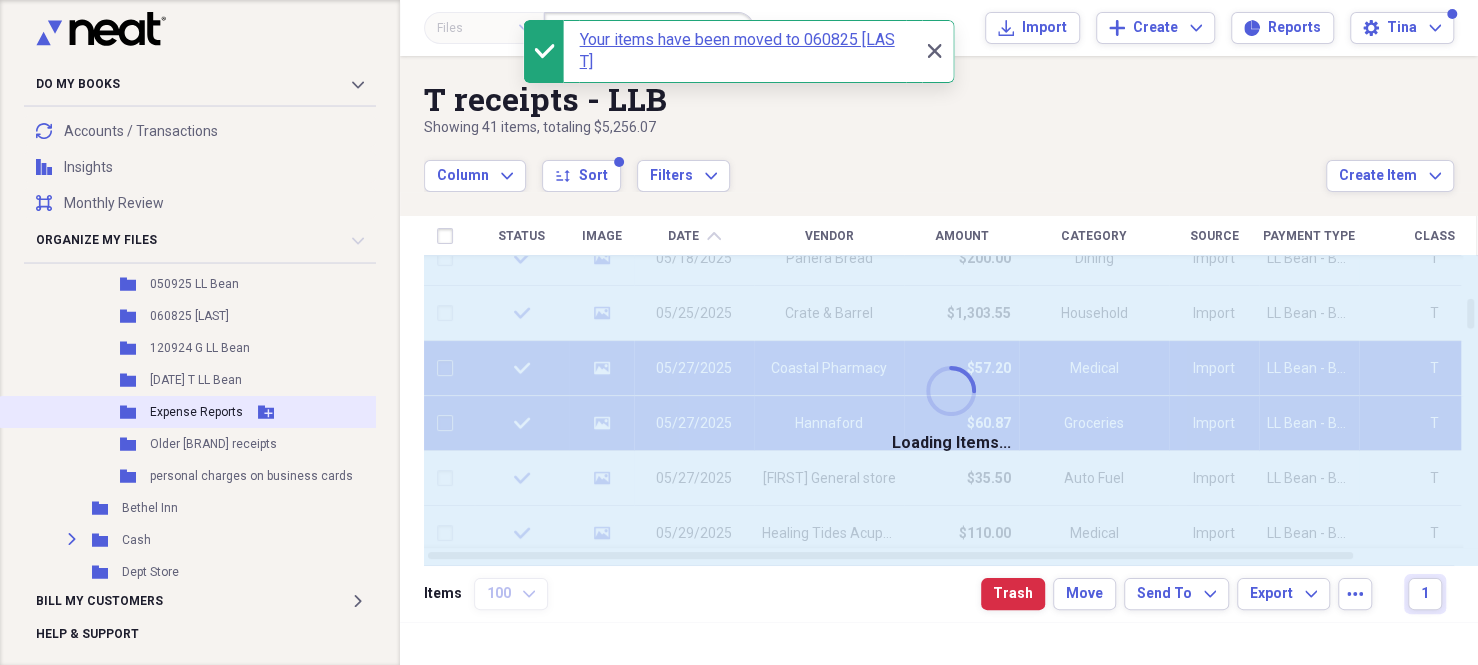 checkbox on "false" 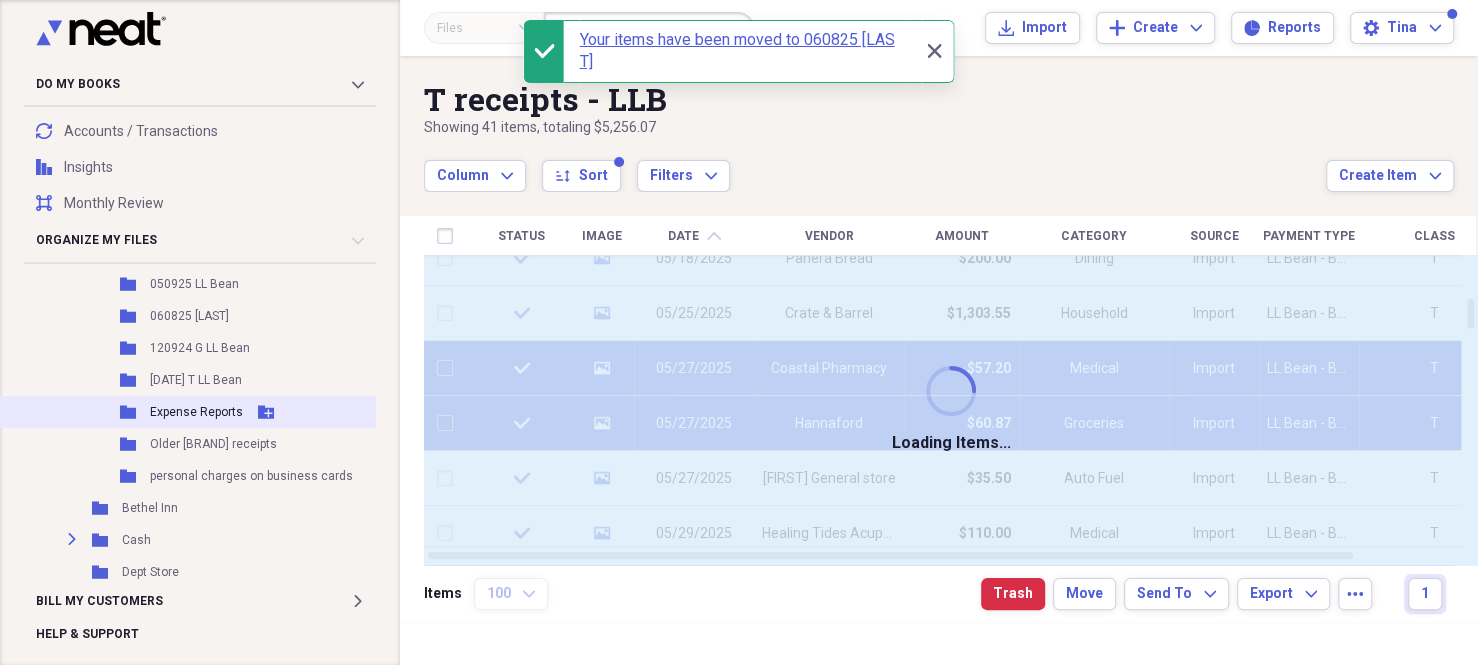 checkbox on "false" 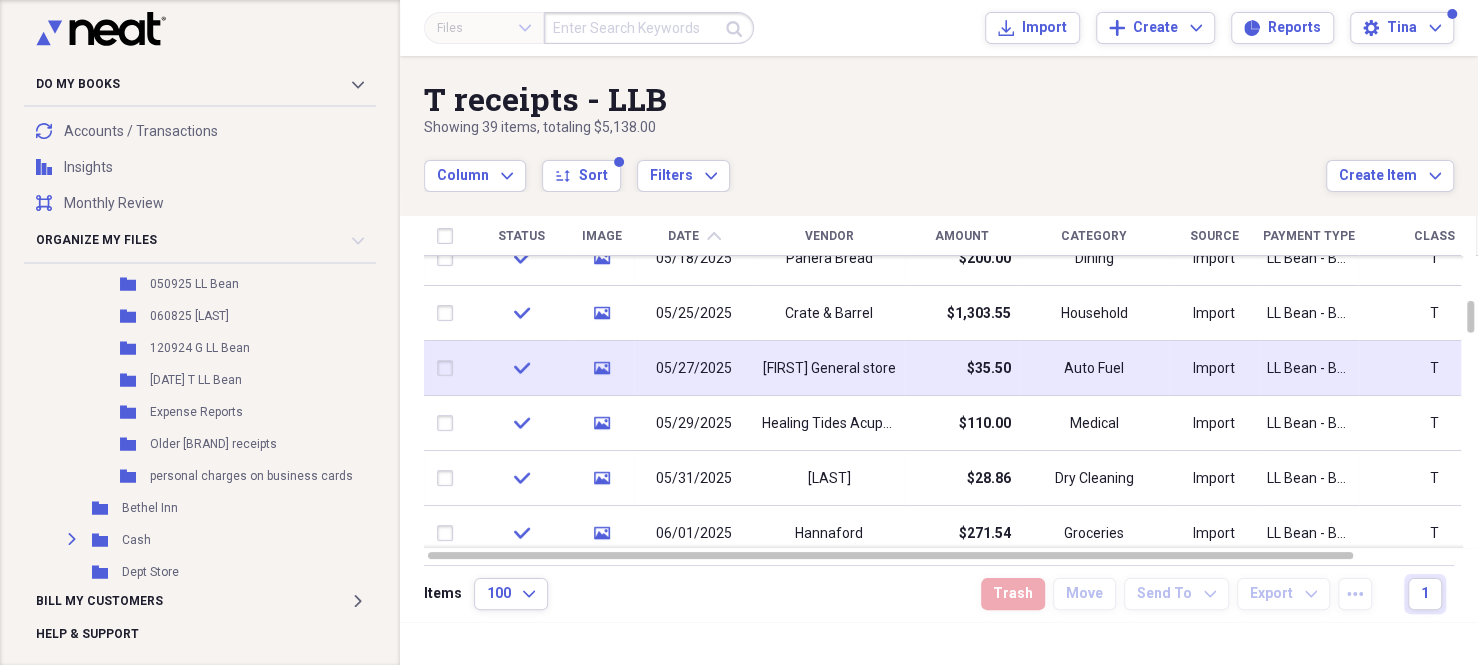 click at bounding box center [449, 368] 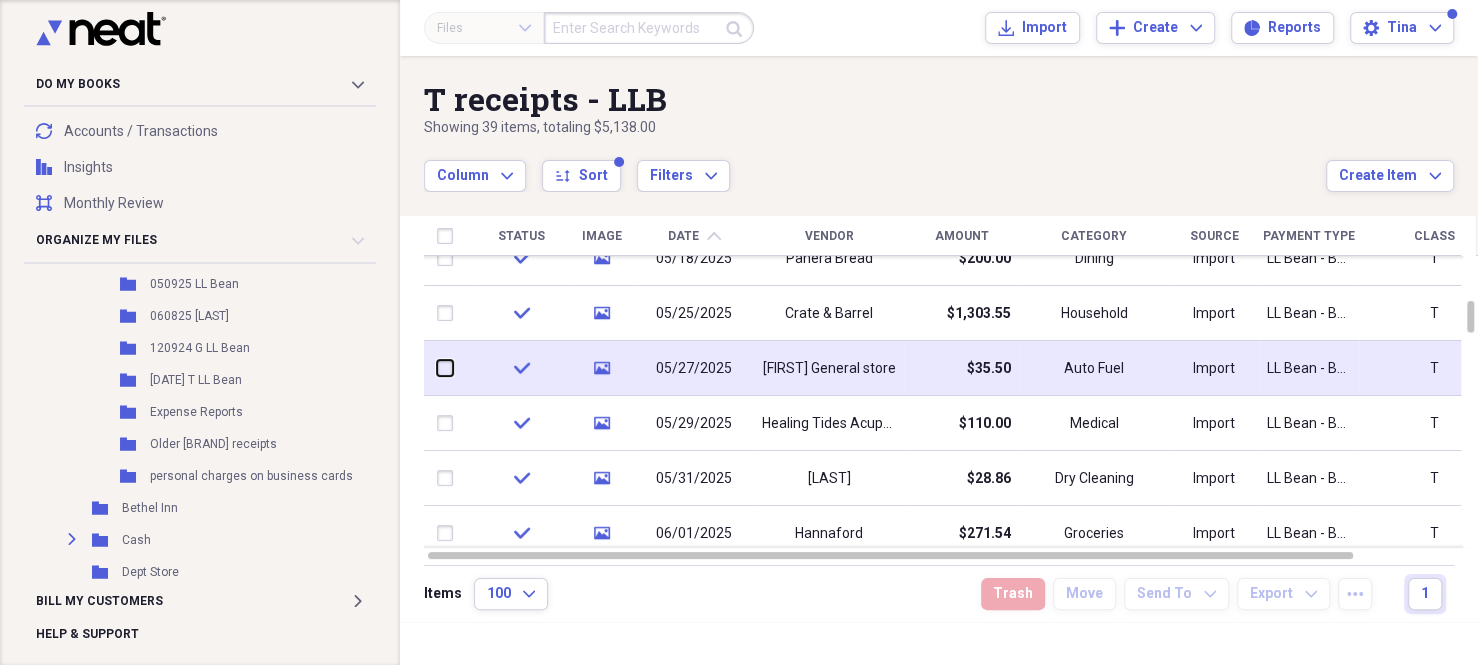 click at bounding box center [437, 368] 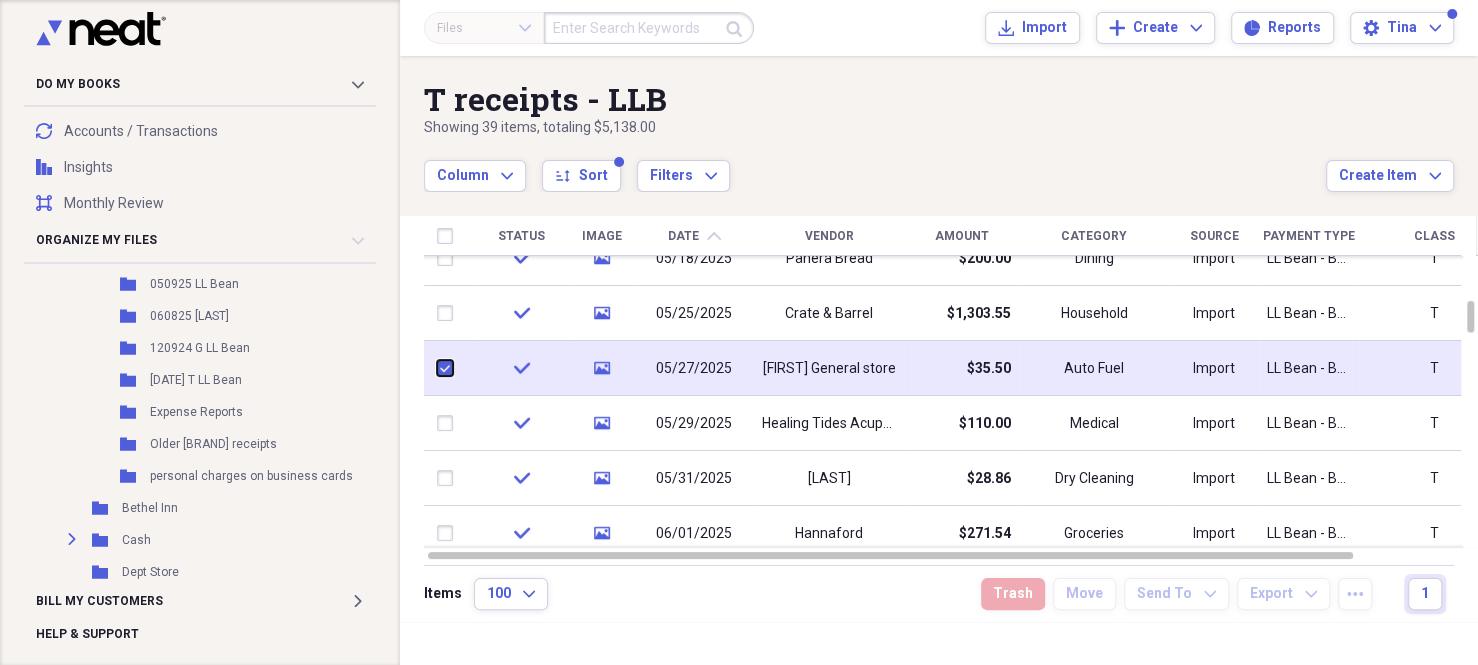 checkbox on "true" 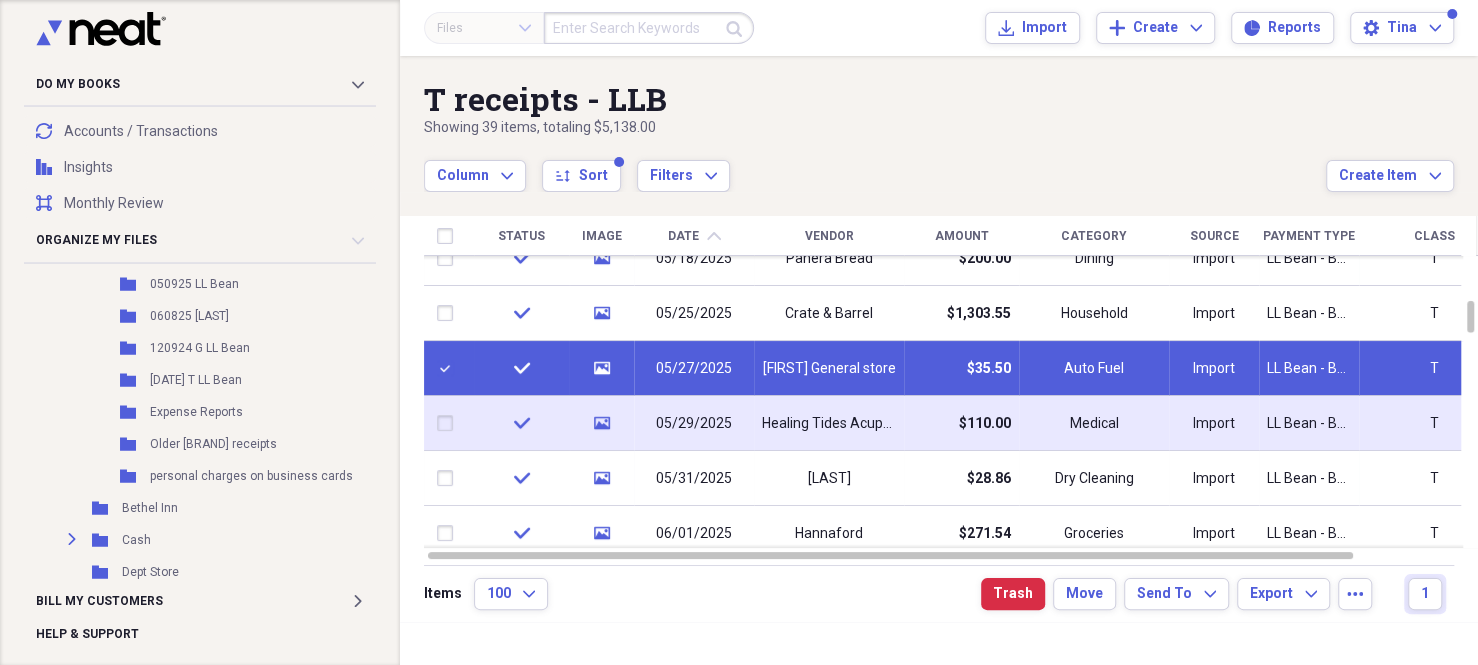 click at bounding box center (449, 423) 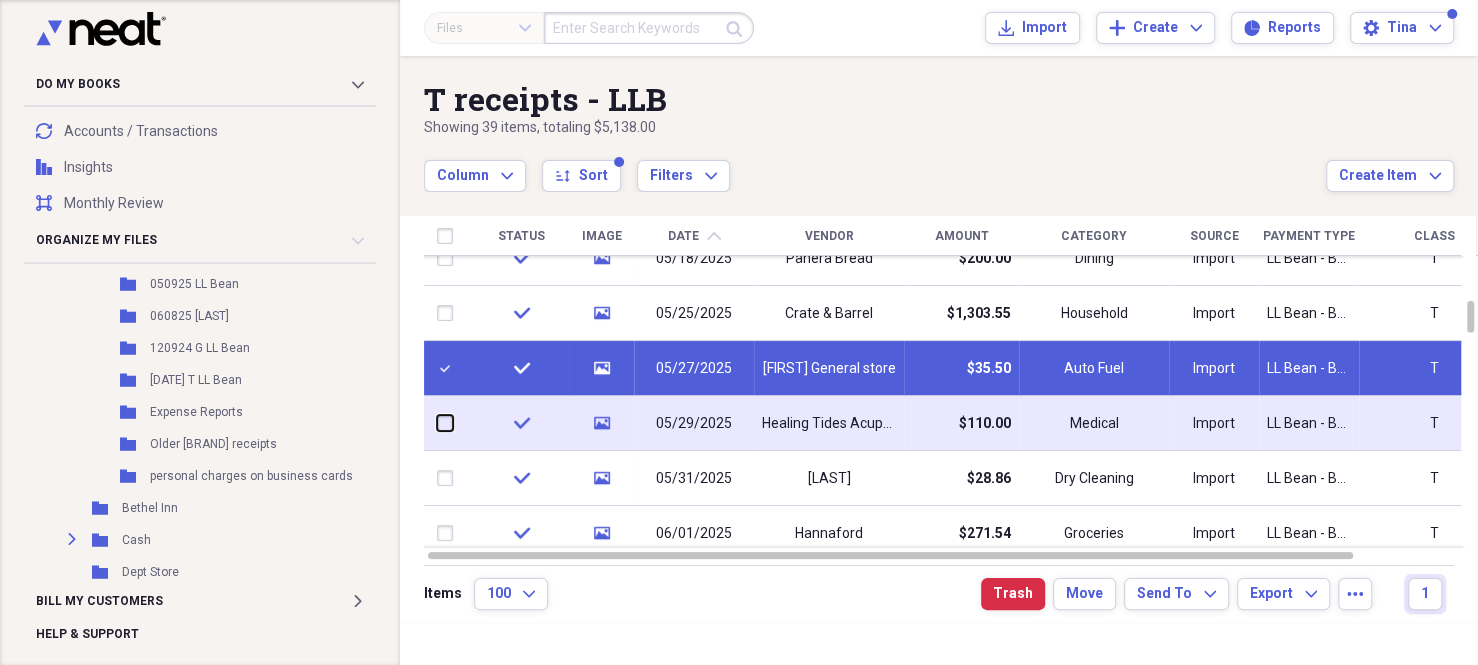 click at bounding box center (437, 423) 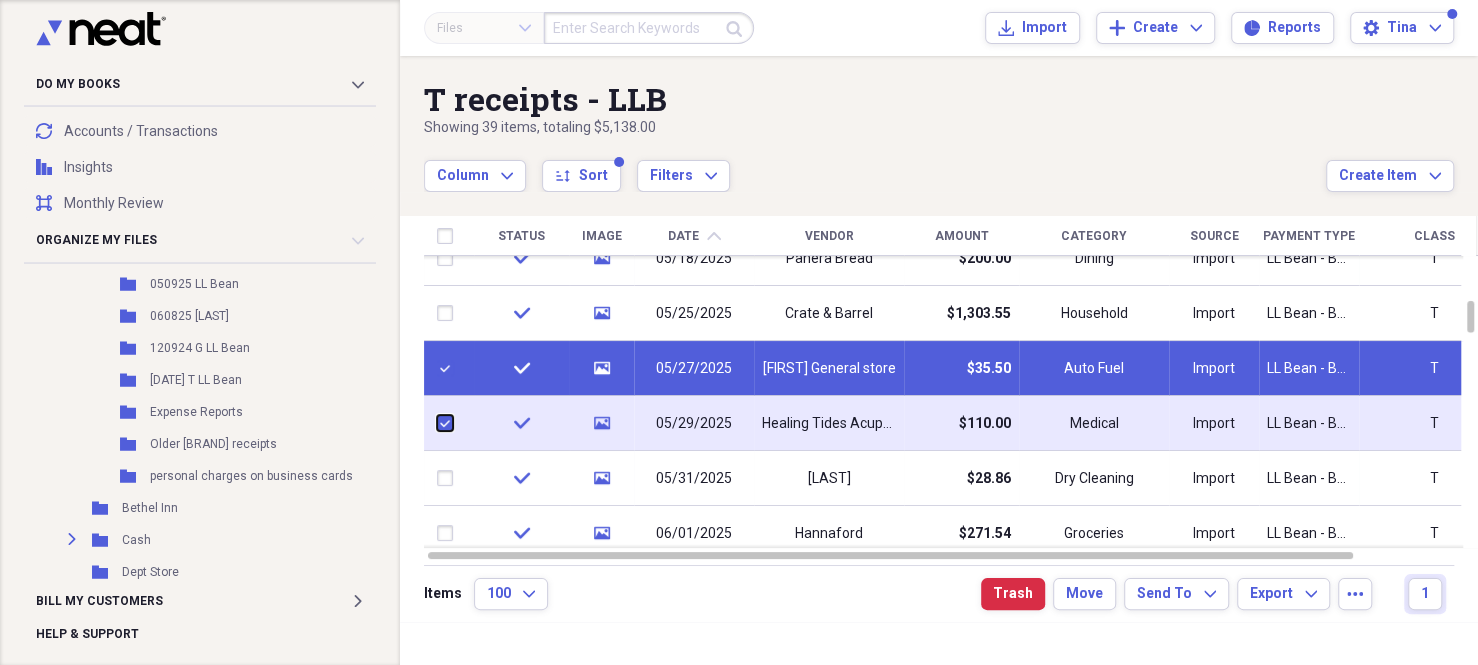 checkbox on "true" 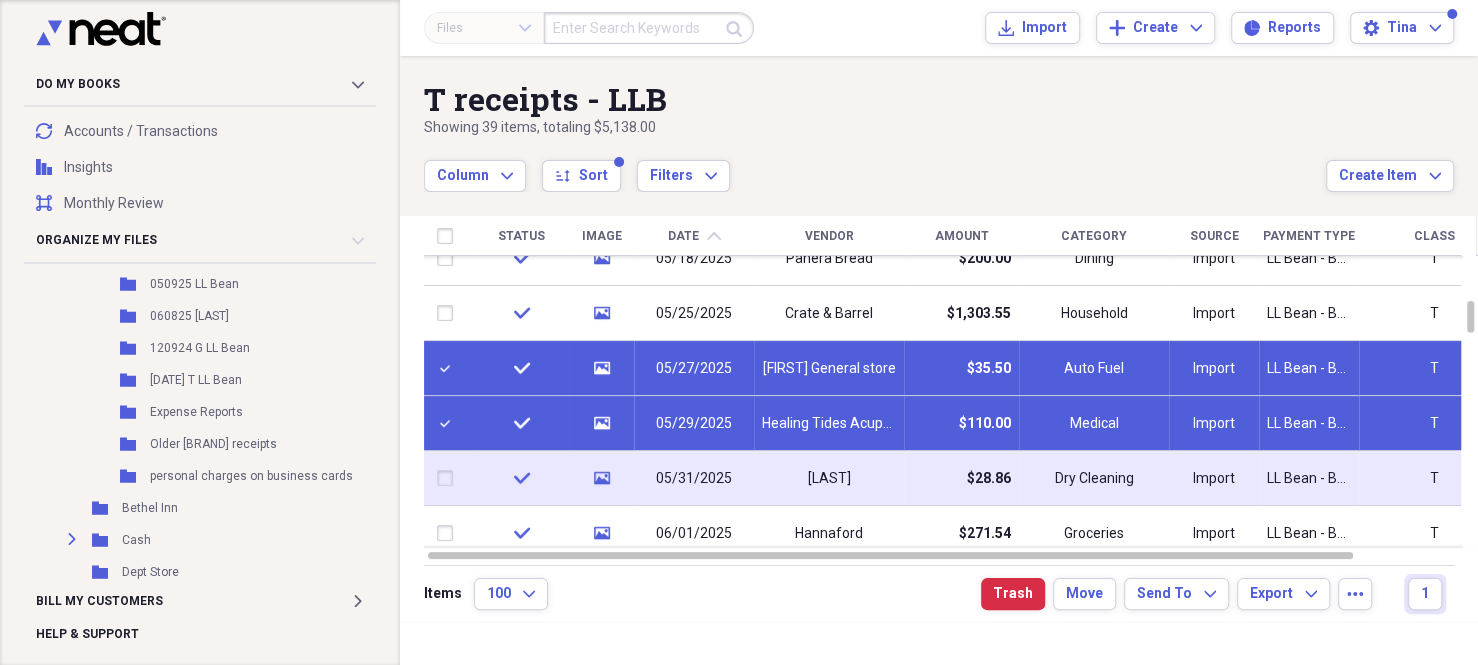 click at bounding box center [449, 478] 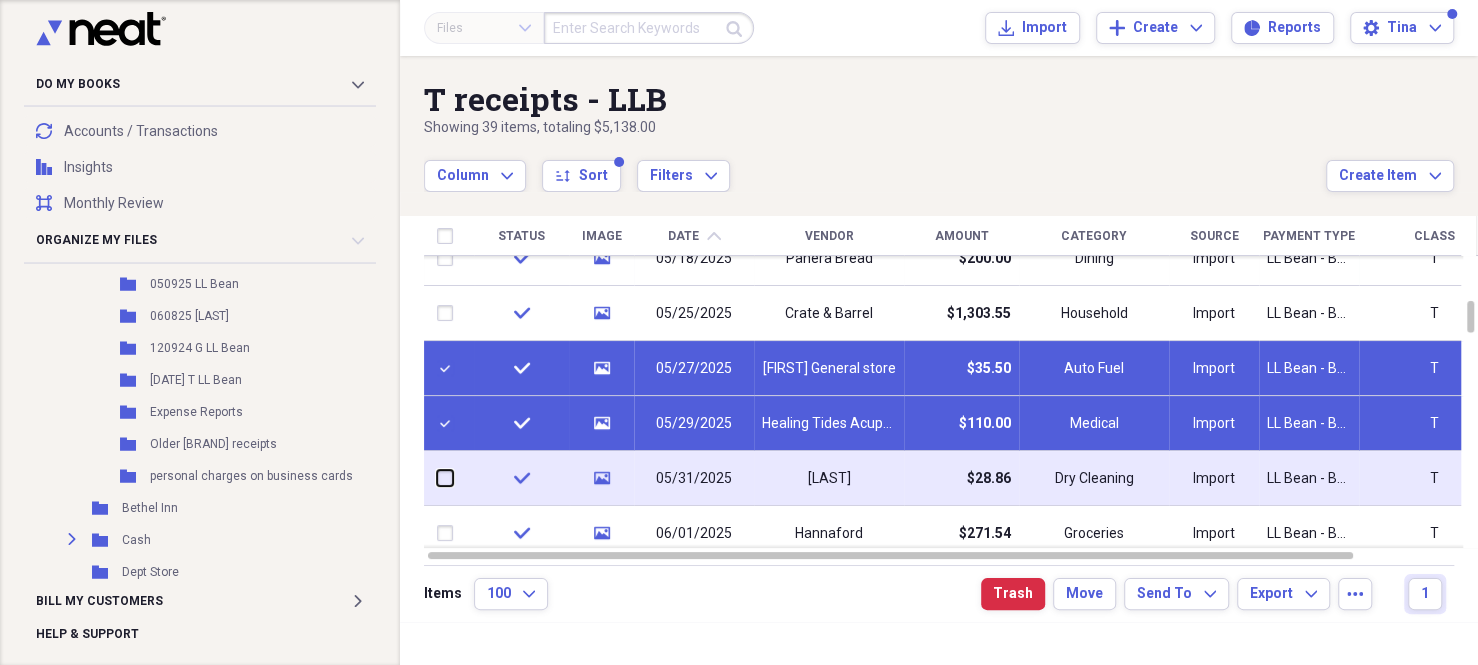 click at bounding box center [437, 478] 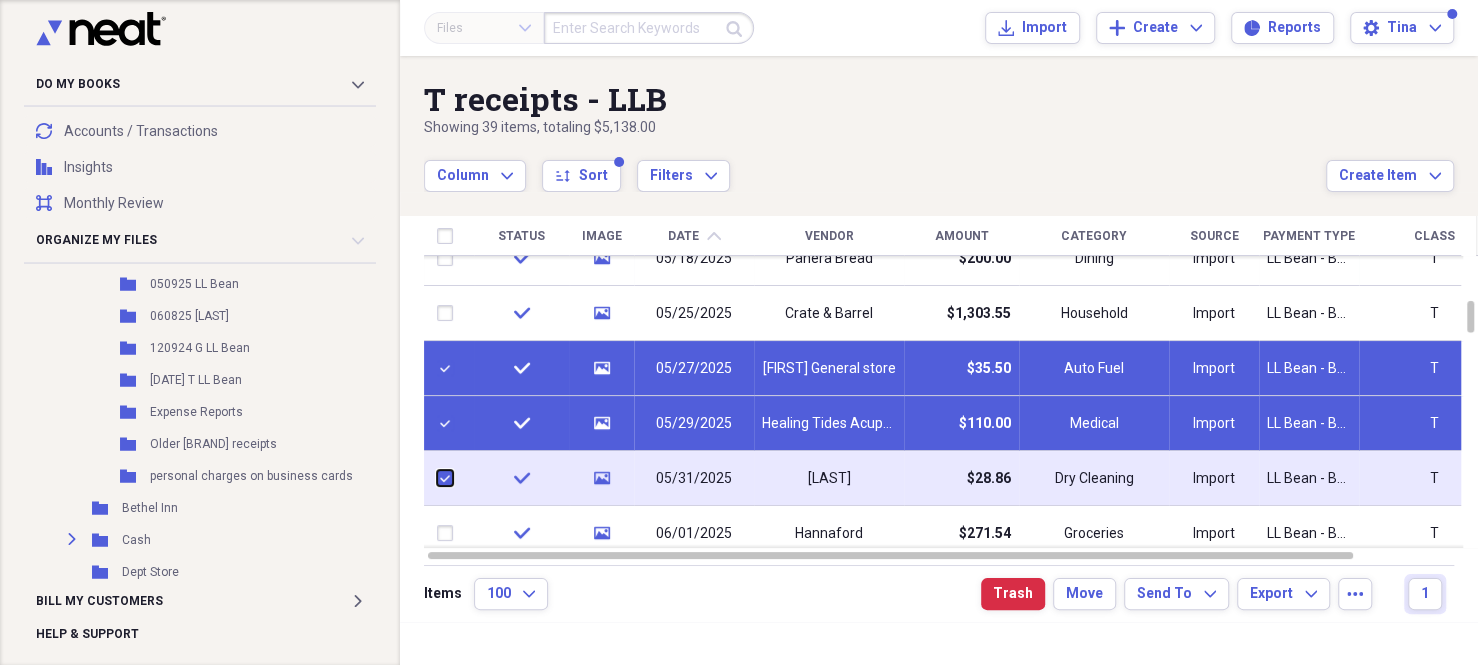 checkbox on "true" 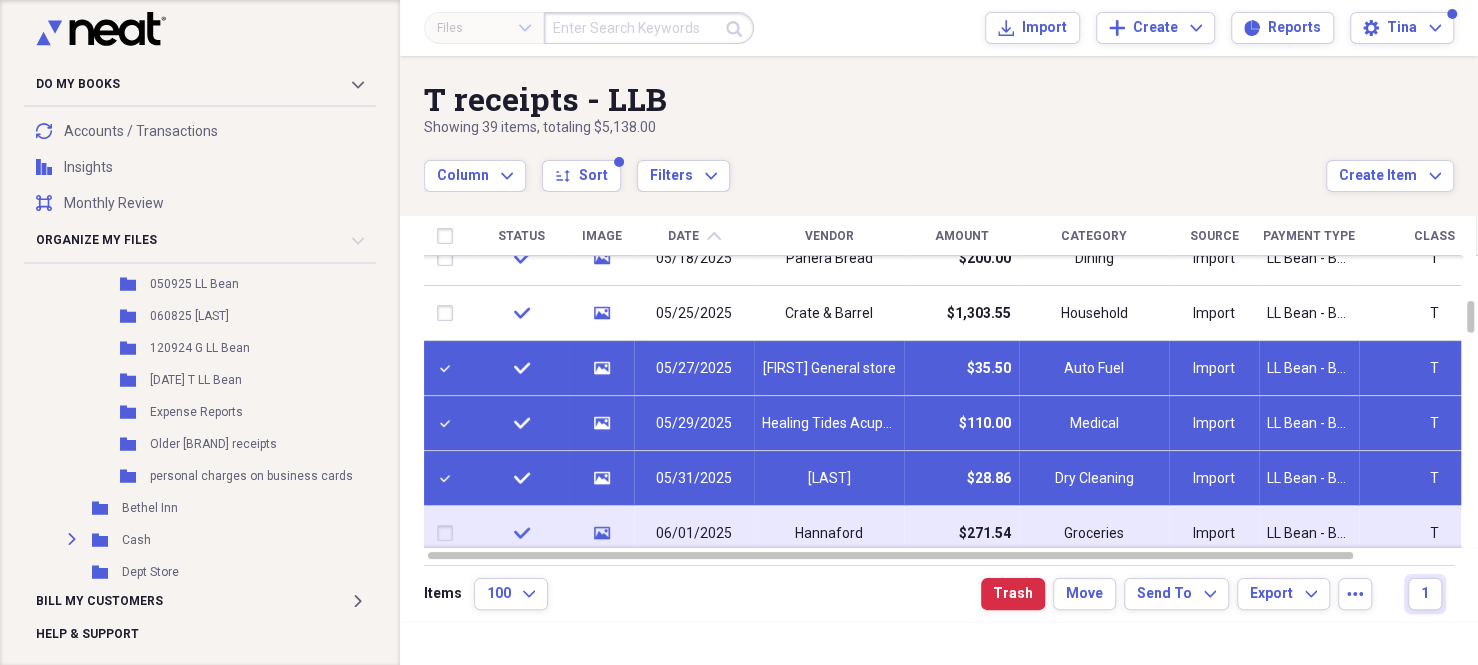 click at bounding box center (449, 533) 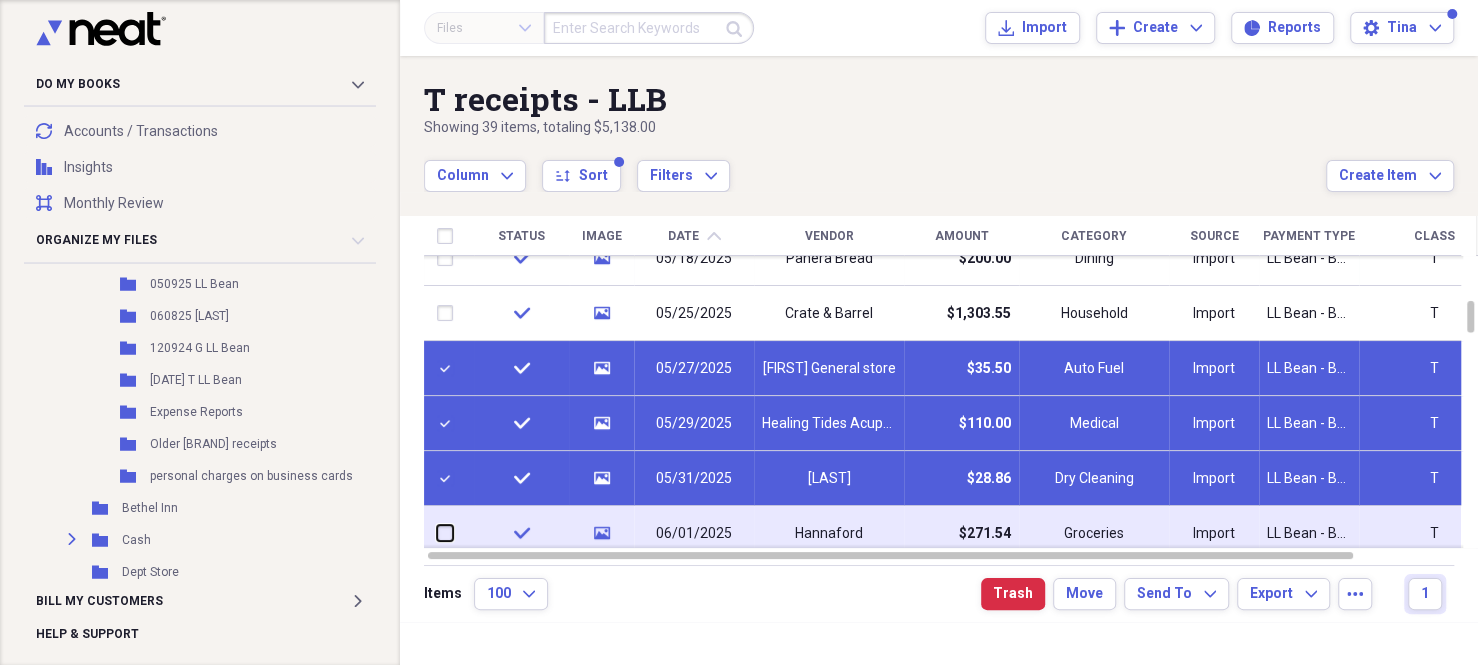click at bounding box center [437, 533] 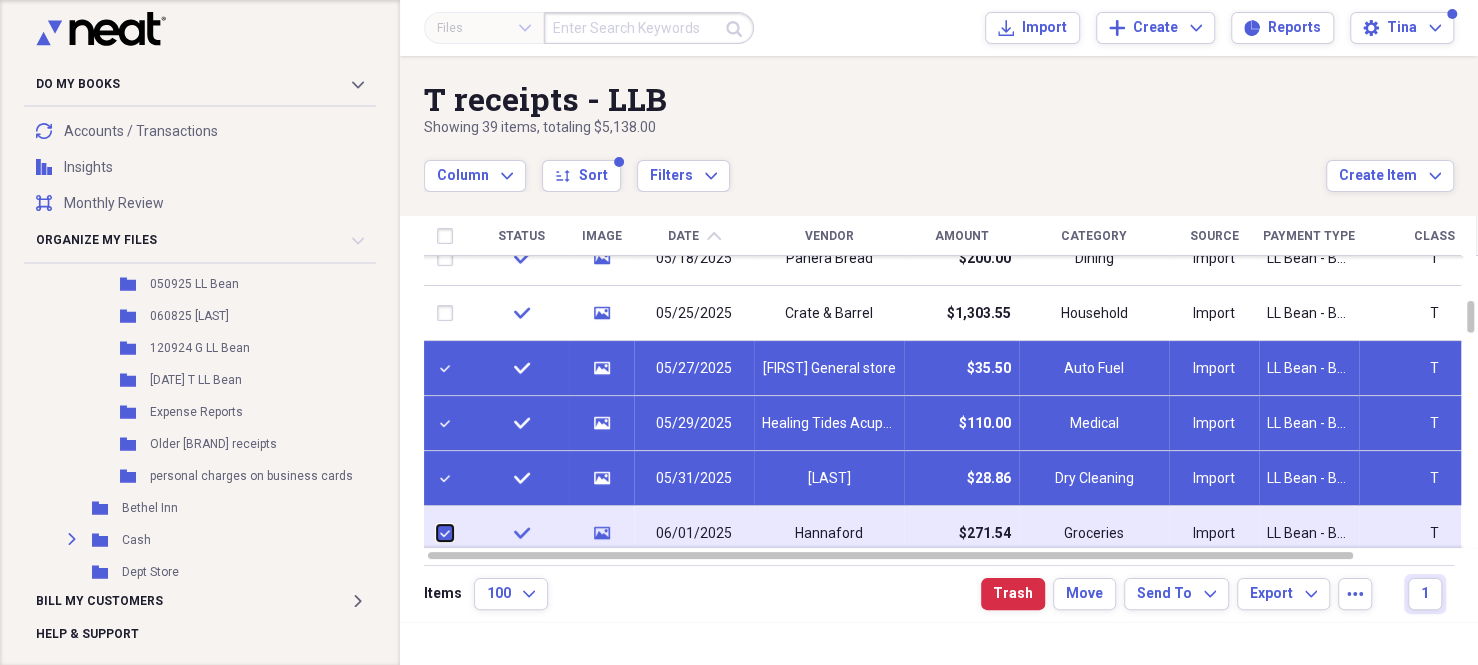 checkbox on "true" 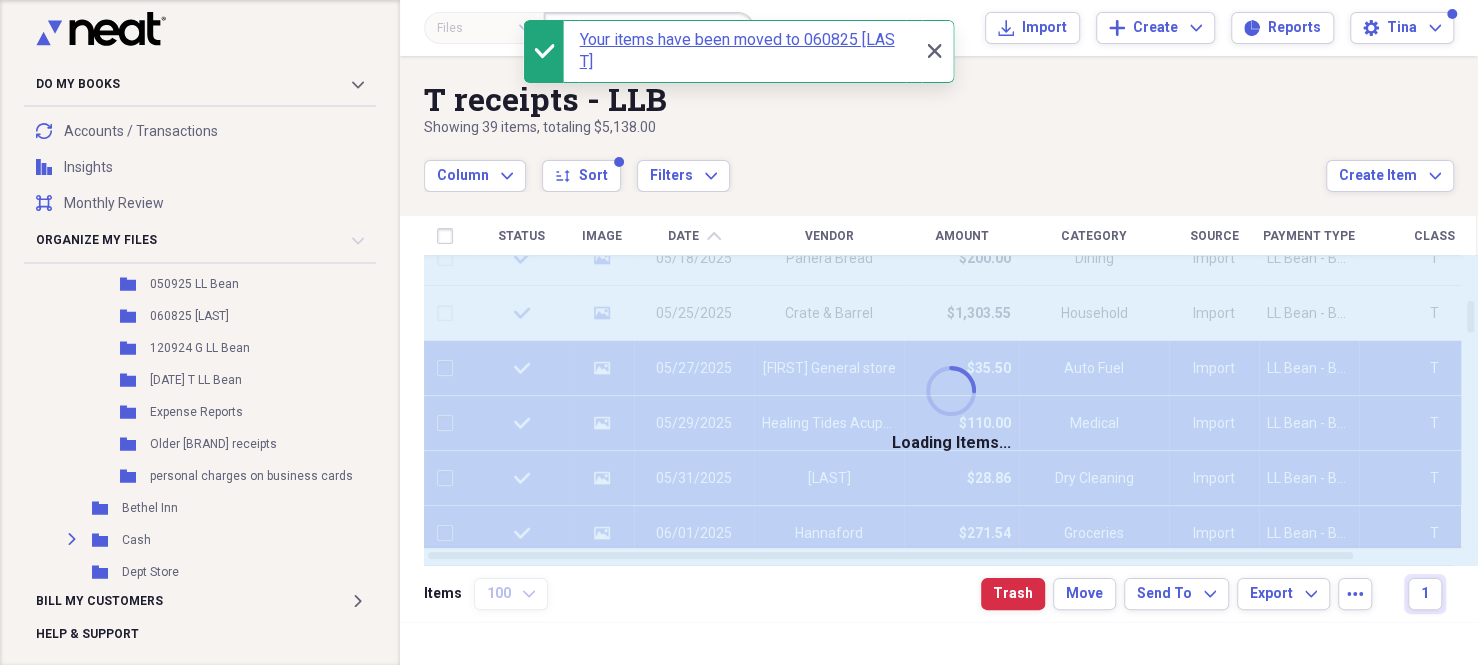 checkbox on "false" 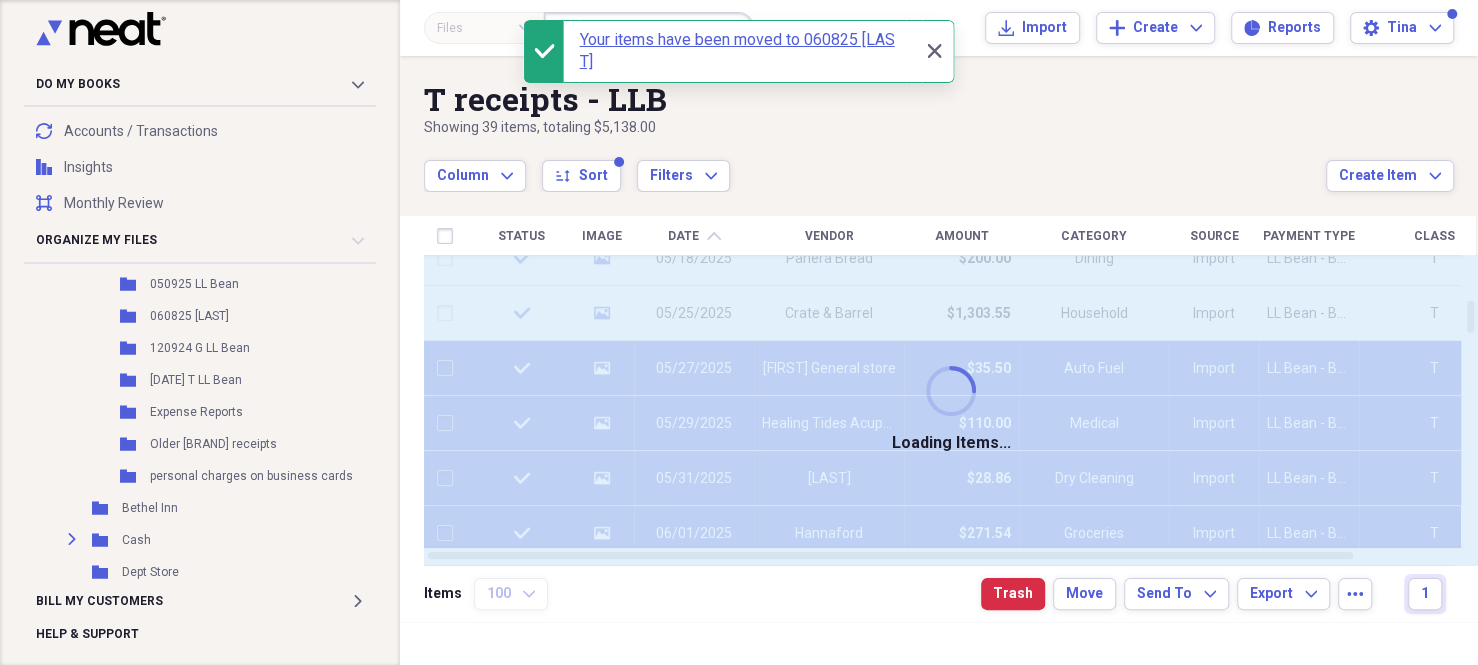 checkbox on "false" 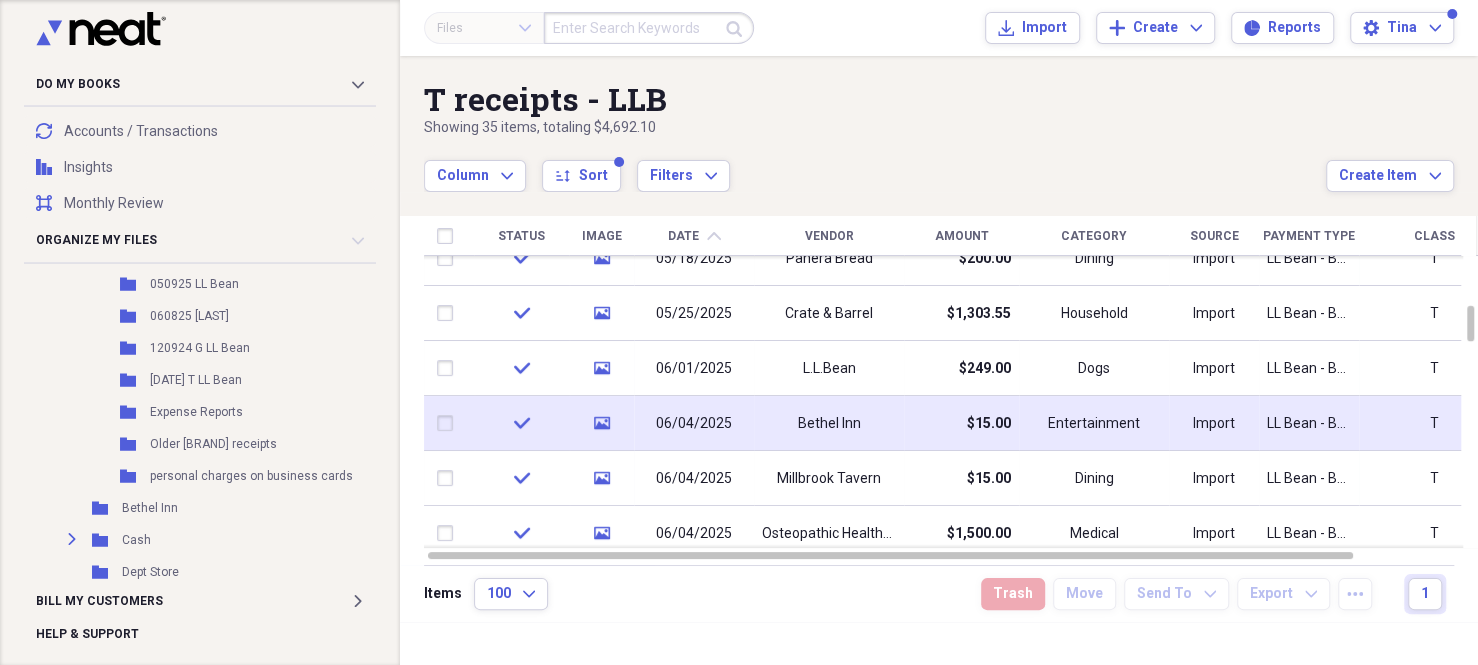 click at bounding box center (449, 423) 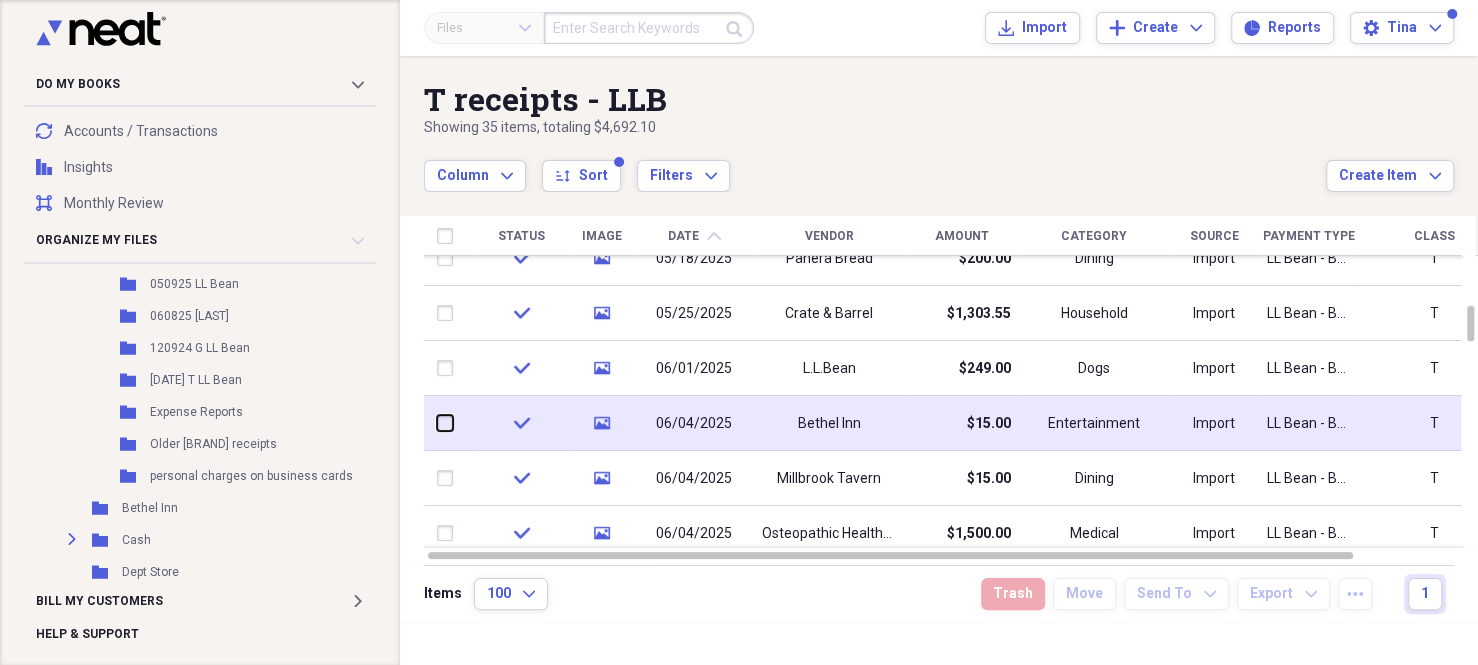 click at bounding box center [437, 423] 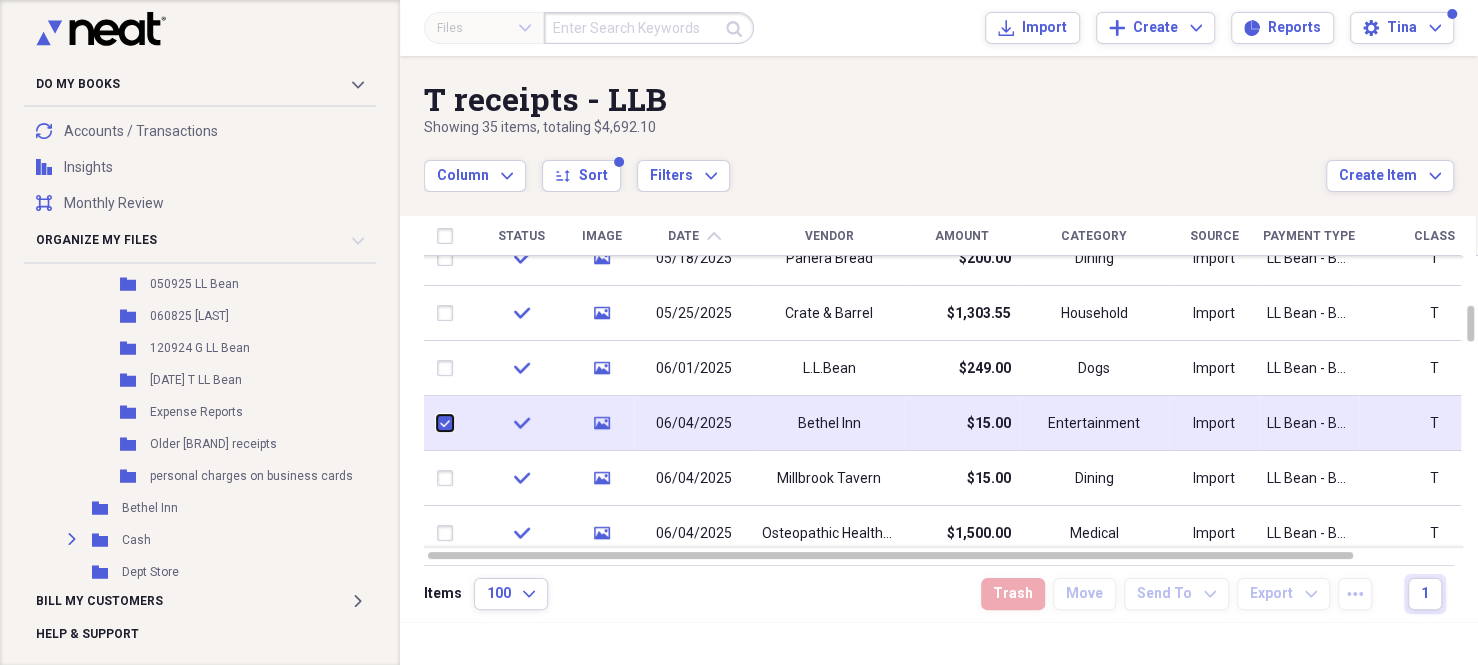 checkbox on "true" 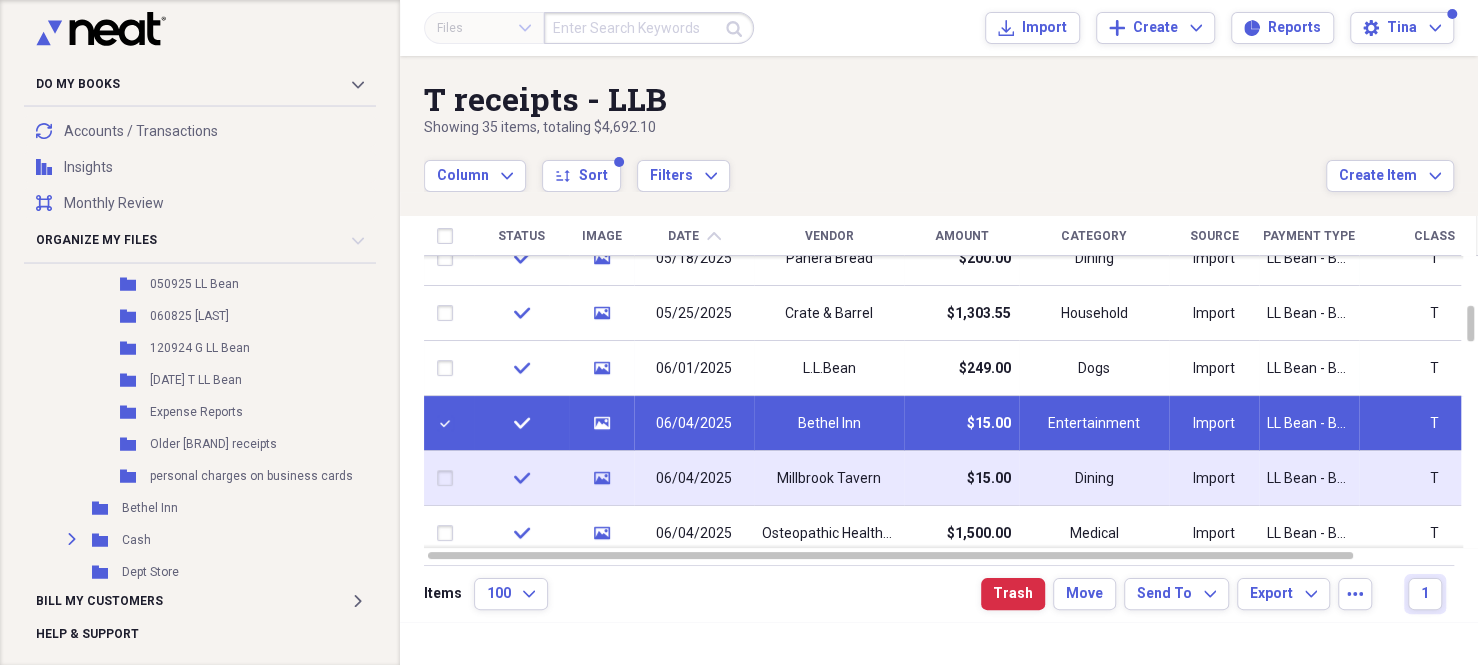 click at bounding box center (449, 478) 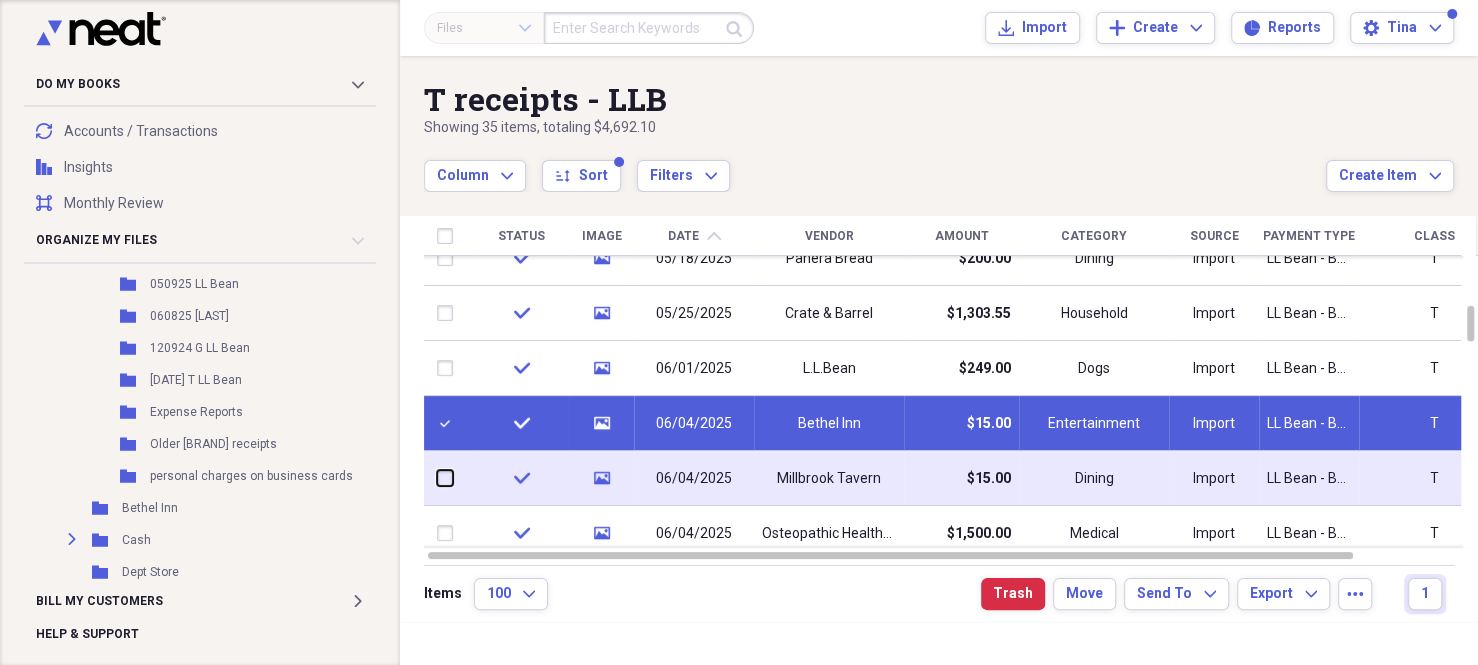 click at bounding box center (437, 478) 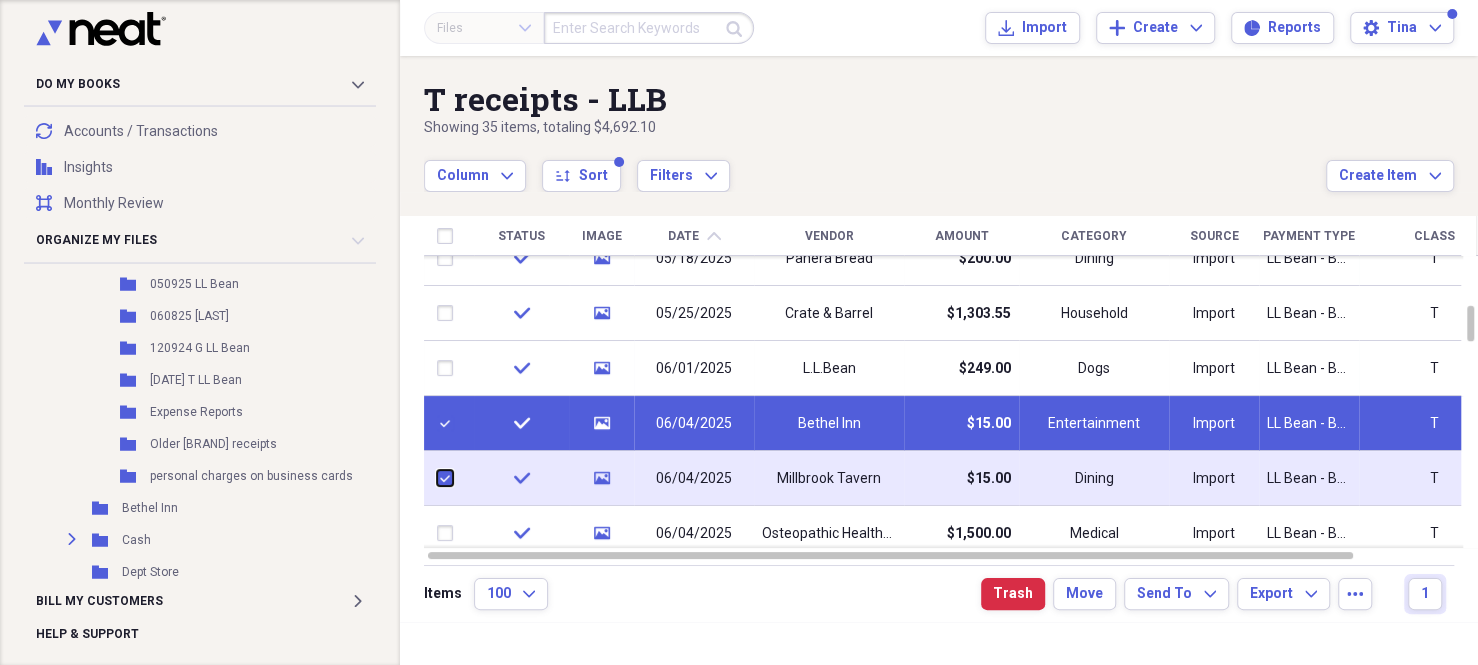 checkbox on "true" 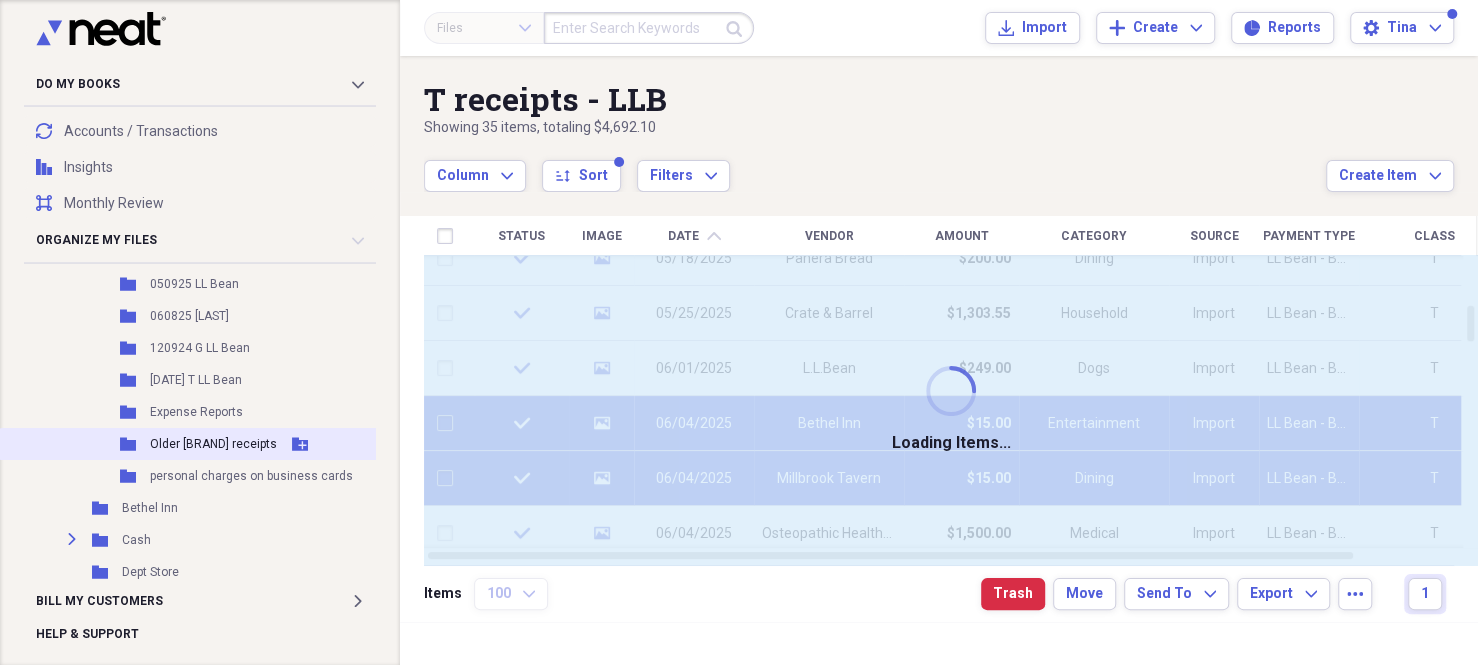 checkbox on "false" 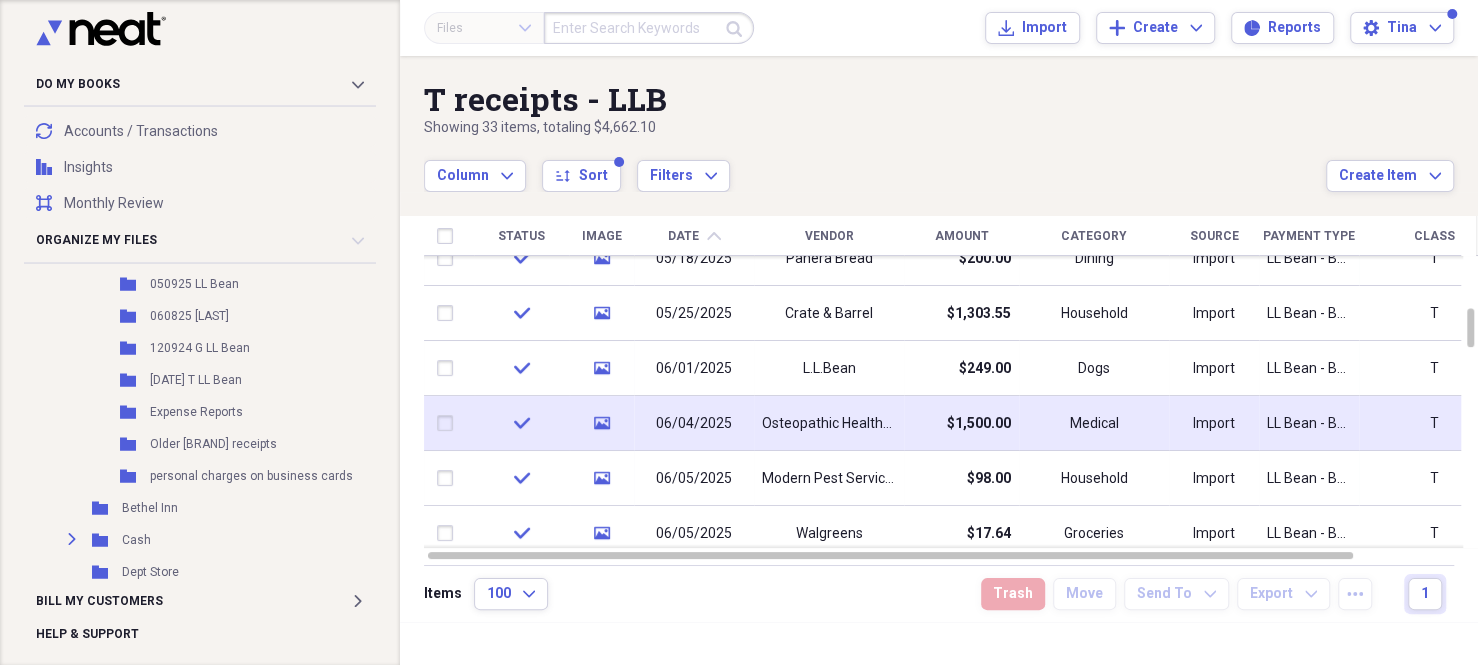 click at bounding box center (449, 423) 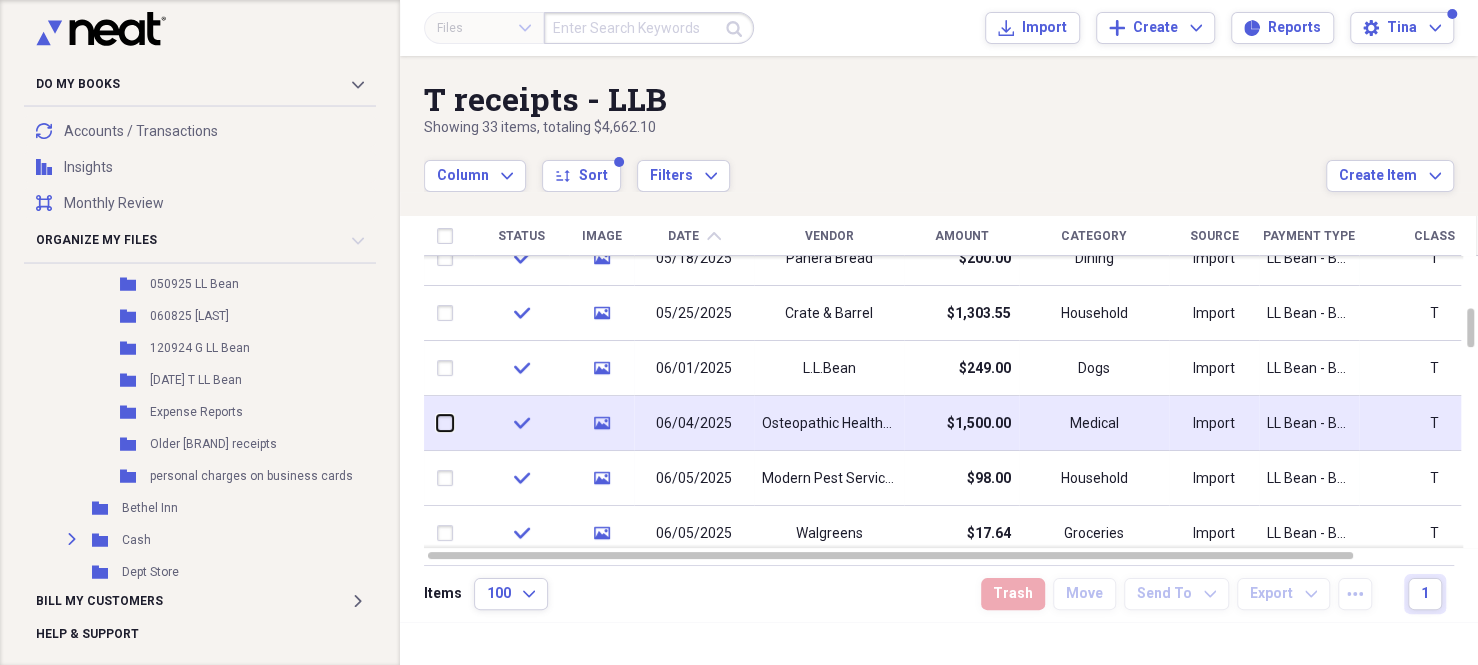 click at bounding box center [437, 423] 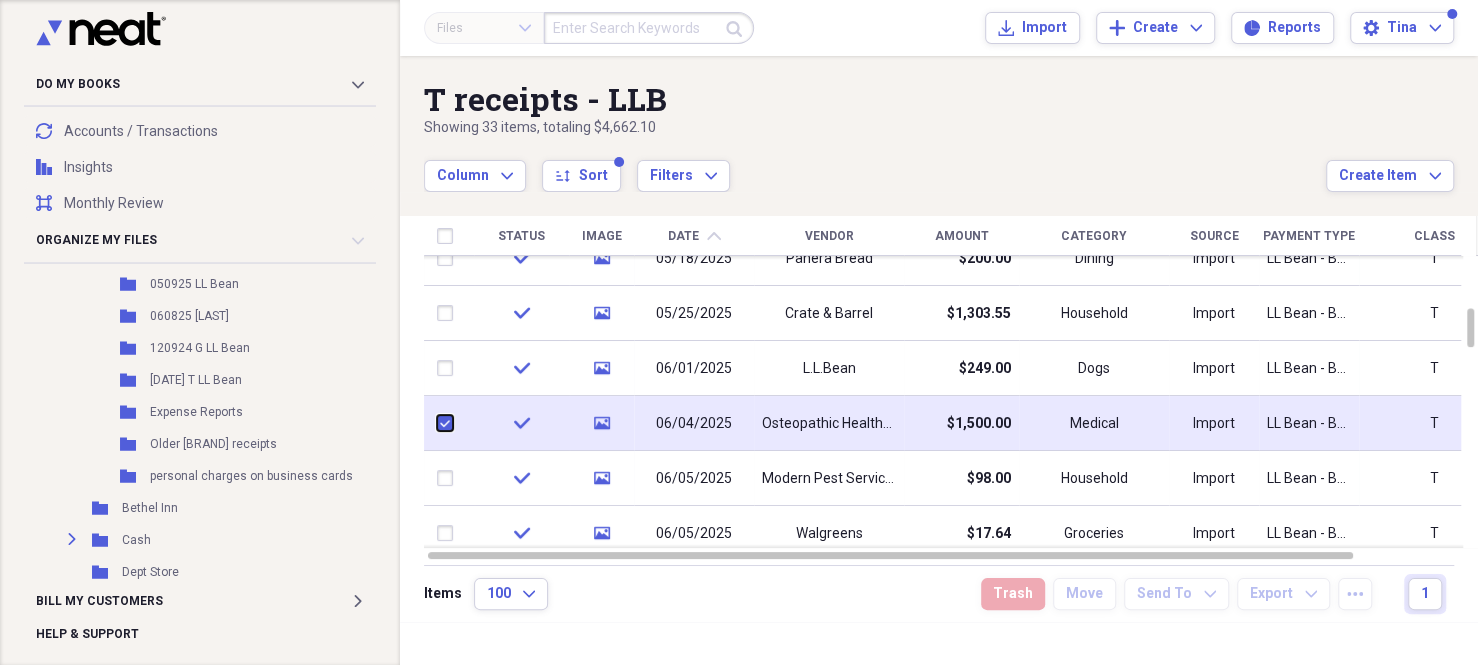 checkbox on "true" 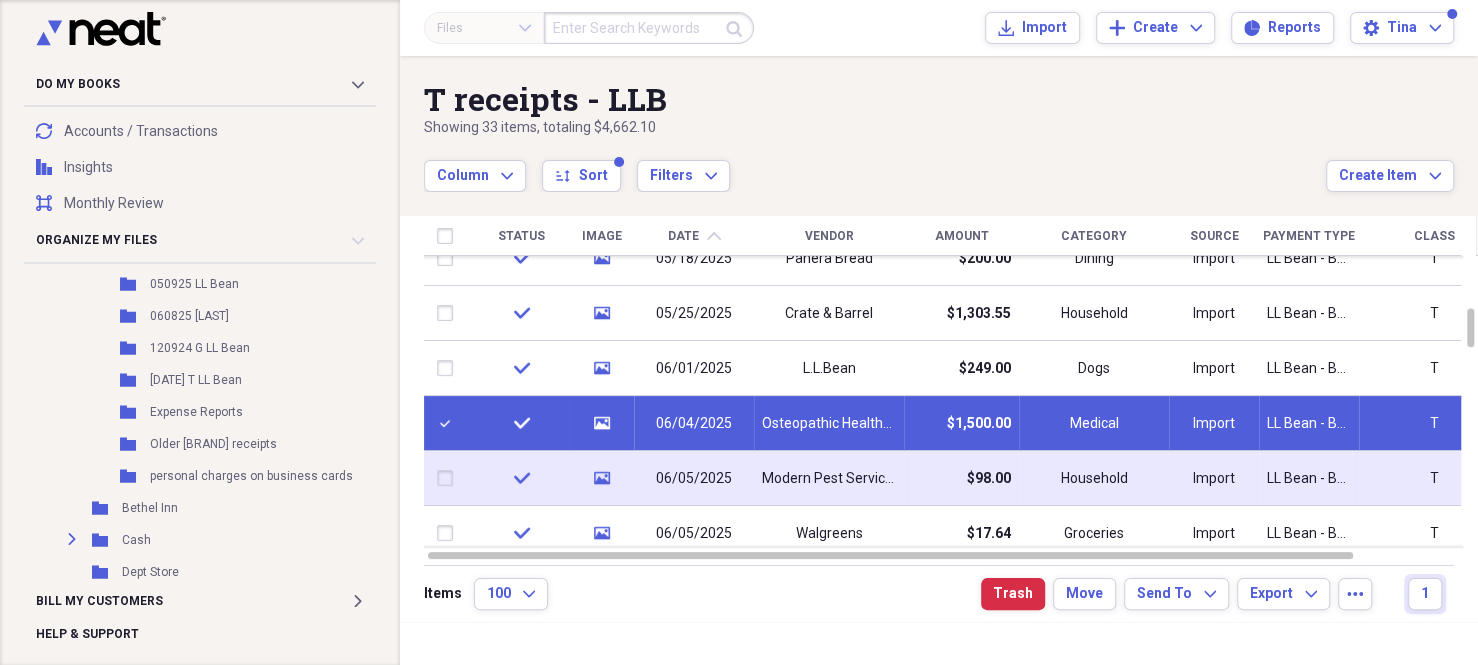 click at bounding box center [449, 478] 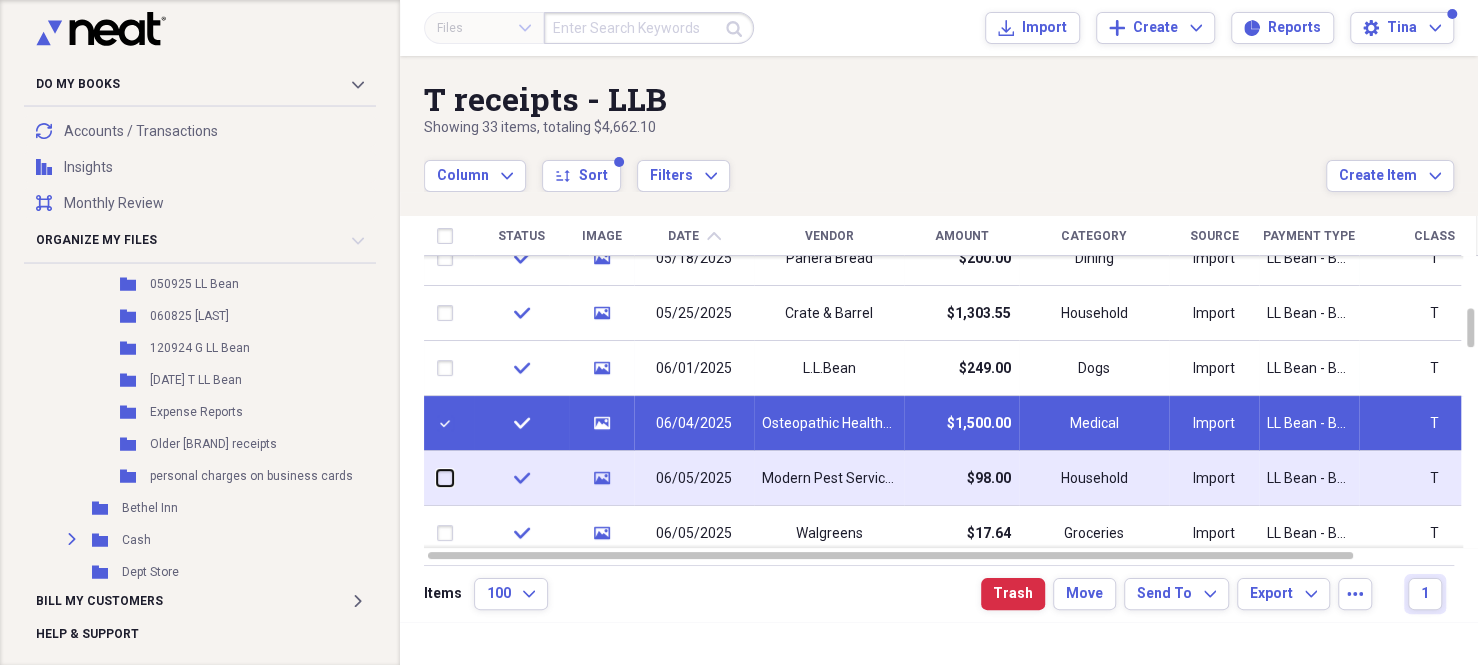 click at bounding box center [437, 478] 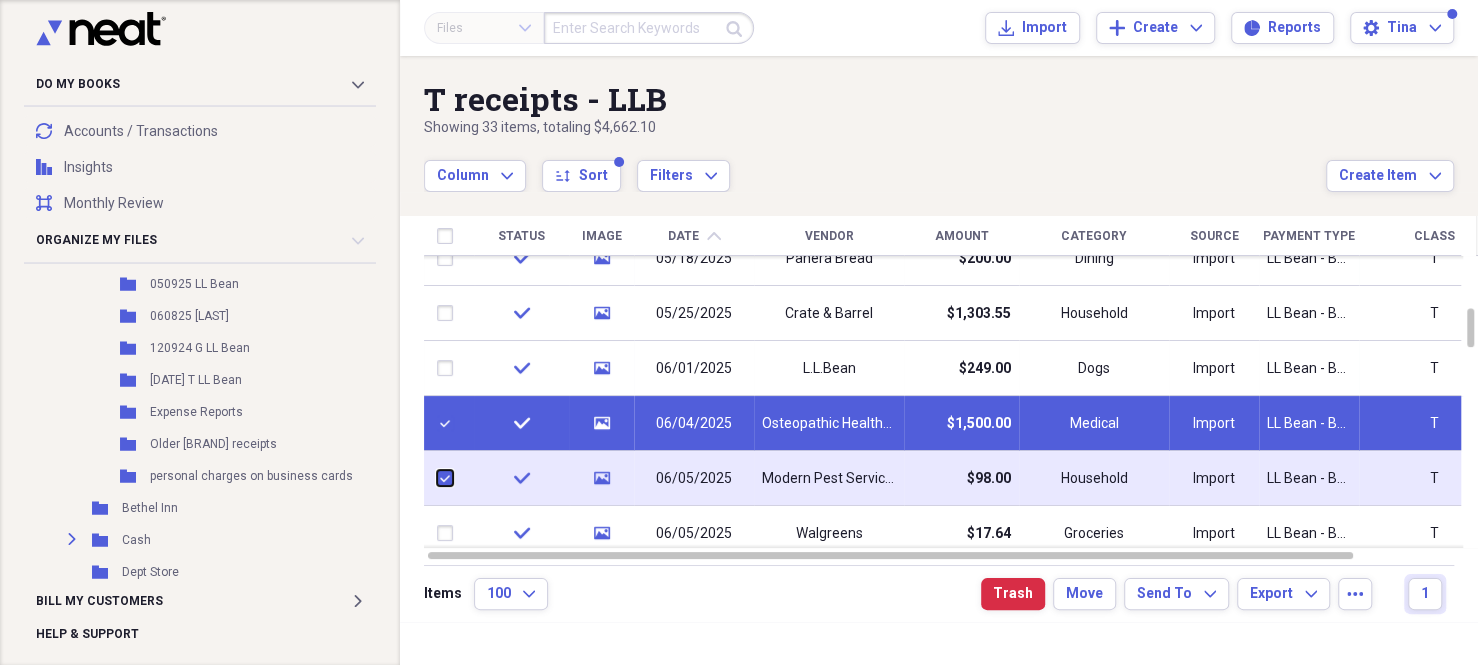 checkbox on "true" 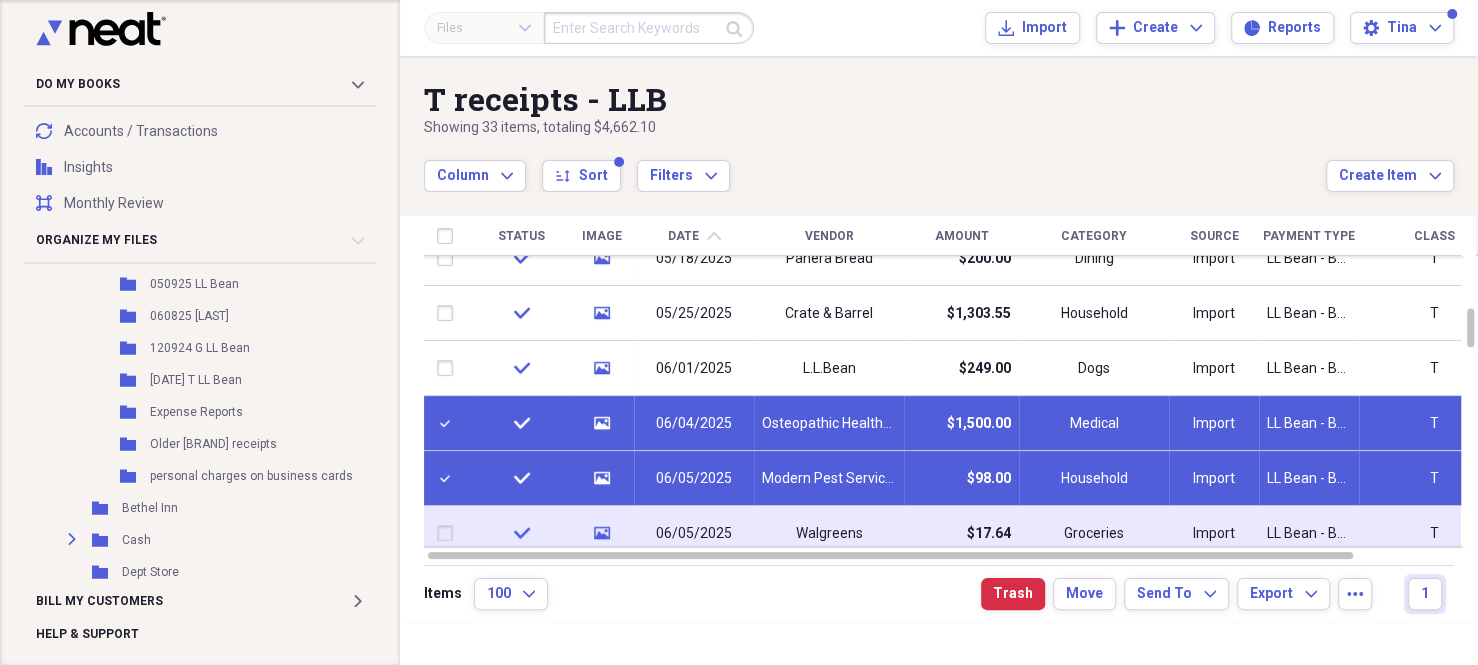click at bounding box center [449, 533] 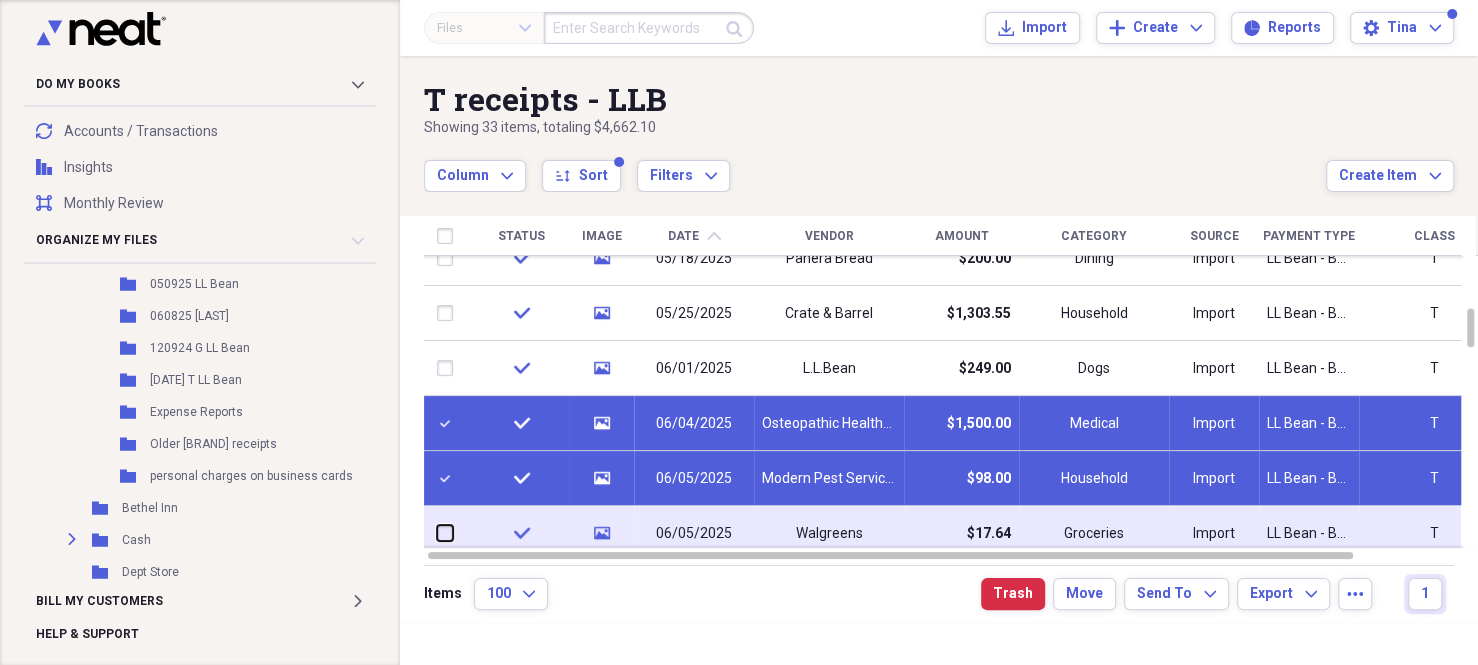 click at bounding box center [437, 533] 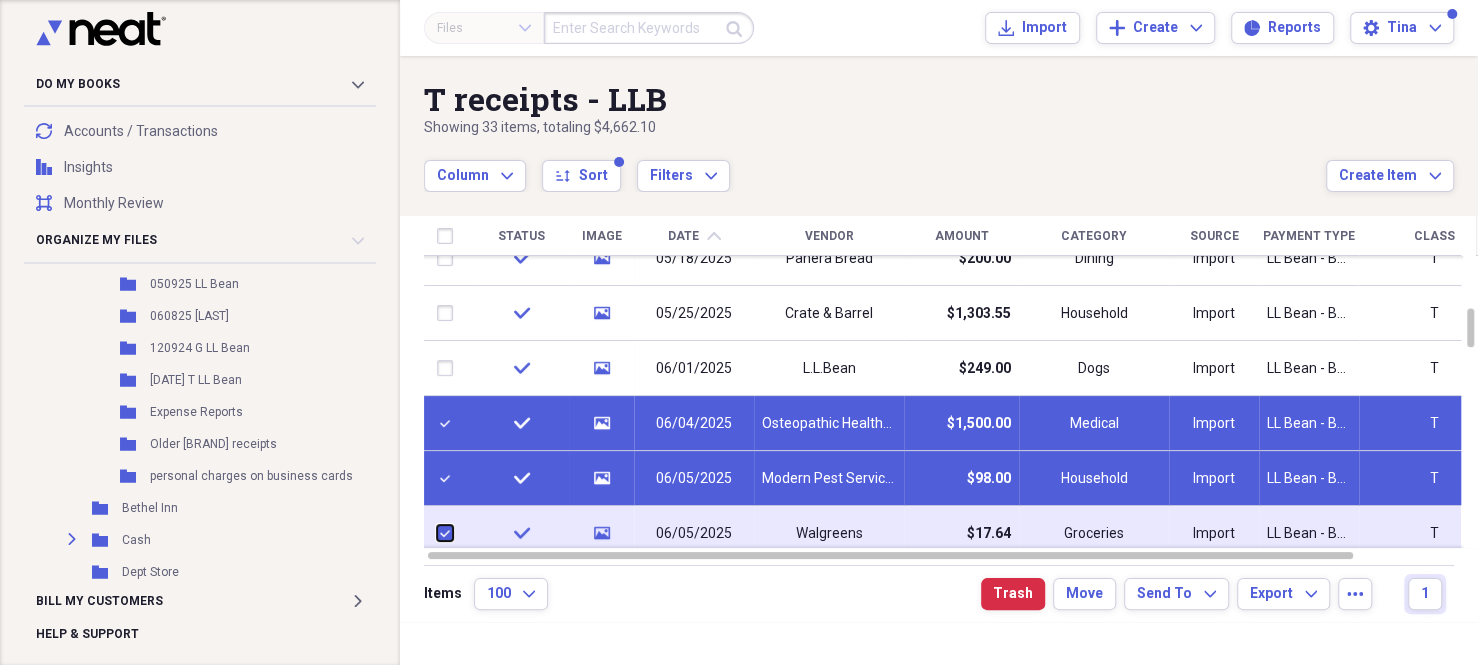checkbox on "true" 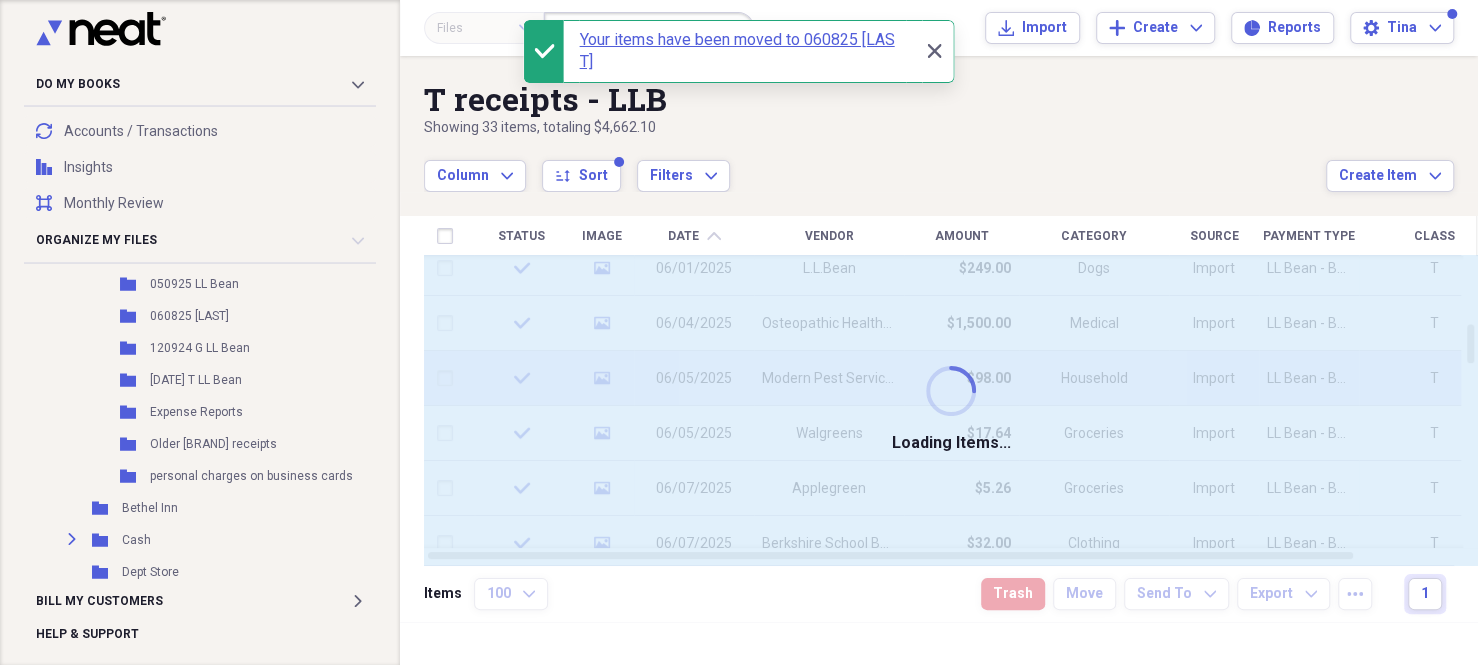 checkbox on "false" 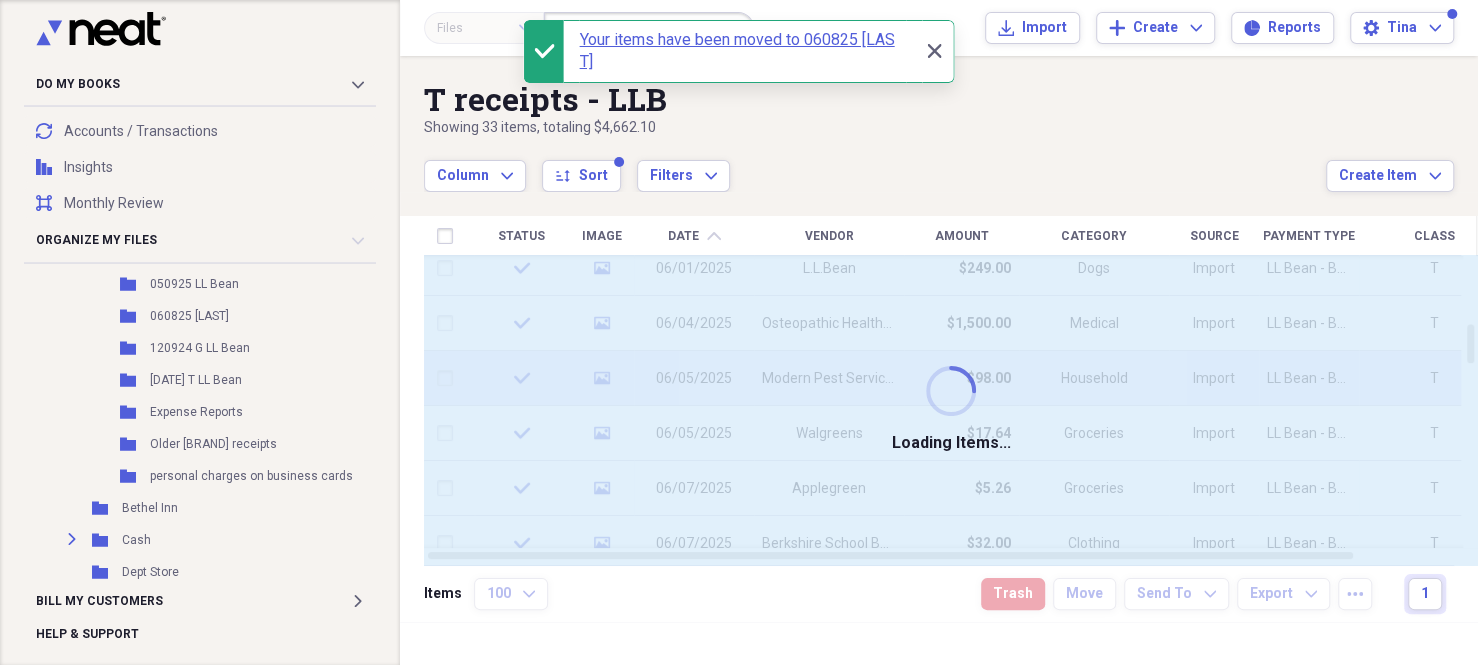 checkbox on "false" 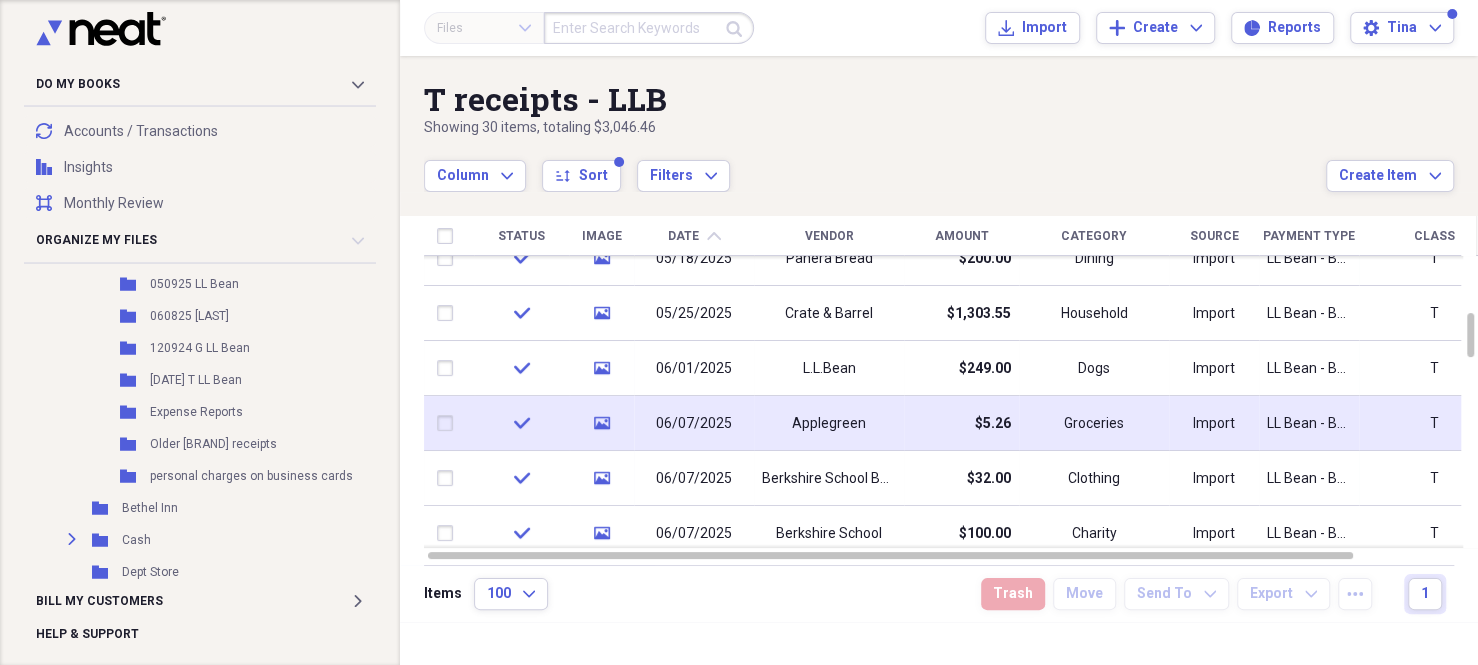 click at bounding box center (449, 423) 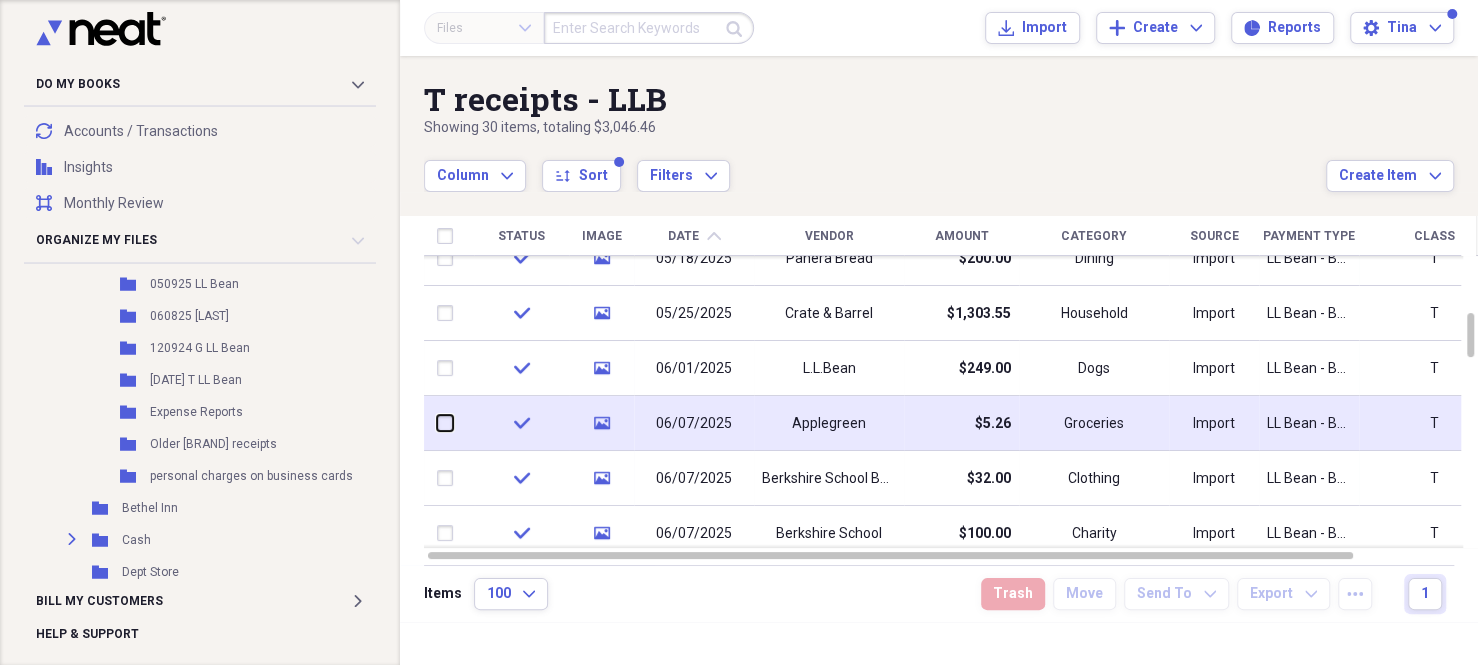 click at bounding box center (437, 423) 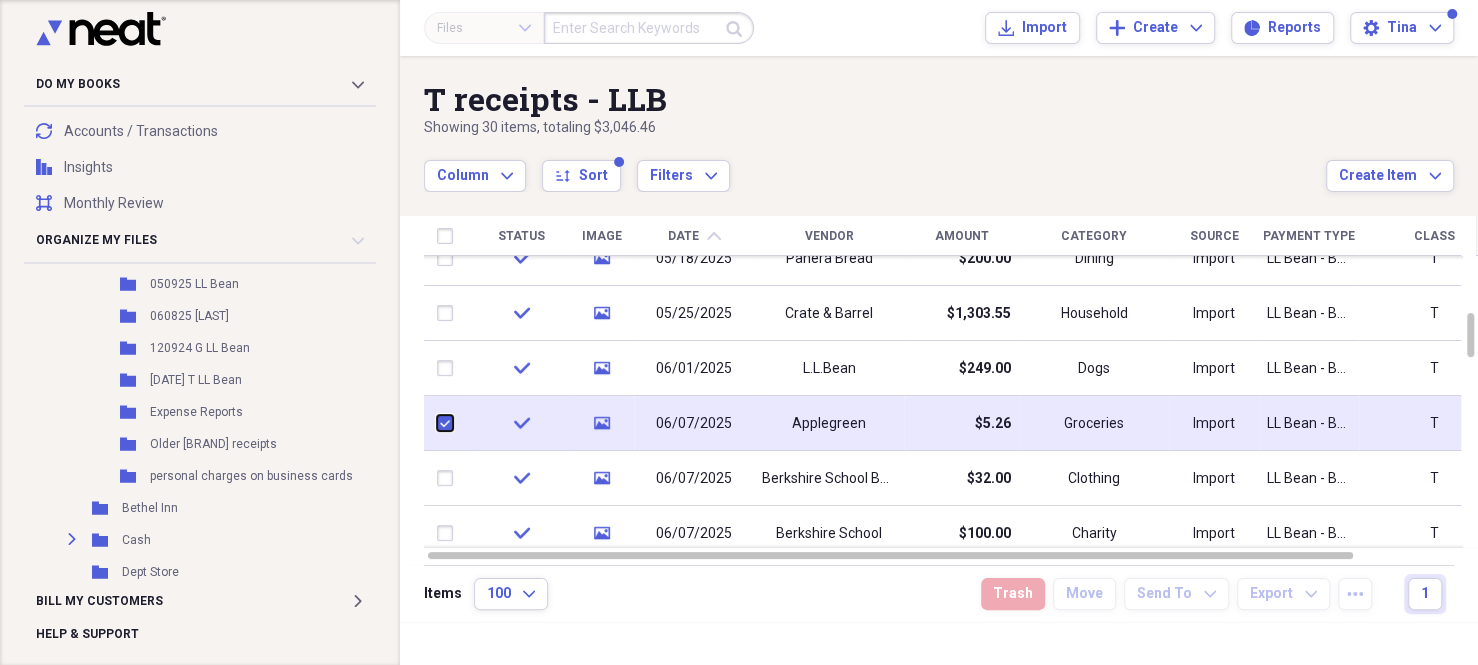 checkbox on "true" 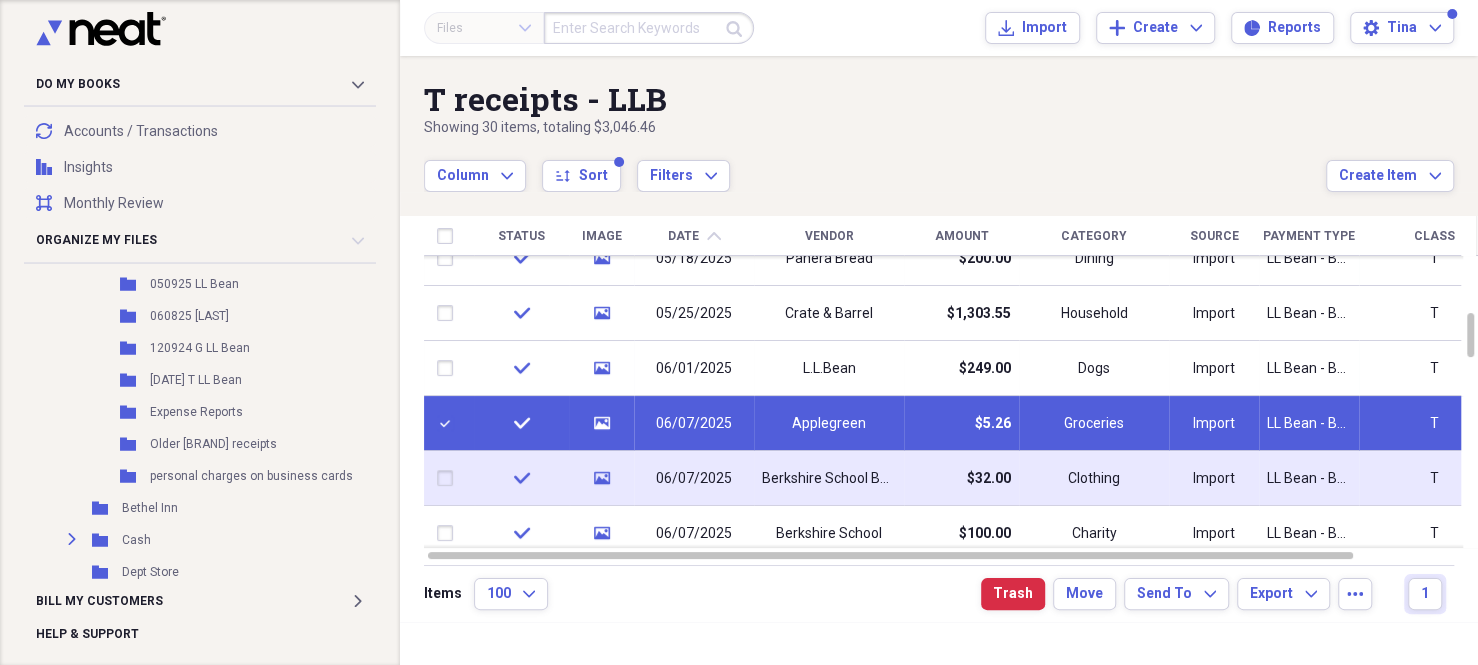 click at bounding box center (449, 478) 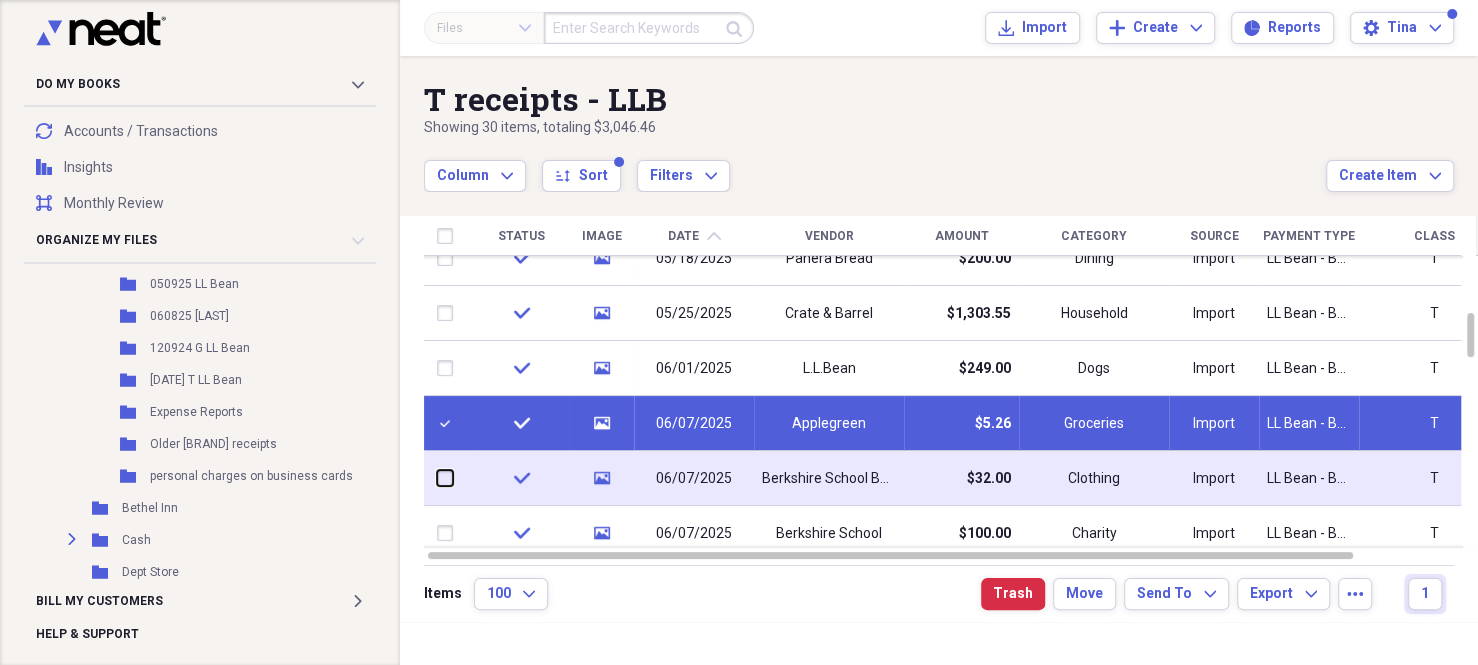 click at bounding box center (437, 478) 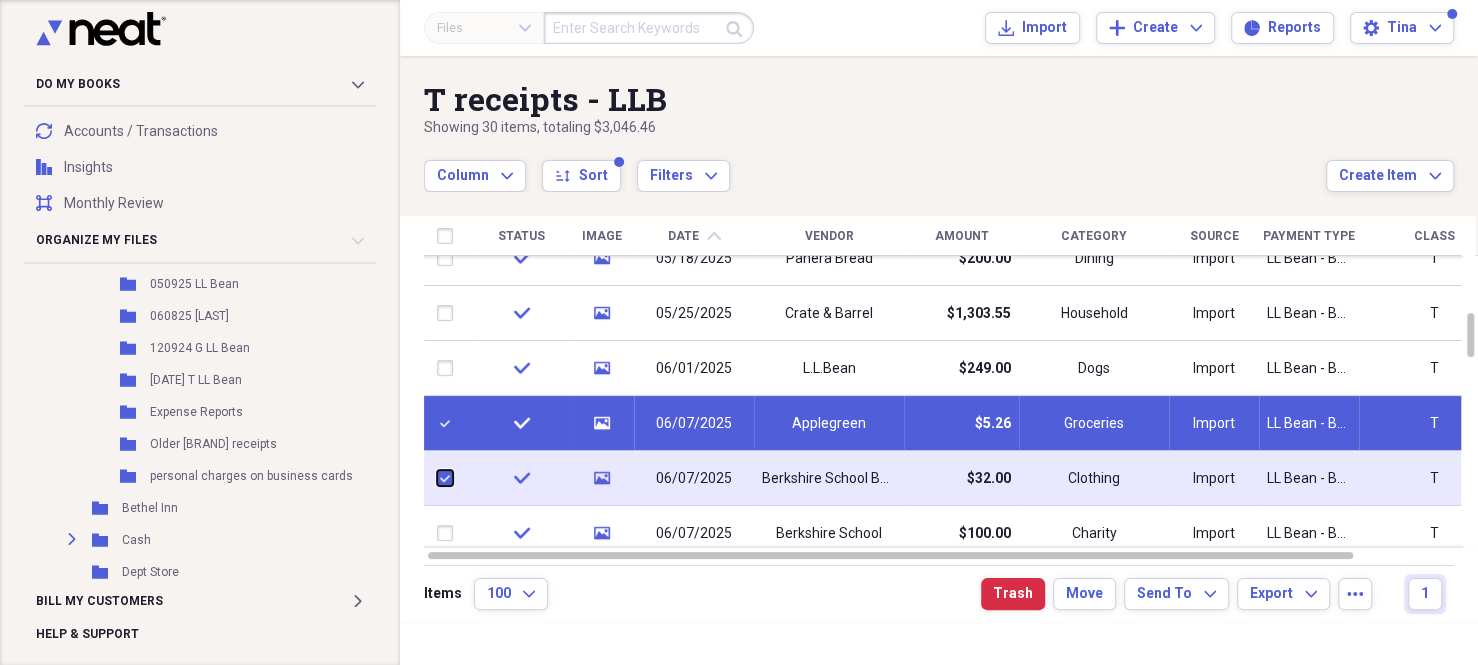 checkbox on "true" 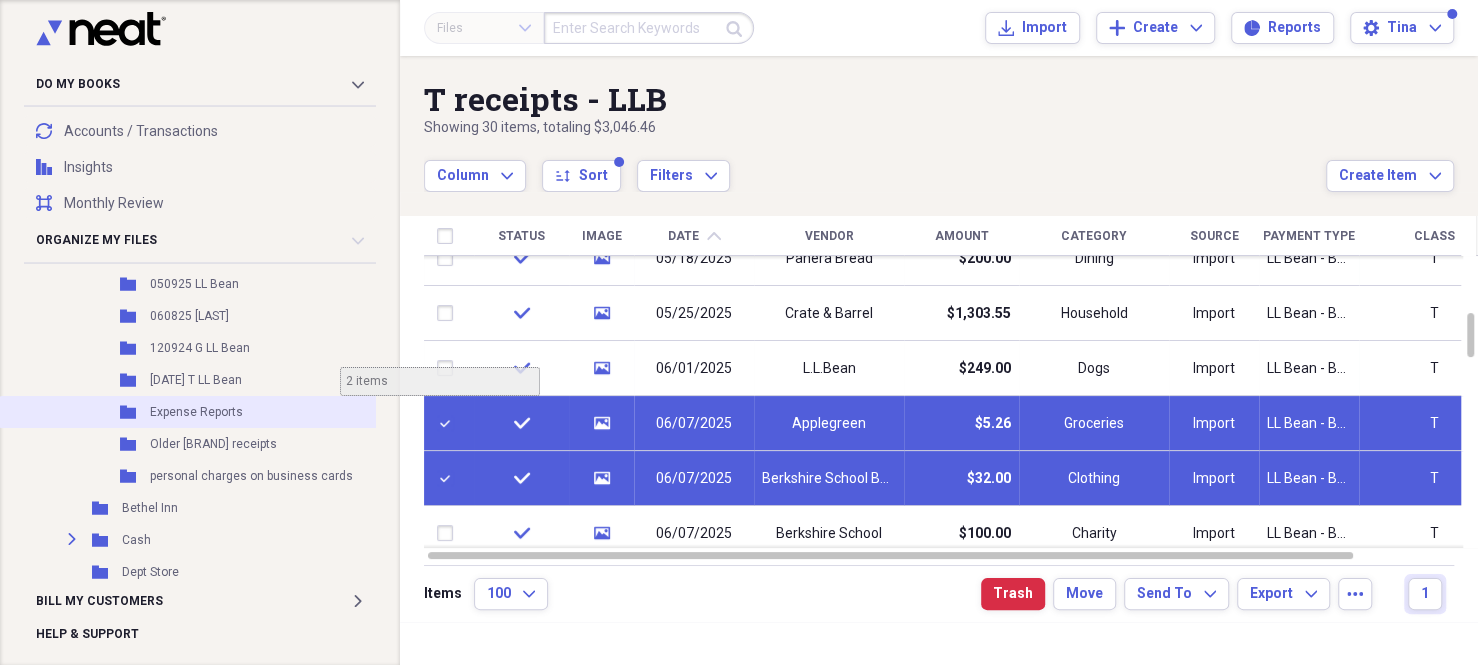 scroll, scrollTop: 900, scrollLeft: 1, axis: both 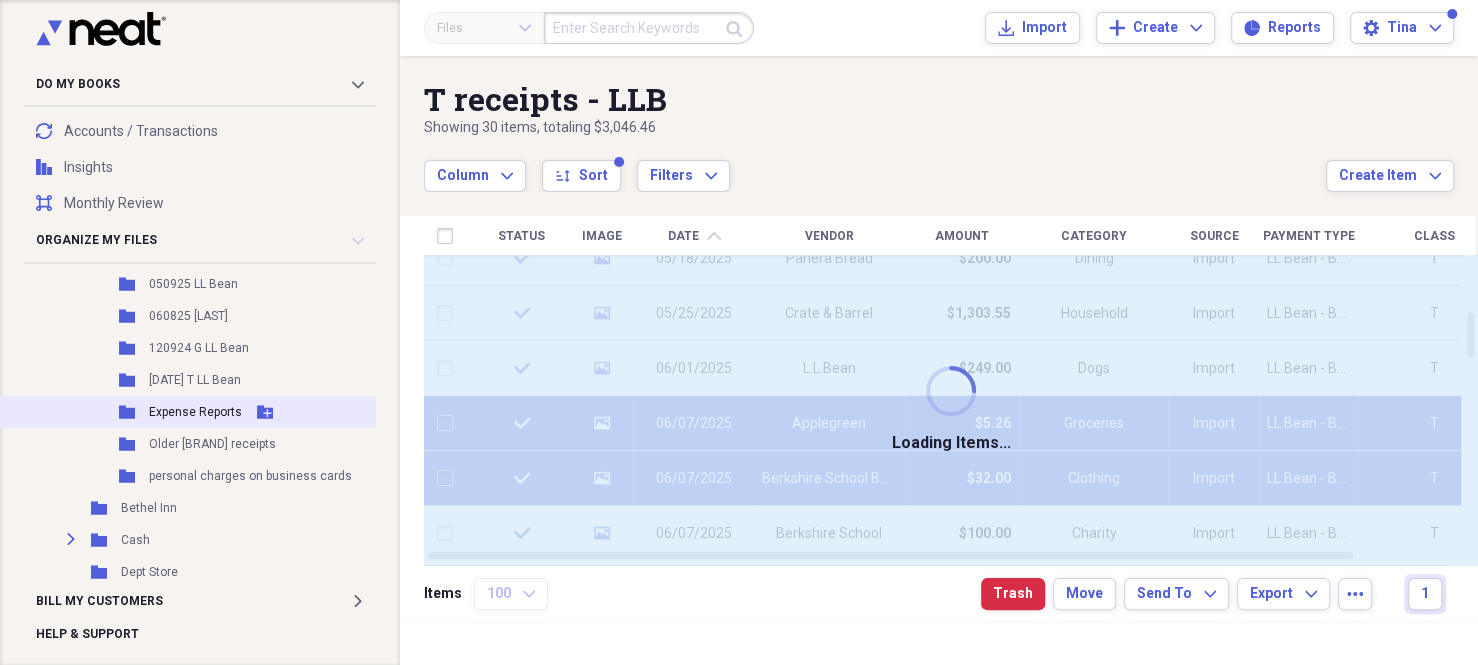 checkbox on "false" 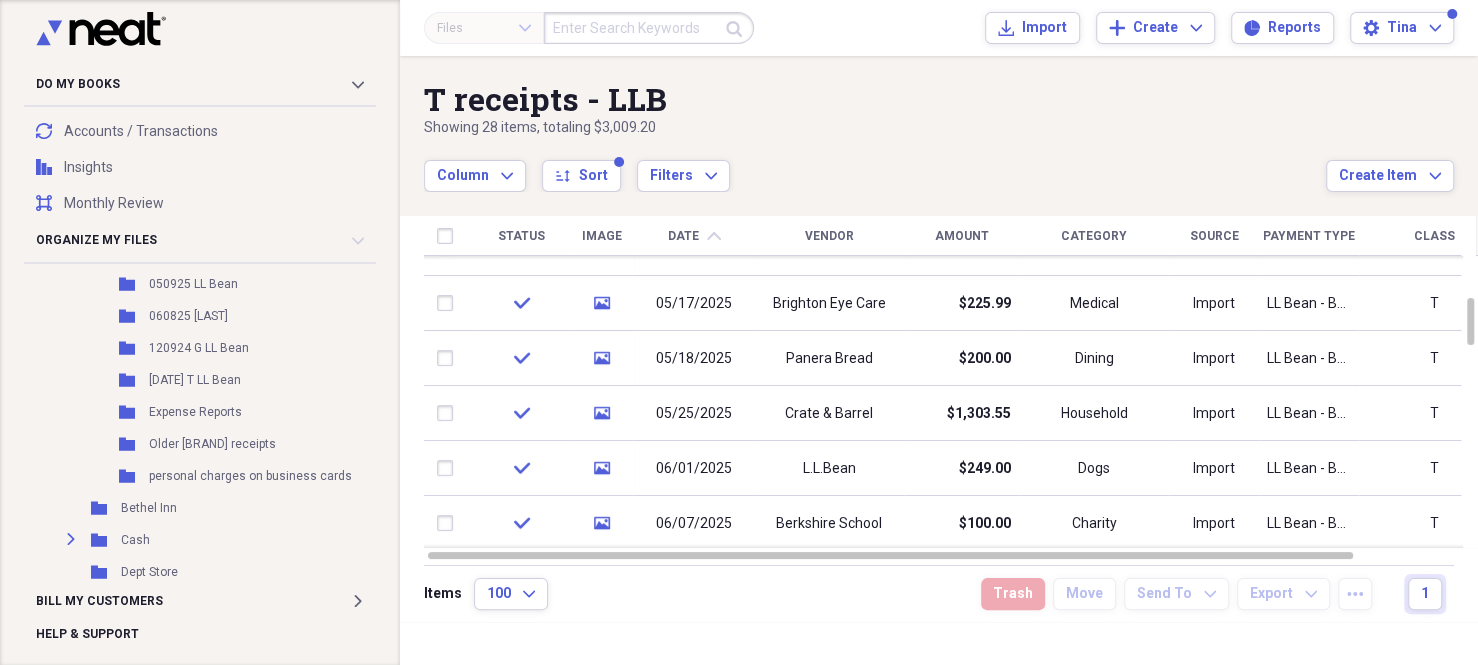 click on "Amount" at bounding box center (962, 236) 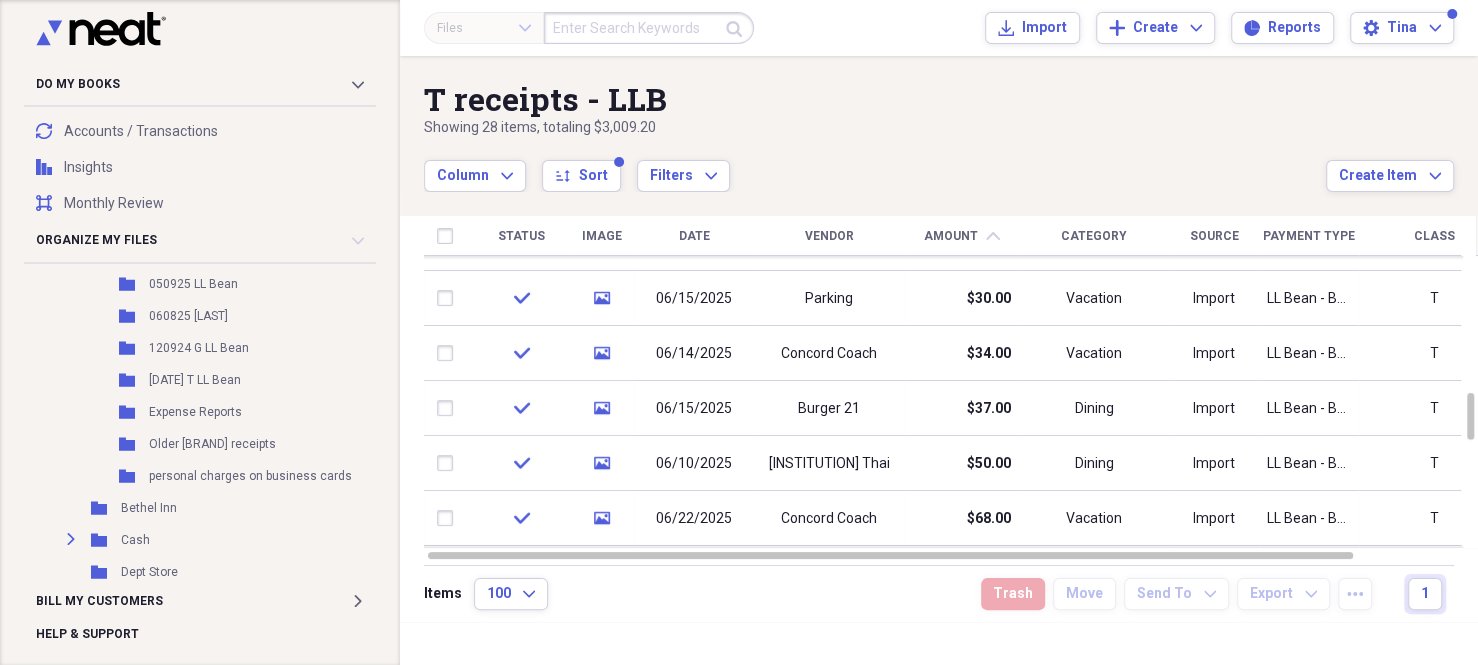 click on "Vendor" at bounding box center (829, 236) 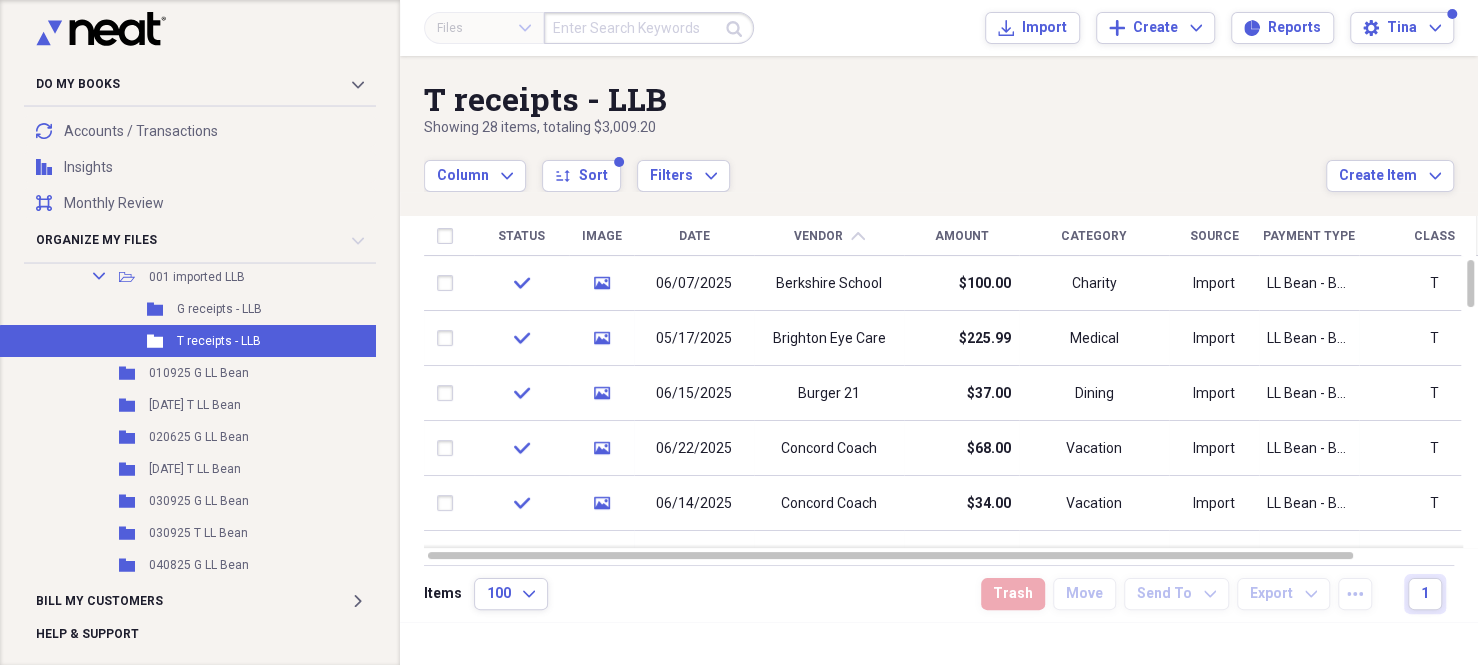 scroll, scrollTop: 500, scrollLeft: 1, axis: both 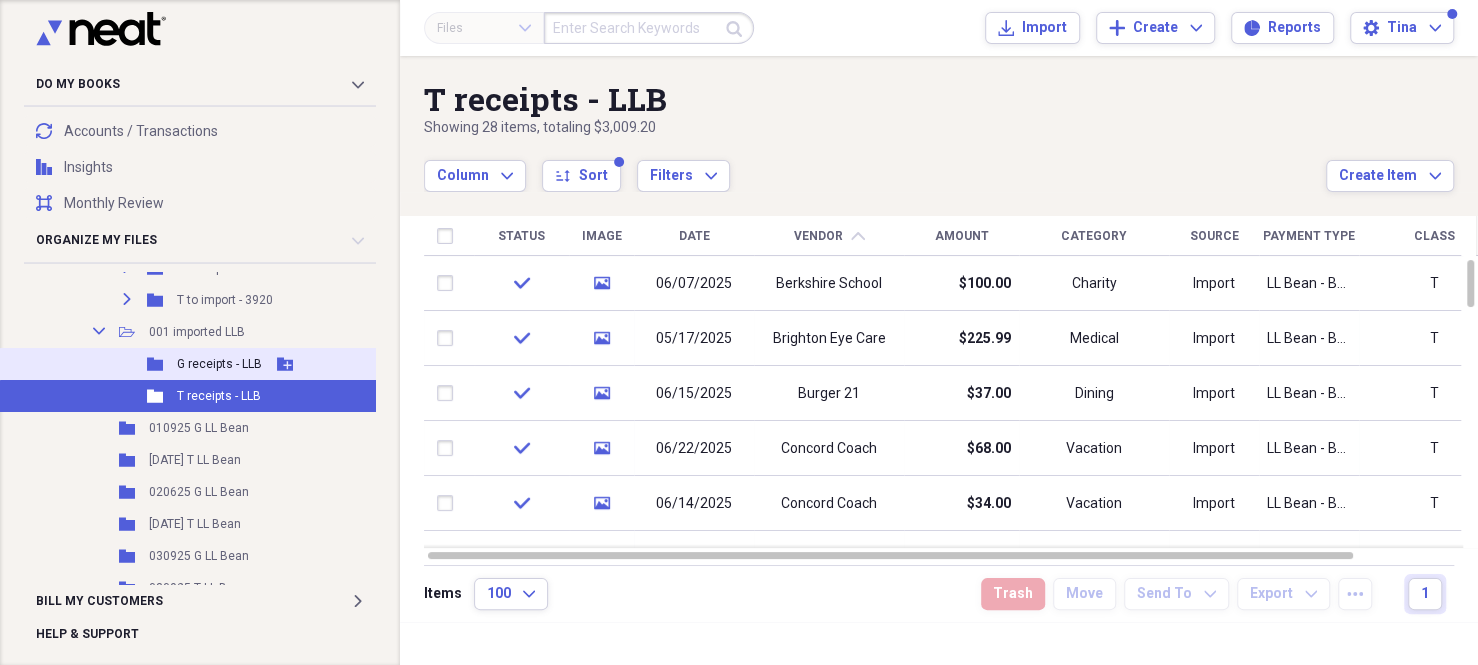 click on "G receipts - LLB" at bounding box center [219, 364] 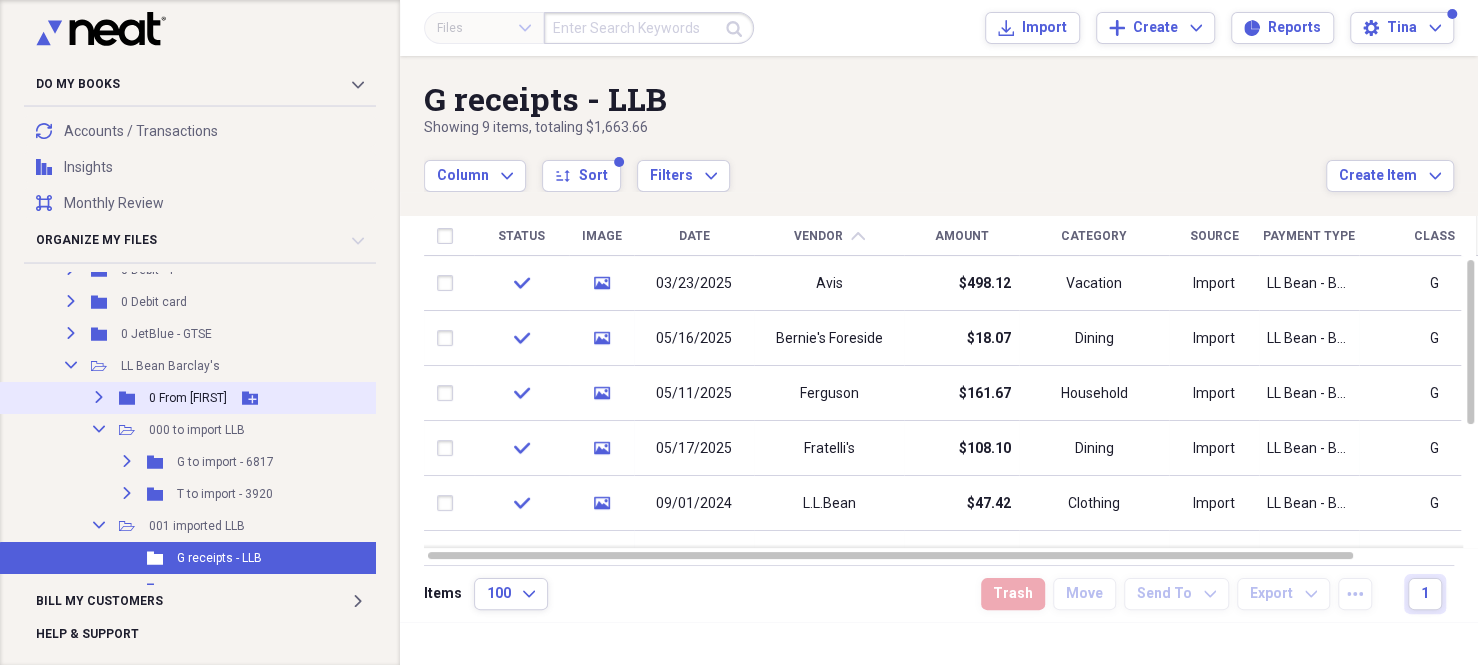 scroll, scrollTop: 300, scrollLeft: 1, axis: both 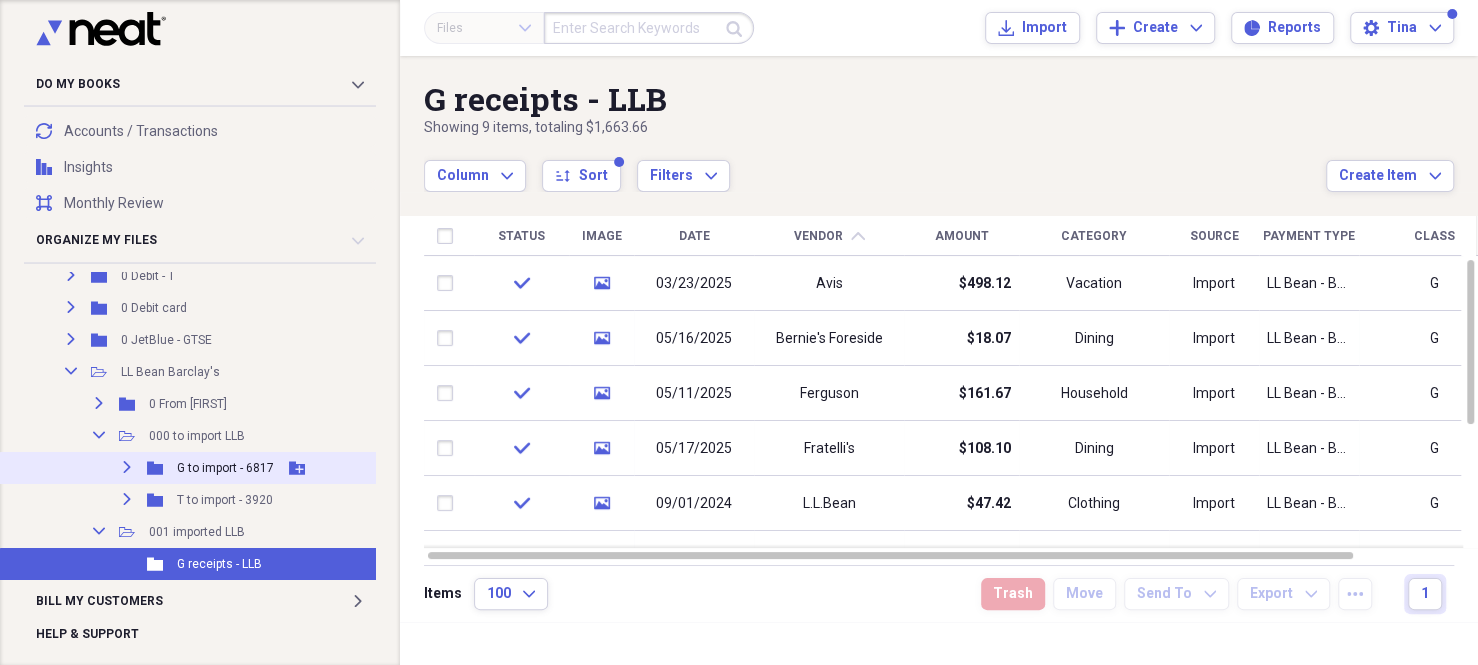 click on "G to import - 6817" at bounding box center (225, 468) 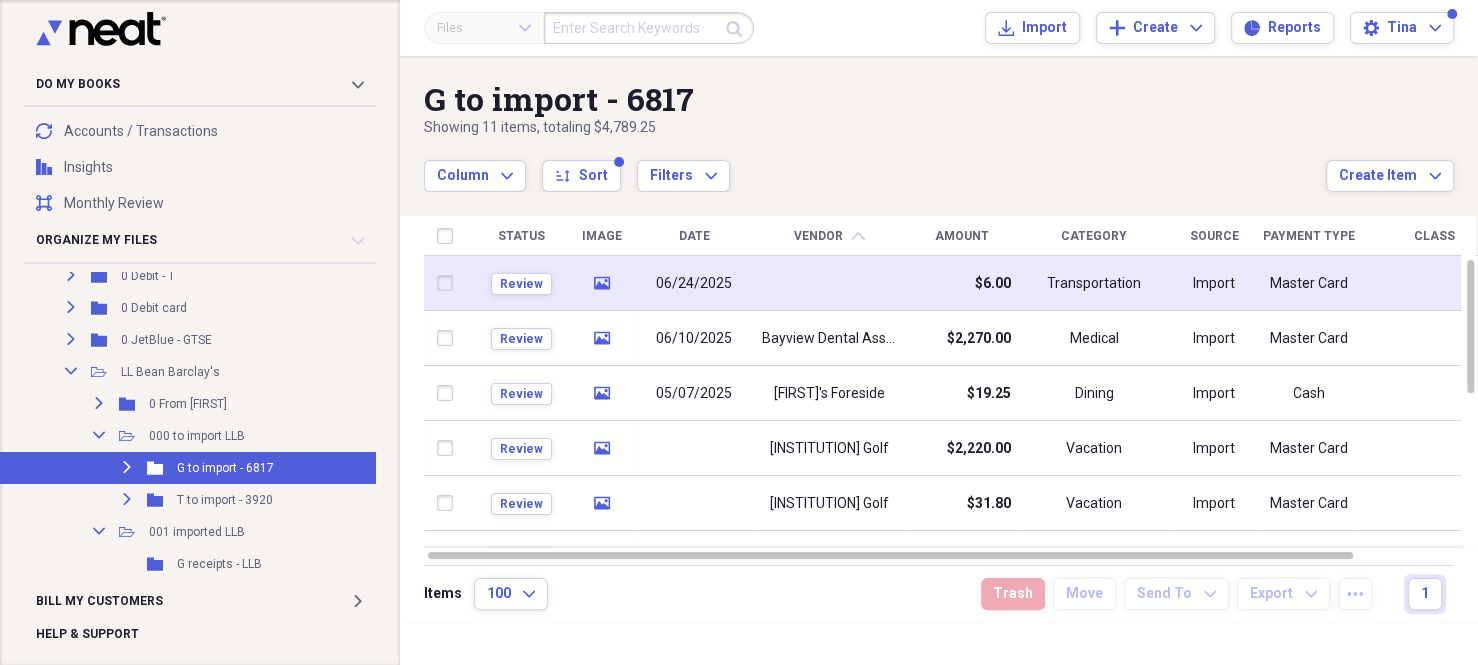 click on "06/24/2025" at bounding box center [694, 283] 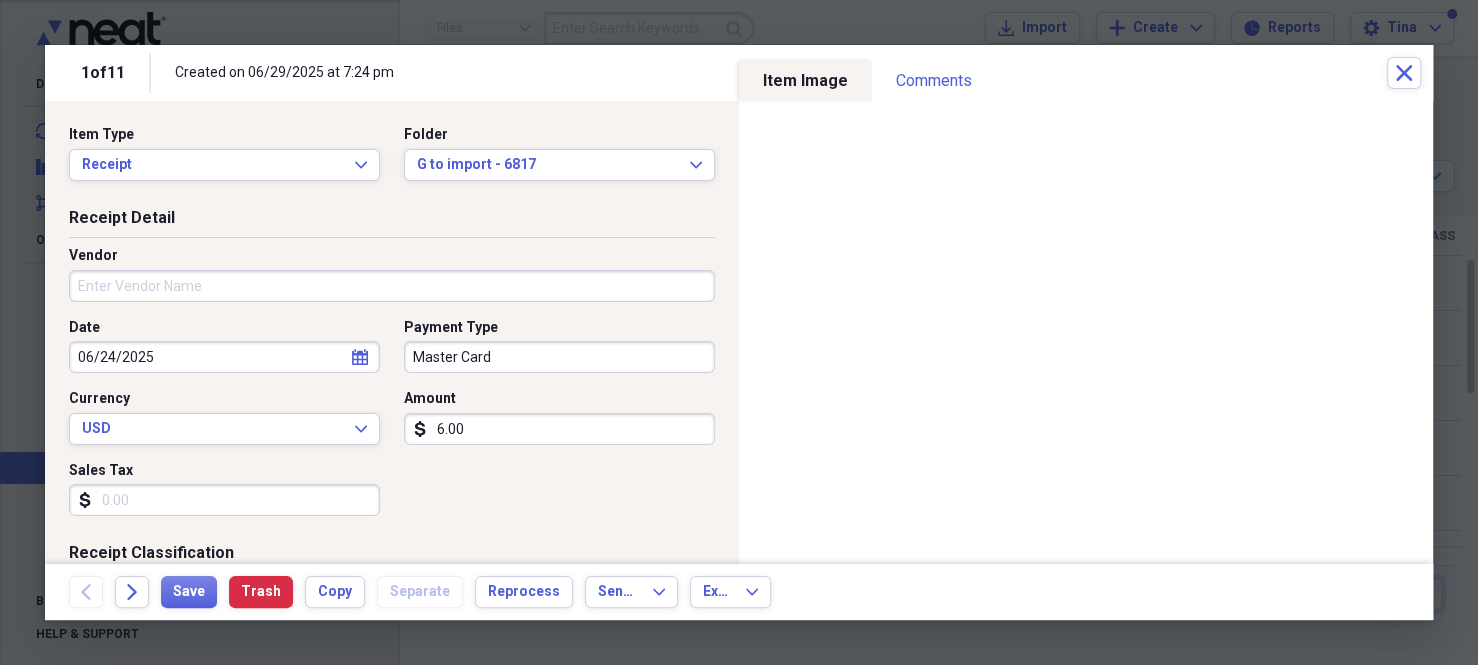 click on "Vendor" at bounding box center [392, 286] 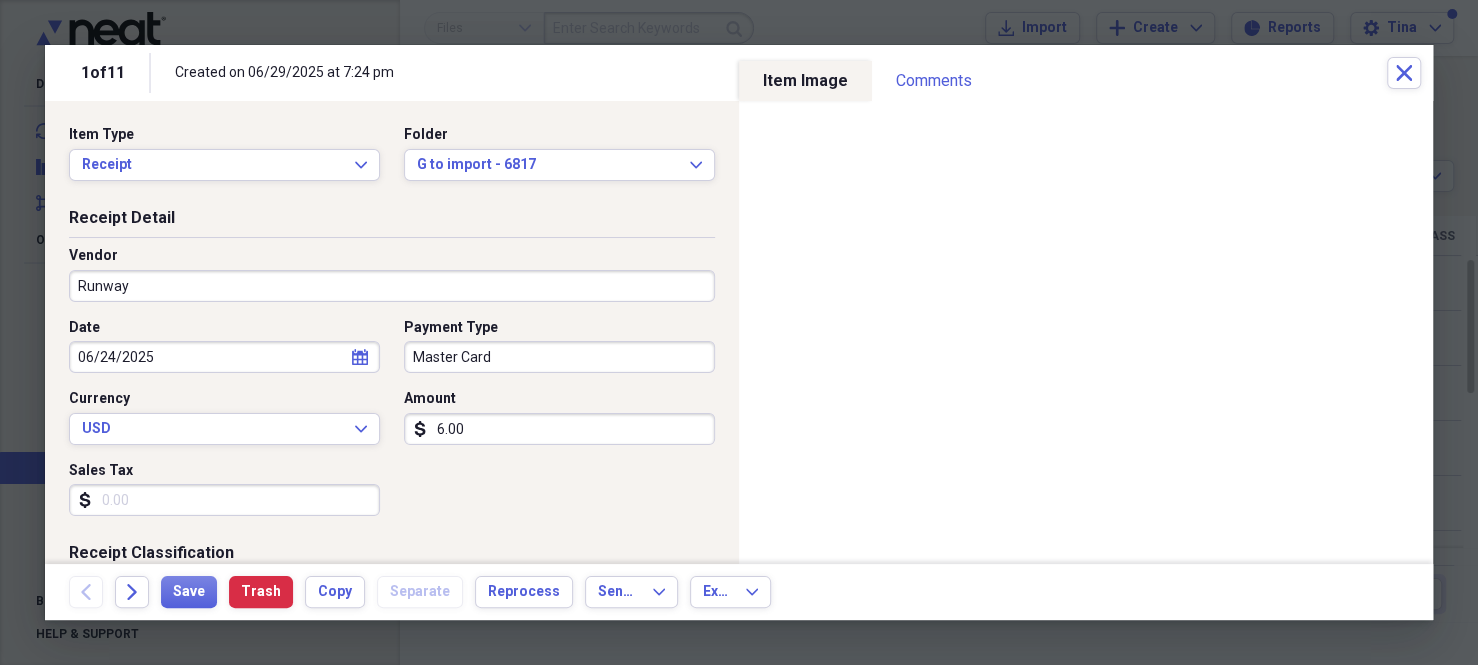 type on "Runway" 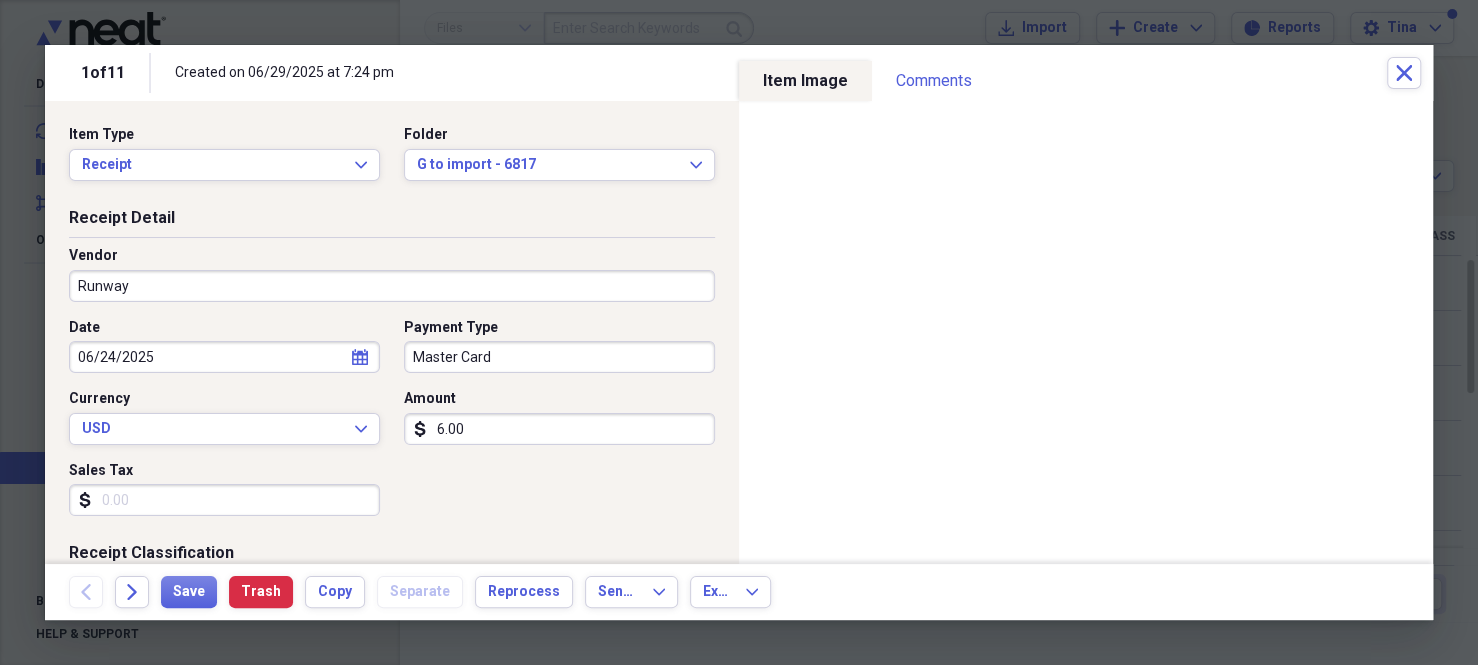 select on "5" 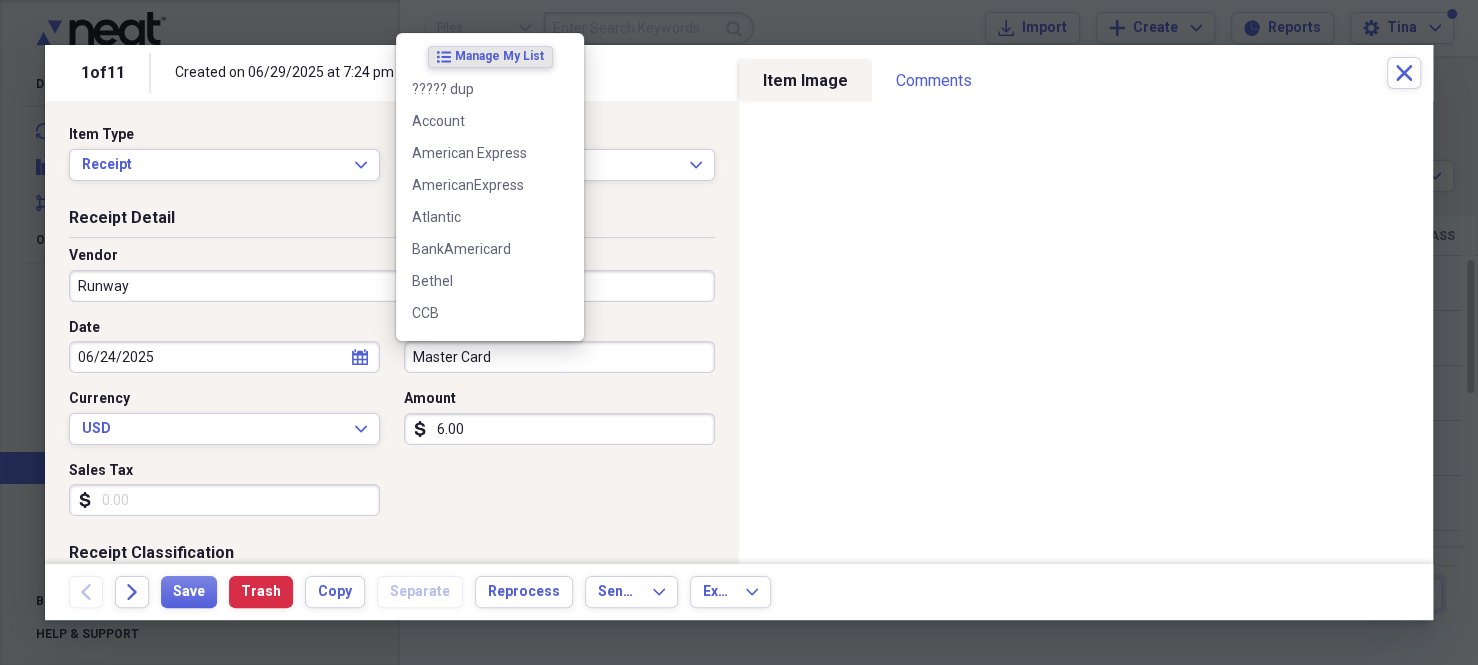 click on "Master Card" at bounding box center (559, 357) 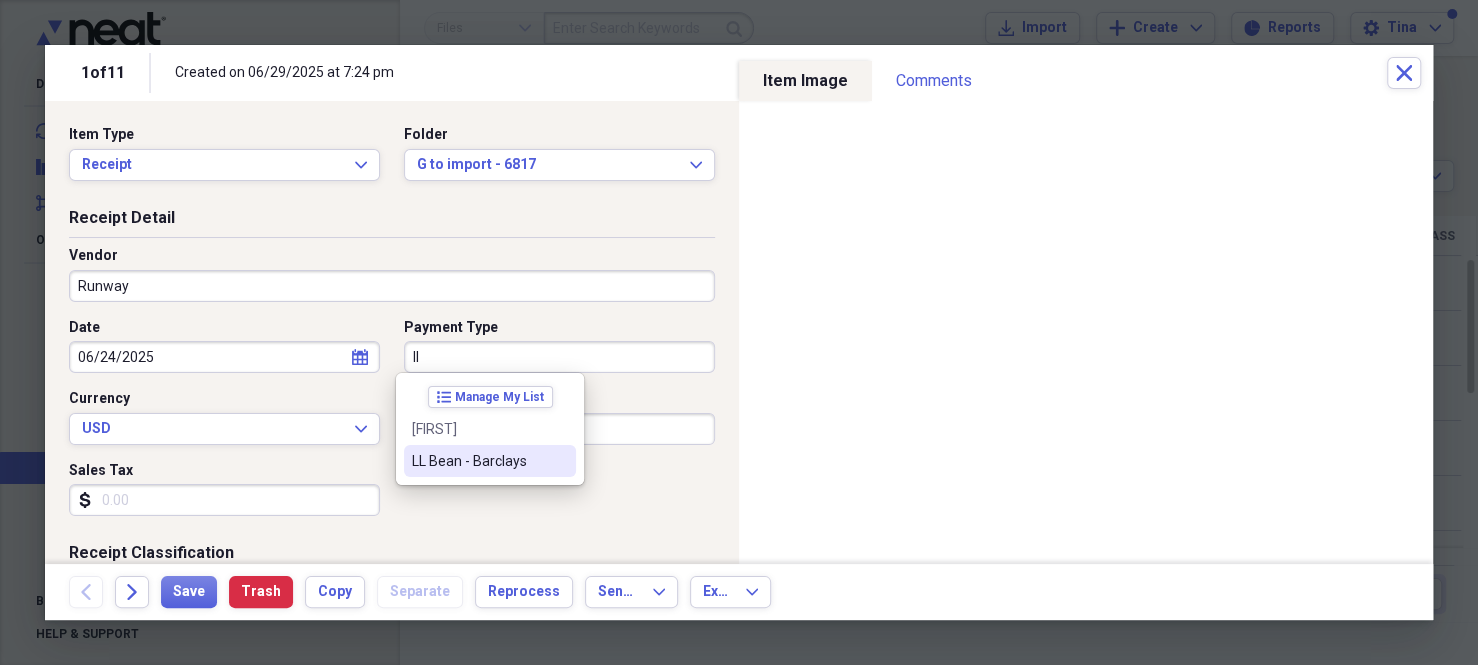 click on "LL Bean - Barclays" at bounding box center [478, 461] 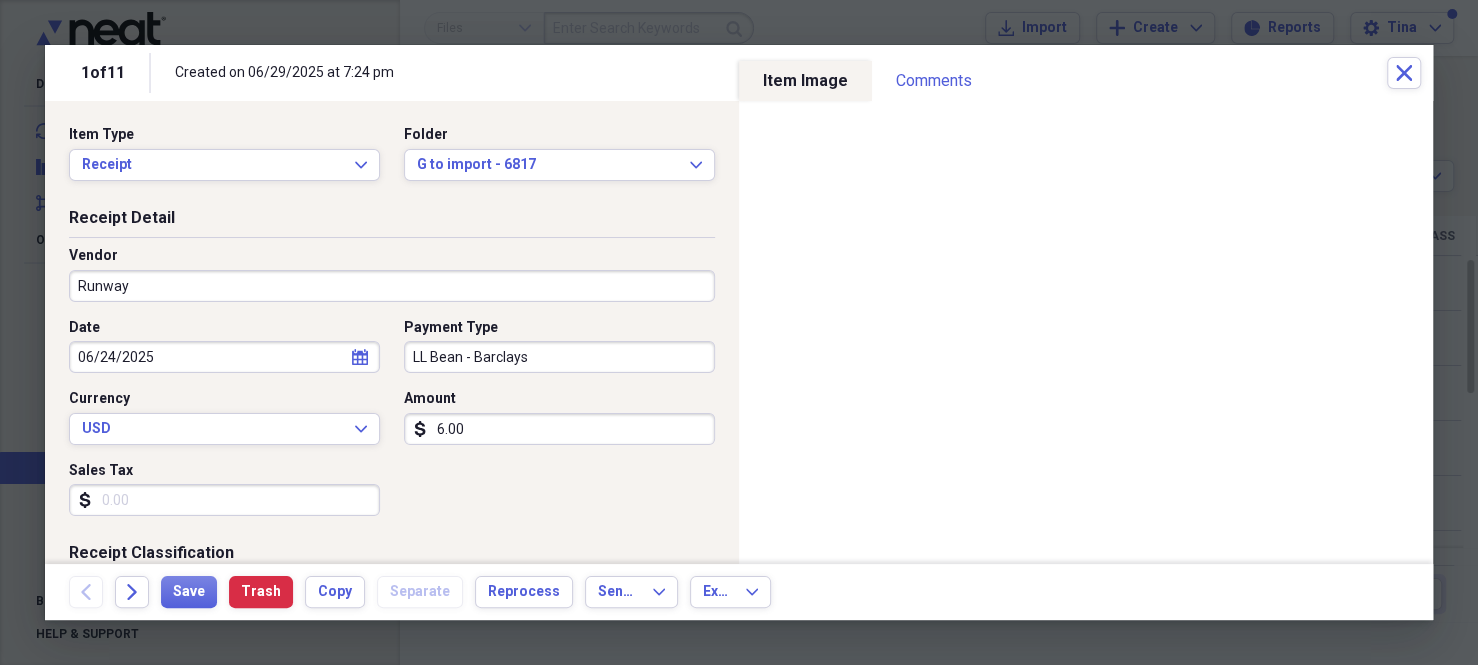 click on "6.00" at bounding box center (559, 429) 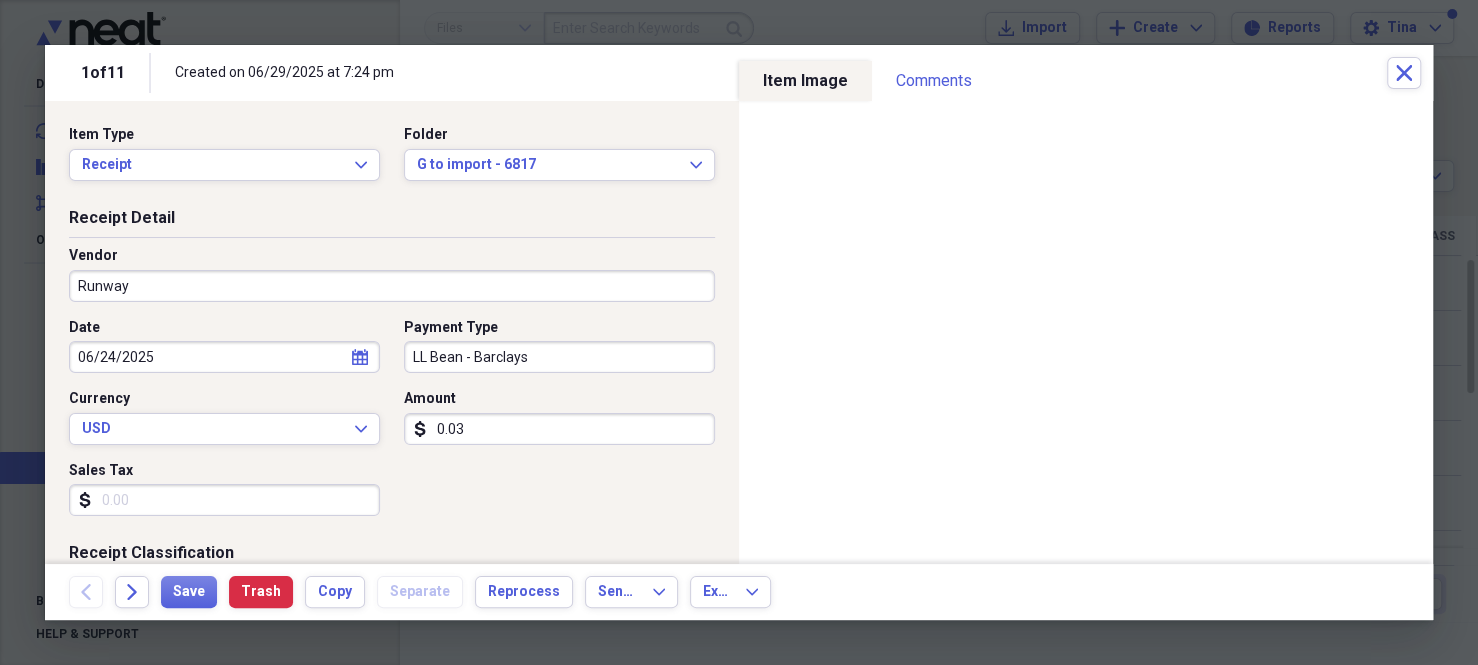 click on "0.03" at bounding box center [559, 429] 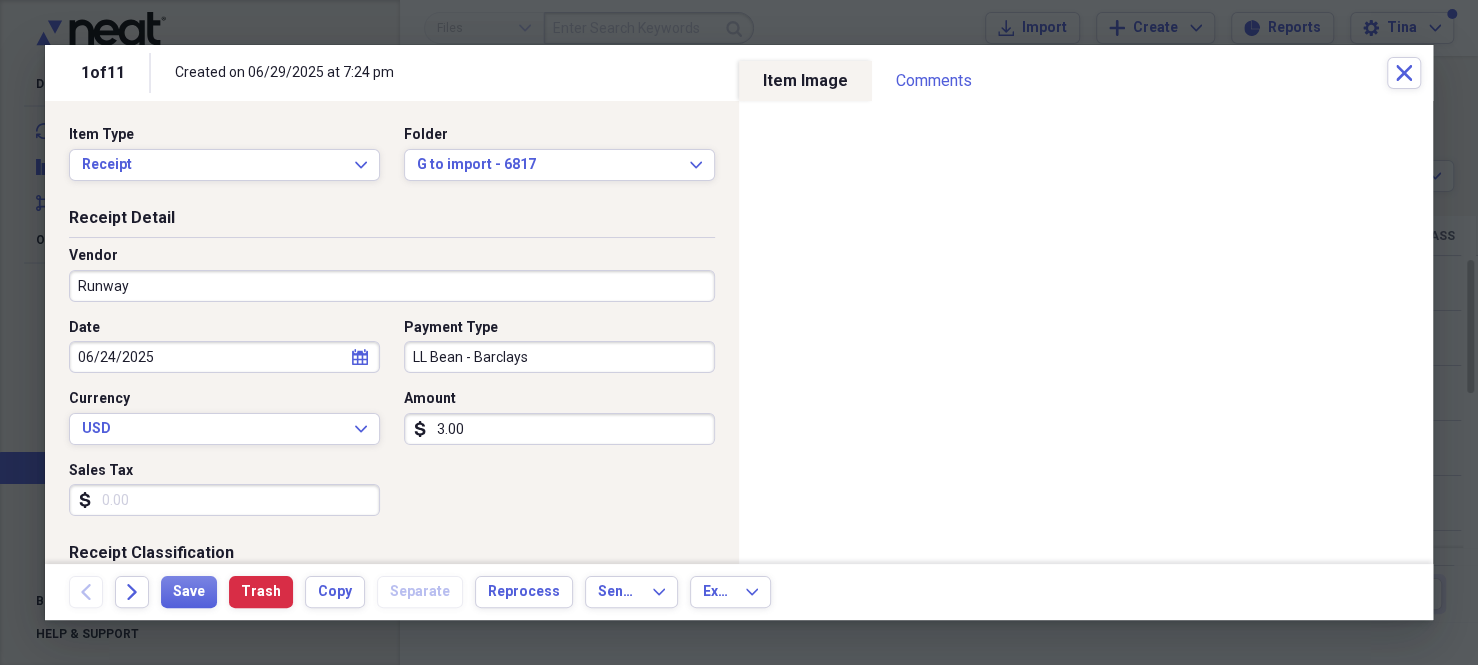 type on "3.00" 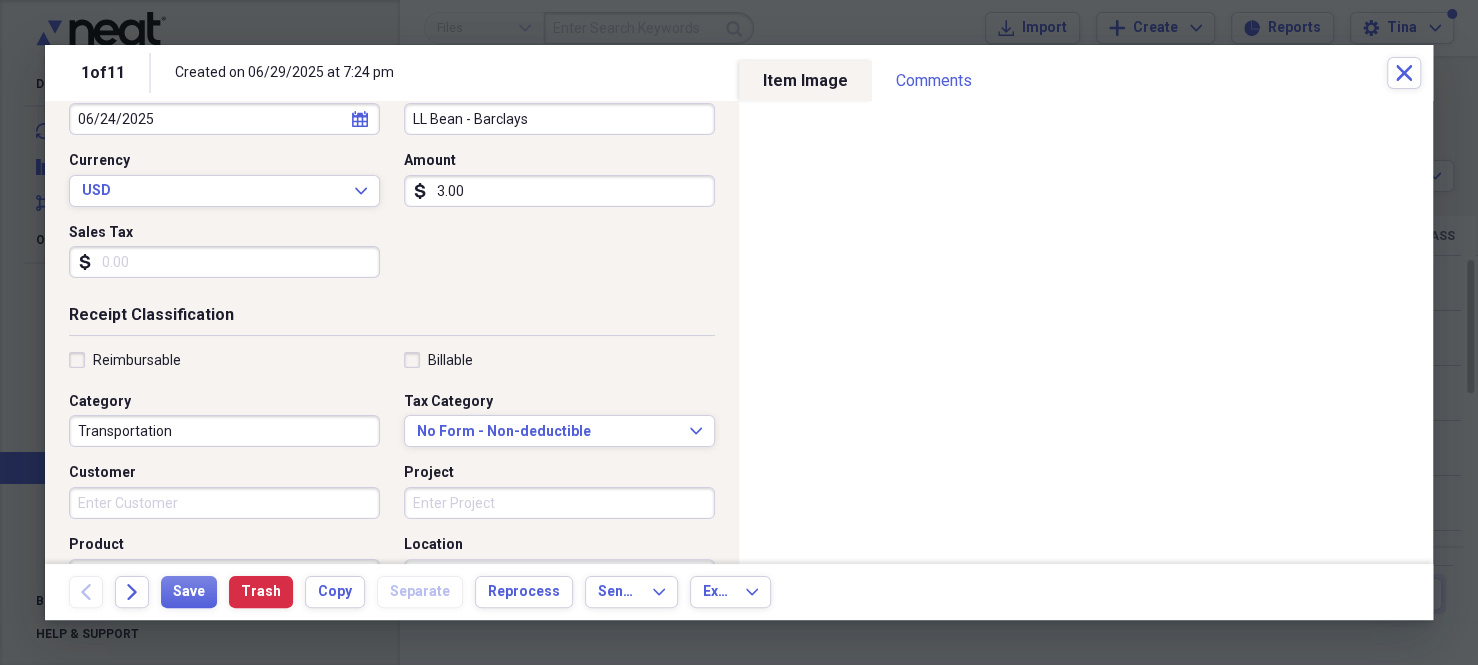 scroll, scrollTop: 300, scrollLeft: 0, axis: vertical 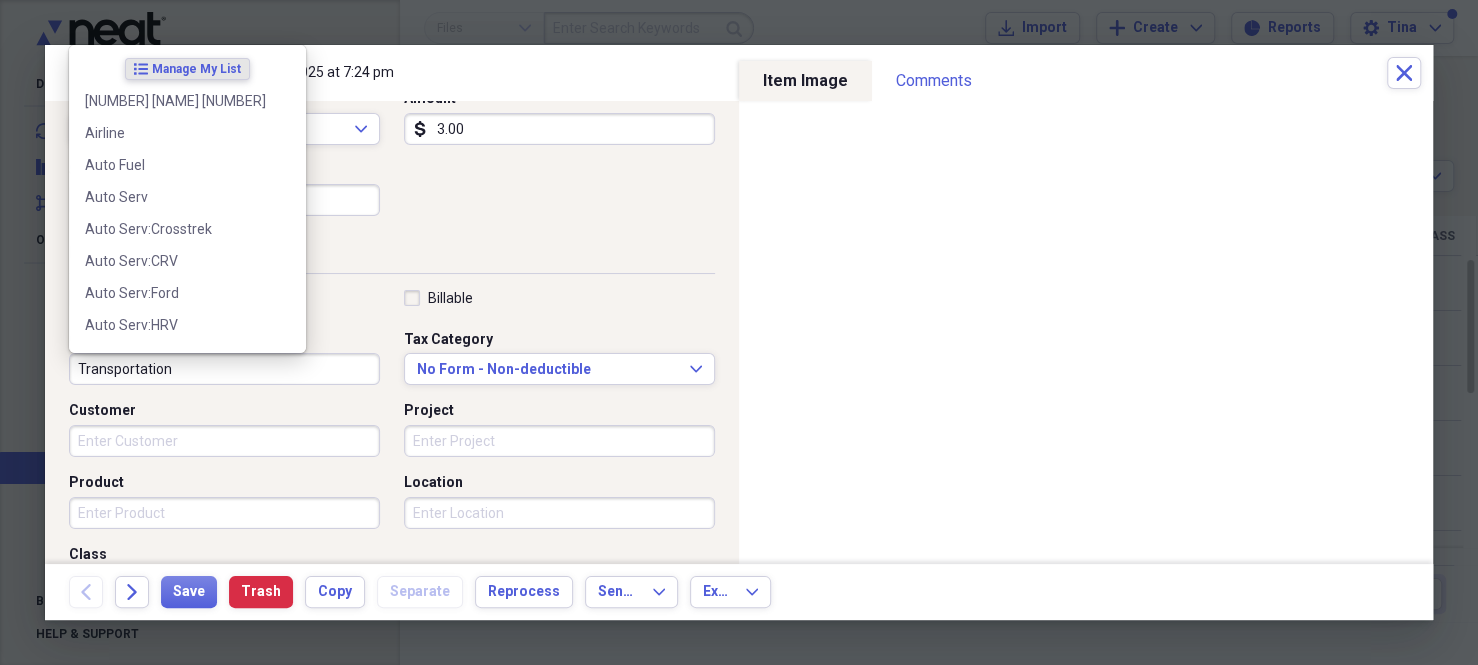 click on "Transportation" at bounding box center [224, 369] 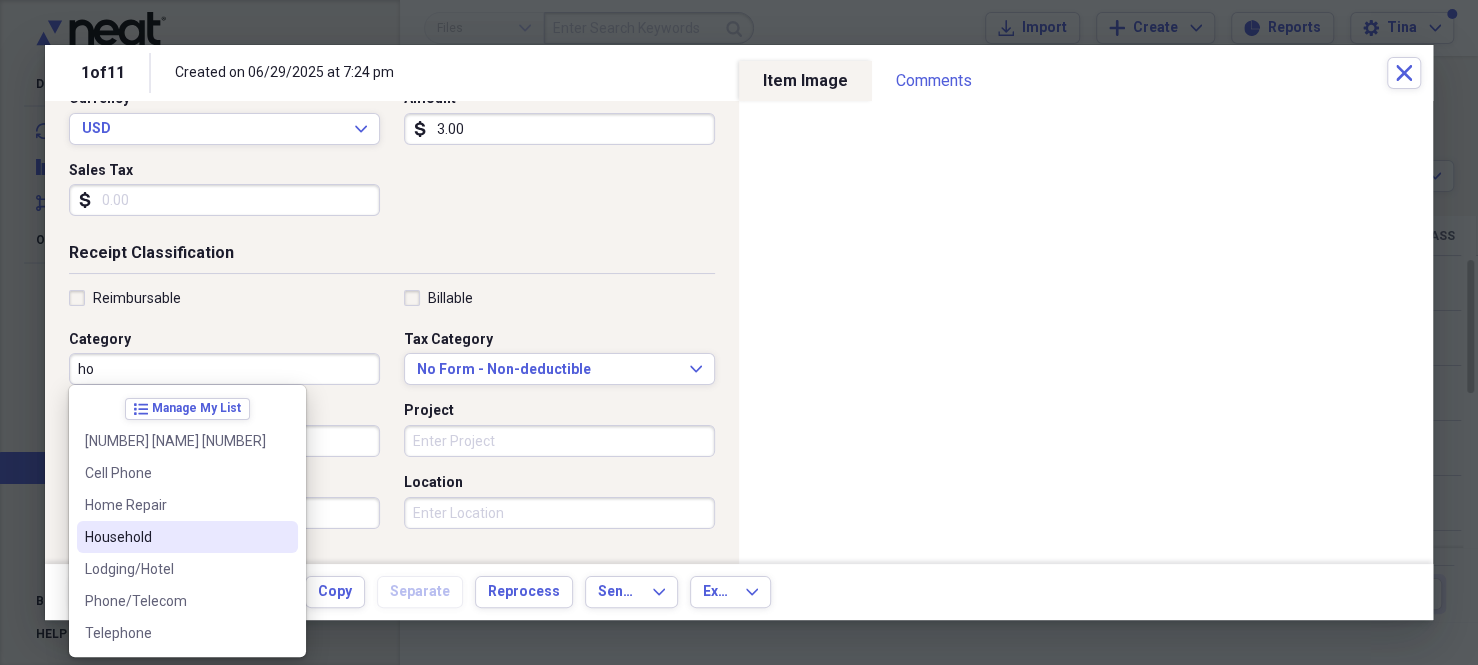 click on "Household" at bounding box center [187, 537] 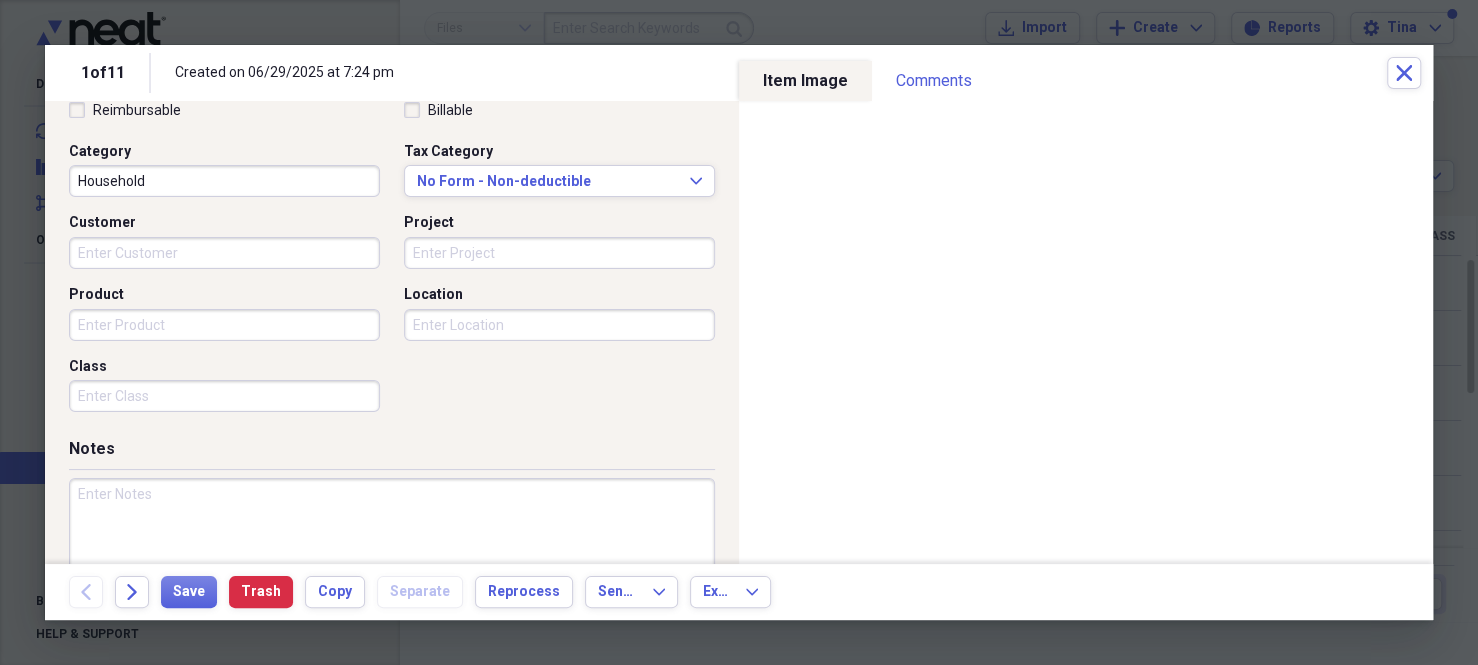 scroll, scrollTop: 500, scrollLeft: 0, axis: vertical 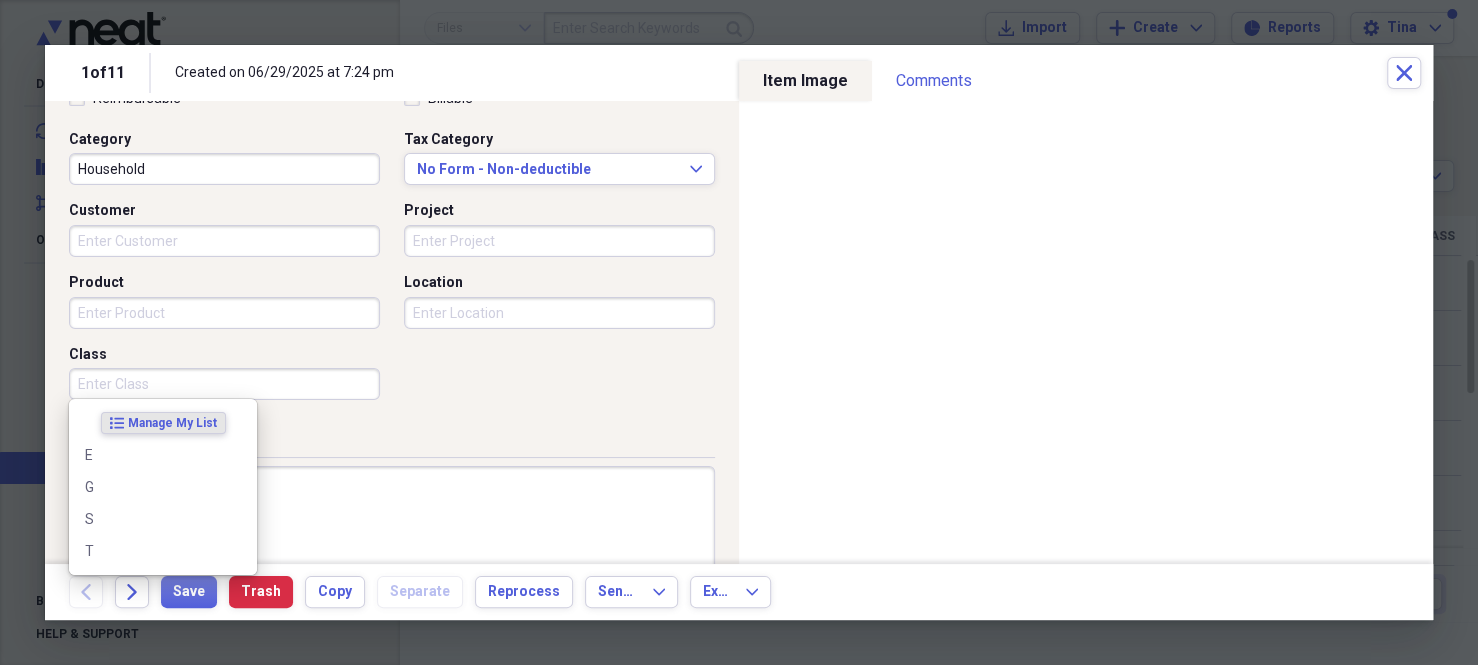click on "Class" at bounding box center [224, 384] 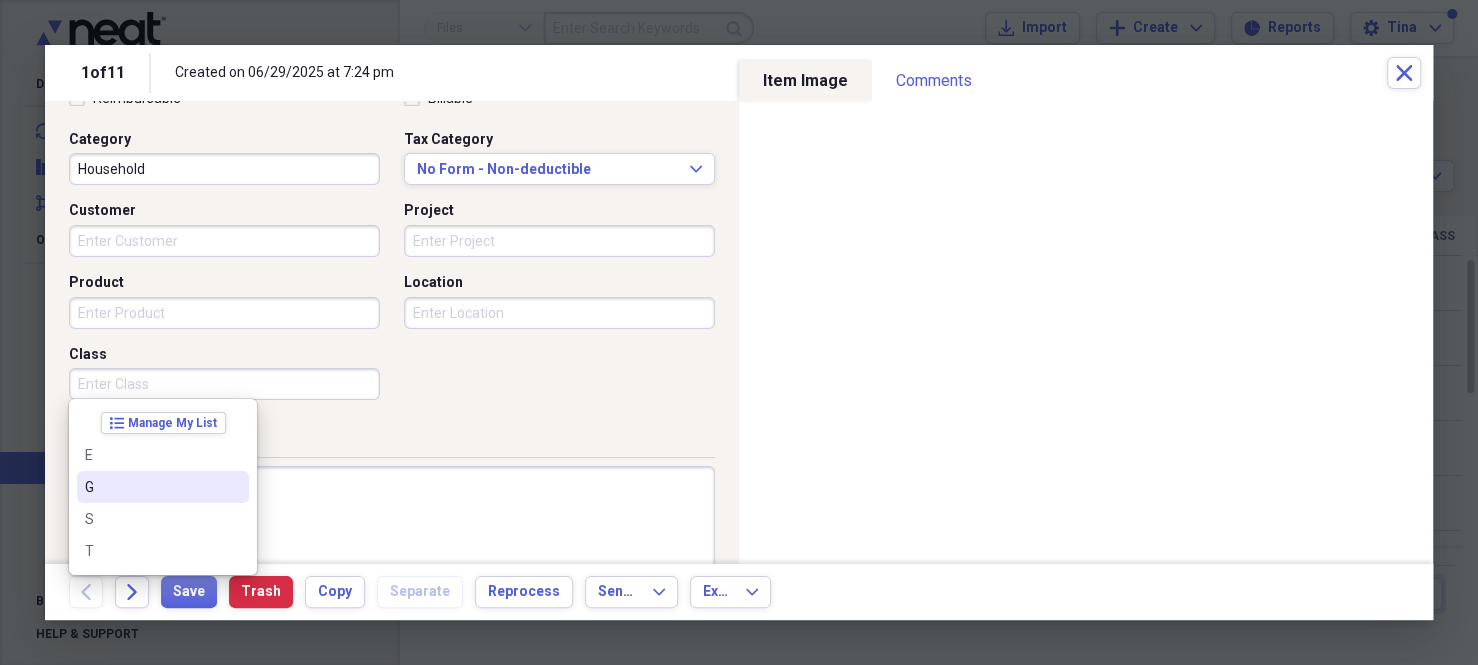 click on "G" at bounding box center (151, 487) 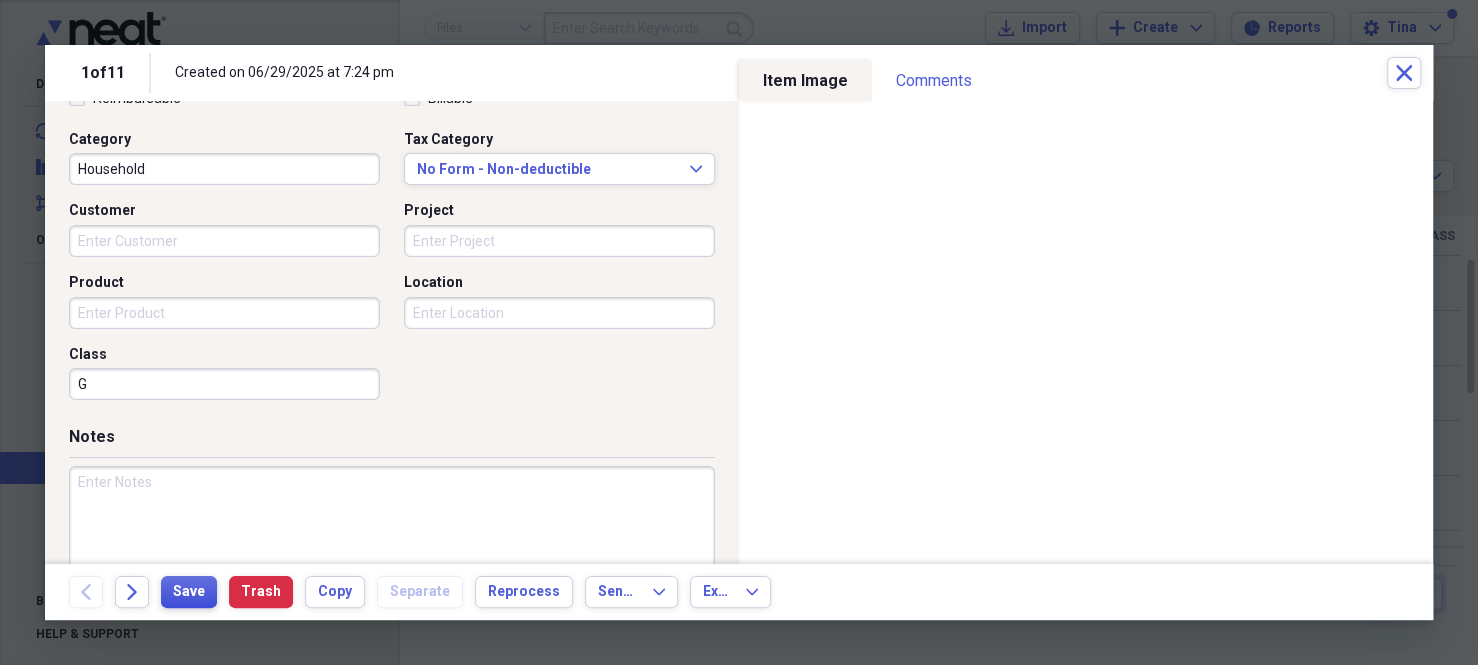 click on "Save" at bounding box center (189, 592) 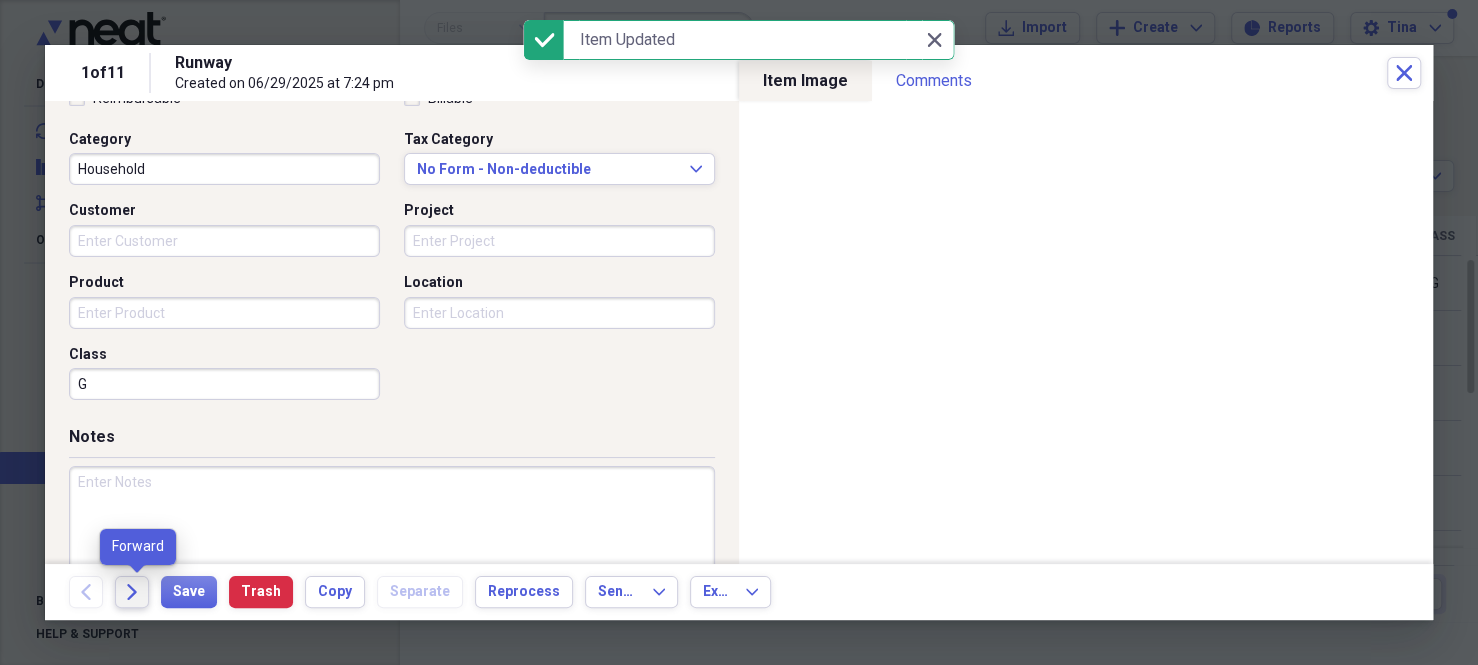 click on "Forward" 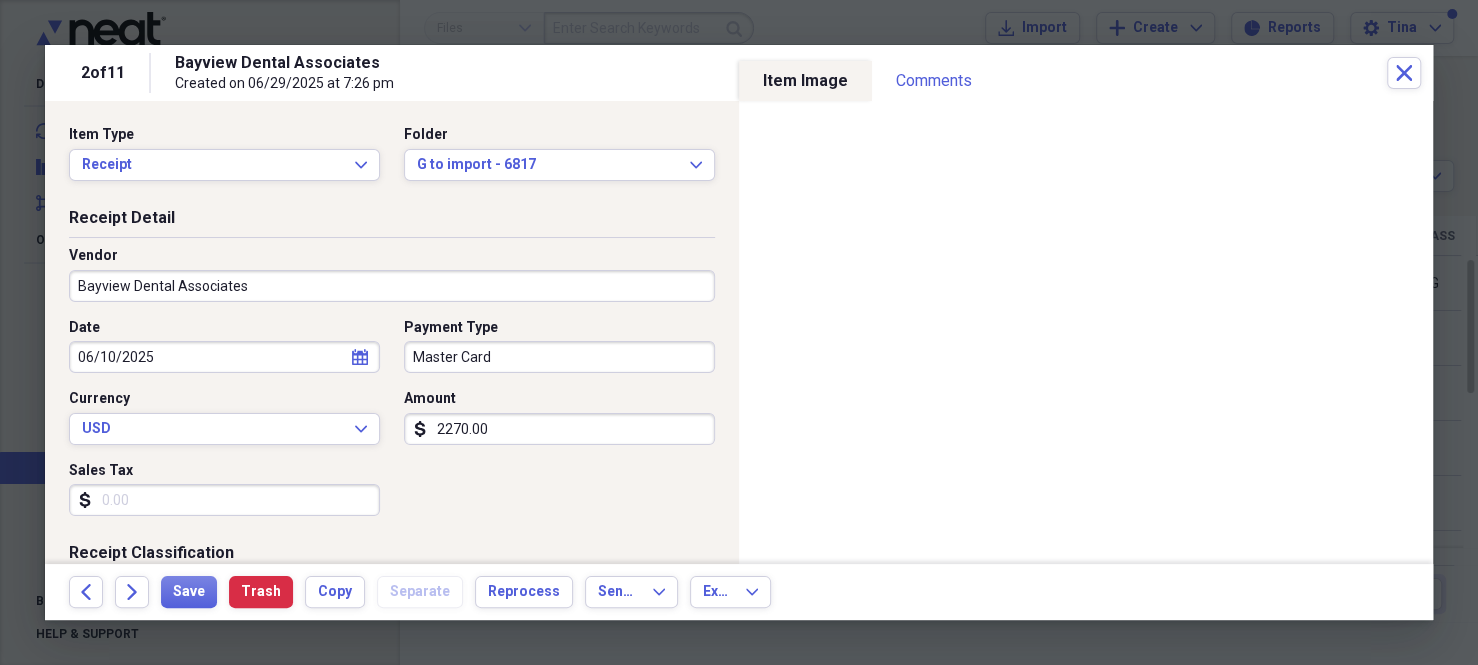 click on "Master Card" at bounding box center (559, 357) 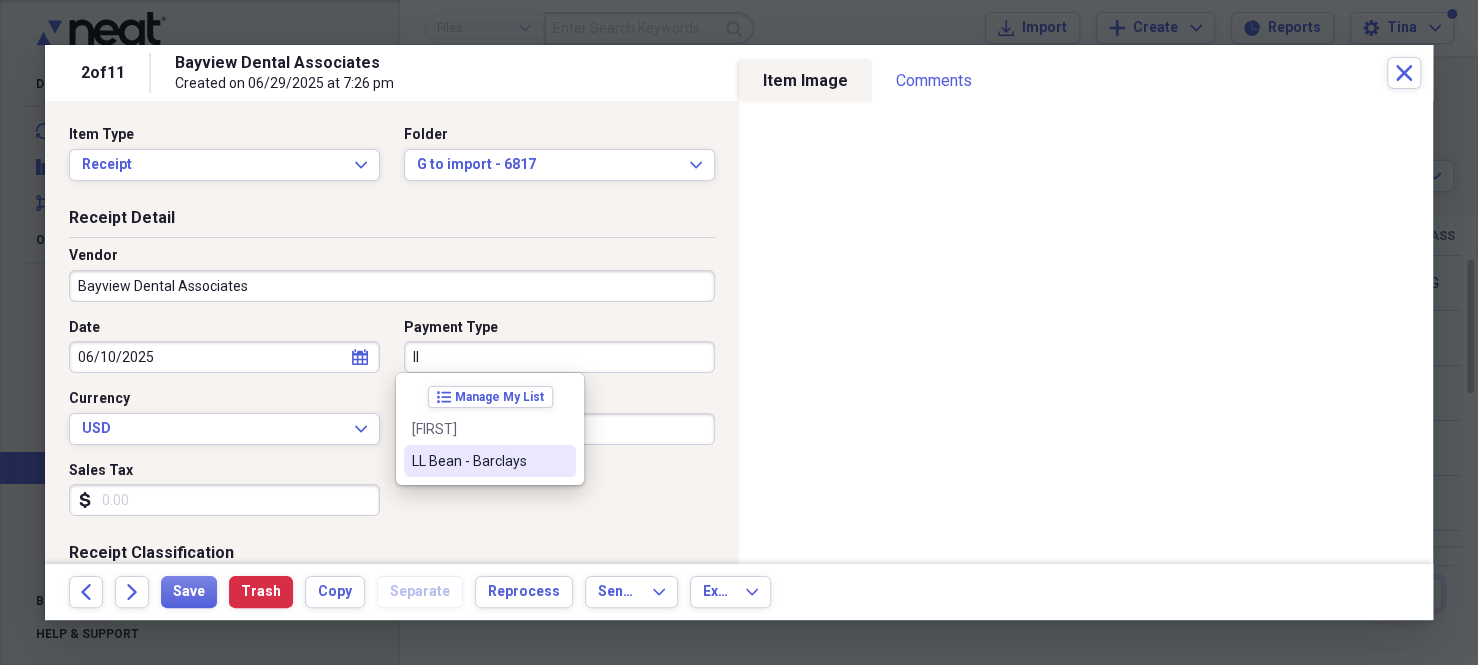 click on "LL Bean - Barclays" at bounding box center (478, 461) 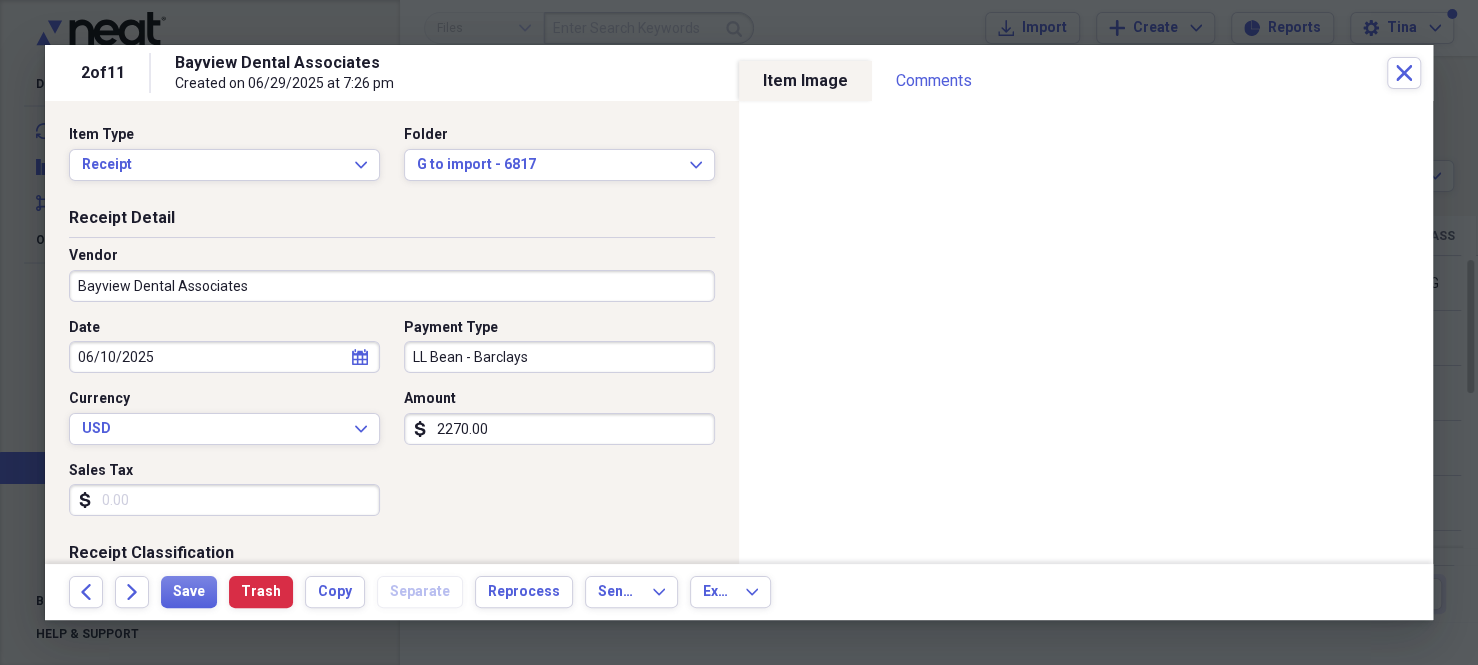 click on "2270.00" at bounding box center (559, 429) 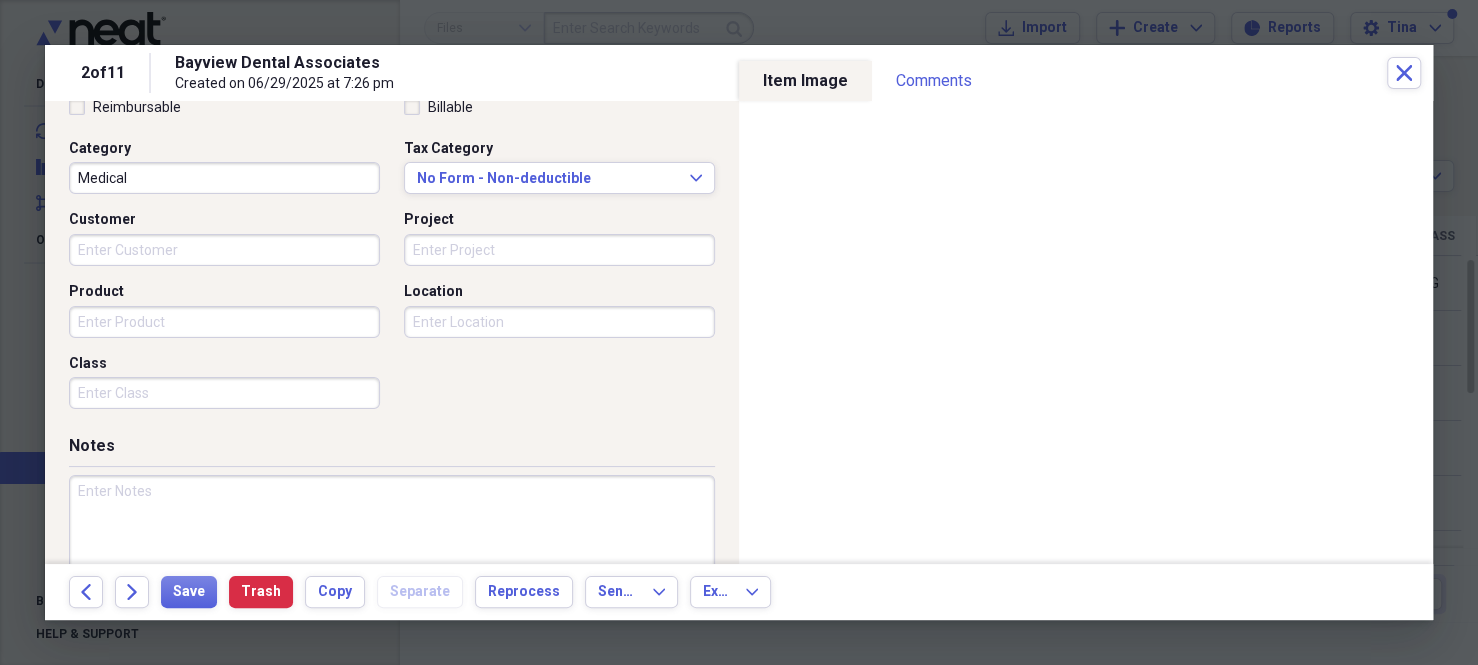 scroll, scrollTop: 500, scrollLeft: 0, axis: vertical 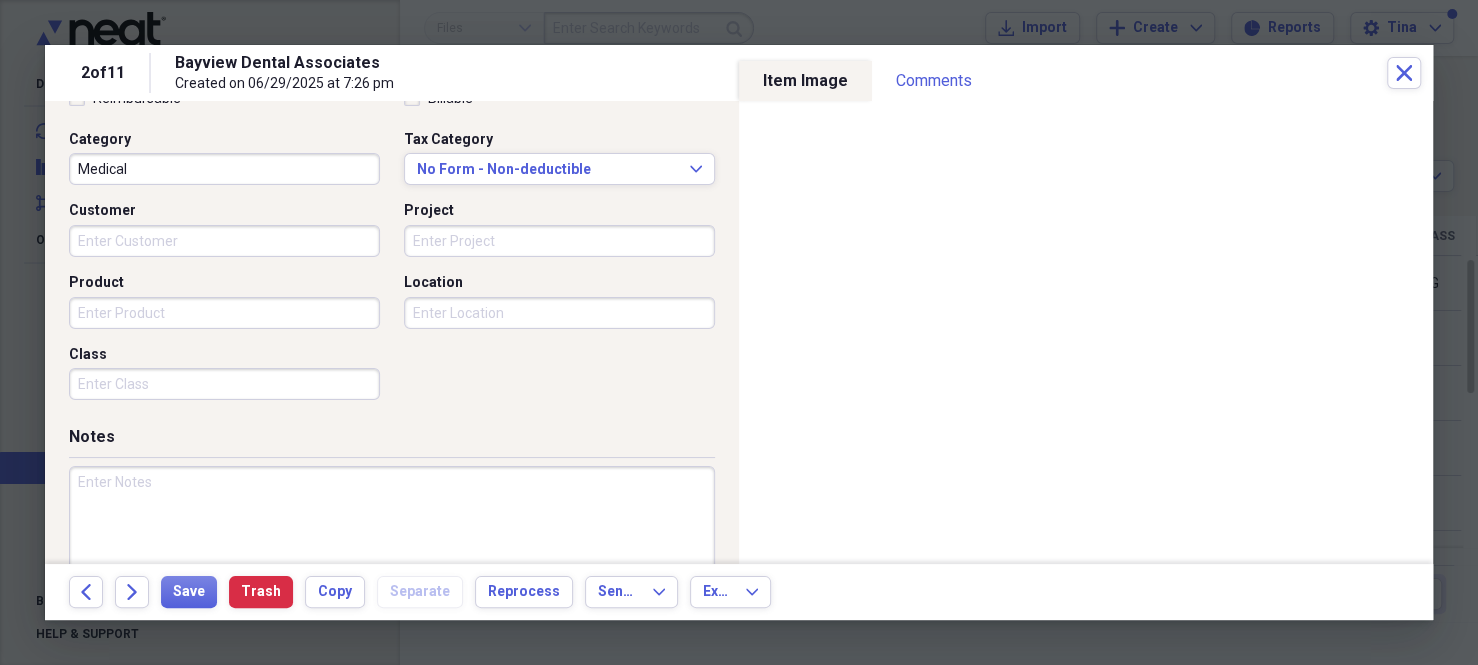 click on "Class" at bounding box center (224, 384) 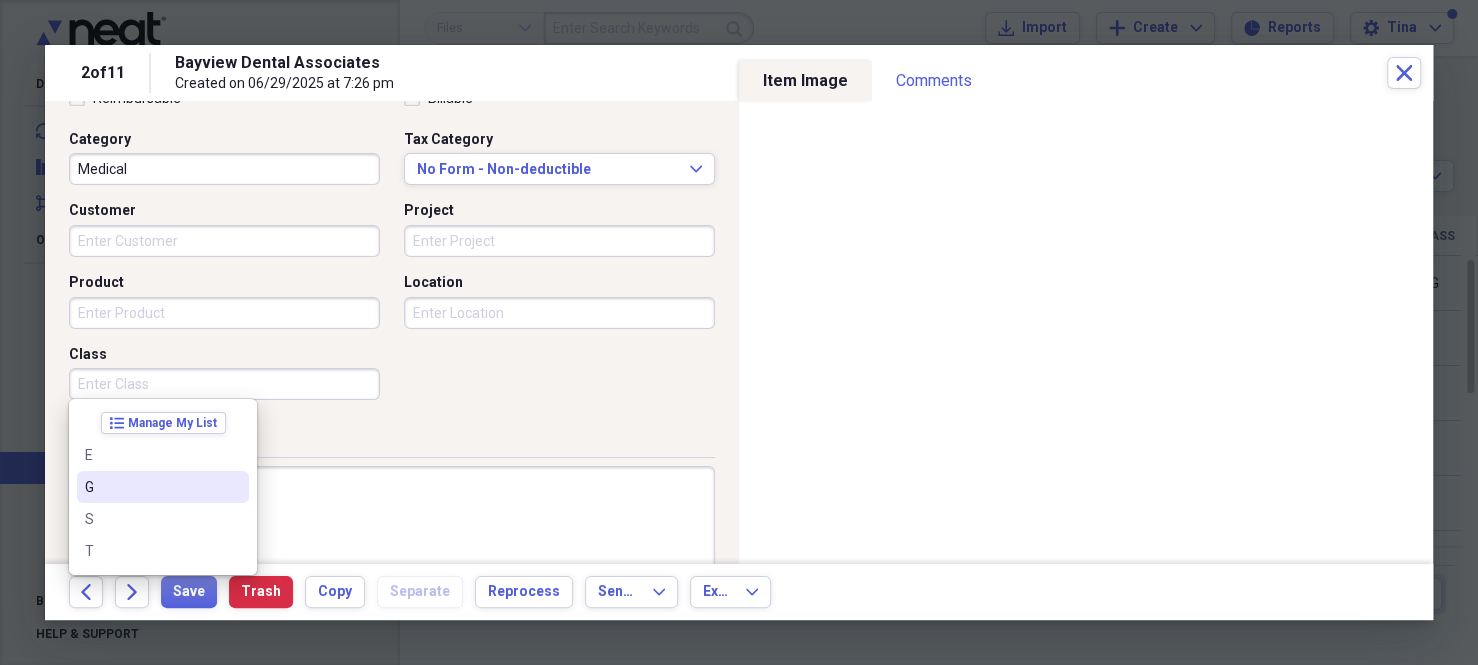 click on "G" at bounding box center [151, 487] 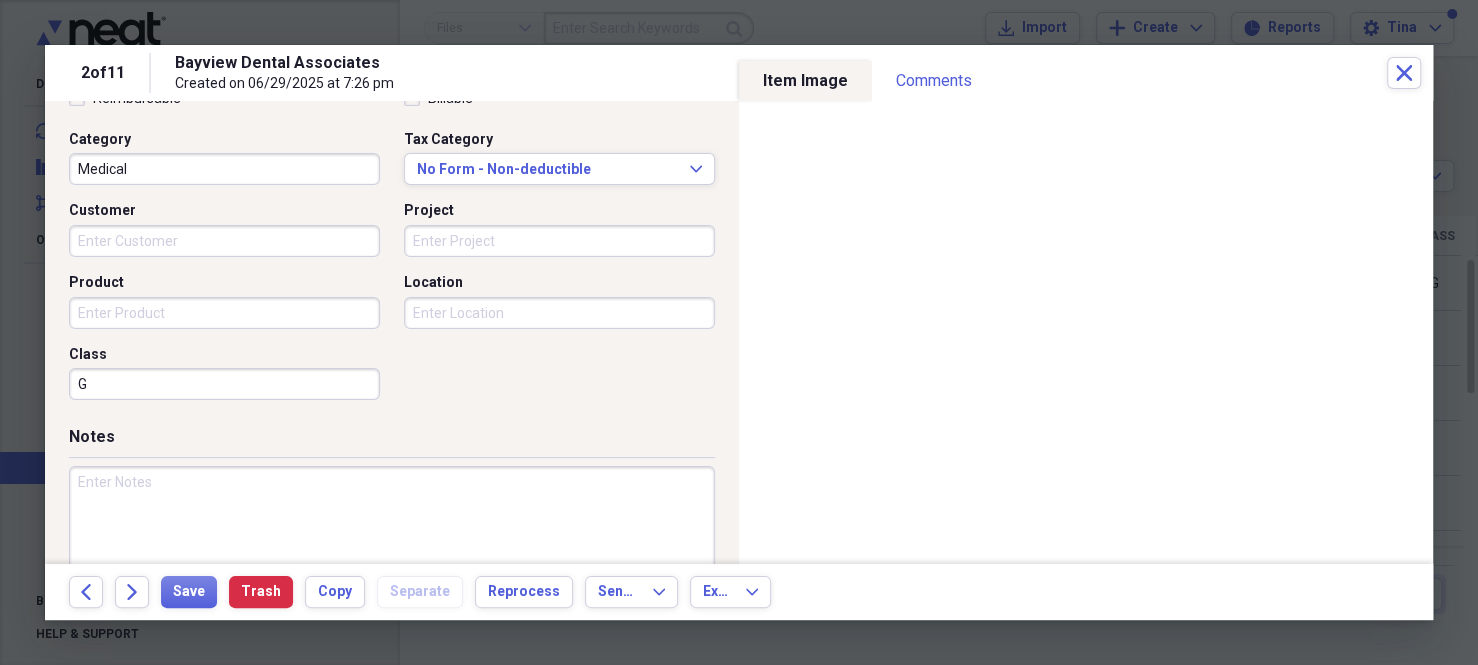 click at bounding box center [392, 531] 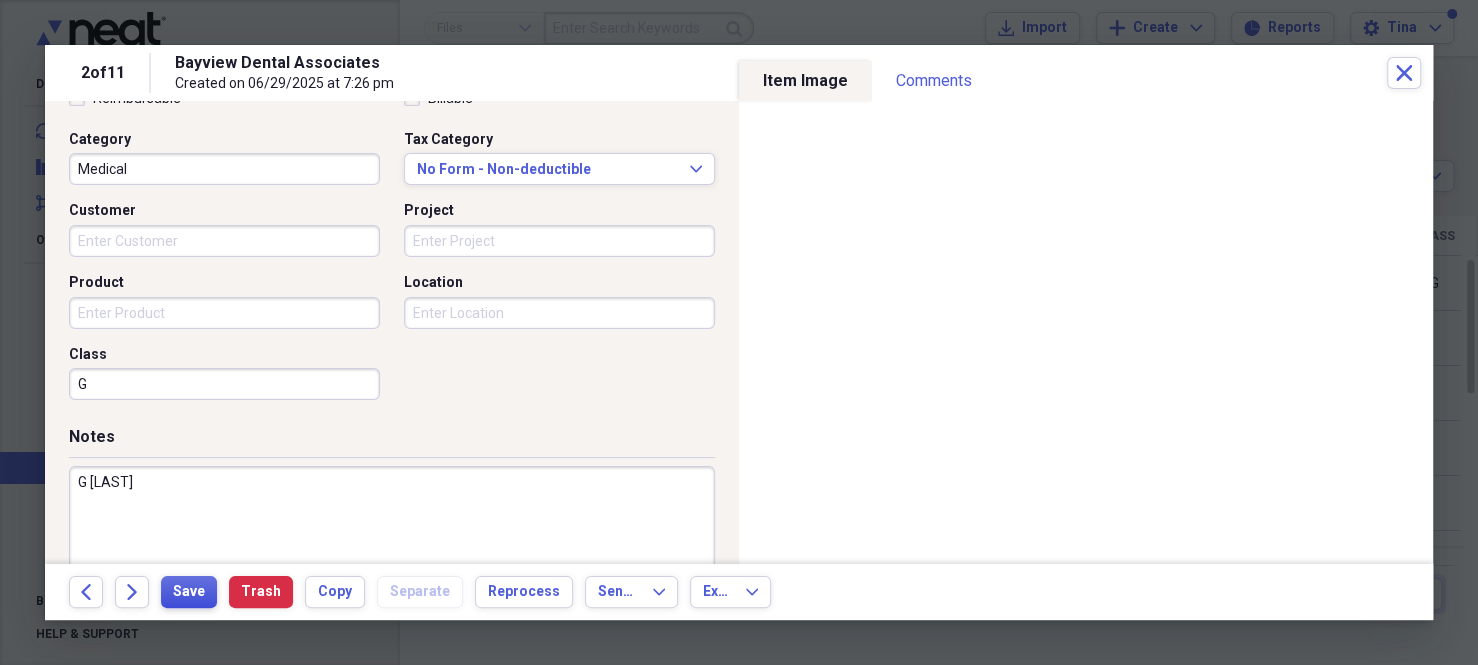 click on "Save" at bounding box center (189, 592) 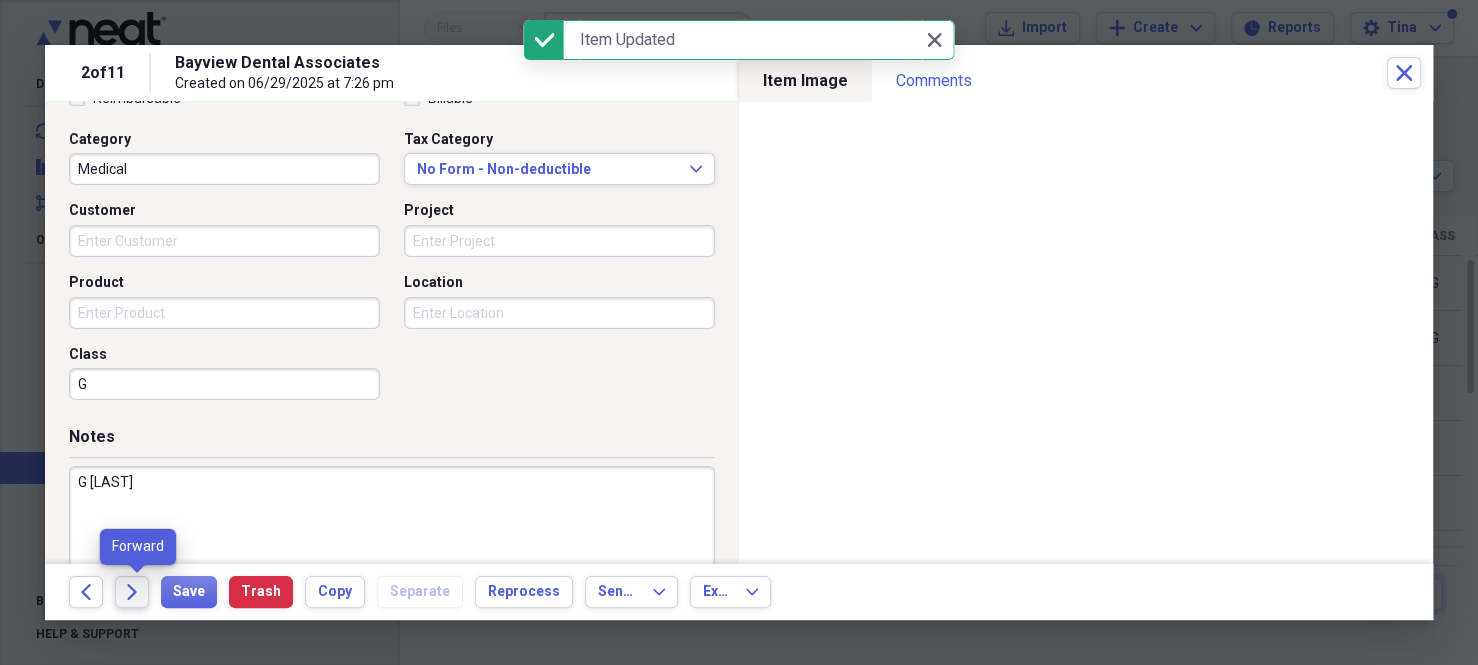 click on "Forward" 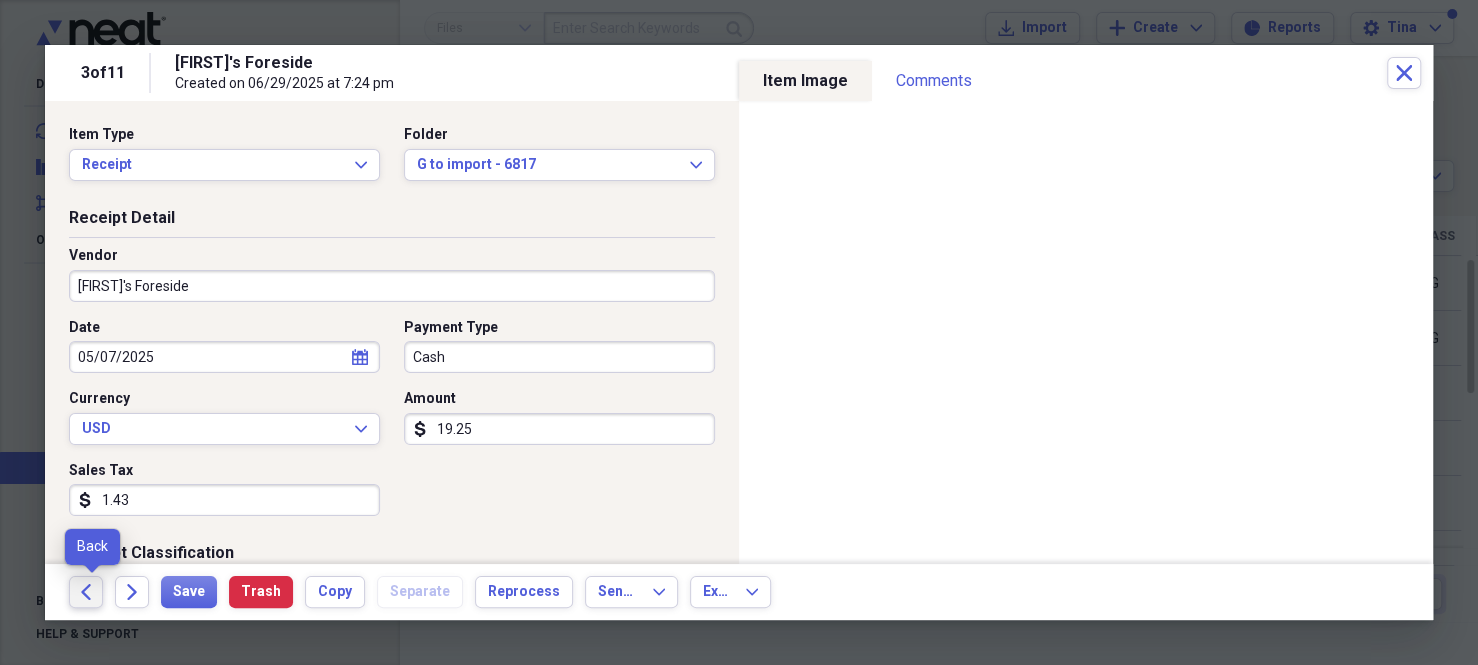 click on "Back" 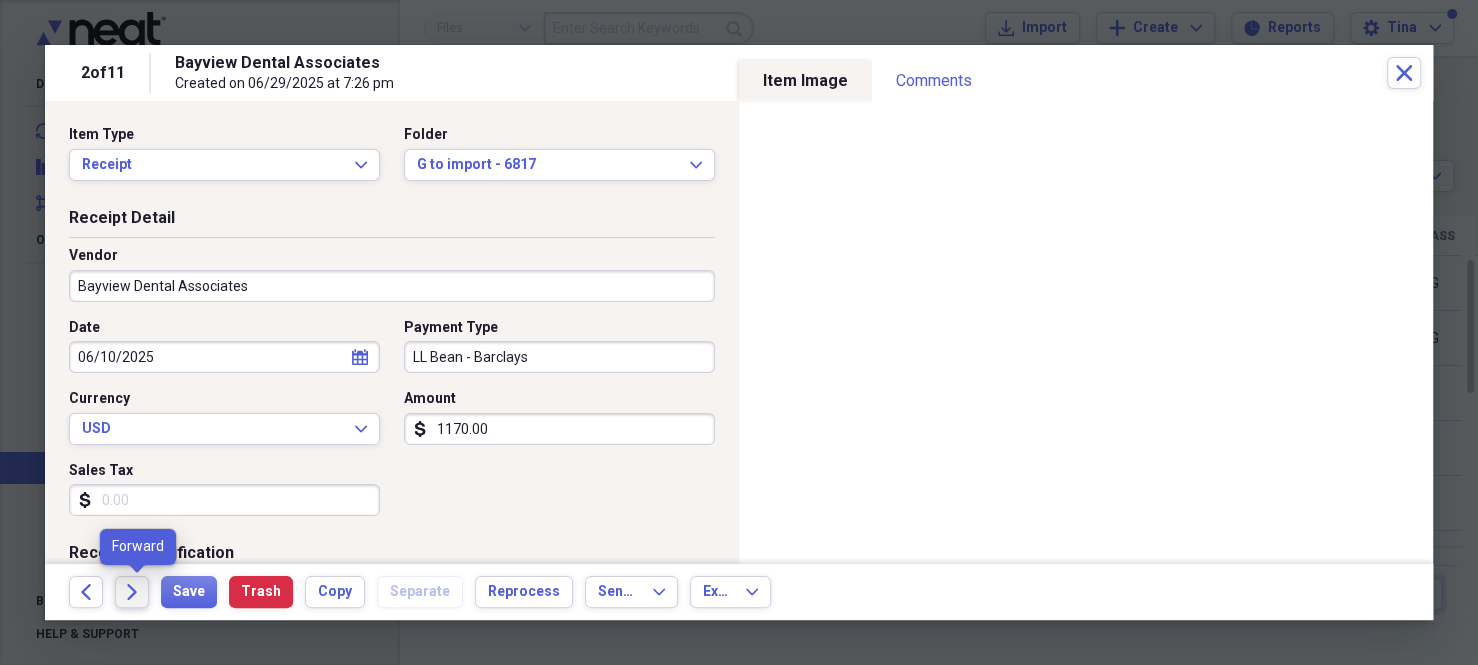 click on "Forward" at bounding box center (132, 592) 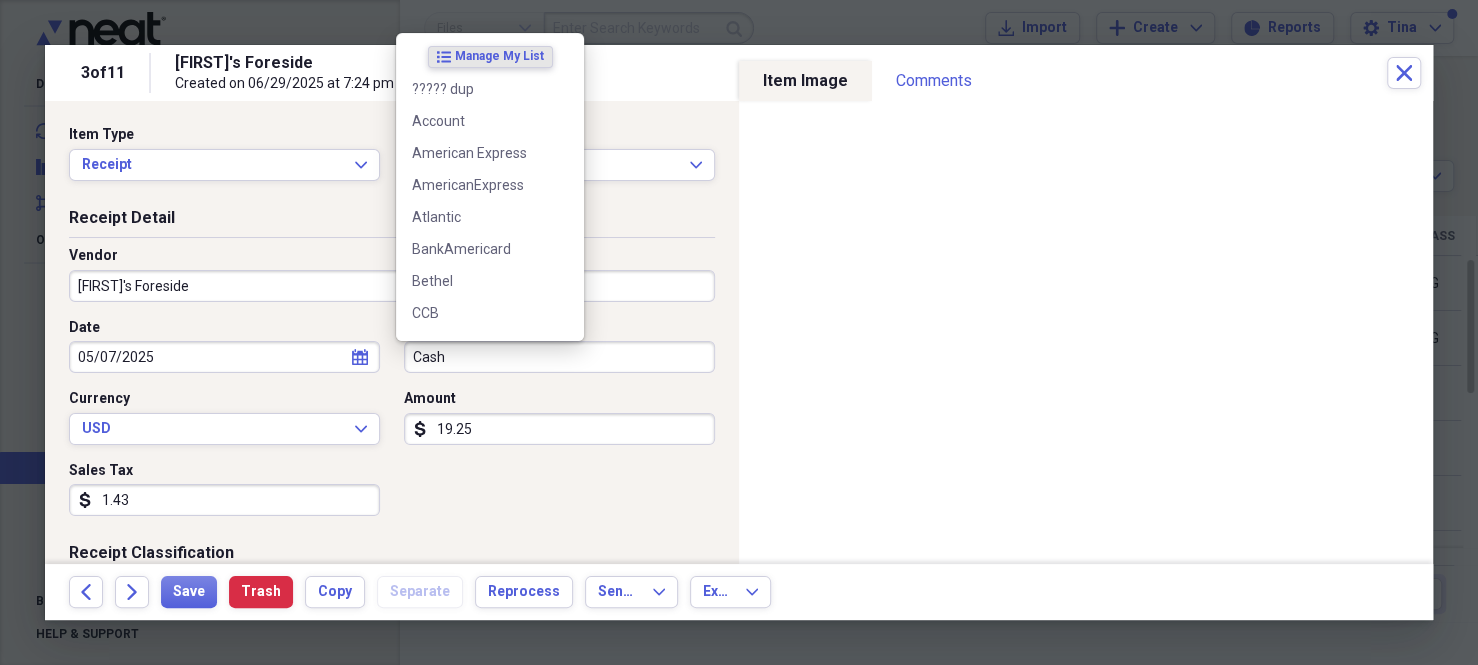 click on "Cash" at bounding box center (559, 357) 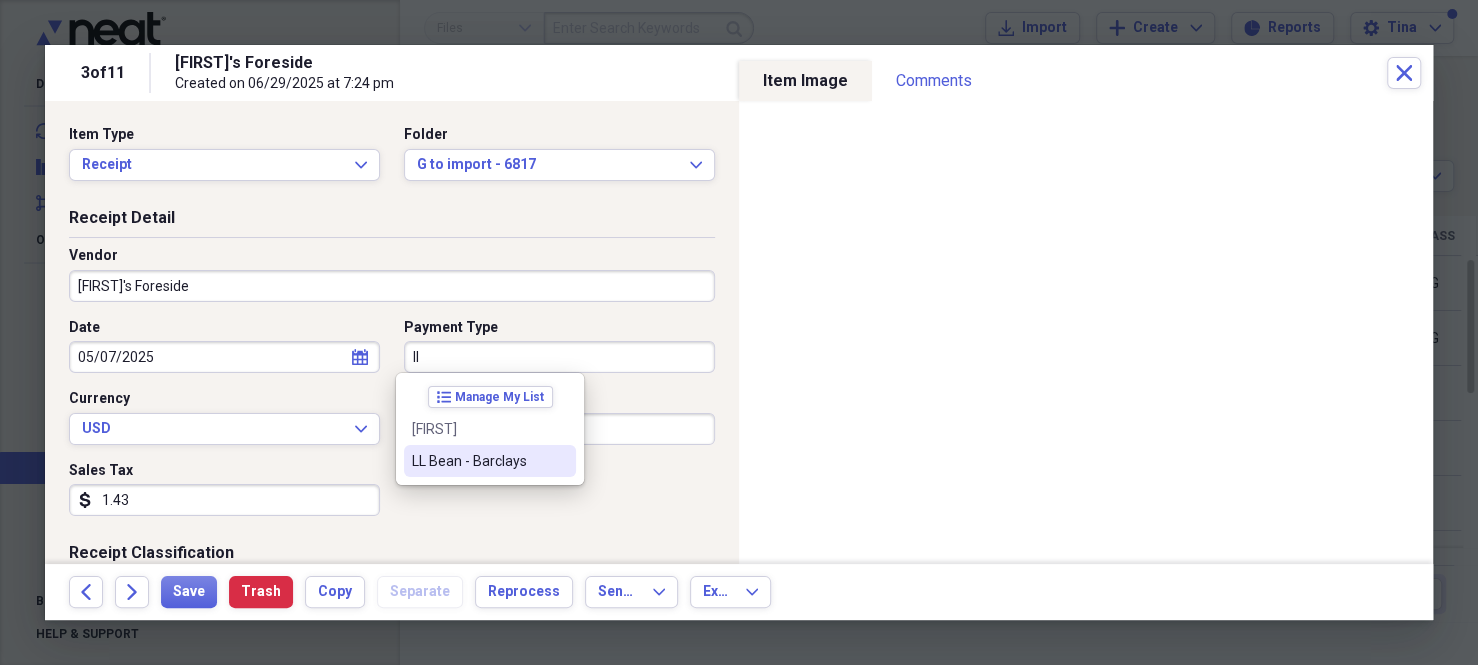 click on "LL Bean - Barclays" at bounding box center [478, 461] 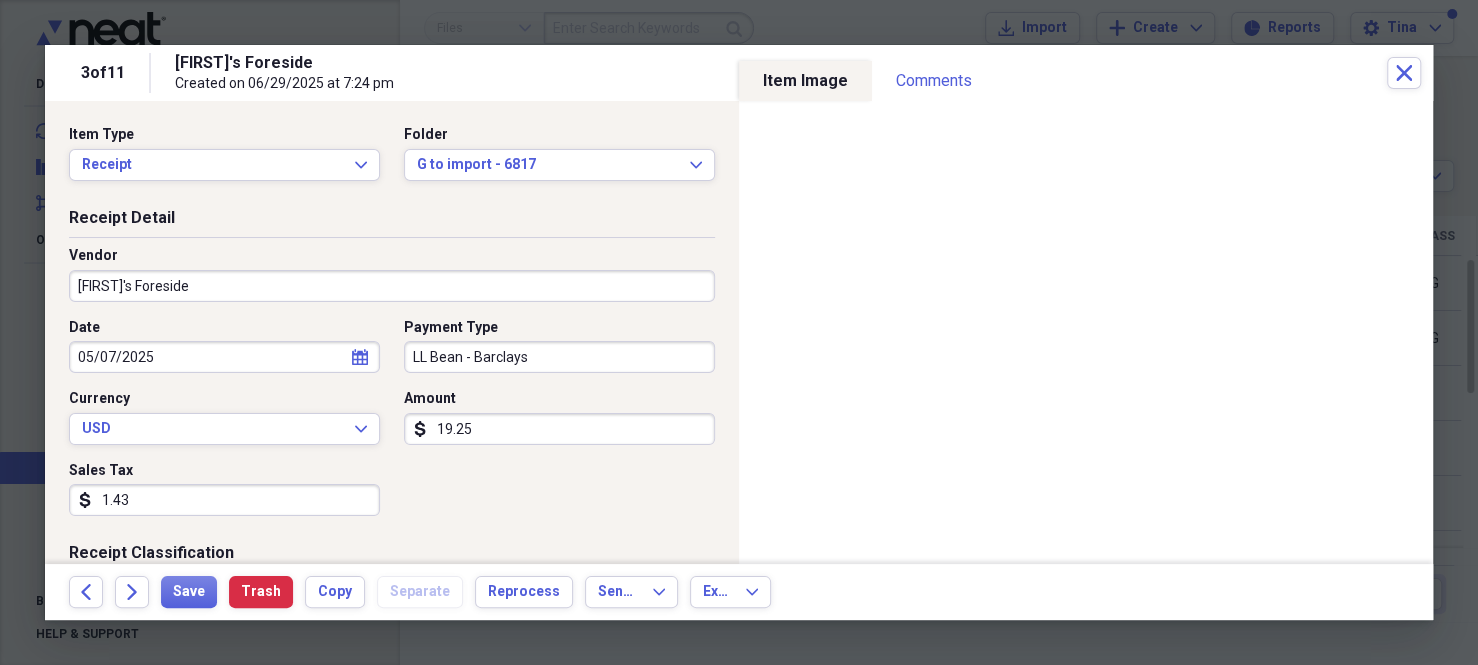 click on "19.25" at bounding box center [559, 429] 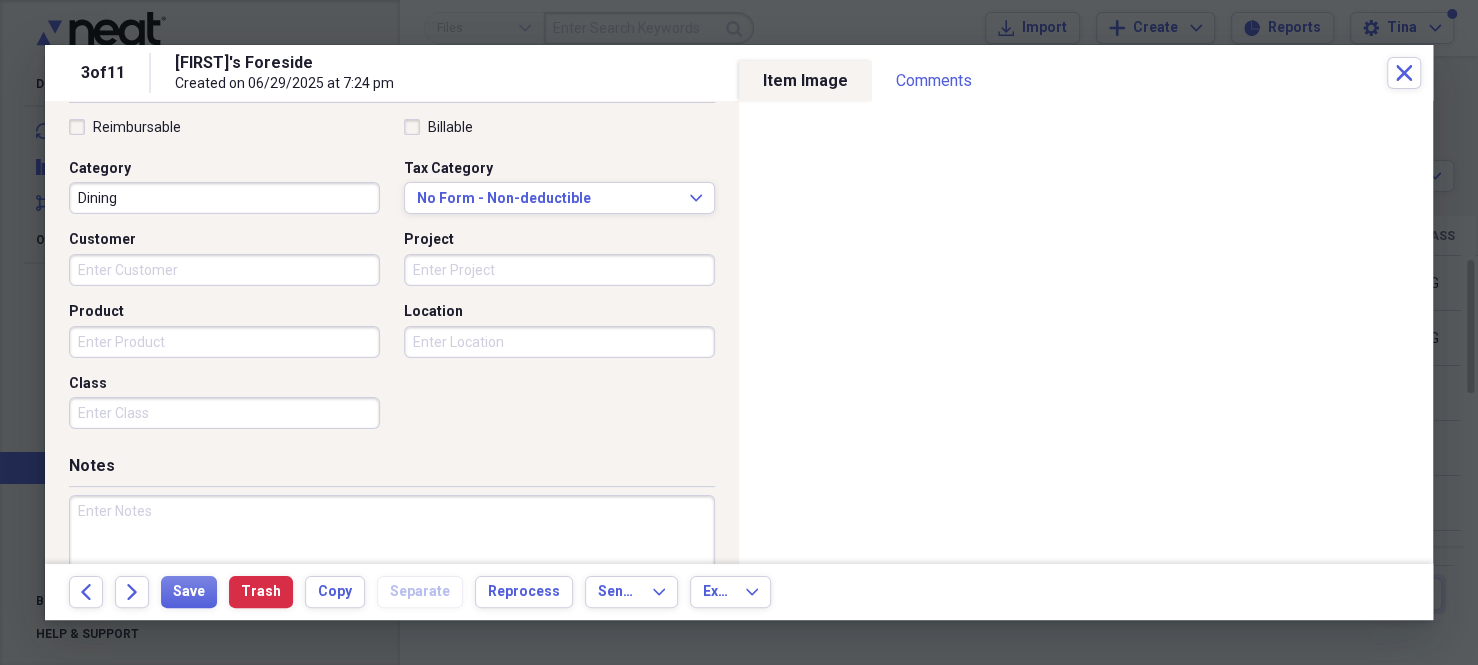 scroll, scrollTop: 500, scrollLeft: 0, axis: vertical 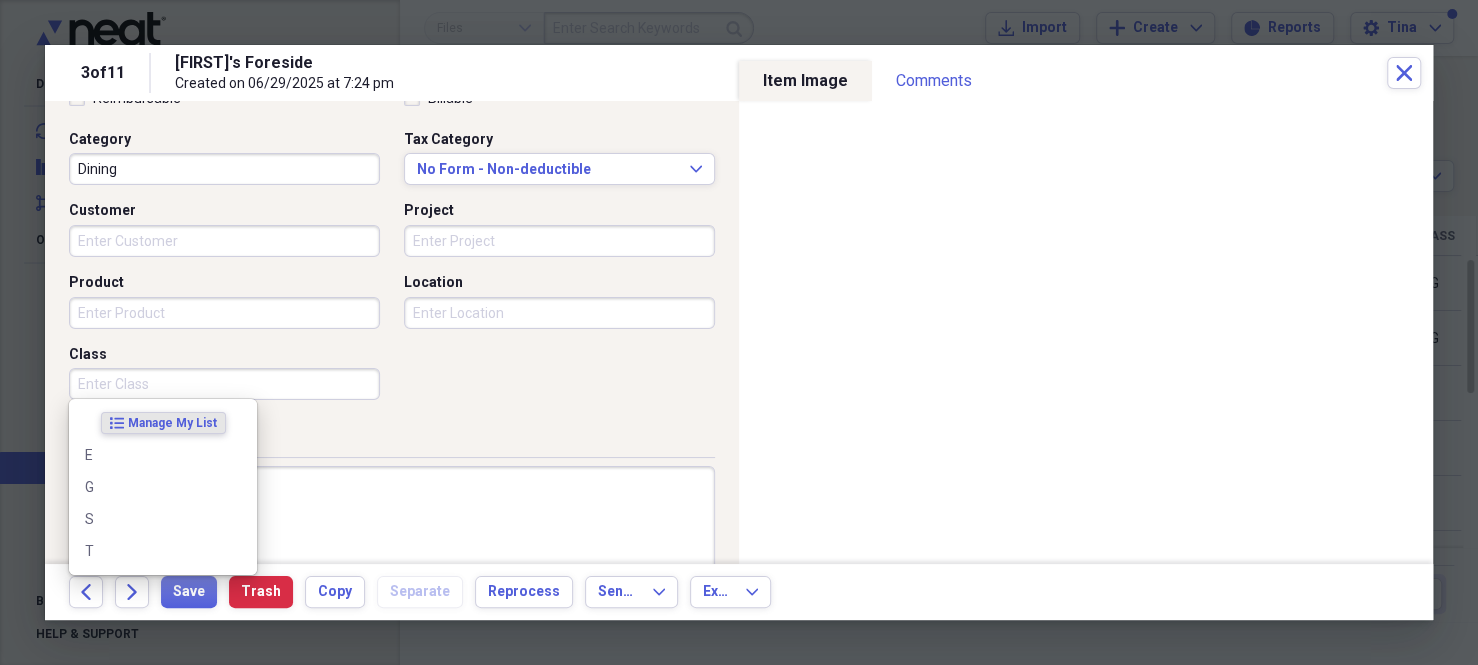 click on "Class" at bounding box center [224, 384] 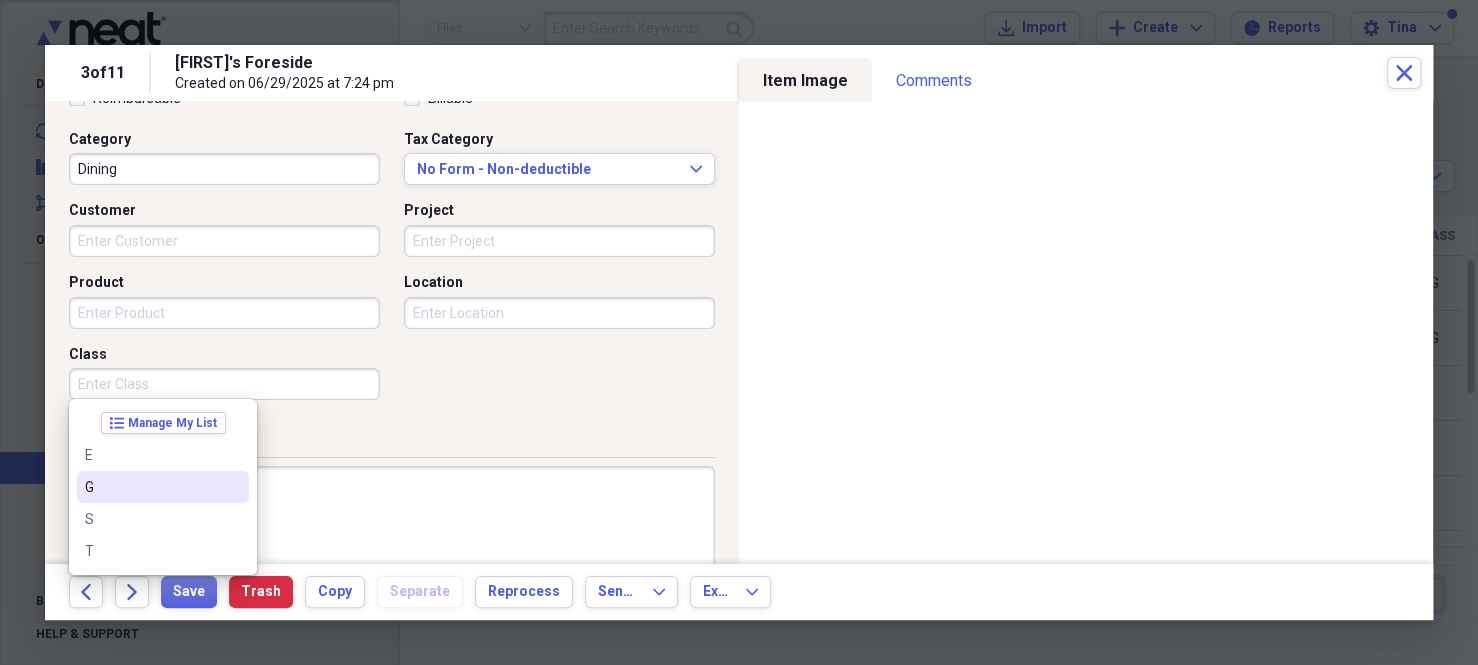 click on "G" at bounding box center [163, 487] 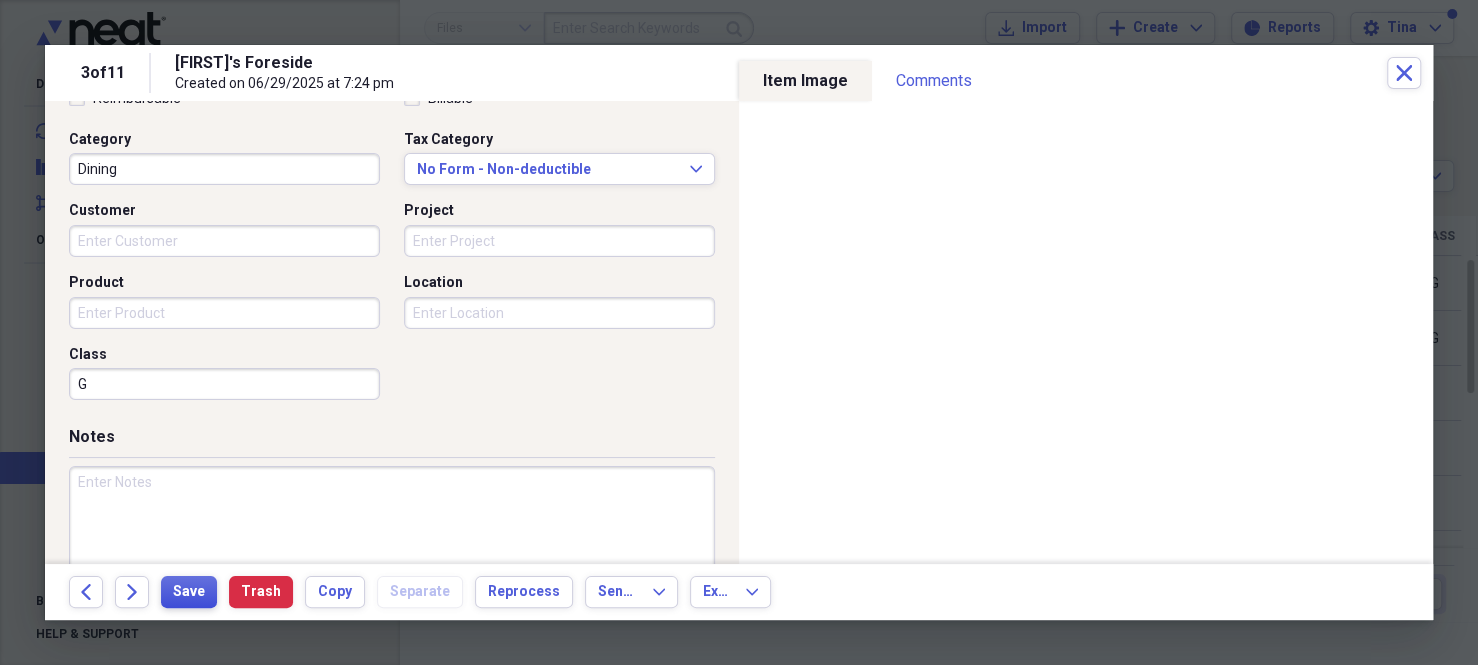 click on "Save" at bounding box center (189, 592) 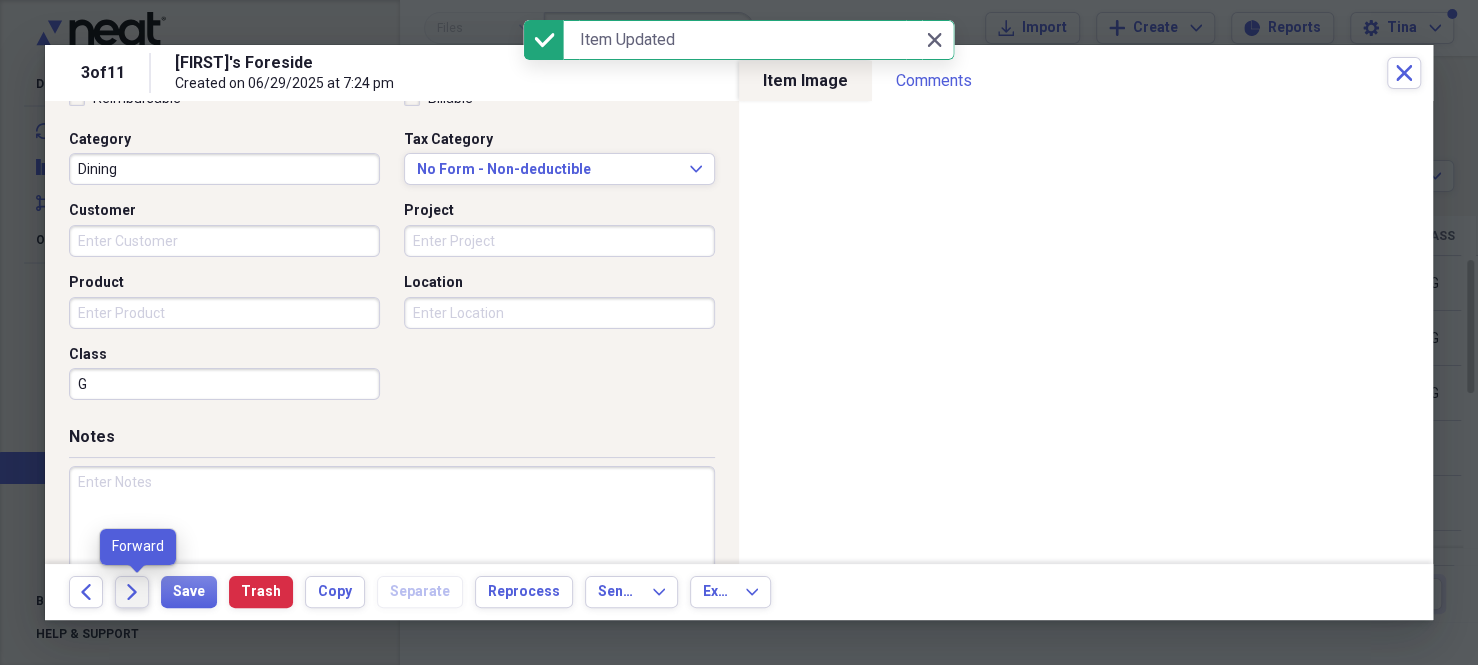 click on "Forward" 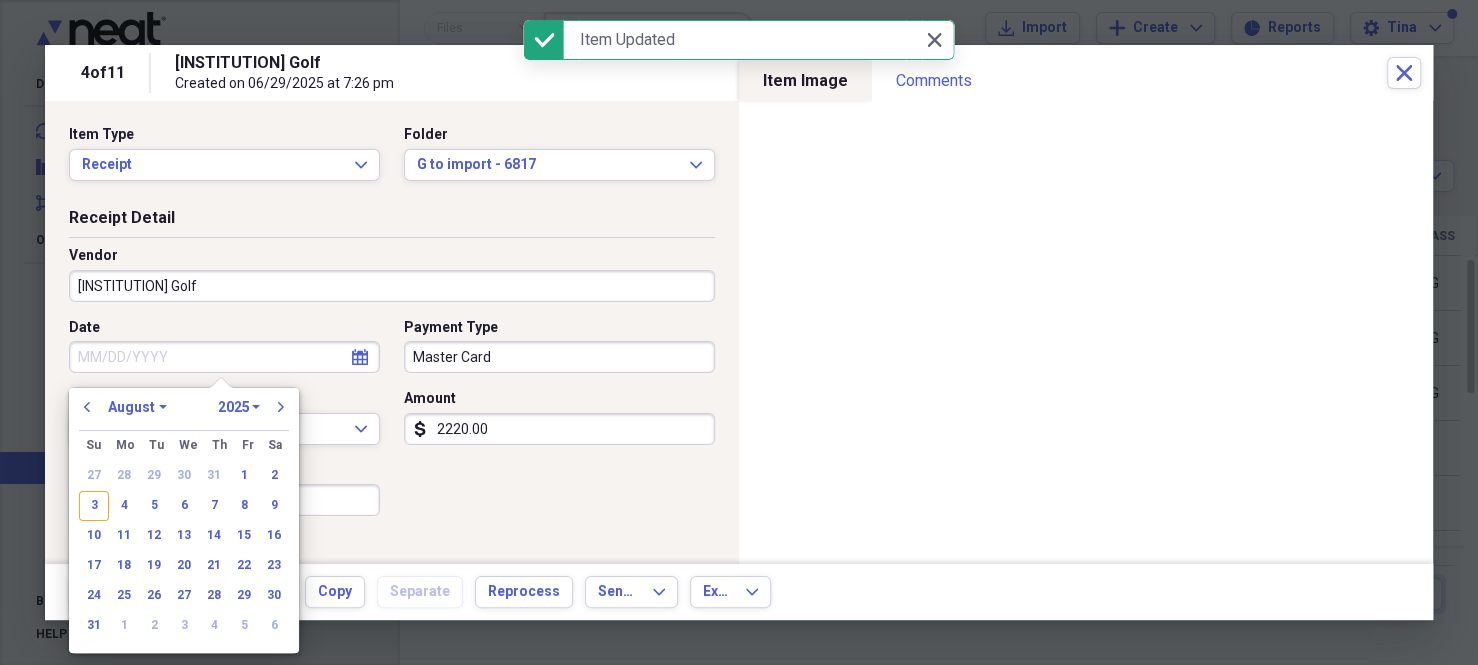 click on "Date" at bounding box center [224, 357] 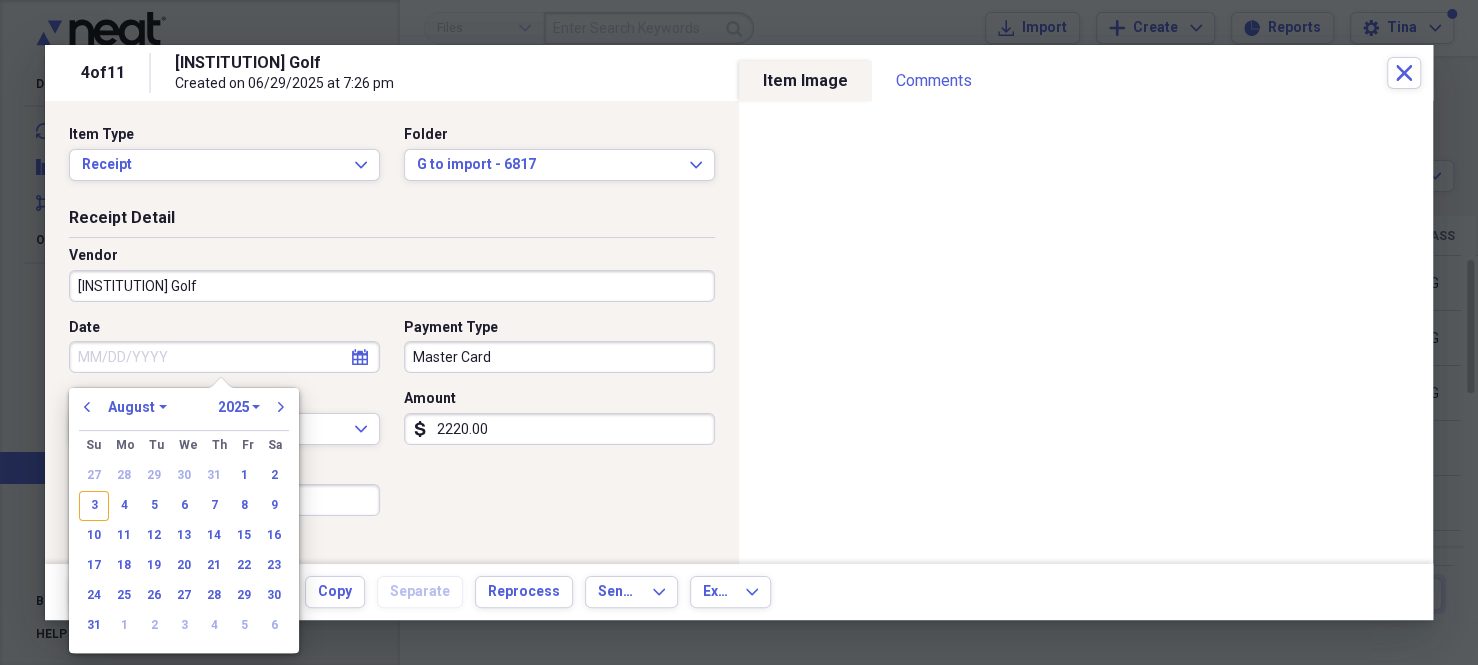 click on "Date" at bounding box center (224, 357) 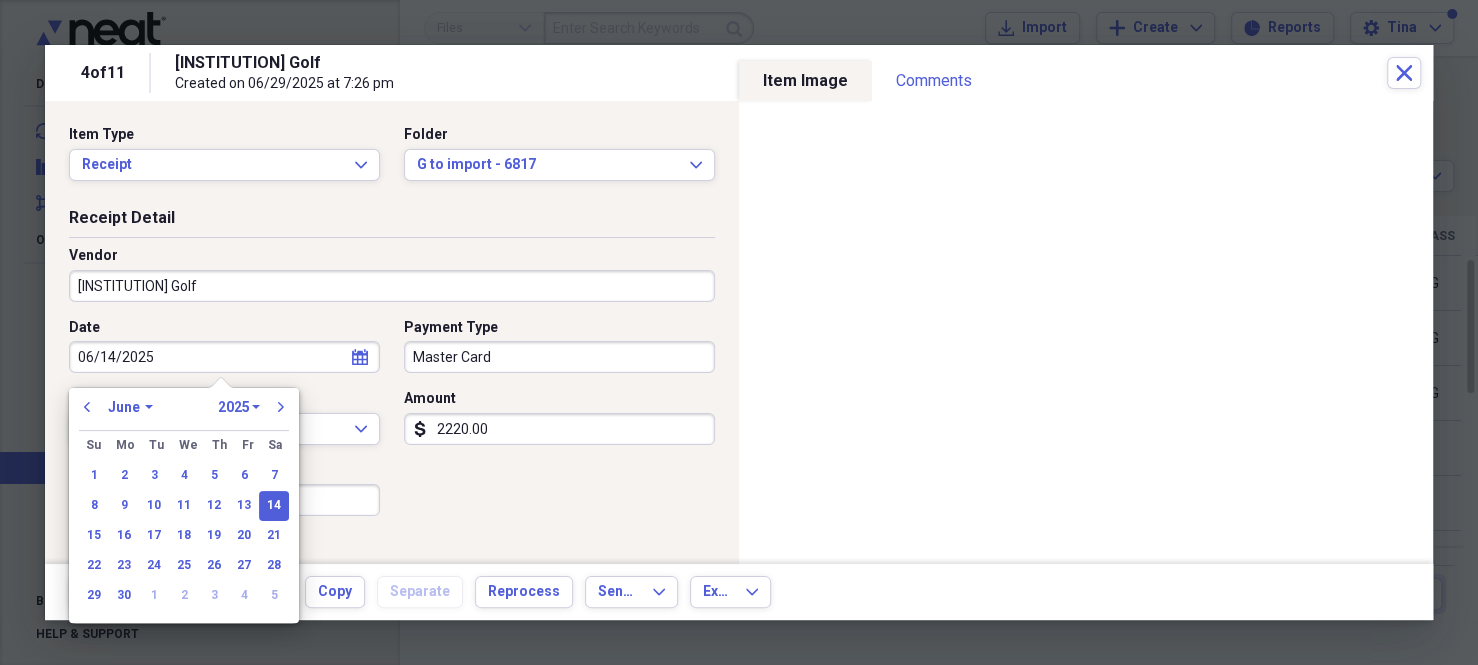 click on "14" at bounding box center [274, 506] 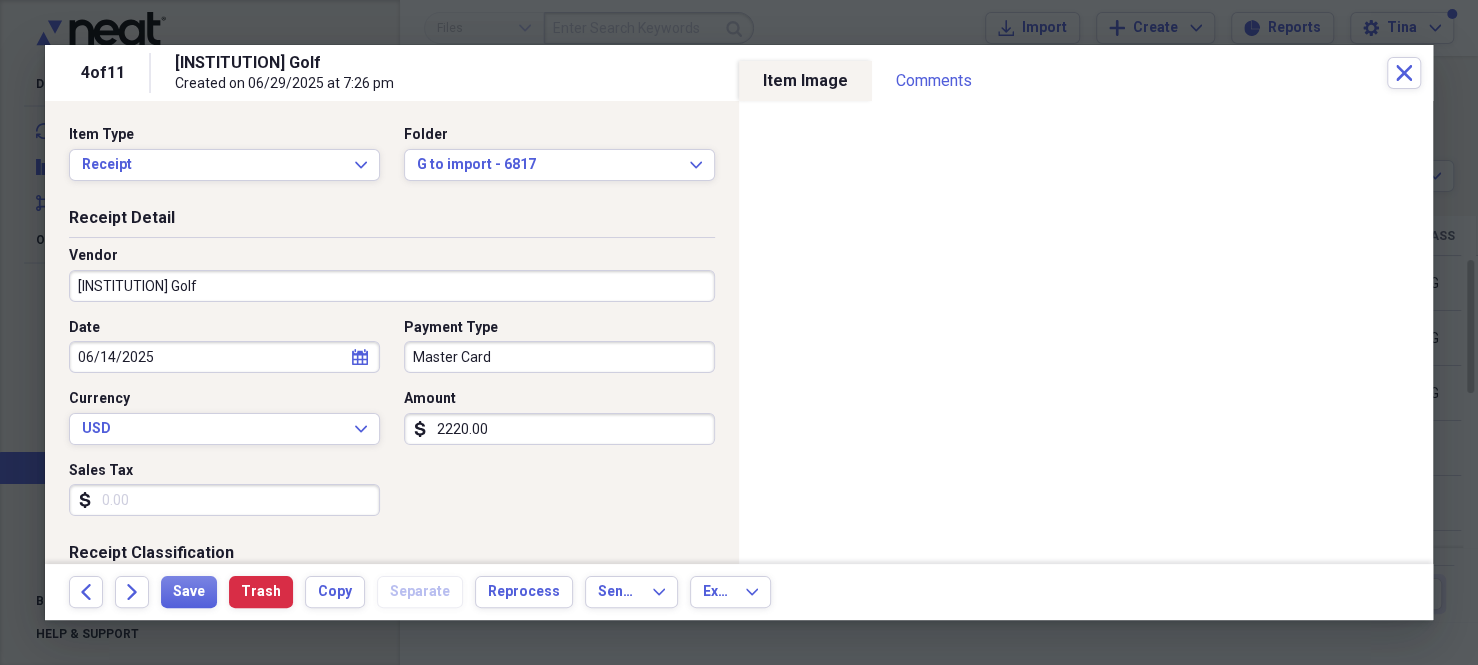 click on "Master Card" at bounding box center (559, 357) 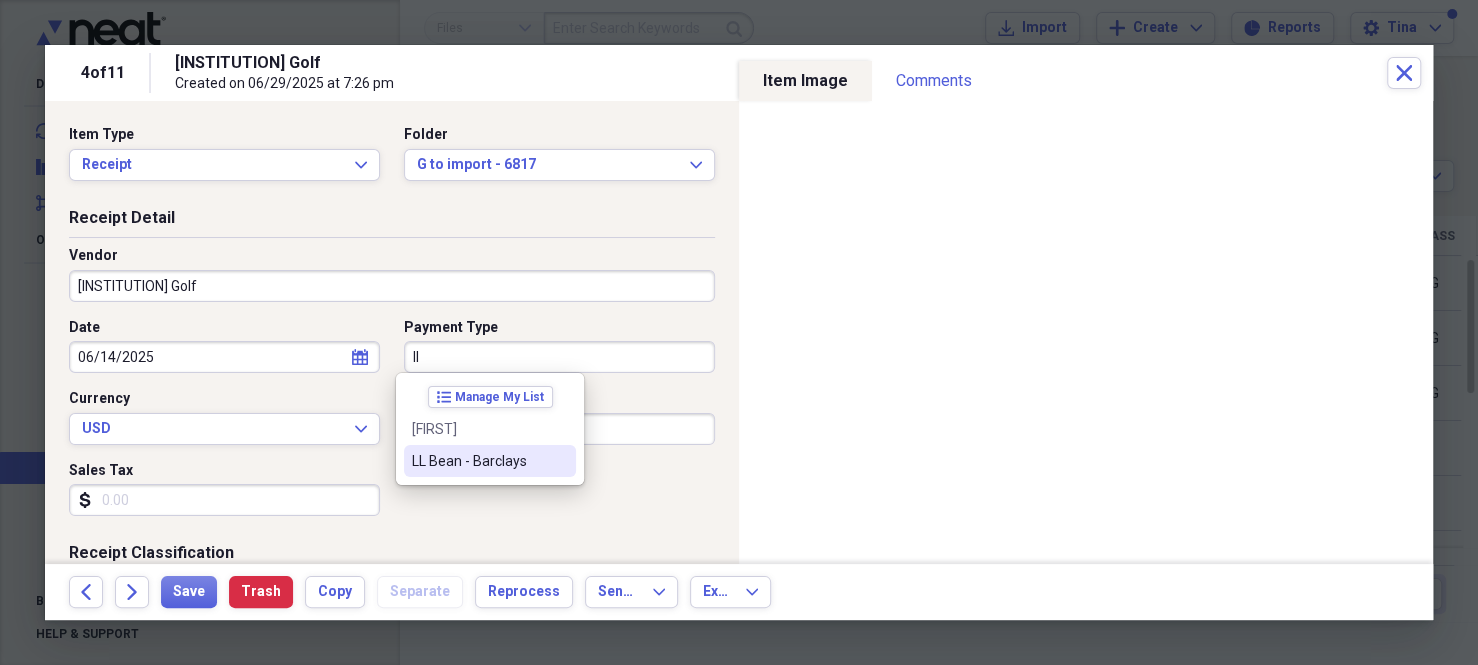click on "LL Bean - Barclays" at bounding box center (478, 461) 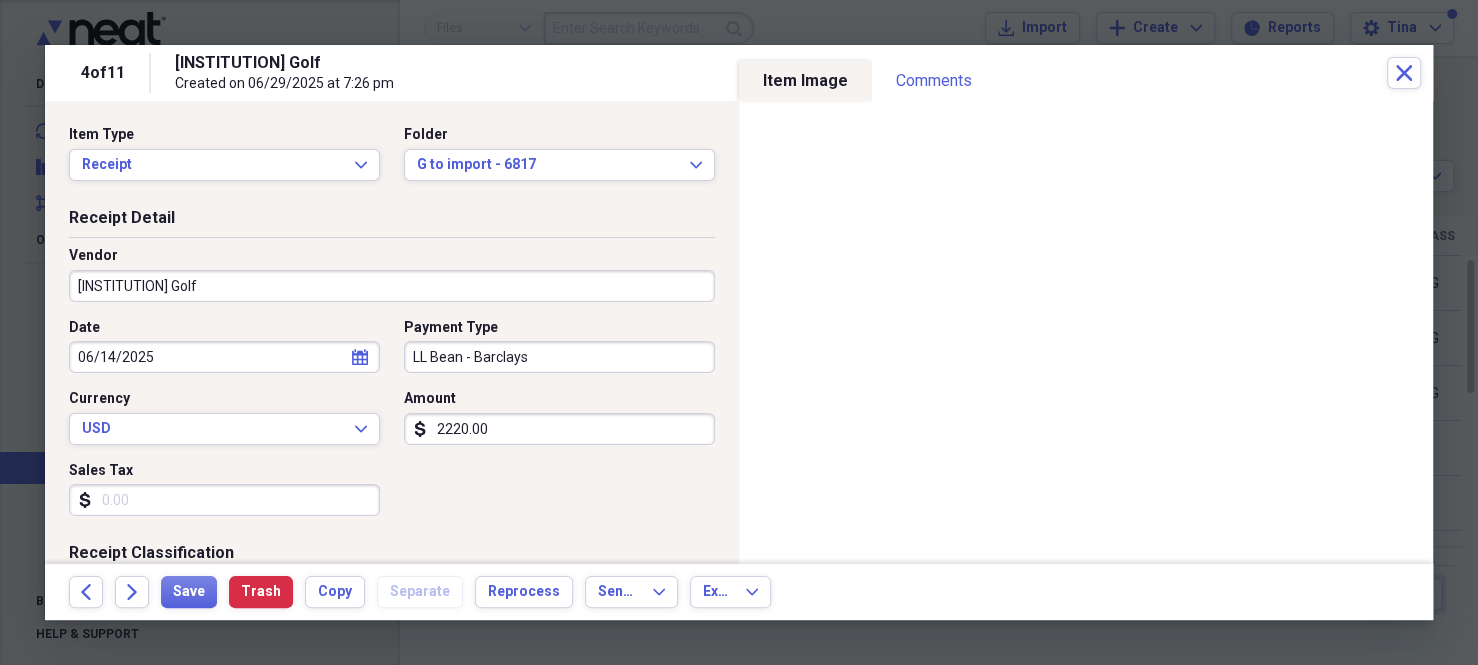 click on "2220.00" at bounding box center [559, 429] 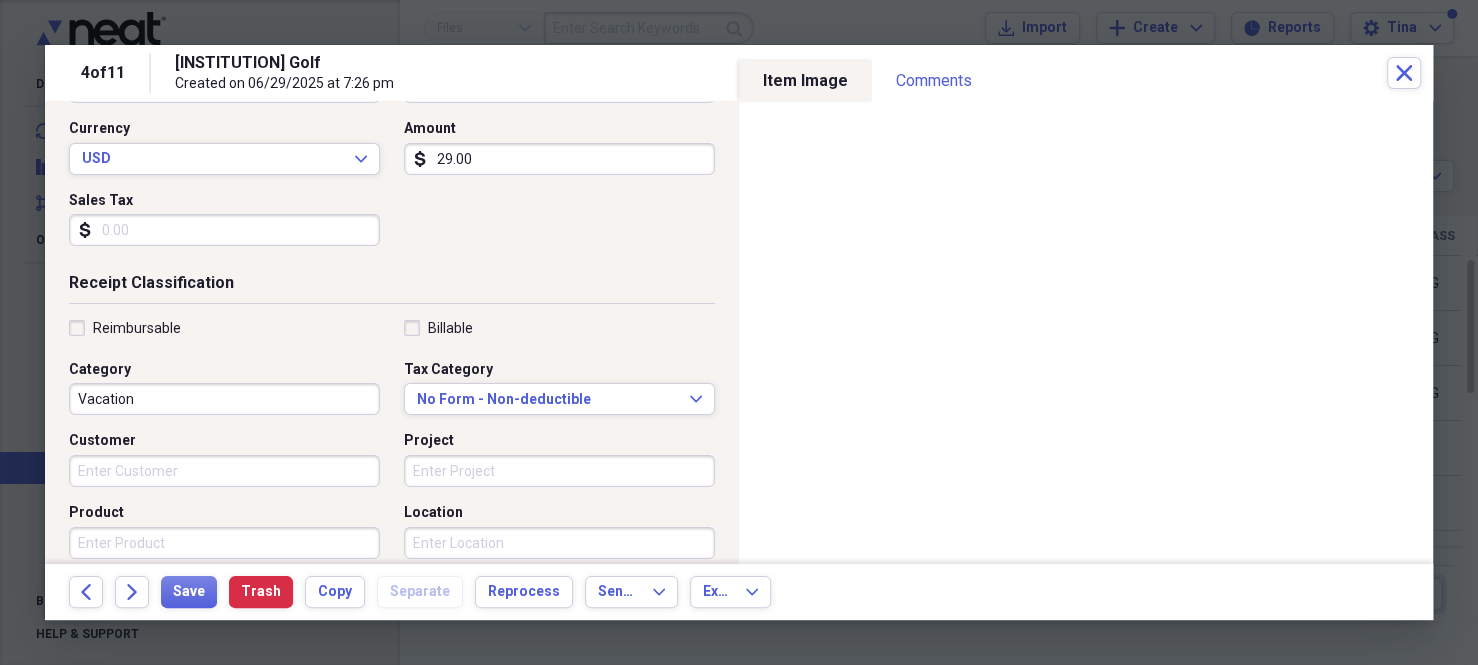 scroll, scrollTop: 300, scrollLeft: 0, axis: vertical 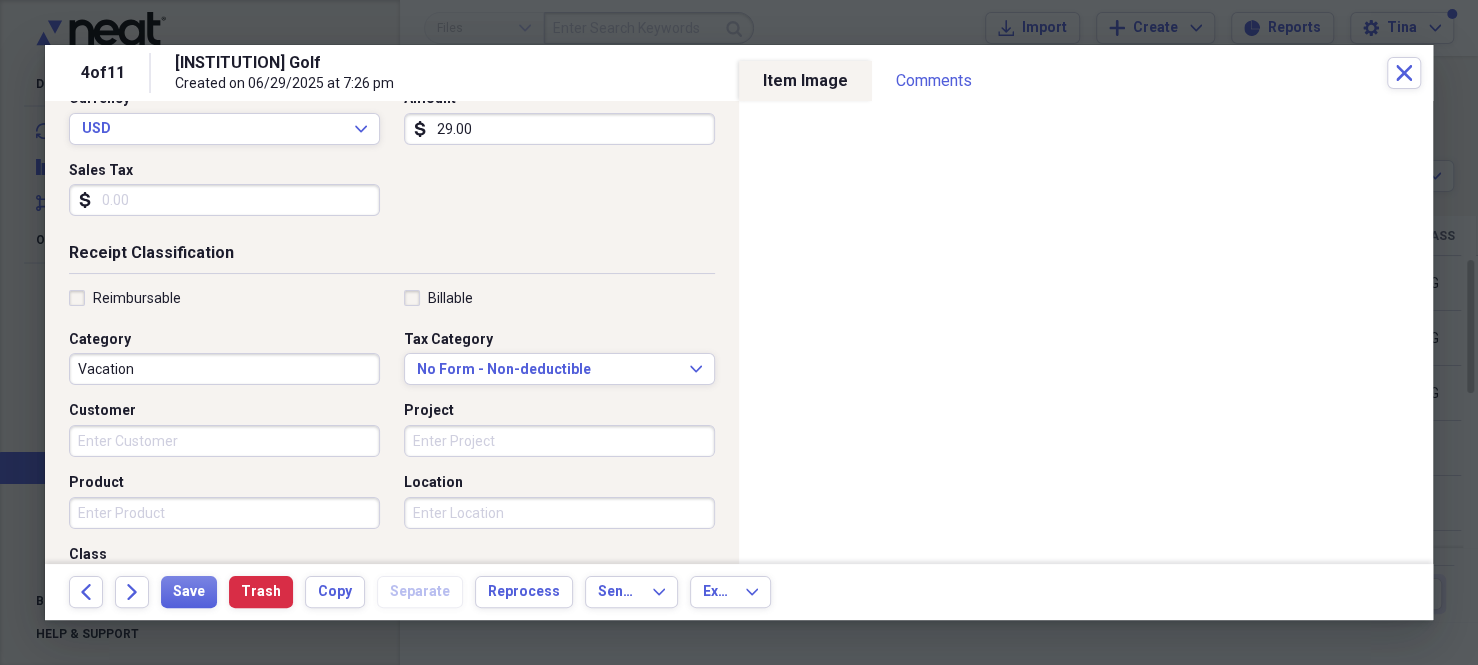 click on "Vacation" at bounding box center (224, 369) 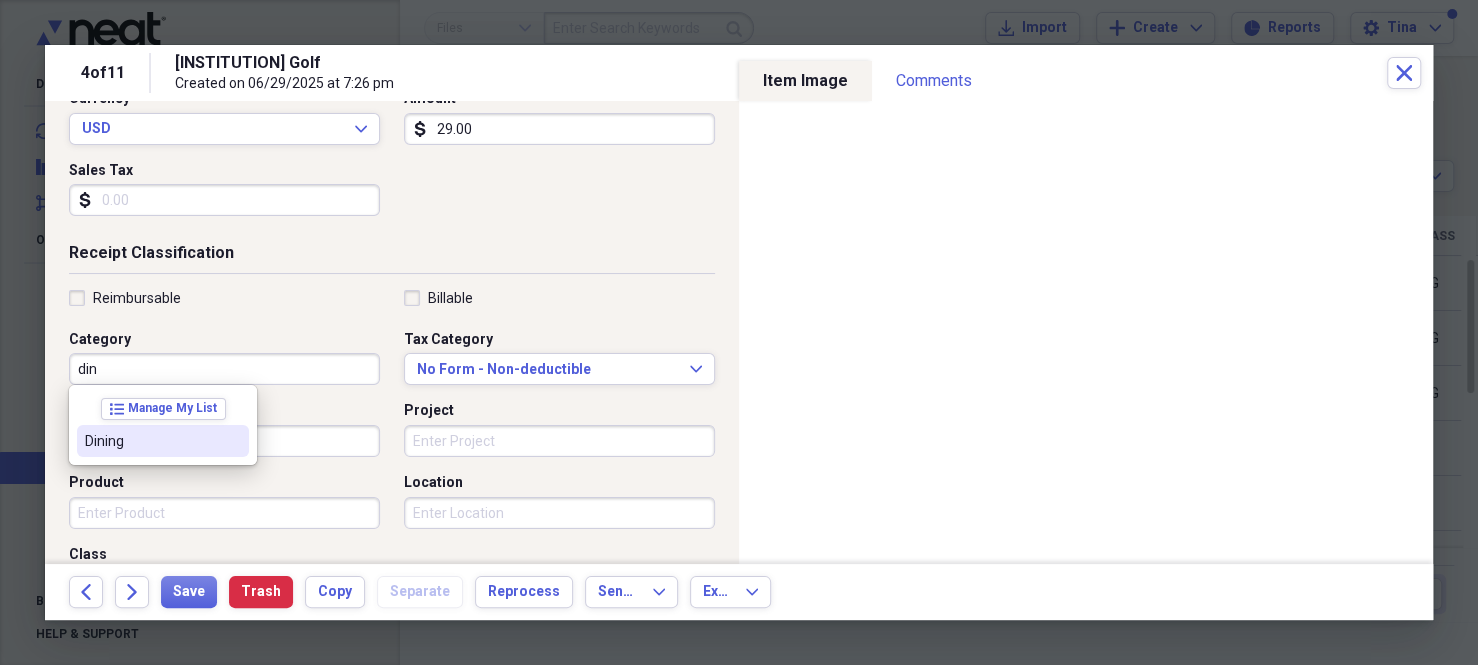 click on "Dining" at bounding box center (151, 441) 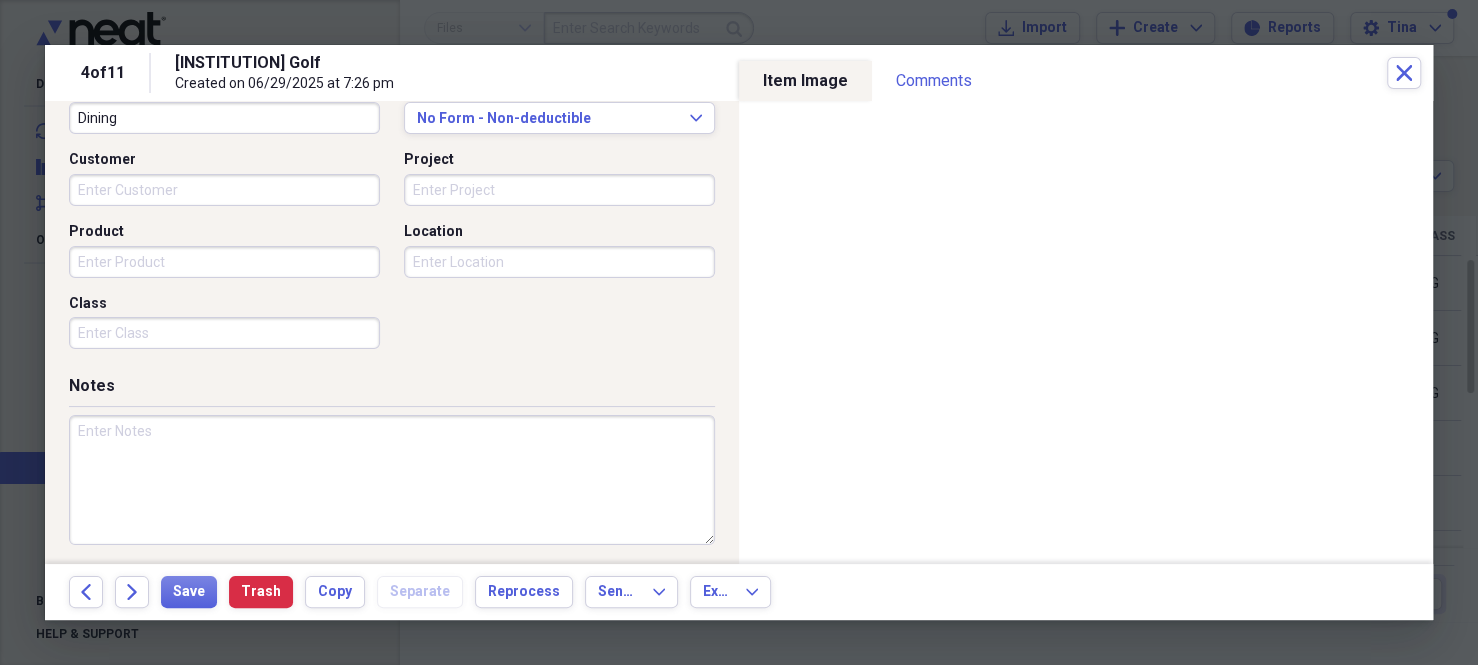 scroll, scrollTop: 556, scrollLeft: 0, axis: vertical 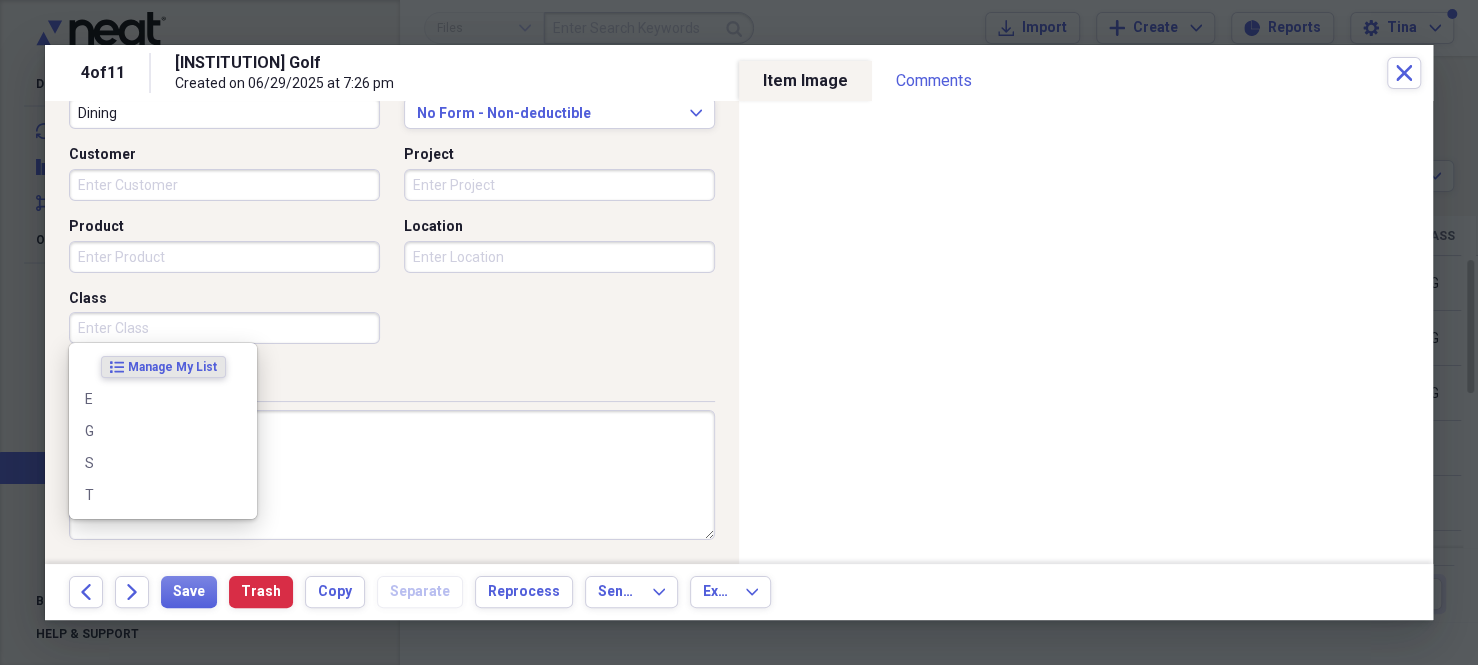 click on "Class" at bounding box center [224, 328] 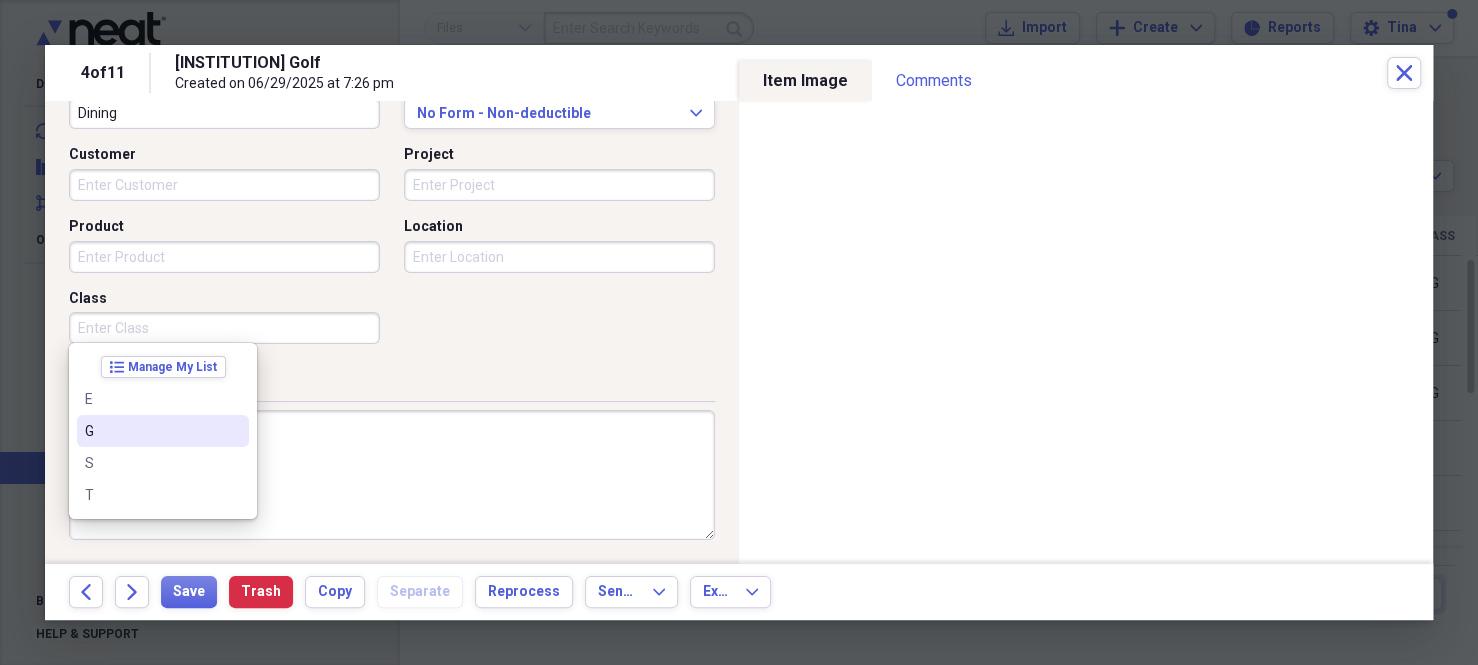 click on "G" at bounding box center (163, 431) 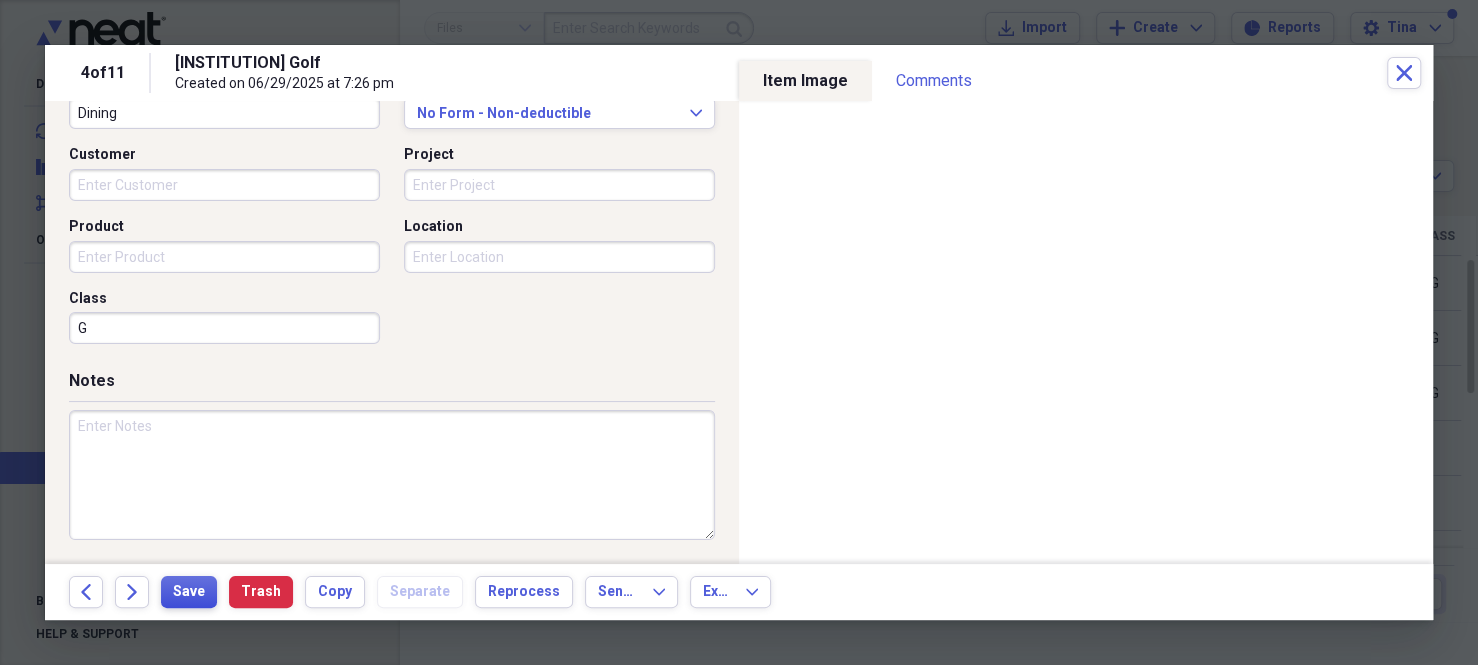 click on "Save" at bounding box center [189, 592] 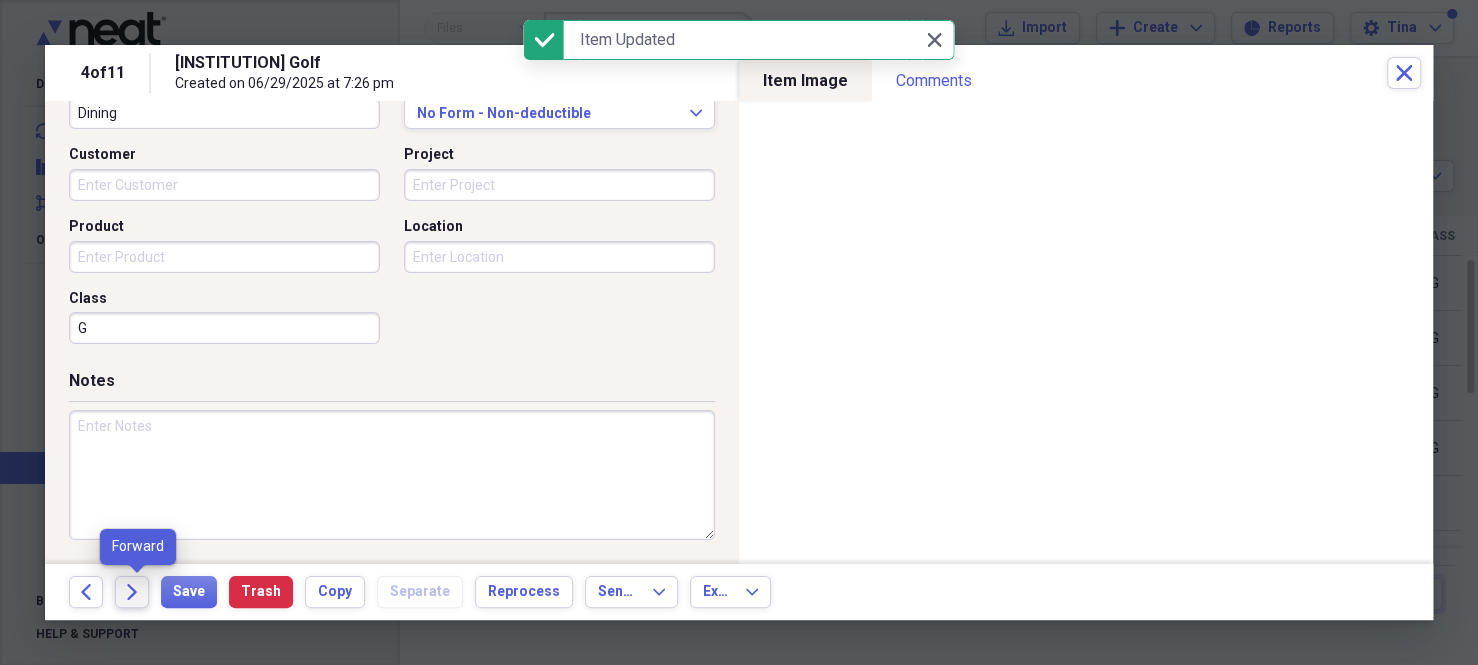 click 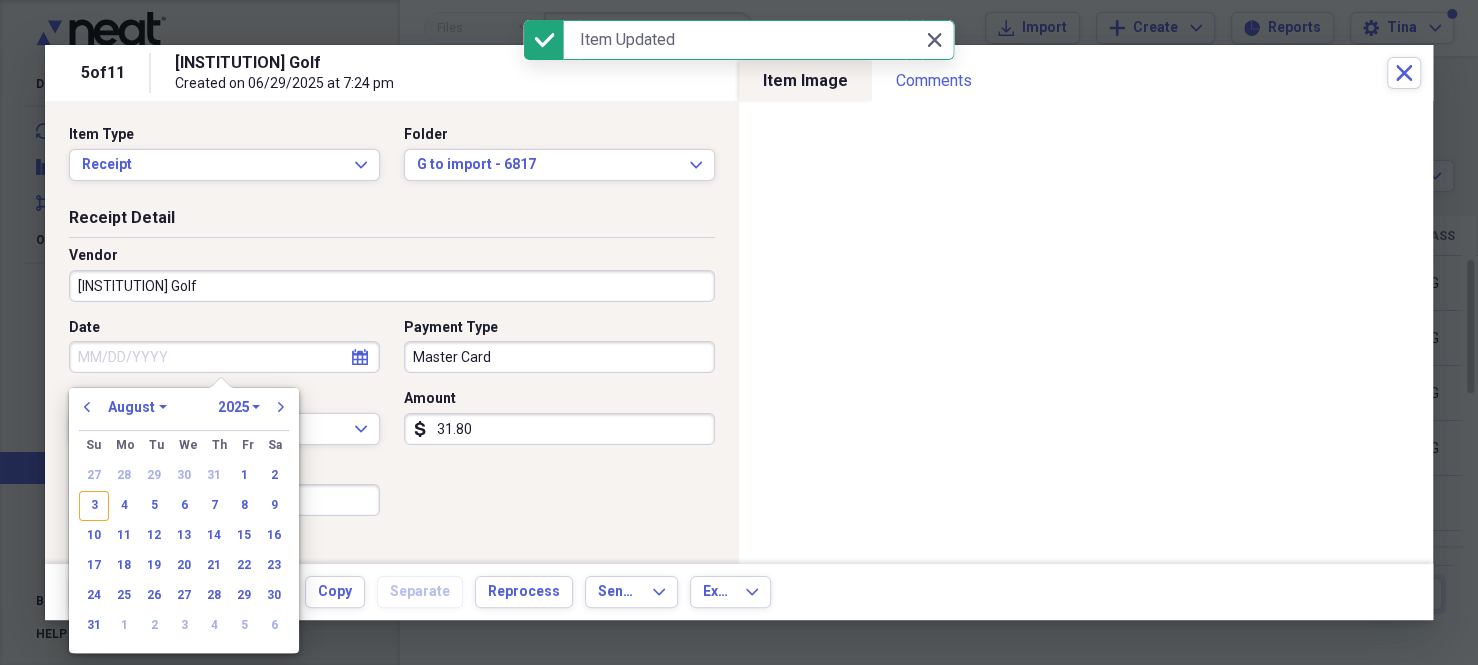 click on "Date" at bounding box center [224, 357] 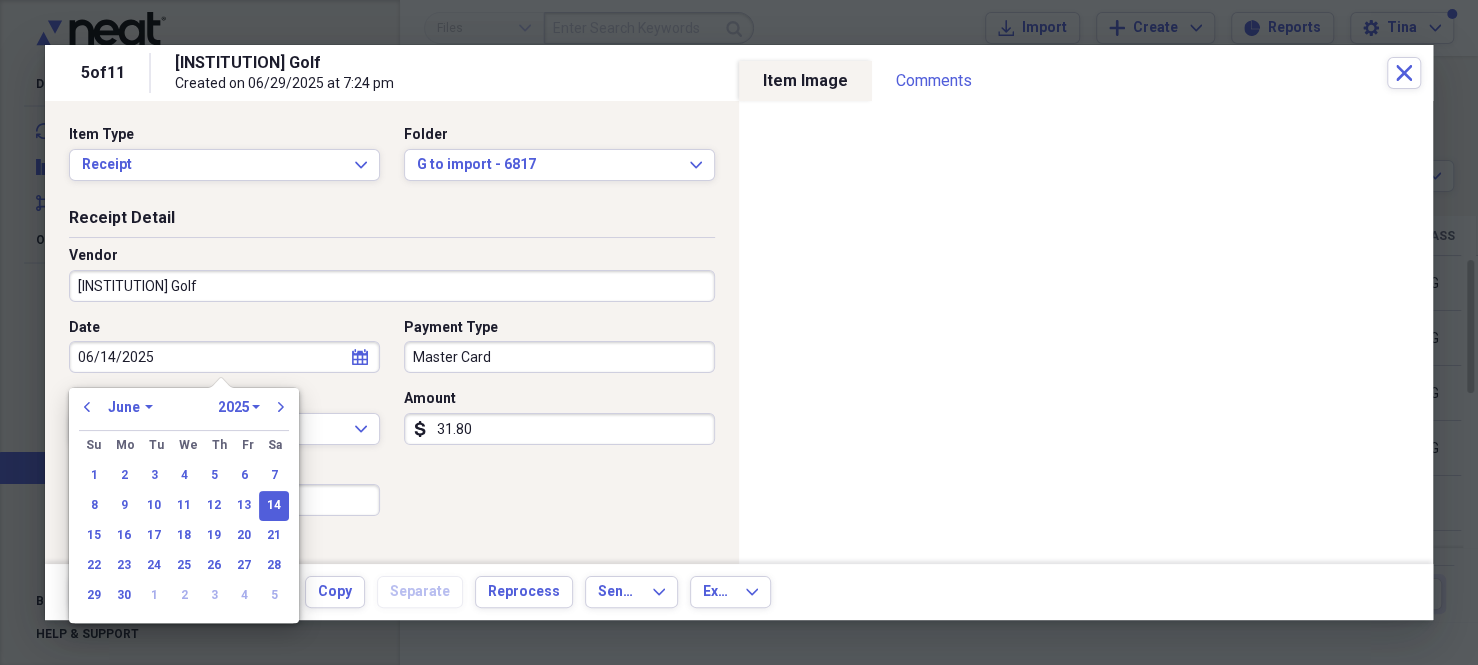 click on "14" at bounding box center [274, 506] 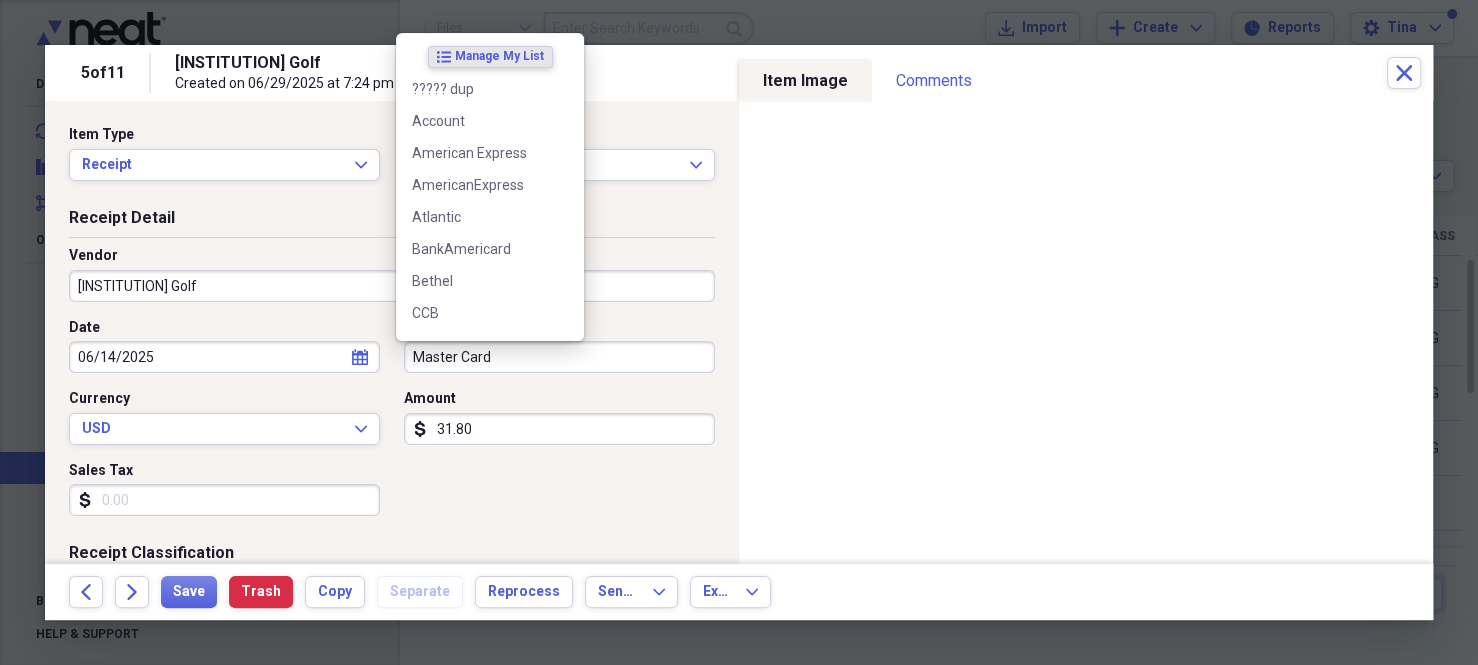 click on "Master Card" at bounding box center [559, 357] 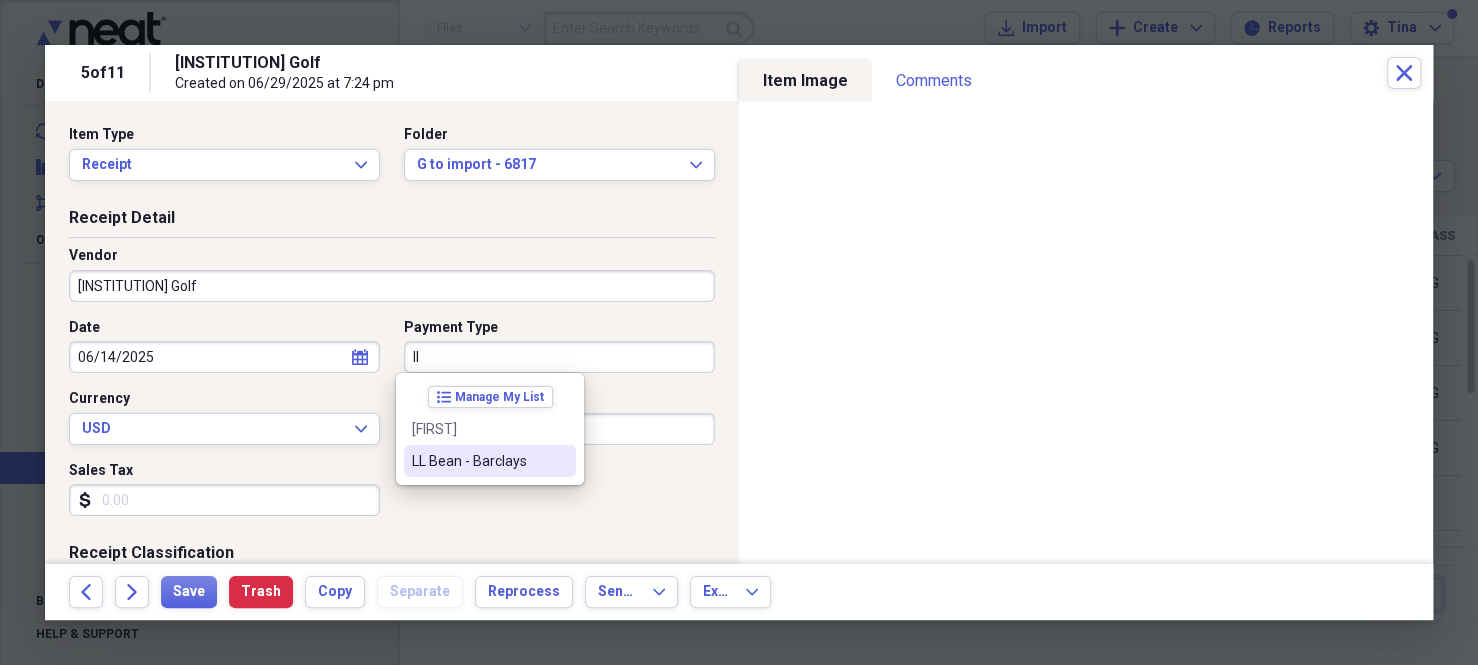 click on "LL Bean - Barclays" at bounding box center [478, 461] 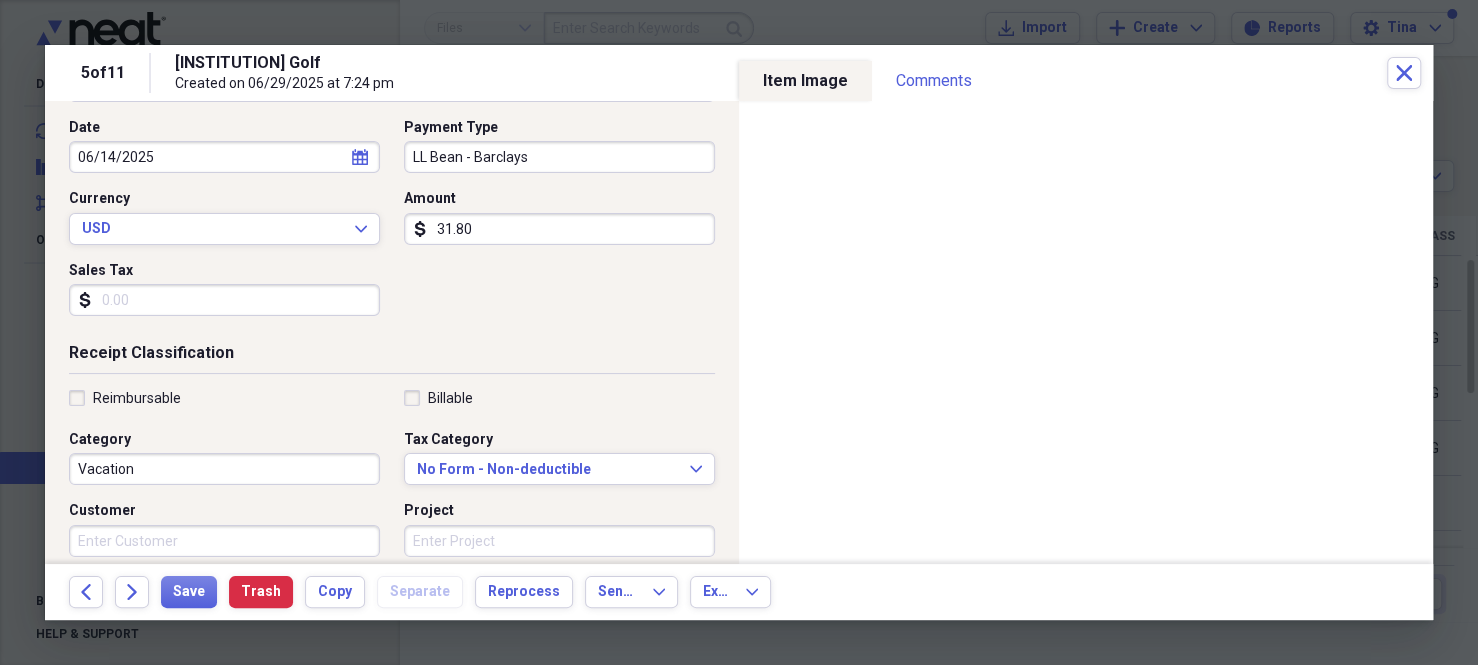 scroll, scrollTop: 300, scrollLeft: 0, axis: vertical 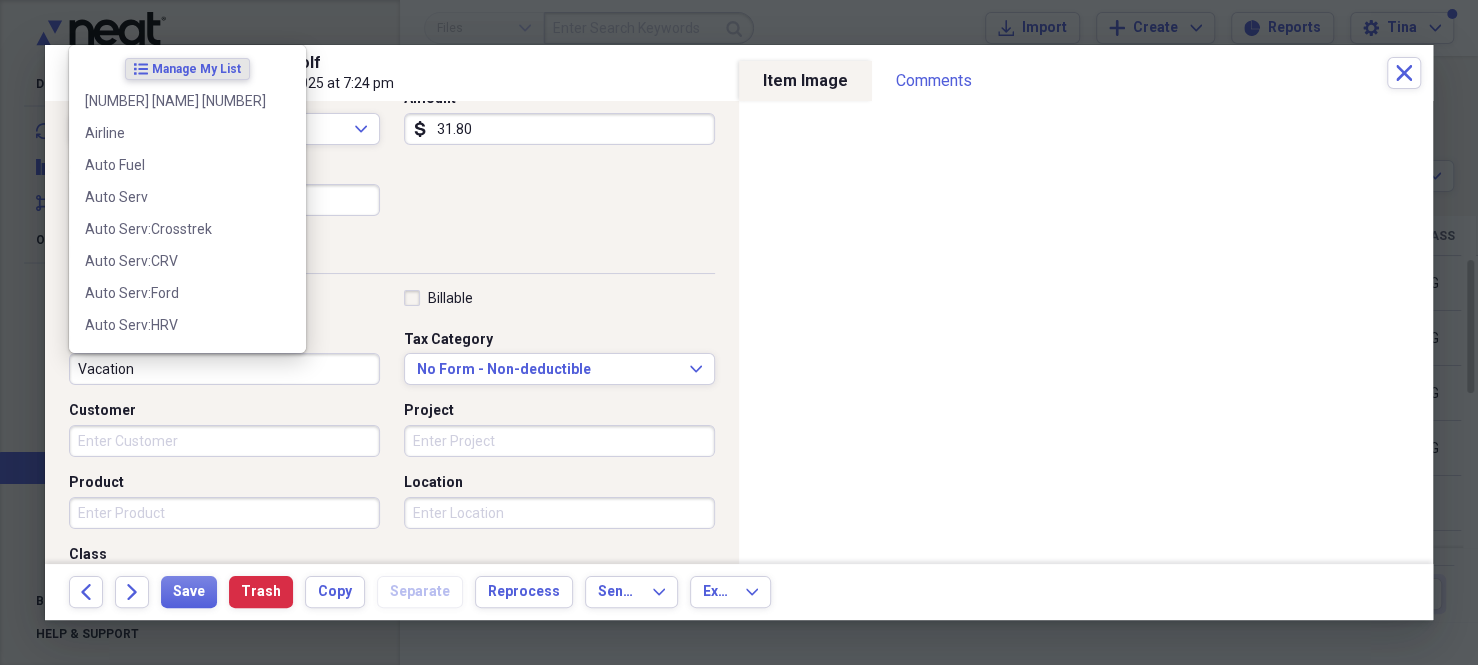 click on "Vacation" at bounding box center (224, 369) 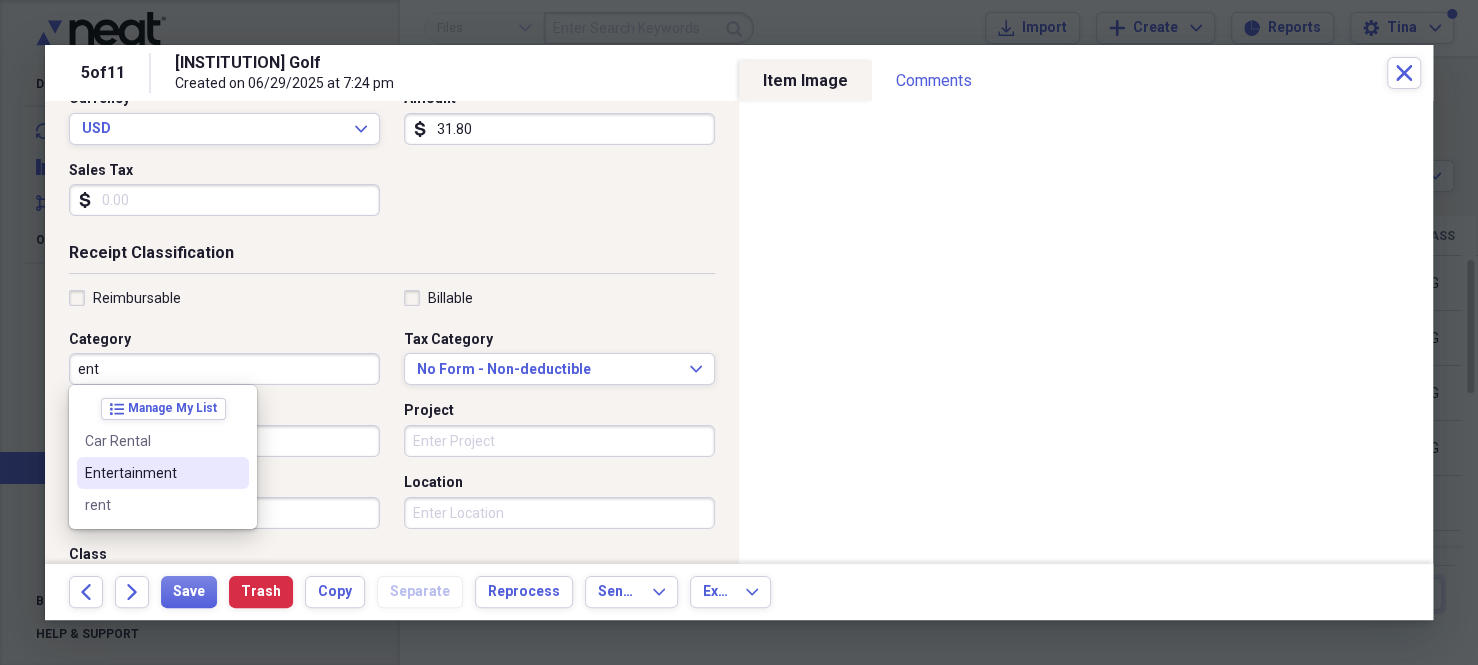 click on "Entertainment" at bounding box center [151, 473] 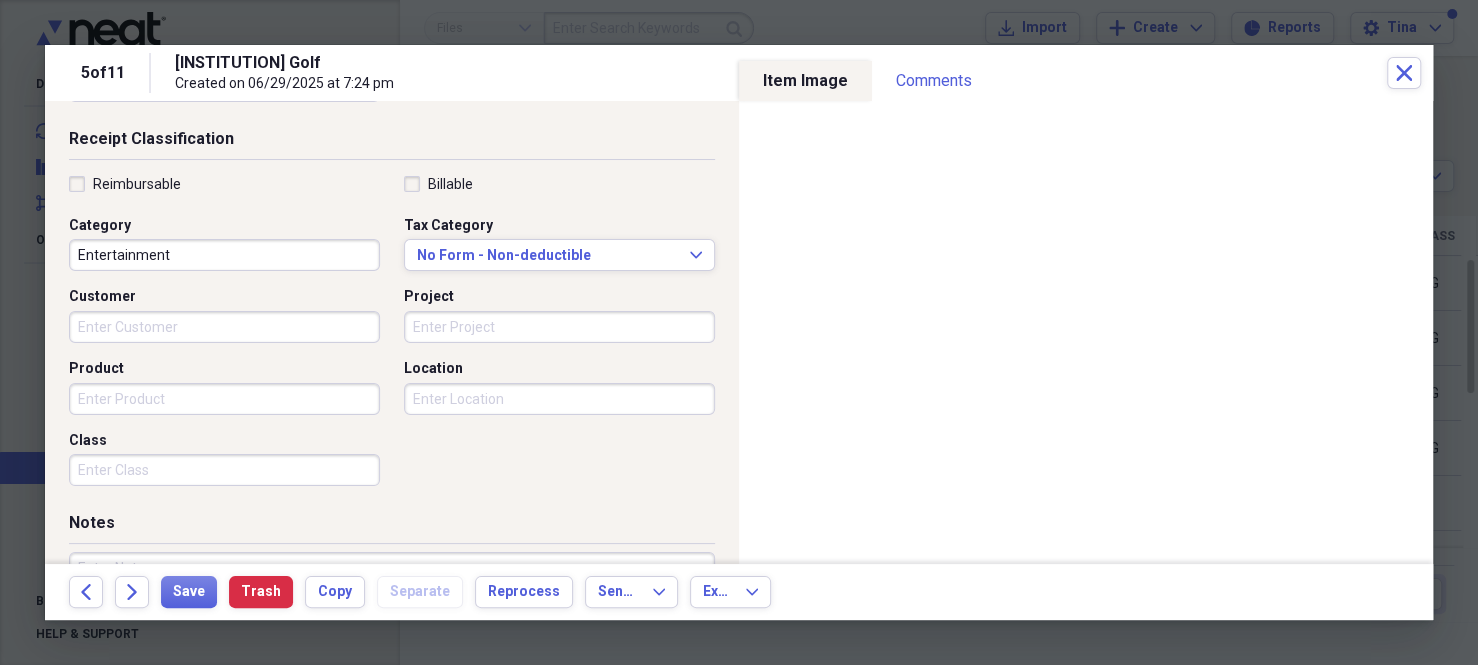 scroll, scrollTop: 500, scrollLeft: 0, axis: vertical 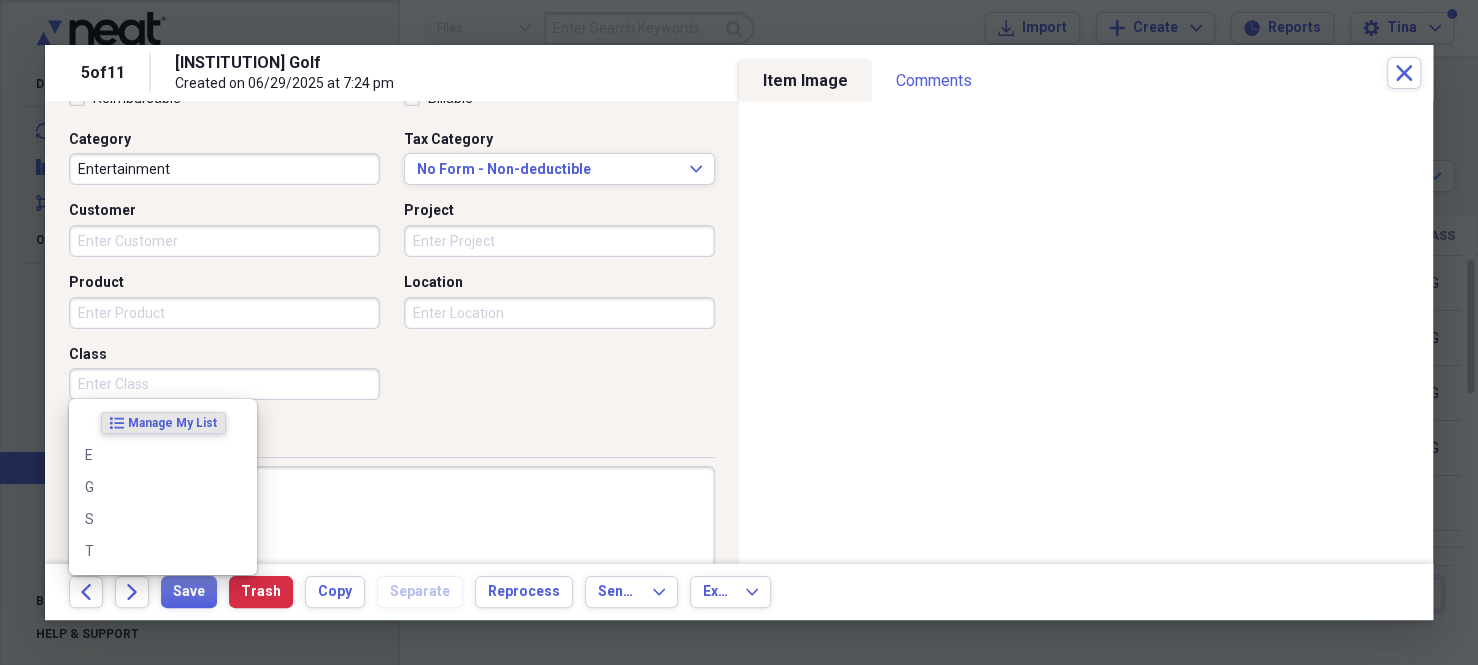 click on "Class" at bounding box center (224, 384) 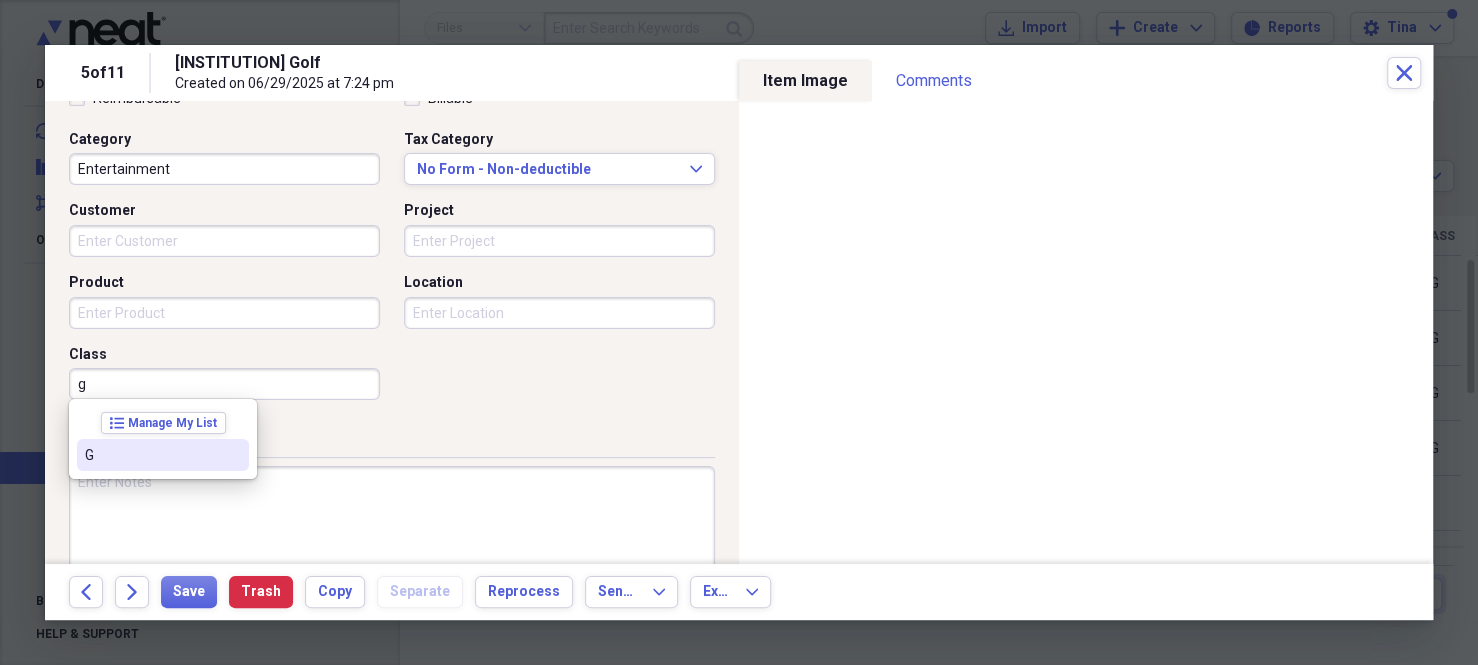 click on "G" at bounding box center (151, 455) 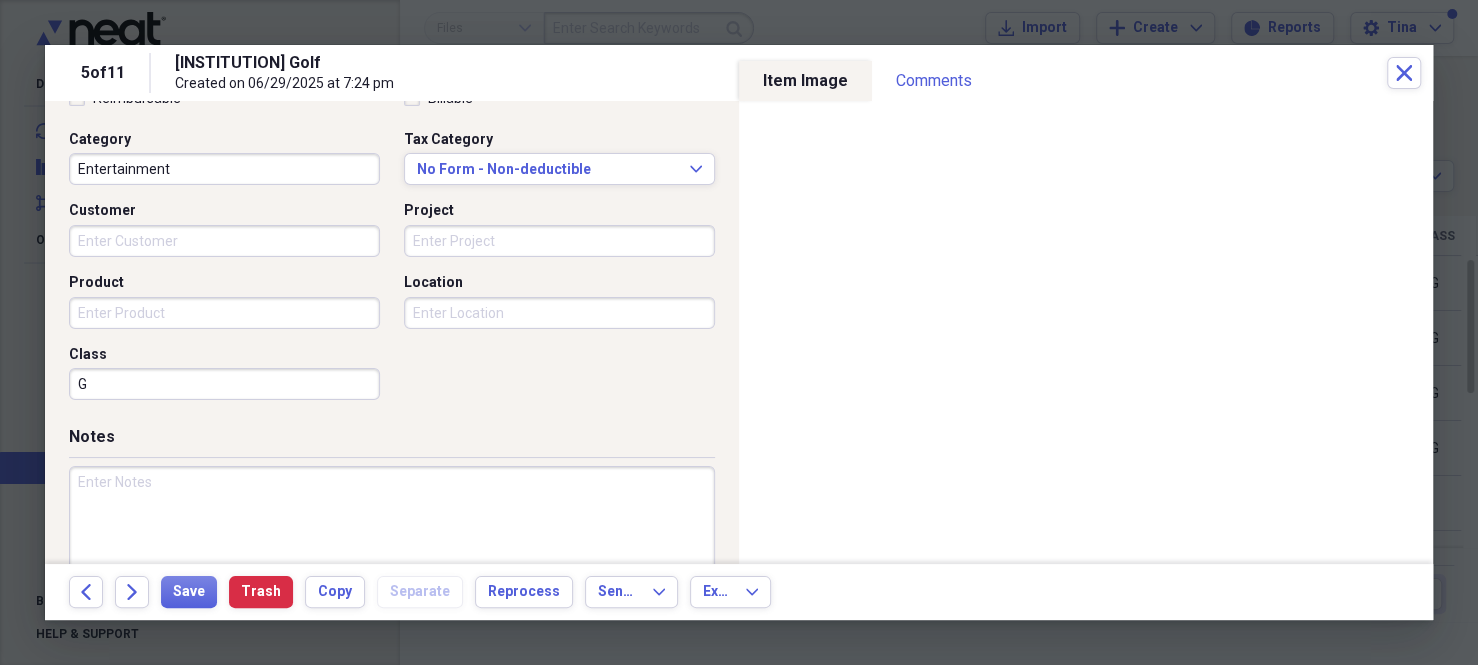 click at bounding box center (392, 531) 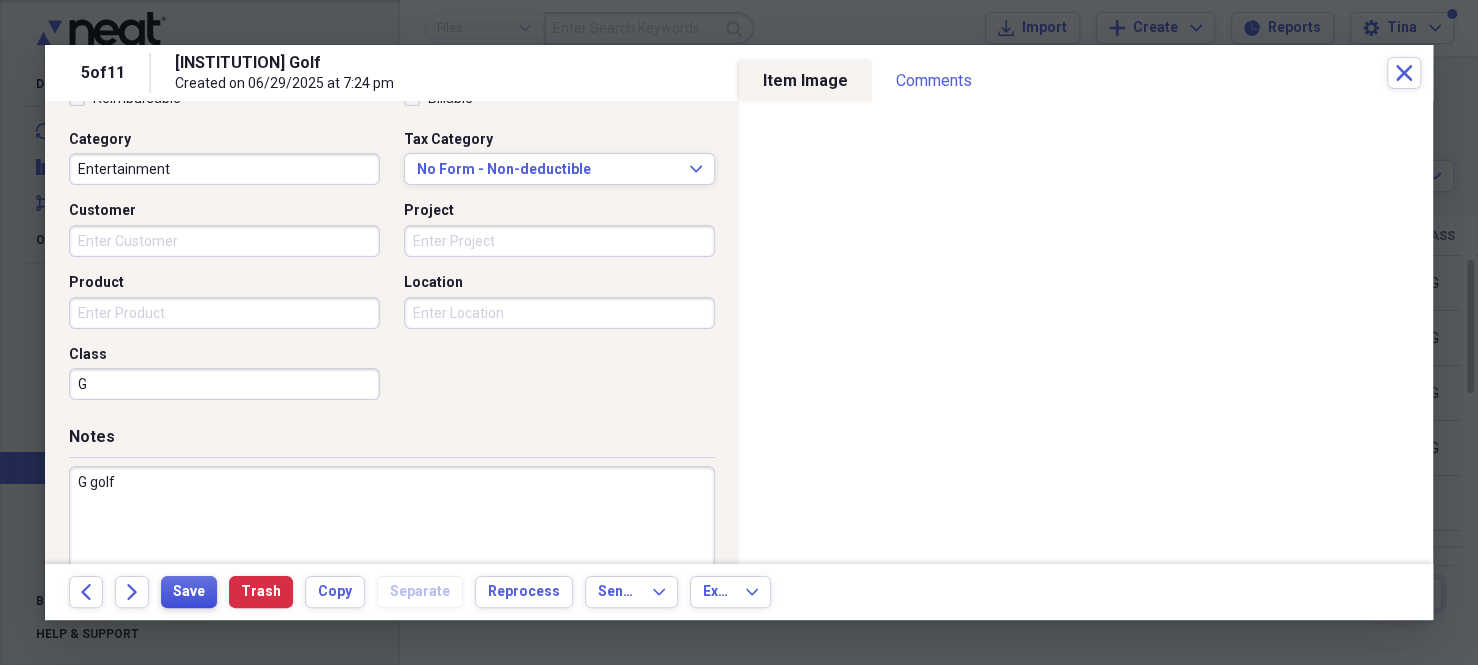 click on "Save" at bounding box center [189, 592] 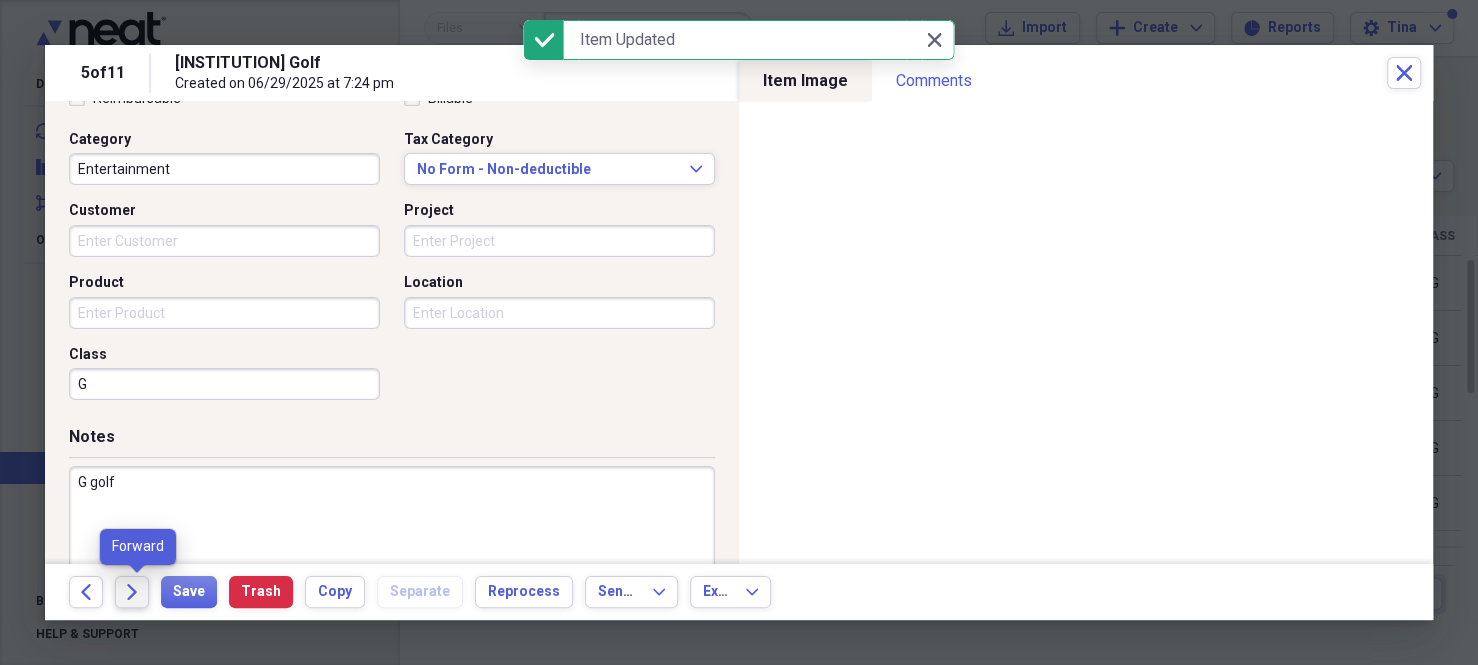 click on "Forward" 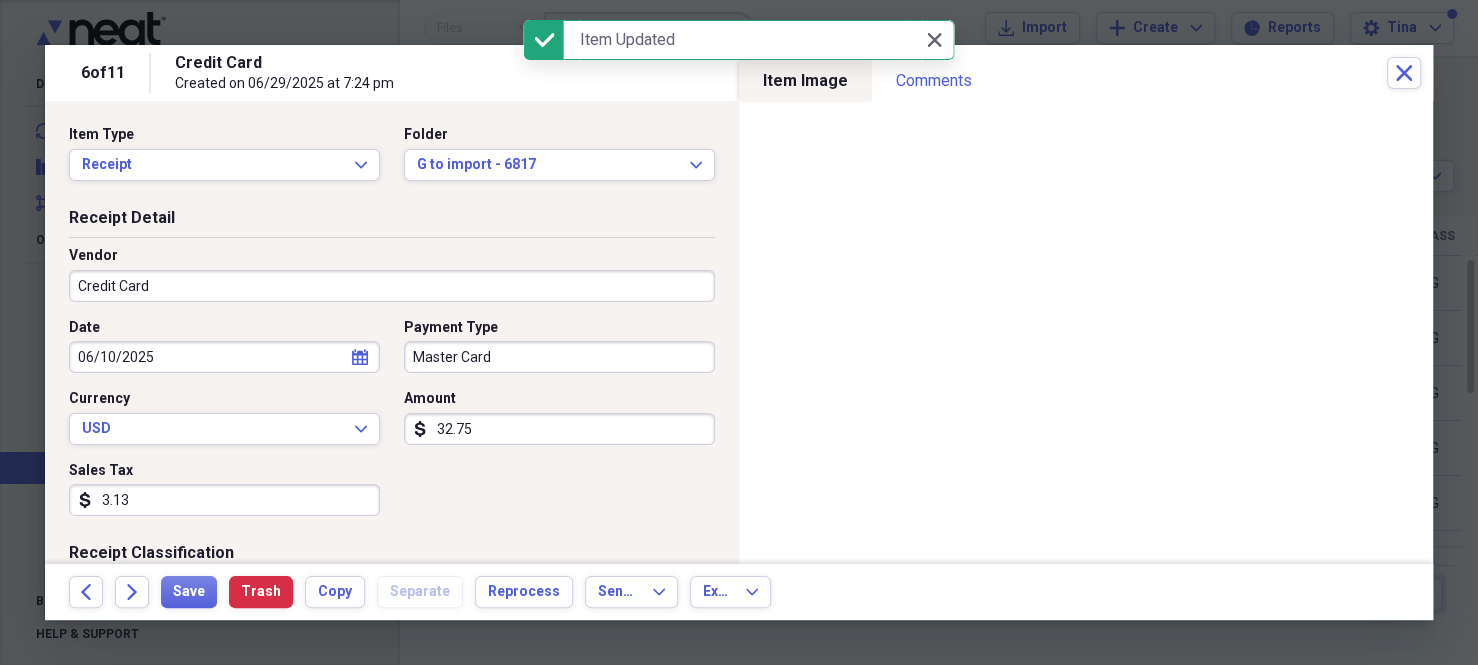 click on "Credit Card" at bounding box center (392, 286) 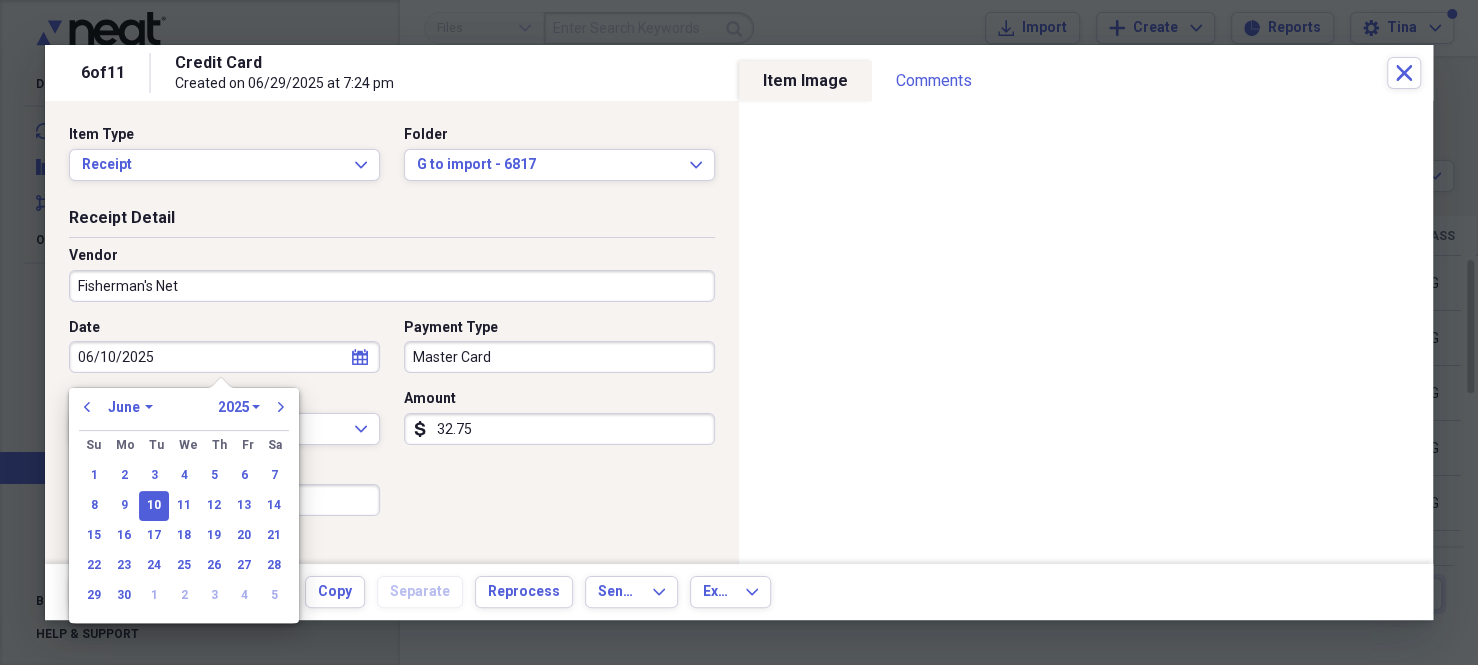 click on "Master Card" at bounding box center [559, 357] 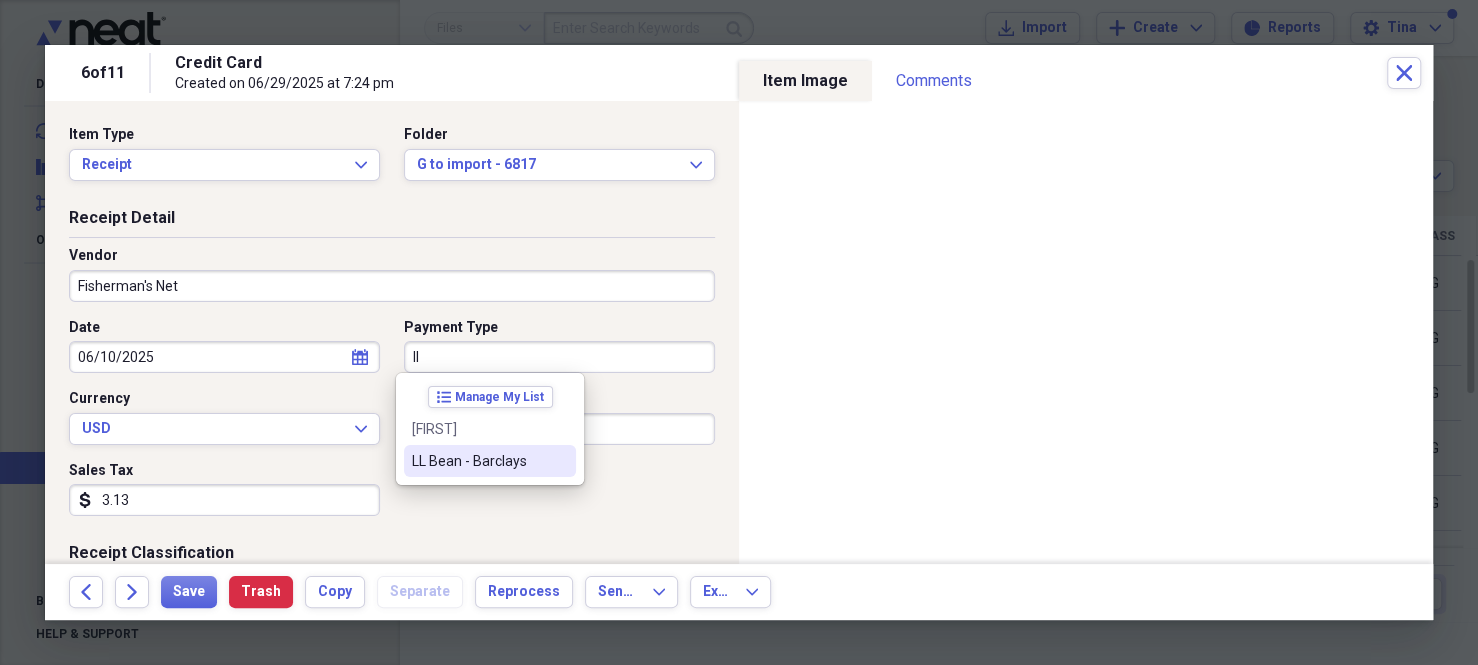 click on "LL Bean - Barclays" at bounding box center (478, 461) 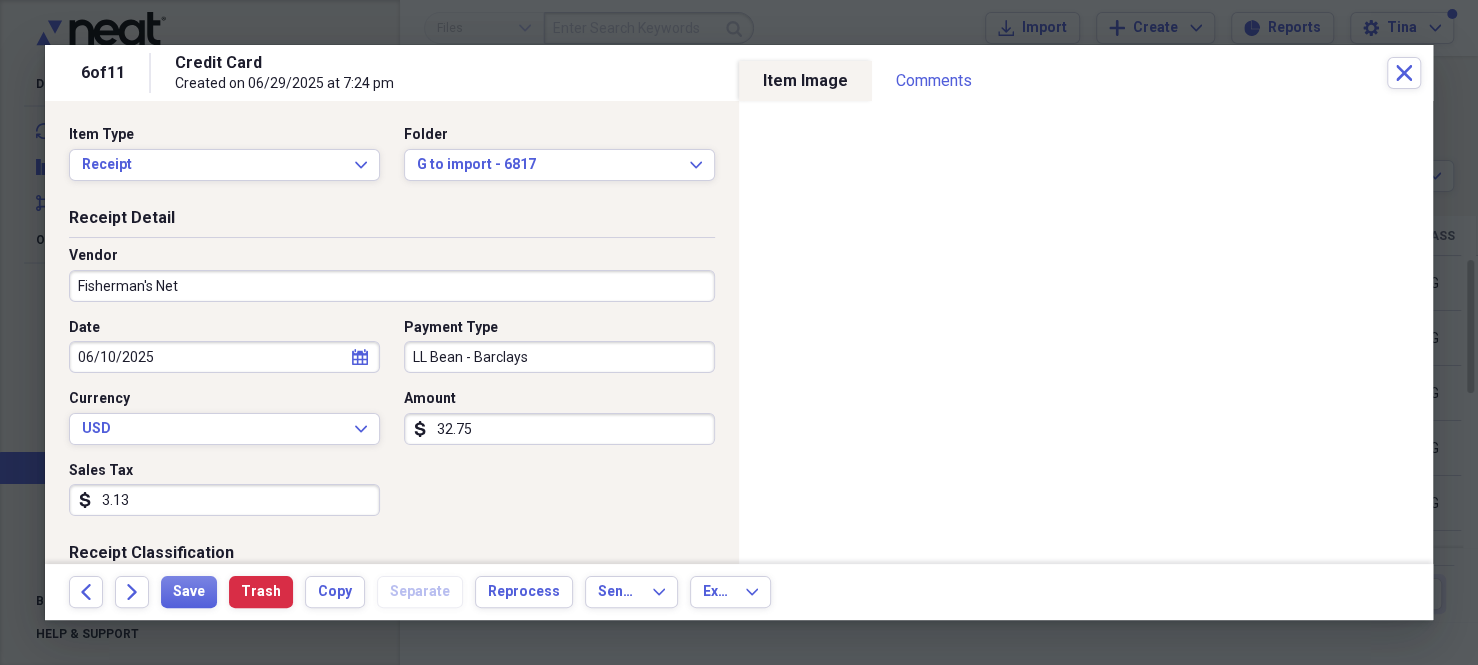 click on "32.75" at bounding box center [559, 429] 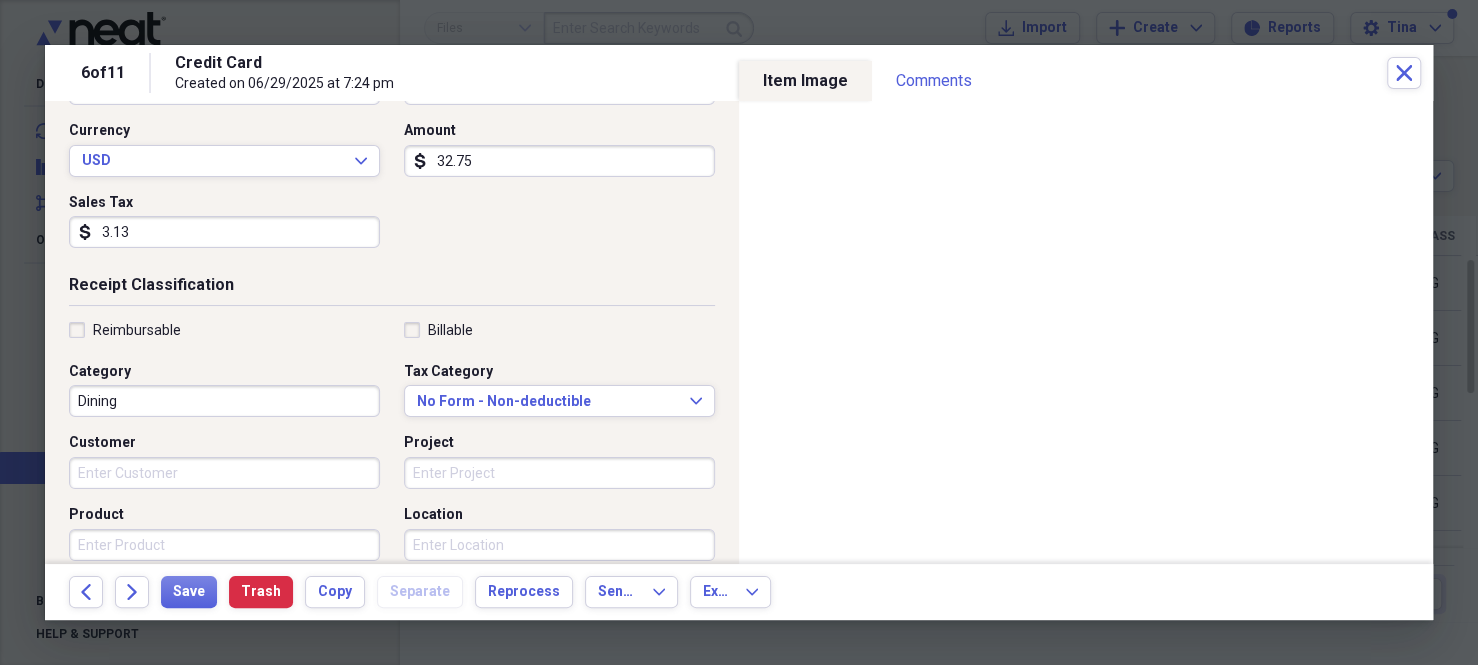 scroll, scrollTop: 300, scrollLeft: 0, axis: vertical 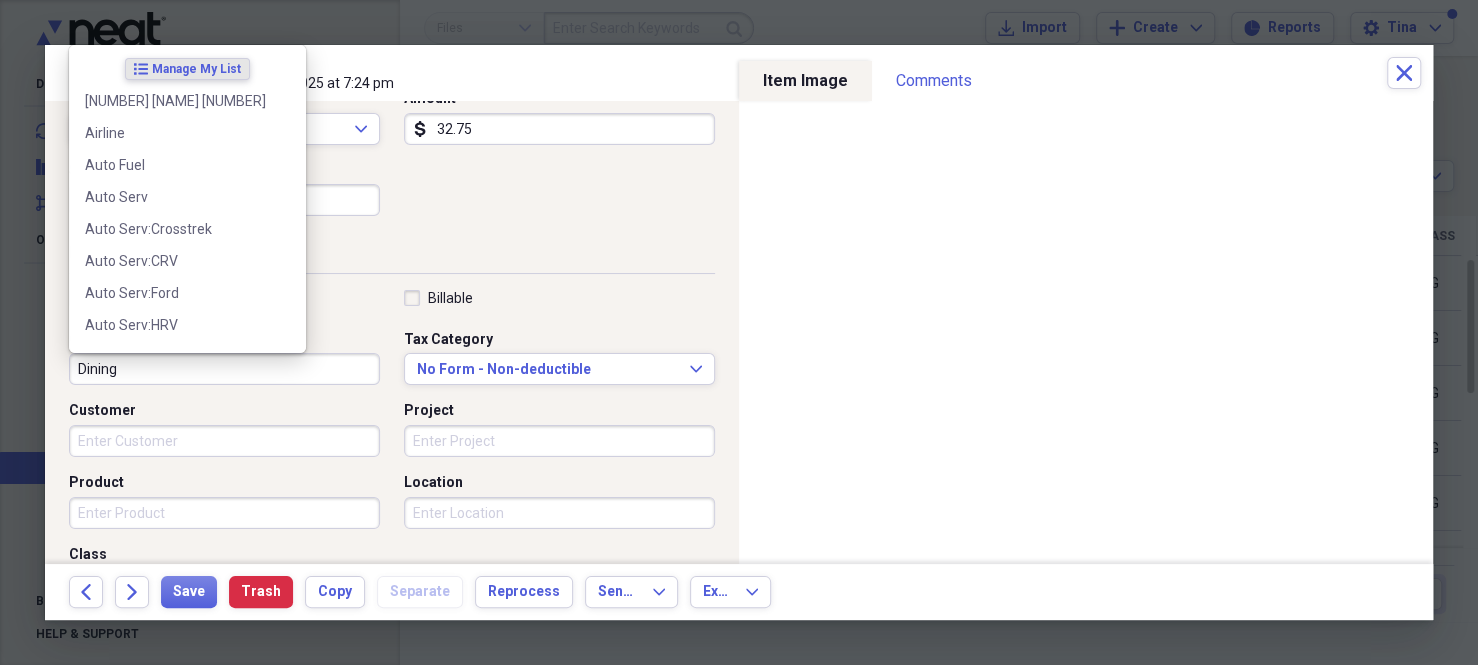 click on "Dining" at bounding box center (224, 369) 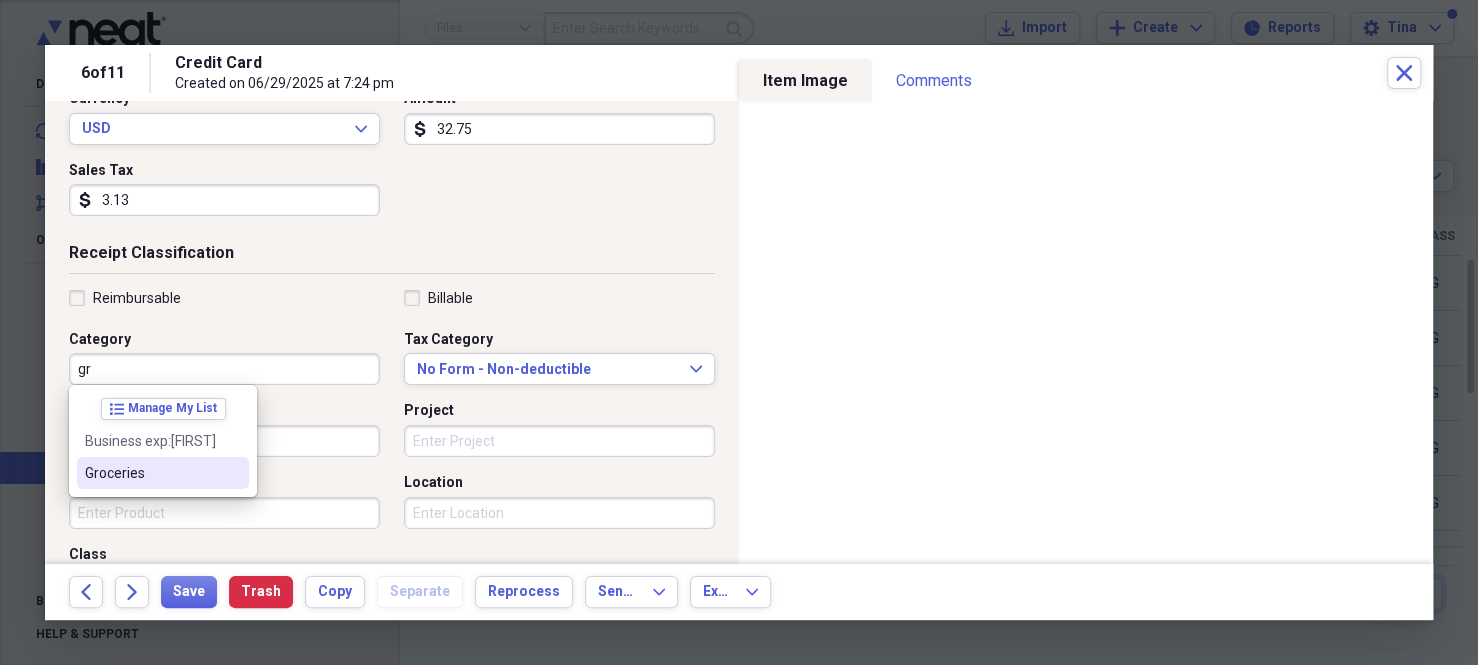click on "Groceries" at bounding box center (151, 473) 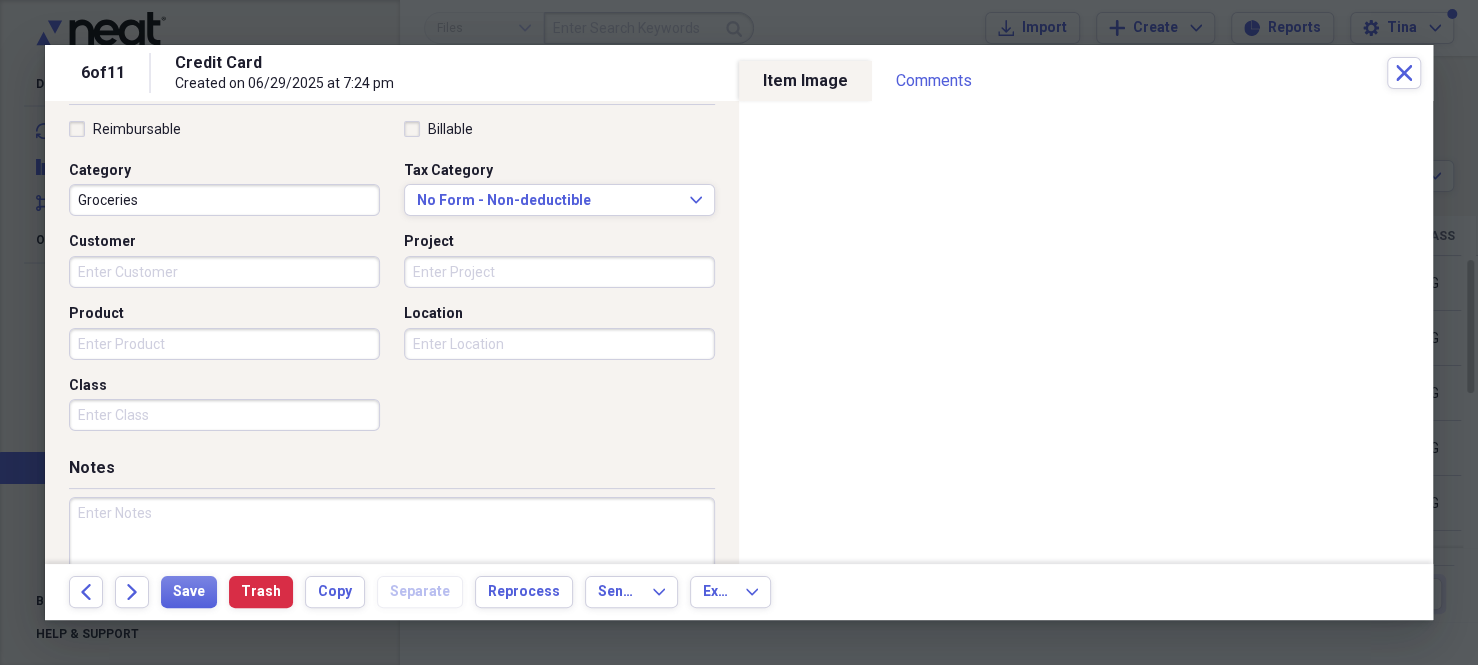 scroll, scrollTop: 500, scrollLeft: 0, axis: vertical 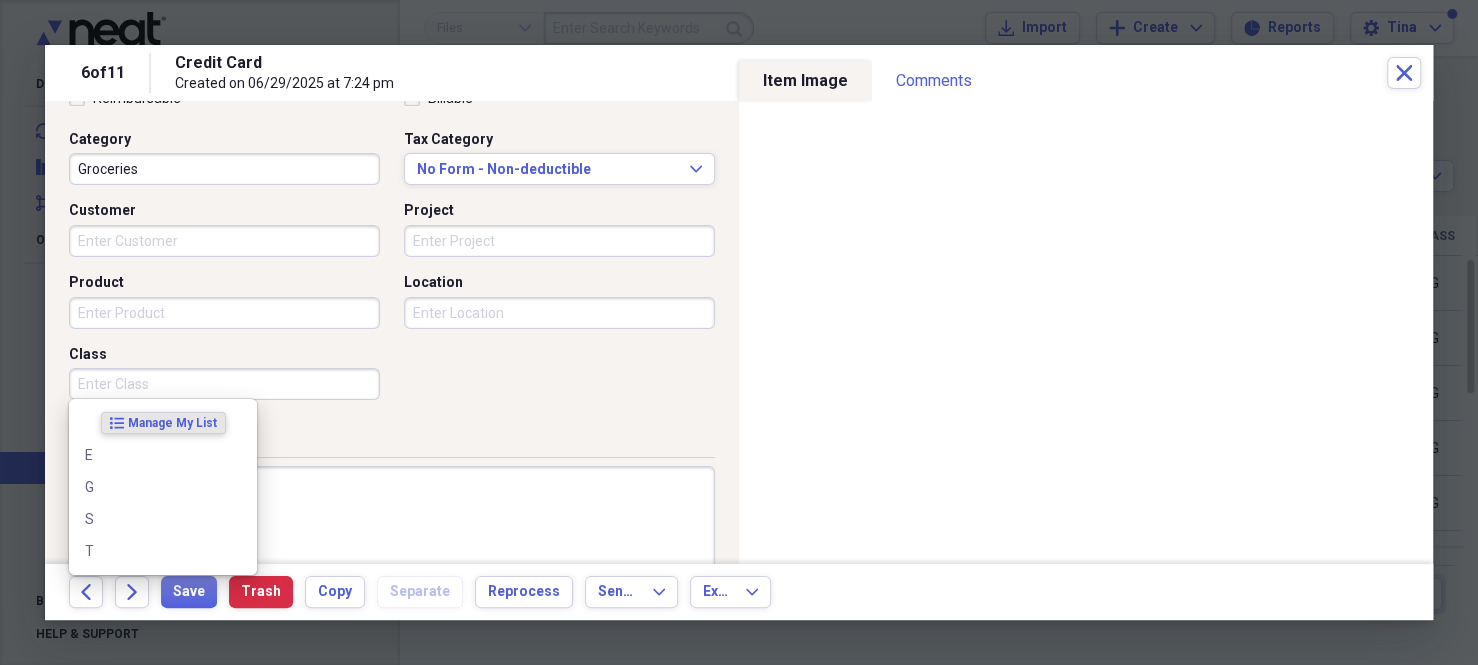 click on "Class" at bounding box center (224, 384) 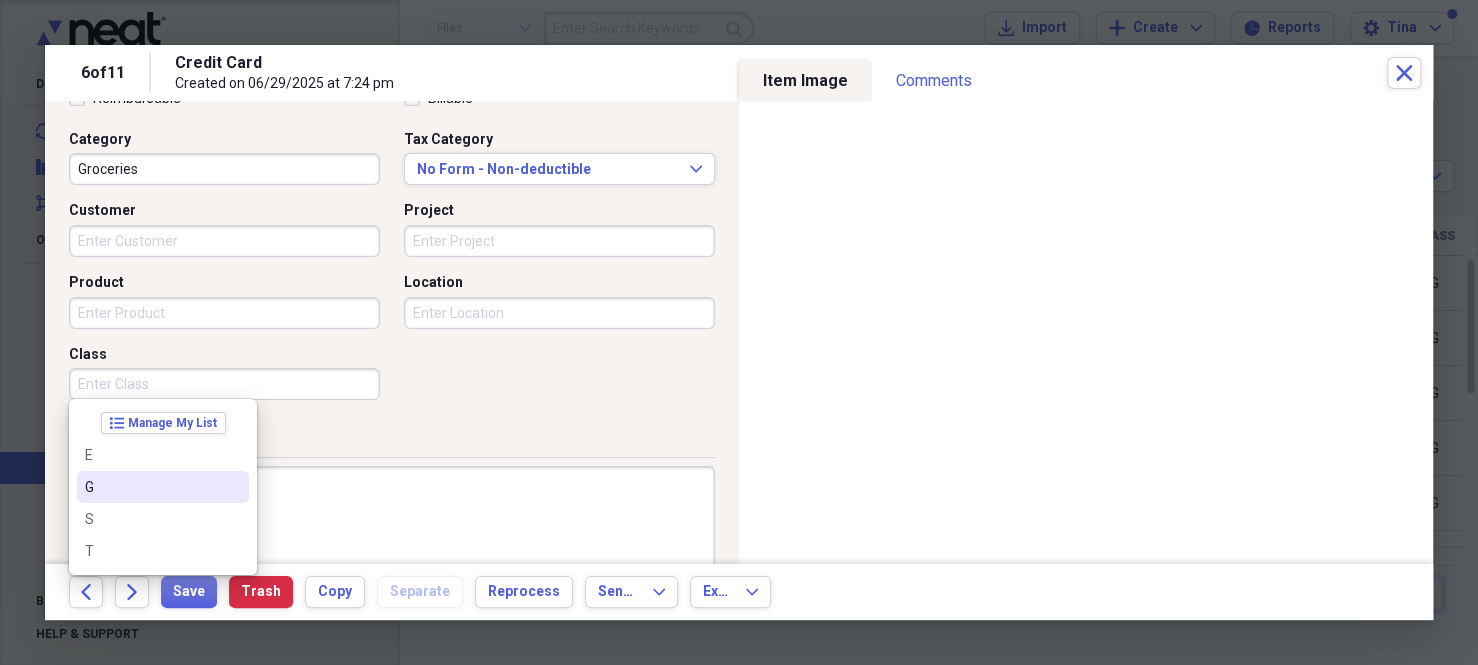 click on "G" at bounding box center [151, 487] 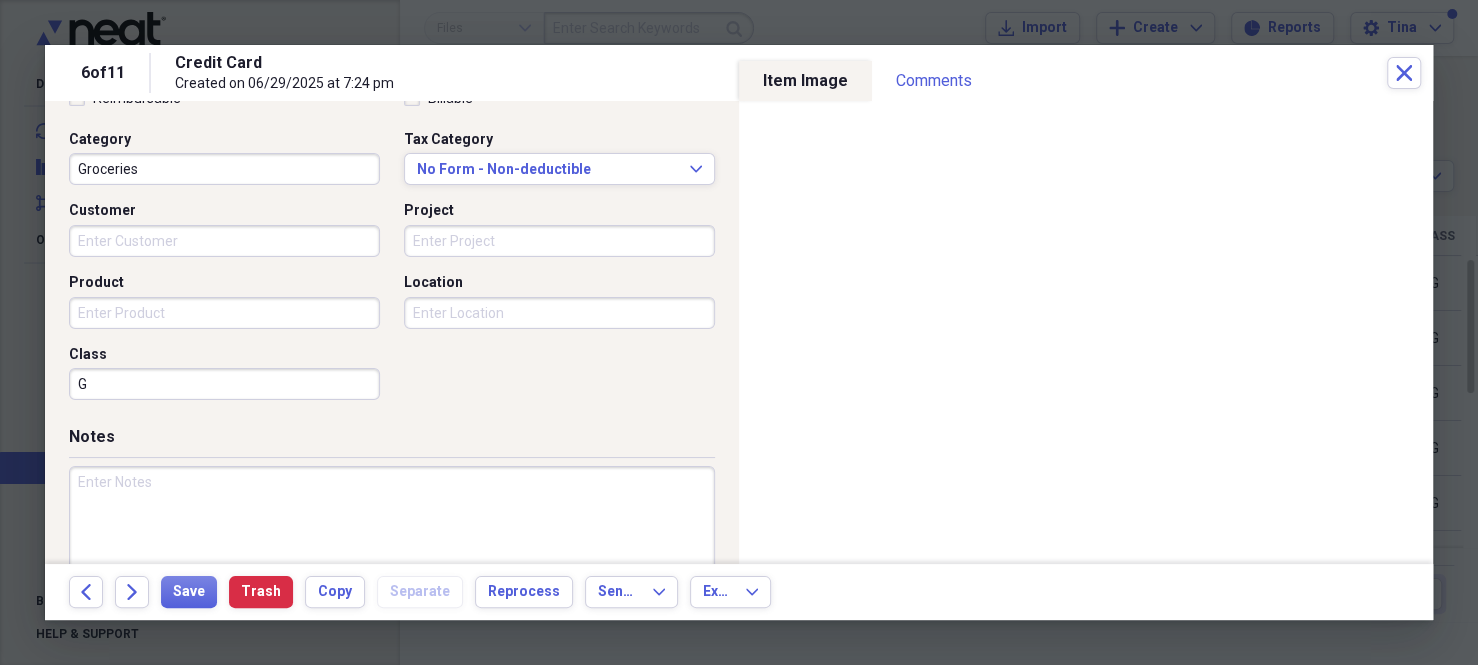 click at bounding box center [392, 531] 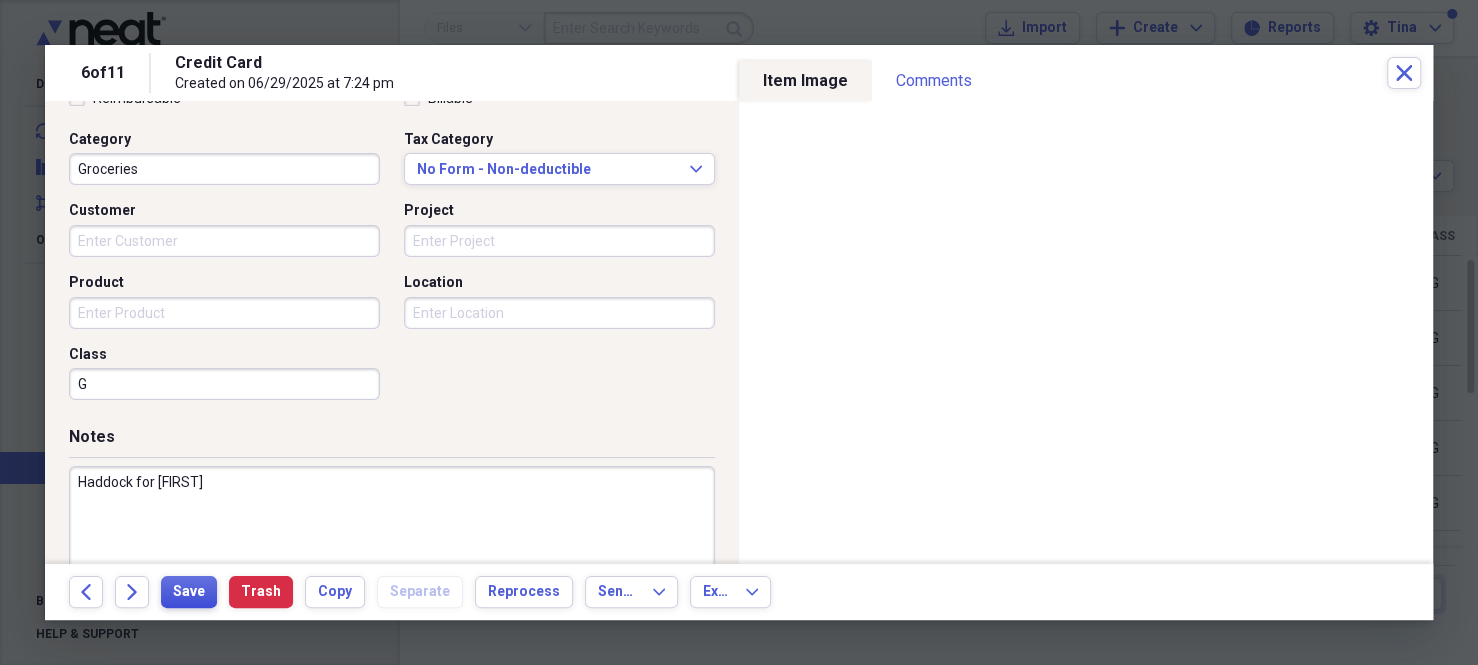 click on "Save" at bounding box center [189, 592] 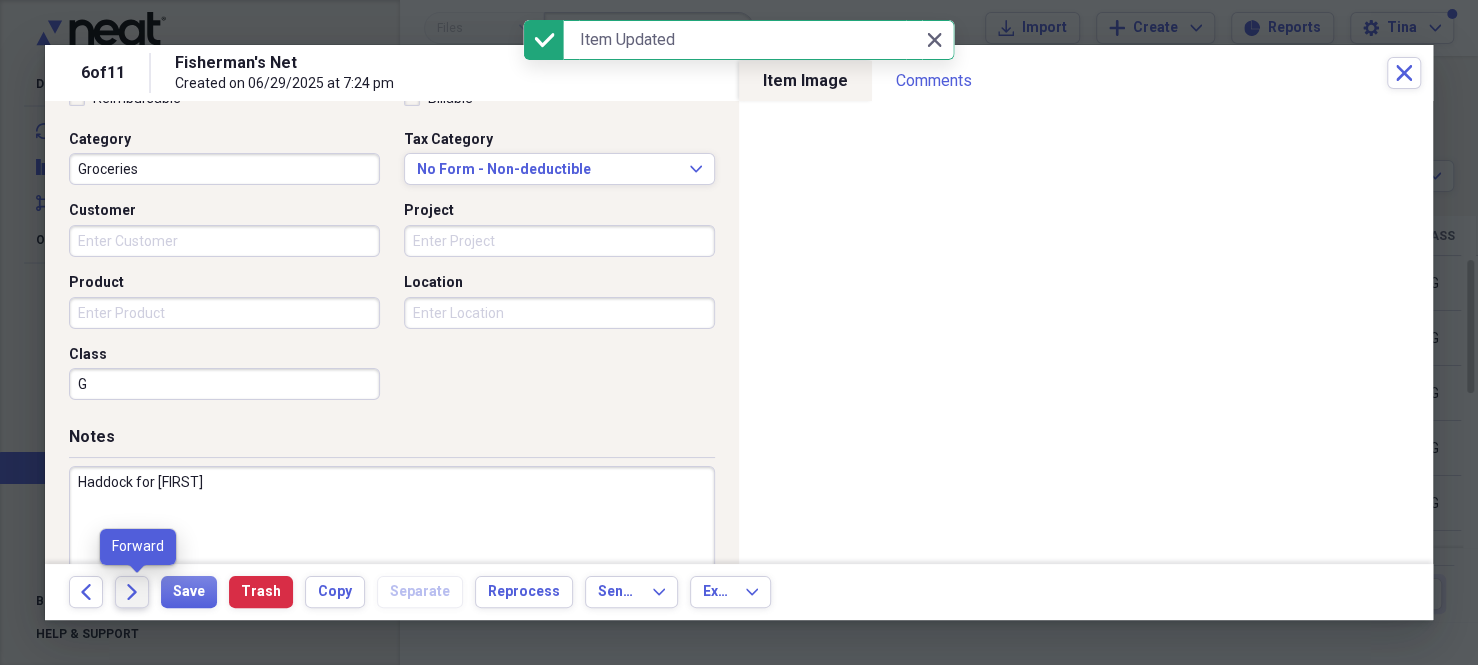 click 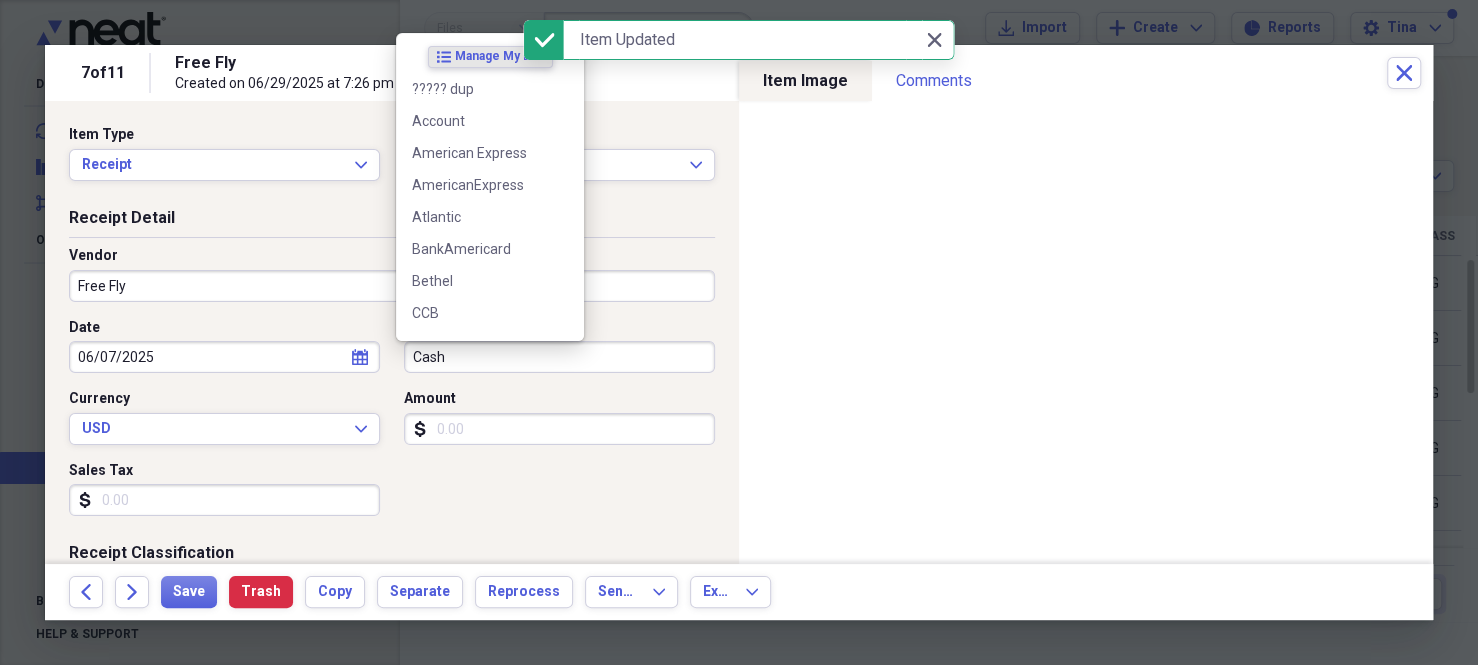 click on "Cash" at bounding box center [559, 357] 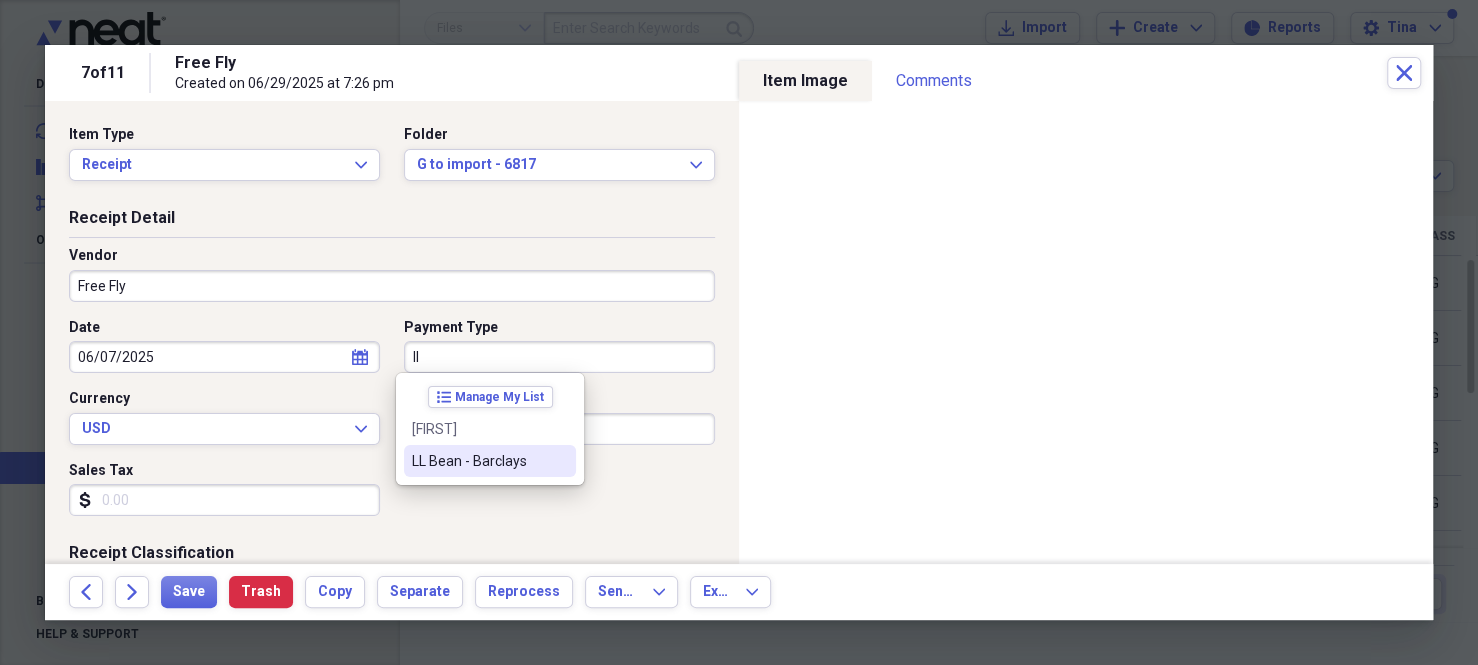 click on "LL Bean - Barclays" at bounding box center [478, 461] 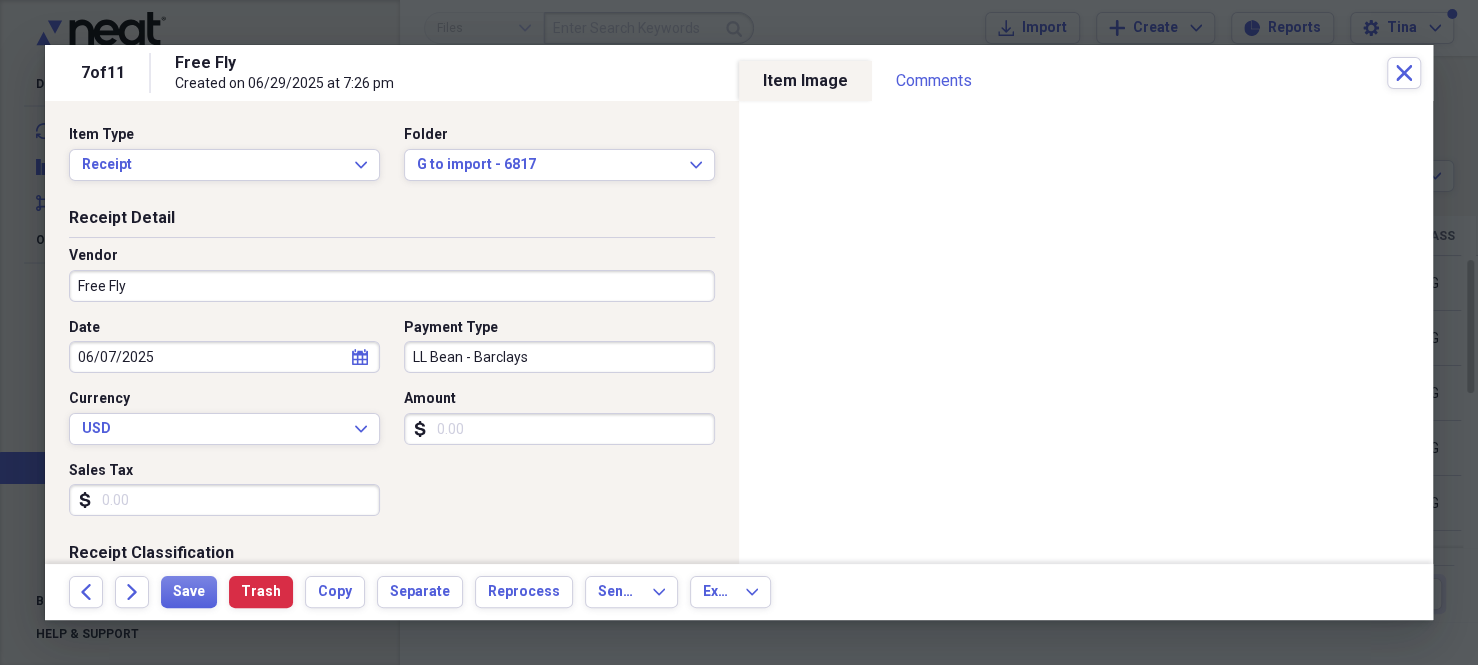 click on "Amount" at bounding box center [559, 429] 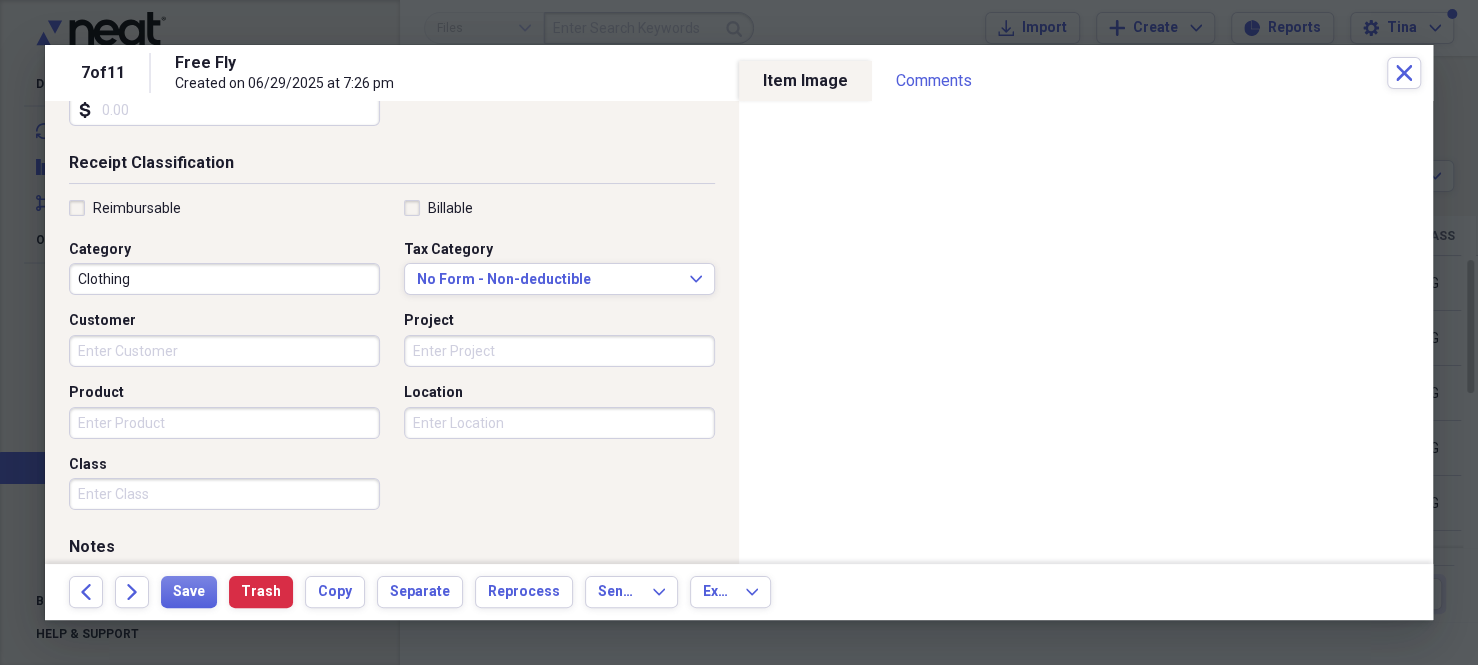scroll, scrollTop: 400, scrollLeft: 0, axis: vertical 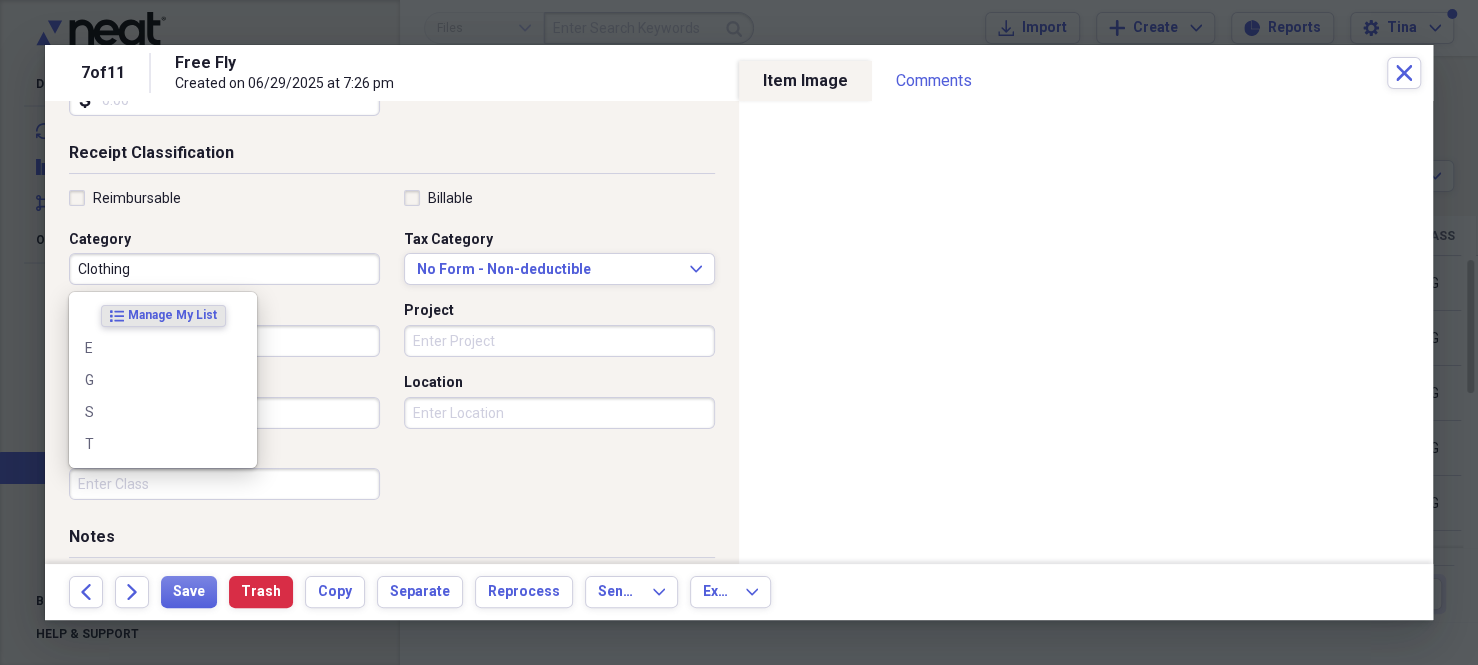 click on "Class" at bounding box center [224, 484] 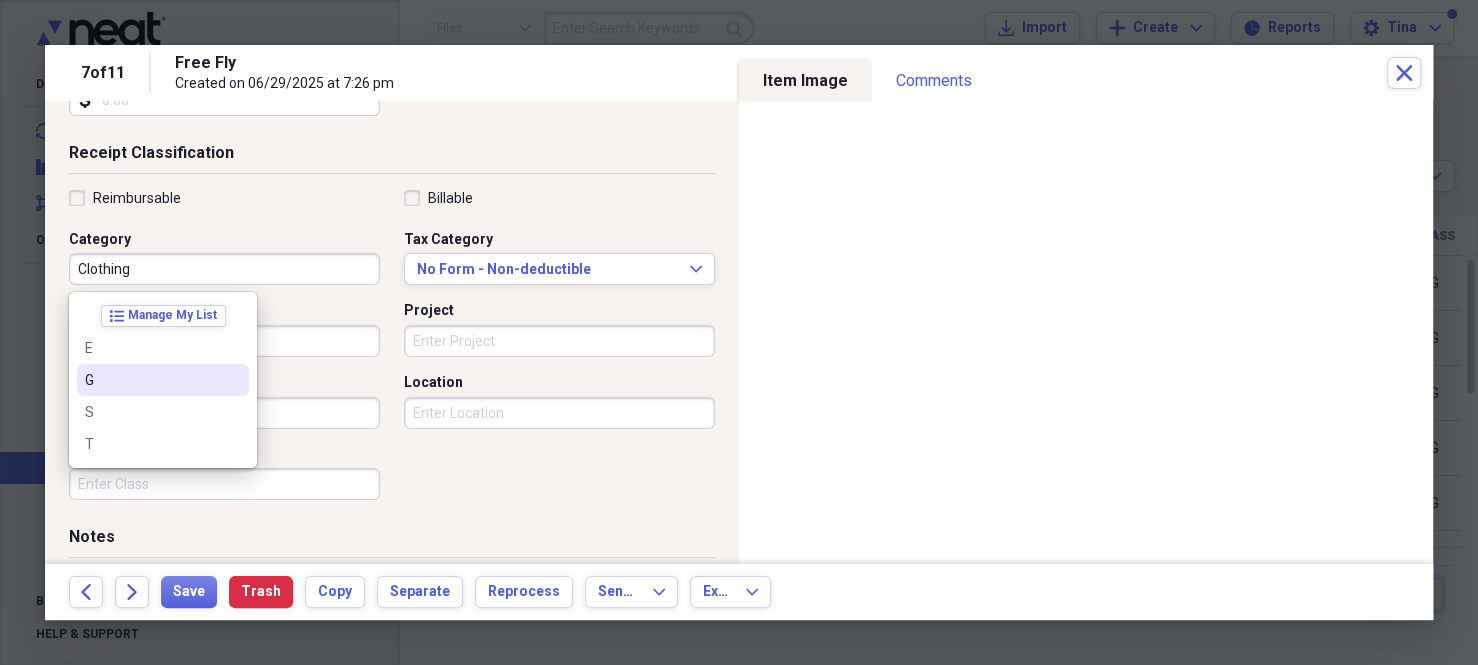click on "G" at bounding box center [151, 380] 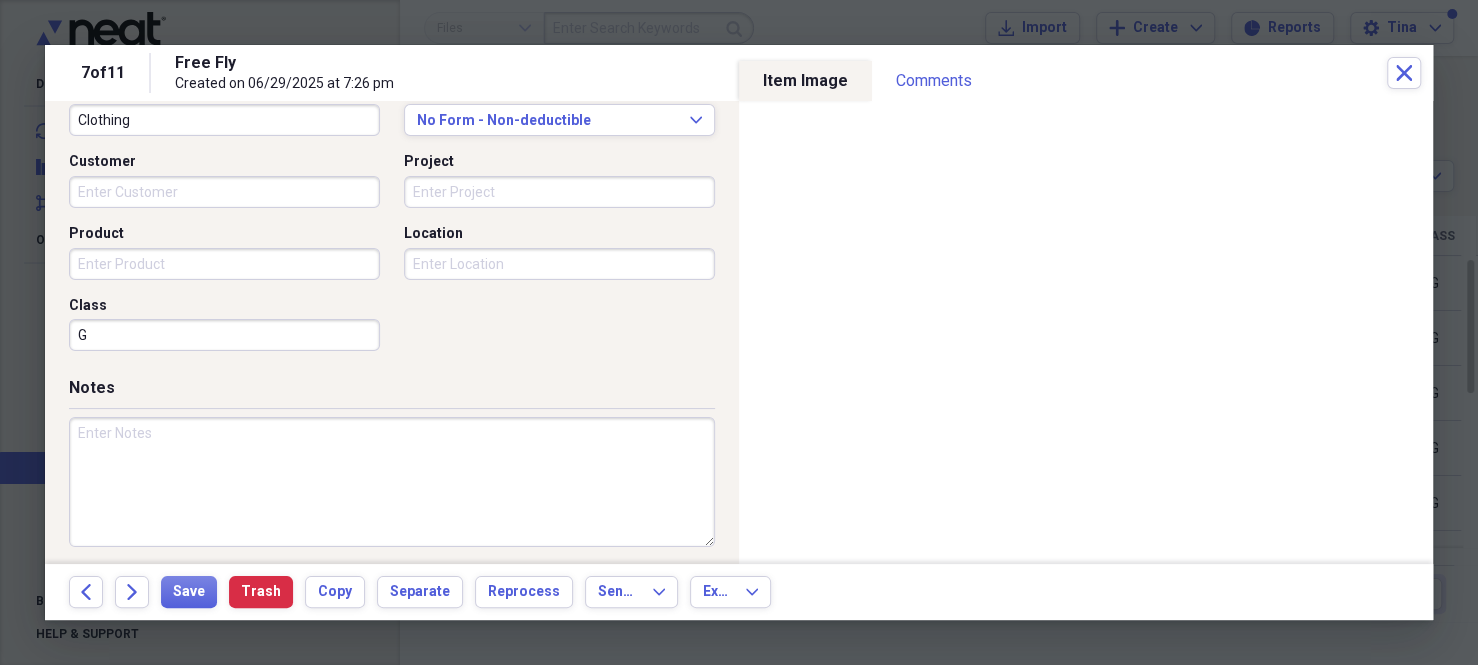 scroll, scrollTop: 556, scrollLeft: 0, axis: vertical 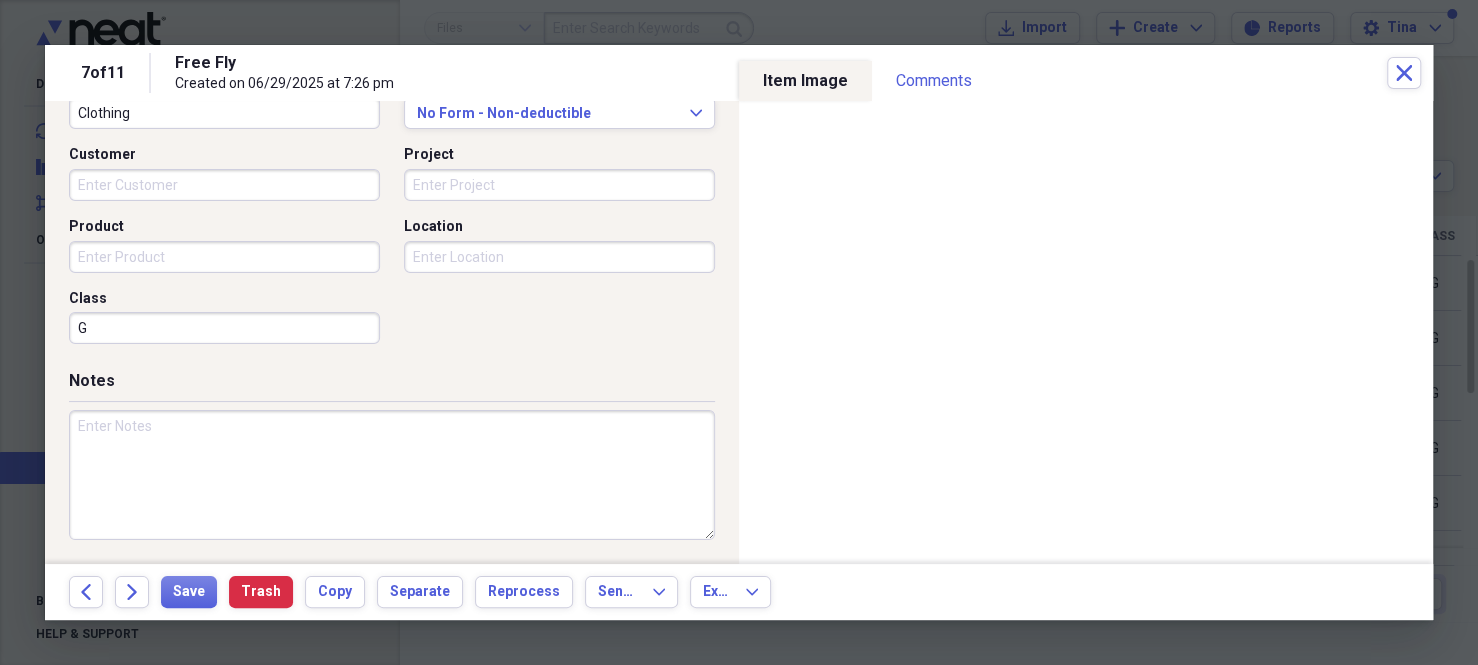 click at bounding box center [392, 475] 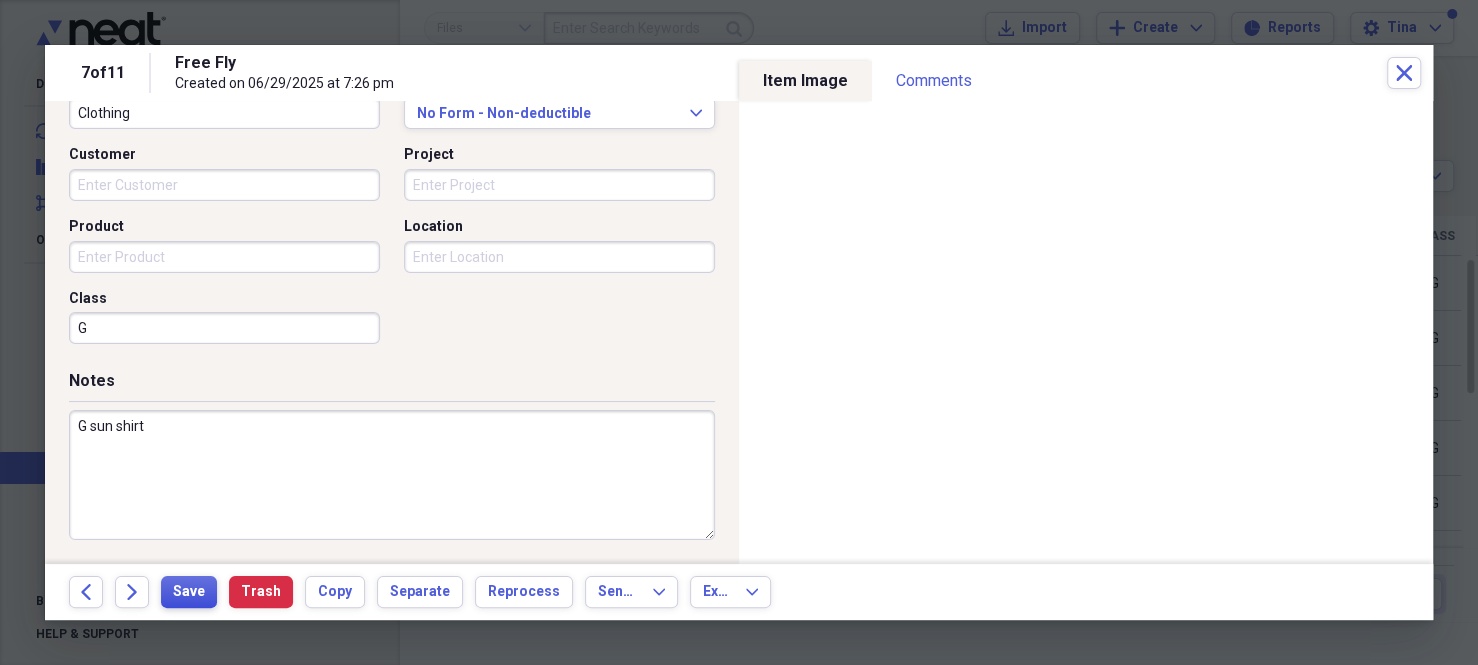 click on "Save" at bounding box center (189, 592) 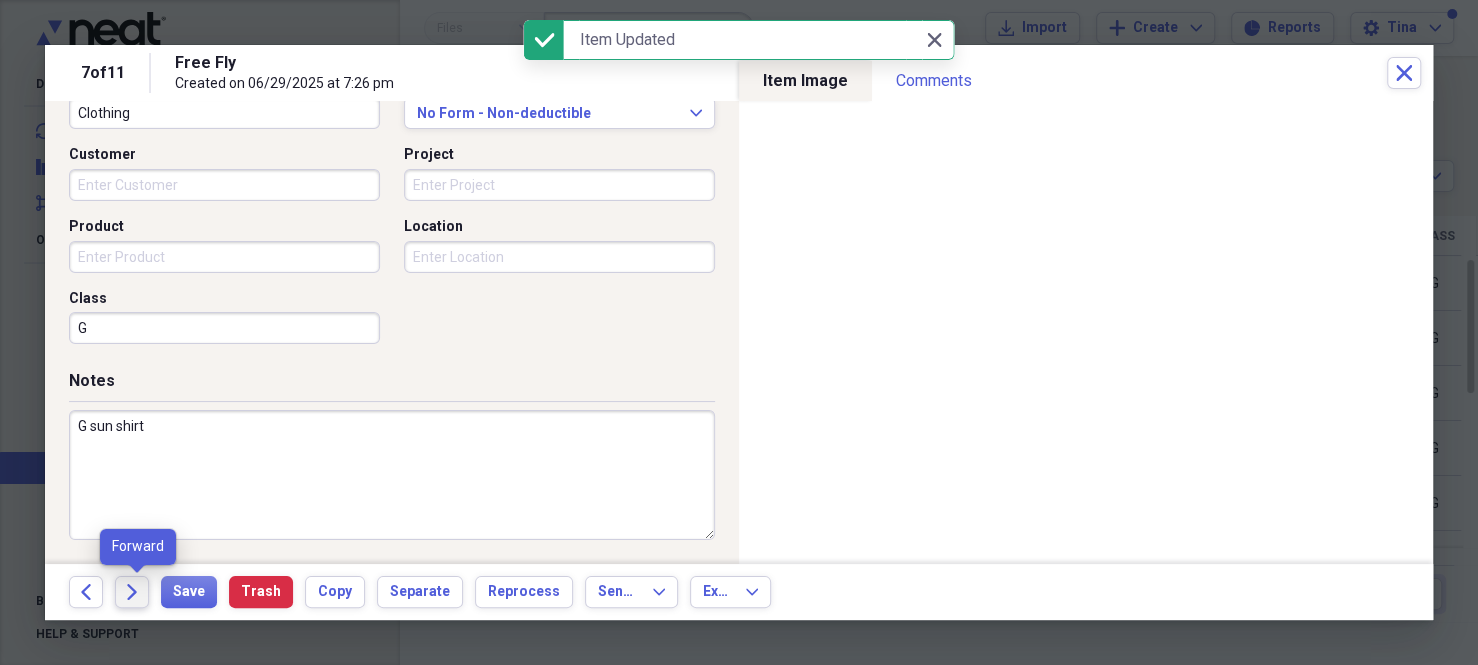 click on "Forward" 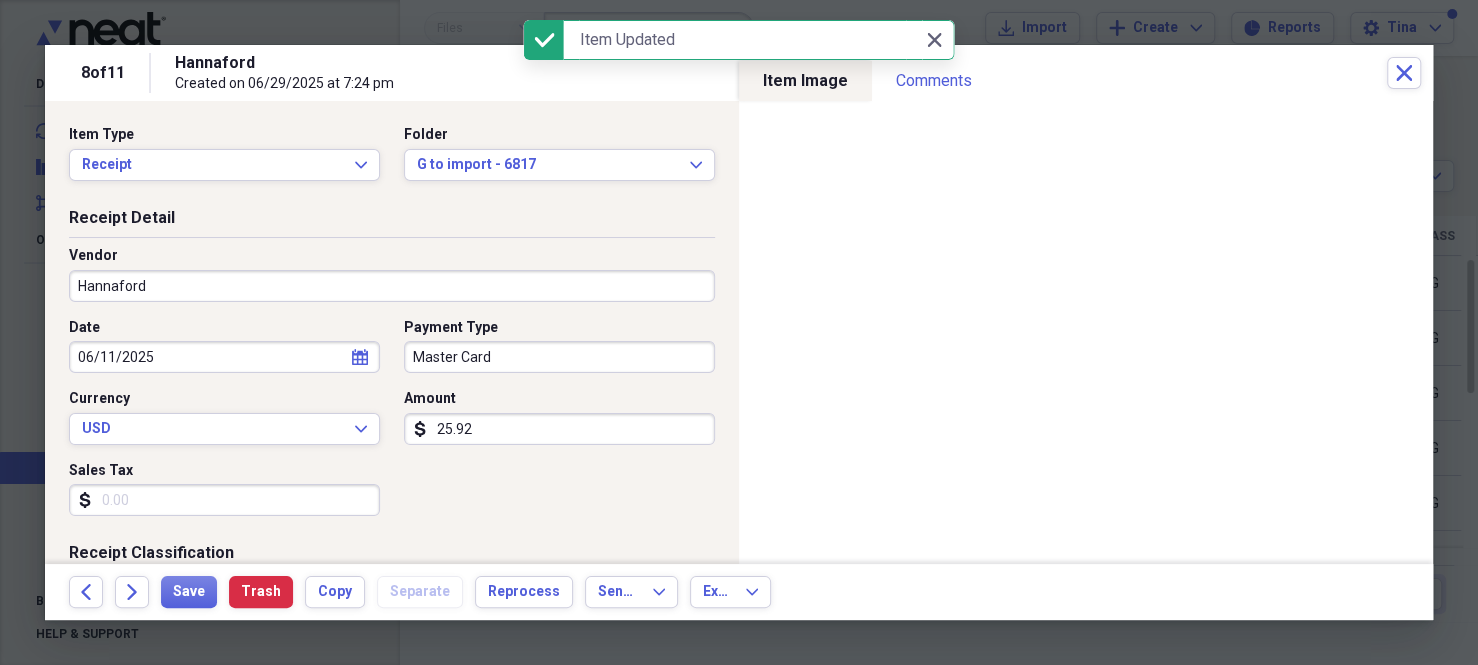 click on "Master Card" at bounding box center [559, 357] 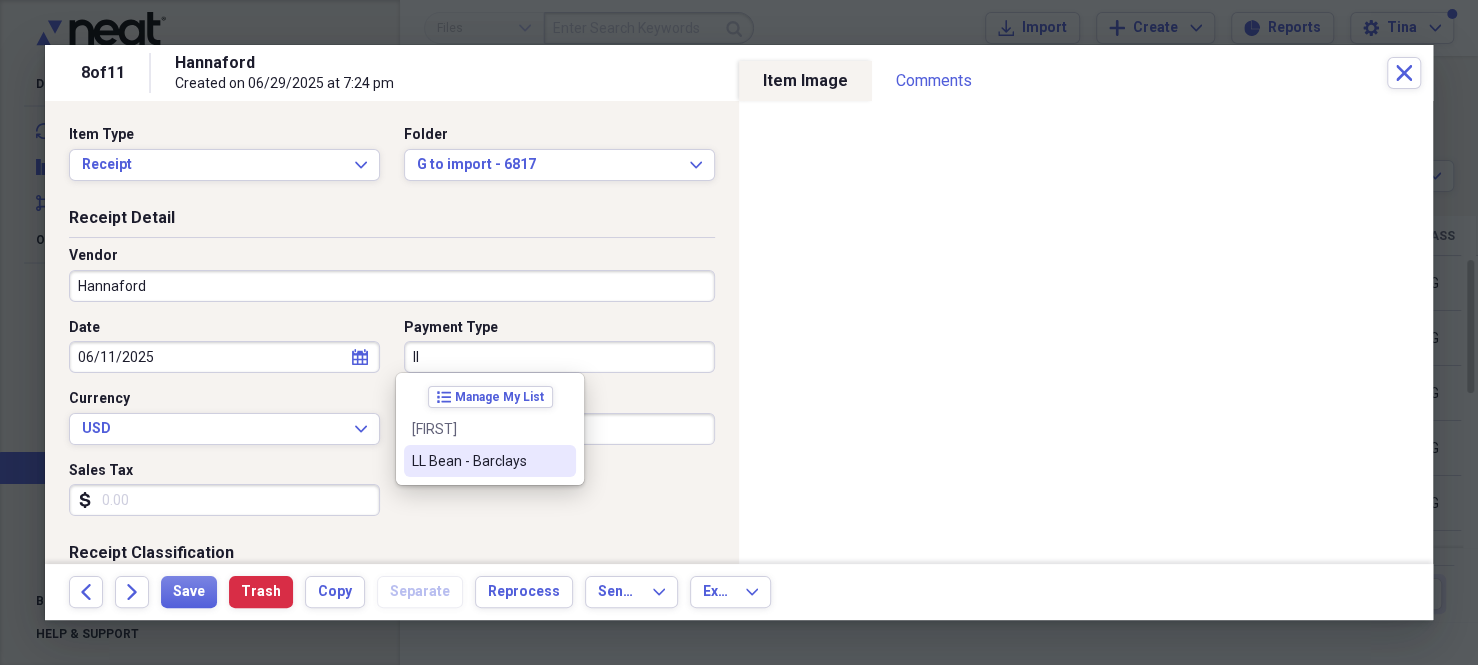 click on "LL Bean - Barclays" at bounding box center [478, 461] 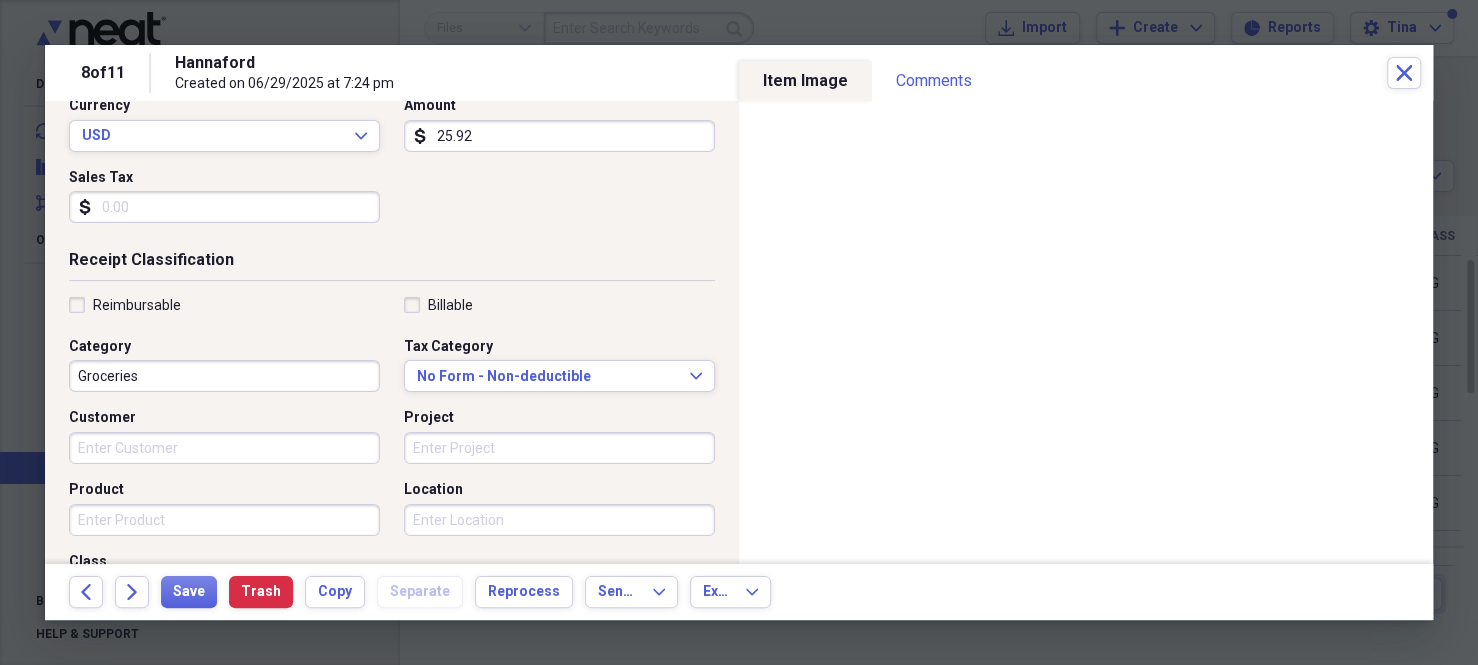scroll, scrollTop: 300, scrollLeft: 0, axis: vertical 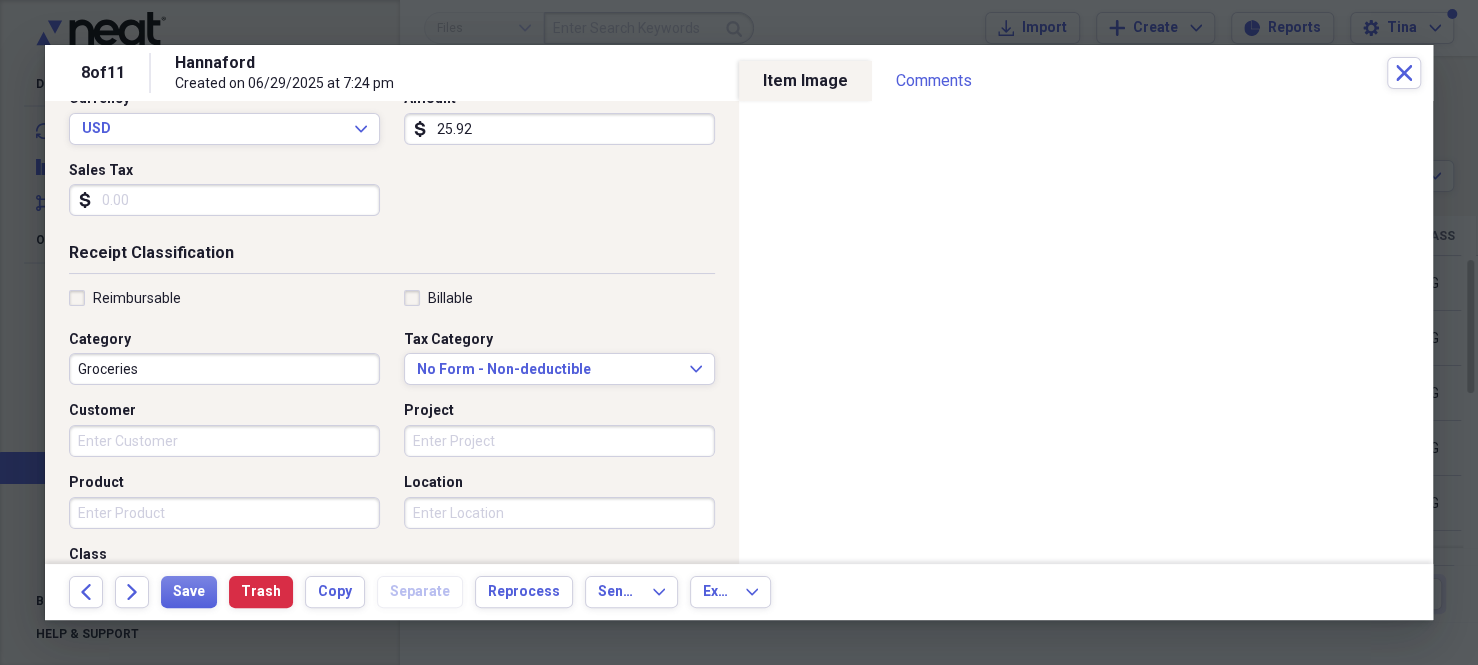 click on "Groceries" at bounding box center [224, 369] 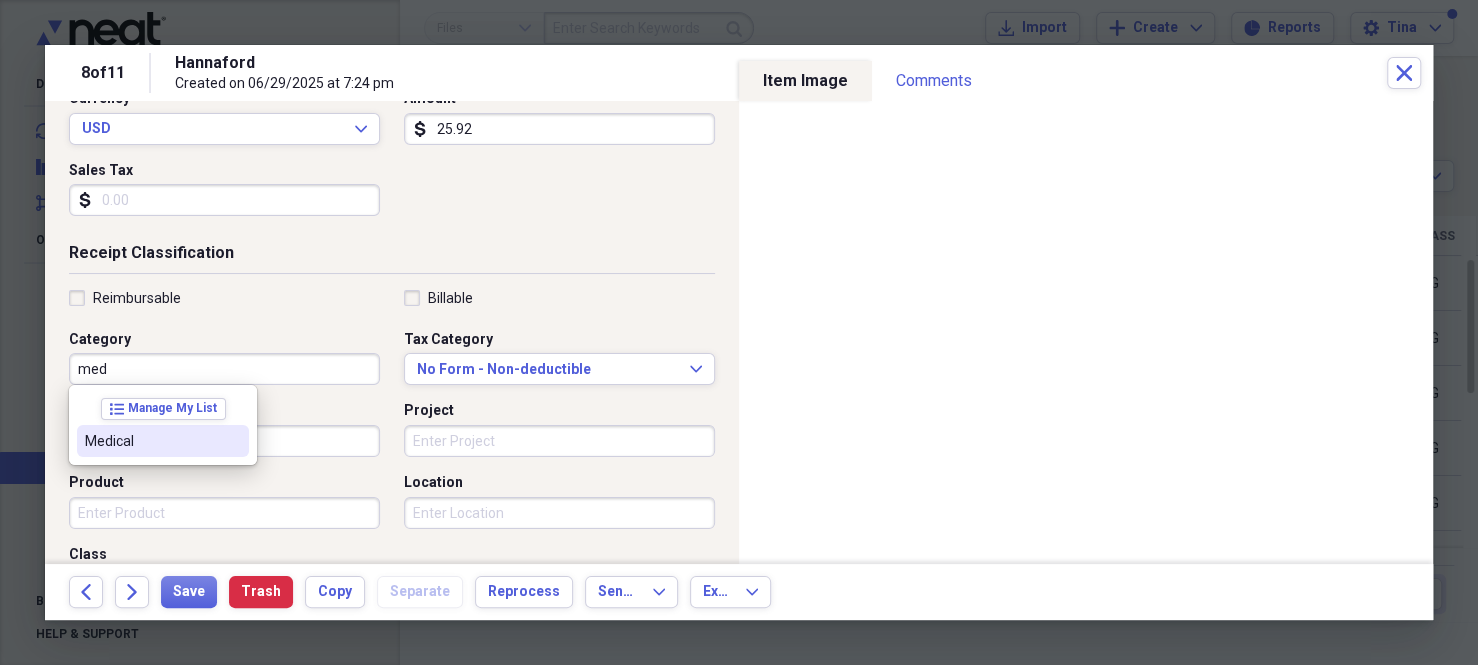 click on "Medical" at bounding box center (151, 441) 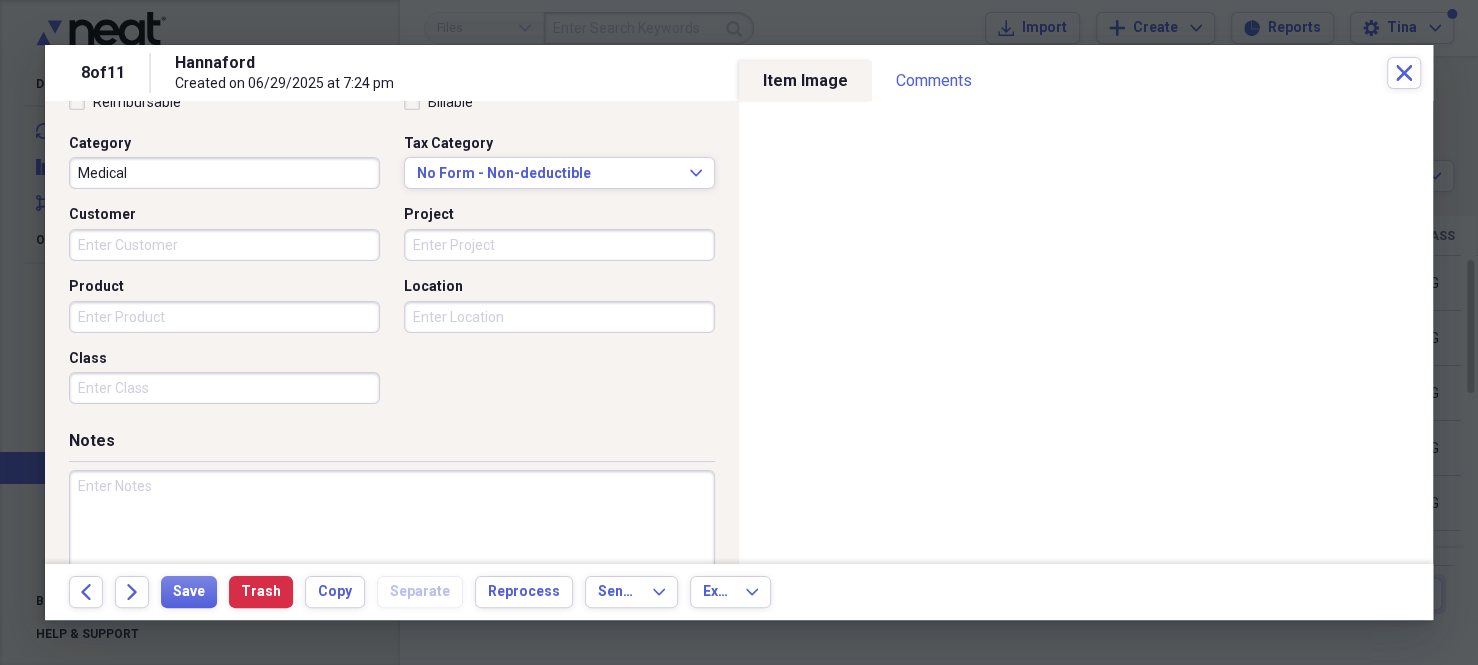 scroll, scrollTop: 500, scrollLeft: 0, axis: vertical 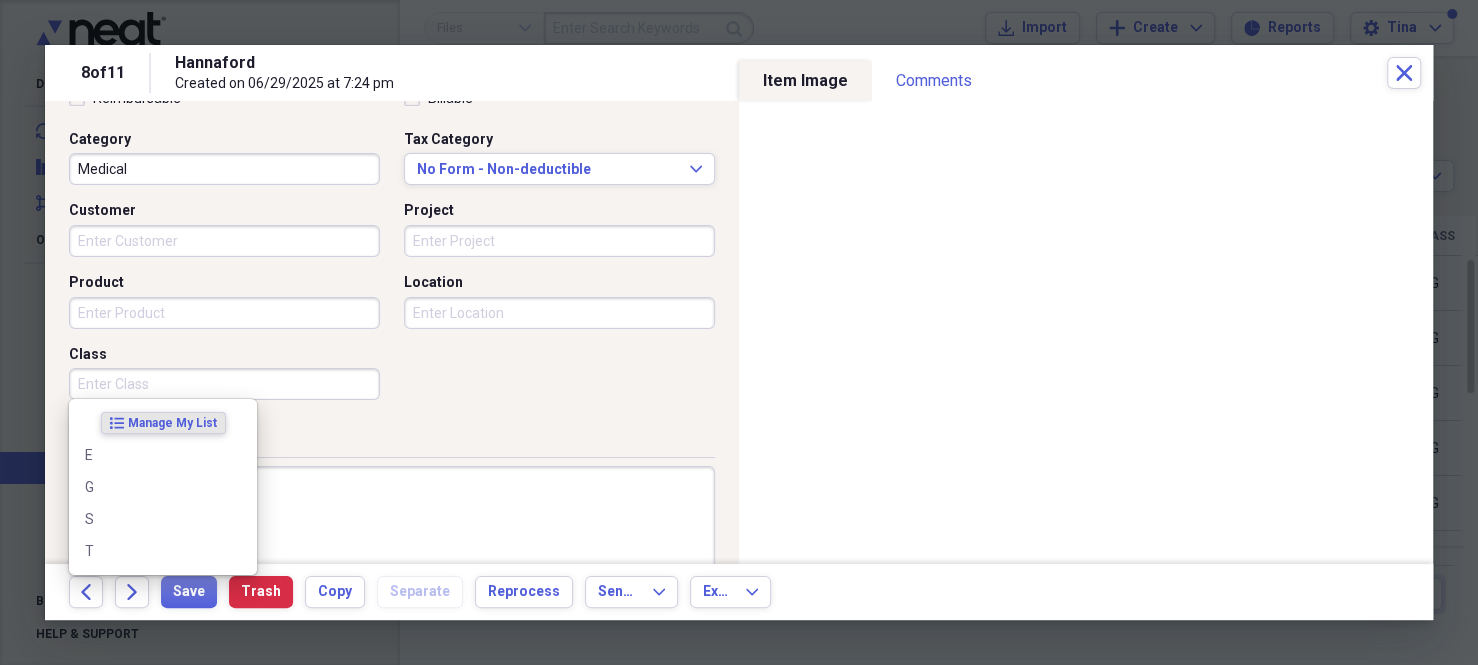 click on "Class" at bounding box center (224, 384) 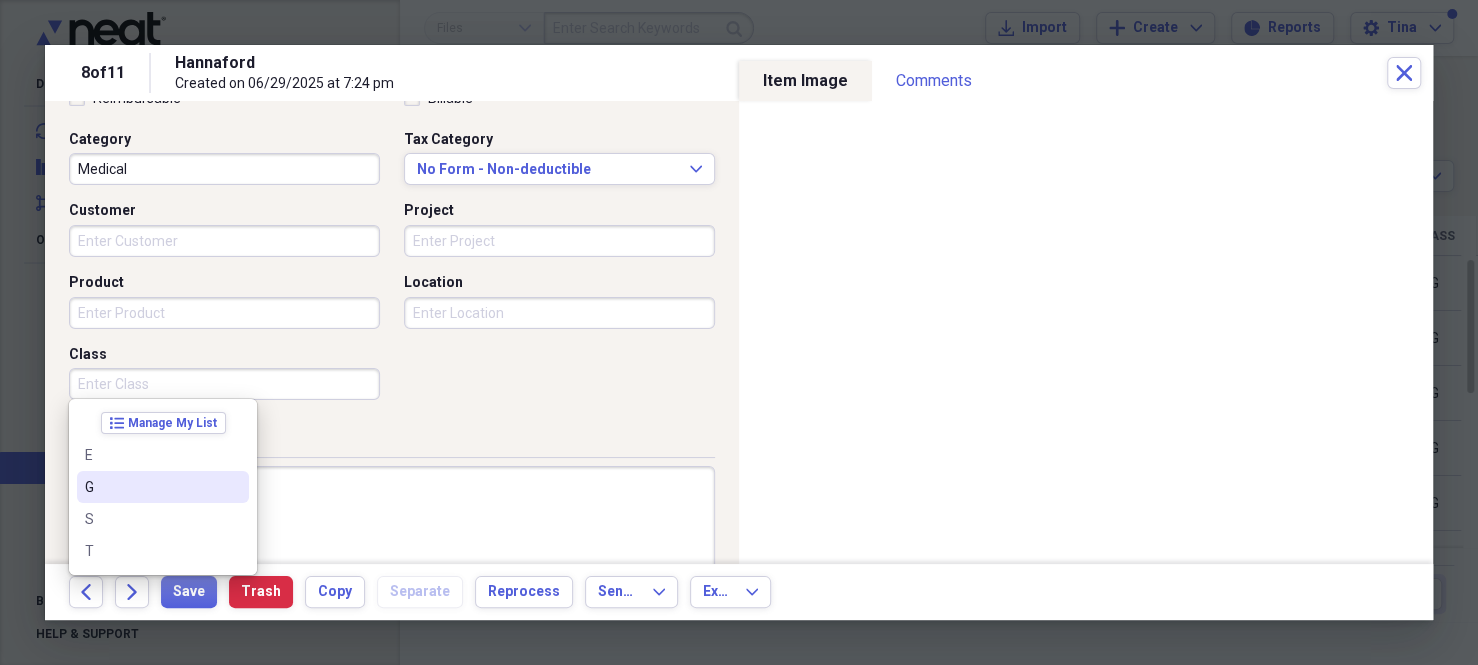 click on "G" at bounding box center [151, 487] 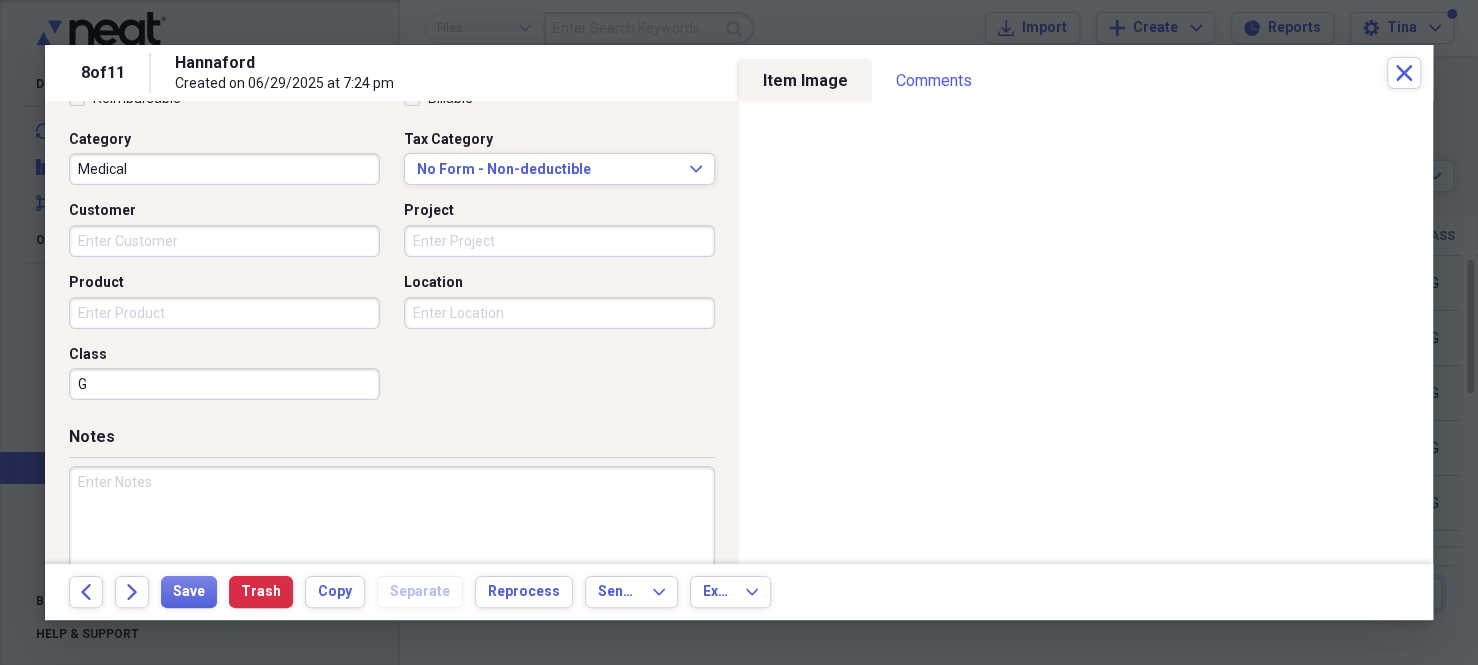 click at bounding box center [392, 531] 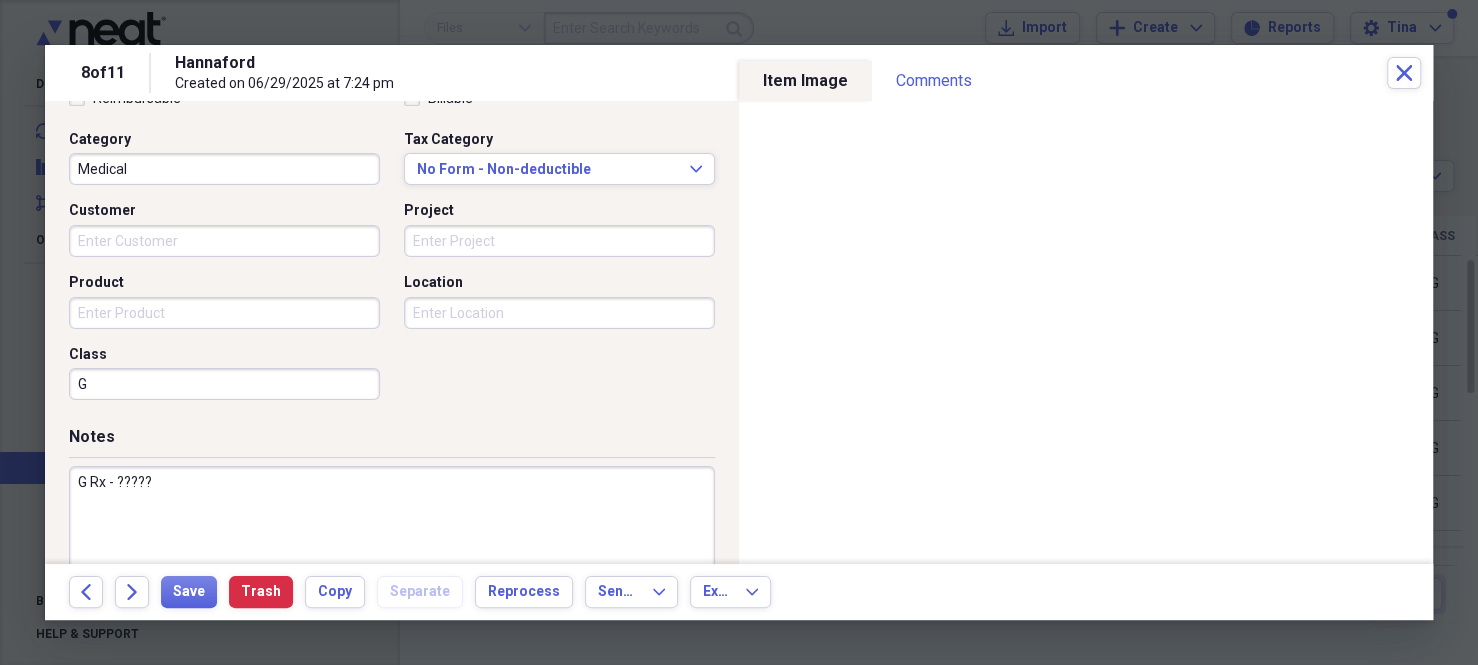 click on "G Rx - ?????" at bounding box center (392, 531) 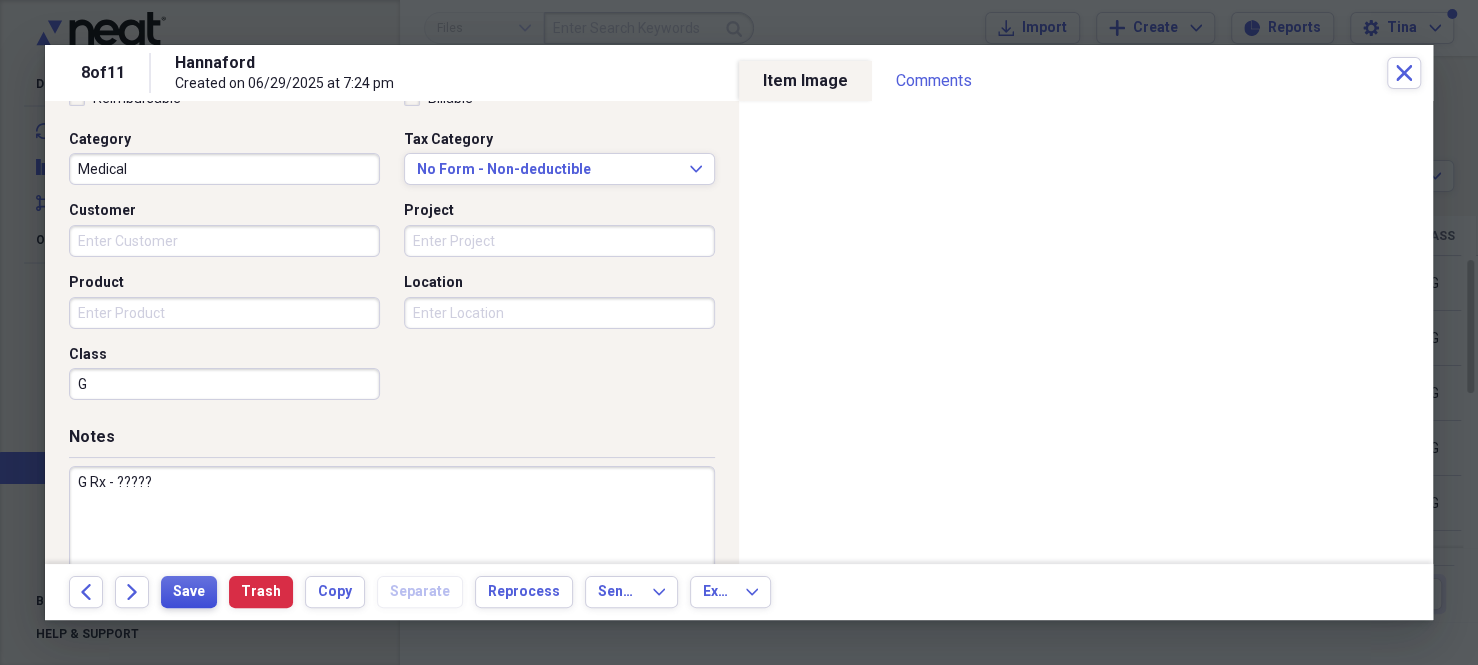 click on "Save" at bounding box center (189, 592) 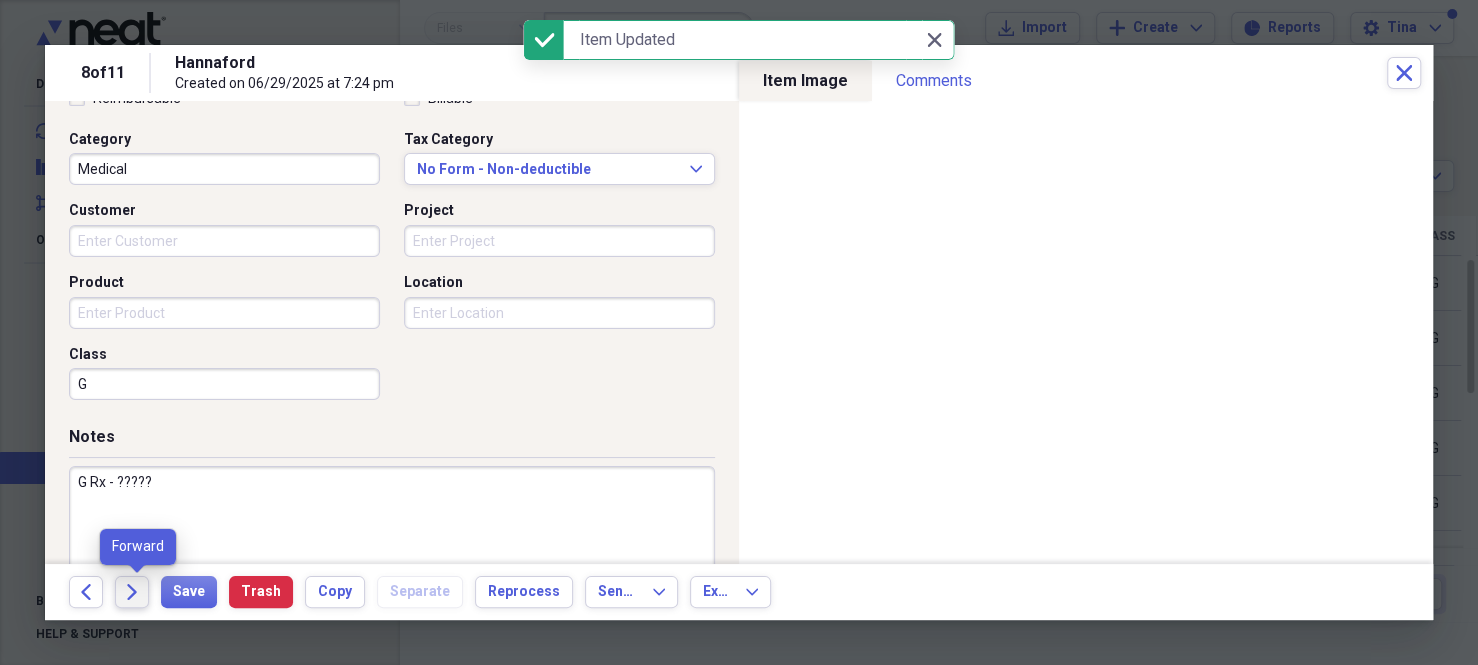 click 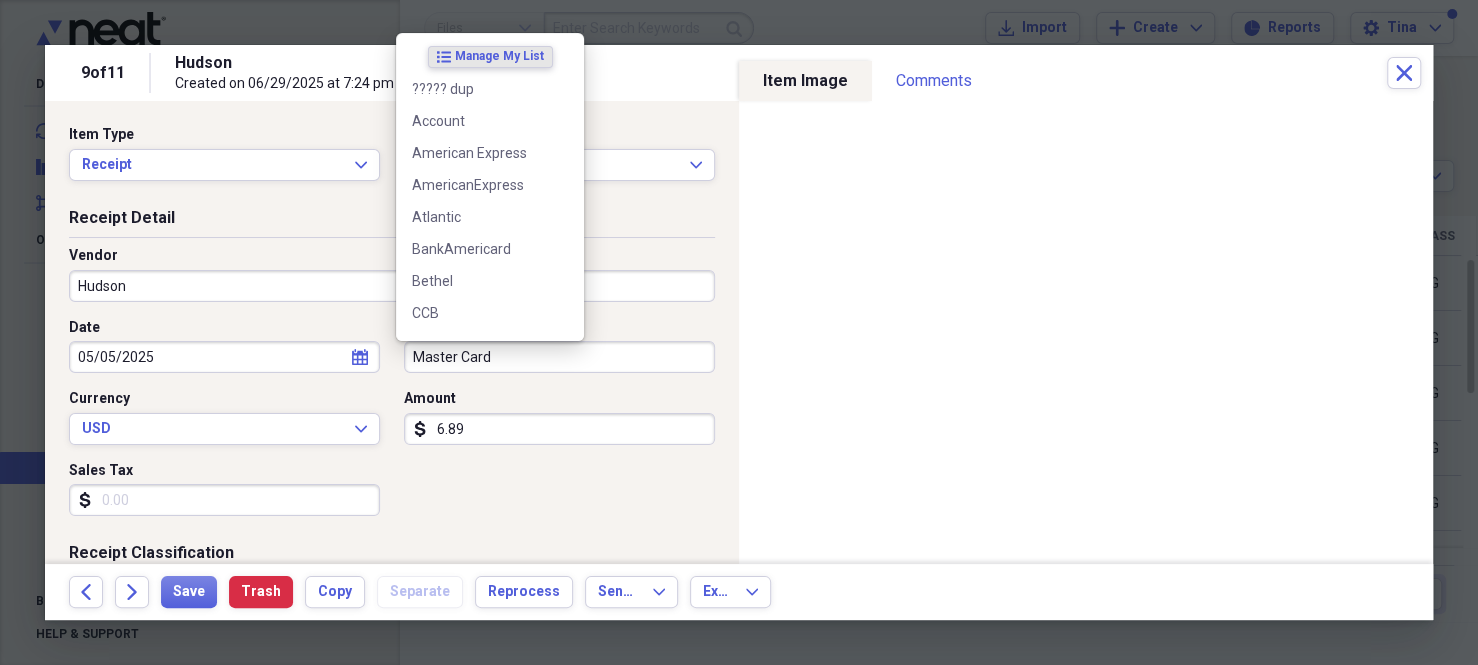 click on "Master Card" at bounding box center [559, 357] 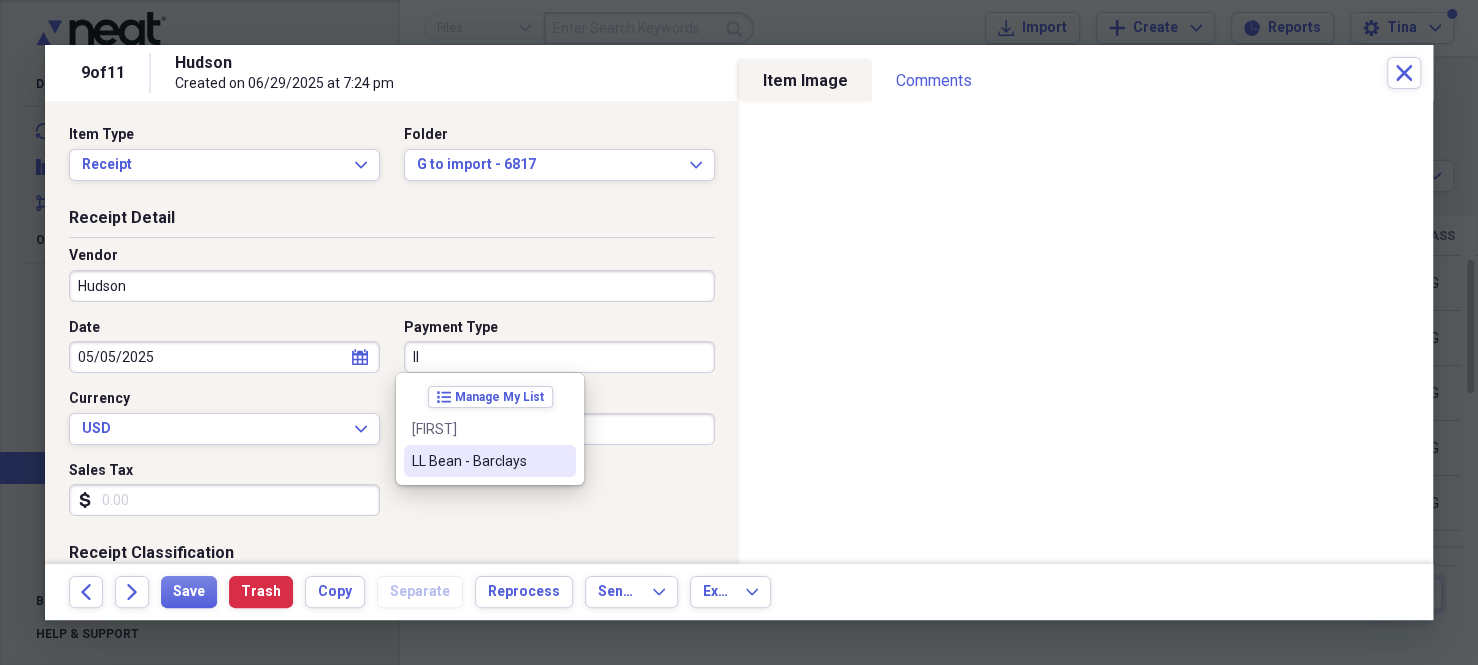 click on "LL Bean - Barclays" at bounding box center [478, 461] 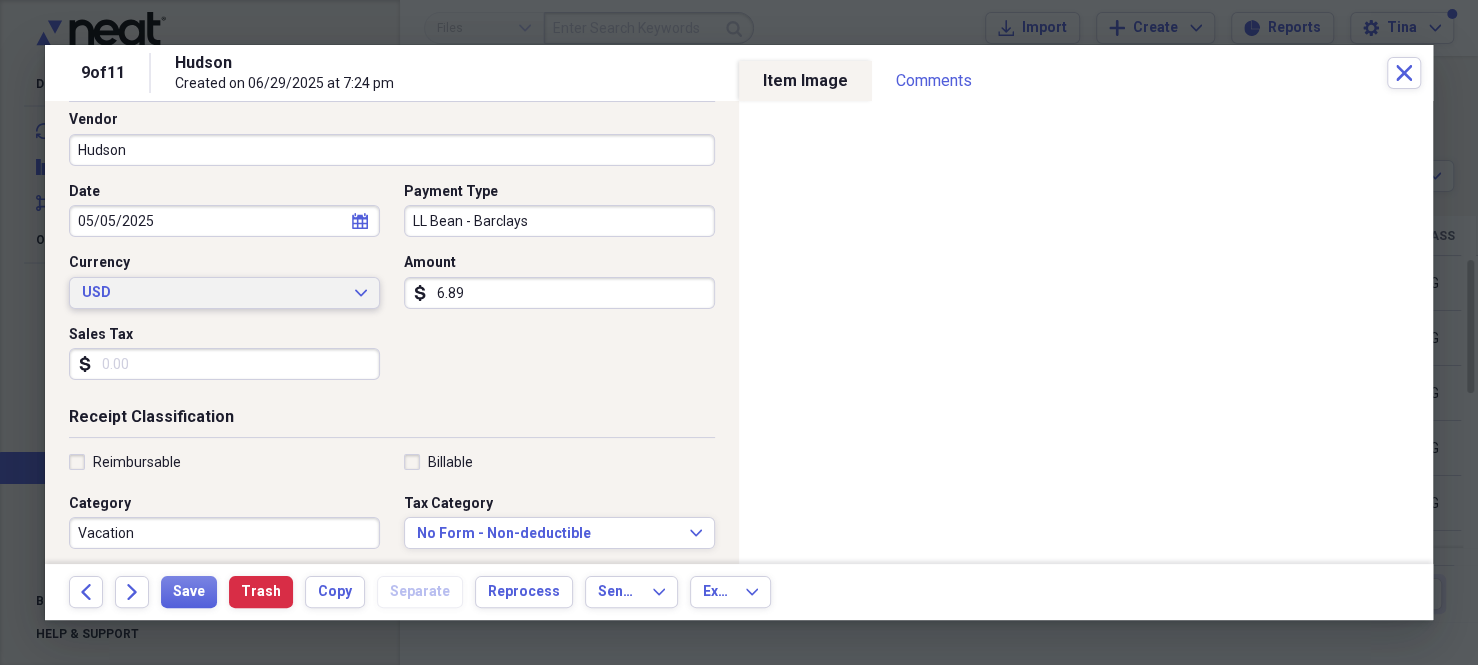 scroll, scrollTop: 200, scrollLeft: 0, axis: vertical 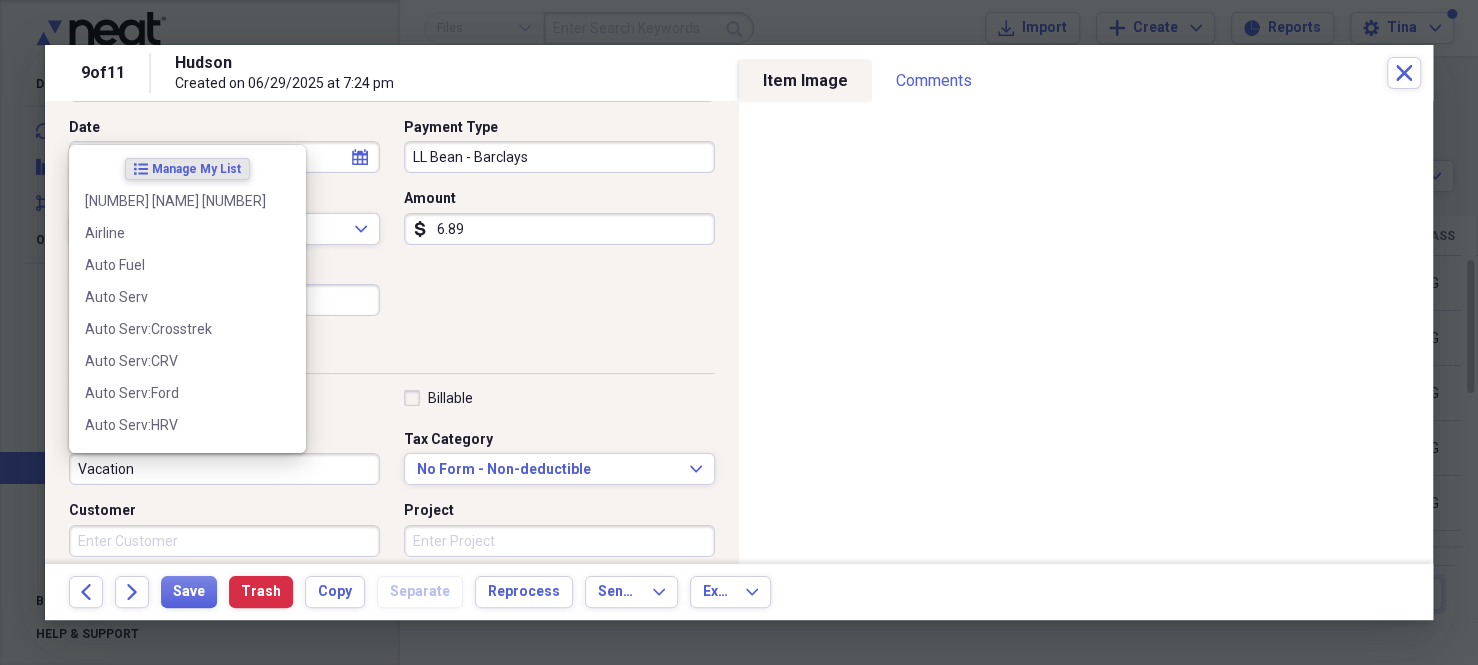 click on "Vacation" at bounding box center [224, 469] 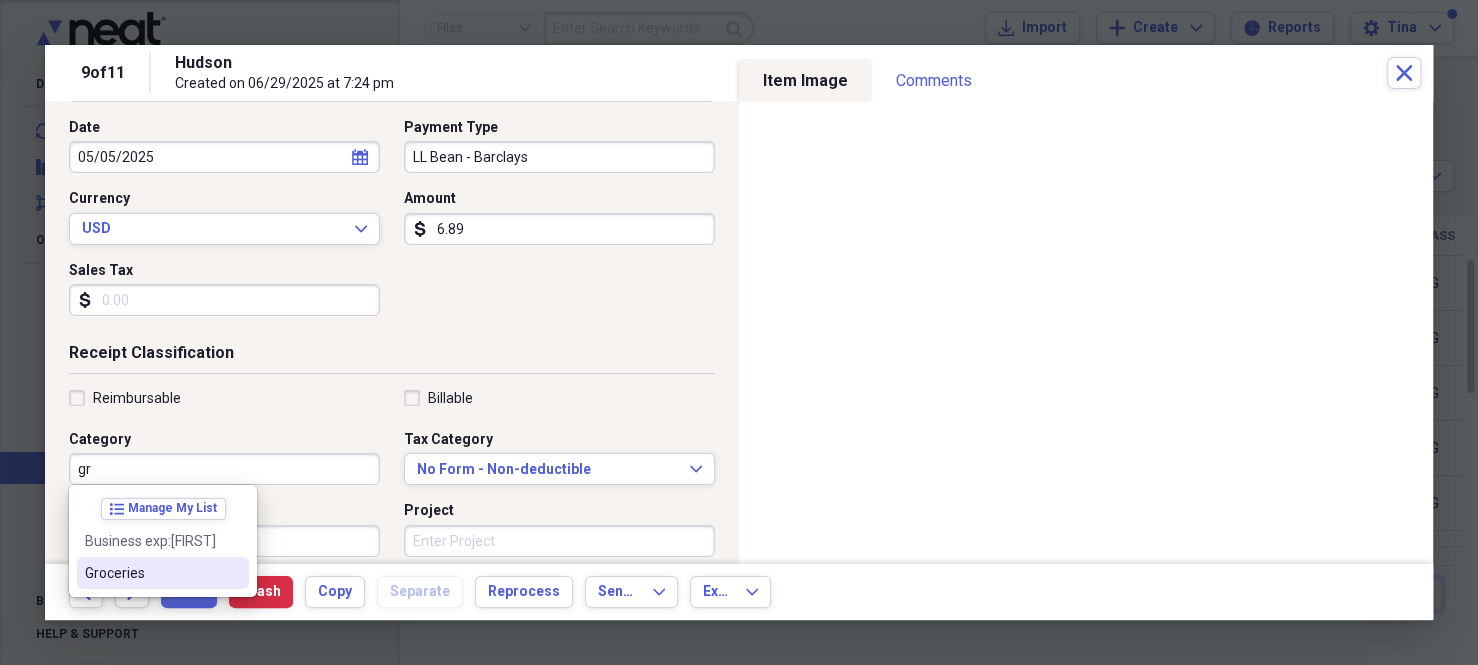 click on "Groceries" at bounding box center [151, 573] 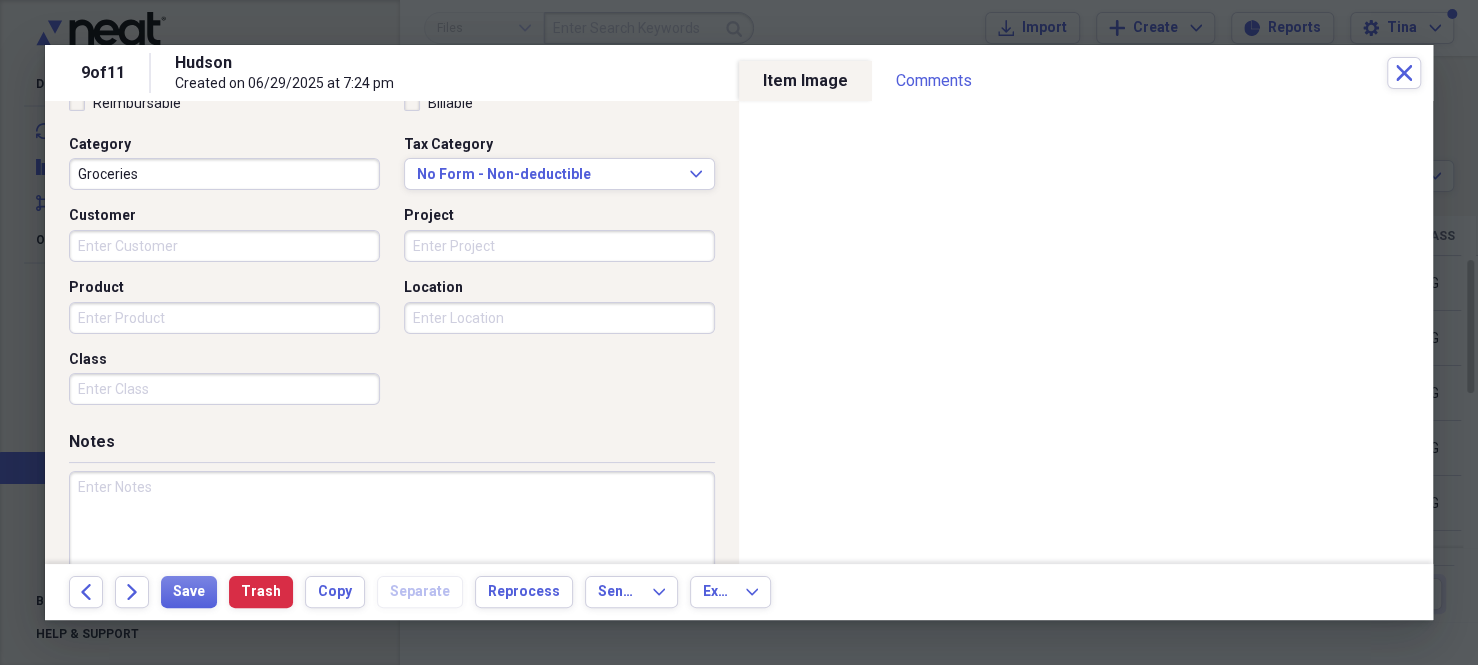 scroll, scrollTop: 500, scrollLeft: 0, axis: vertical 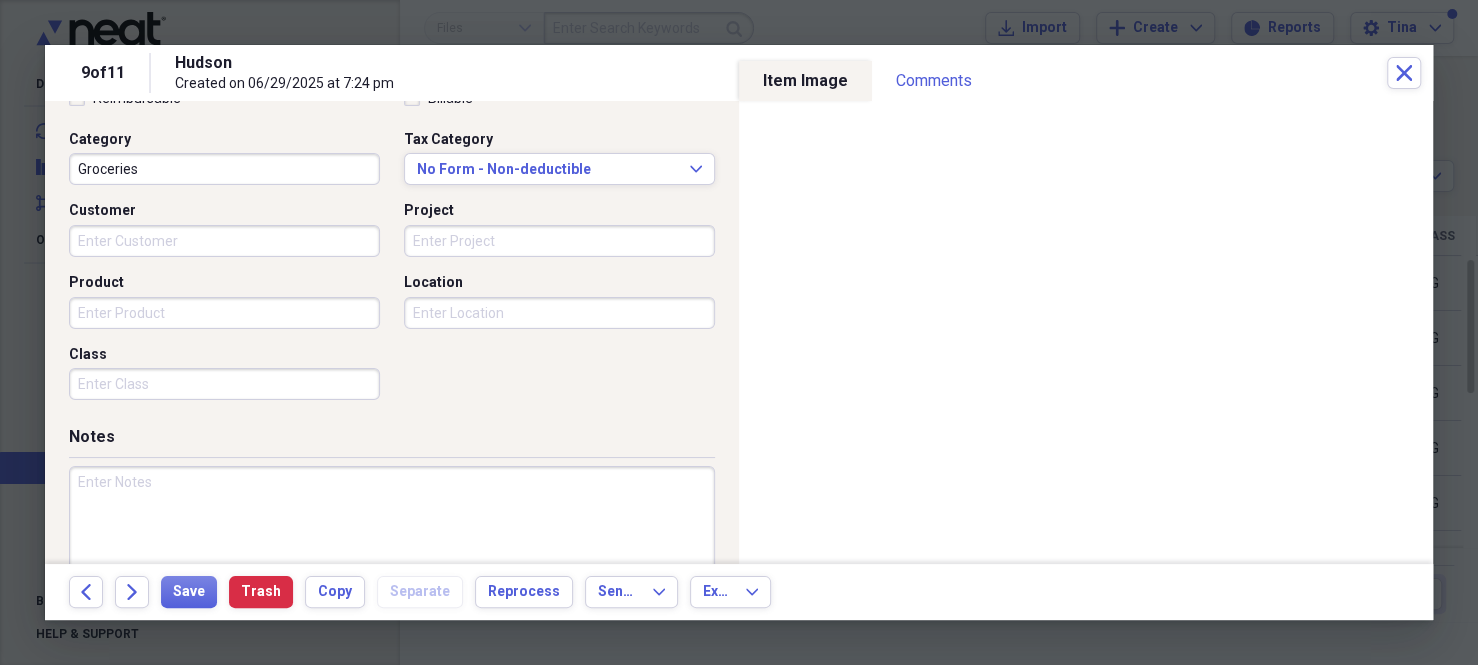 click on "Class" at bounding box center [224, 384] 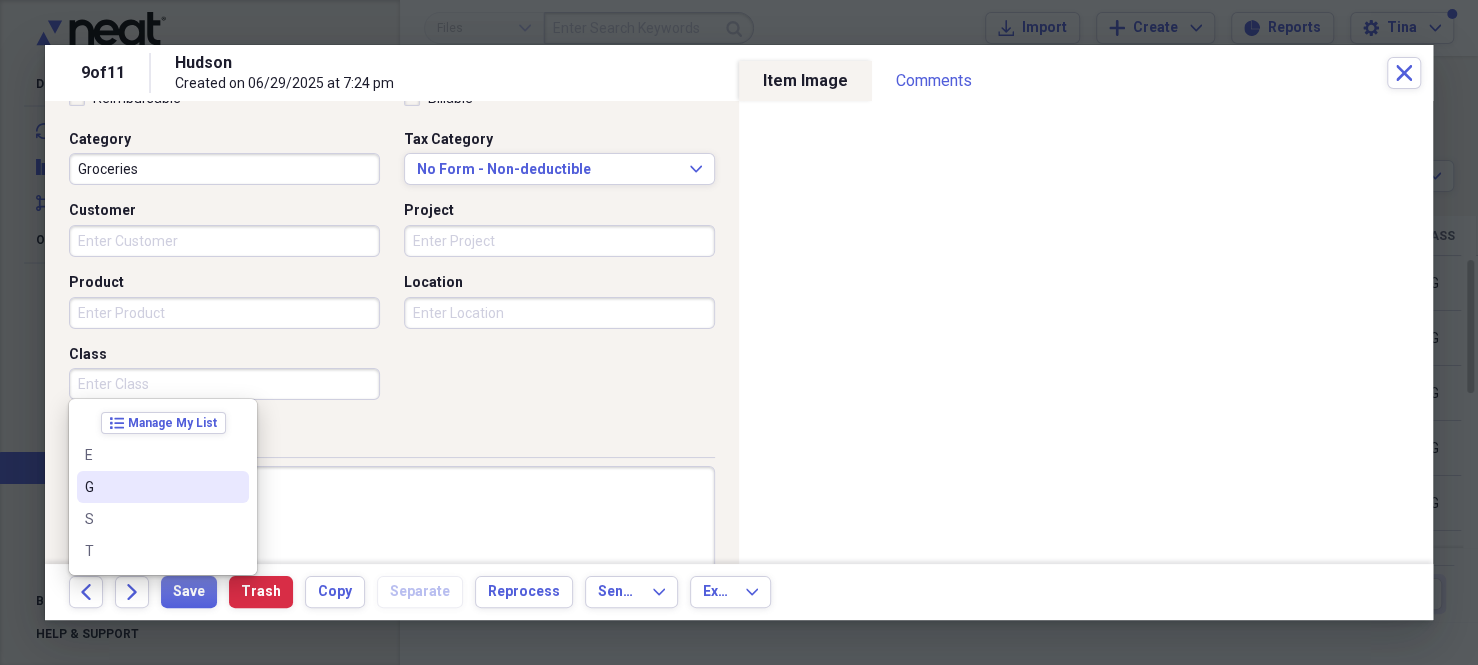 click on "G" at bounding box center (151, 487) 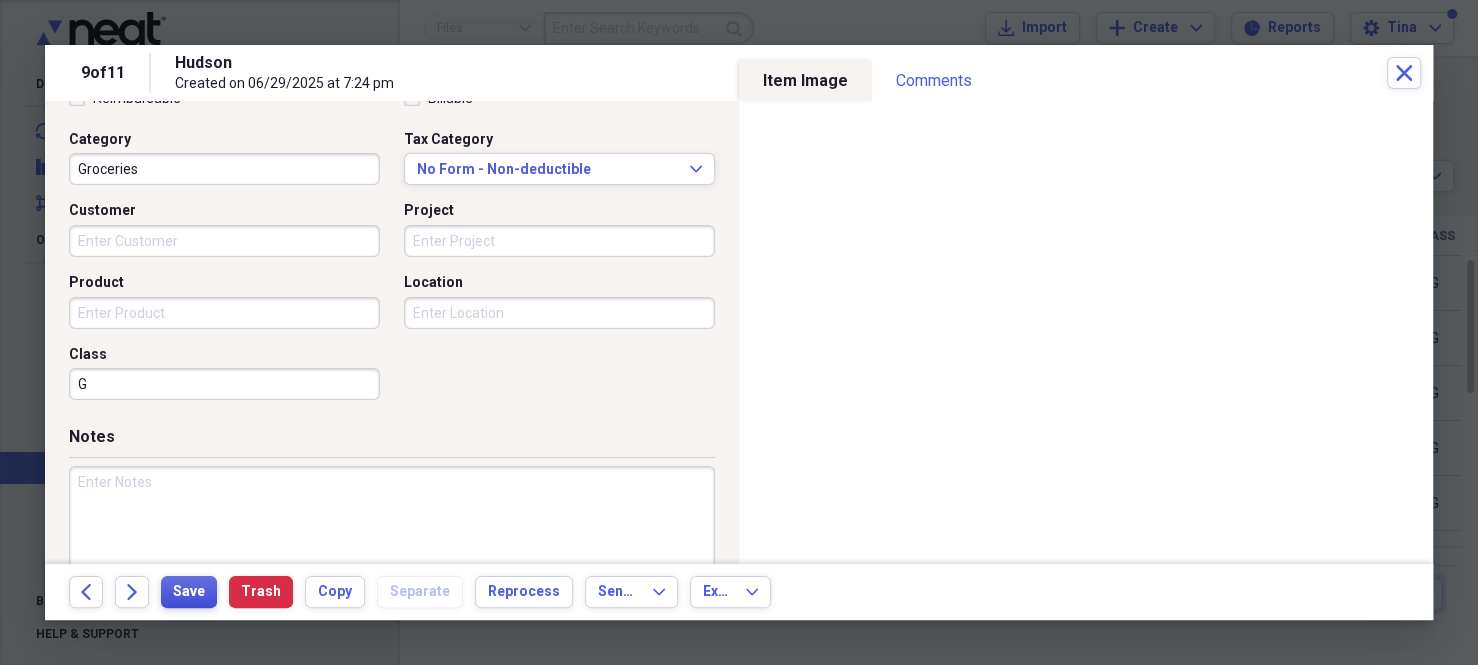 click on "Save" at bounding box center (189, 592) 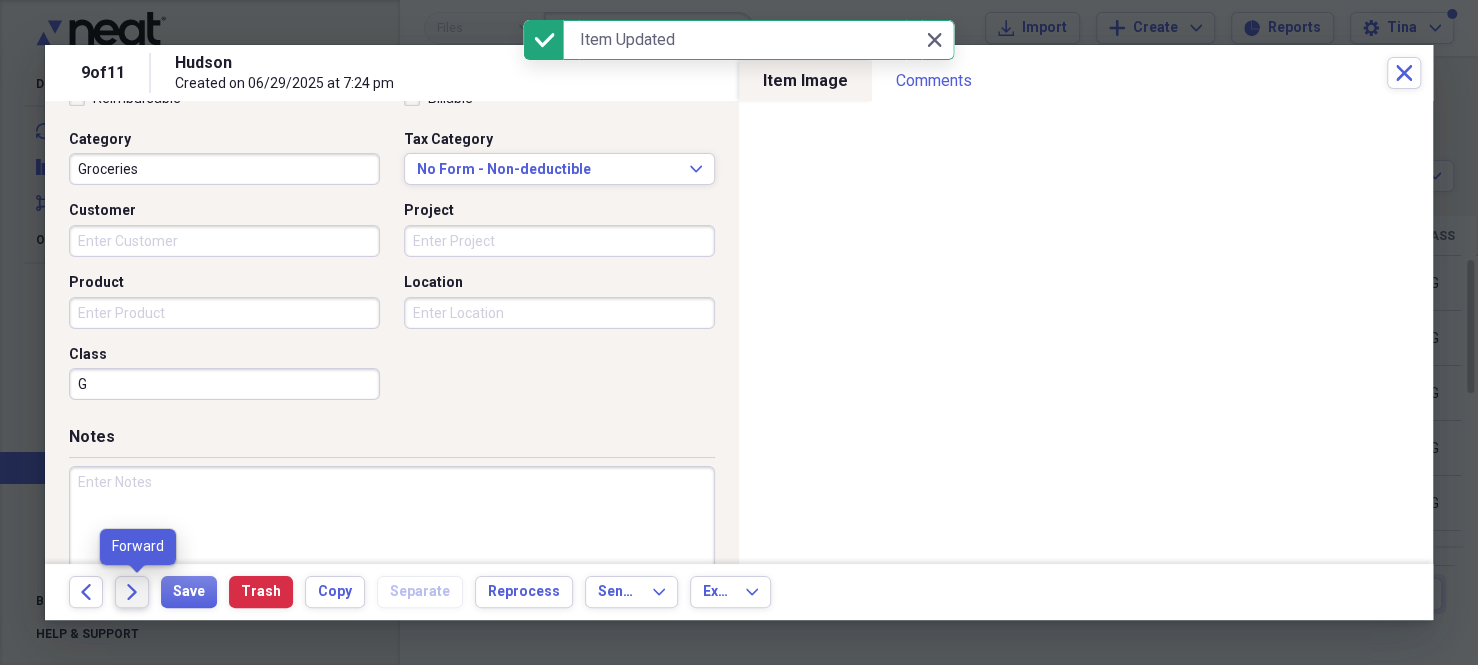 click 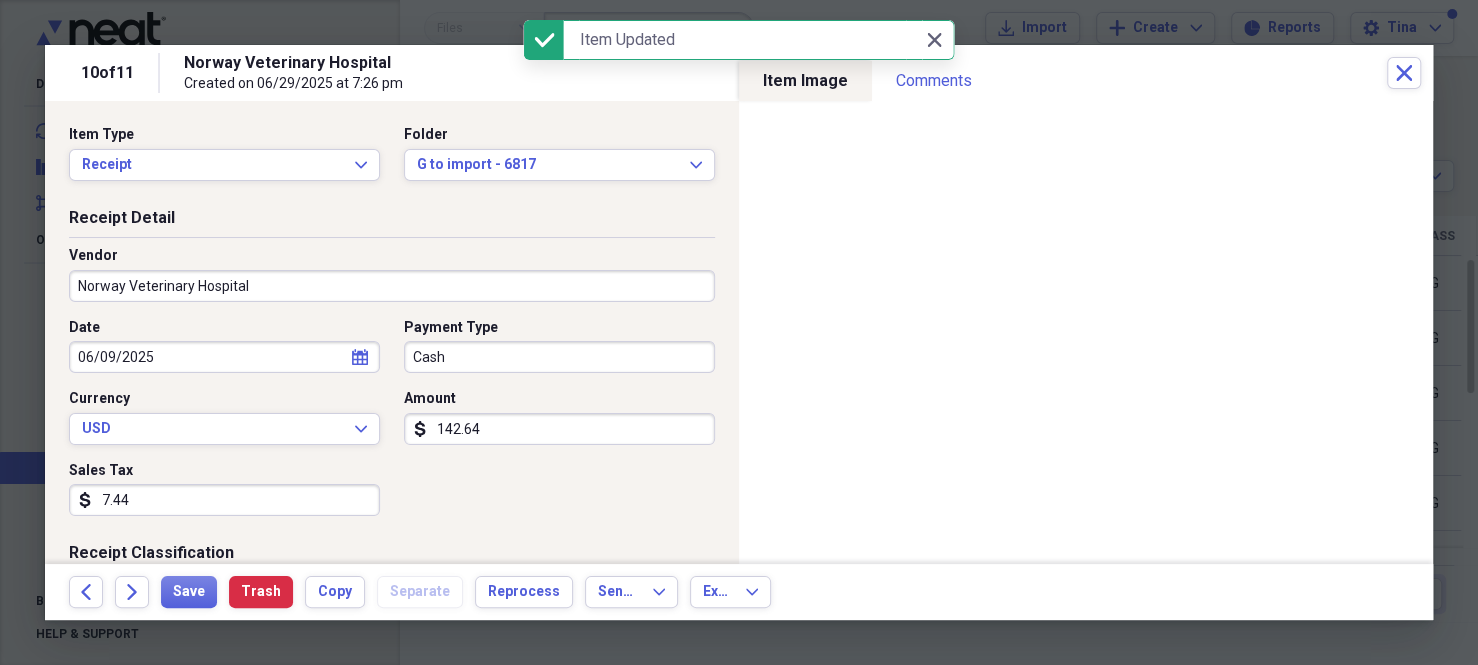 click on "Cash" at bounding box center [559, 357] 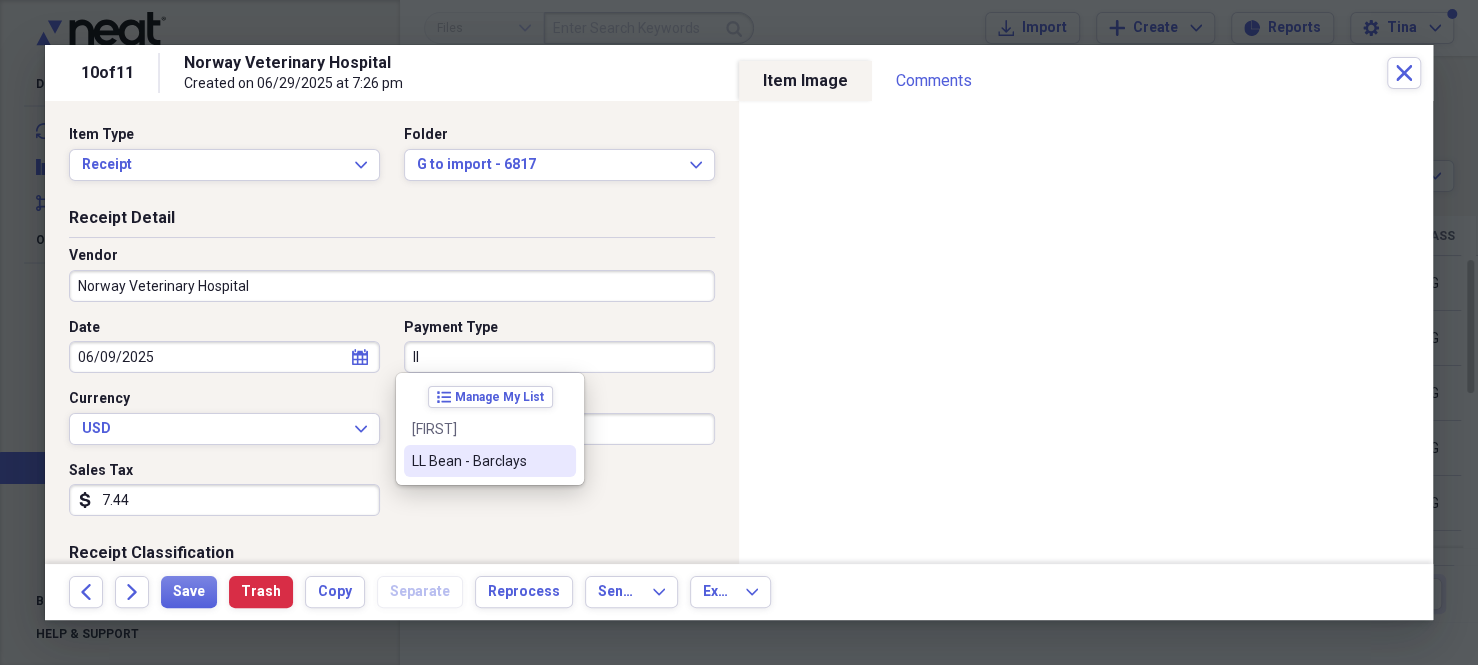 click on "LL Bean - Barclays" at bounding box center (478, 461) 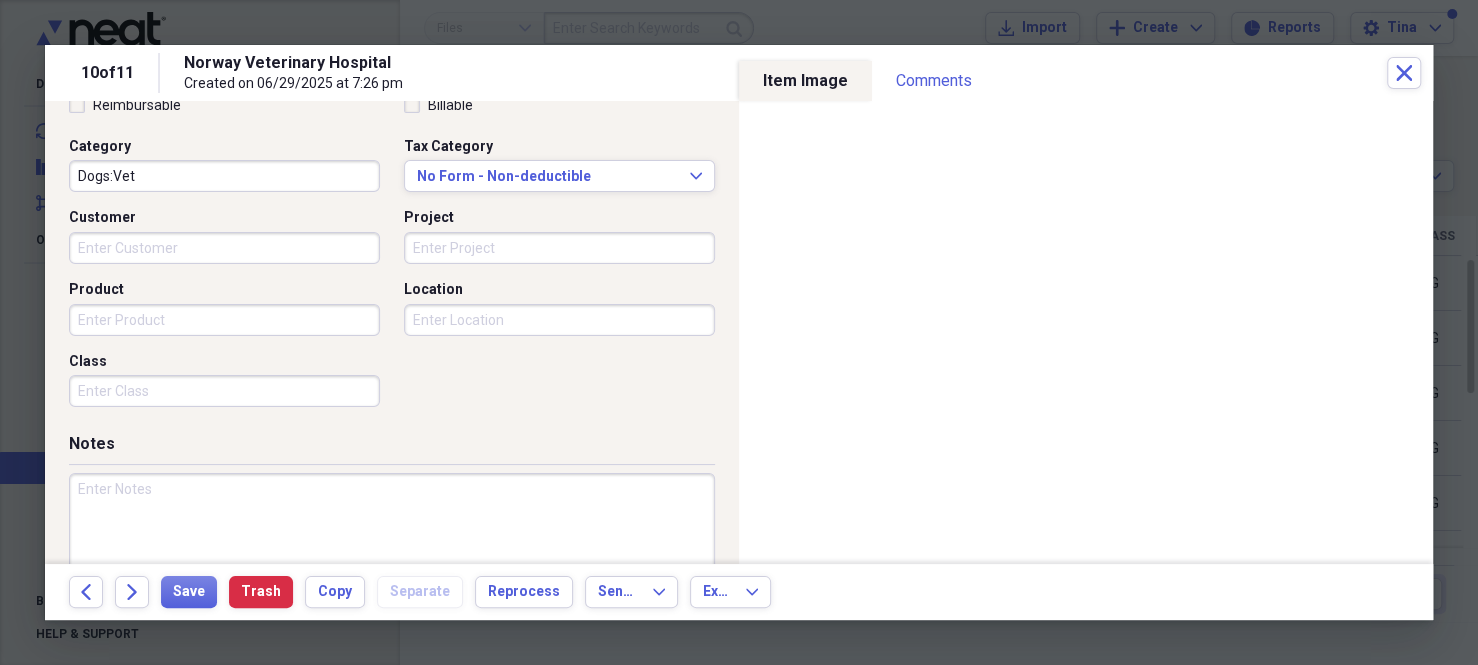 scroll, scrollTop: 500, scrollLeft: 0, axis: vertical 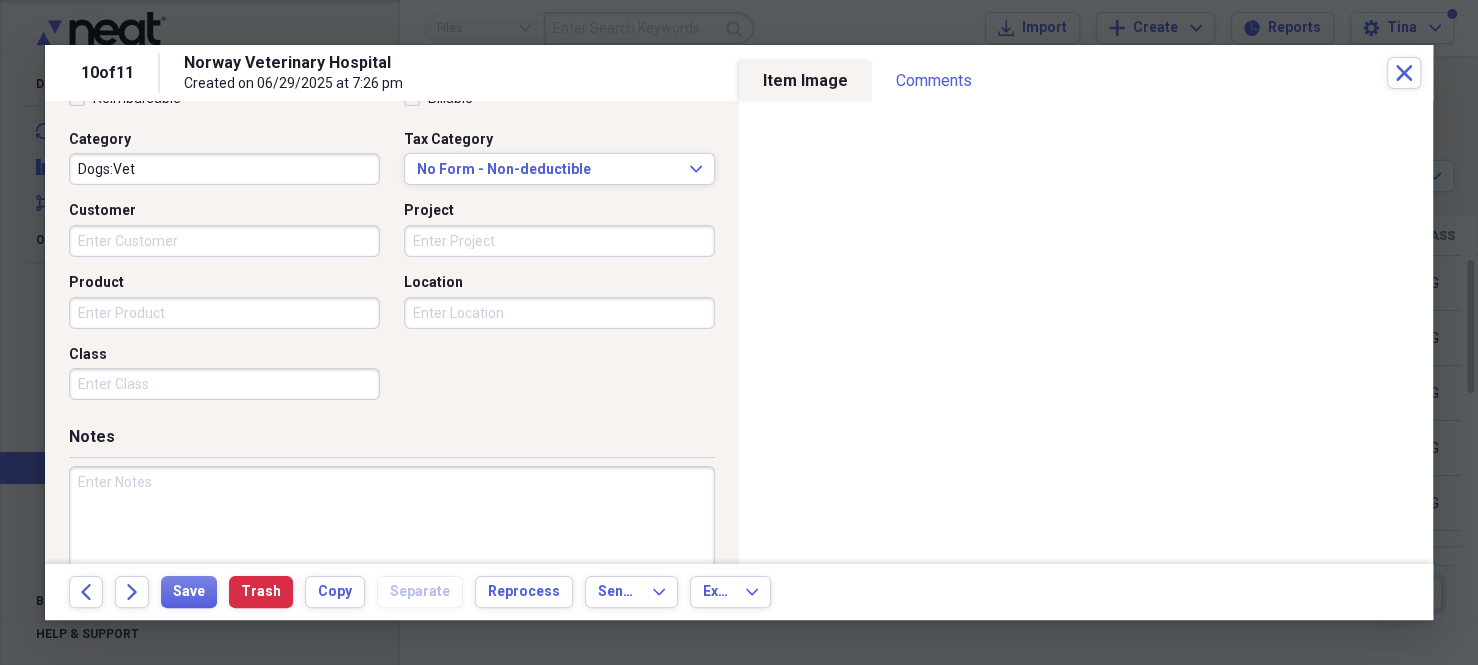 click on "Class" at bounding box center [224, 384] 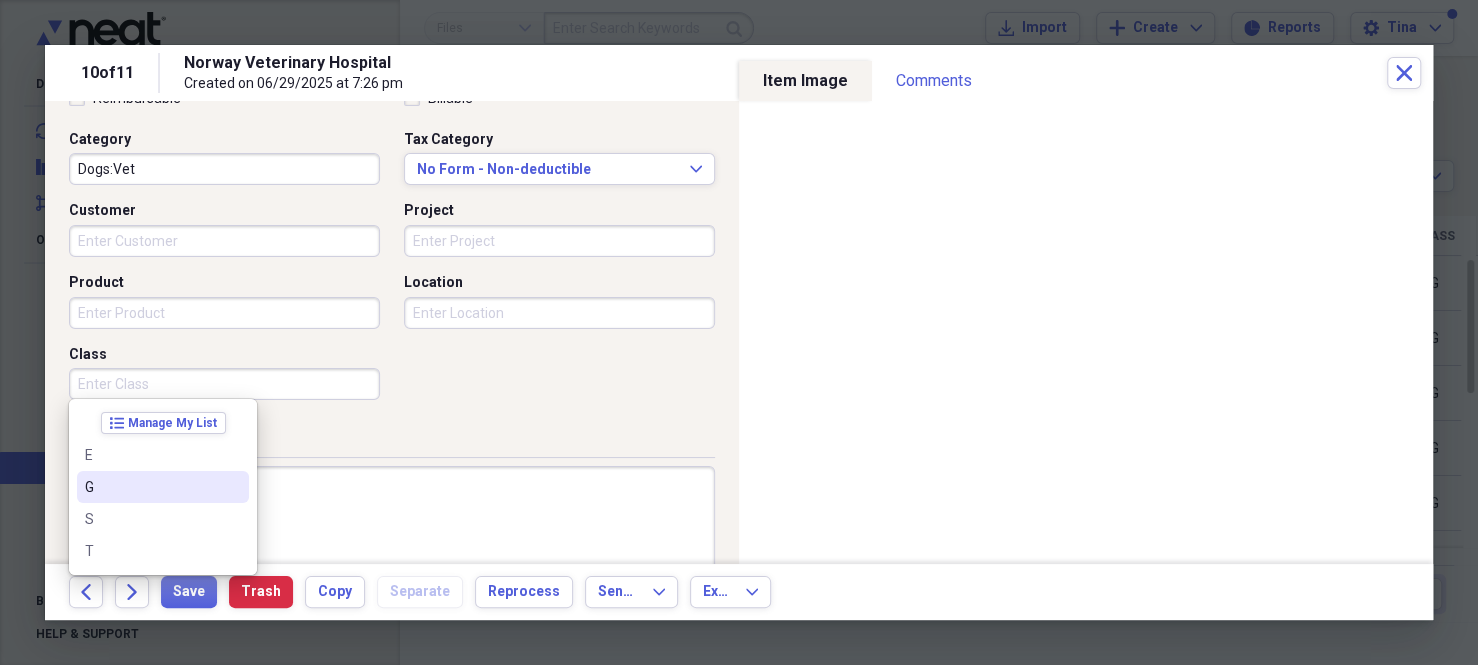 click on "G" at bounding box center (151, 487) 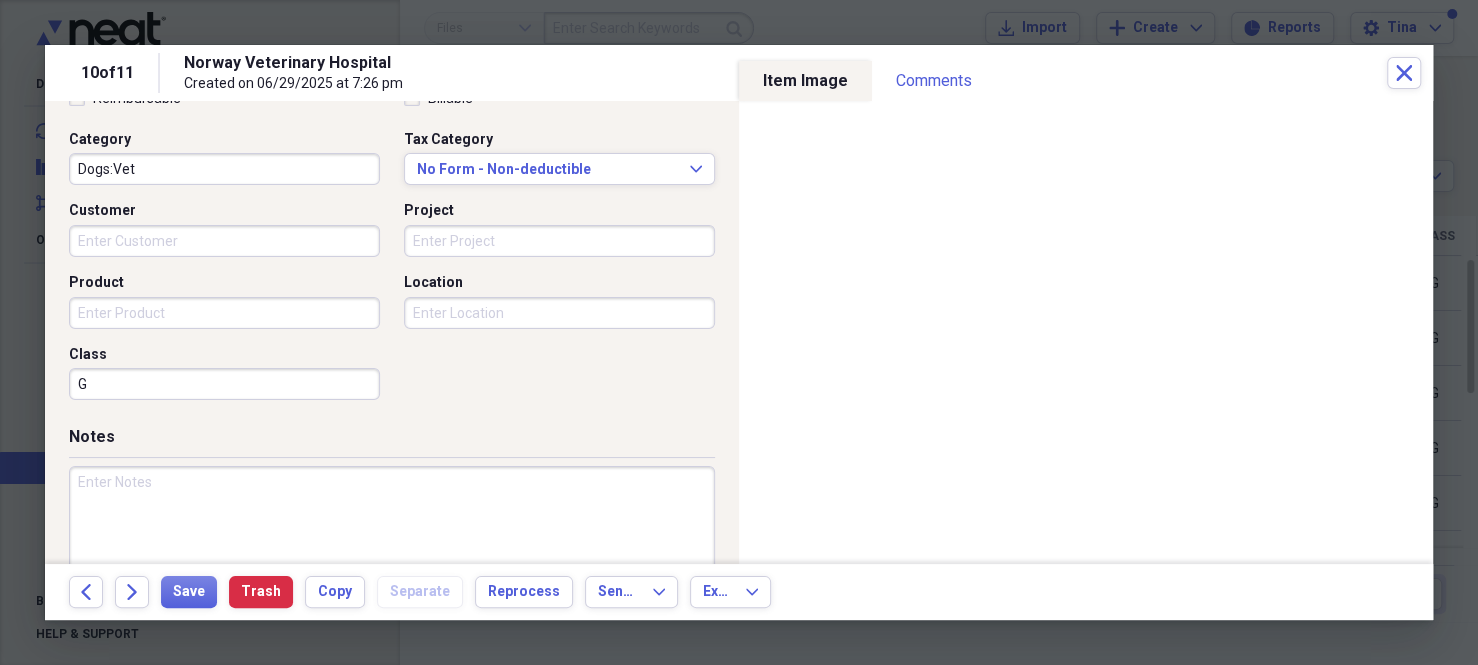 click at bounding box center [392, 531] 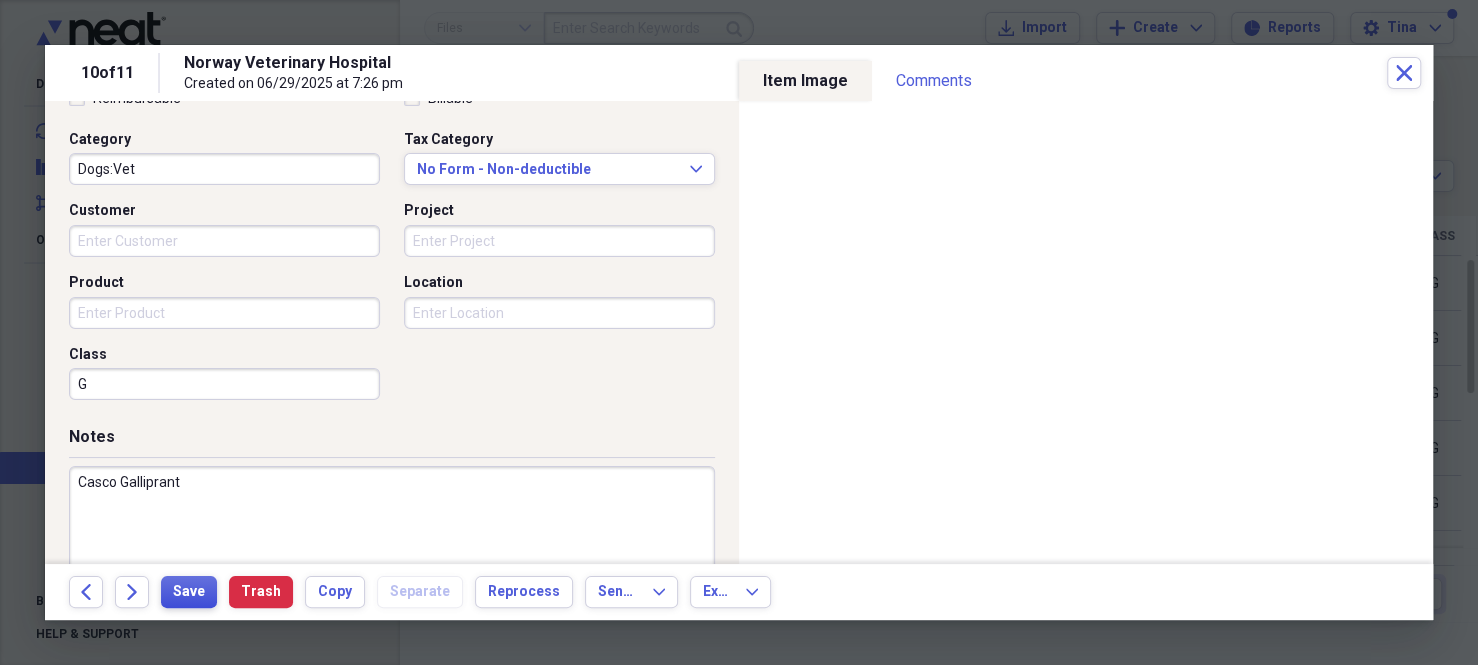 click on "Save" at bounding box center [189, 592] 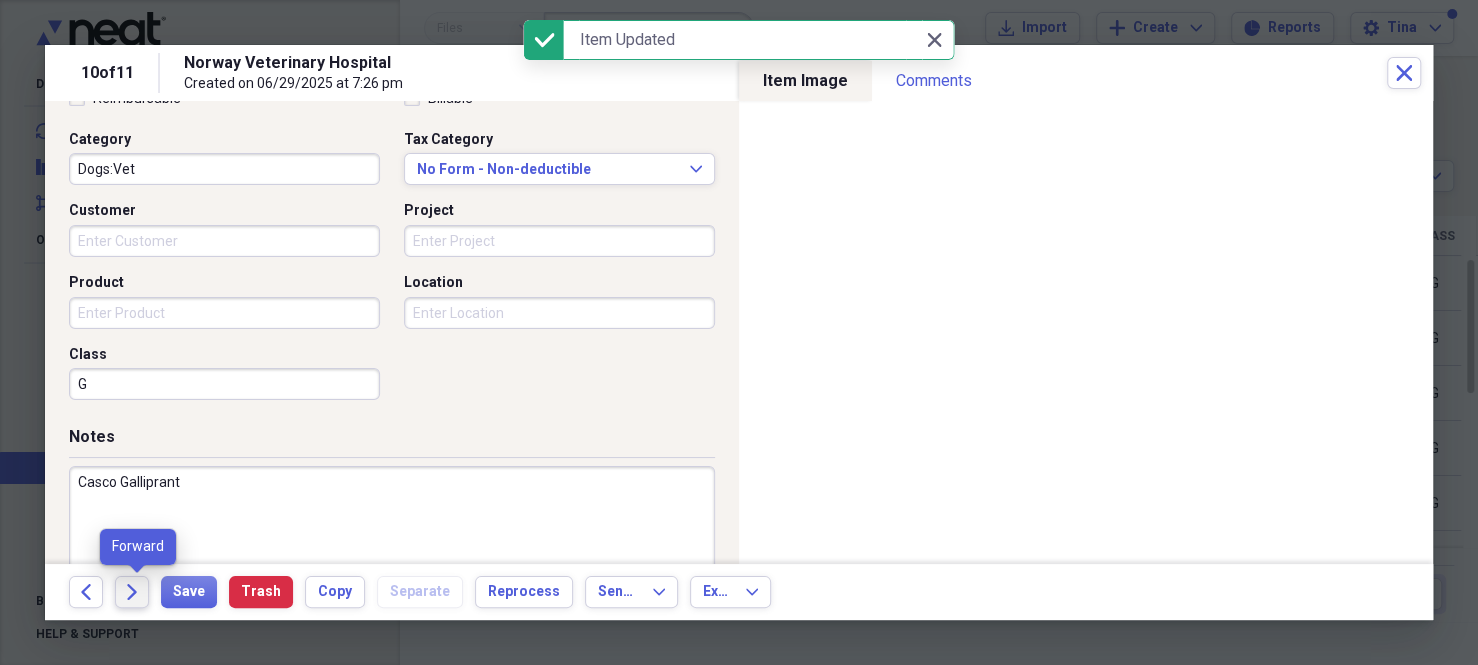 click on "Forward" 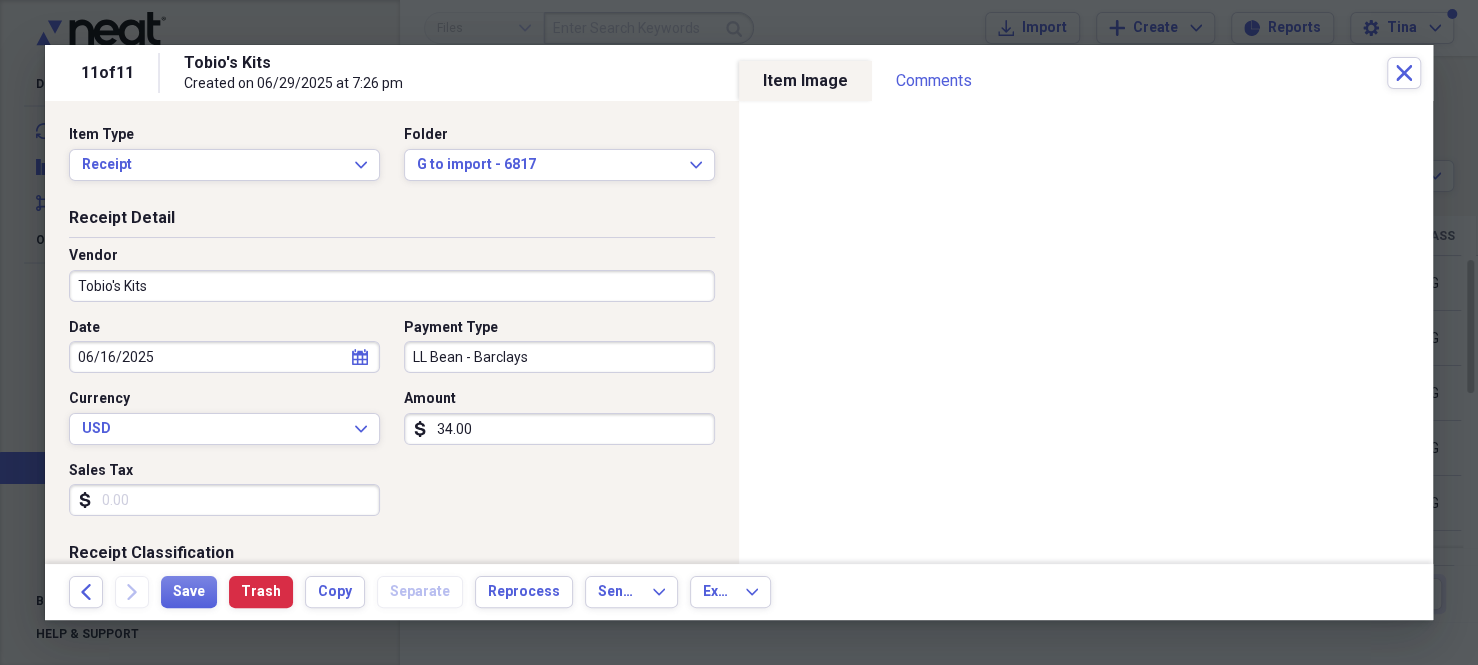 click on "Tobio's Kits" at bounding box center [392, 286] 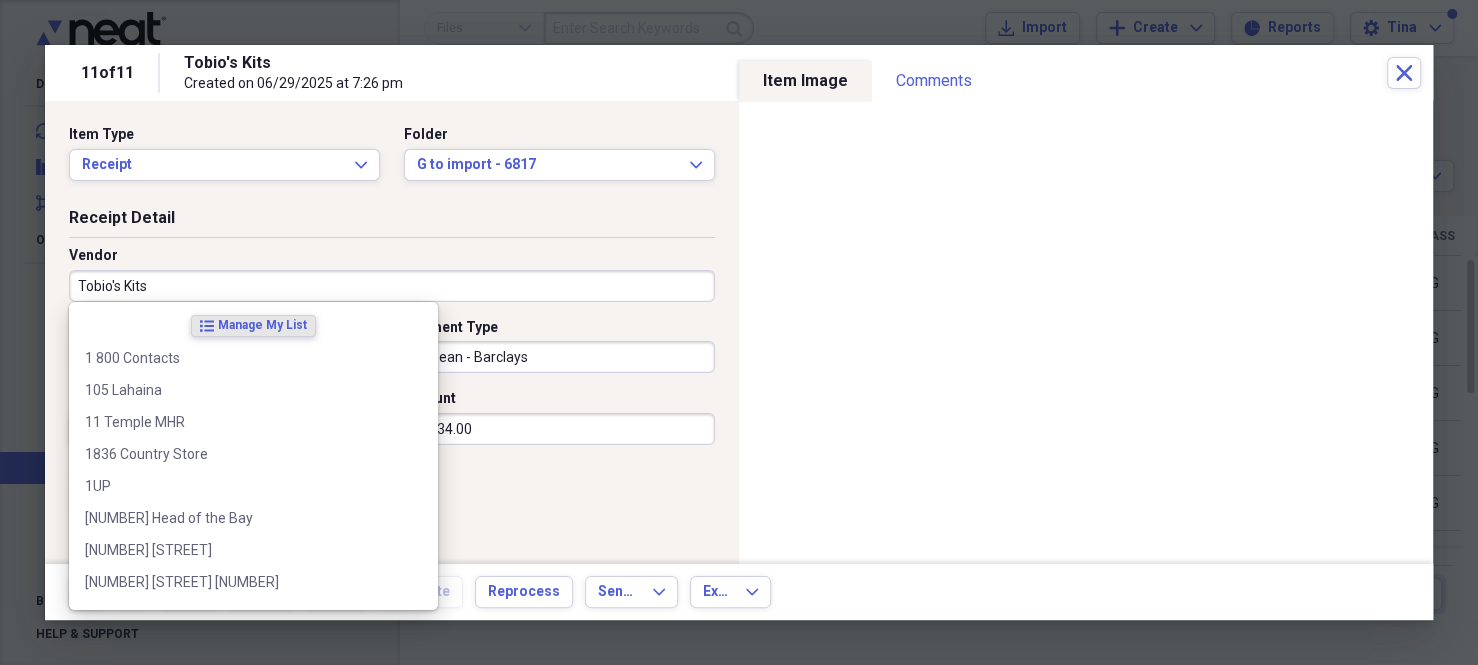 click on "Tobio's Kits" at bounding box center [392, 286] 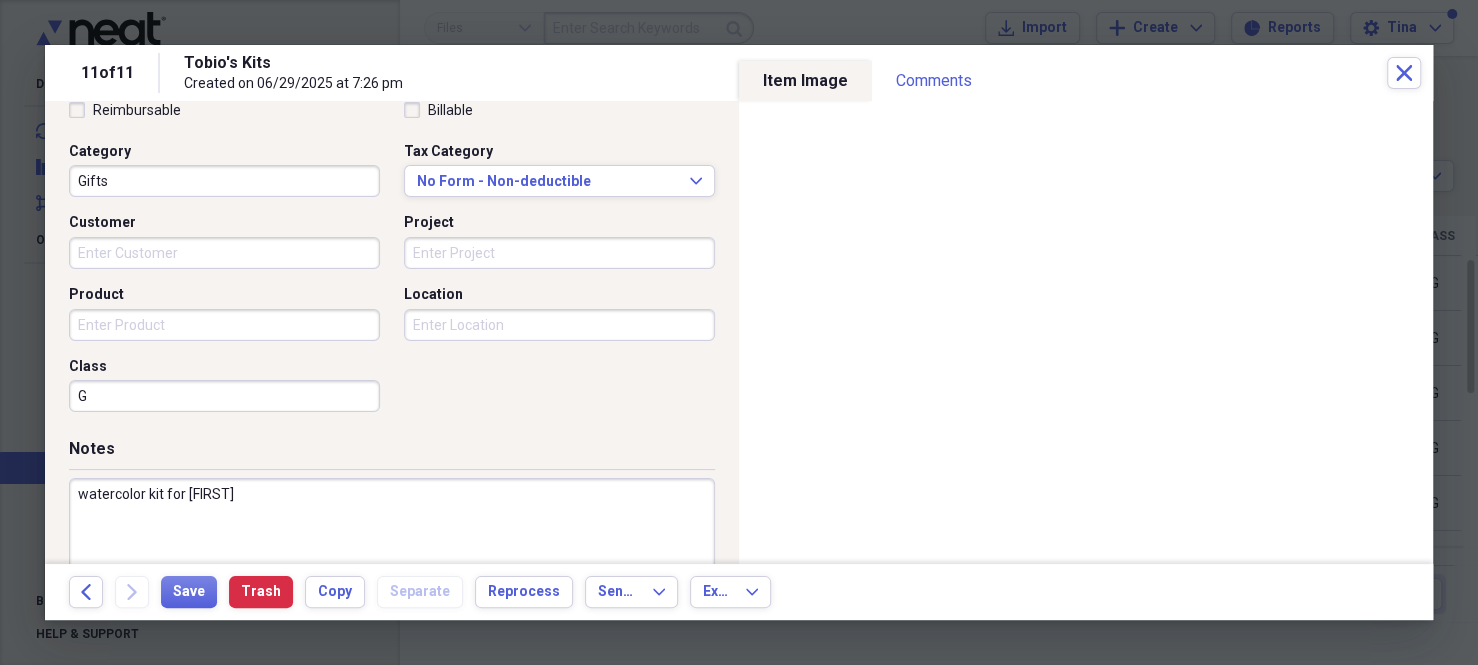 scroll, scrollTop: 500, scrollLeft: 0, axis: vertical 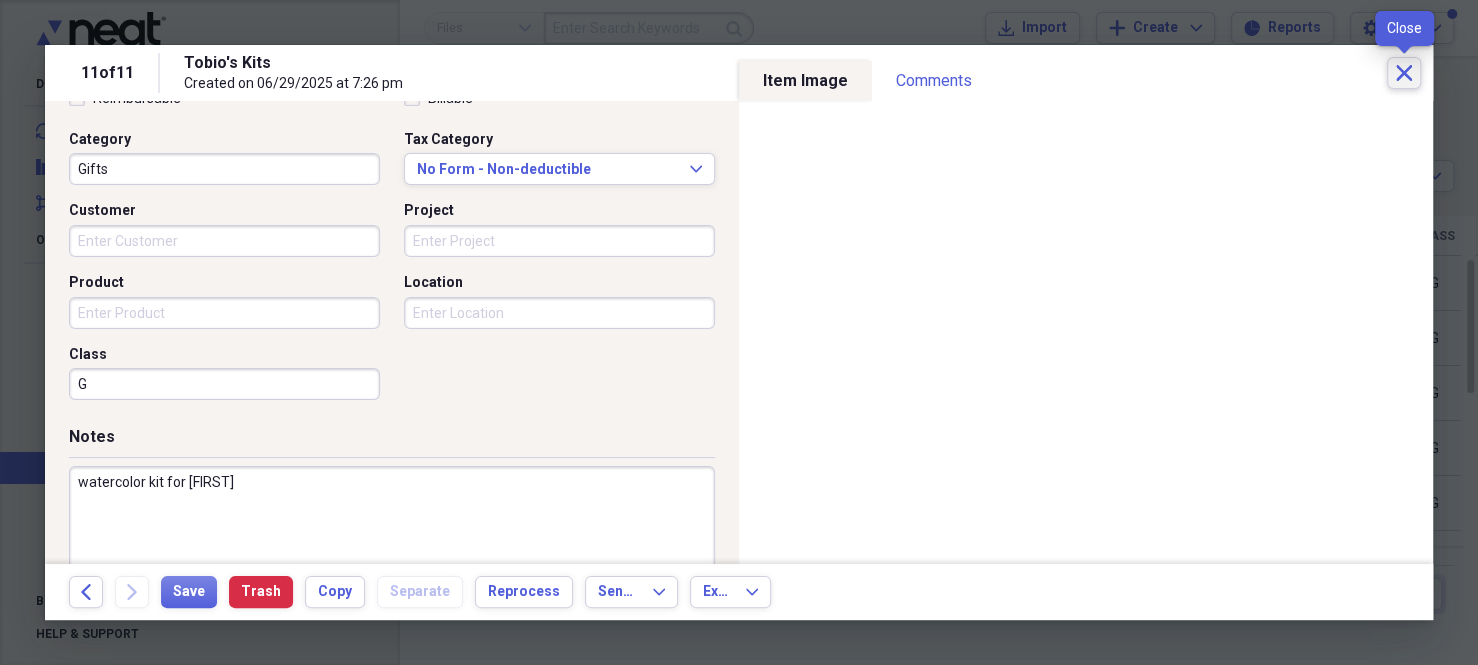 click on "Close" 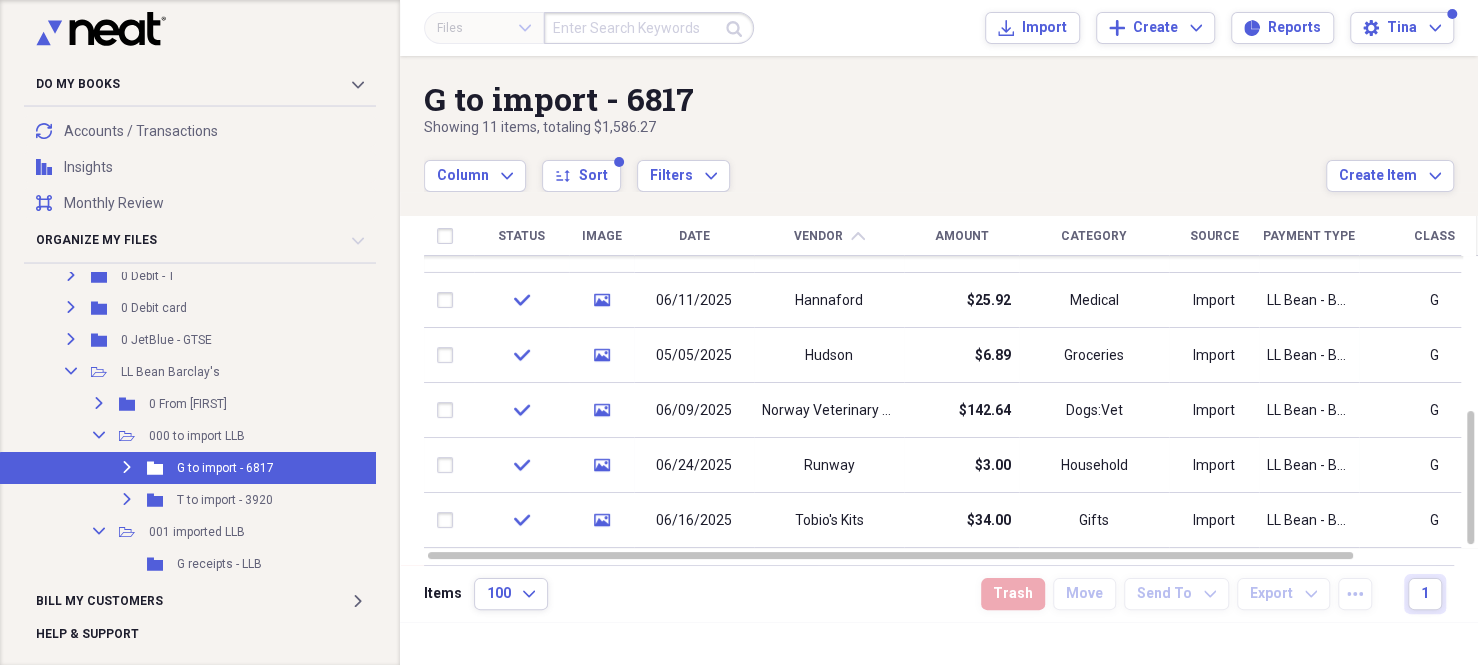 click on "Payment Type" at bounding box center (1309, 236) 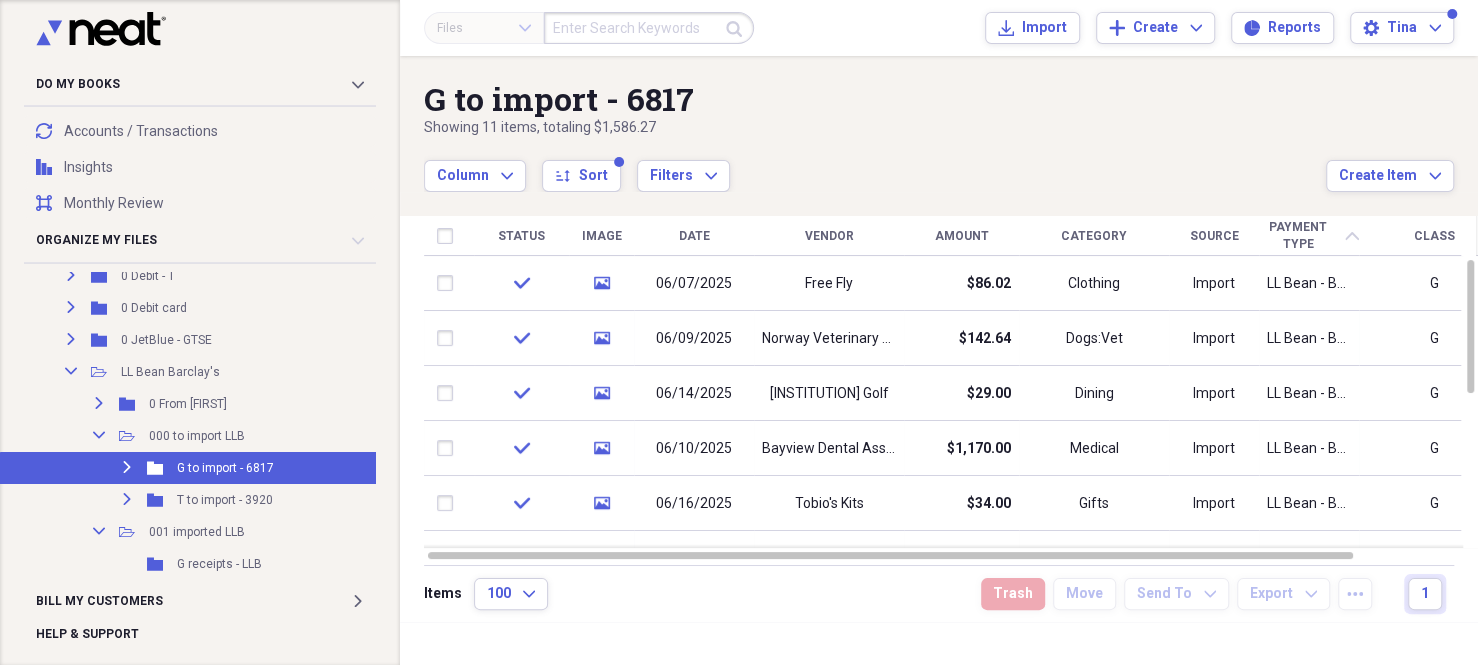 click on "Payment Type" at bounding box center (1298, 235) 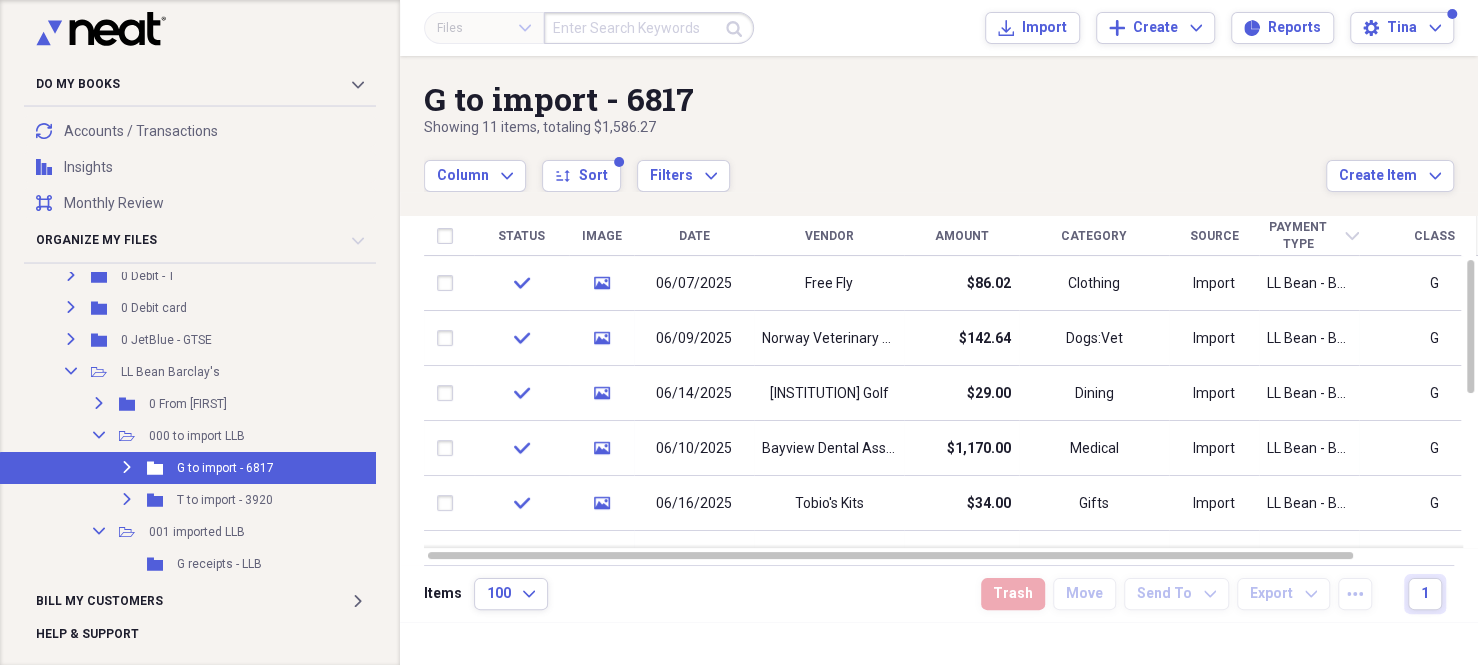 click on "Class" at bounding box center [1434, 236] 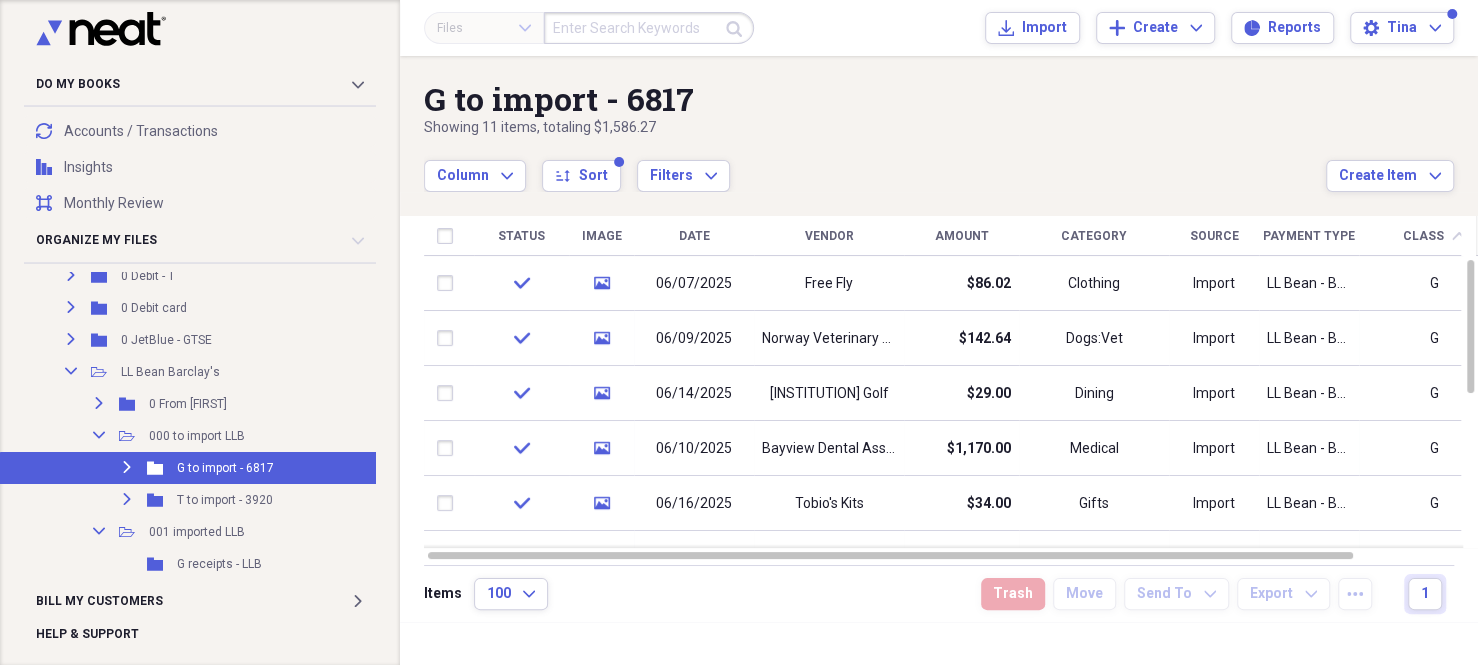click on "Class" at bounding box center (1423, 236) 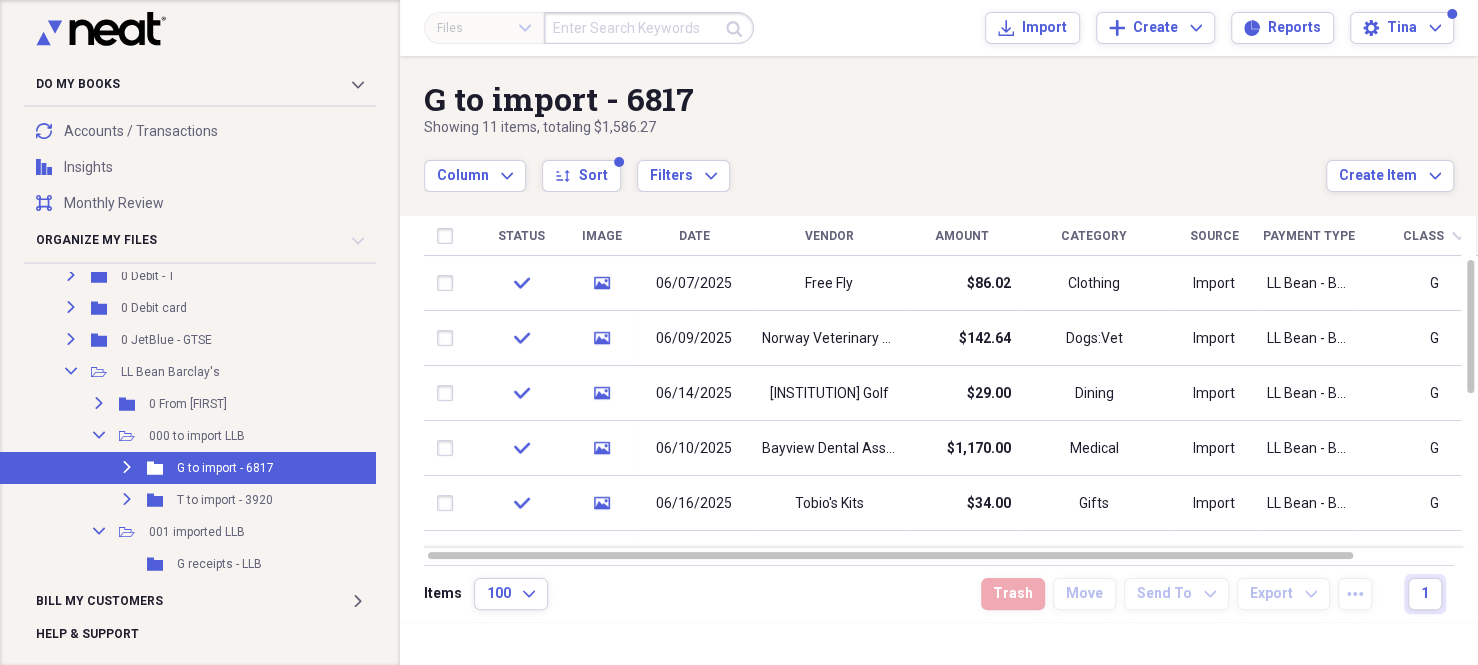 click on "Date" at bounding box center (694, 236) 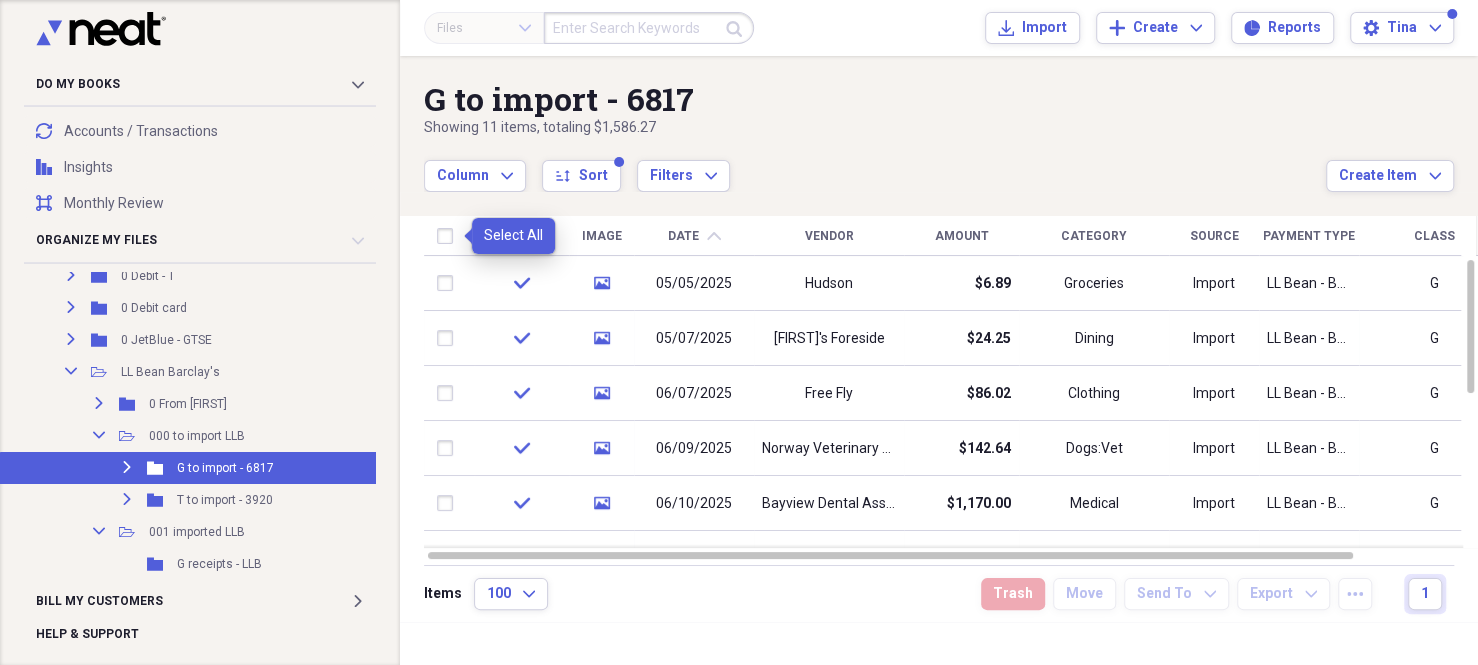 click at bounding box center (449, 236) 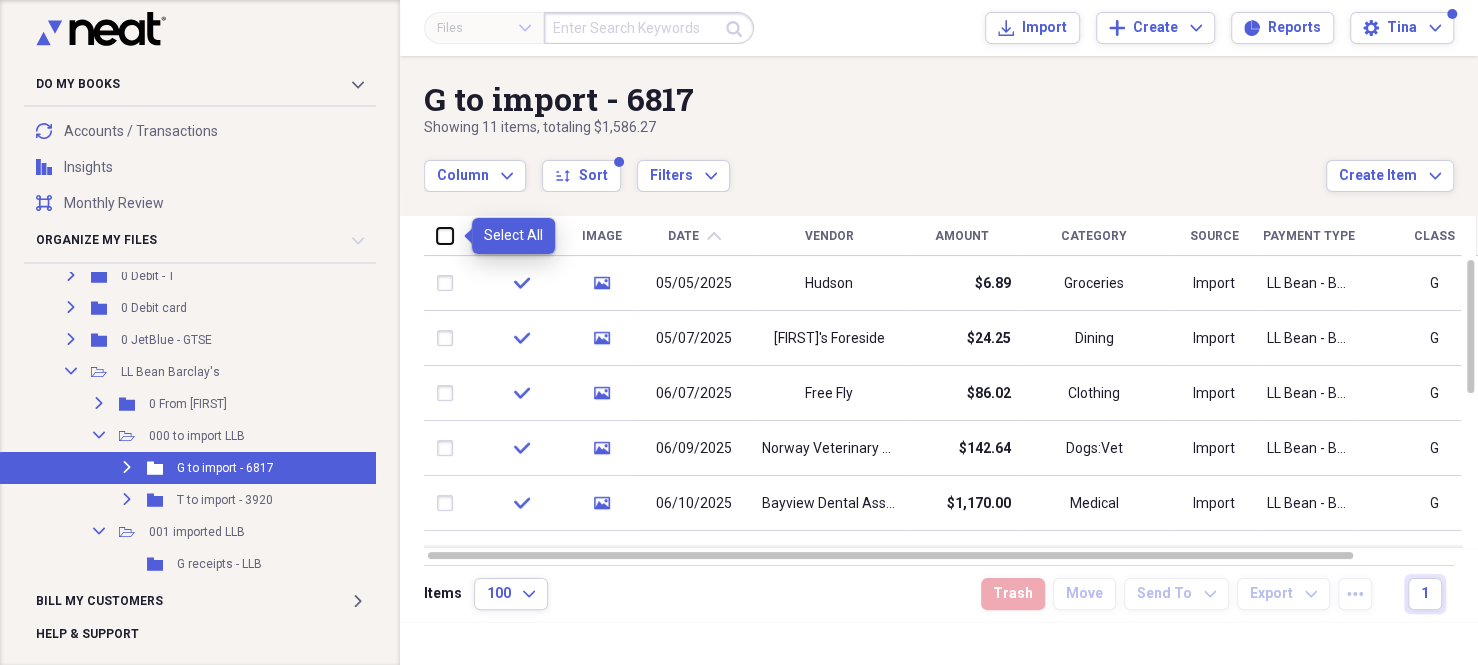 click at bounding box center (437, 235) 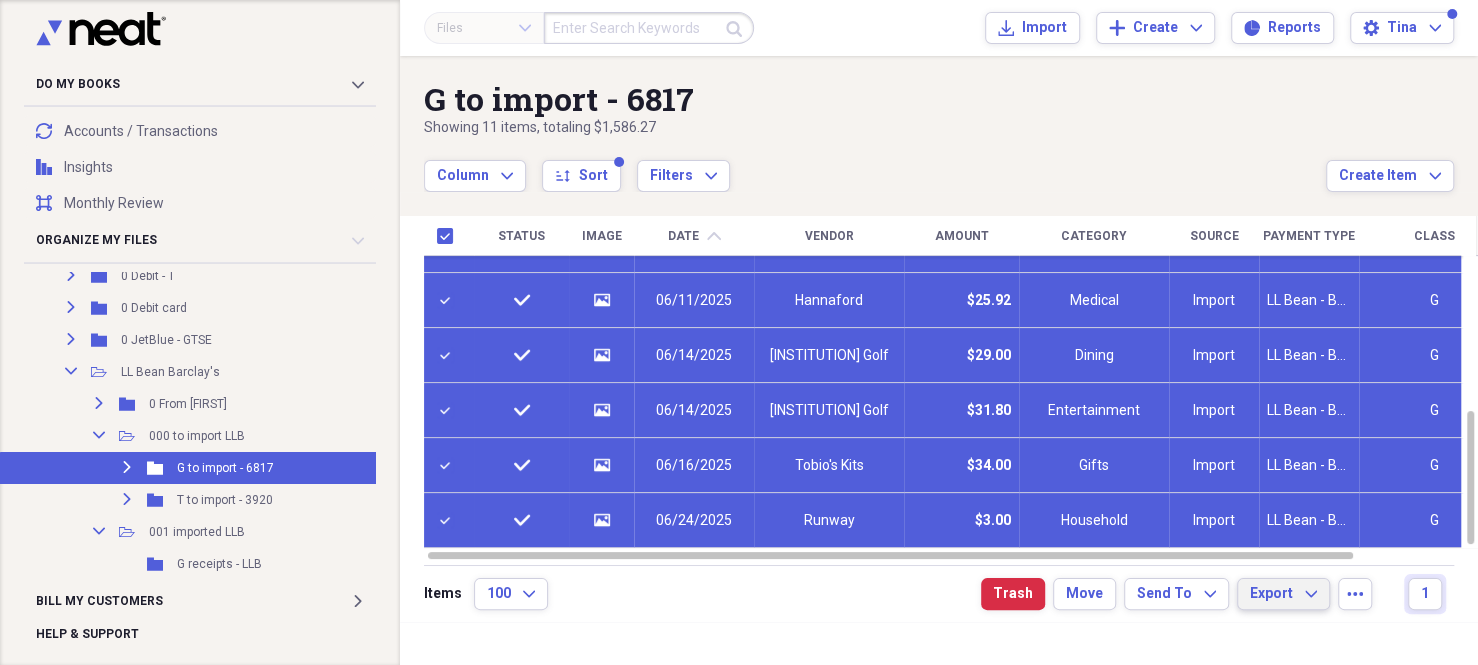 click on "Export Expand" at bounding box center (1283, 594) 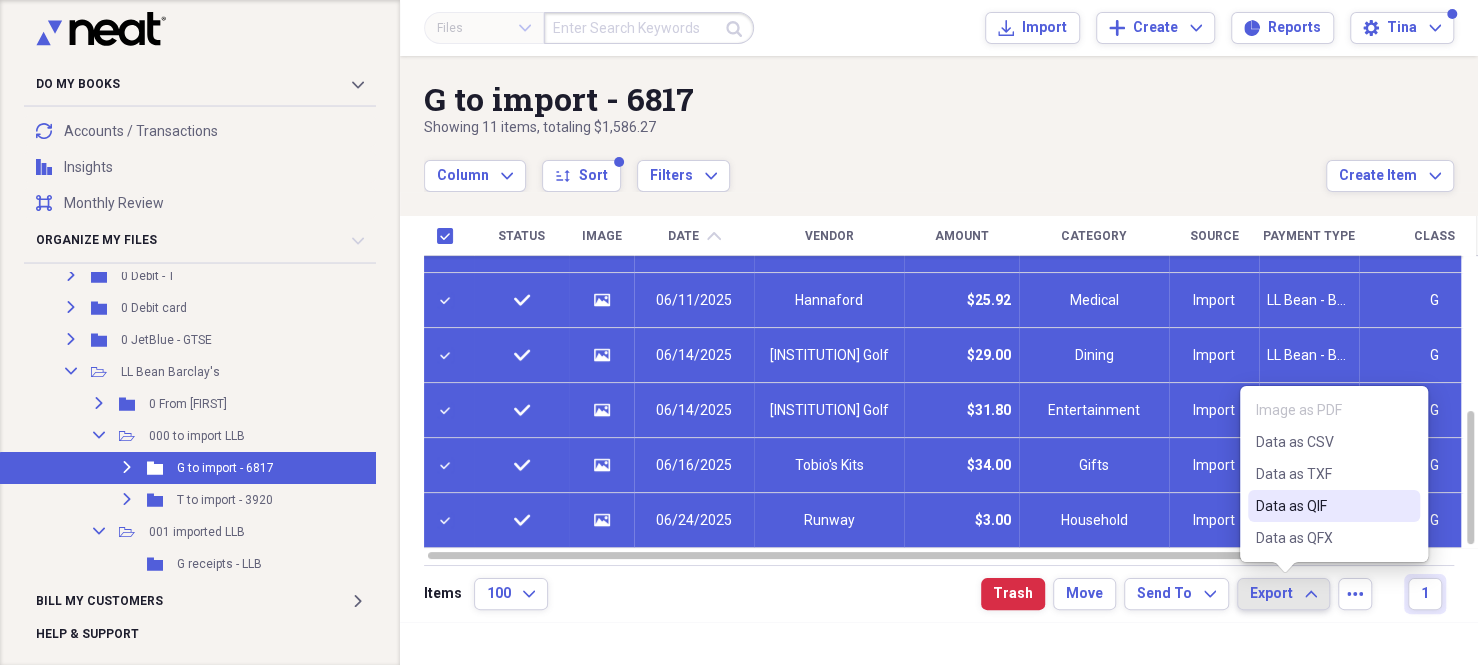 click on "Data as QIF" at bounding box center (1322, 506) 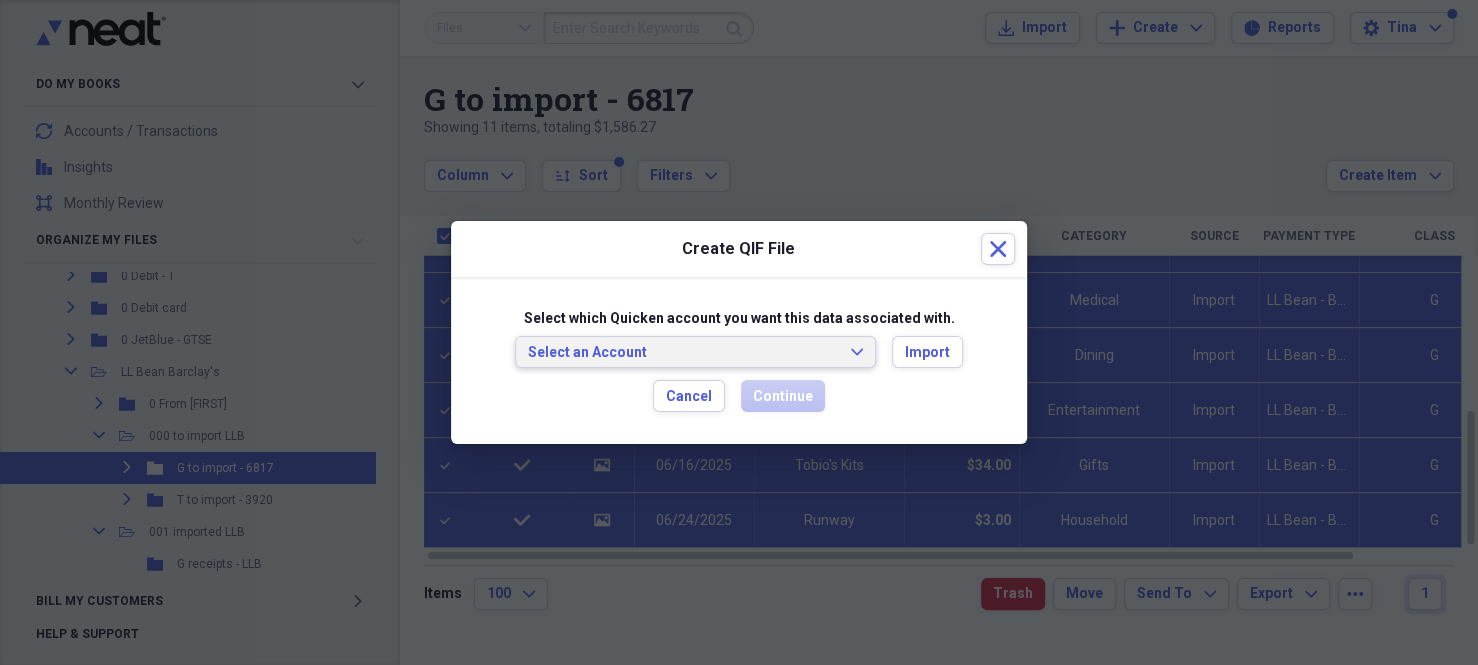 click on "Select an Account Expand" at bounding box center [695, 352] 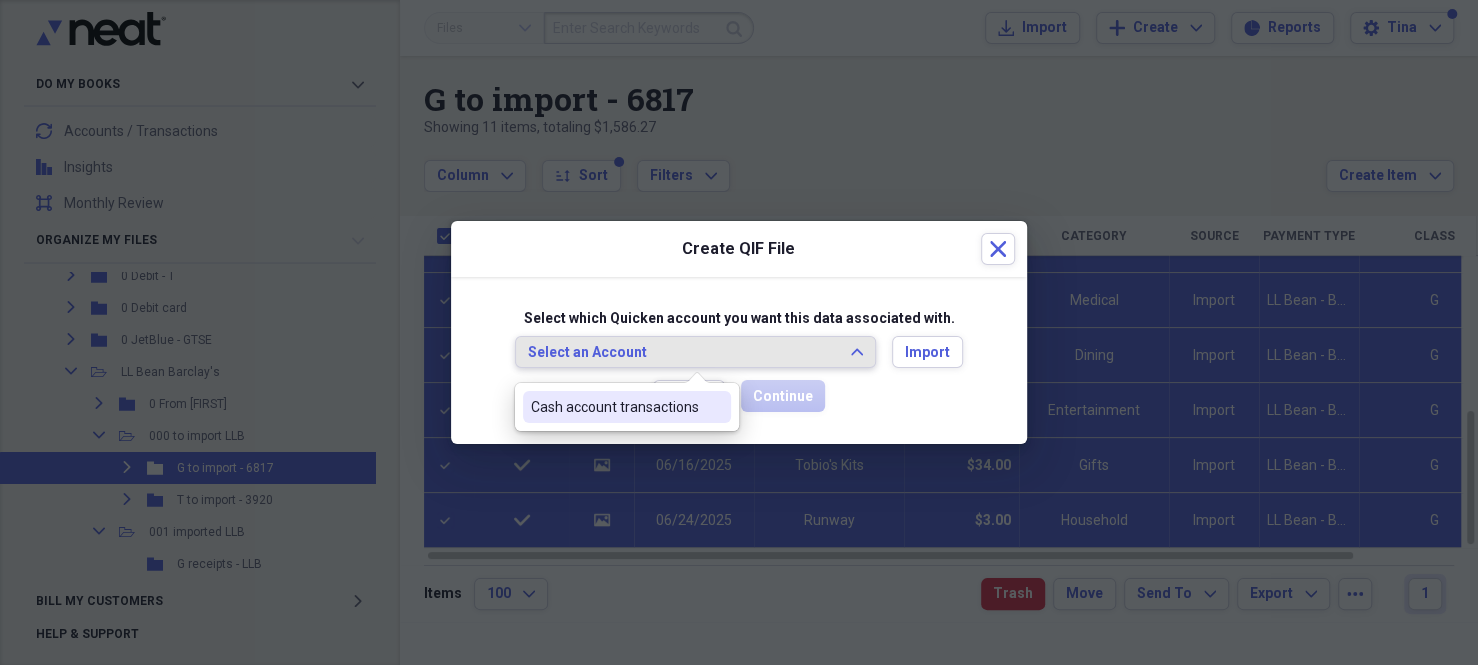 click on "Cash account transactions" at bounding box center (615, 407) 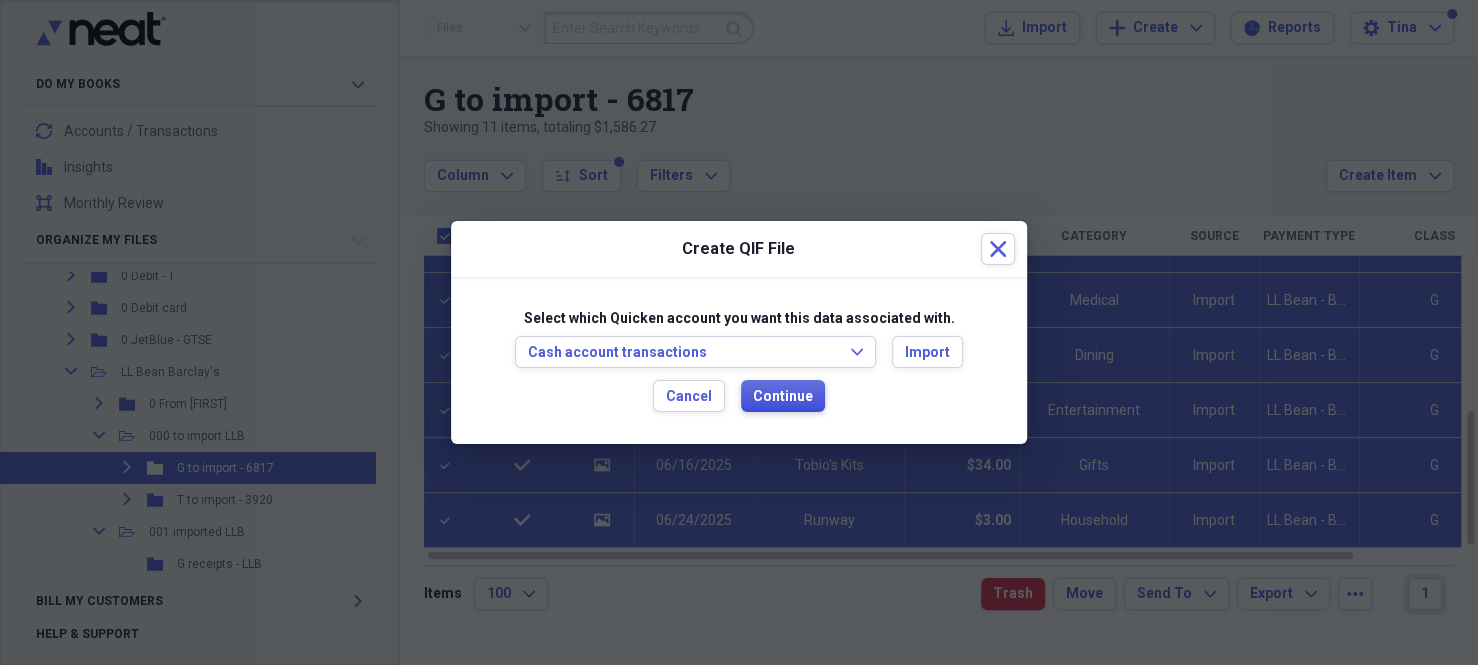 click on "Continue" at bounding box center (783, 397) 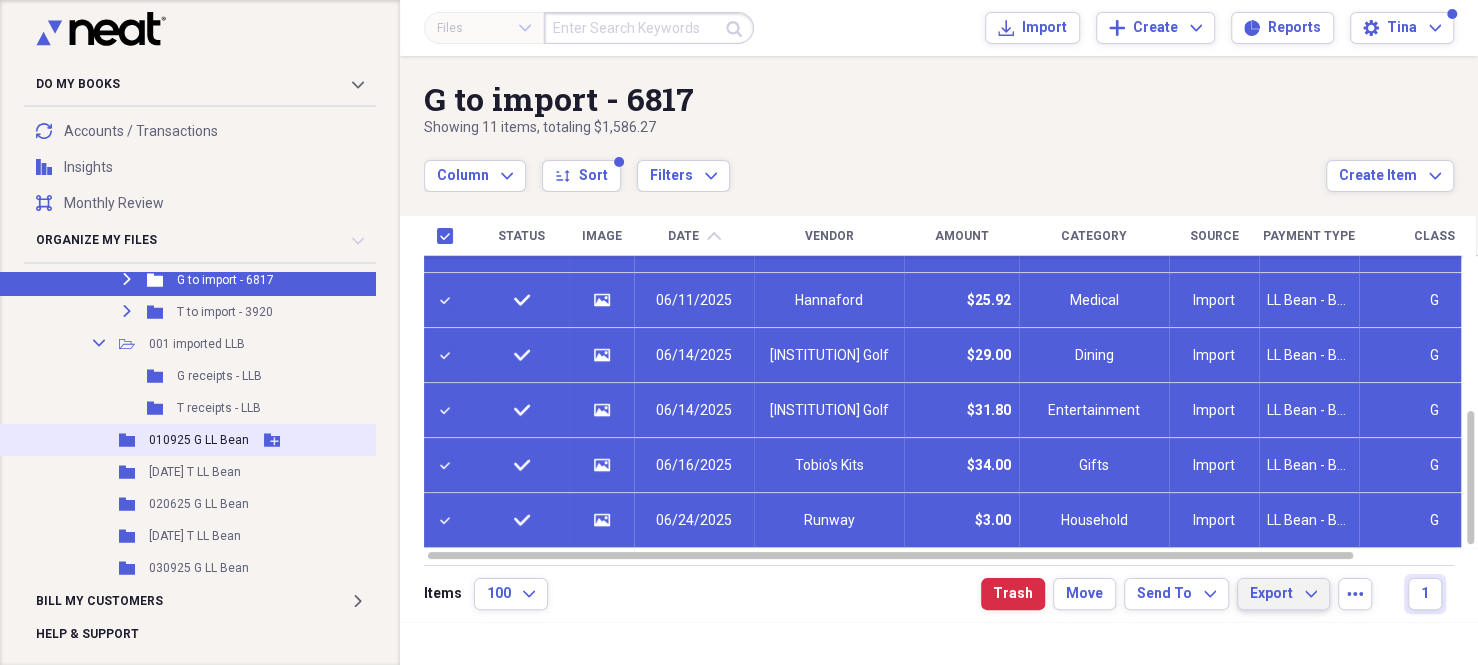 scroll, scrollTop: 500, scrollLeft: 1, axis: both 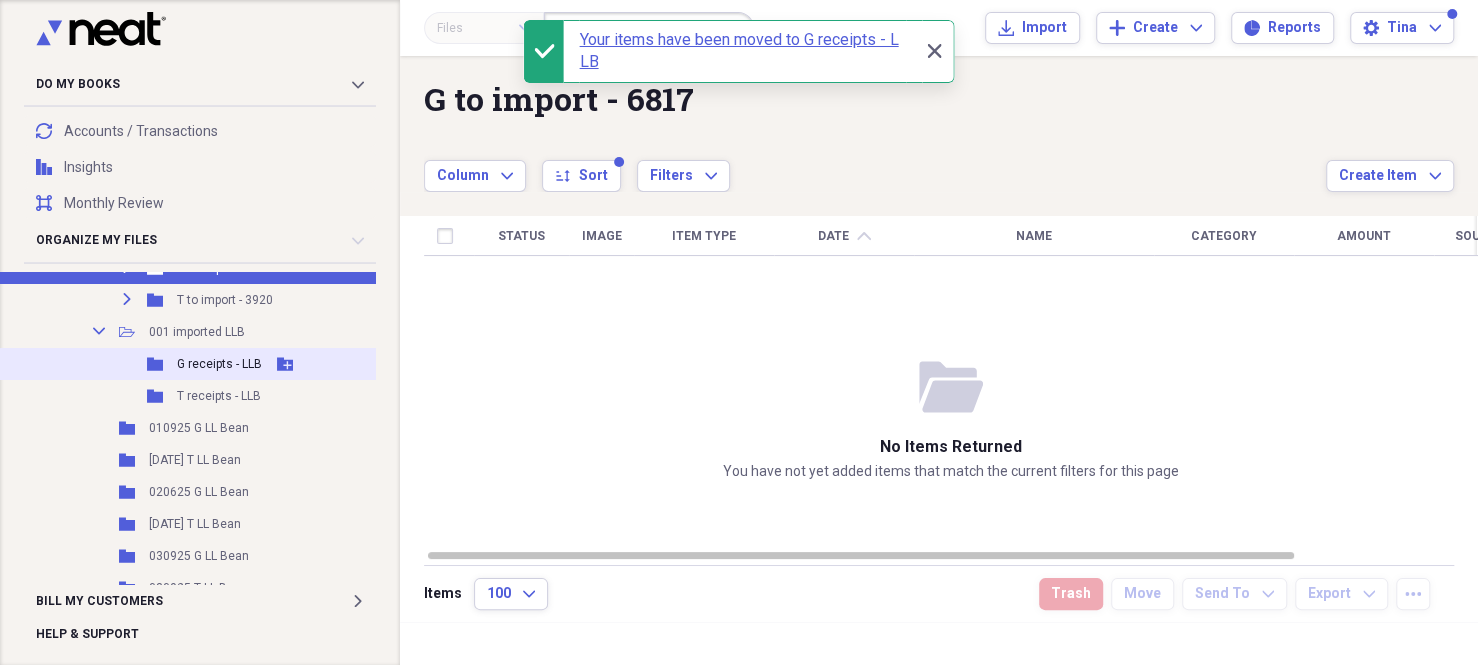 click on "Folder G receipts - LLB Add Folder" at bounding box center [206, 364] 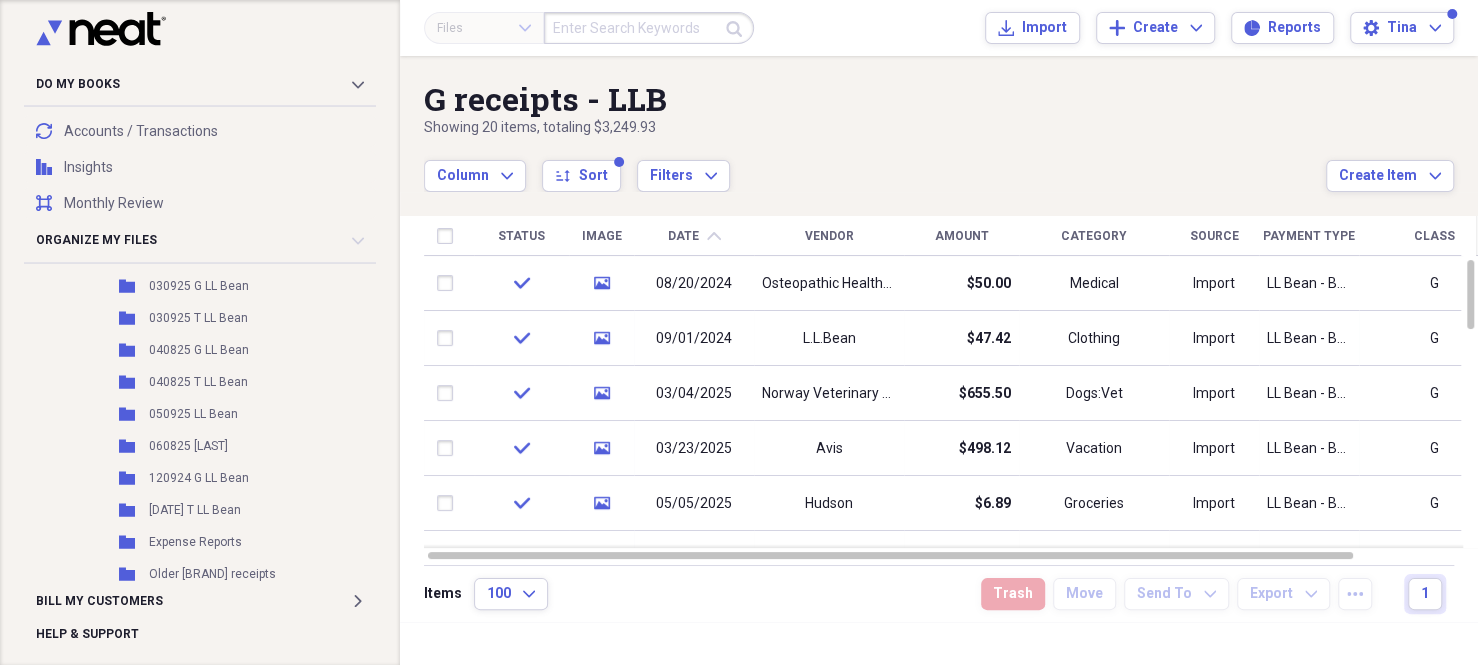 scroll, scrollTop: 800, scrollLeft: 1, axis: both 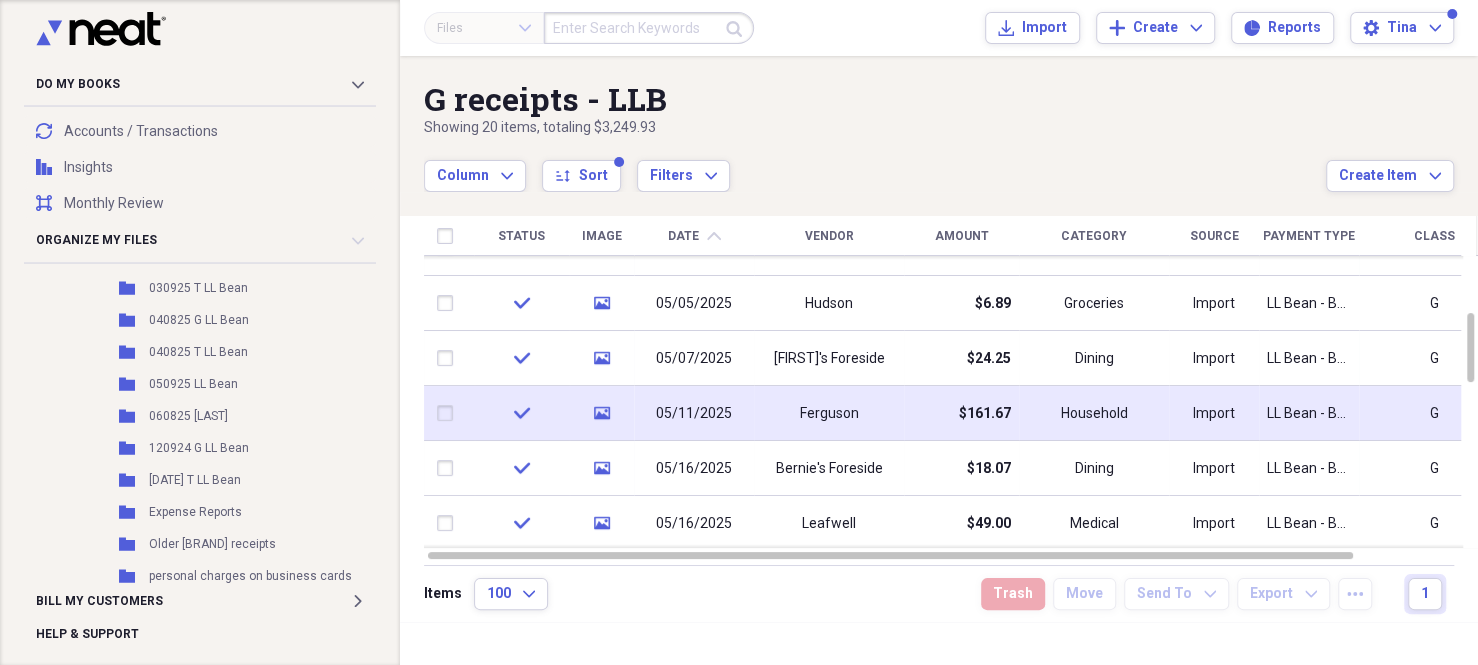 click at bounding box center (449, 413) 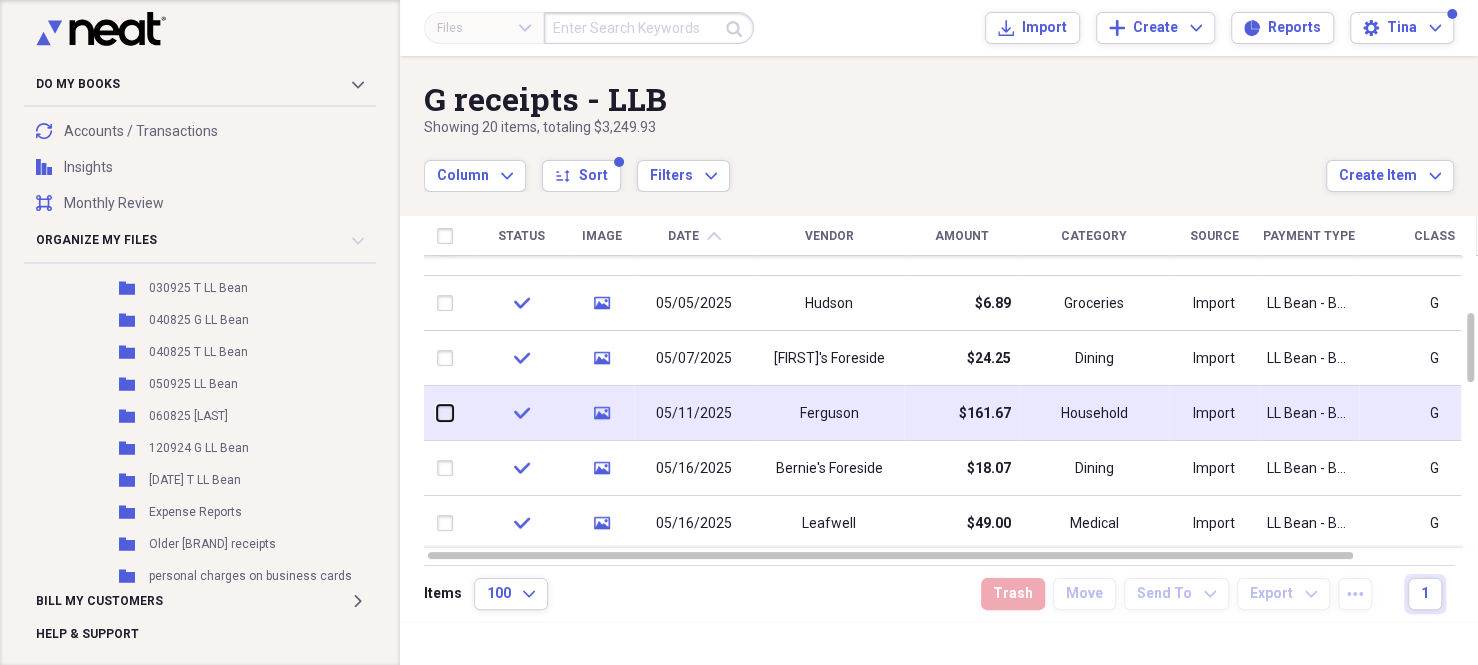 click at bounding box center (437, 413) 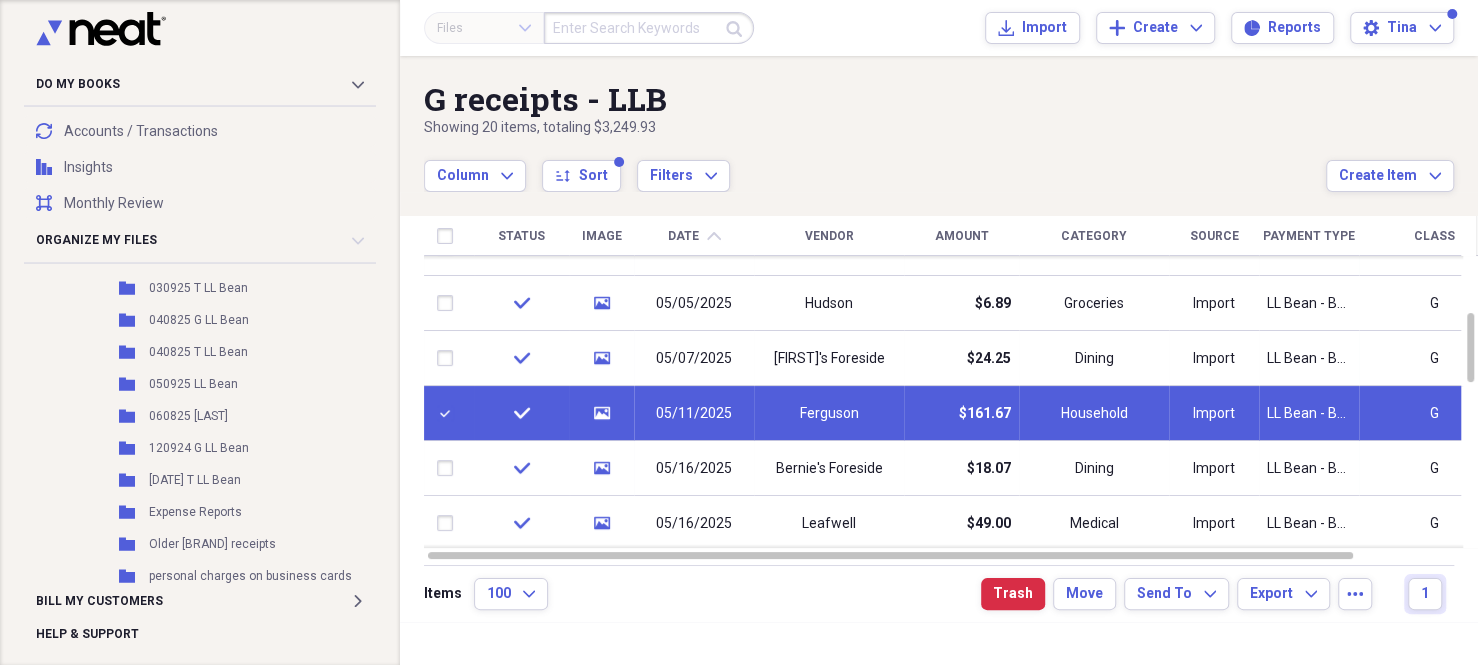 drag, startPoint x: 448, startPoint y: 474, endPoint x: 418, endPoint y: 466, distance: 31.04835 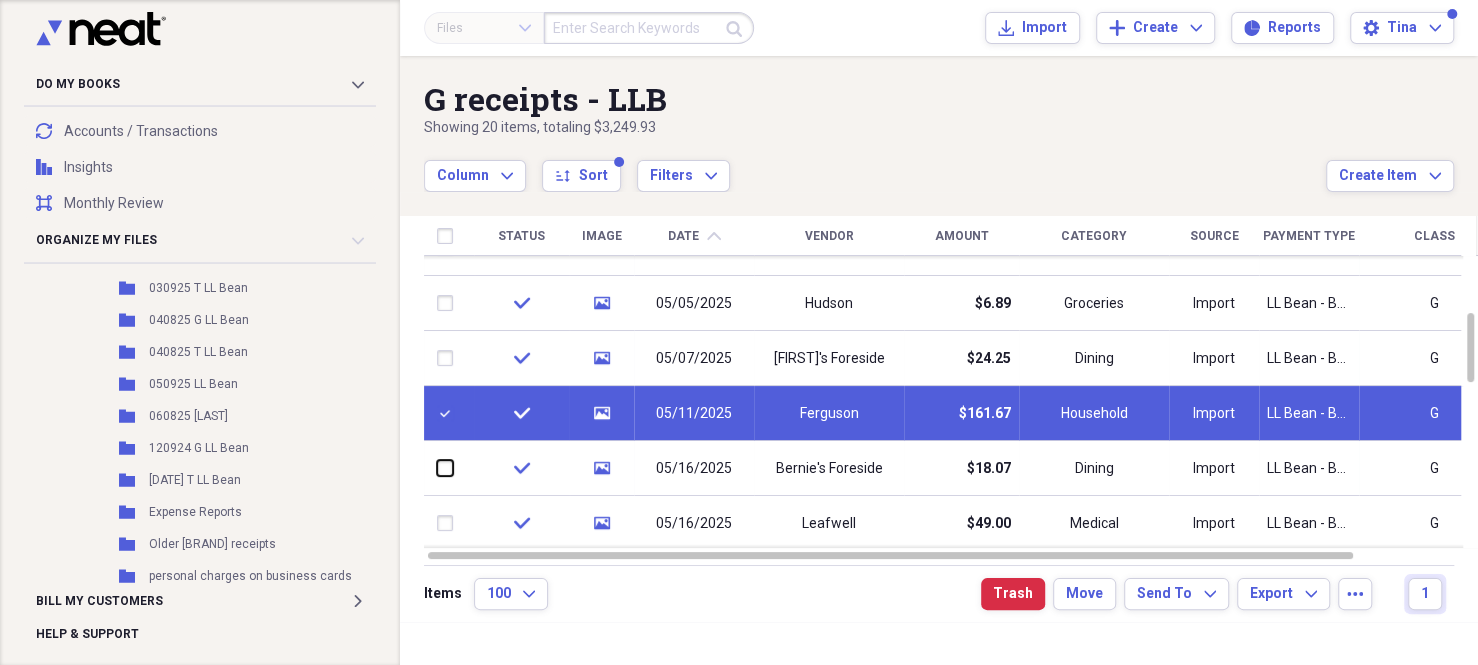 click at bounding box center [437, 468] 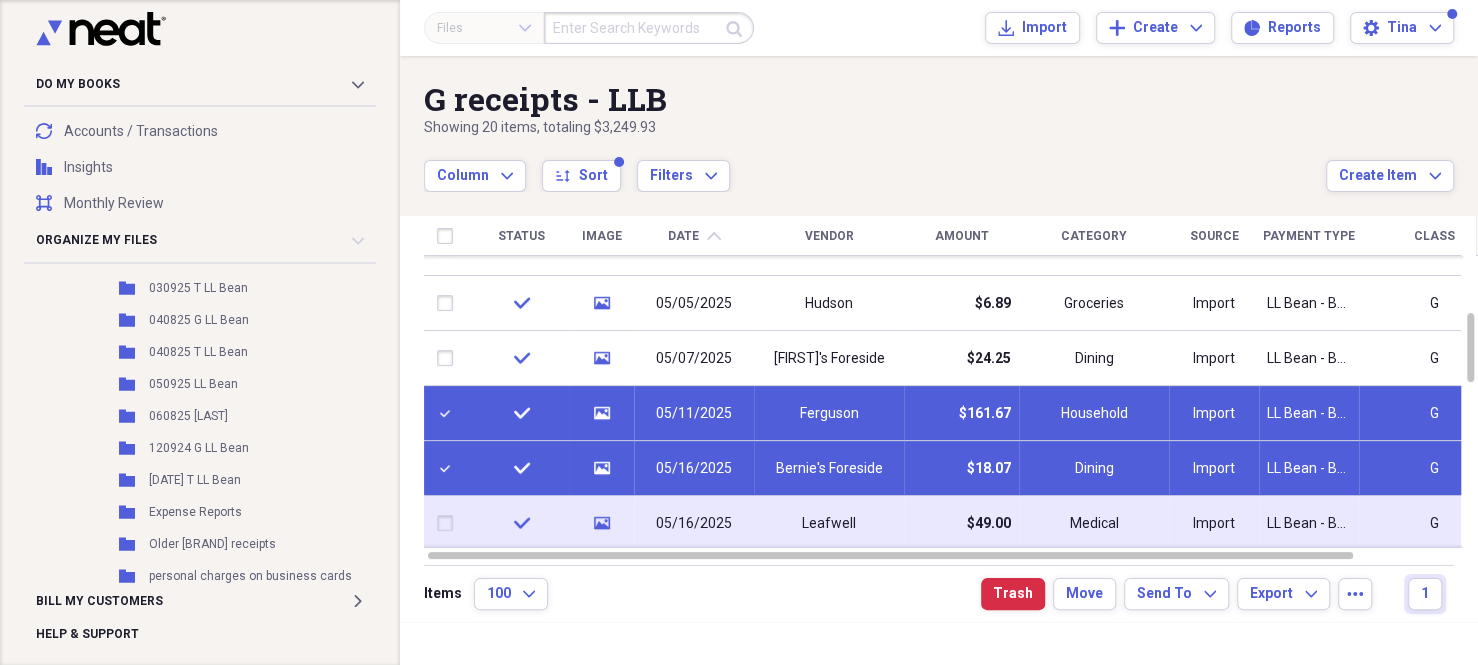 click at bounding box center (449, 523) 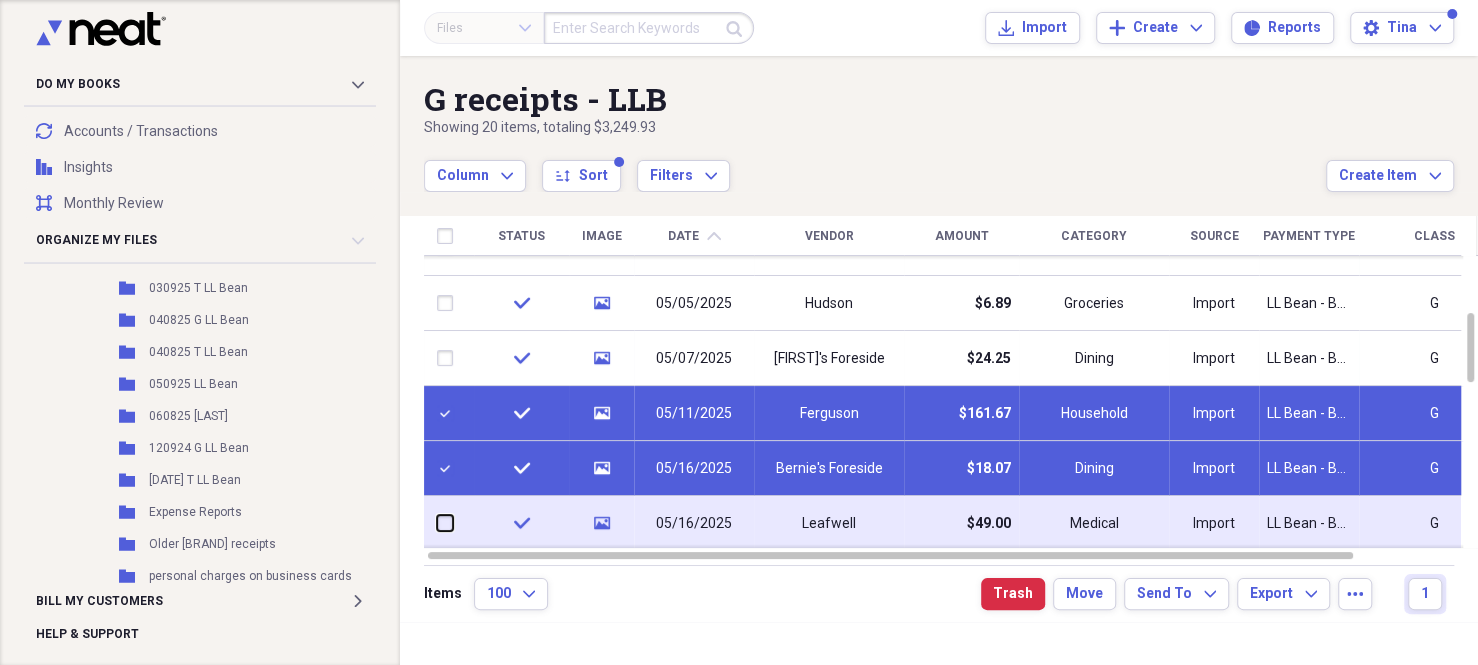 click at bounding box center (437, 523) 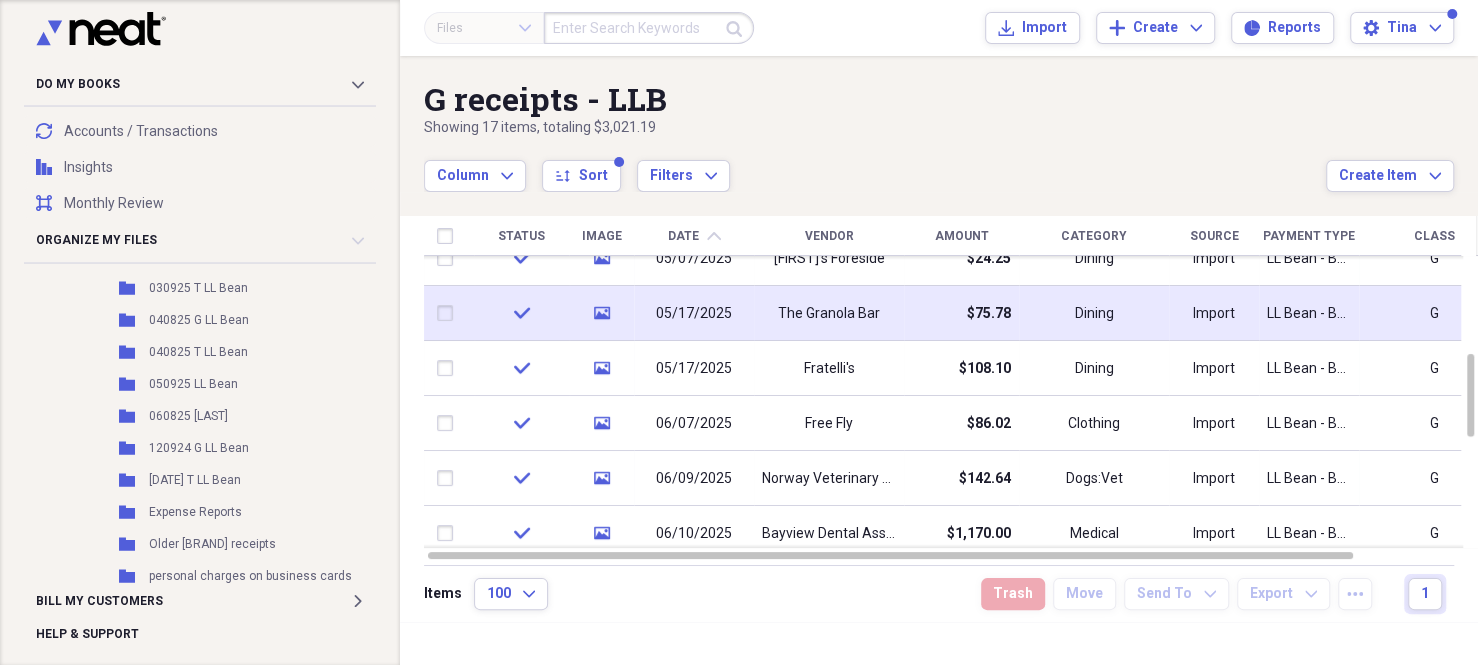 click at bounding box center (449, 313) 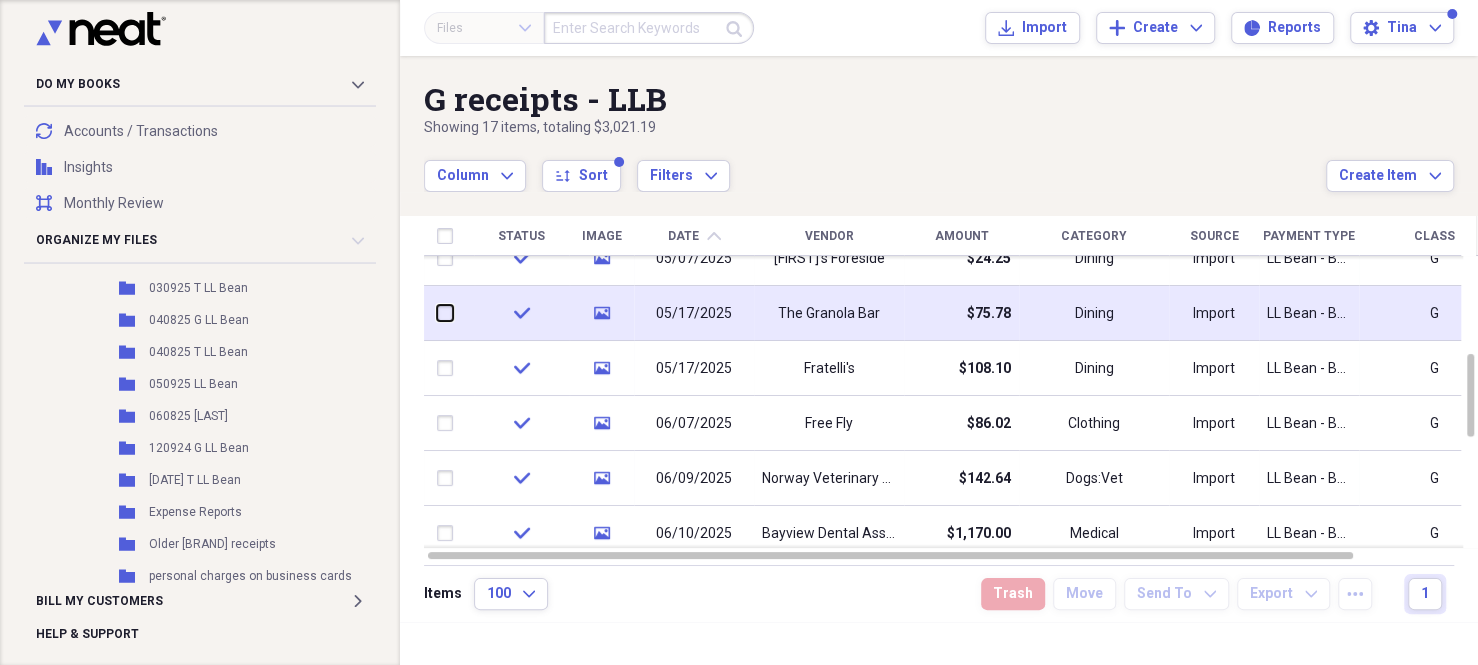 click at bounding box center (437, 313) 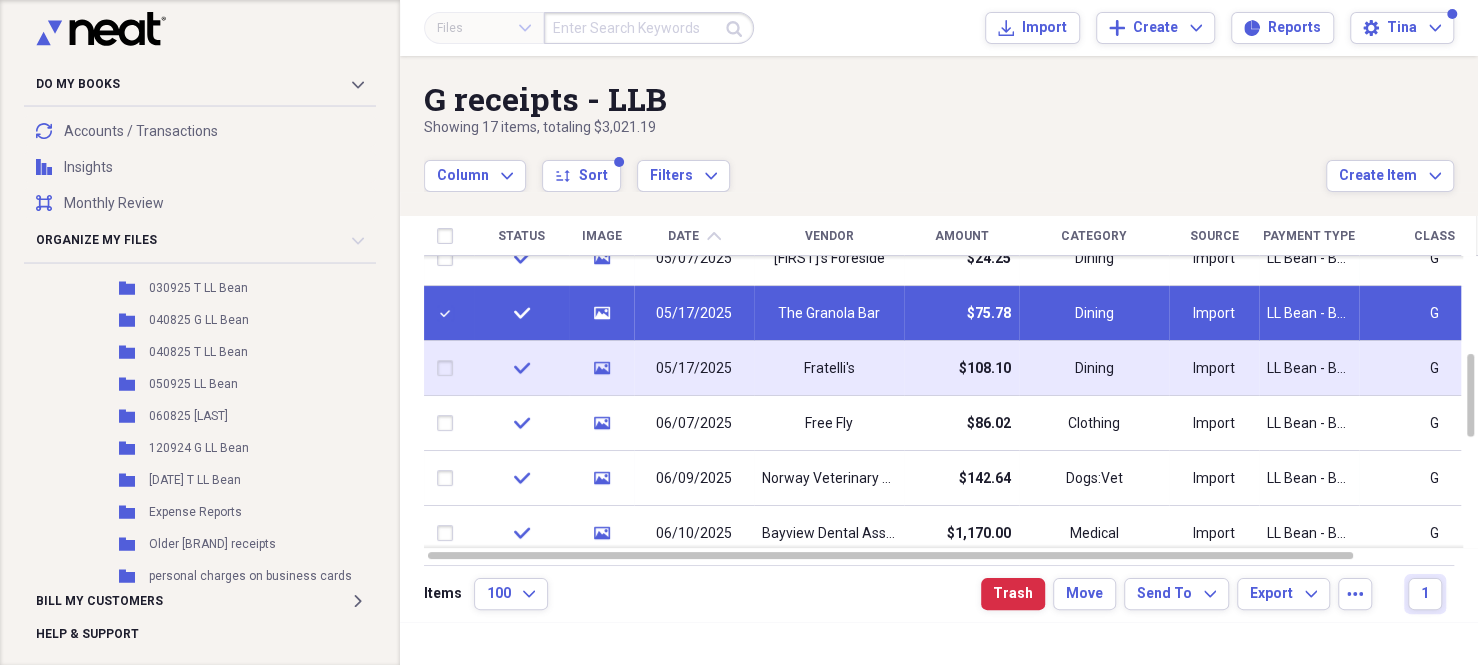 click at bounding box center (449, 368) 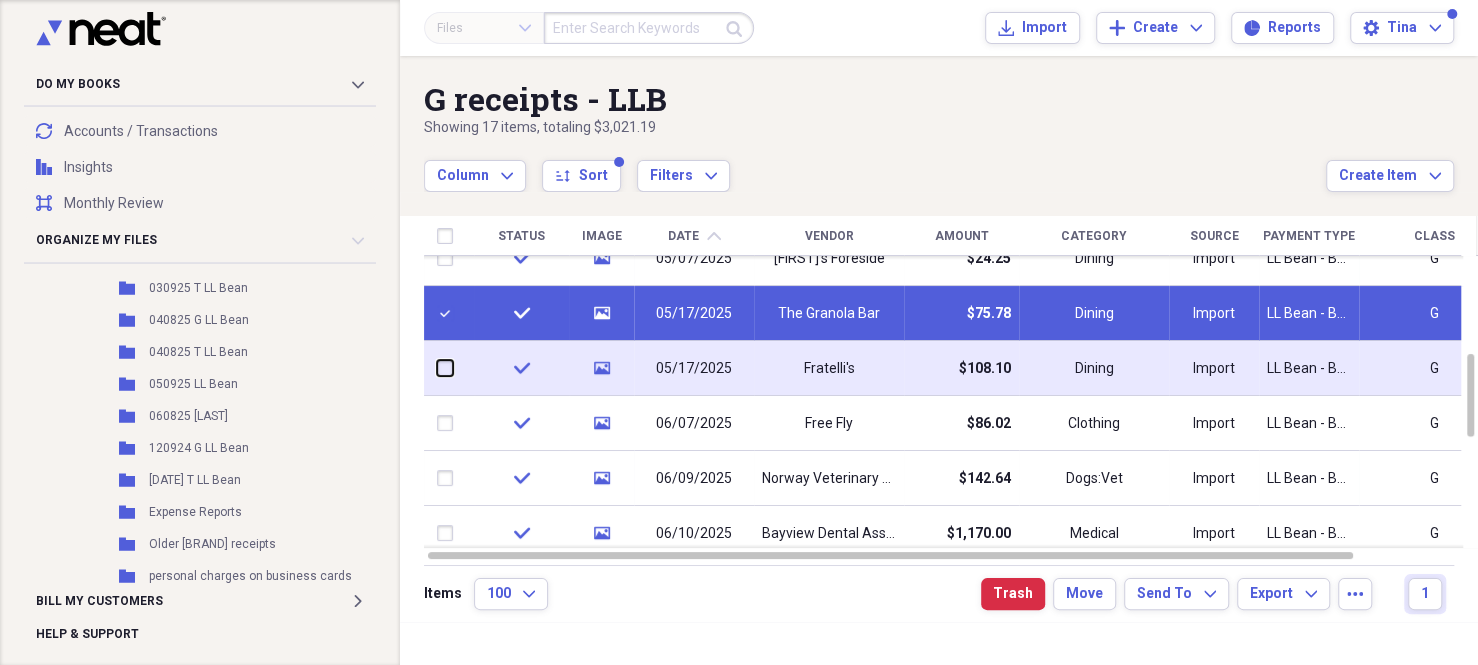 click at bounding box center (437, 368) 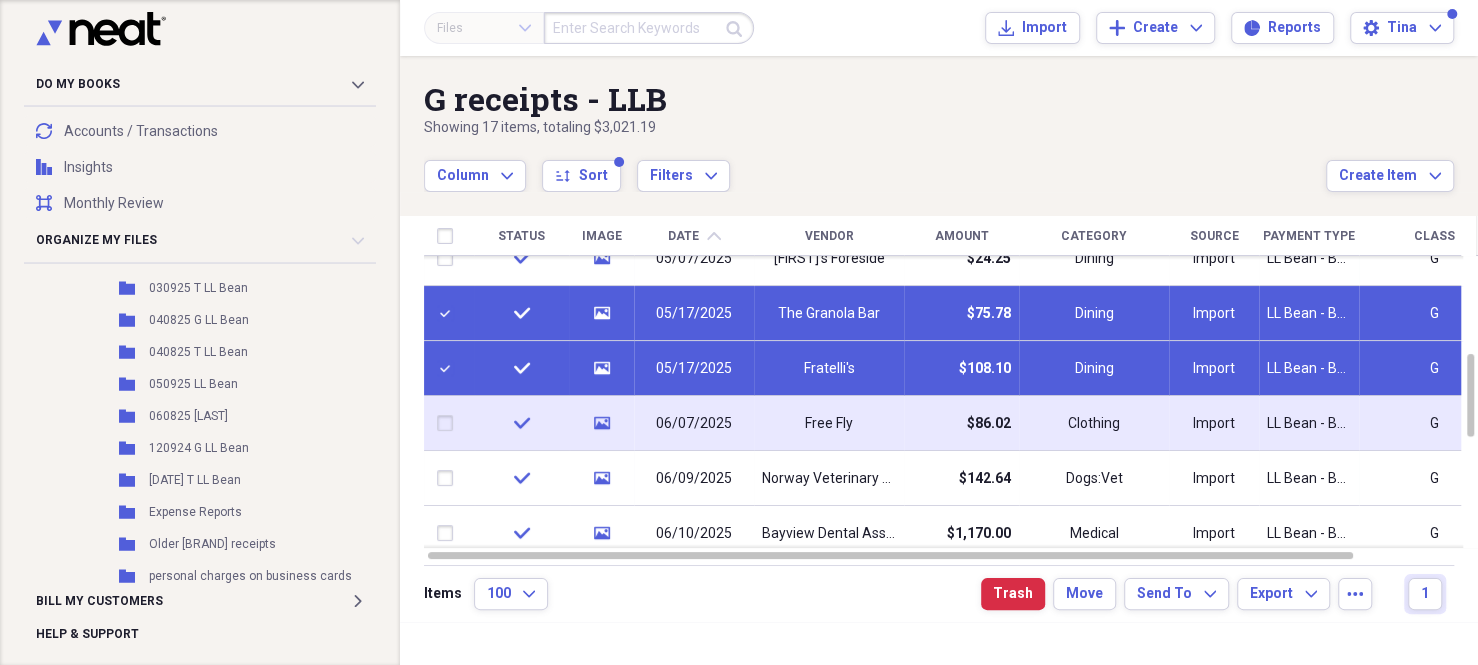 click at bounding box center (449, 423) 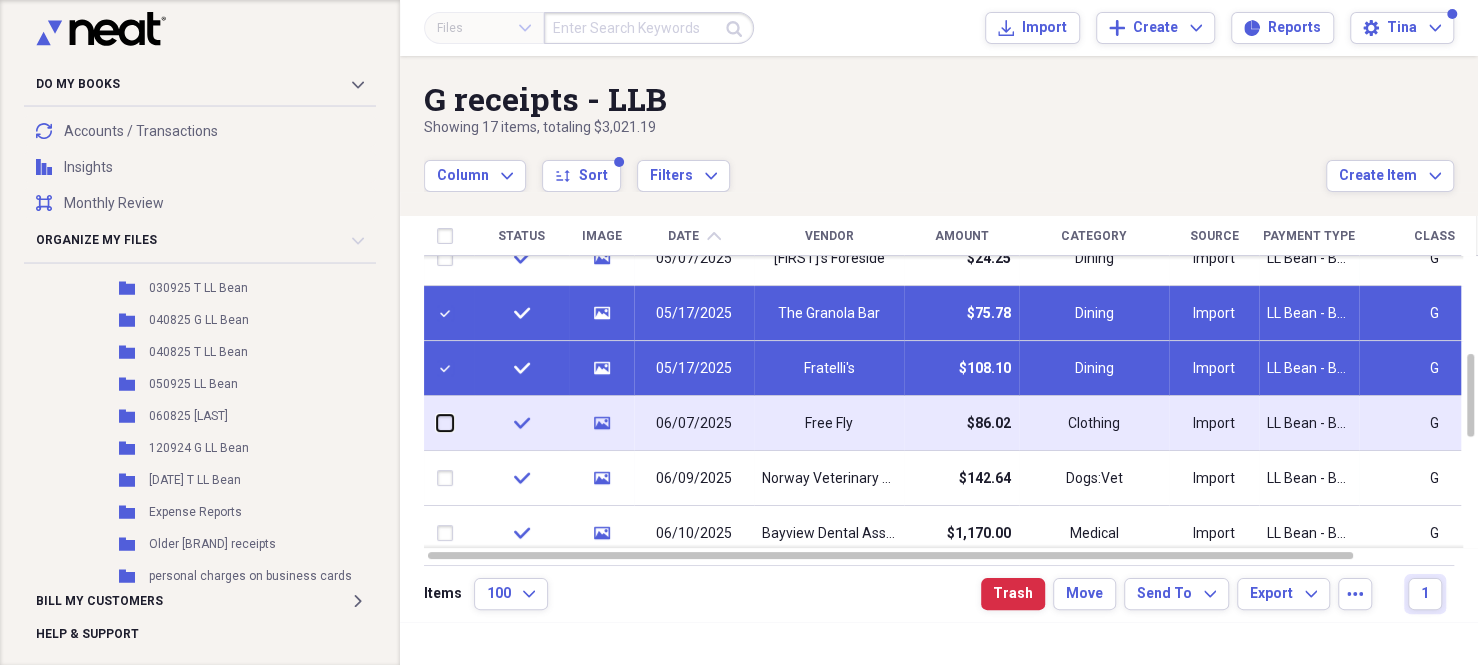click at bounding box center [437, 423] 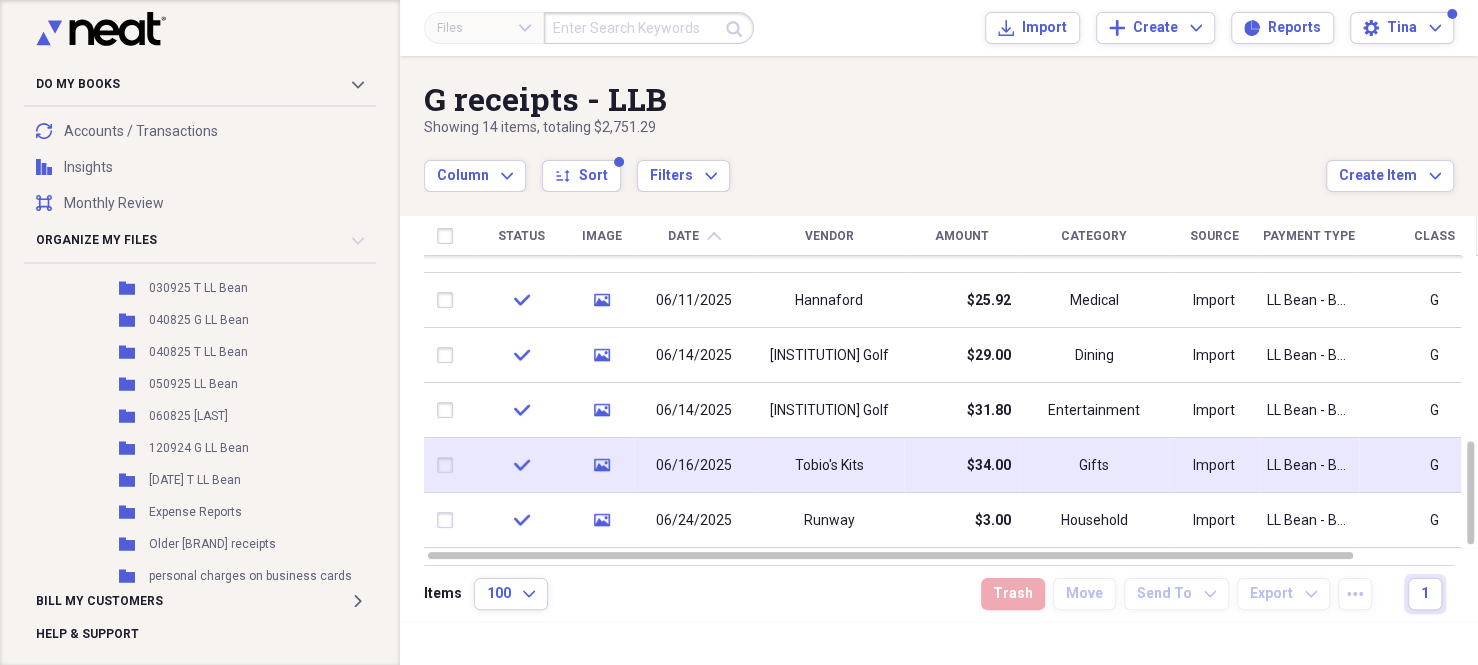 click on "06/16/2025" at bounding box center [694, 466] 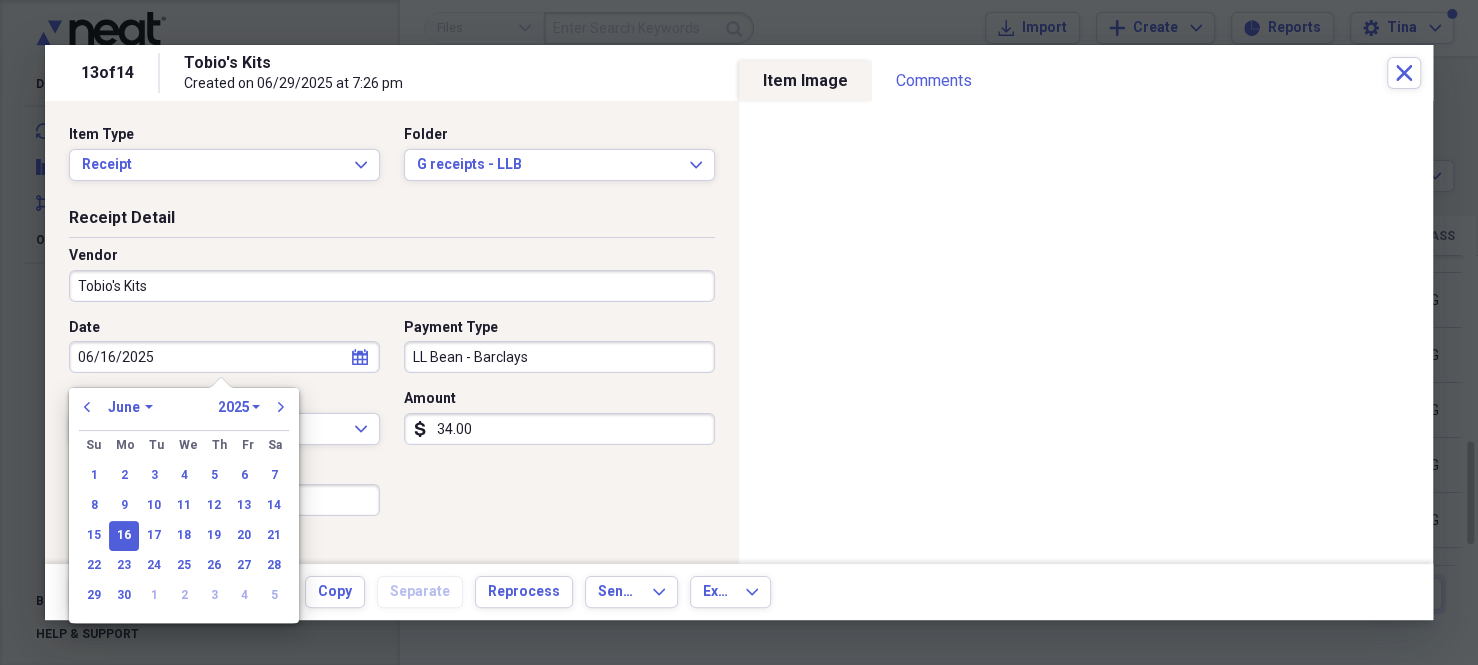 click on "06/16/2025" at bounding box center [224, 357] 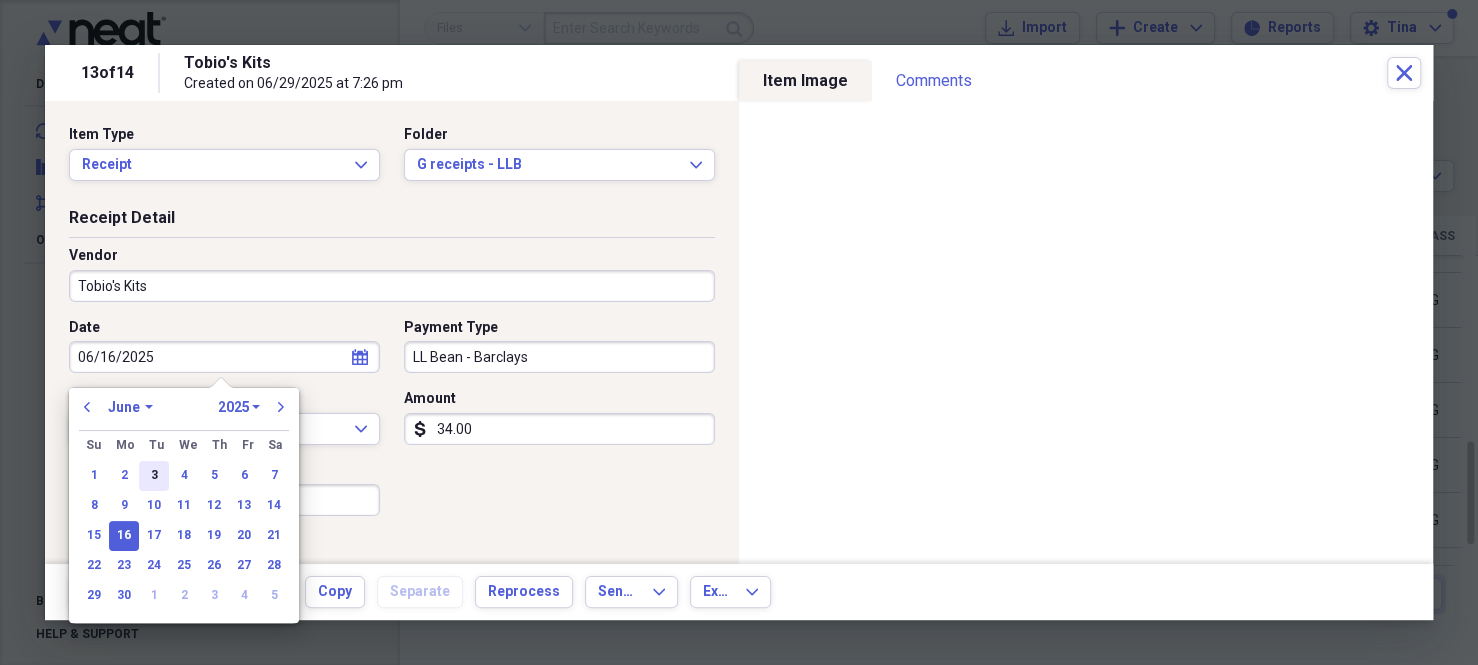 click on "3" at bounding box center [154, 476] 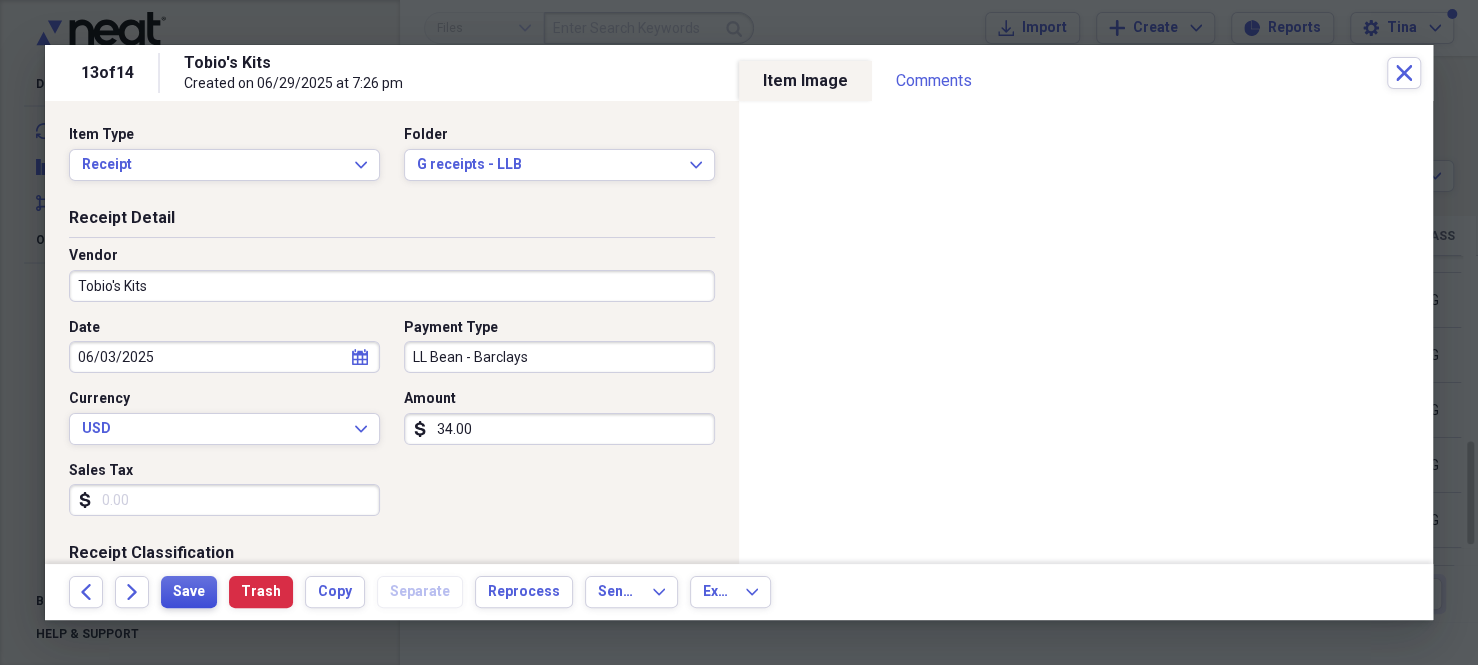 click on "Save" at bounding box center [189, 592] 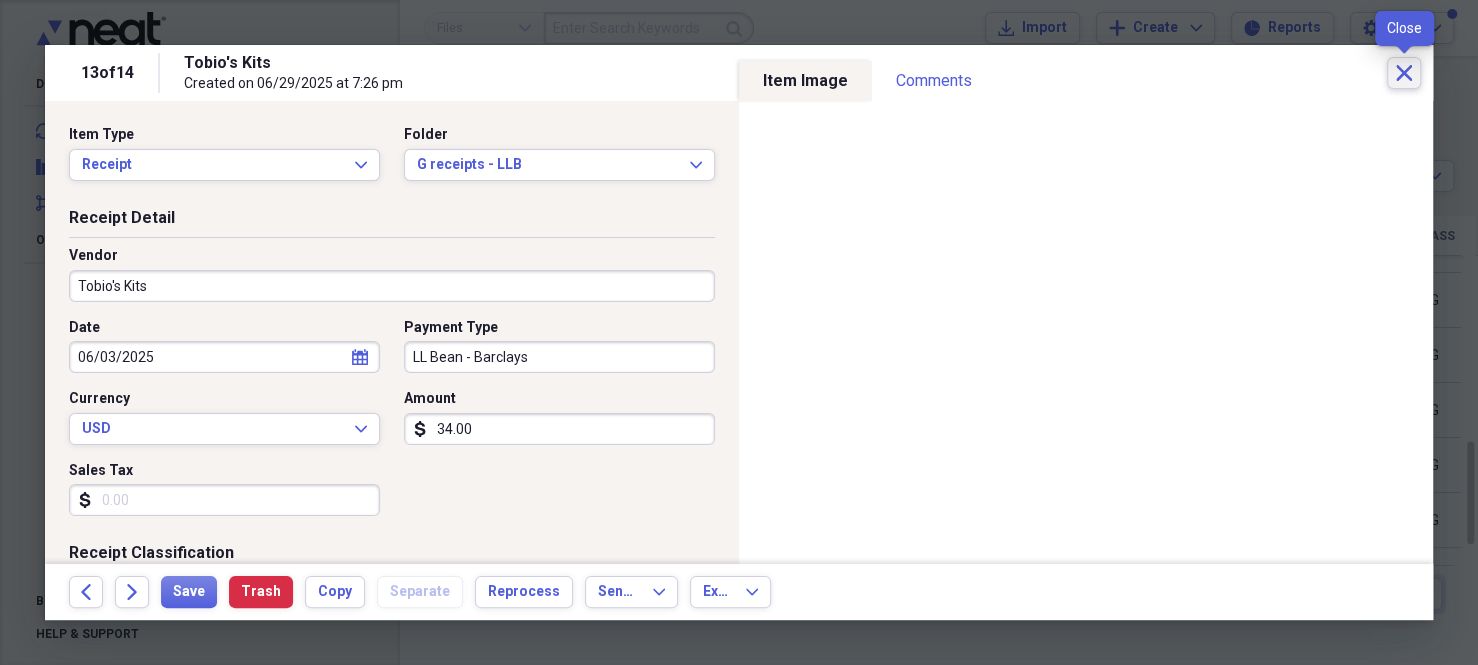 click 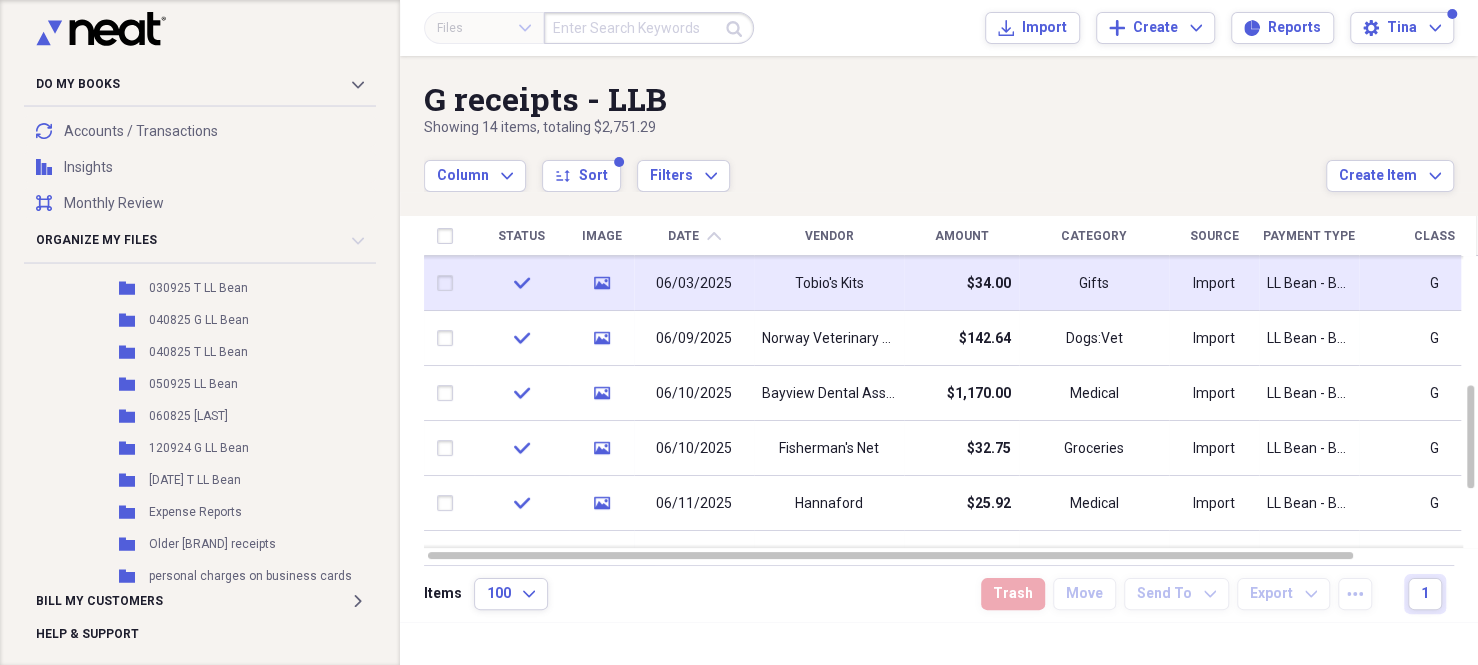 click at bounding box center [449, 283] 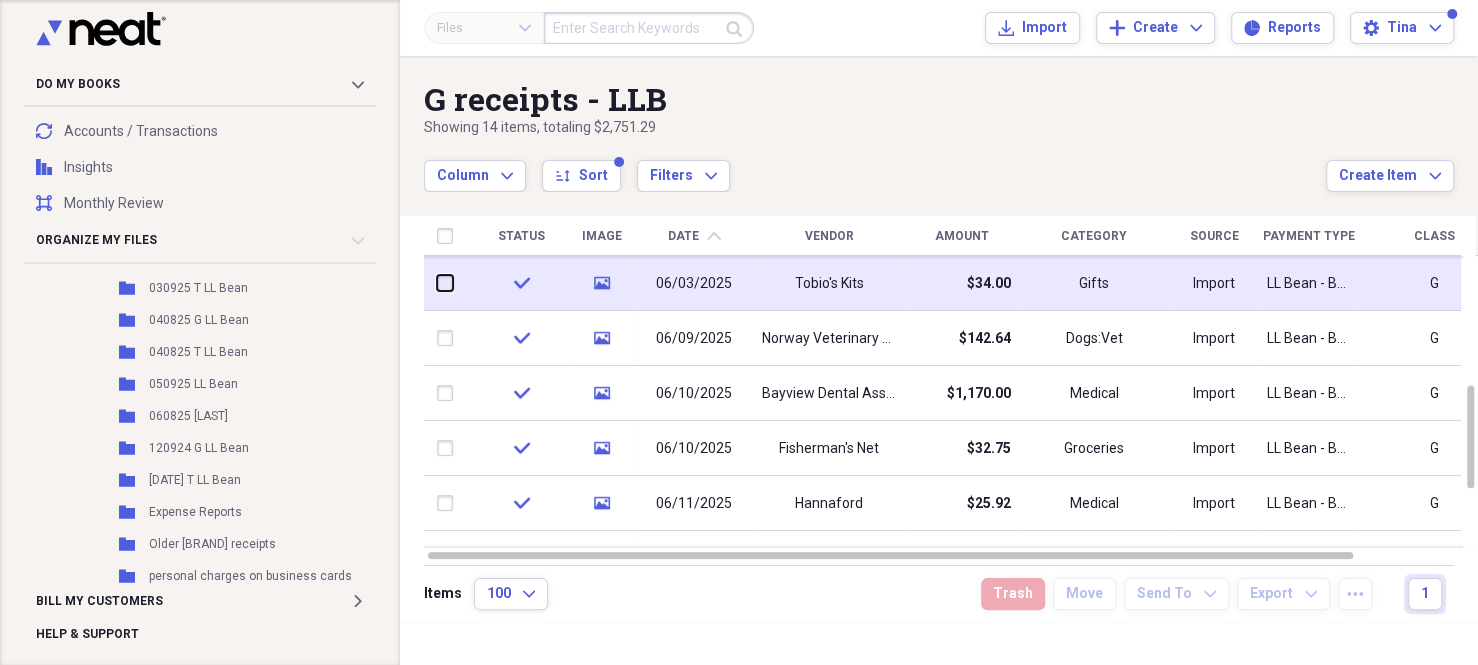 click at bounding box center (437, 283) 